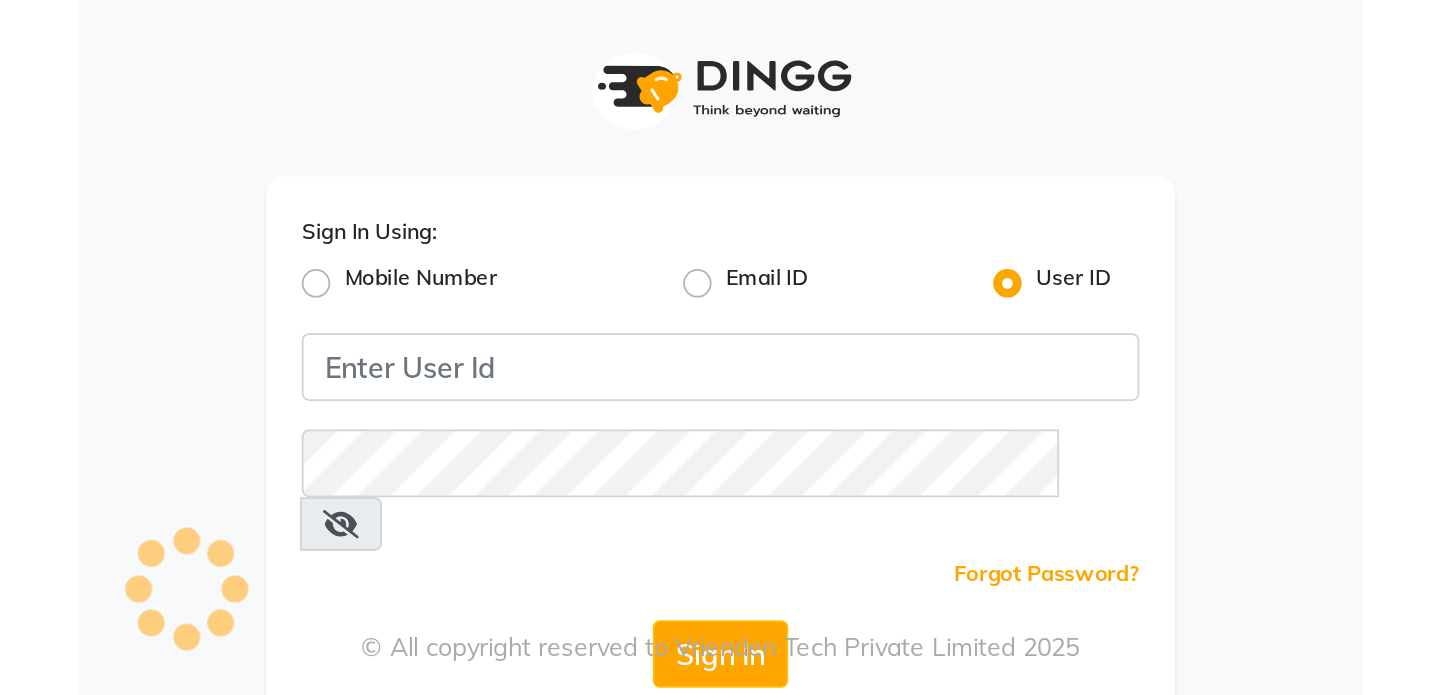 scroll, scrollTop: 0, scrollLeft: 0, axis: both 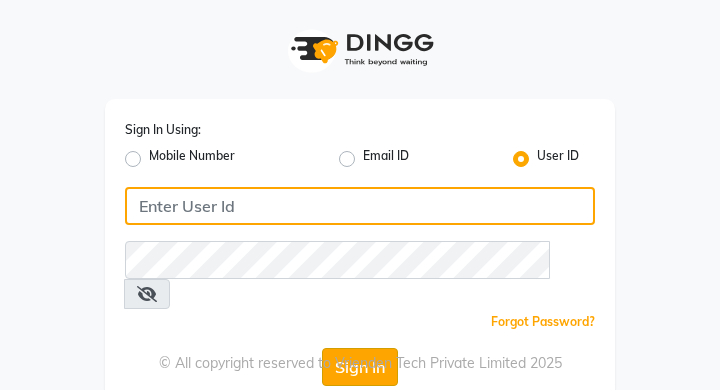 type on "ramya@123" 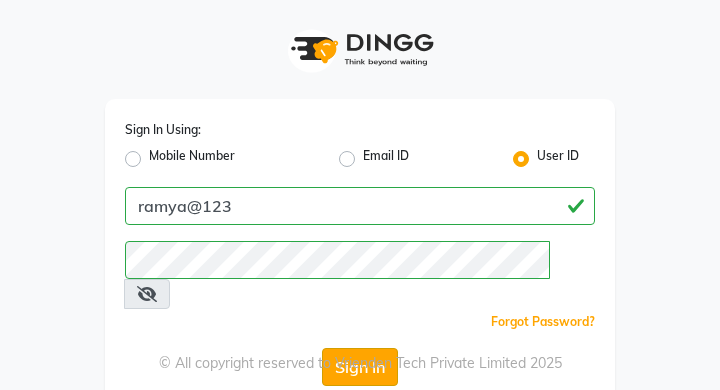 click on "Sign In" 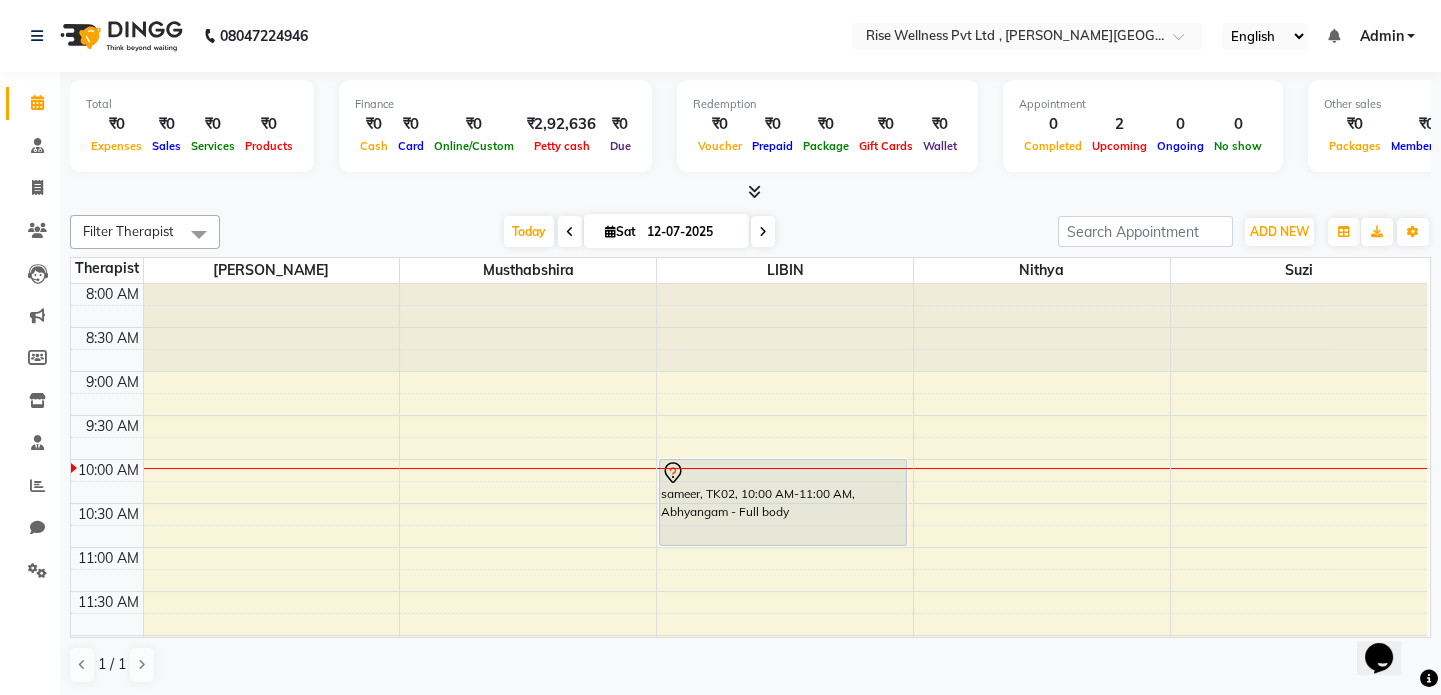 scroll, scrollTop: 0, scrollLeft: 0, axis: both 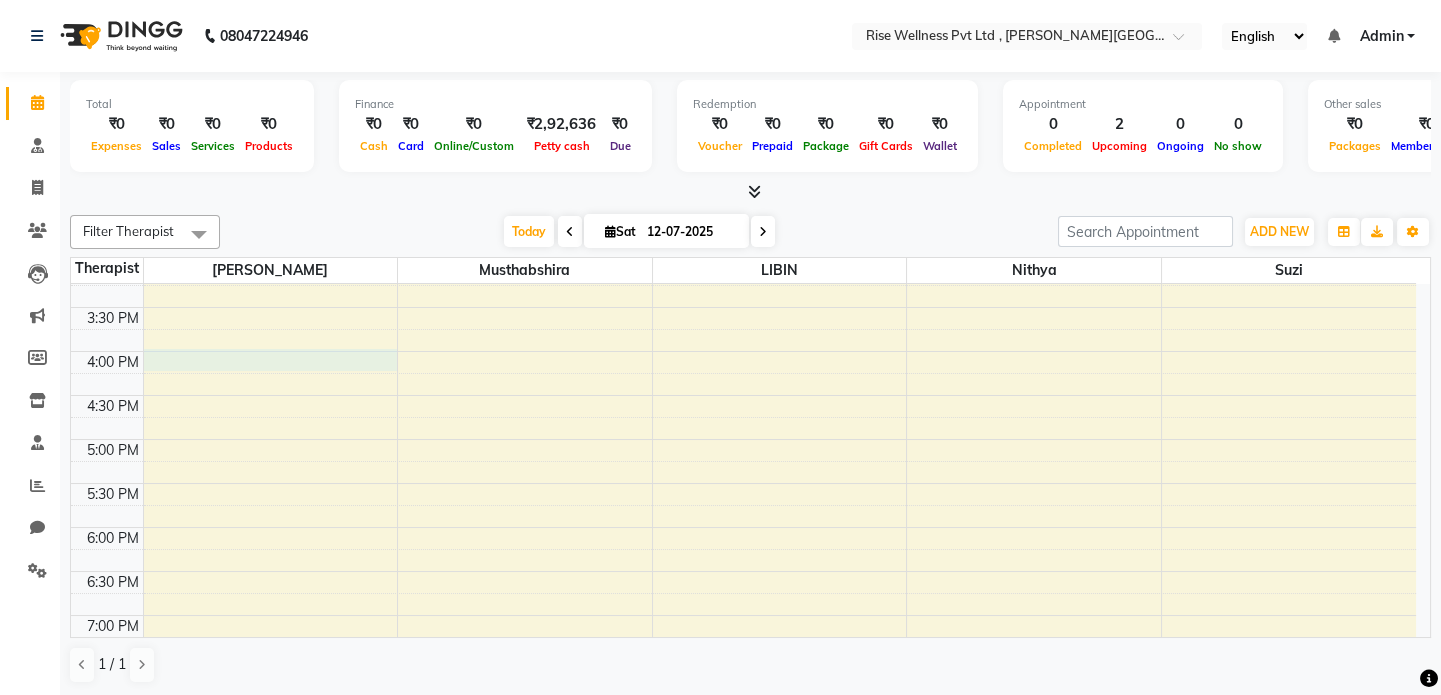 click on "8:00 AM 8:30 AM 9:00 AM 9:30 AM 10:00 AM 10:30 AM 11:00 AM 11:30 AM 12:00 PM 12:30 PM 1:00 PM 1:30 PM 2:00 PM 2:30 PM 3:00 PM 3:30 PM 4:00 PM 4:30 PM 5:00 PM 5:30 PM 6:00 PM 6:30 PM 7:00 PM 7:30 PM 8:00 PM 8:30 PM             nagpavan, TK01, 12:30 PM-01:30 PM, Abhyangam - Full body             sameer, TK02, 10:00 AM-11:00 AM, Abhyangam - Full body" at bounding box center [743, 219] 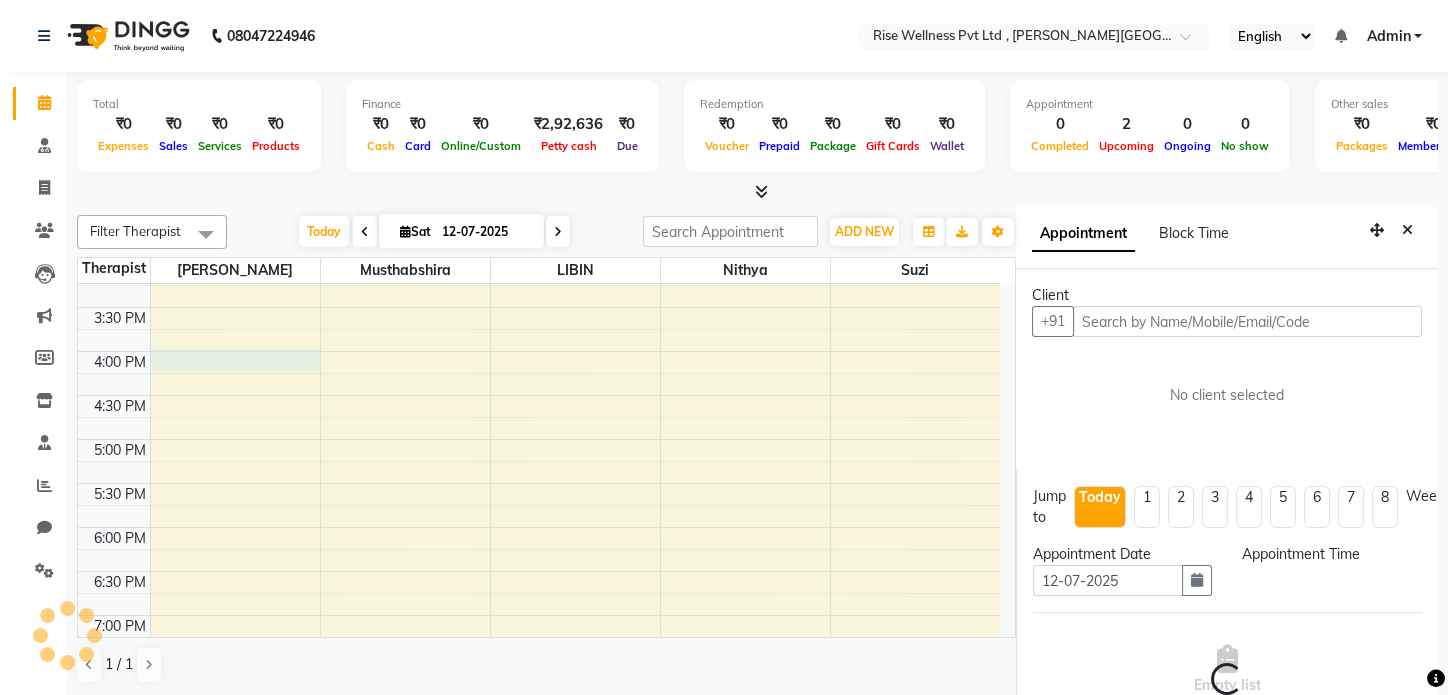 scroll, scrollTop: 8, scrollLeft: 0, axis: vertical 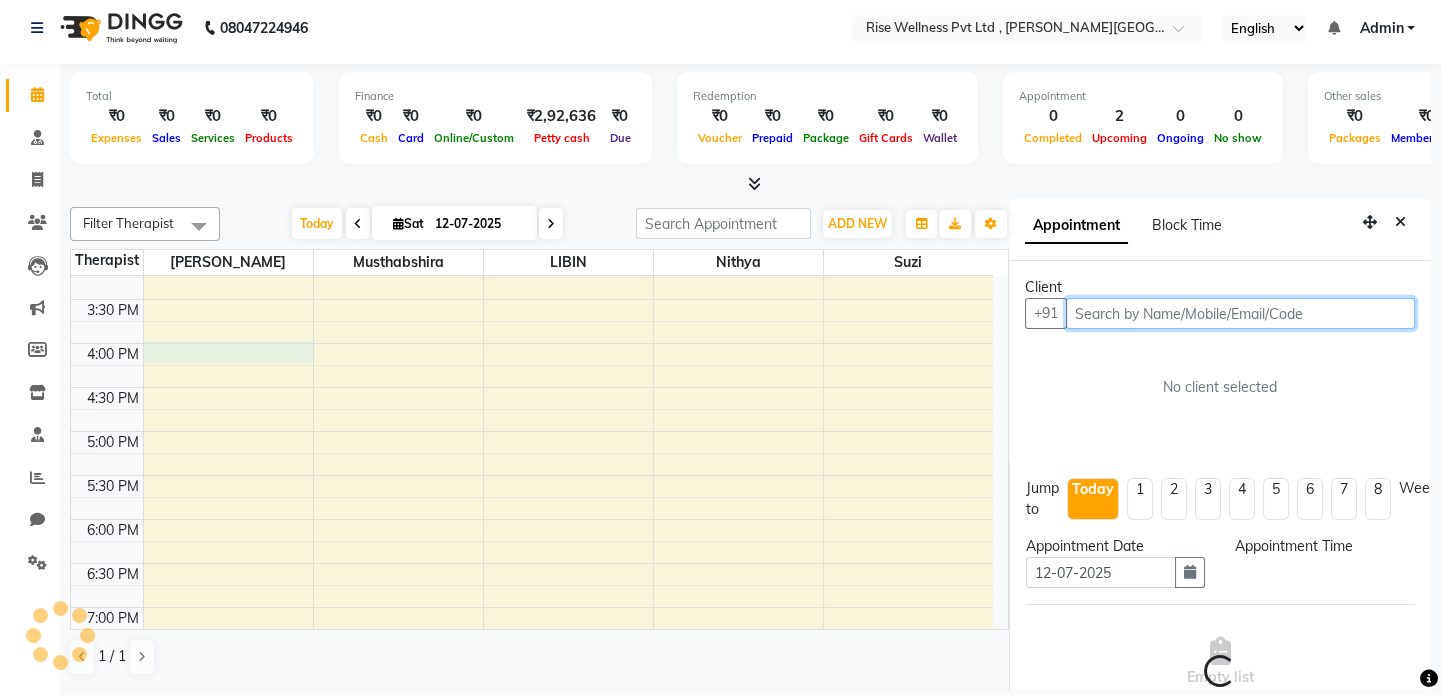 select on "960" 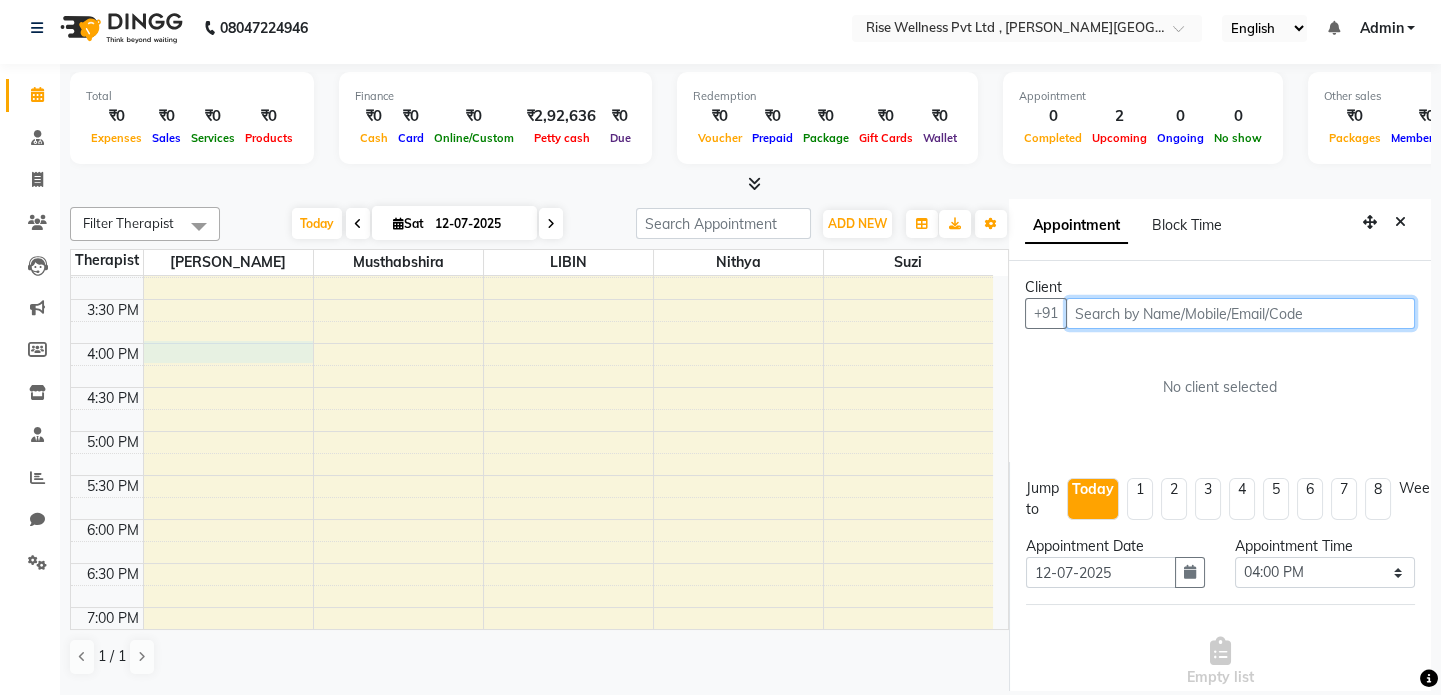 click at bounding box center (1240, 313) 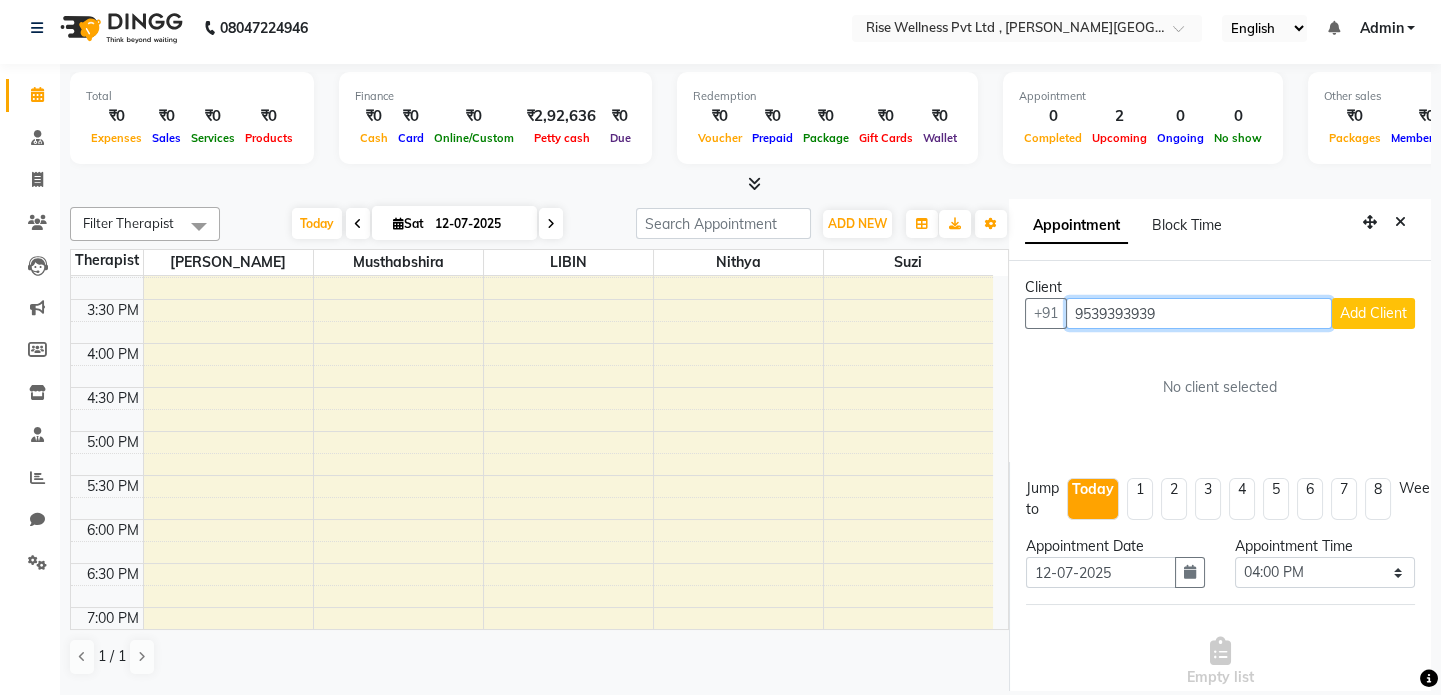 type on "9539393939" 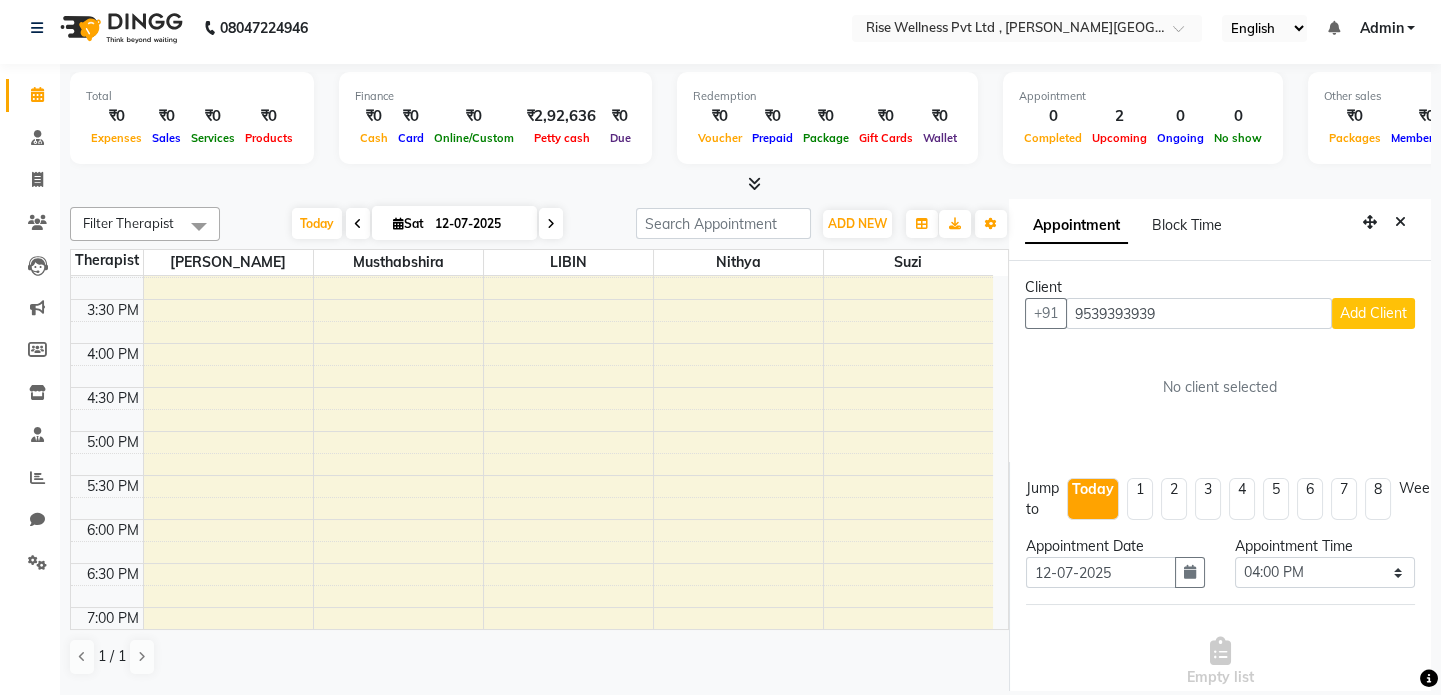 drag, startPoint x: 1445, startPoint y: 261, endPoint x: 1373, endPoint y: 363, distance: 124.85191 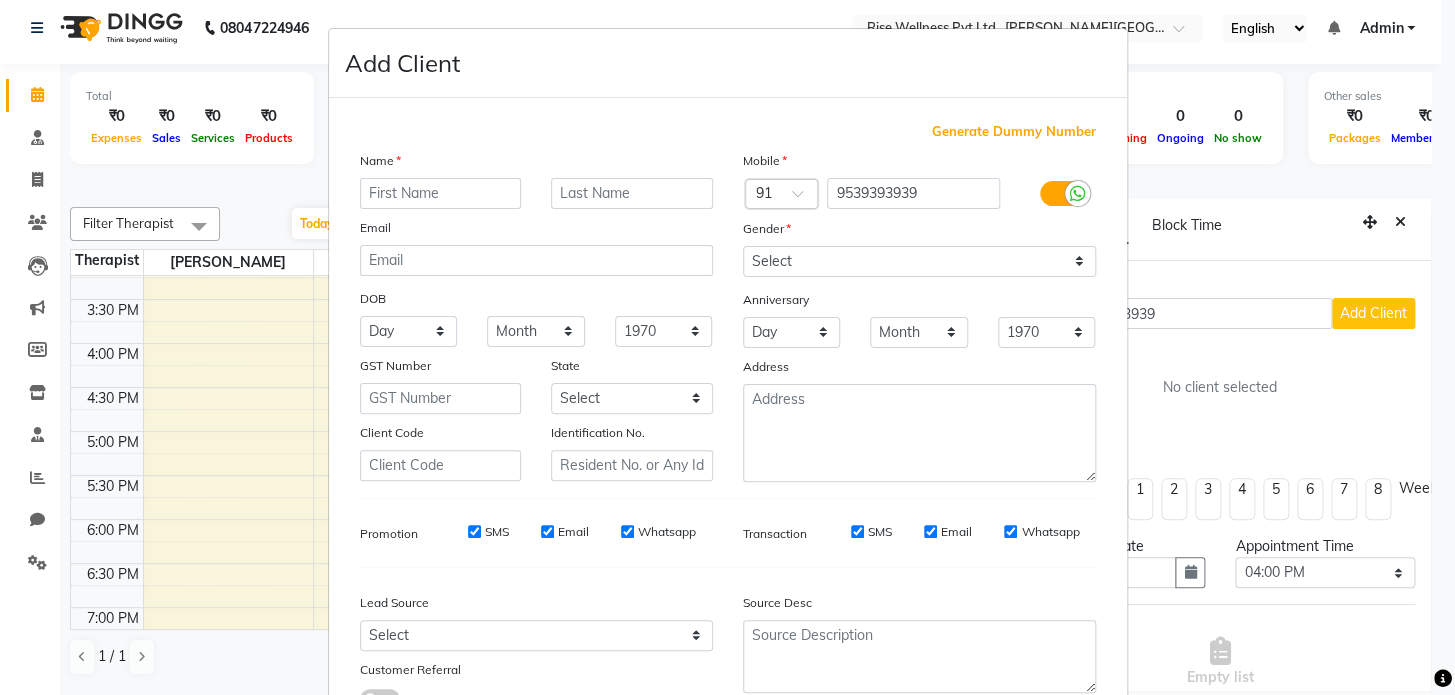 drag, startPoint x: 353, startPoint y: 236, endPoint x: 340, endPoint y: 268, distance: 34.539833 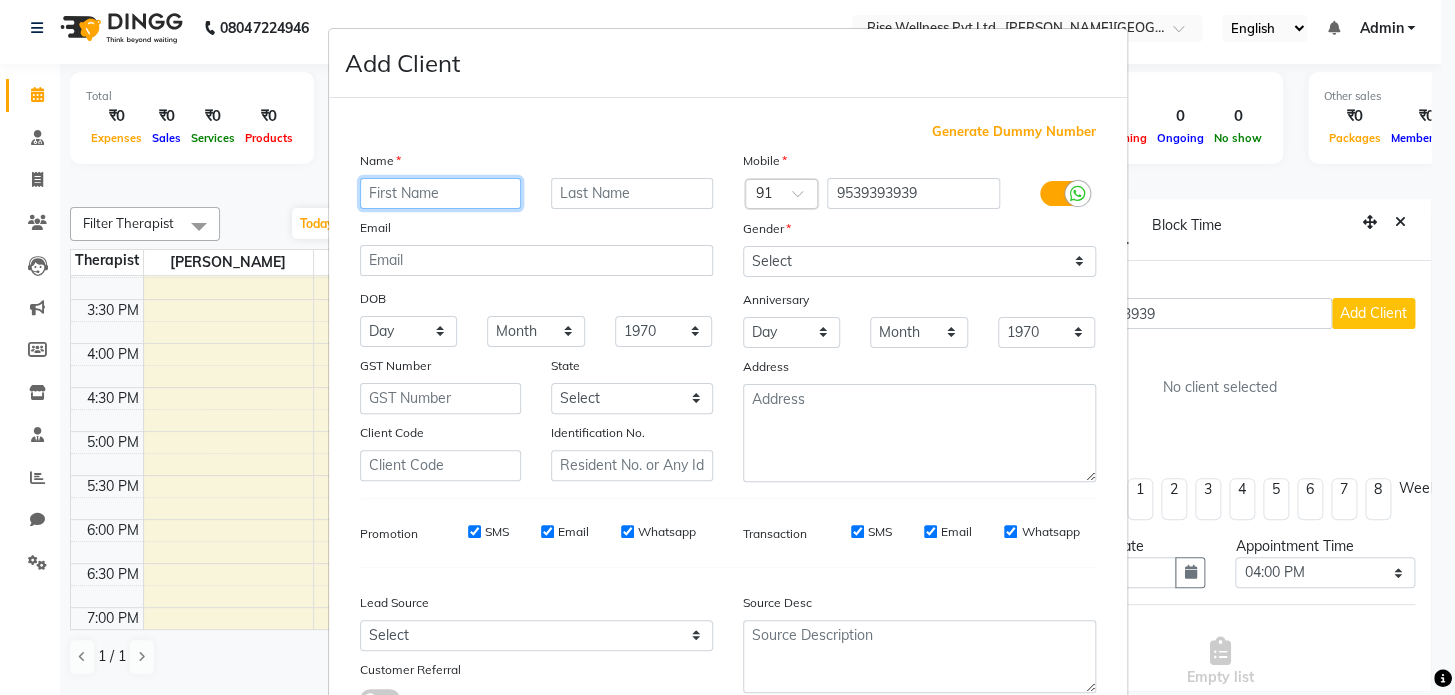 drag, startPoint x: 340, startPoint y: 268, endPoint x: 454, endPoint y: 193, distance: 136.45879 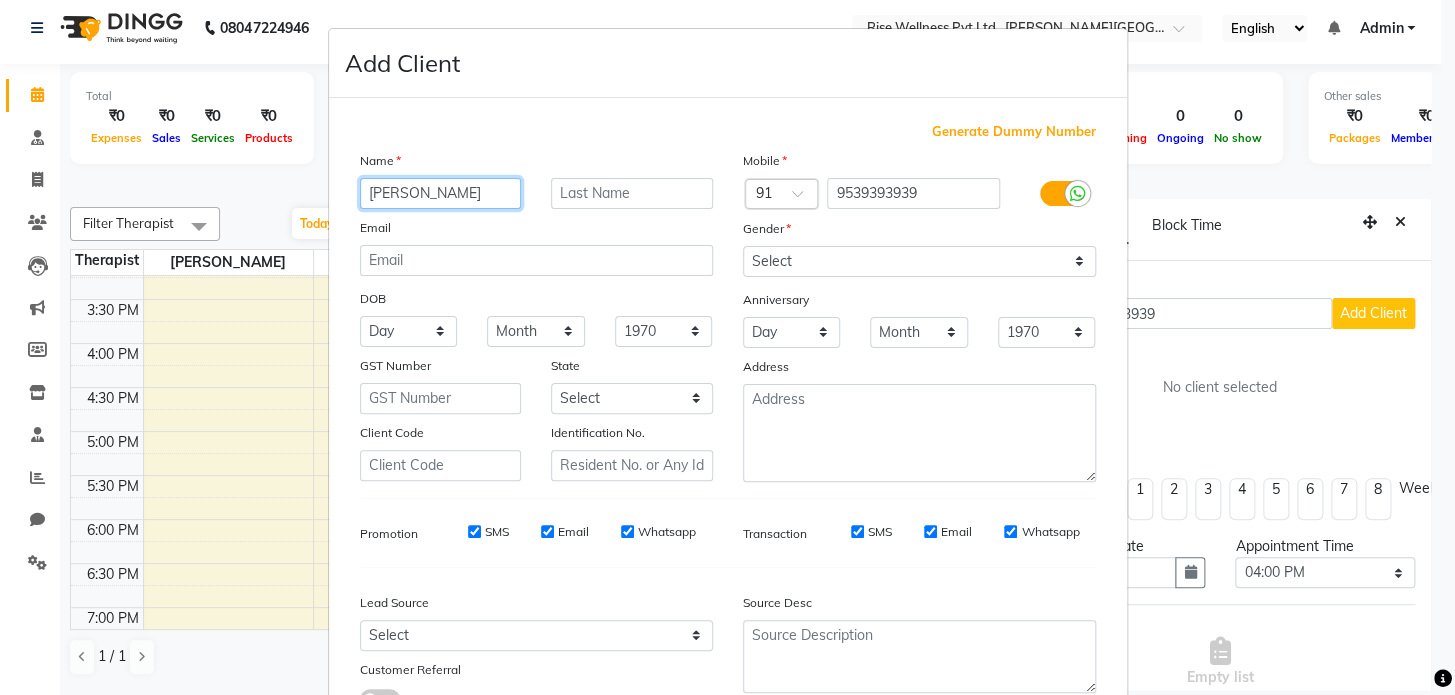 type on "mr reddy" 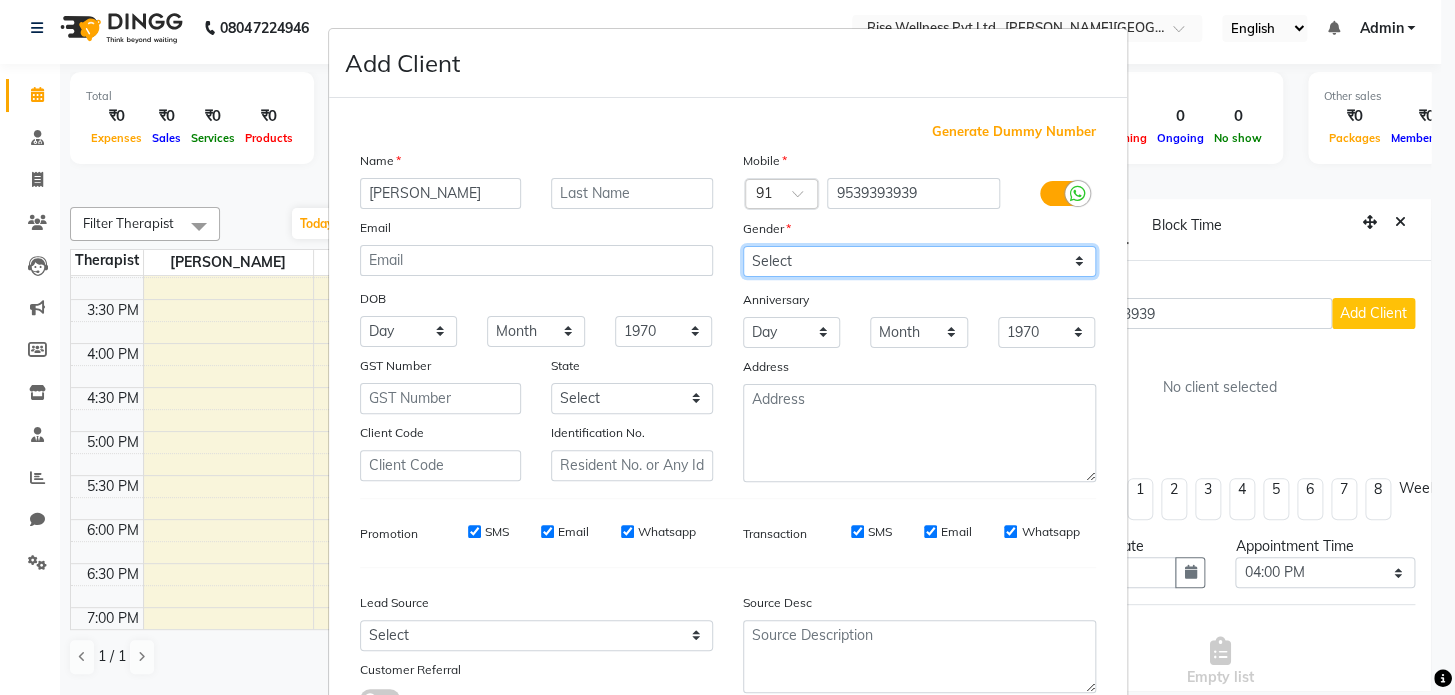 click on "Select [DEMOGRAPHIC_DATA] [DEMOGRAPHIC_DATA] Other Prefer Not To Say" at bounding box center [919, 261] 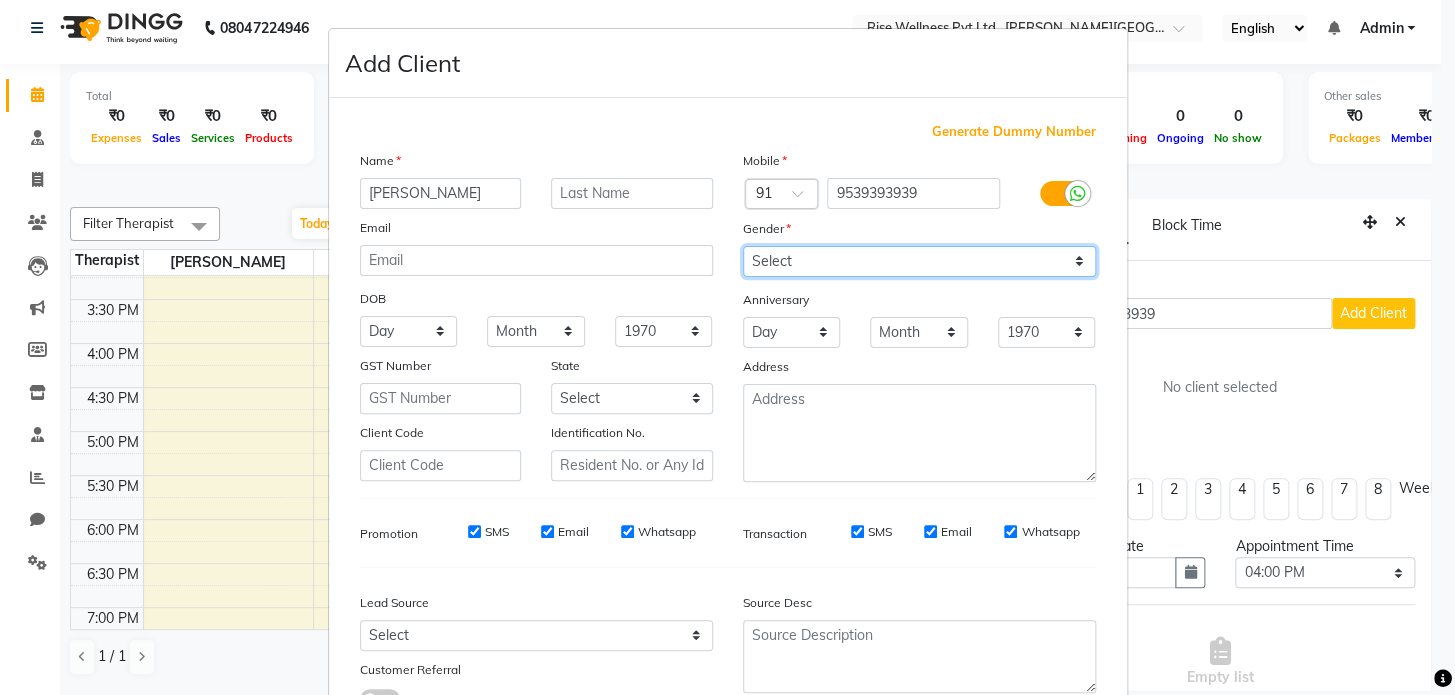 select on "[DEMOGRAPHIC_DATA]" 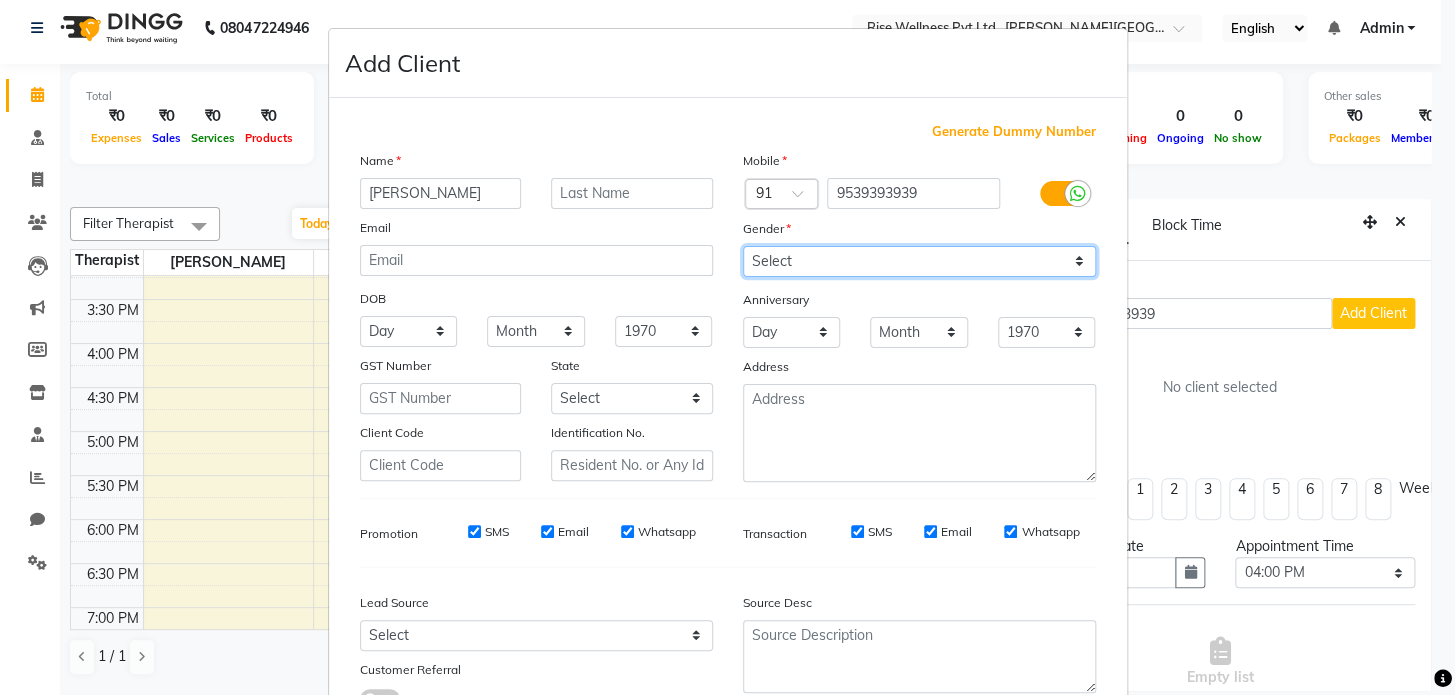 click on "Select [DEMOGRAPHIC_DATA] [DEMOGRAPHIC_DATA] Other Prefer Not To Say" at bounding box center [919, 261] 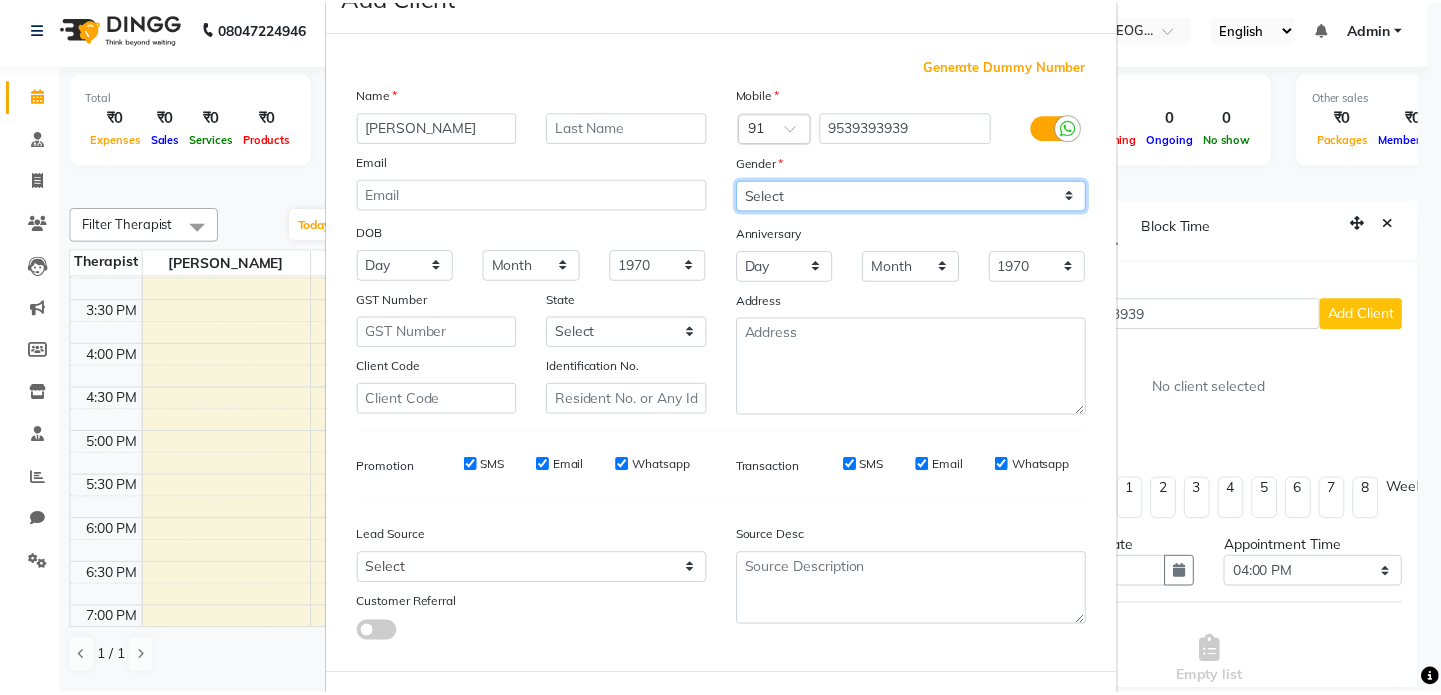 scroll, scrollTop: 158, scrollLeft: 0, axis: vertical 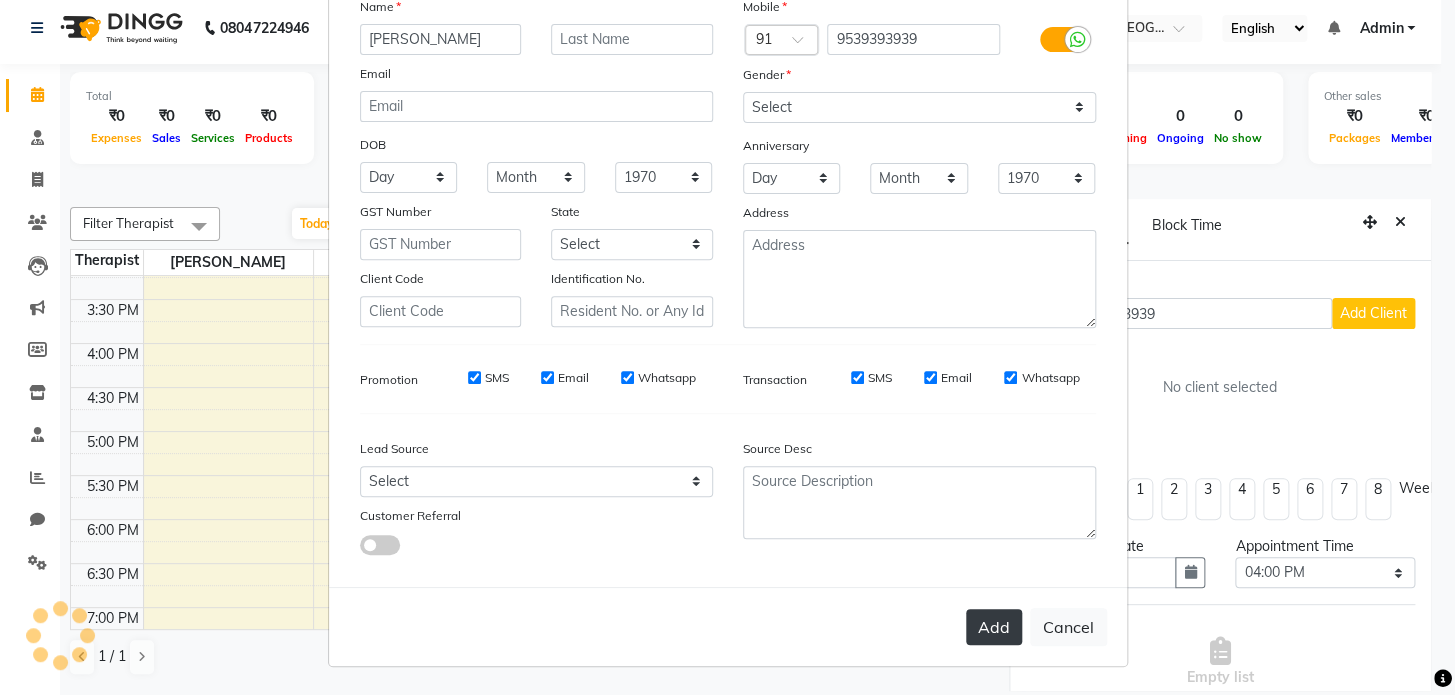 click on "Add" at bounding box center (994, 627) 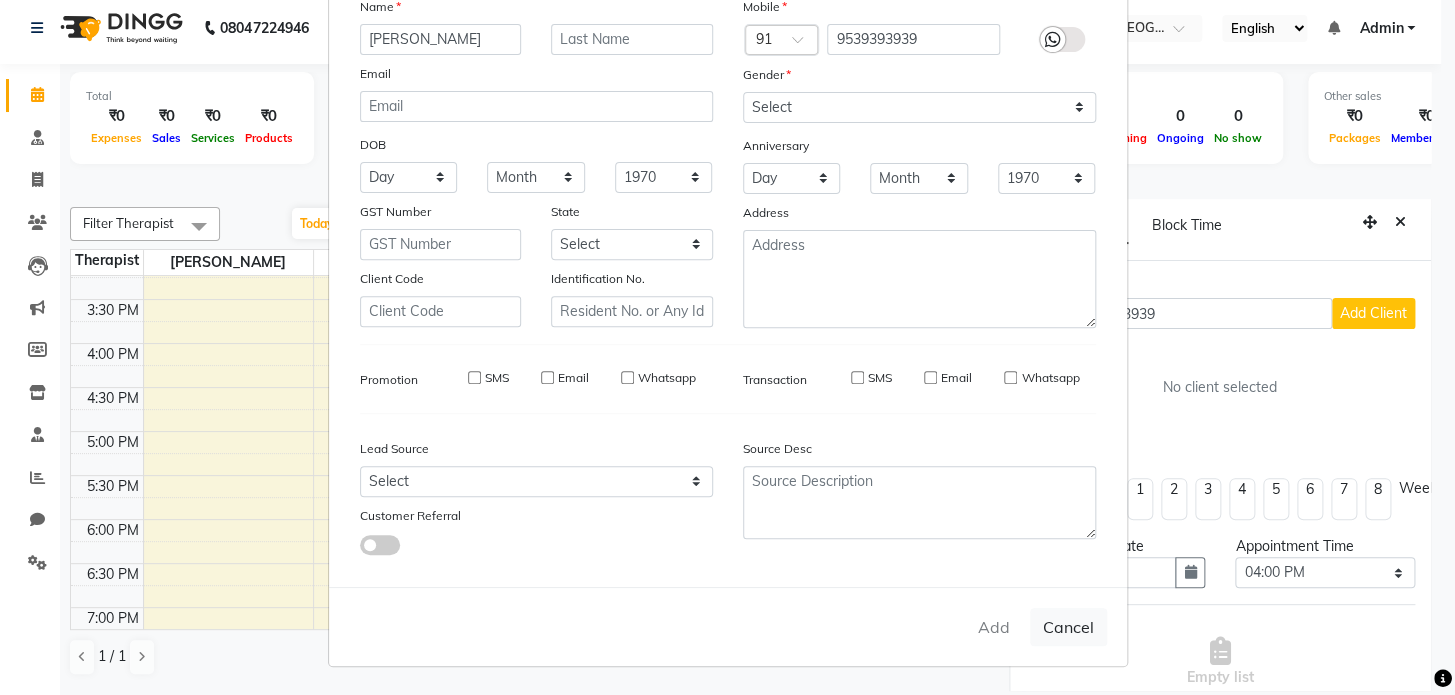 type 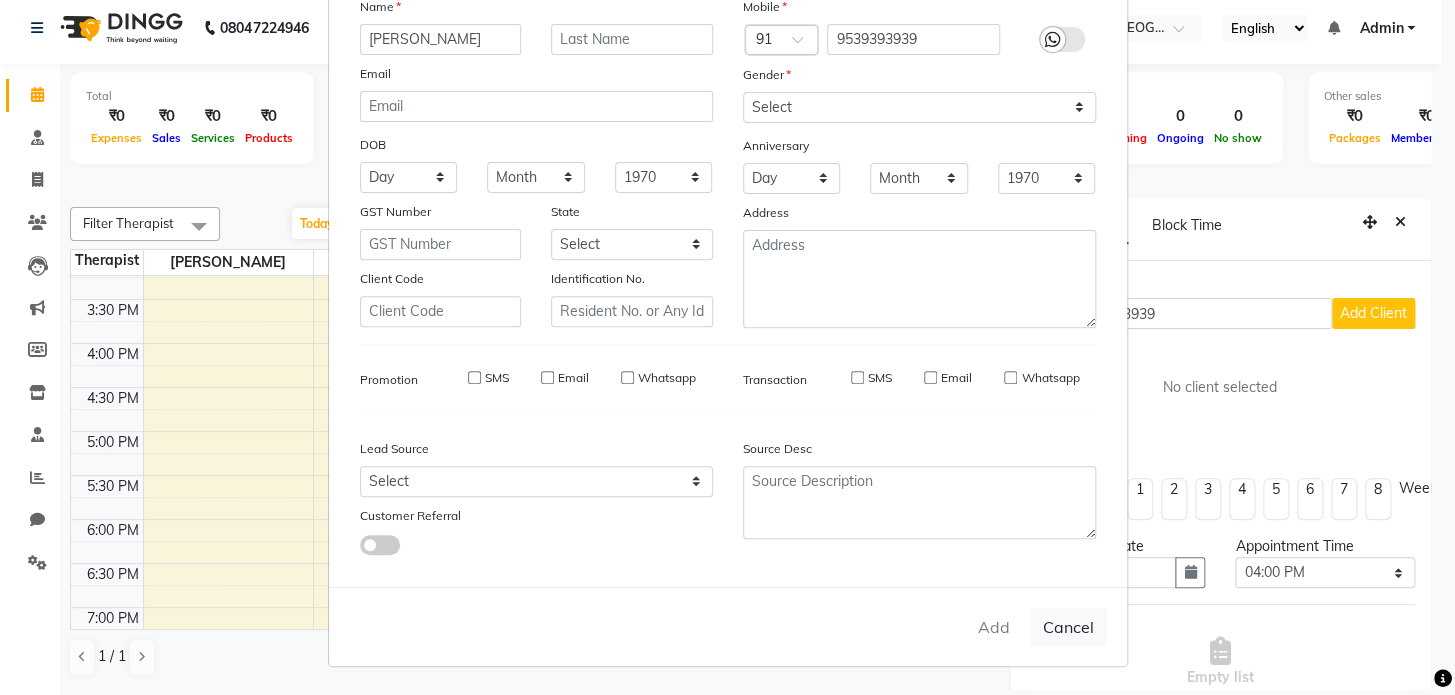 select 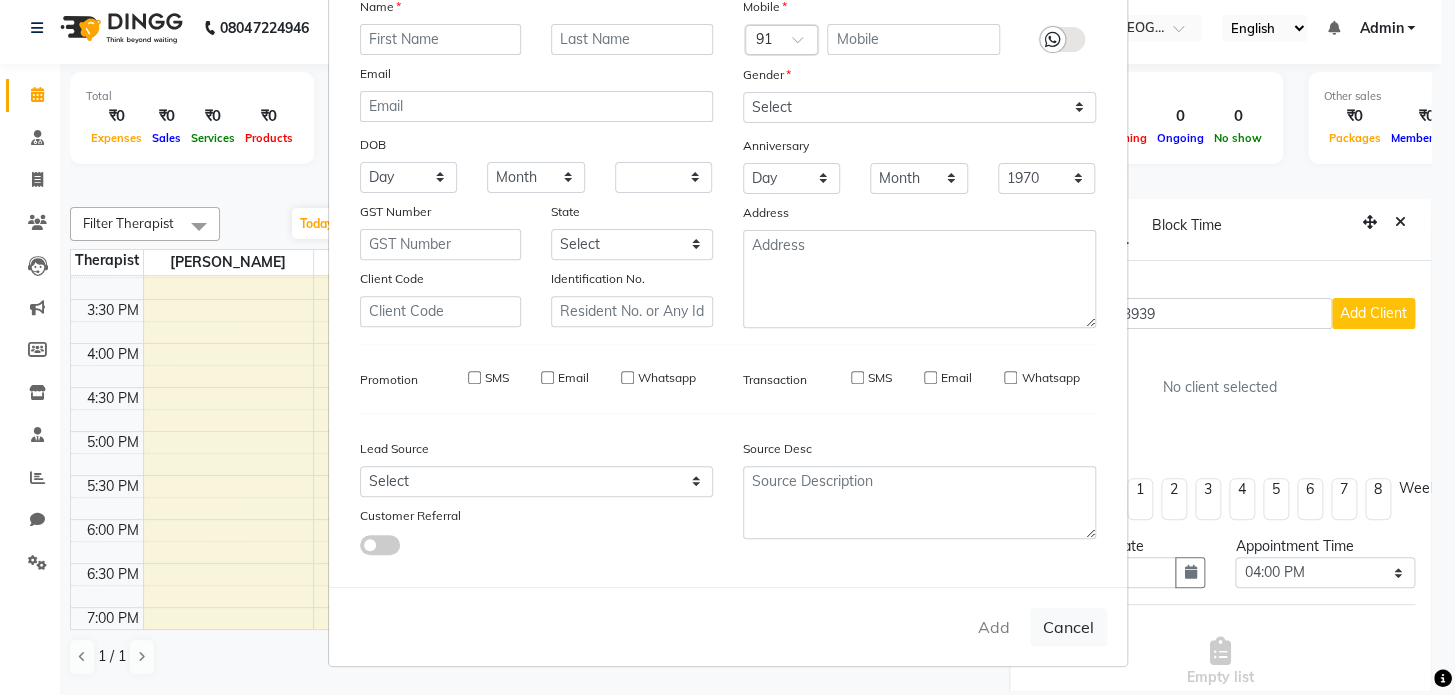 select 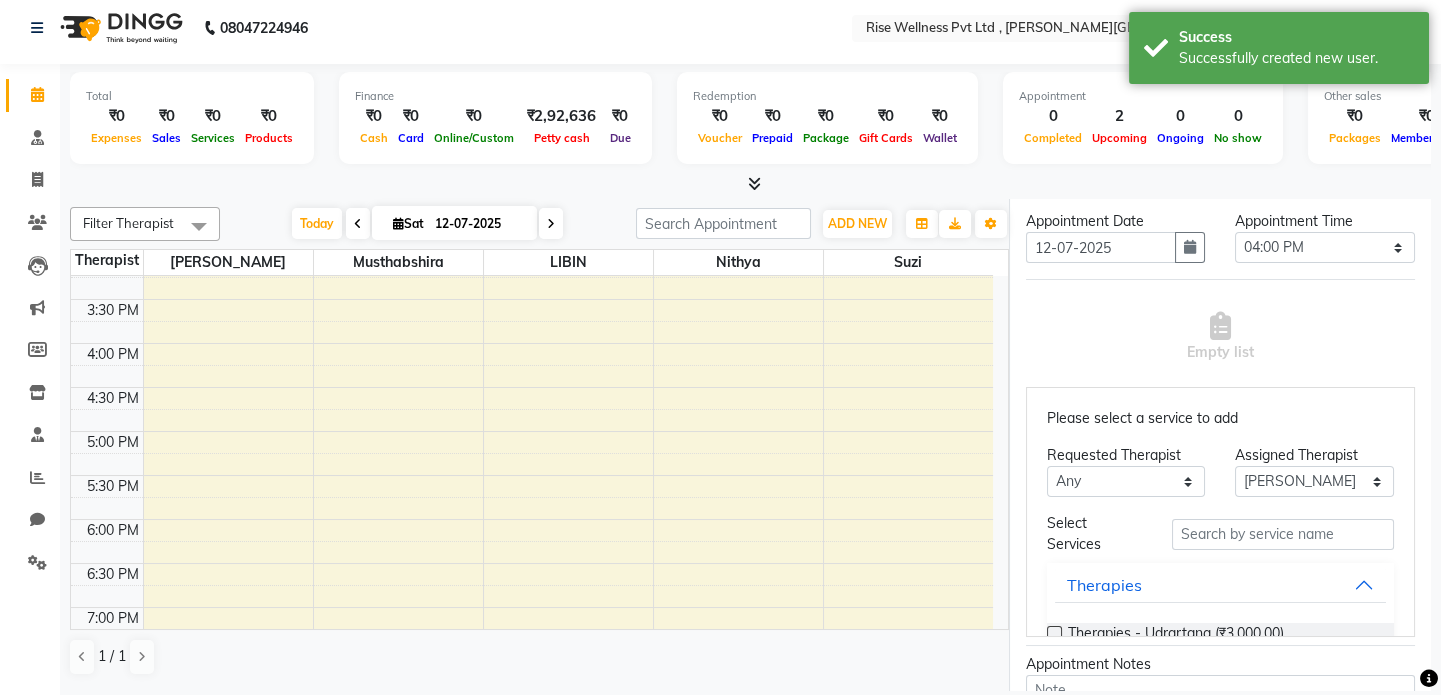 scroll, scrollTop: 363, scrollLeft: 0, axis: vertical 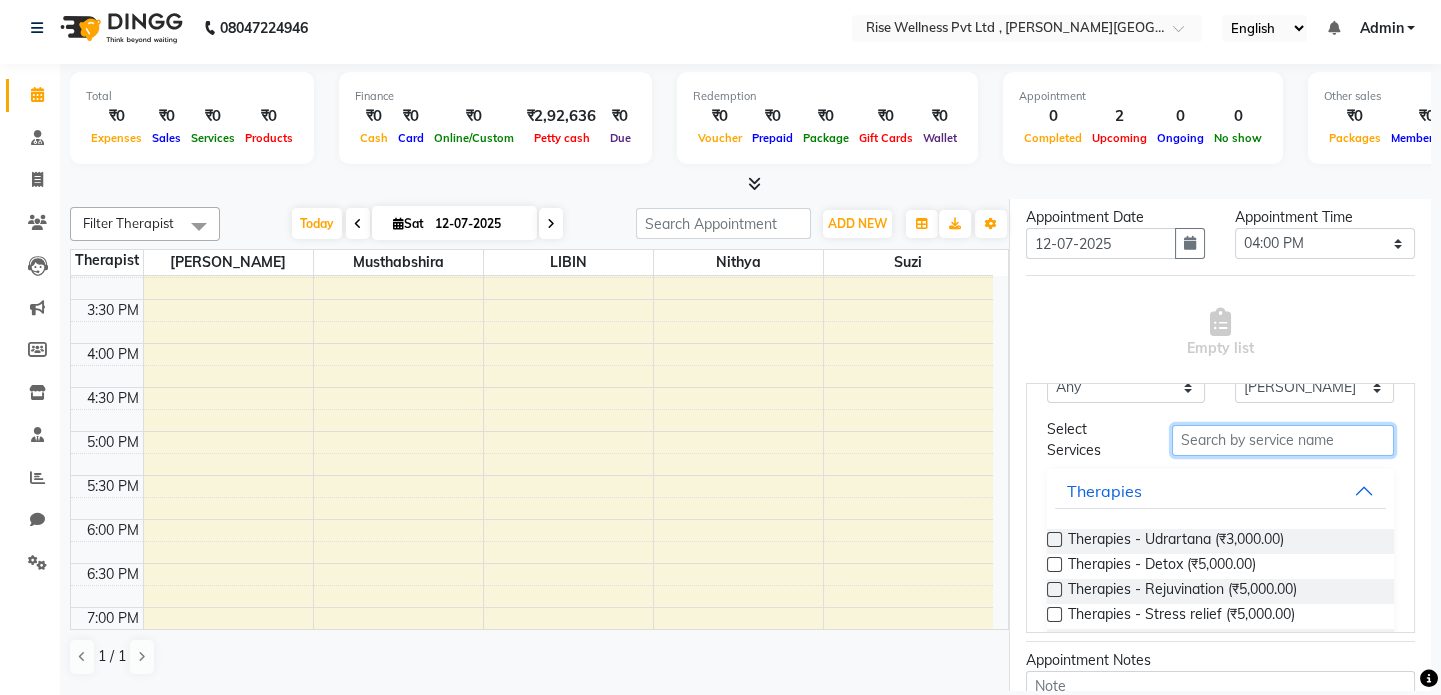 click at bounding box center [1283, 440] 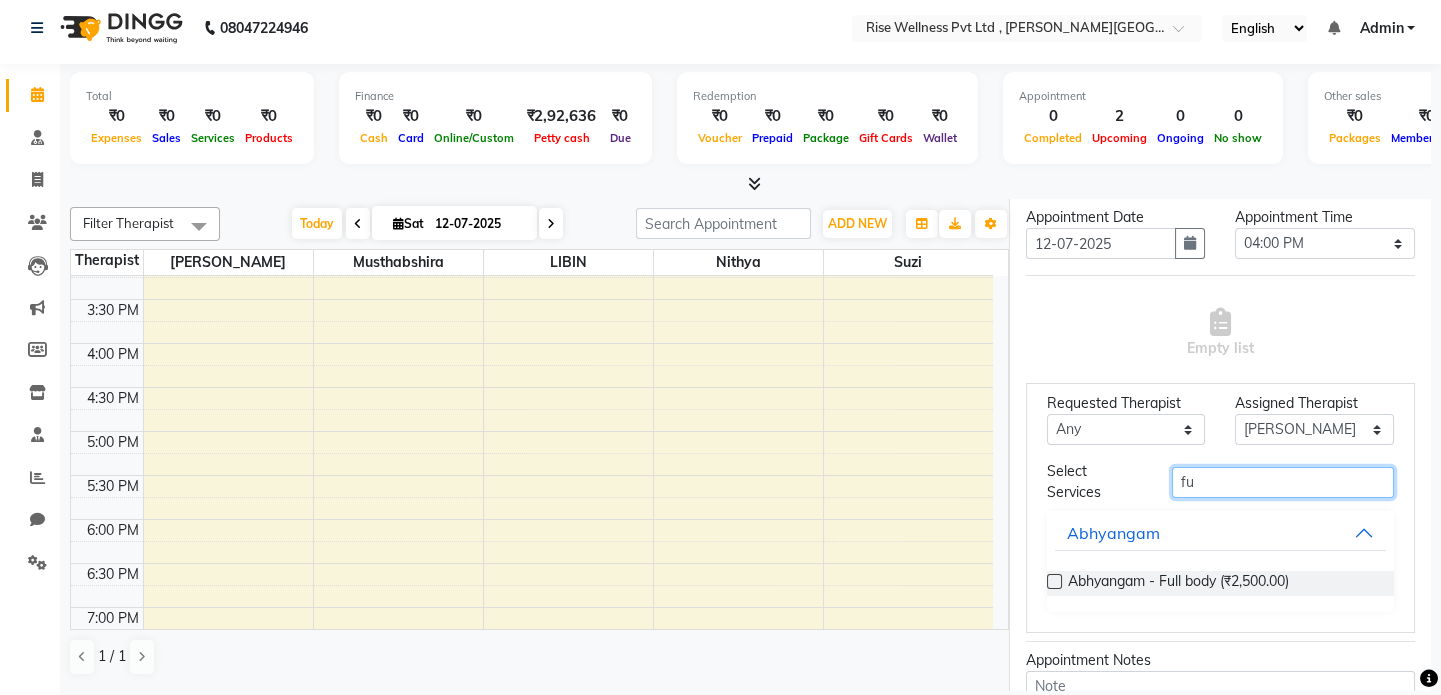 scroll, scrollTop: 48, scrollLeft: 0, axis: vertical 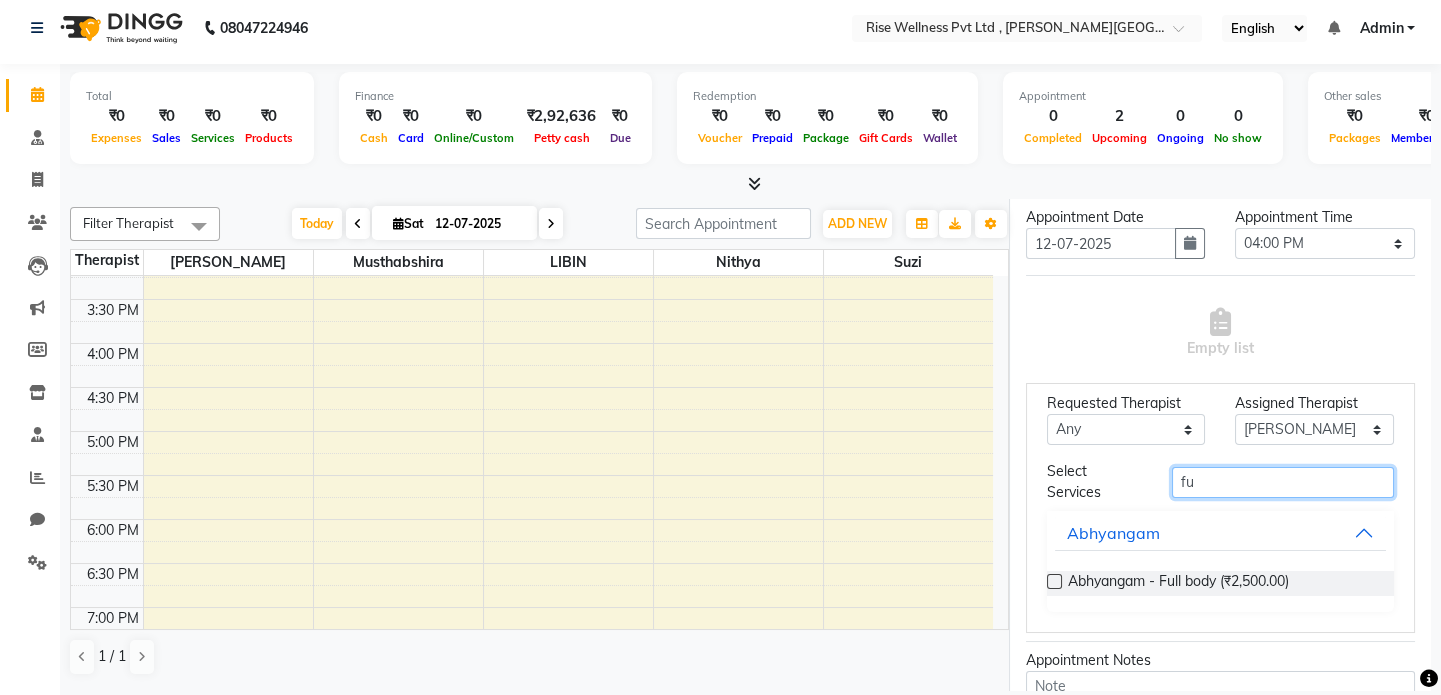 type on "fu" 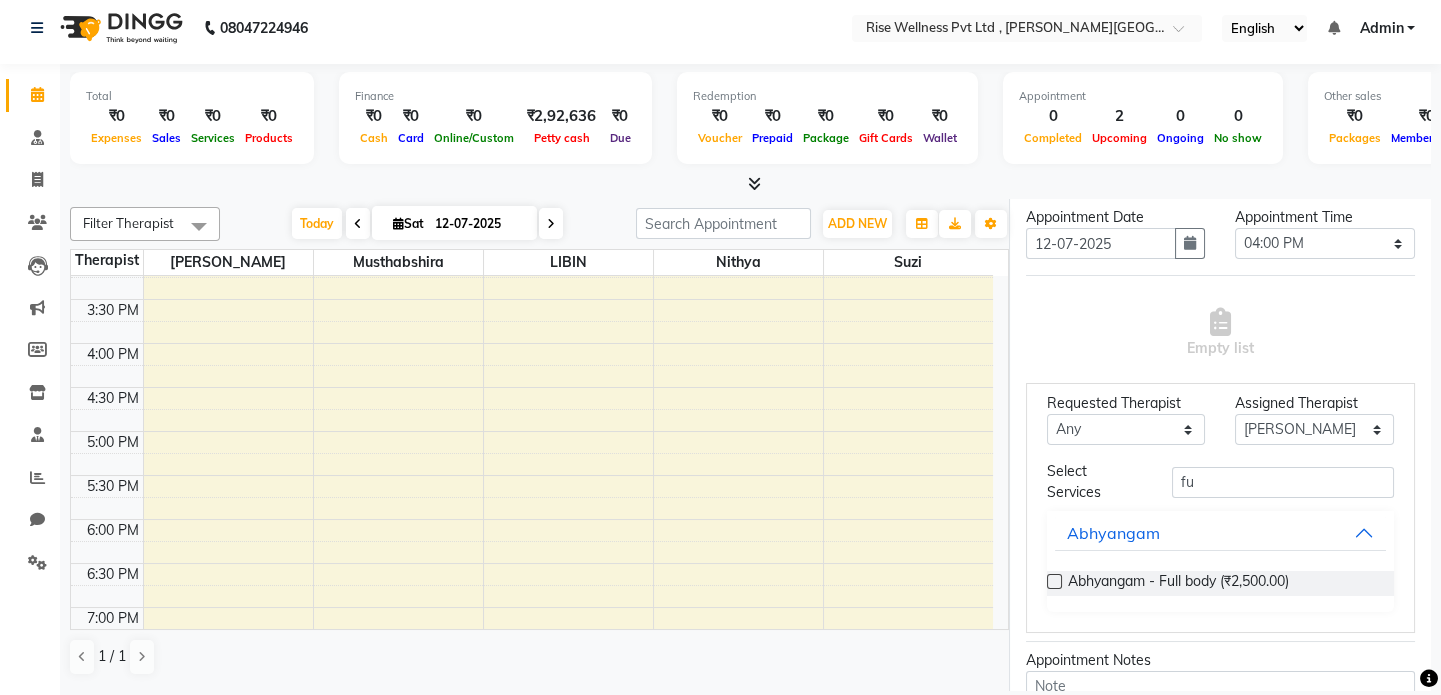 click at bounding box center (1054, 581) 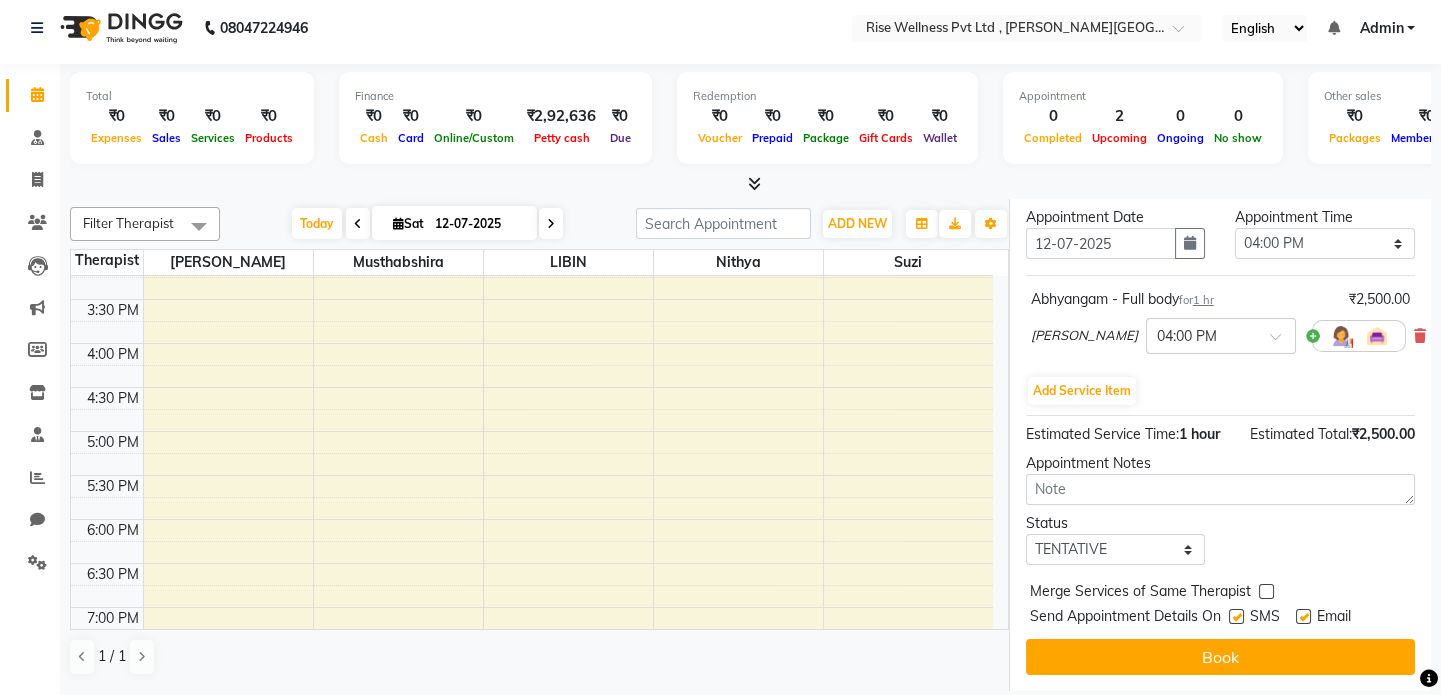 scroll, scrollTop: 375, scrollLeft: 0, axis: vertical 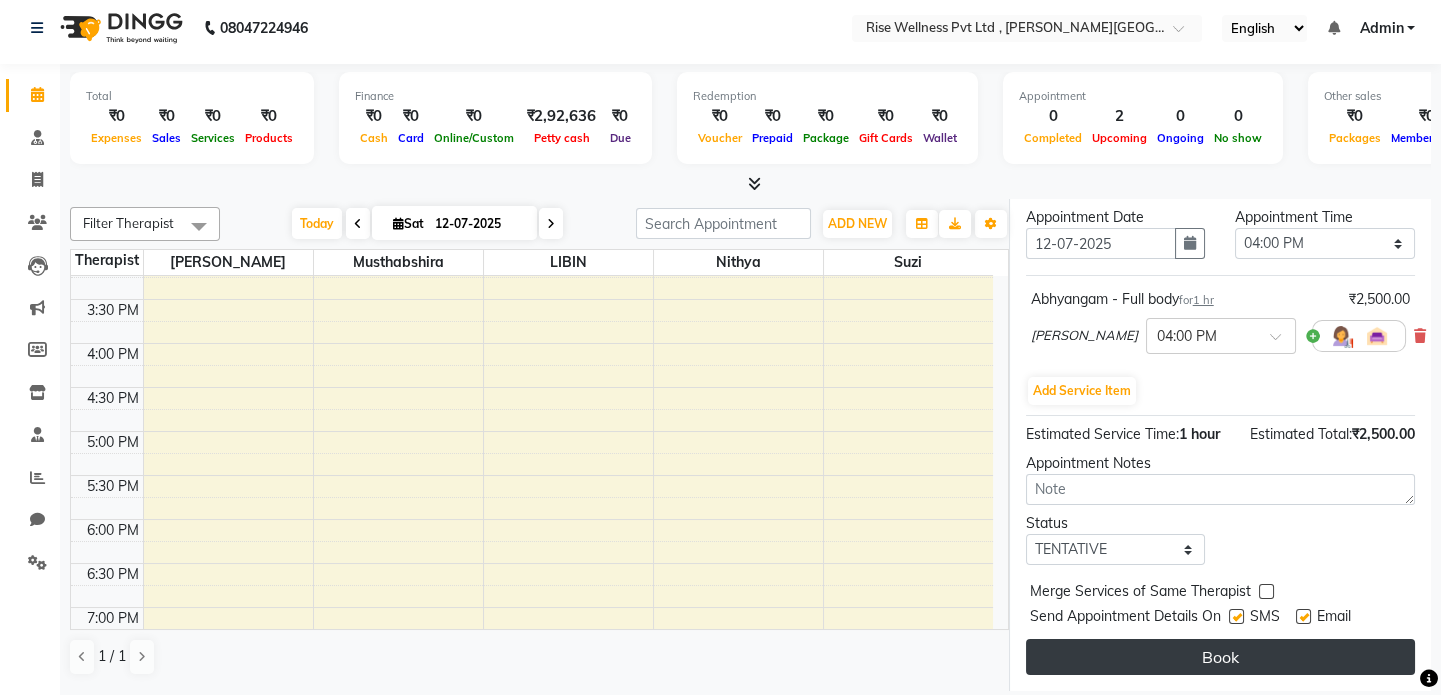 click on "Book" at bounding box center [1220, 657] 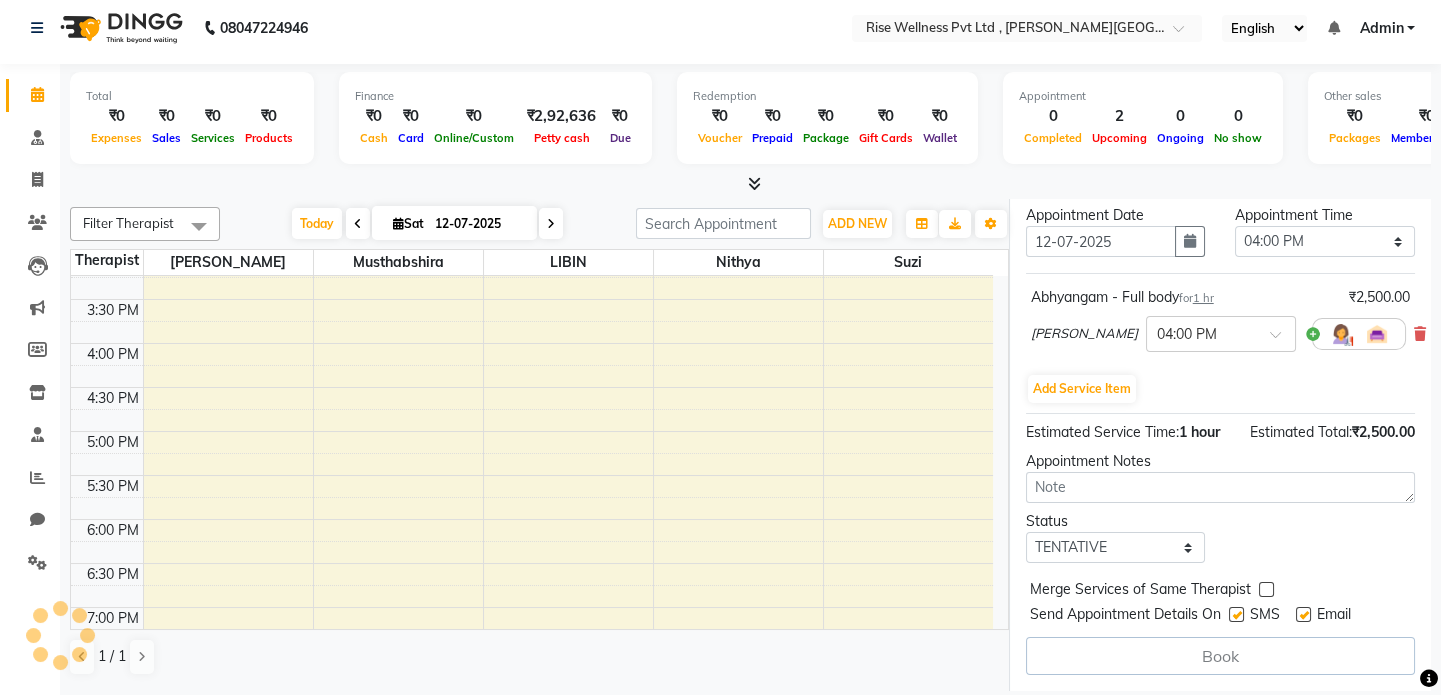 select on "67714" 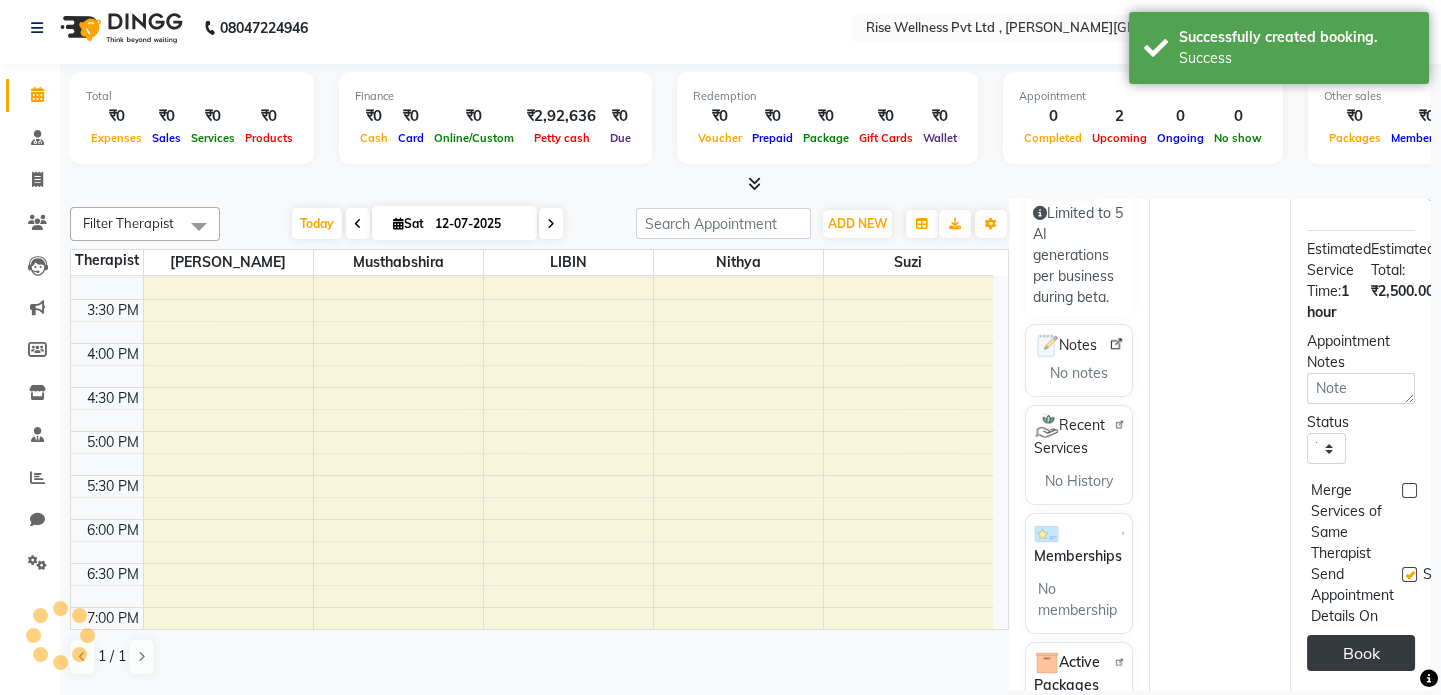 scroll, scrollTop: 0, scrollLeft: 0, axis: both 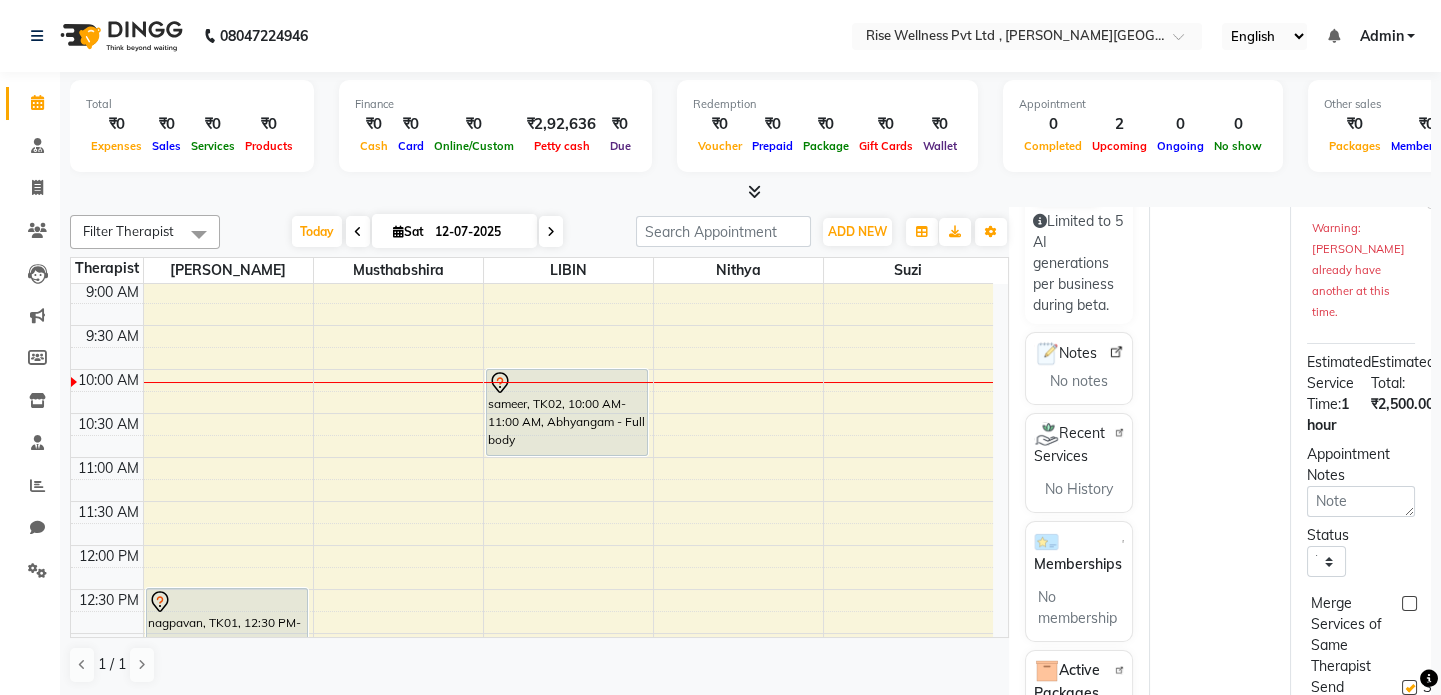 click on "8:00 AM 8:30 AM 9:00 AM 9:30 AM 10:00 AM 10:30 AM 11:00 AM 11:30 AM 12:00 PM 12:30 PM 1:00 PM 1:30 PM 2:00 PM 2:30 PM 3:00 PM 3:30 PM 4:00 PM 4:30 PM 5:00 PM 5:30 PM 6:00 PM 6:30 PM 7:00 PM 7:30 PM 8:00 PM 8:30 PM             nagpavan, TK01, 12:30 PM-01:30 PM, Abhyangam - Full body             mr reddy, TK03, 04:00 PM-05:00 PM, Abhyangam - Full body             sameer, TK02, 10:00 AM-11:00 AM, Abhyangam - Full body" at bounding box center [532, 765] 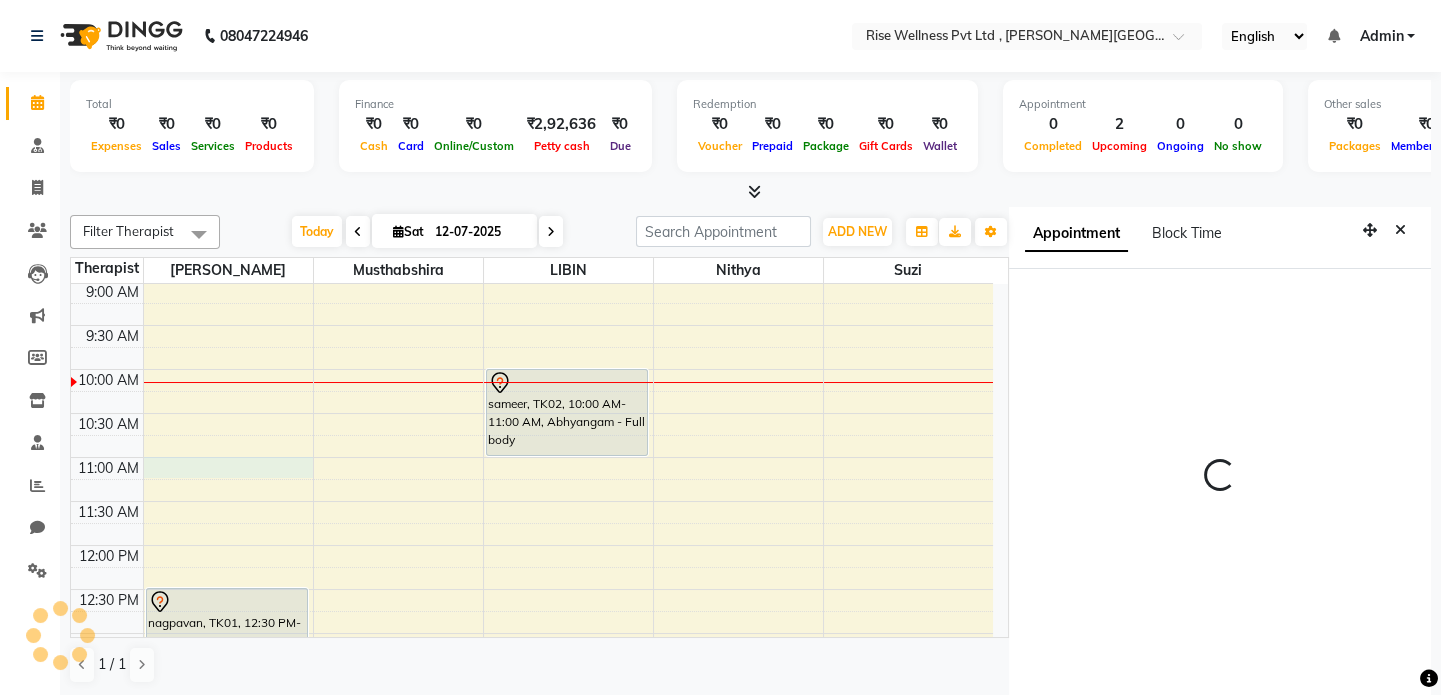 scroll, scrollTop: 0, scrollLeft: 0, axis: both 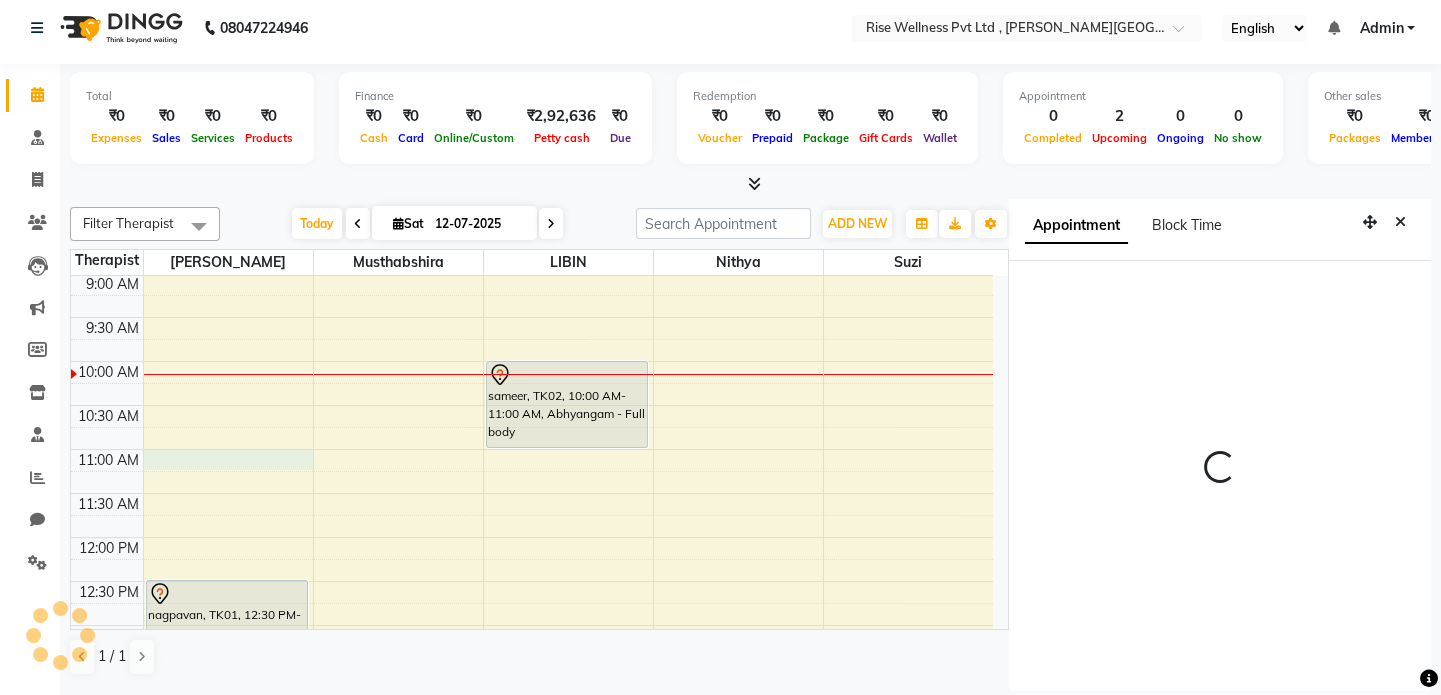 select on "660" 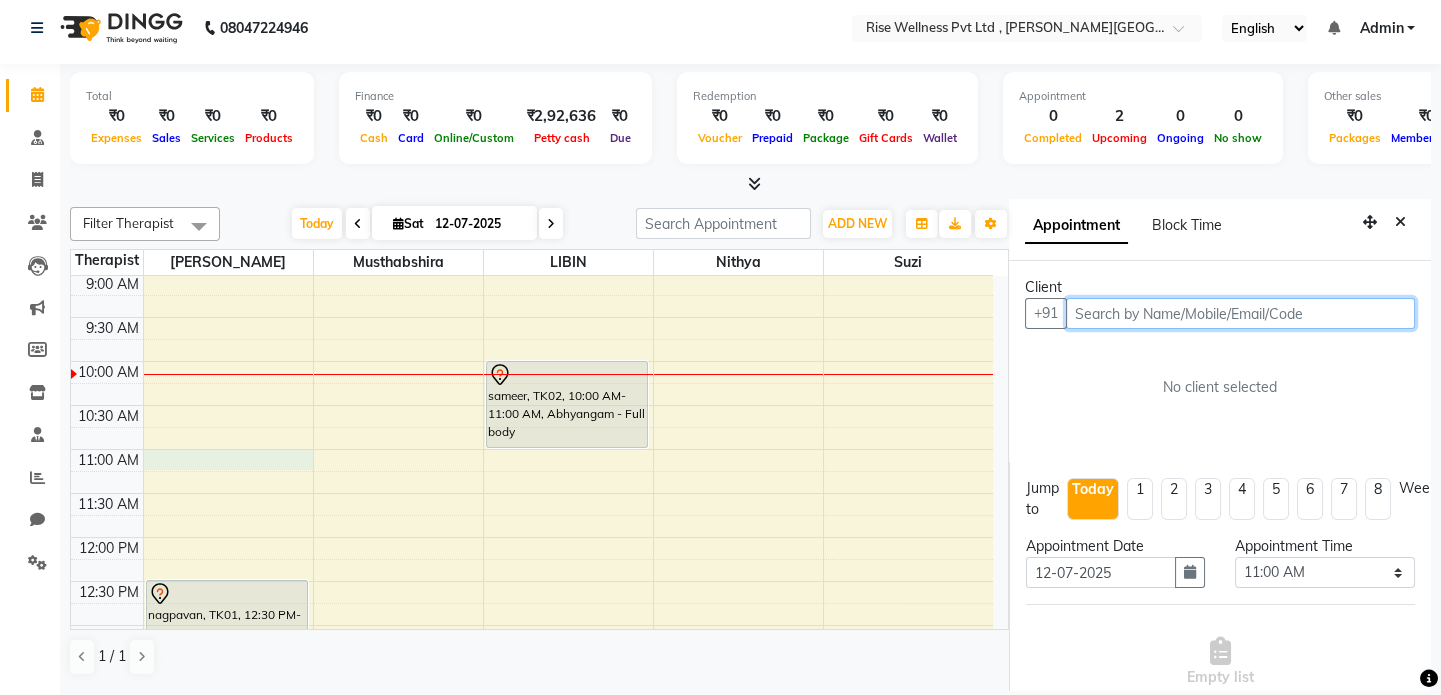 click at bounding box center [1240, 313] 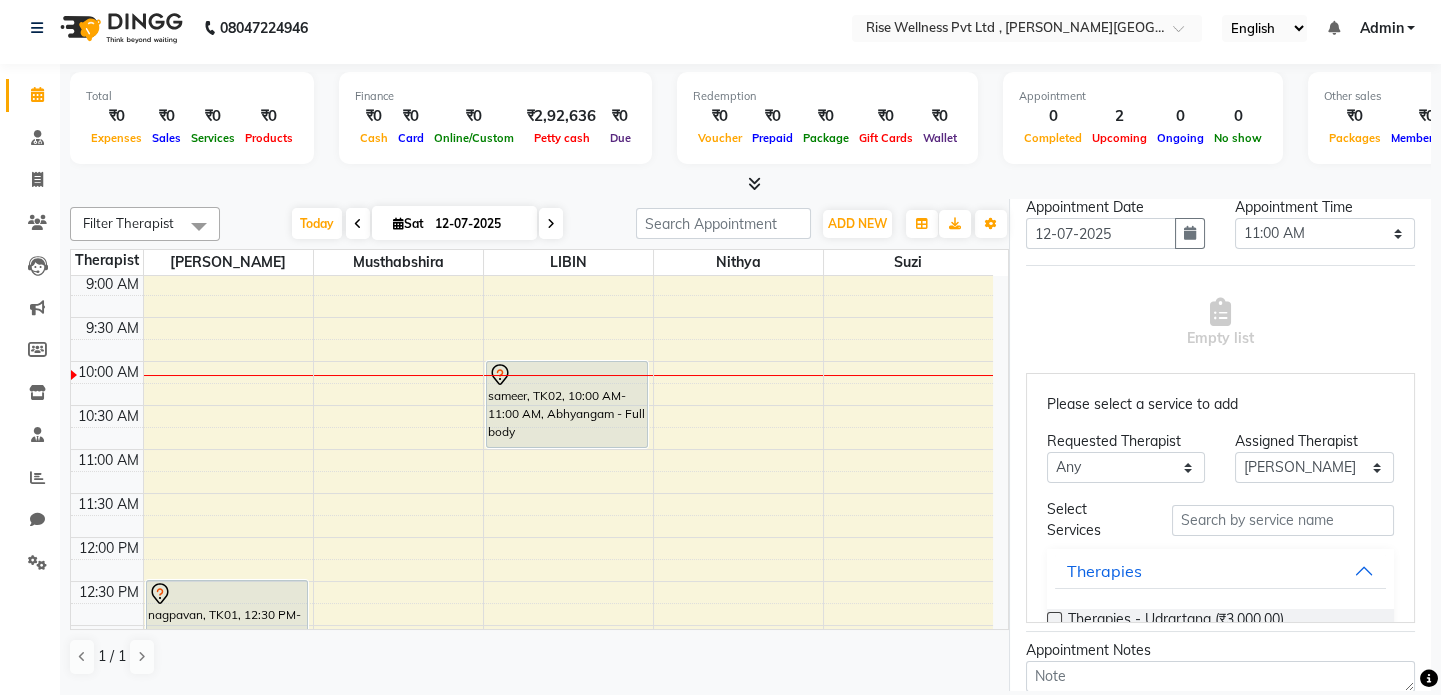 scroll, scrollTop: 363, scrollLeft: 0, axis: vertical 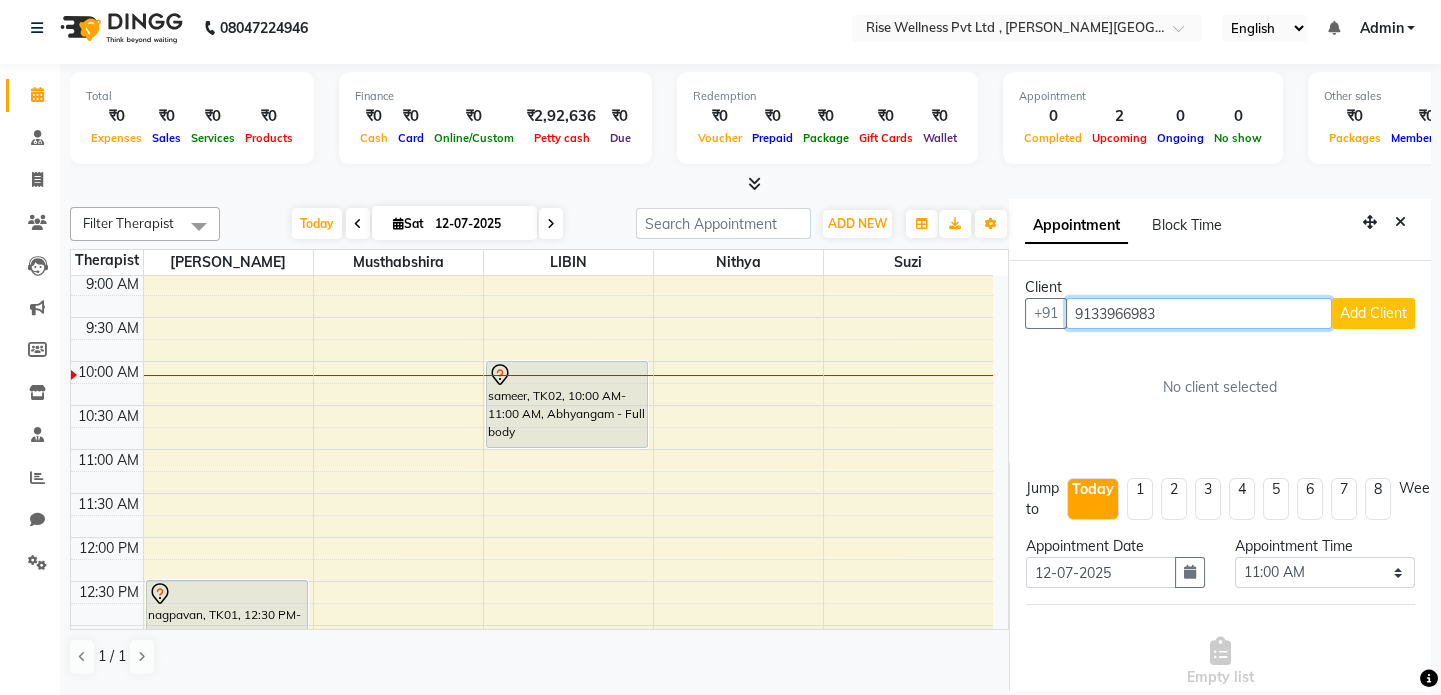 type on "9133966983" 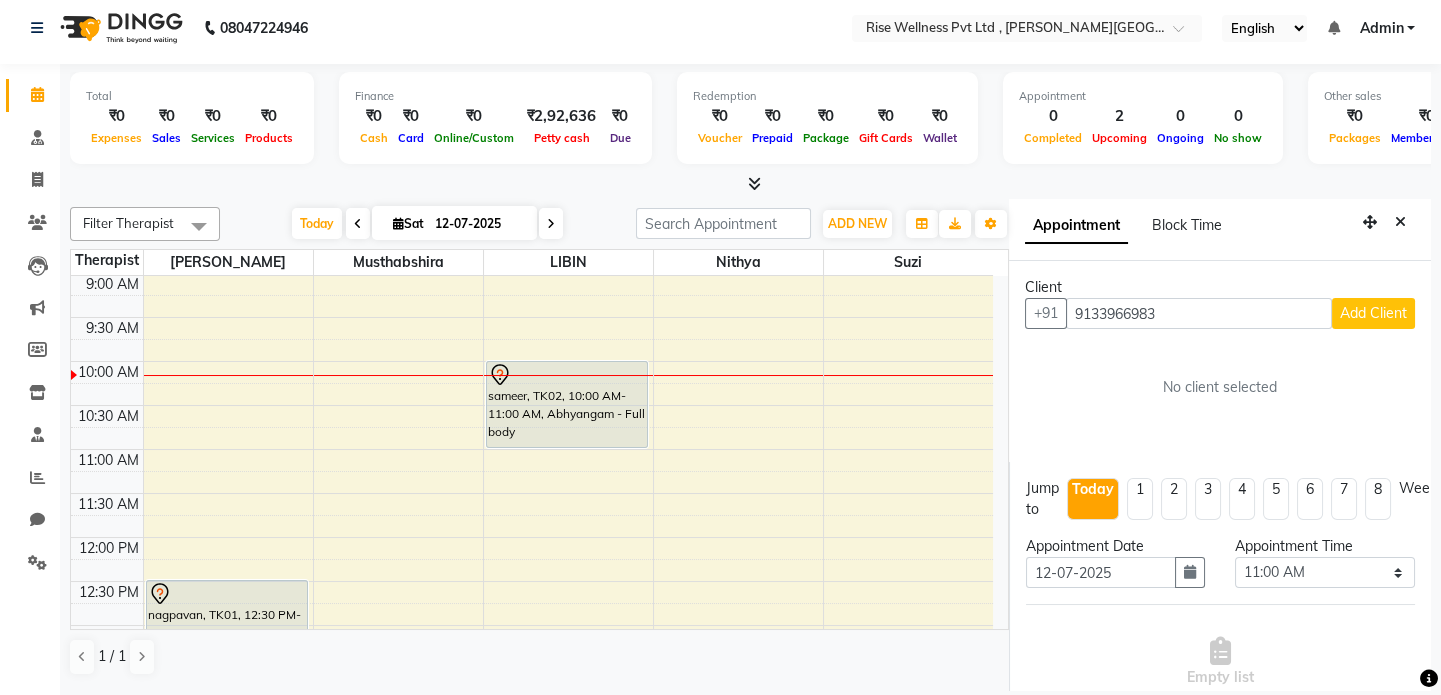 click on "Add Client" at bounding box center [1373, 313] 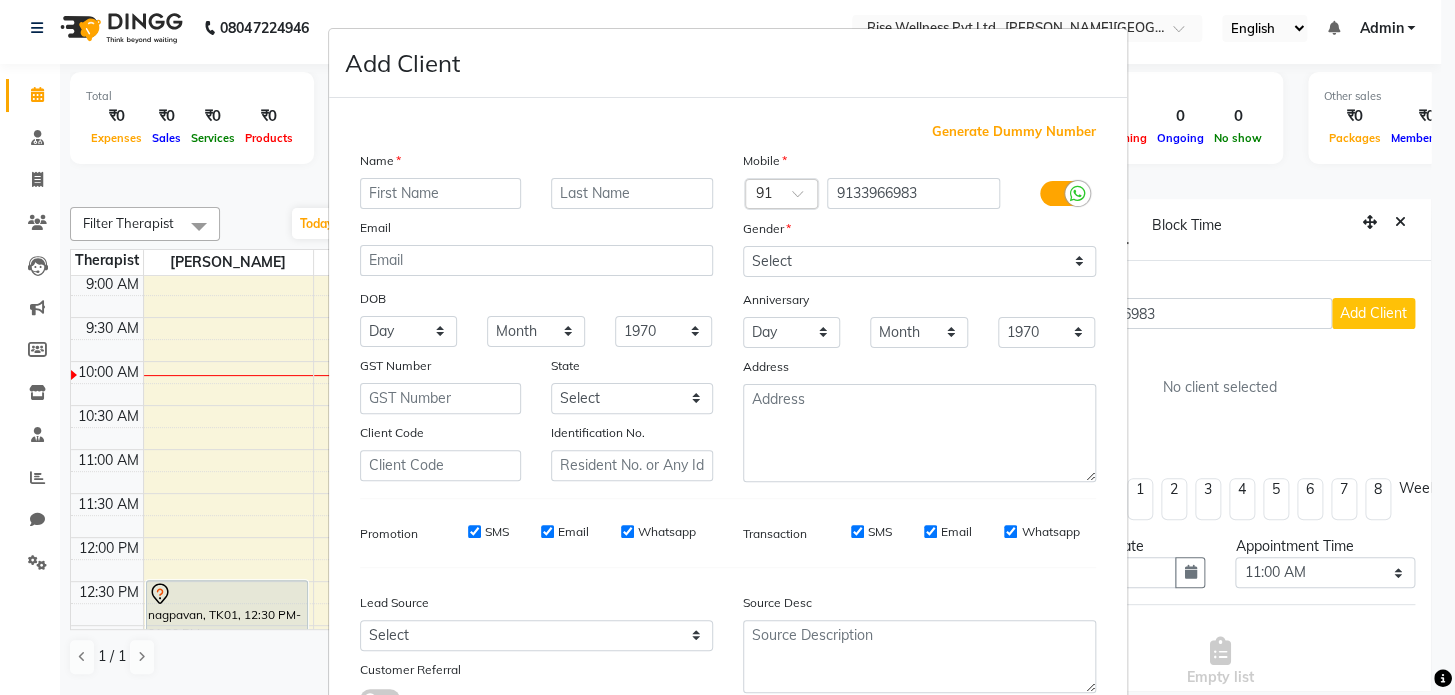 click at bounding box center [441, 193] 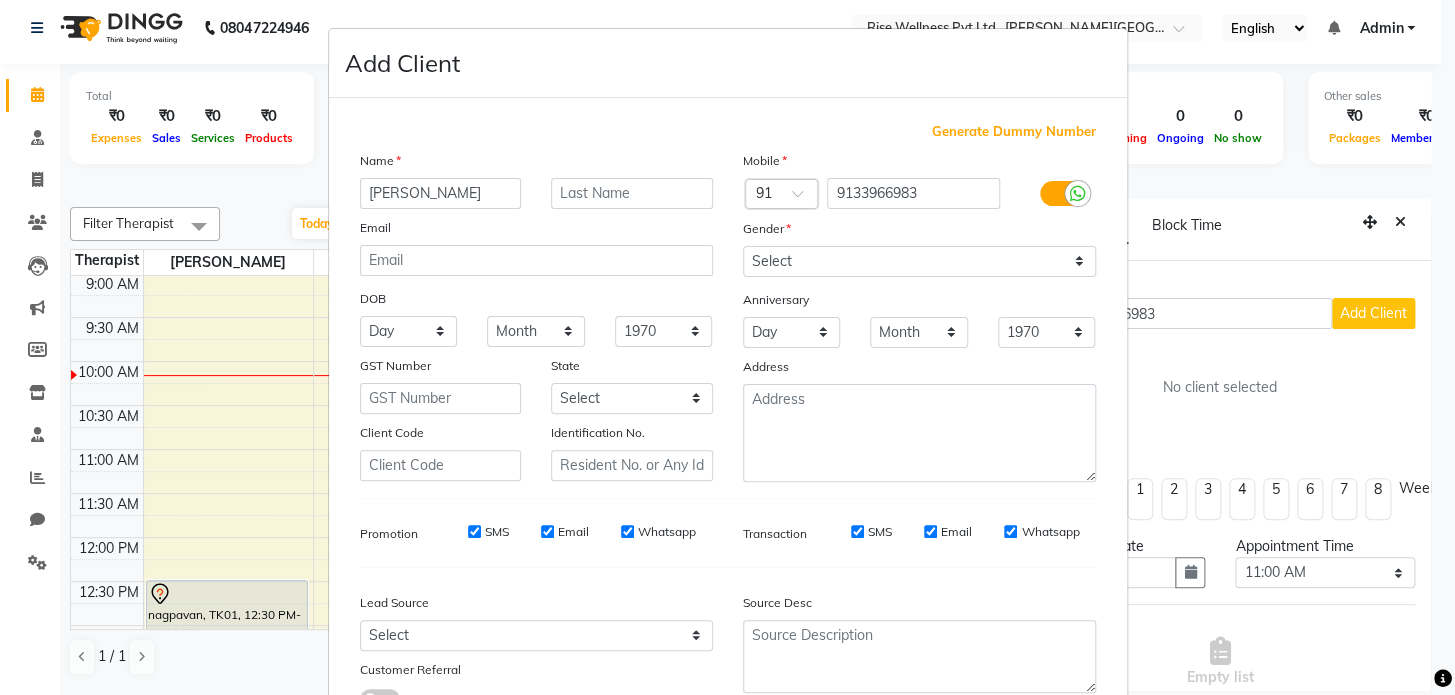 type on "[PERSON_NAME]" 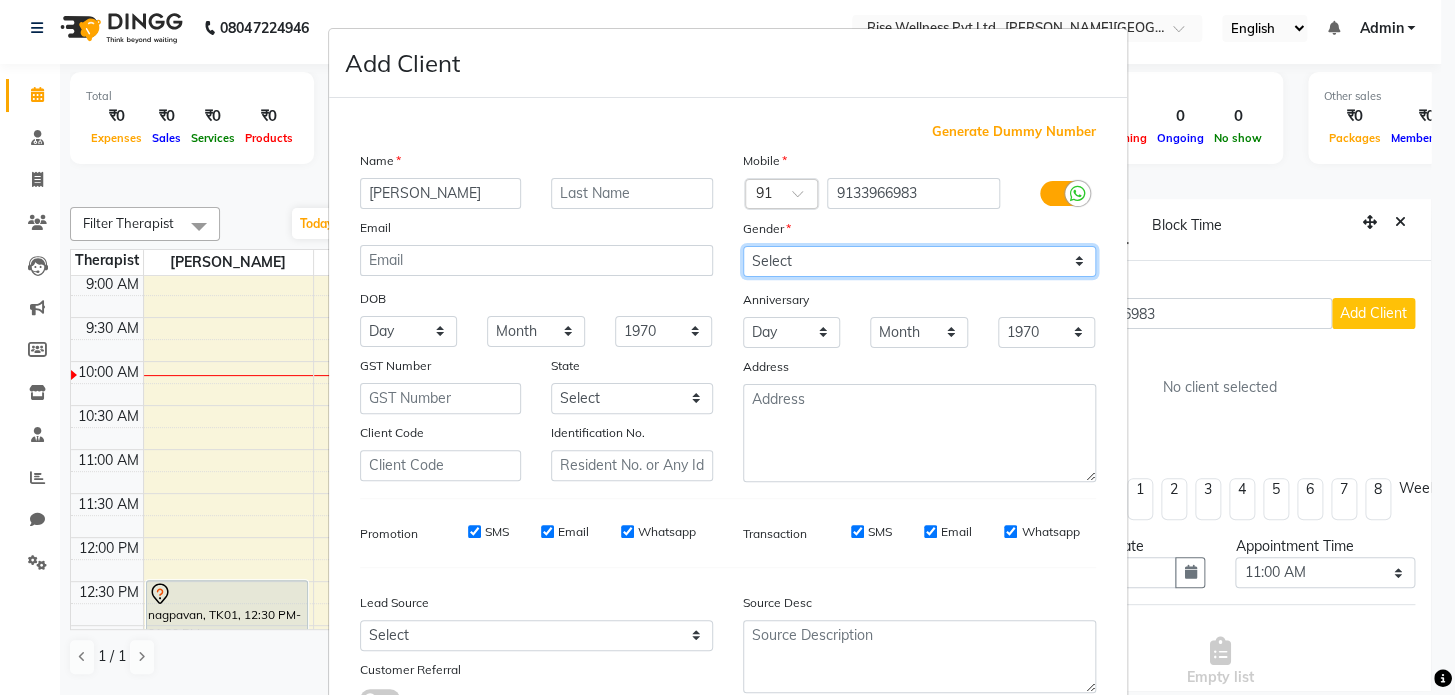 click on "Select [DEMOGRAPHIC_DATA] [DEMOGRAPHIC_DATA] Other Prefer Not To Say" at bounding box center [919, 261] 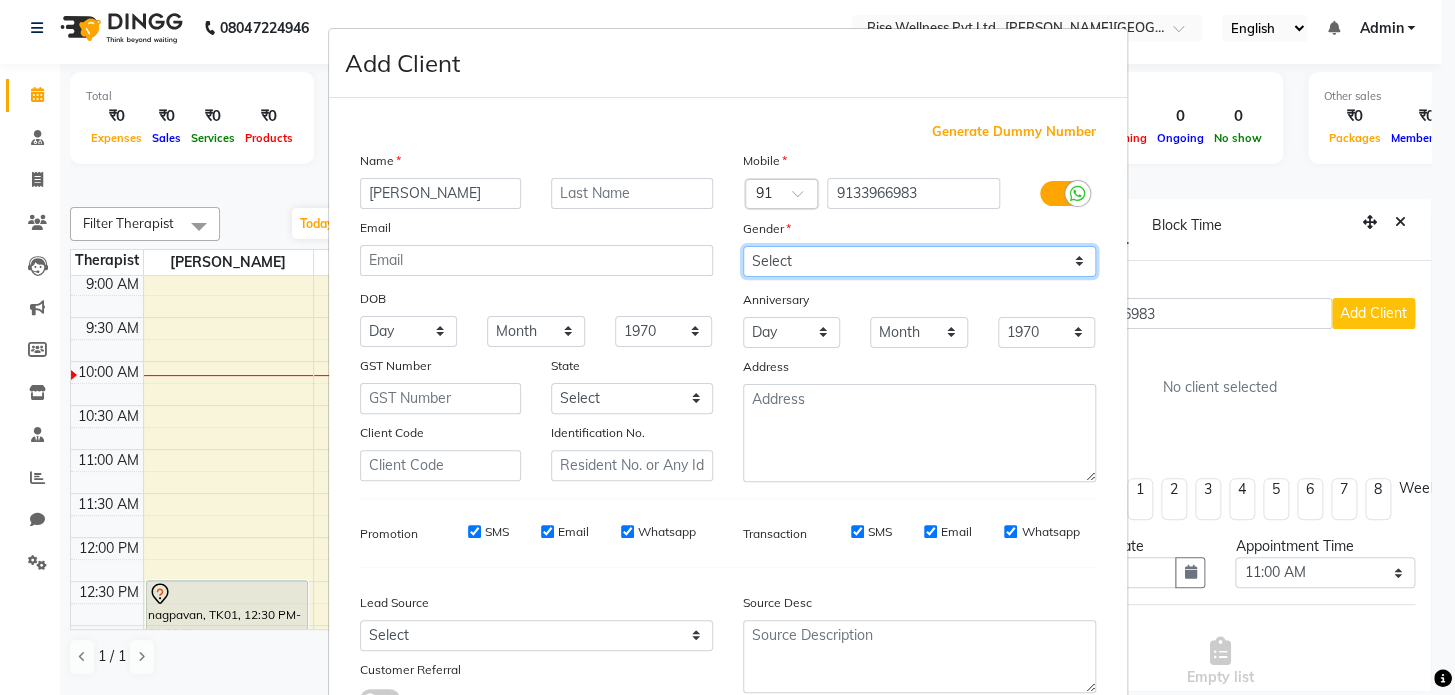 select on "[DEMOGRAPHIC_DATA]" 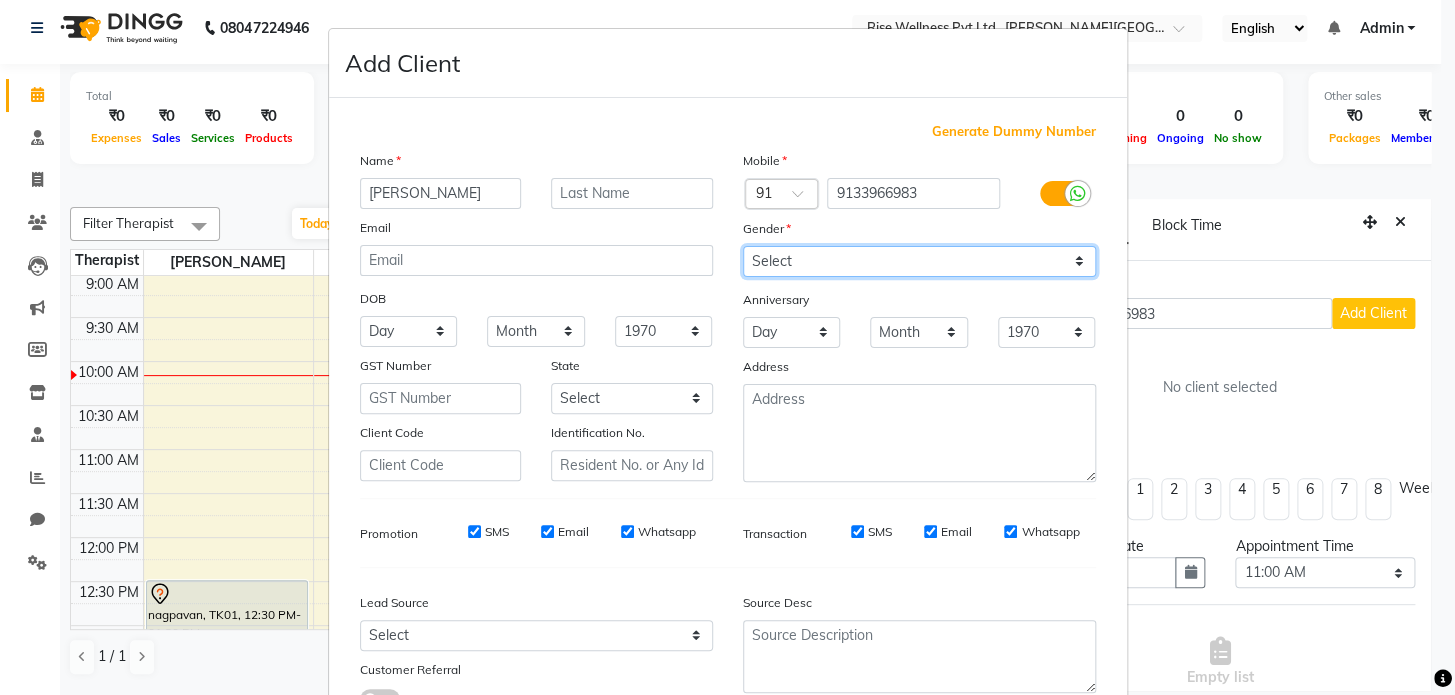 click on "Select [DEMOGRAPHIC_DATA] [DEMOGRAPHIC_DATA] Other Prefer Not To Say" at bounding box center (919, 261) 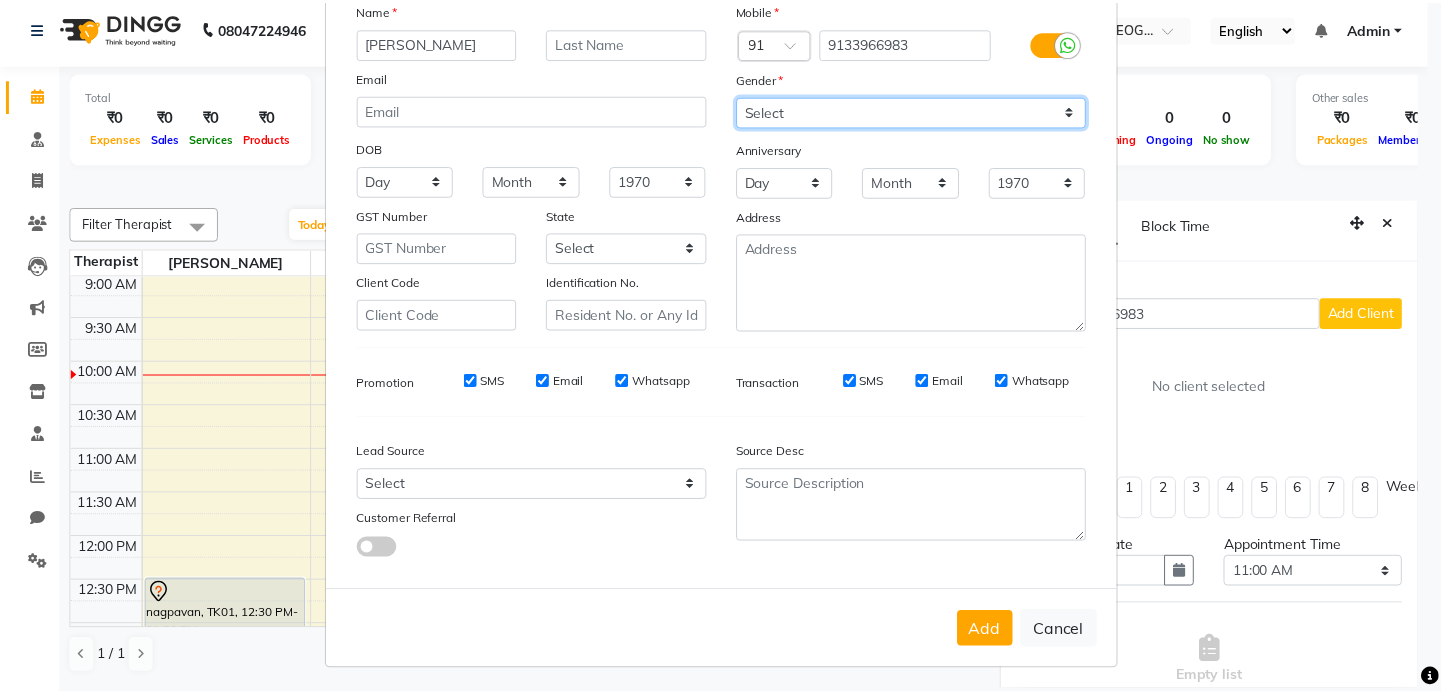 scroll, scrollTop: 158, scrollLeft: 0, axis: vertical 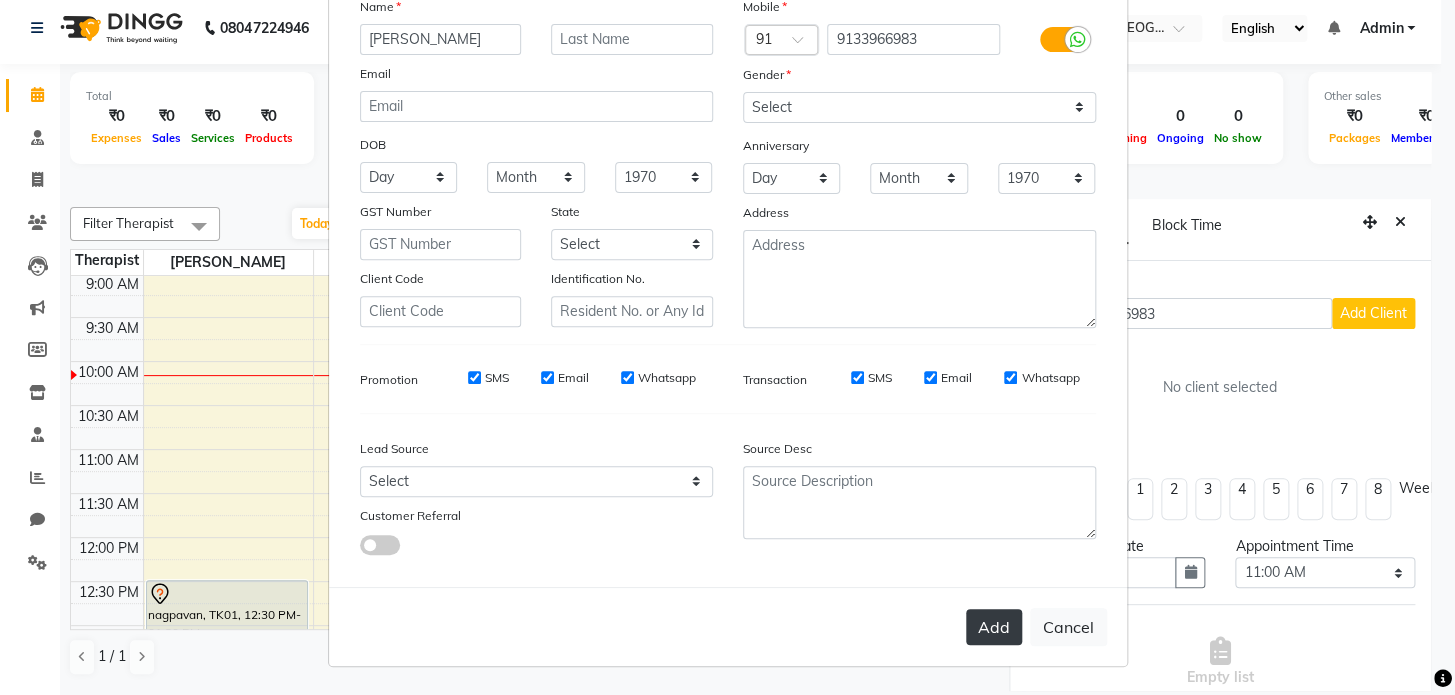 click on "Add" at bounding box center [994, 627] 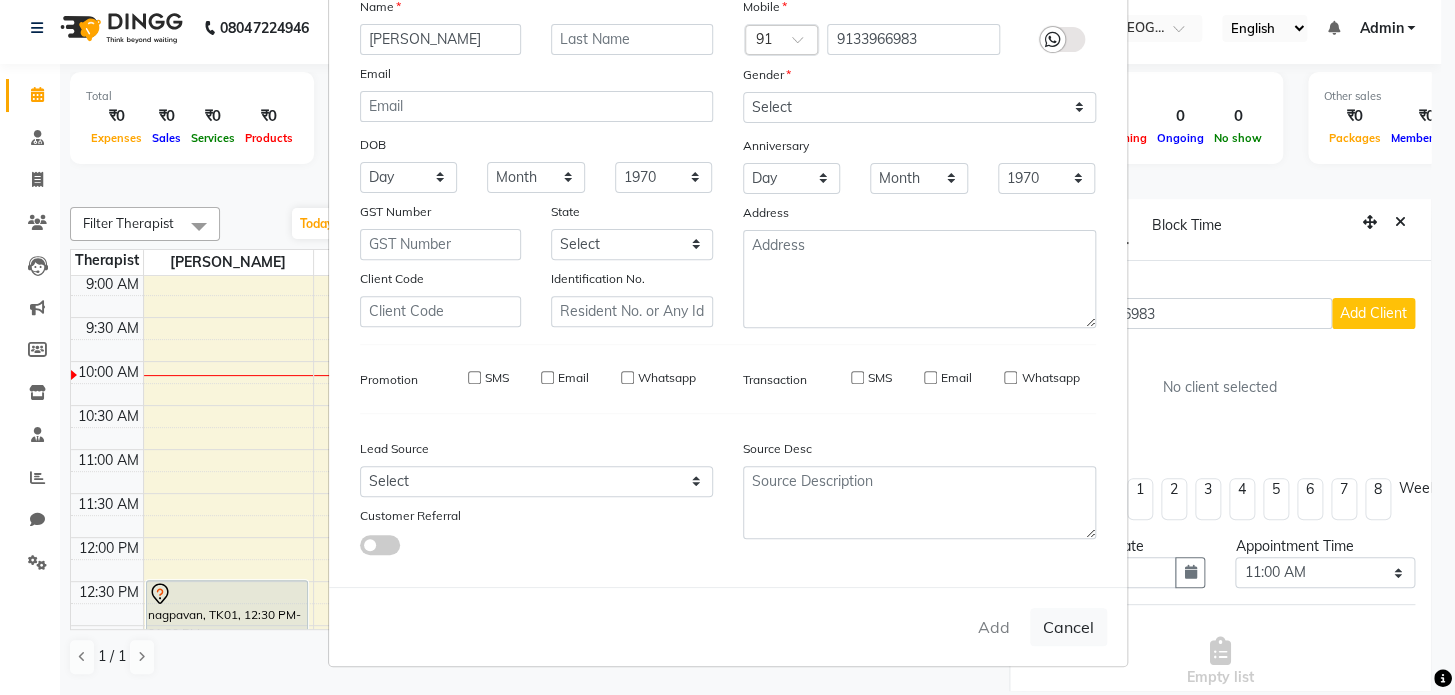 type 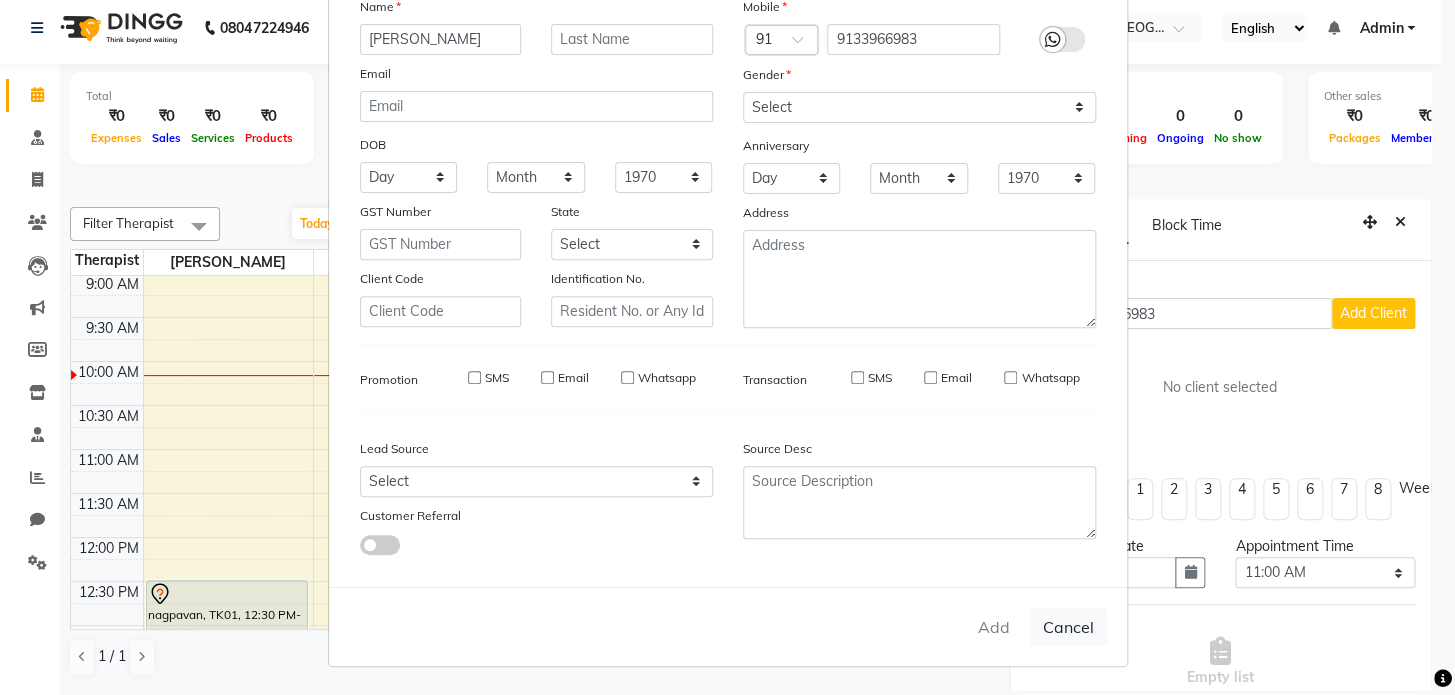 select 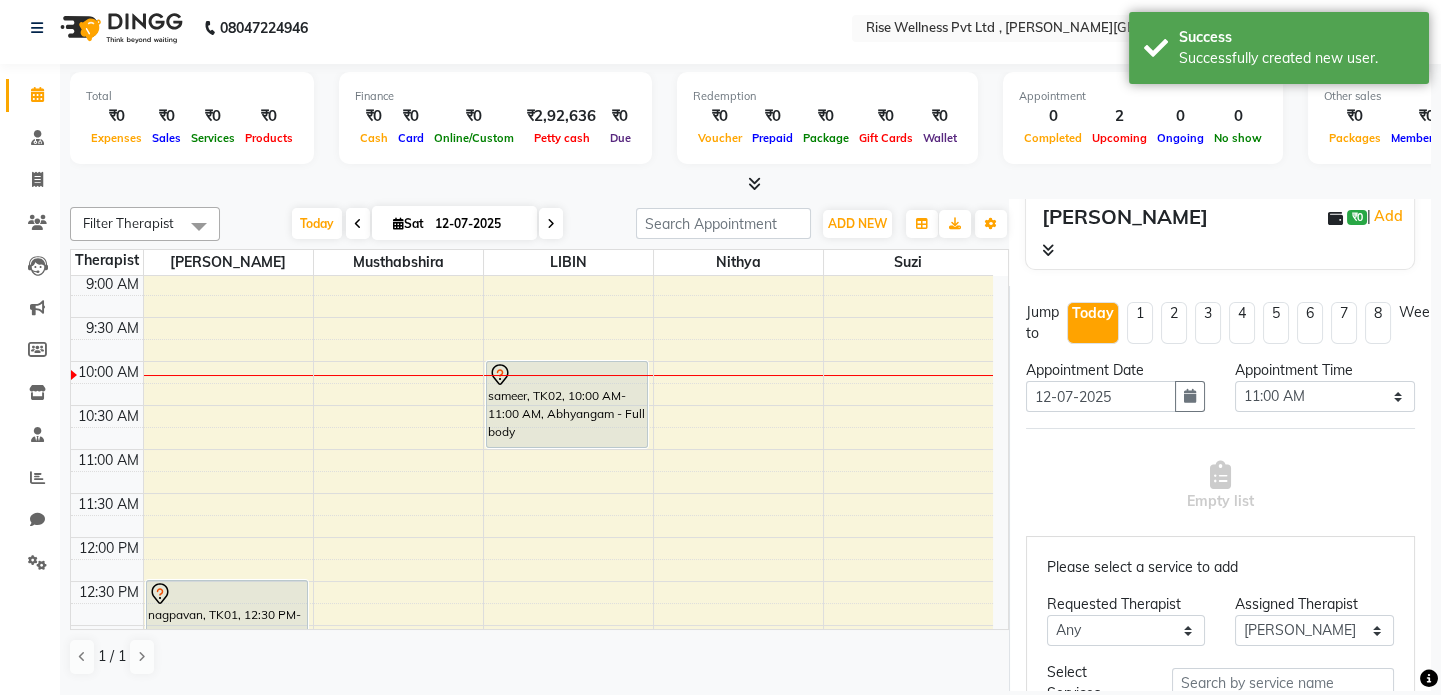 scroll, scrollTop: 272, scrollLeft: 0, axis: vertical 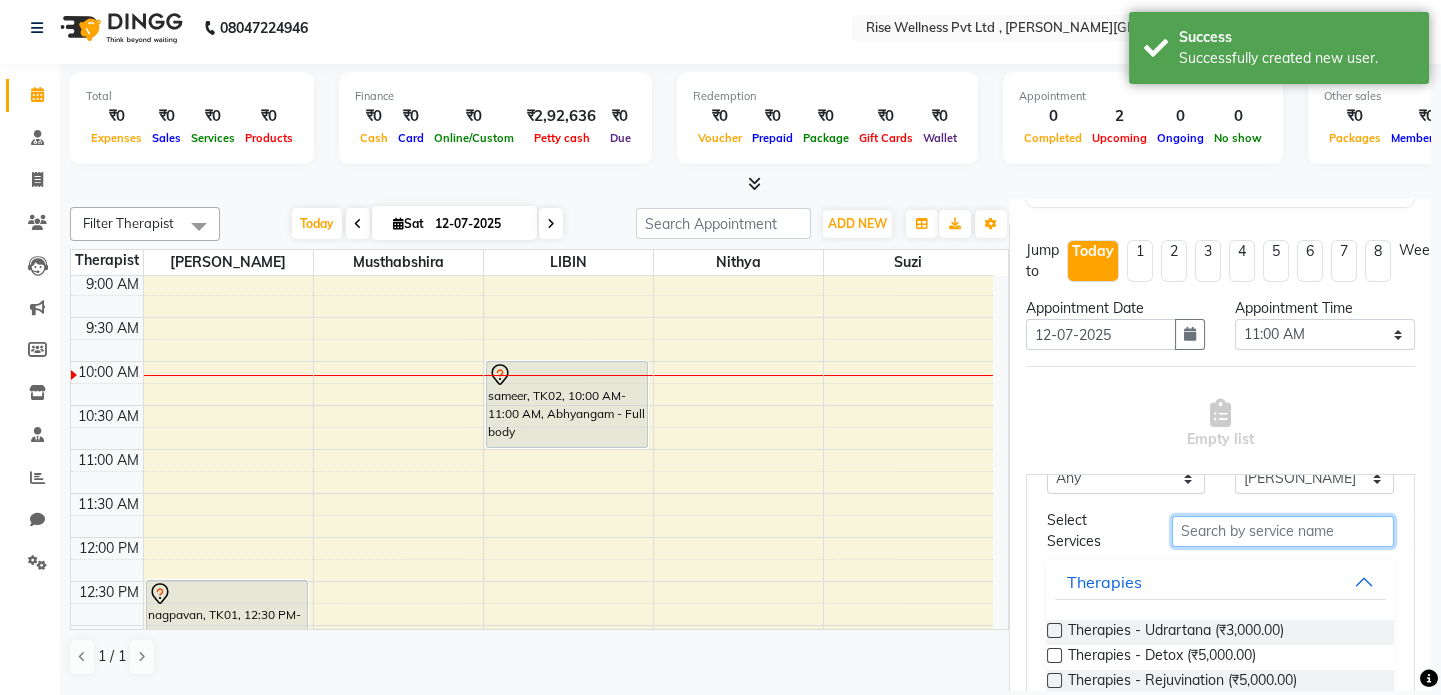click at bounding box center [1283, 531] 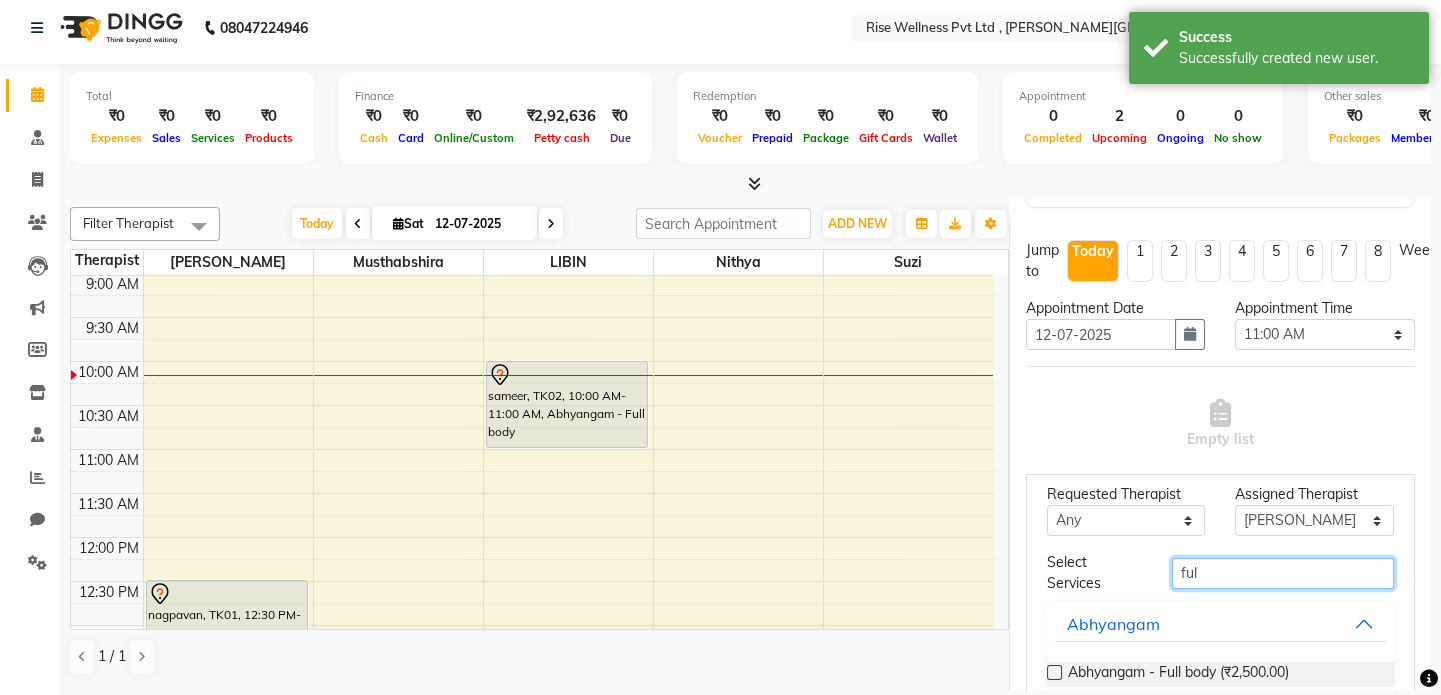 scroll, scrollTop: 47, scrollLeft: 0, axis: vertical 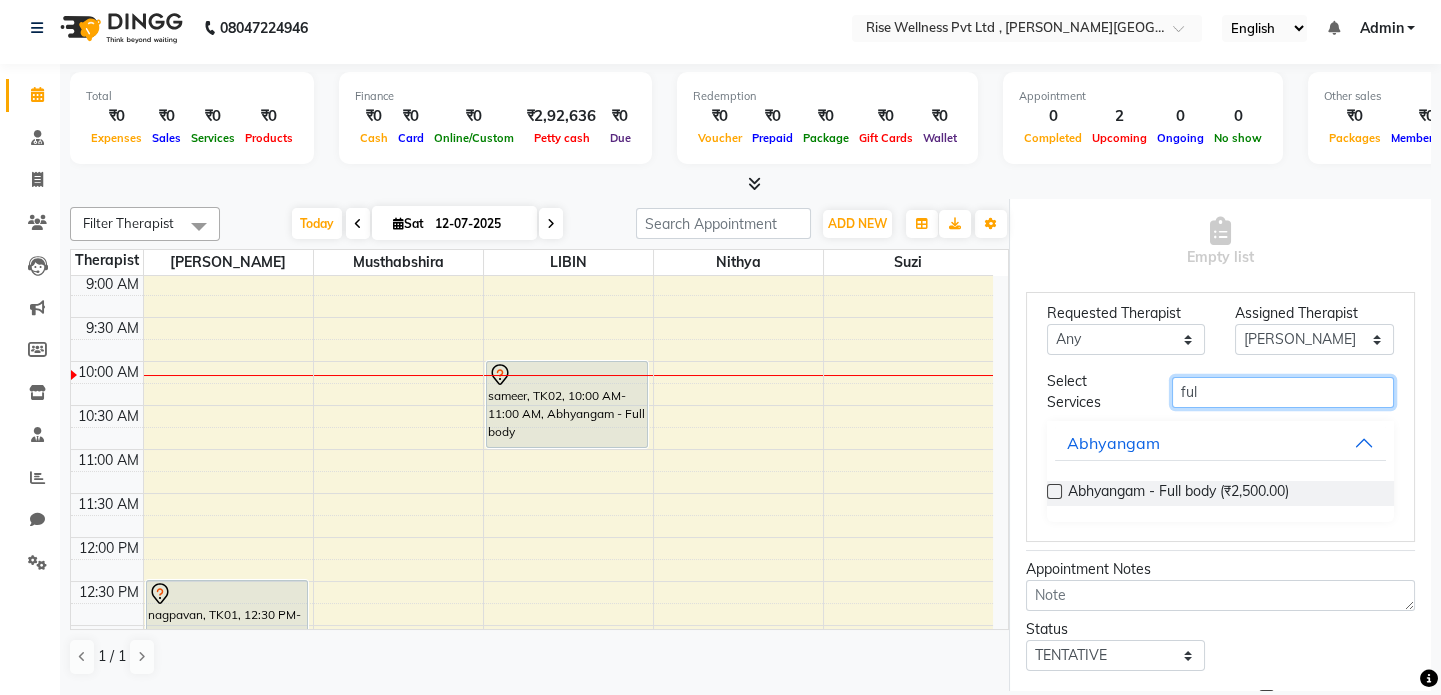type on "ful" 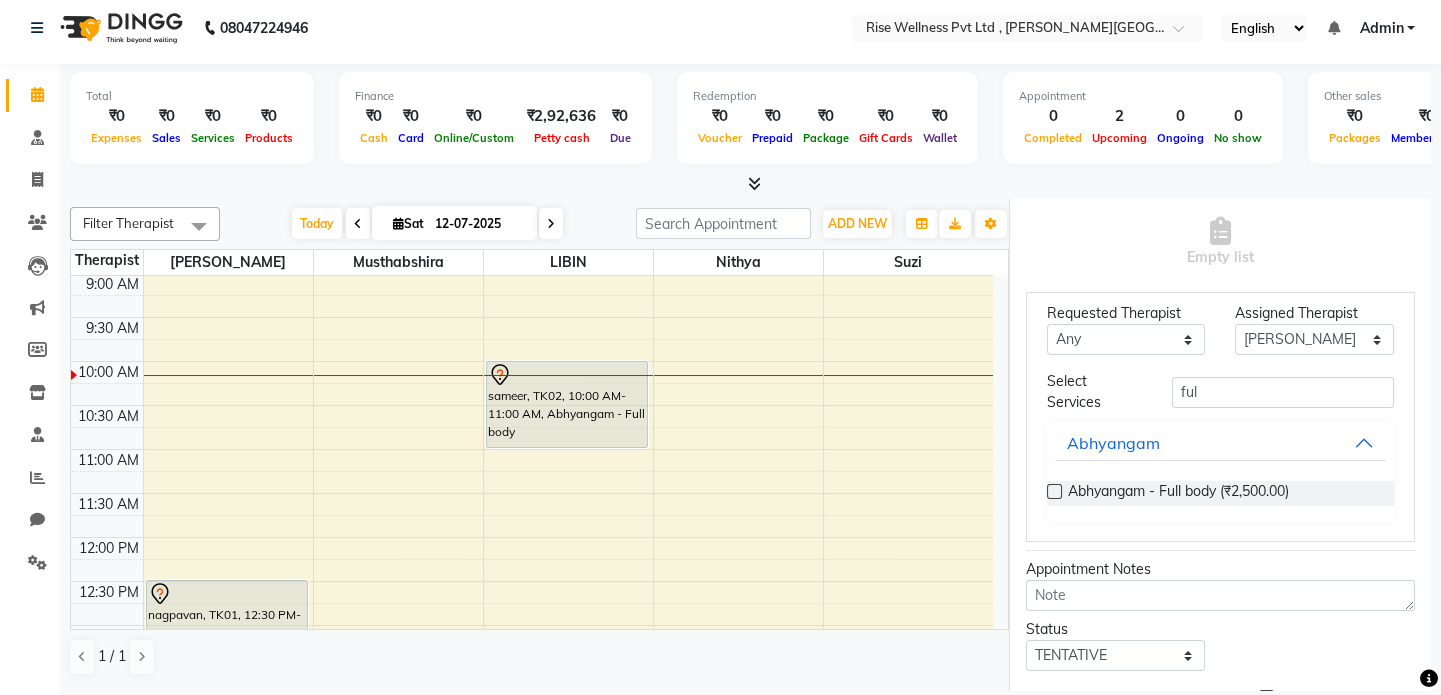click at bounding box center [1054, 491] 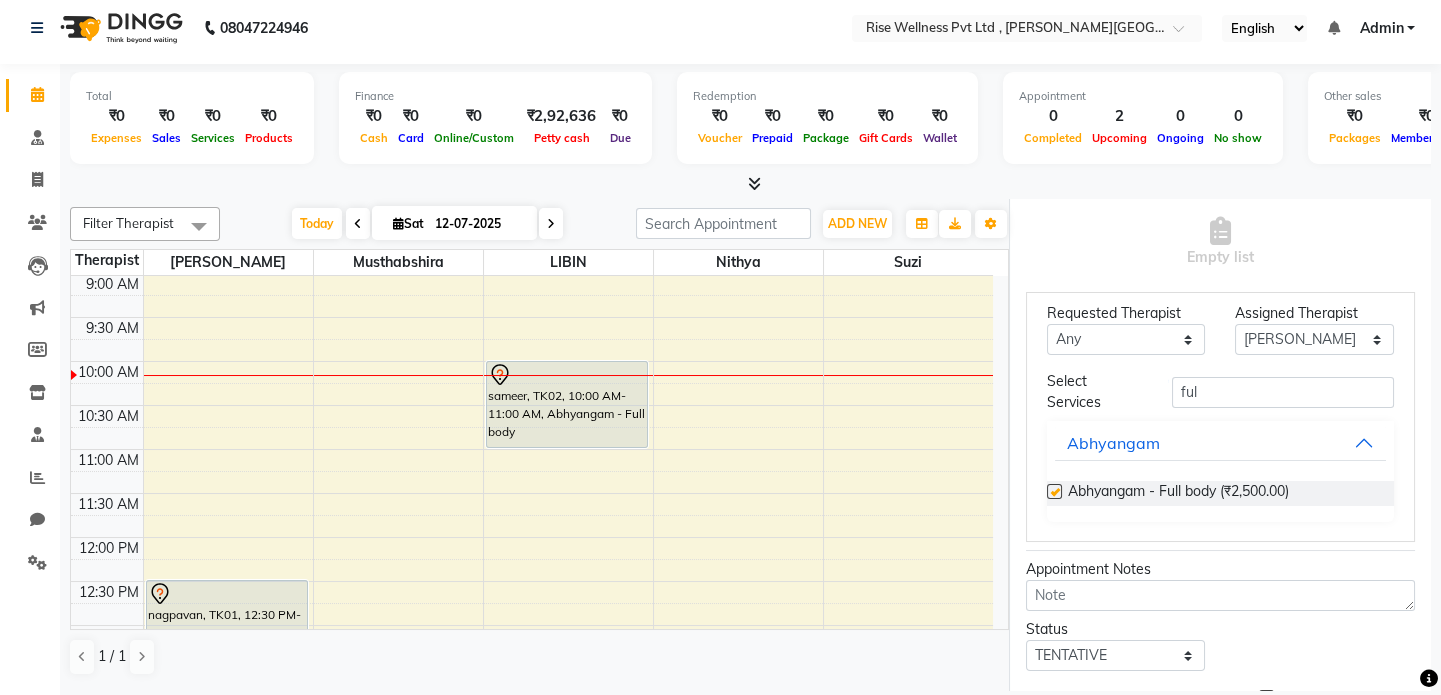 scroll, scrollTop: 375, scrollLeft: 0, axis: vertical 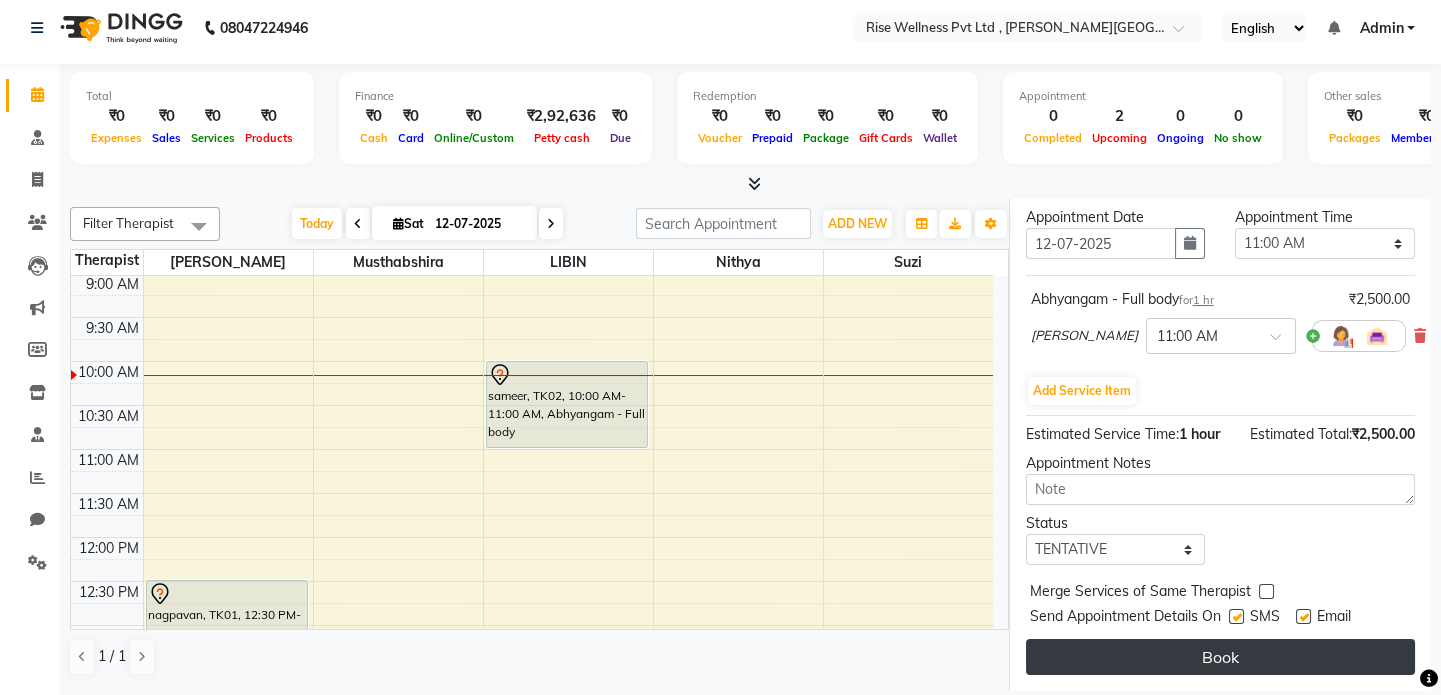 click on "Book" at bounding box center (1220, 657) 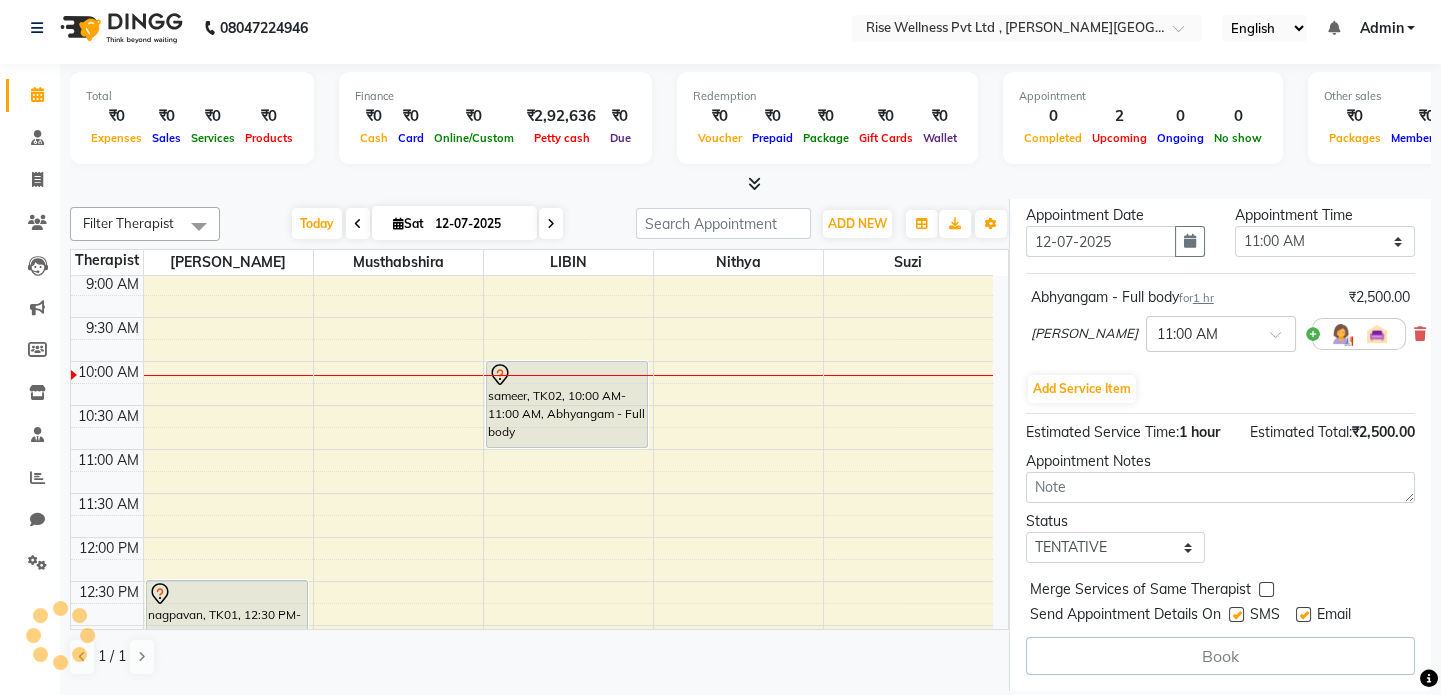 select on "67714" 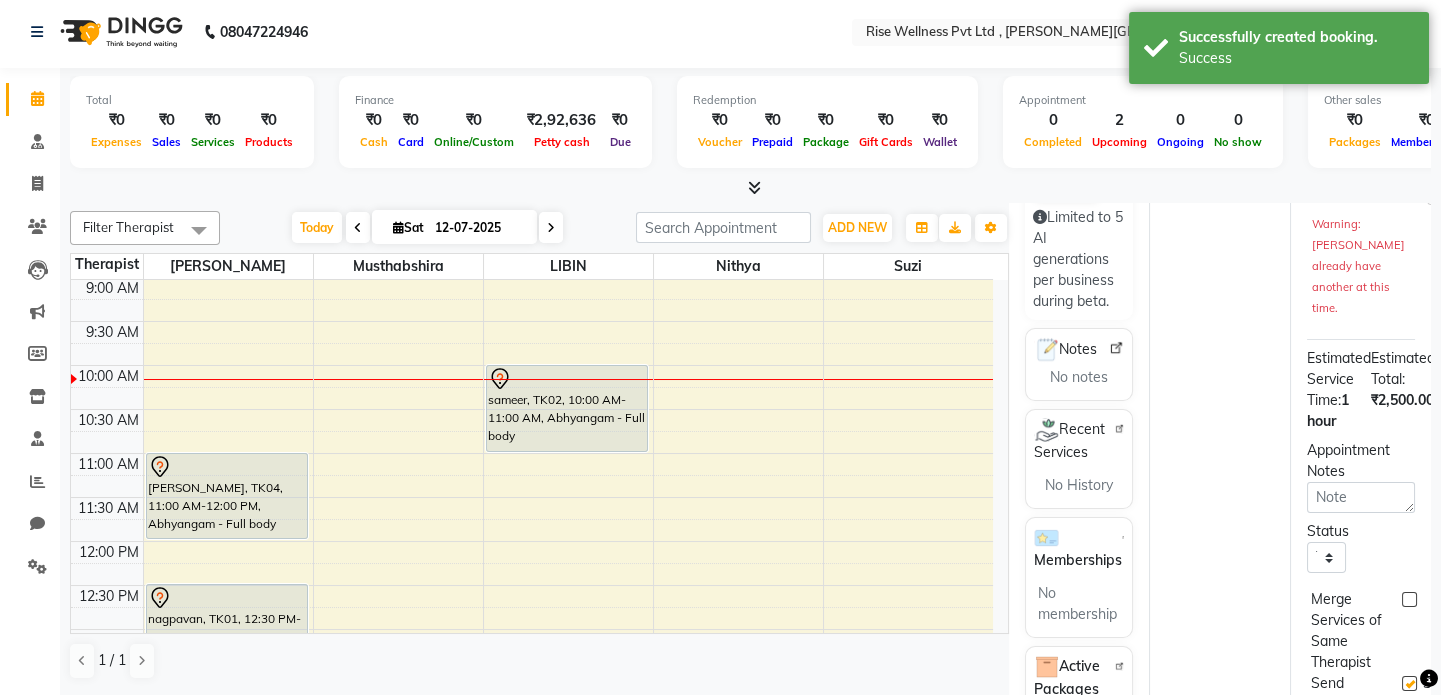 scroll, scrollTop: 8, scrollLeft: 0, axis: vertical 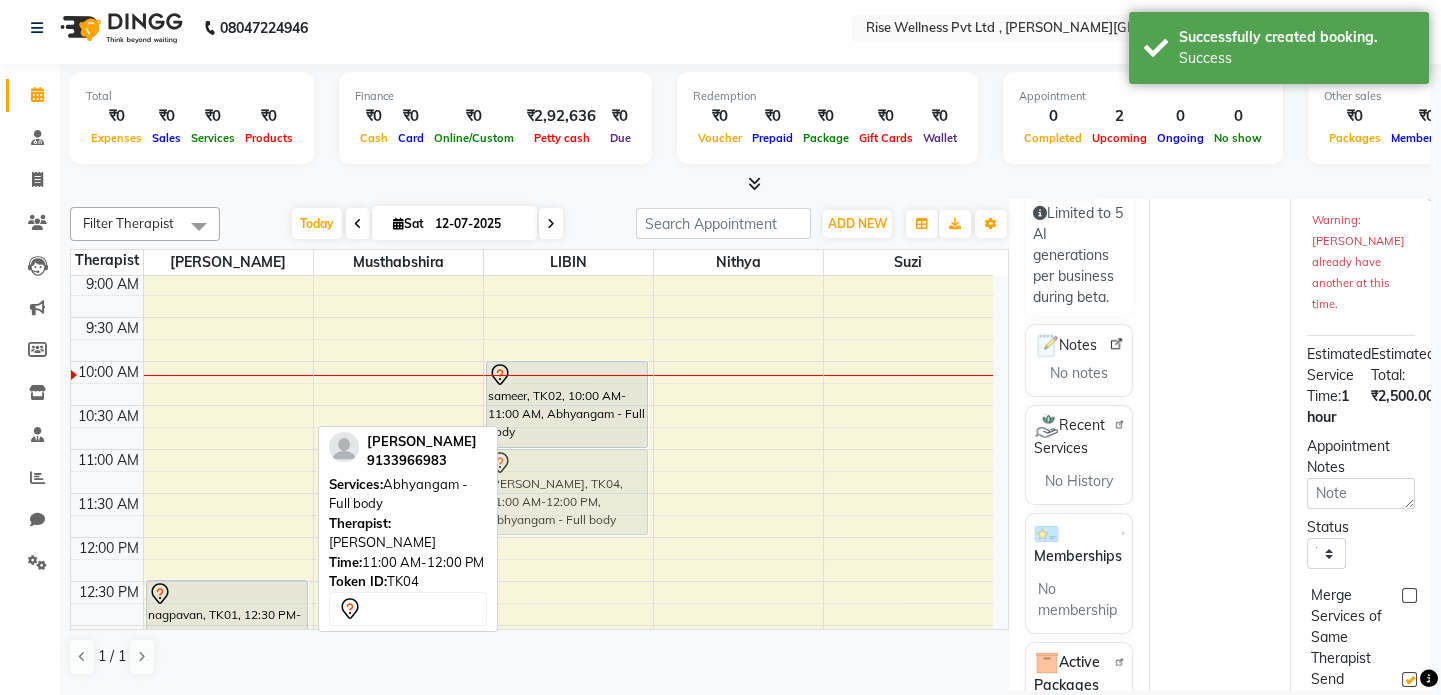 drag, startPoint x: 280, startPoint y: 488, endPoint x: 543, endPoint y: 487, distance: 263.0019 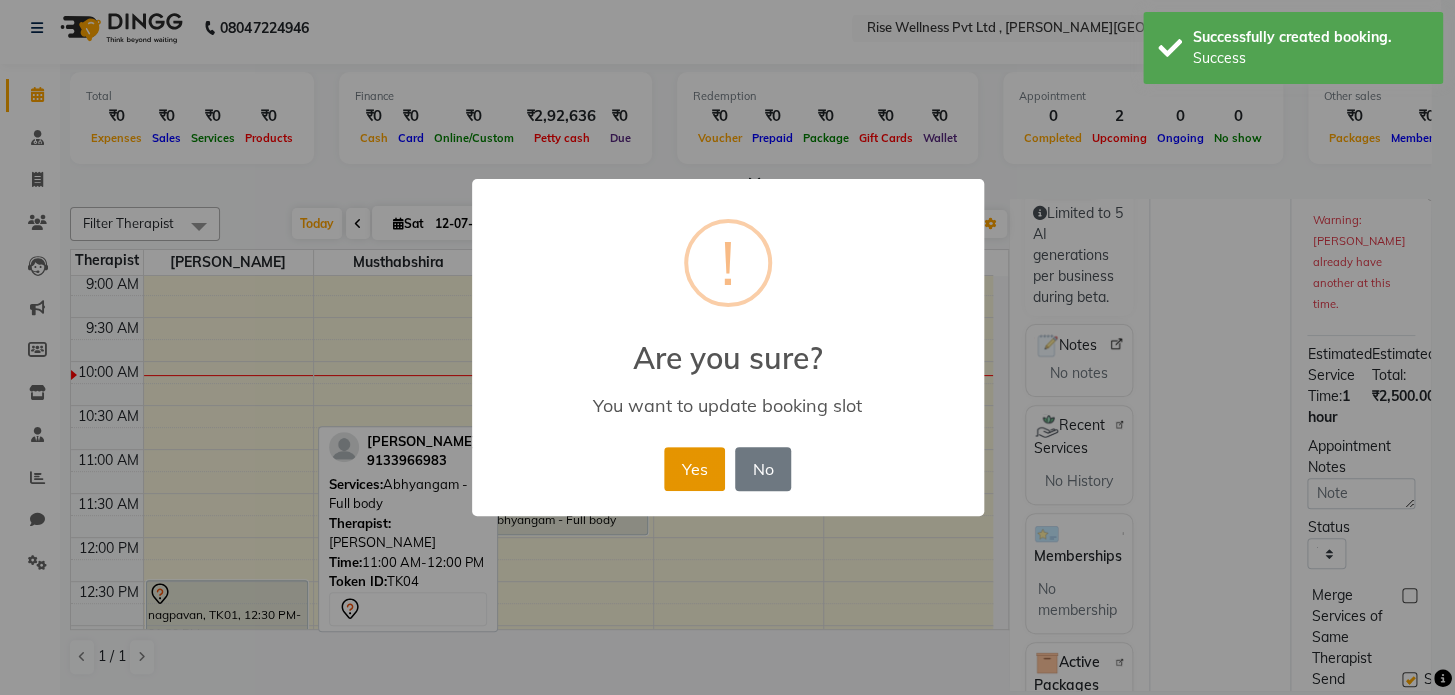 click on "Yes" at bounding box center (694, 469) 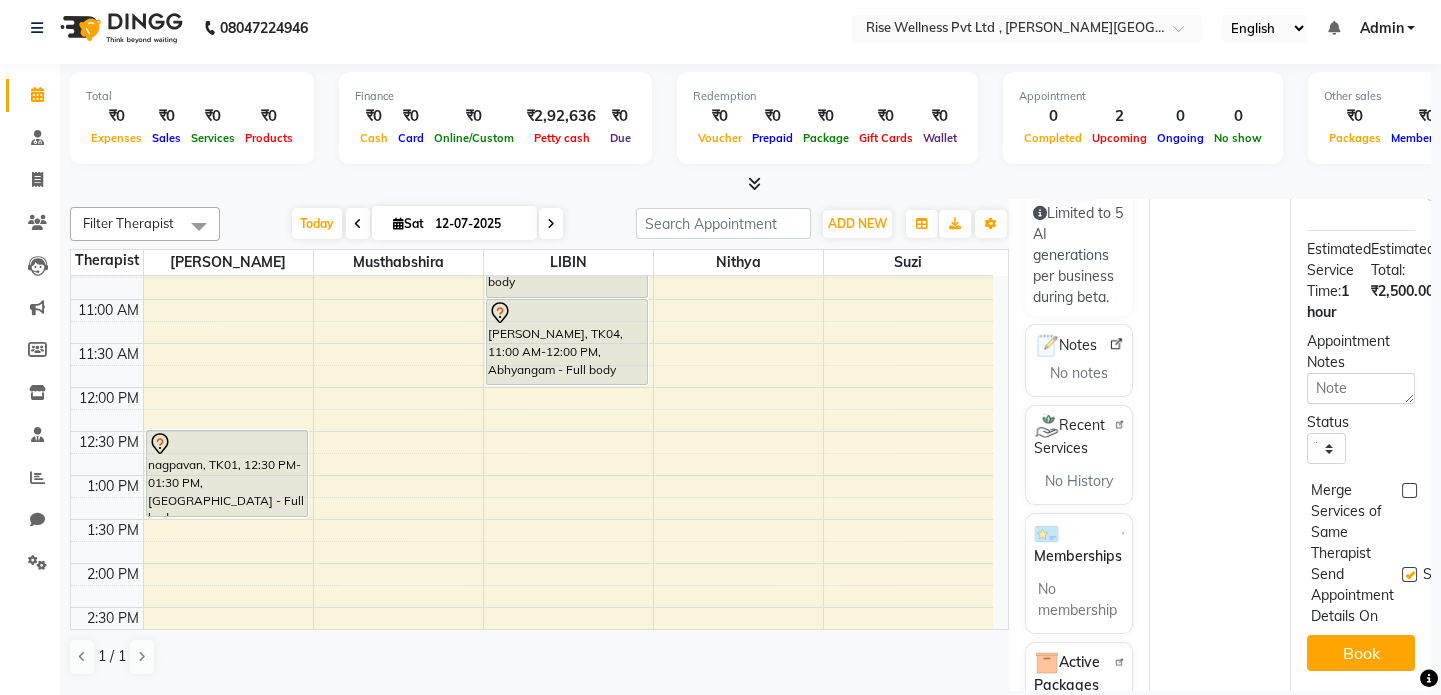 scroll, scrollTop: 272, scrollLeft: 0, axis: vertical 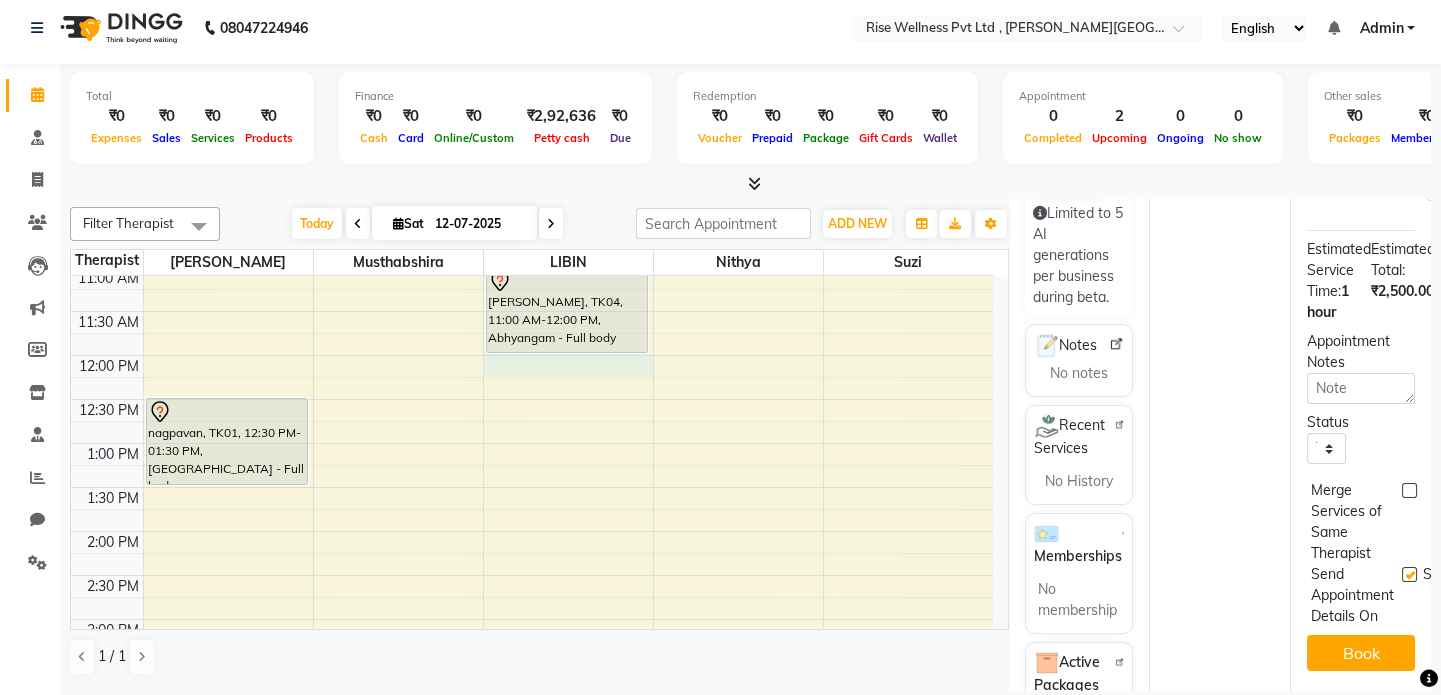 click on "8:00 AM 8:30 AM 9:00 AM 9:30 AM 10:00 AM 10:30 AM 11:00 AM 11:30 AM 12:00 PM 12:30 PM 1:00 PM 1:30 PM 2:00 PM 2:30 PM 3:00 PM 3:30 PM 4:00 PM 4:30 PM 5:00 PM 5:30 PM 6:00 PM 6:30 PM 7:00 PM 7:30 PM 8:00 PM 8:30 PM             nagpavan, TK01, 12:30 PM-01:30 PM, Abhyangam - Full body             mr reddy, TK03, 04:00 PM-05:00 PM, Abhyangam - Full body             sameer, TK02, 10:00 AM-11:00 AM, Abhyangam - Full body             irfan, TK04, 11:00 AM-12:00 PM, Abhyangam - Full body" at bounding box center (532, 575) 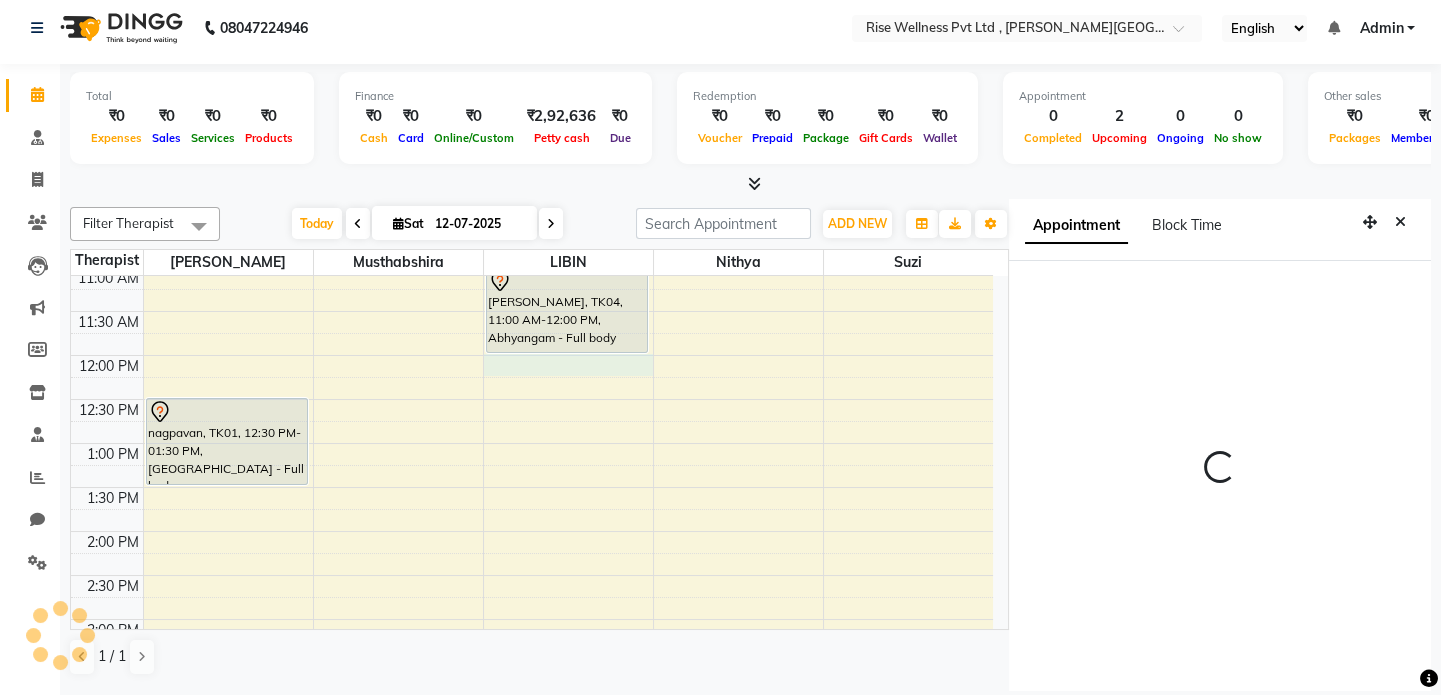 select on "720" 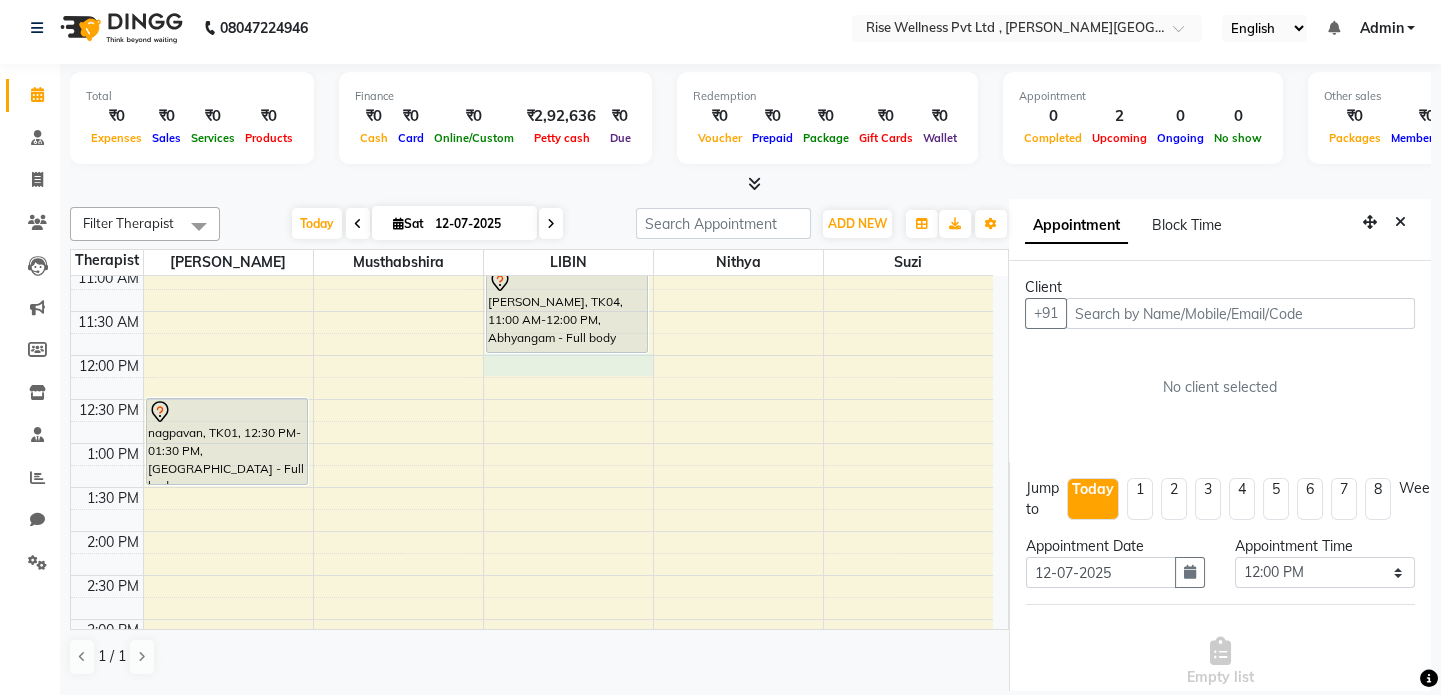 click at bounding box center (1240, 313) 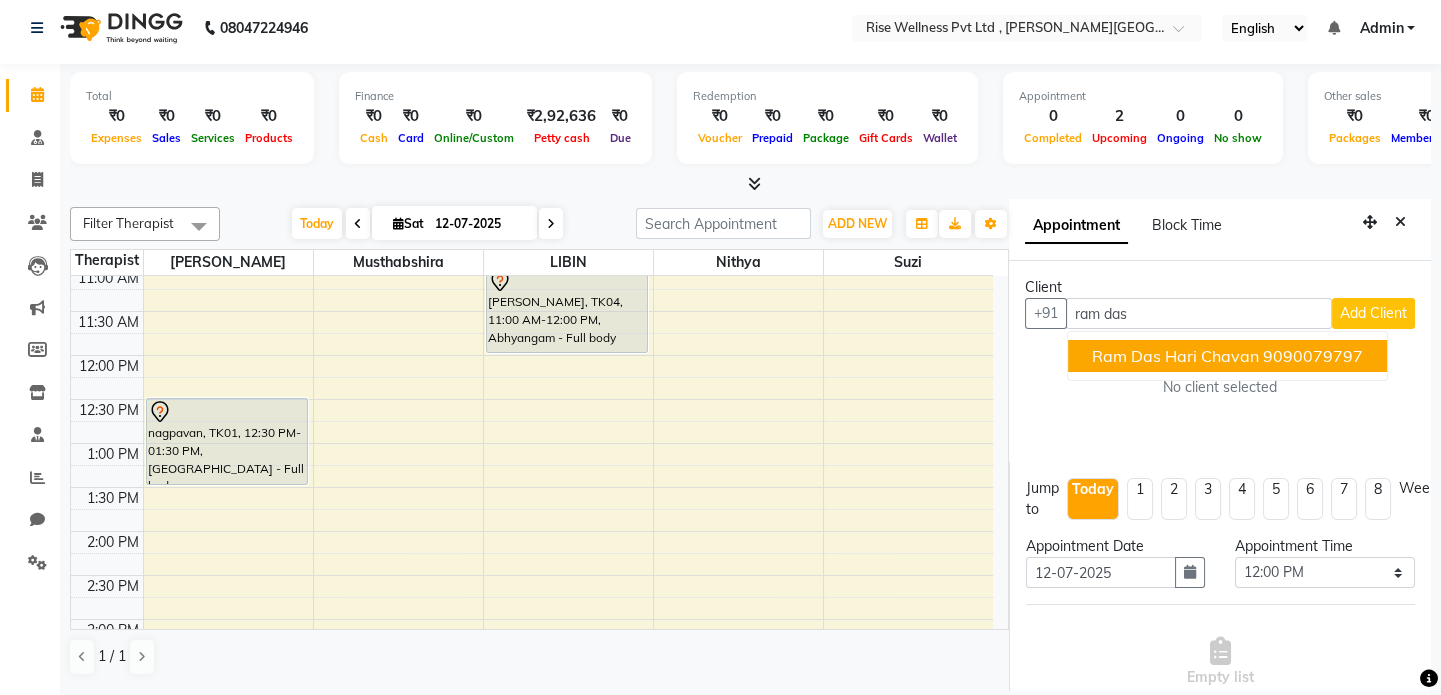 click on "ram das hari chavan" at bounding box center (1175, 356) 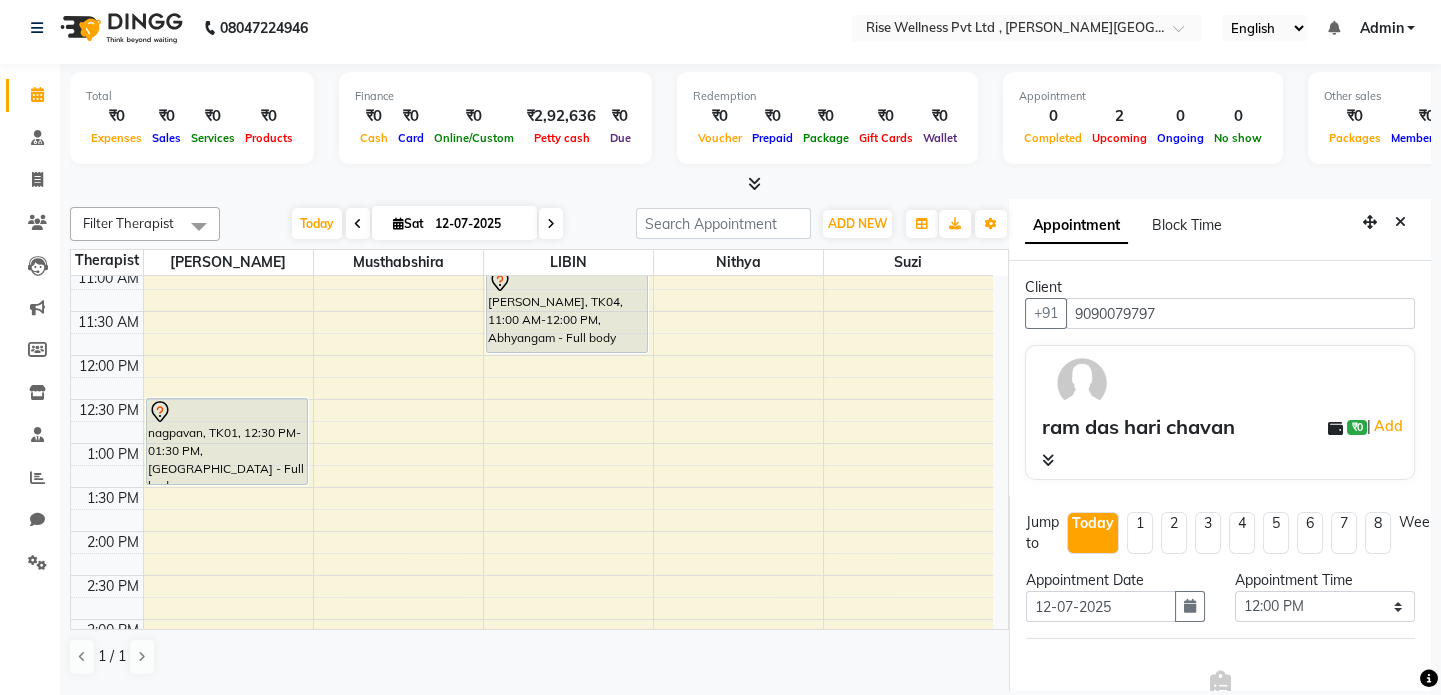 scroll, scrollTop: 454, scrollLeft: 0, axis: vertical 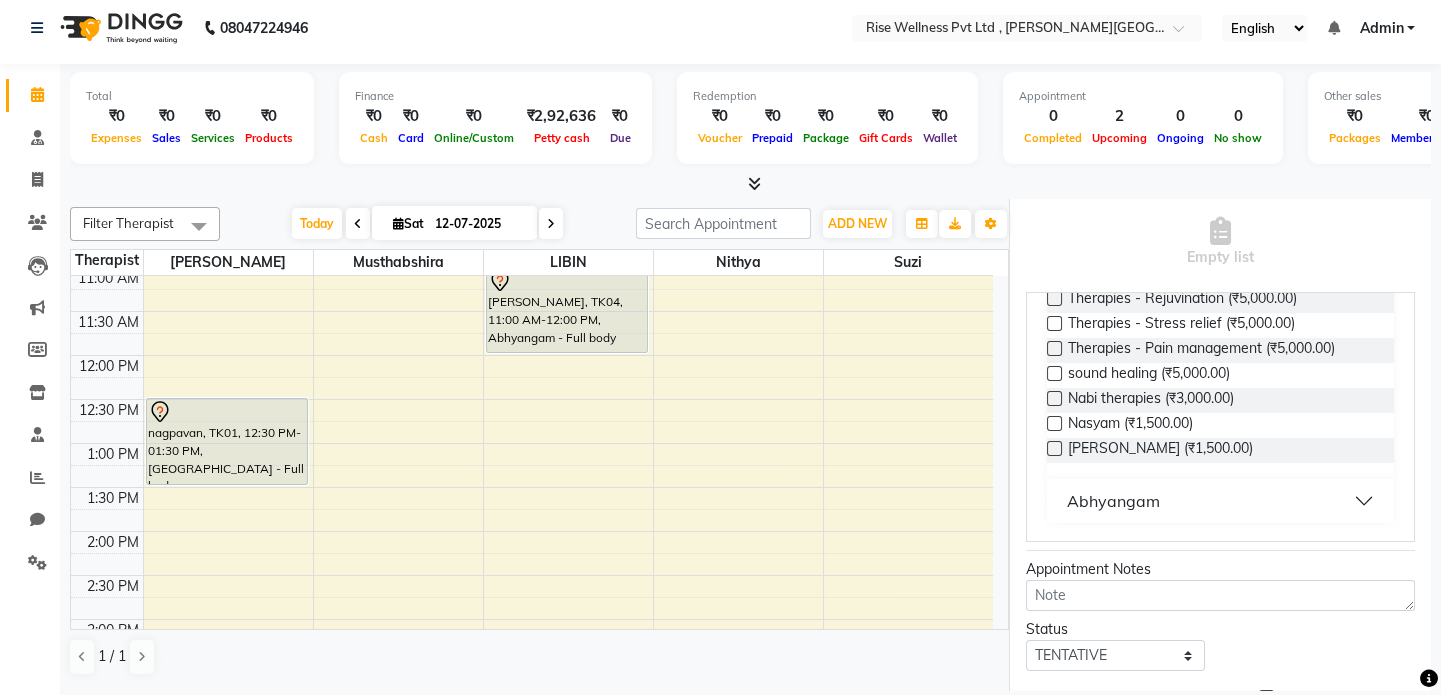 type on "9090079797" 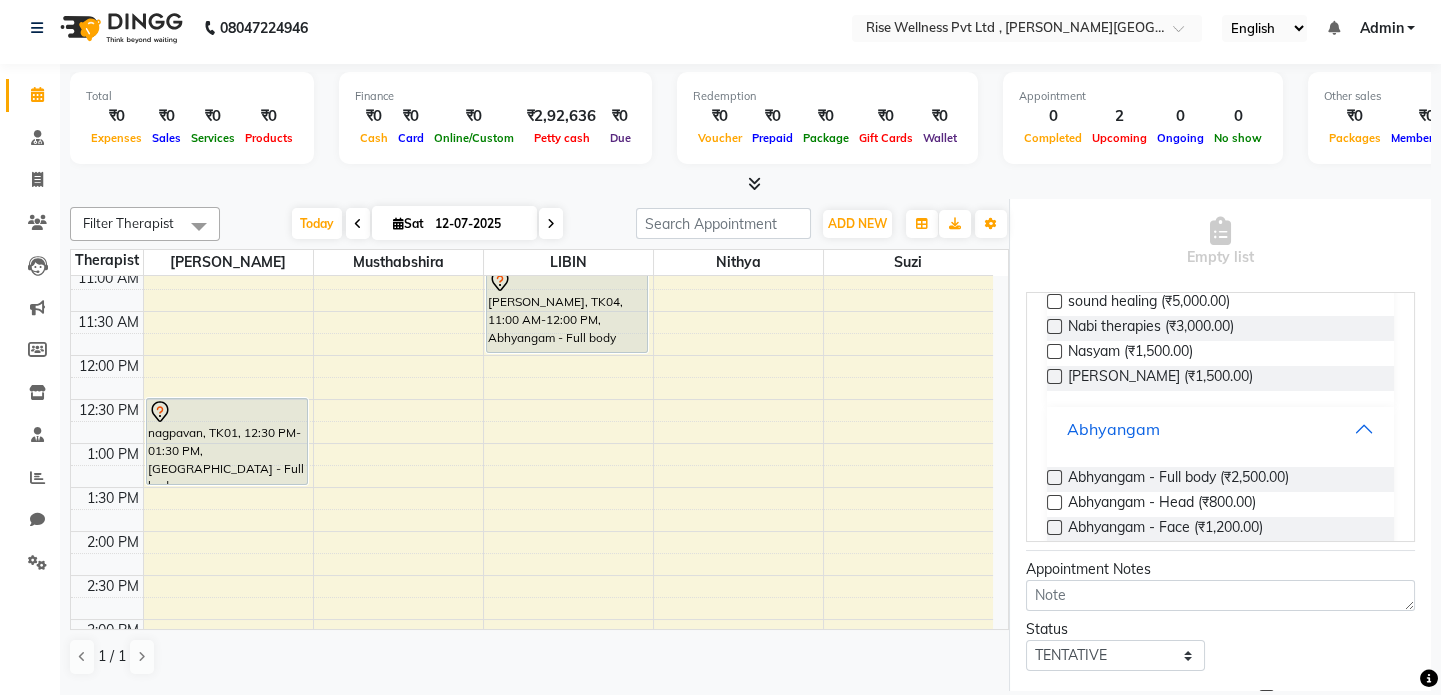 scroll, scrollTop: 472, scrollLeft: 0, axis: vertical 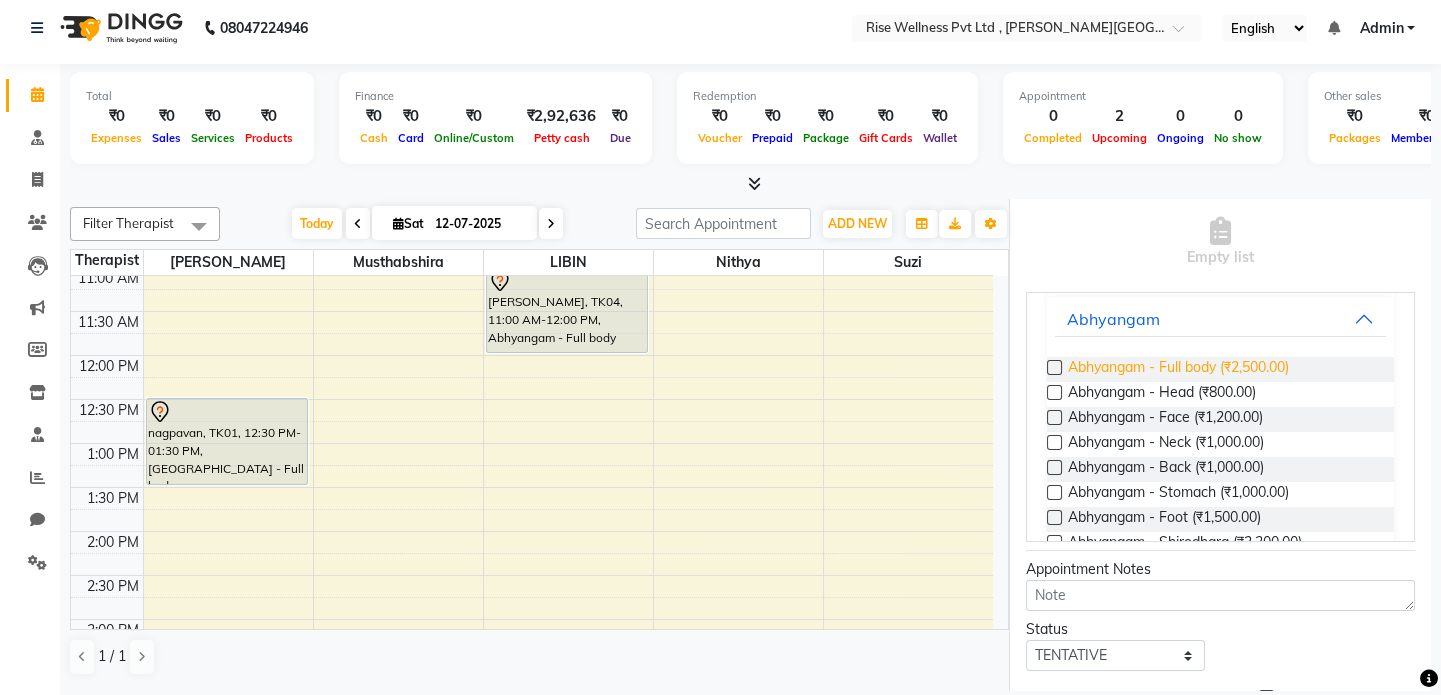click on "Abhyangam - Full body (₹2,500.00)" at bounding box center (1178, 369) 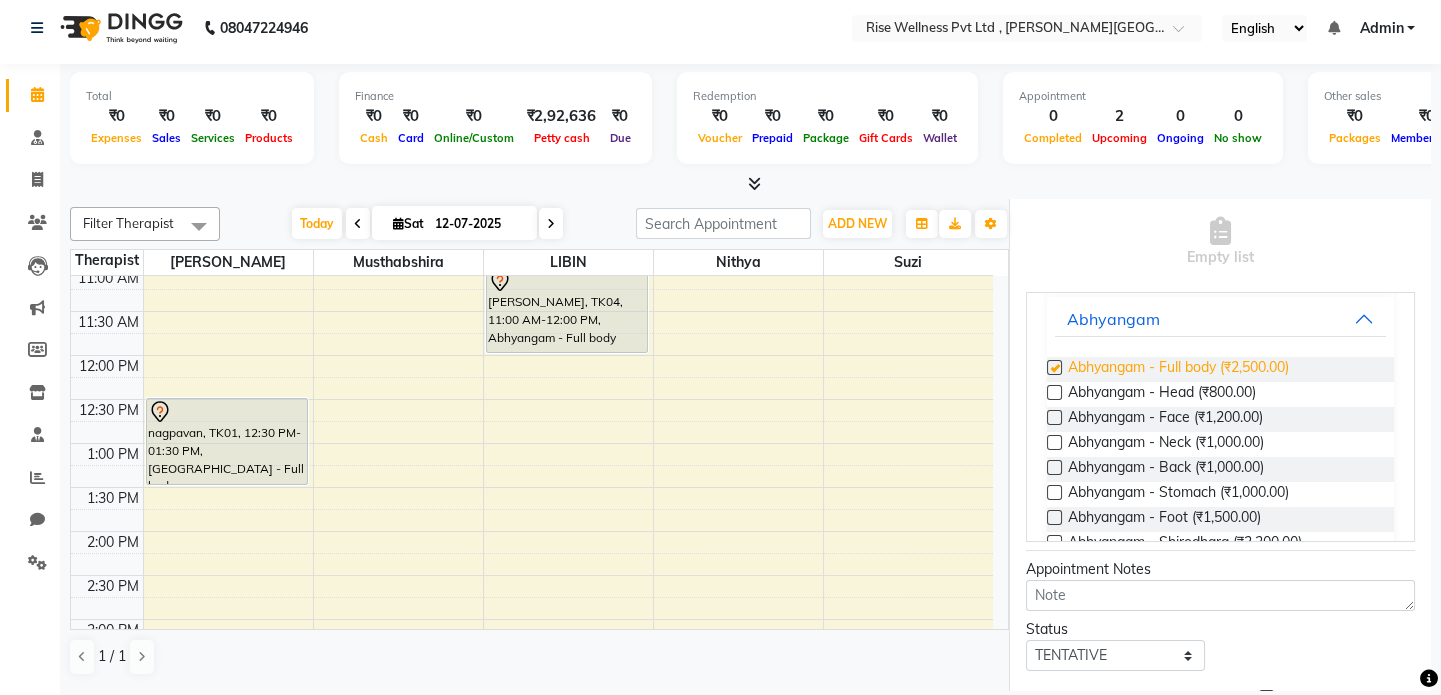 scroll, scrollTop: 375, scrollLeft: 0, axis: vertical 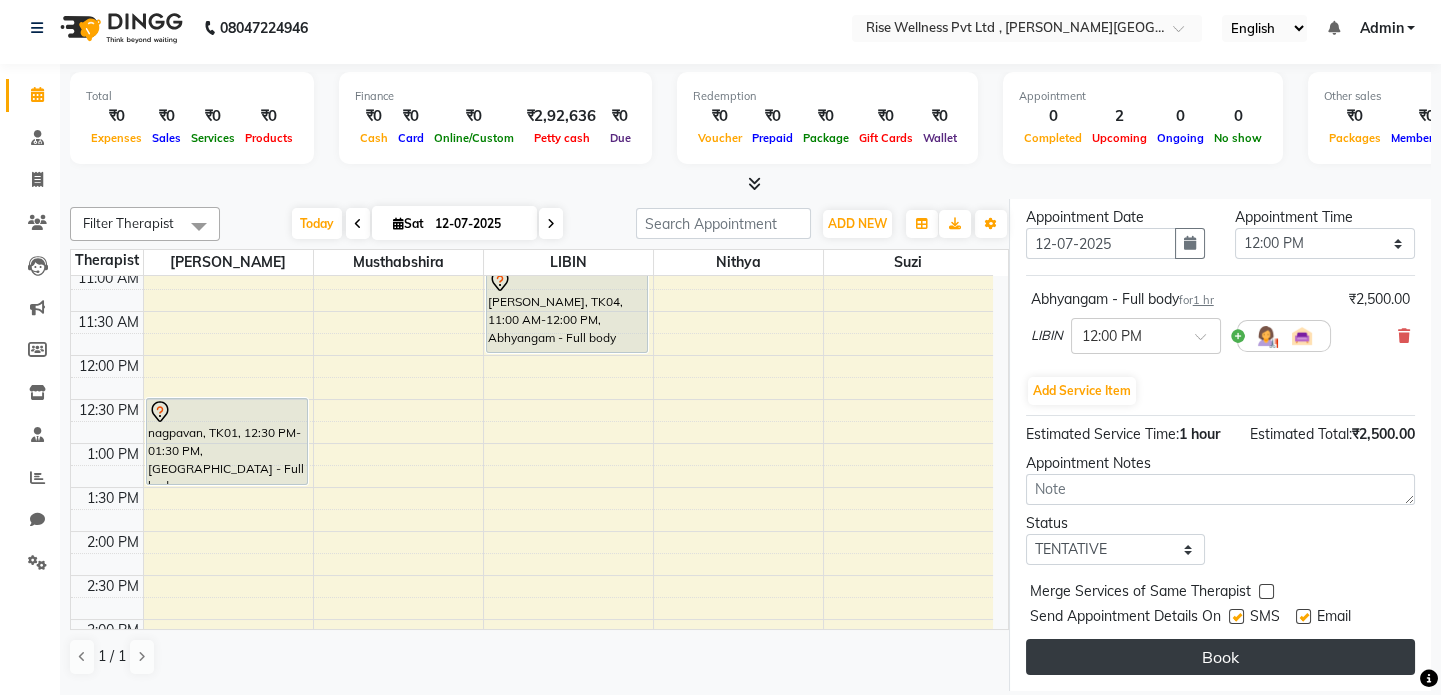 click on "Book" at bounding box center [1220, 657] 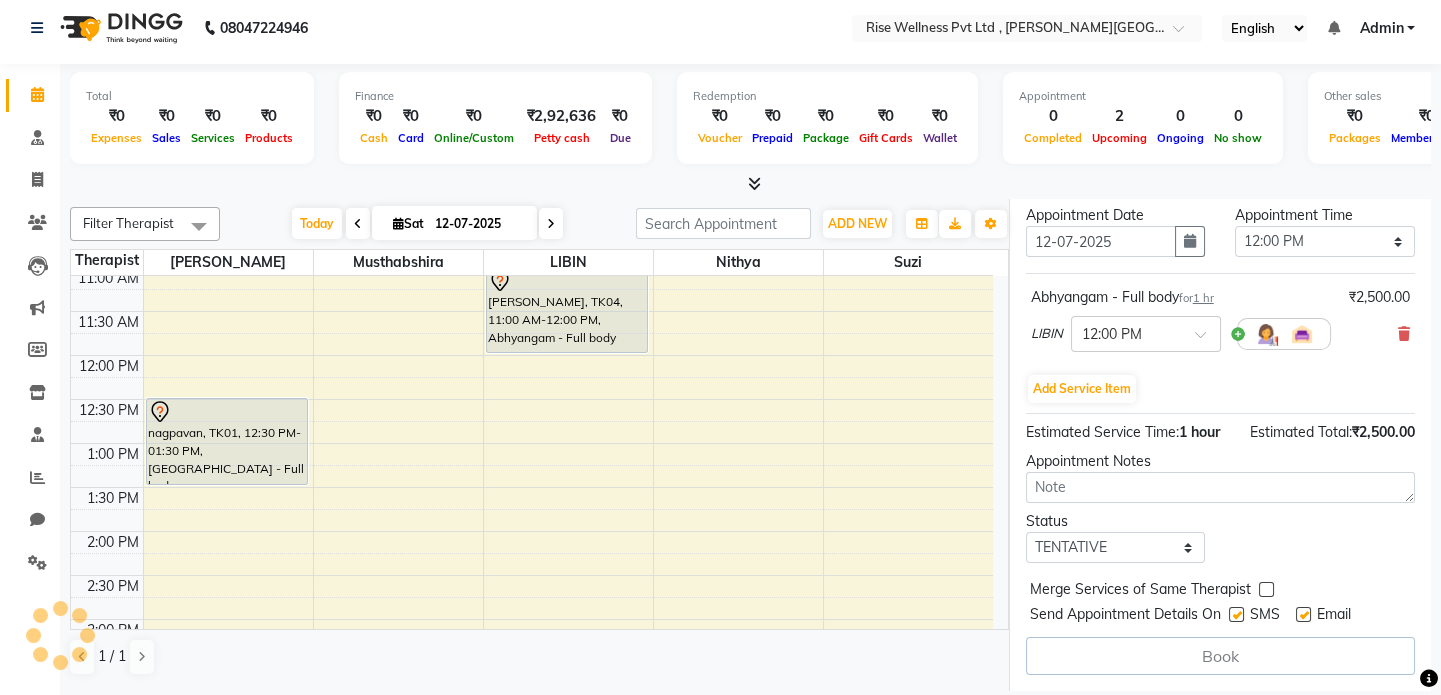 select on "69785" 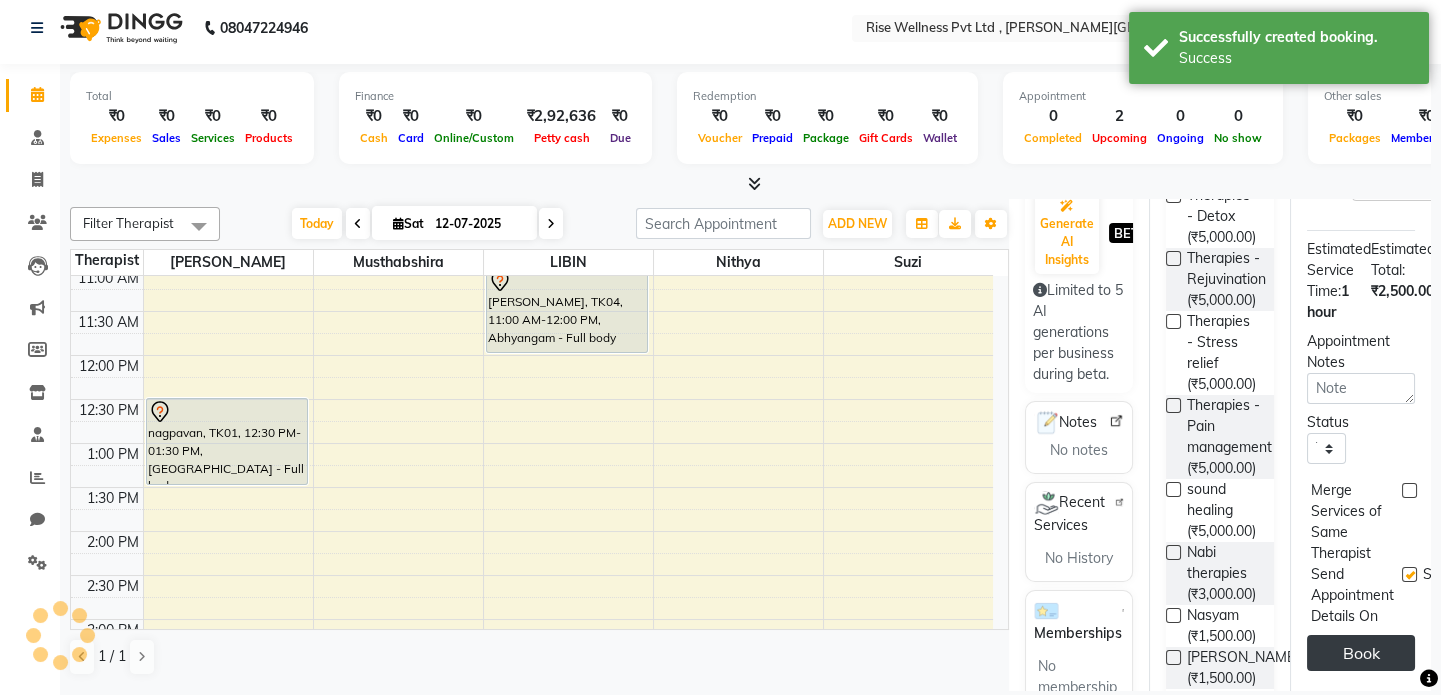 scroll, scrollTop: 0, scrollLeft: 0, axis: both 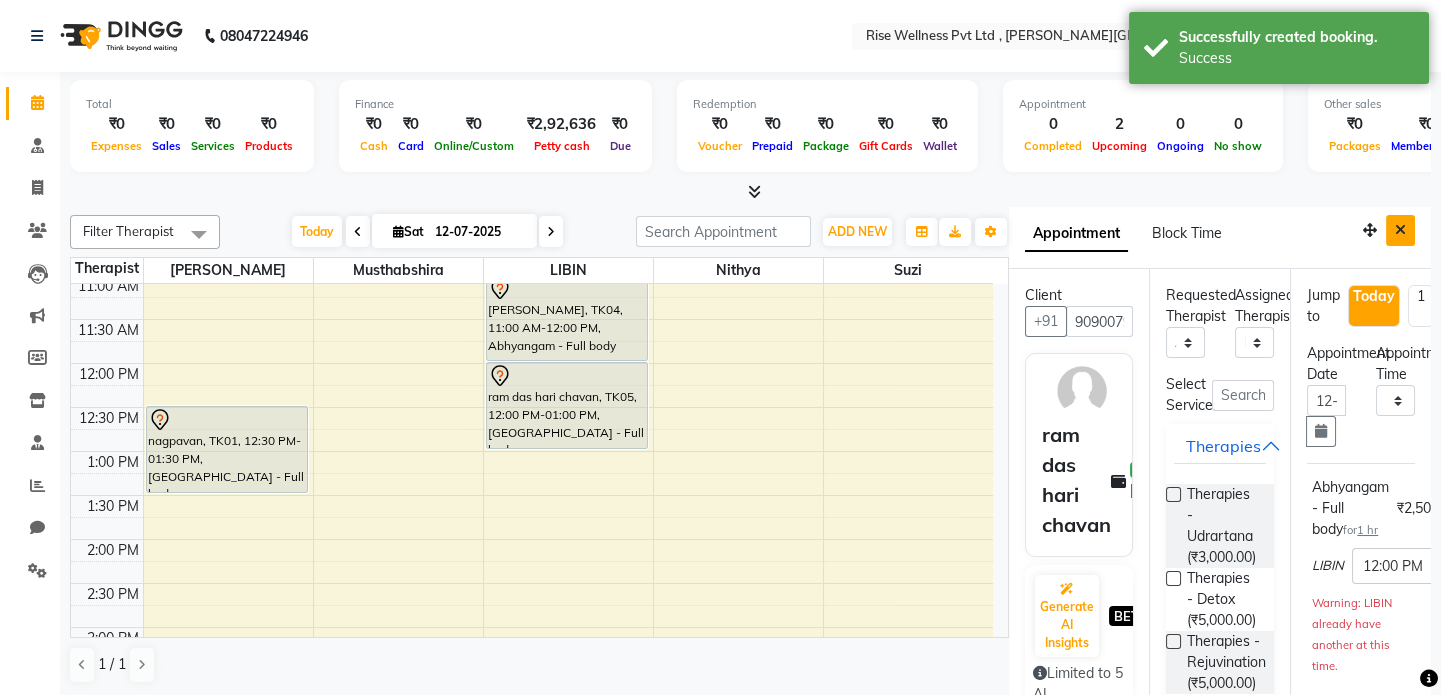 click at bounding box center [1400, 230] 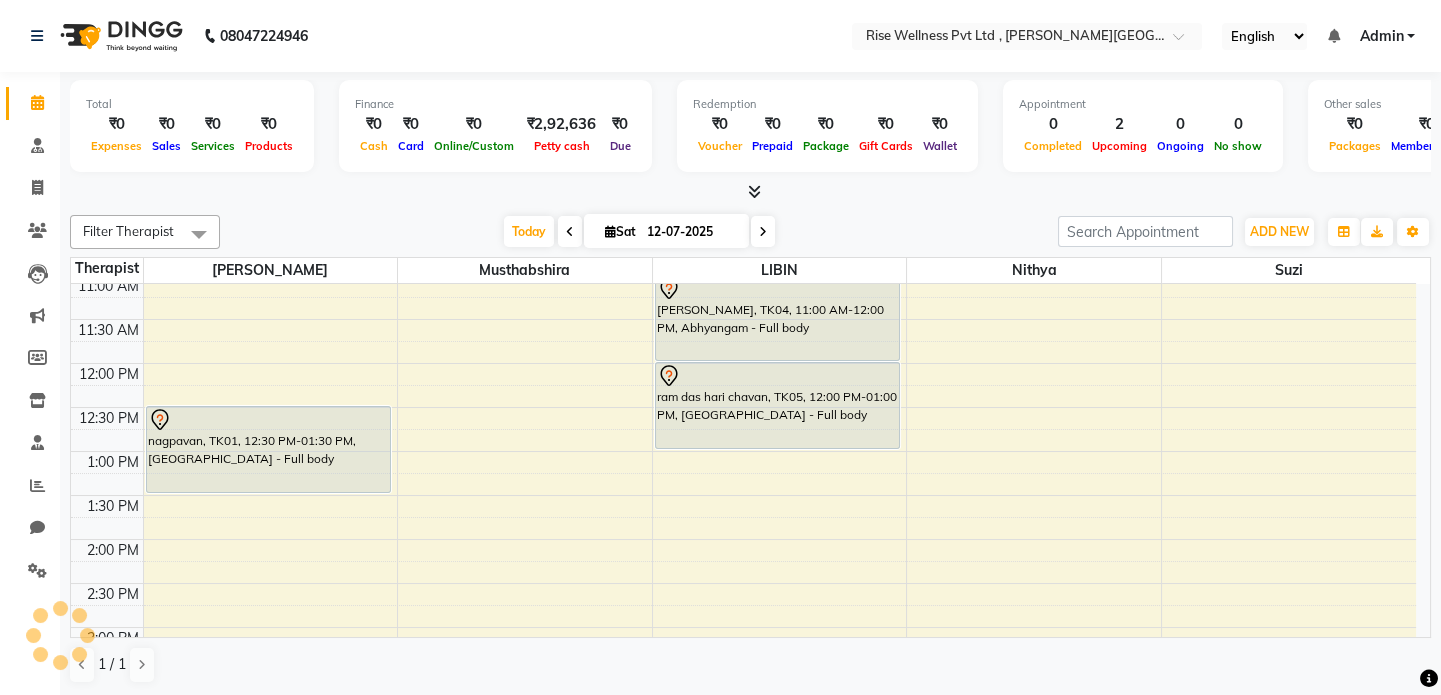 scroll, scrollTop: 0, scrollLeft: 0, axis: both 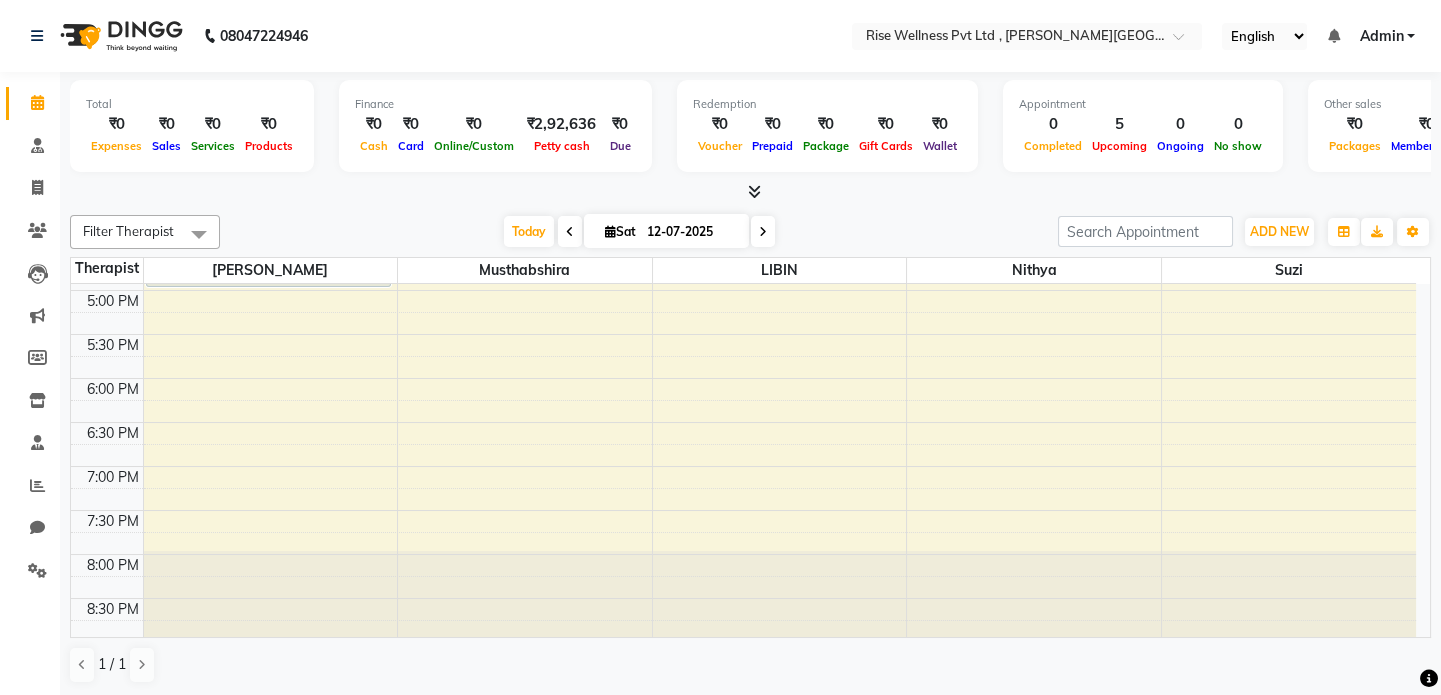 click on "8:00 AM 8:30 AM 9:00 AM 9:30 AM 10:00 AM 10:30 AM 11:00 AM 11:30 AM 12:00 PM 12:30 PM 1:00 PM 1:30 PM 2:00 PM 2:30 PM 3:00 PM 3:30 PM 4:00 PM 4:30 PM 5:00 PM 5:30 PM 6:00 PM 6:30 PM 7:00 PM 7:30 PM 8:00 PM 8:30 PM             nagpavan, TK01, 12:30 PM-01:30 PM, [GEOGRAPHIC_DATA] - Full body             [PERSON_NAME], TK03, 04:00 PM-05:00 PM, [GEOGRAPHIC_DATA] - Full body             sameer, TK02, 10:00 AM-11:00 AM, Abhyangam - Full body             [PERSON_NAME], TK04, 11:00 AM-12:00 PM, Abhyangam - Full body             ram das hari chavan, TK05, 12:00 PM-01:00 PM, Abhyangam - Full body" at bounding box center [743, 70] 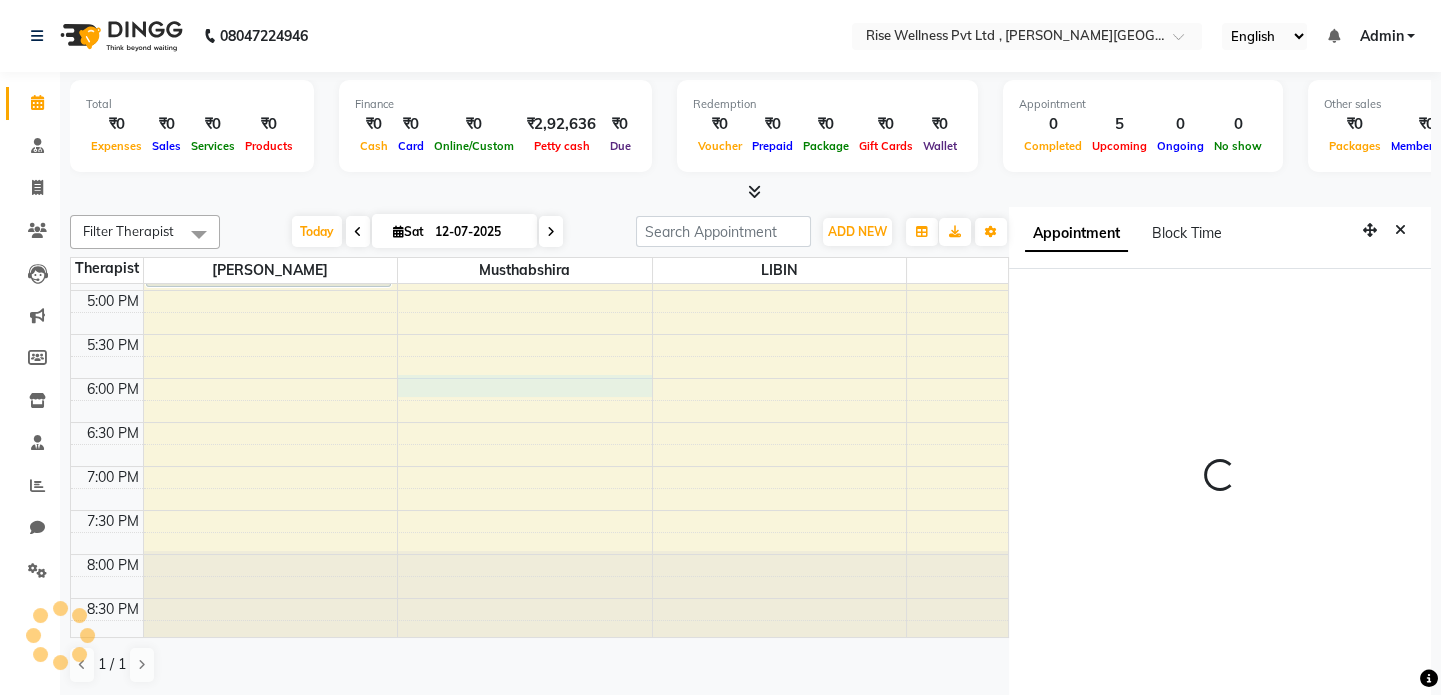 scroll, scrollTop: 8, scrollLeft: 0, axis: vertical 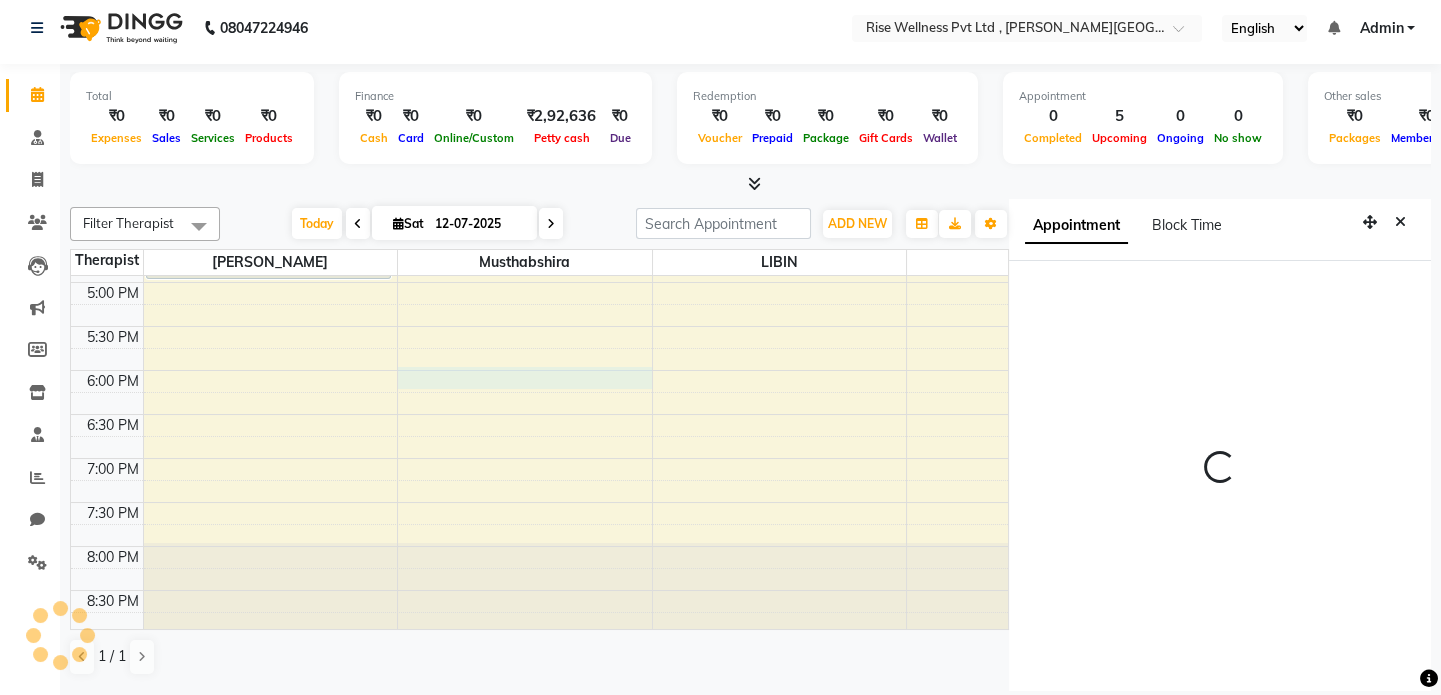 select on "1080" 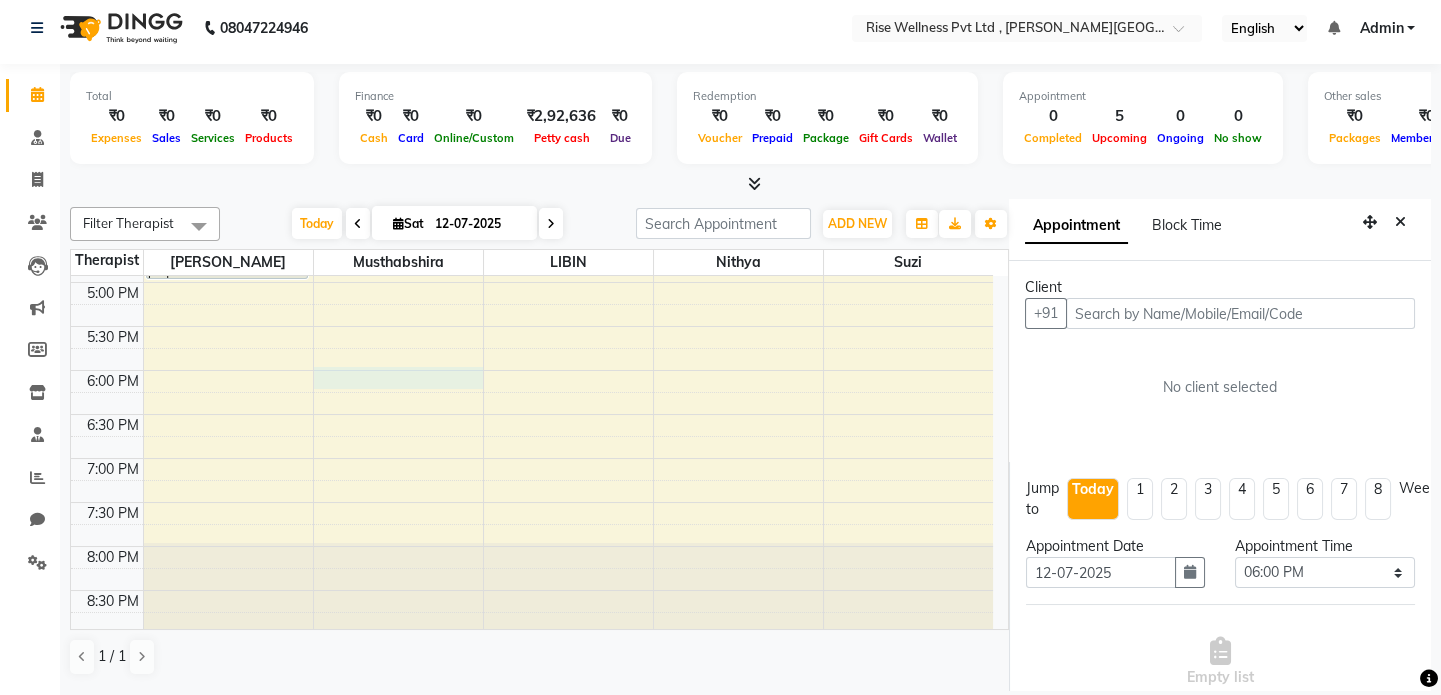 click at bounding box center [1240, 313] 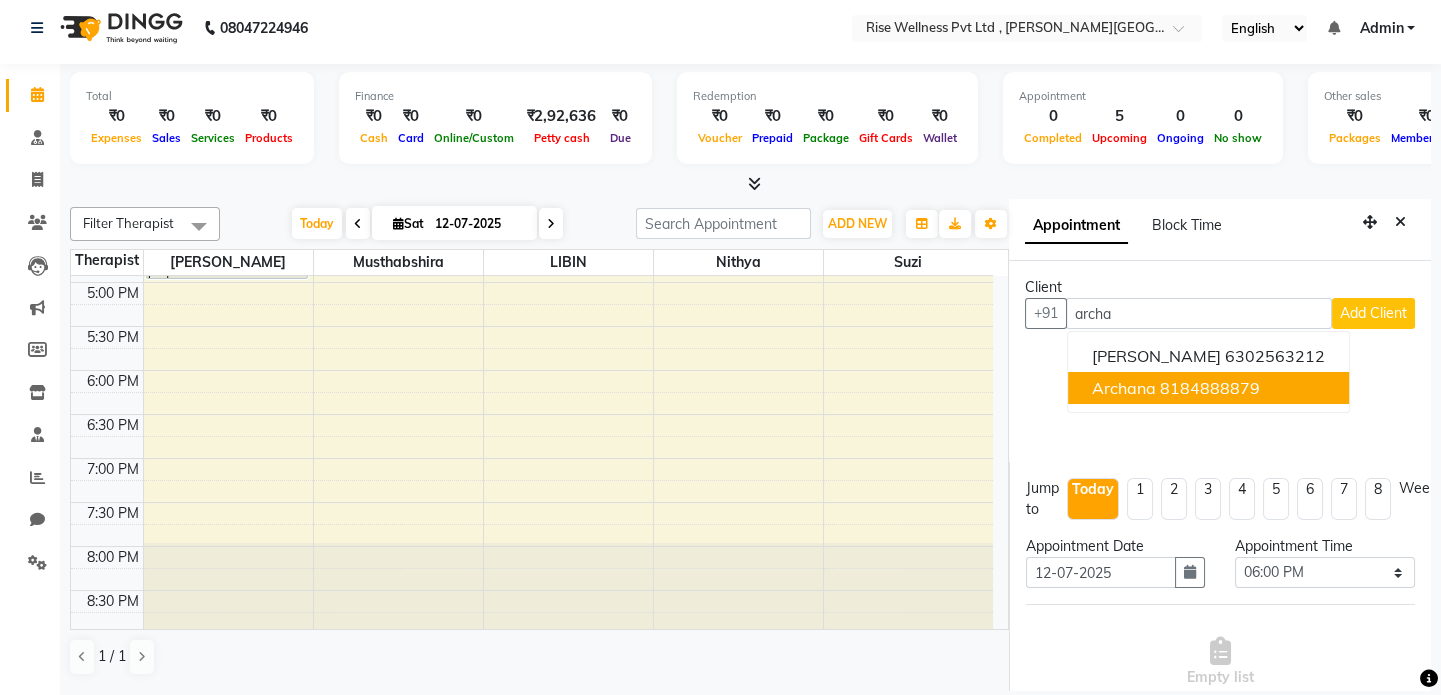 click on "8184888879" at bounding box center (1210, 388) 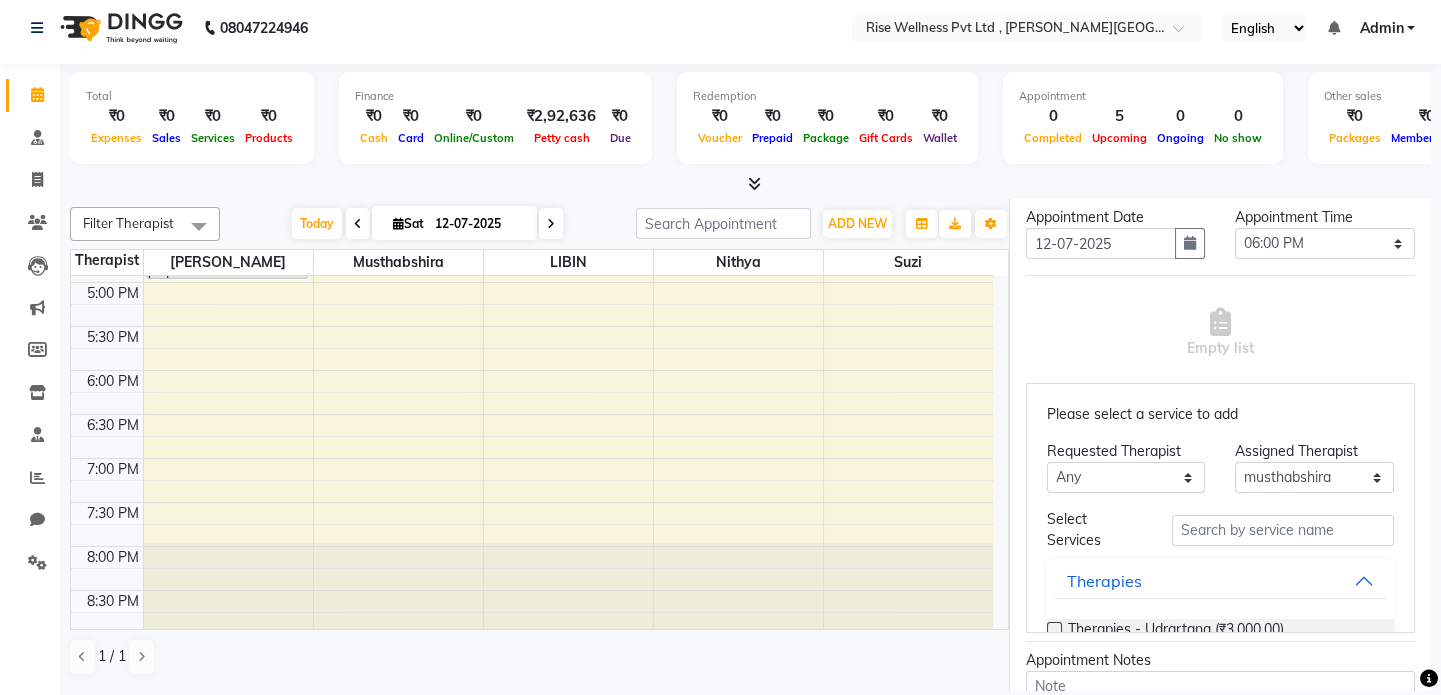 scroll, scrollTop: 454, scrollLeft: 0, axis: vertical 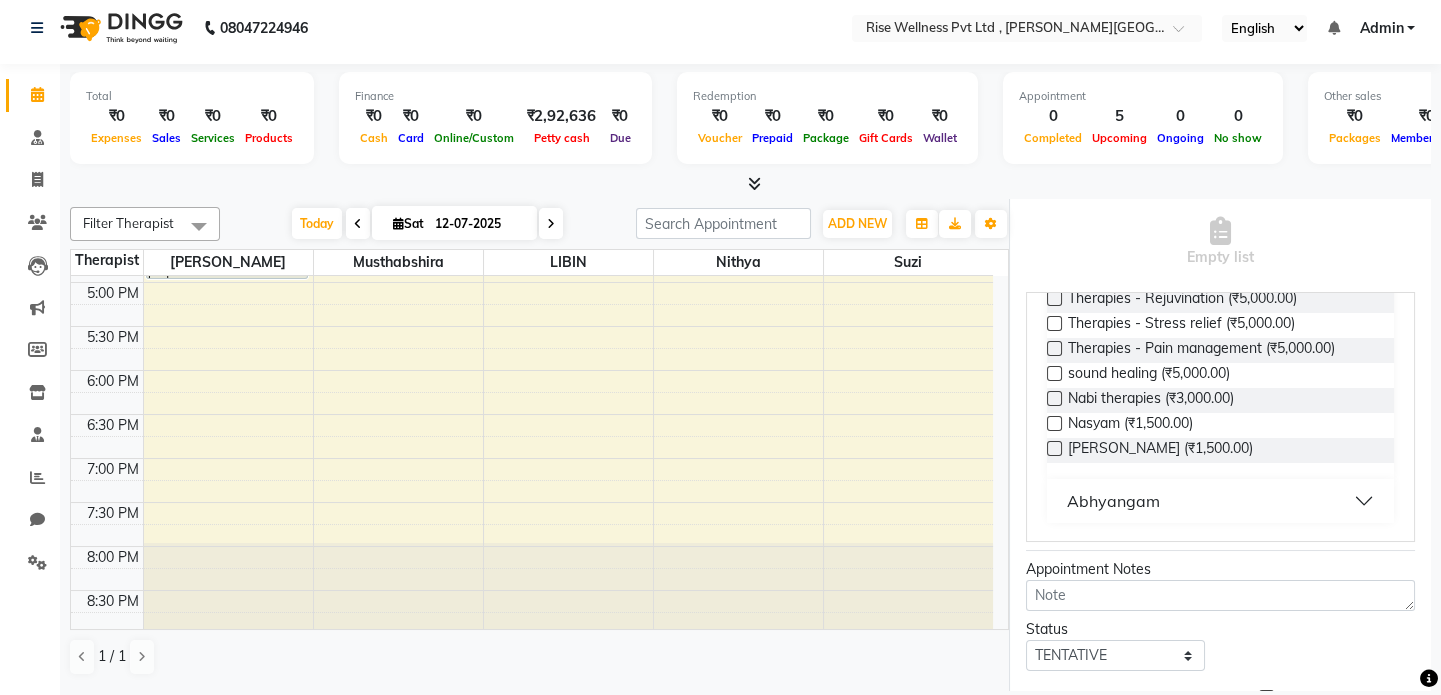 type on "8184888879" 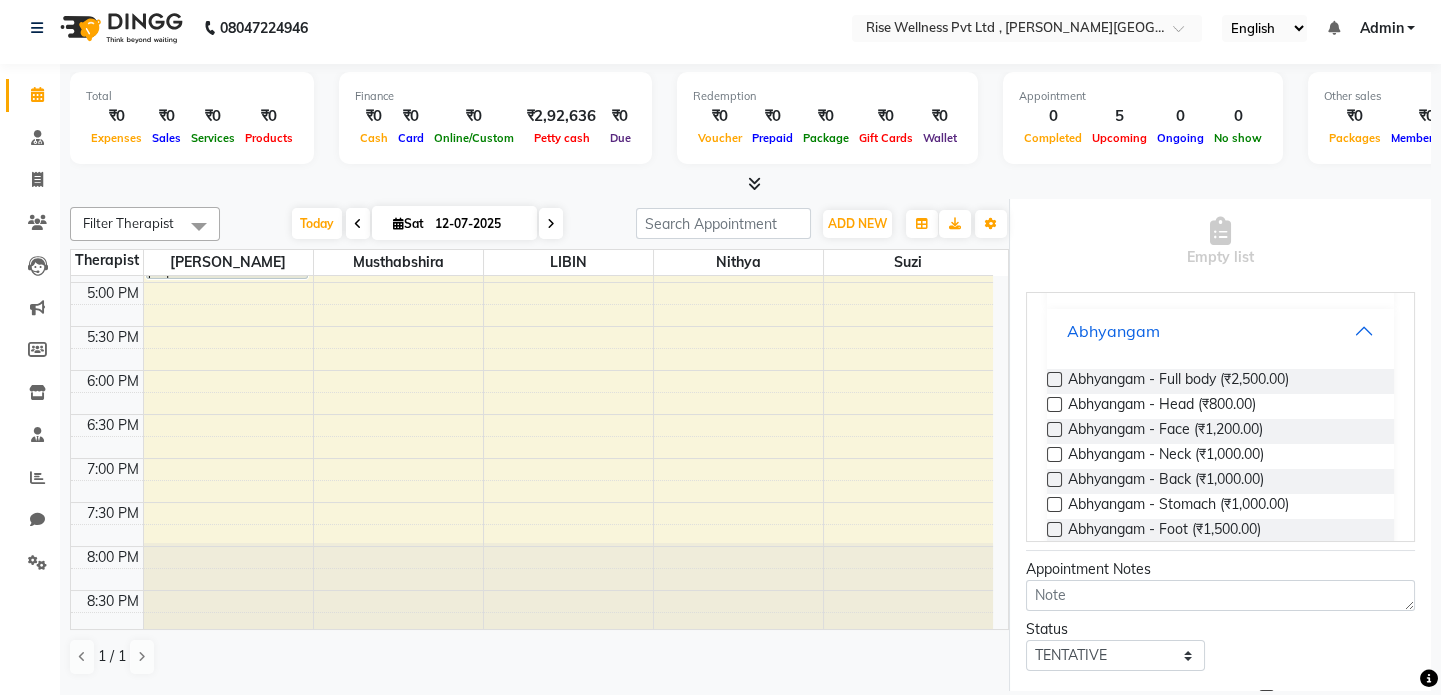 scroll, scrollTop: 472, scrollLeft: 0, axis: vertical 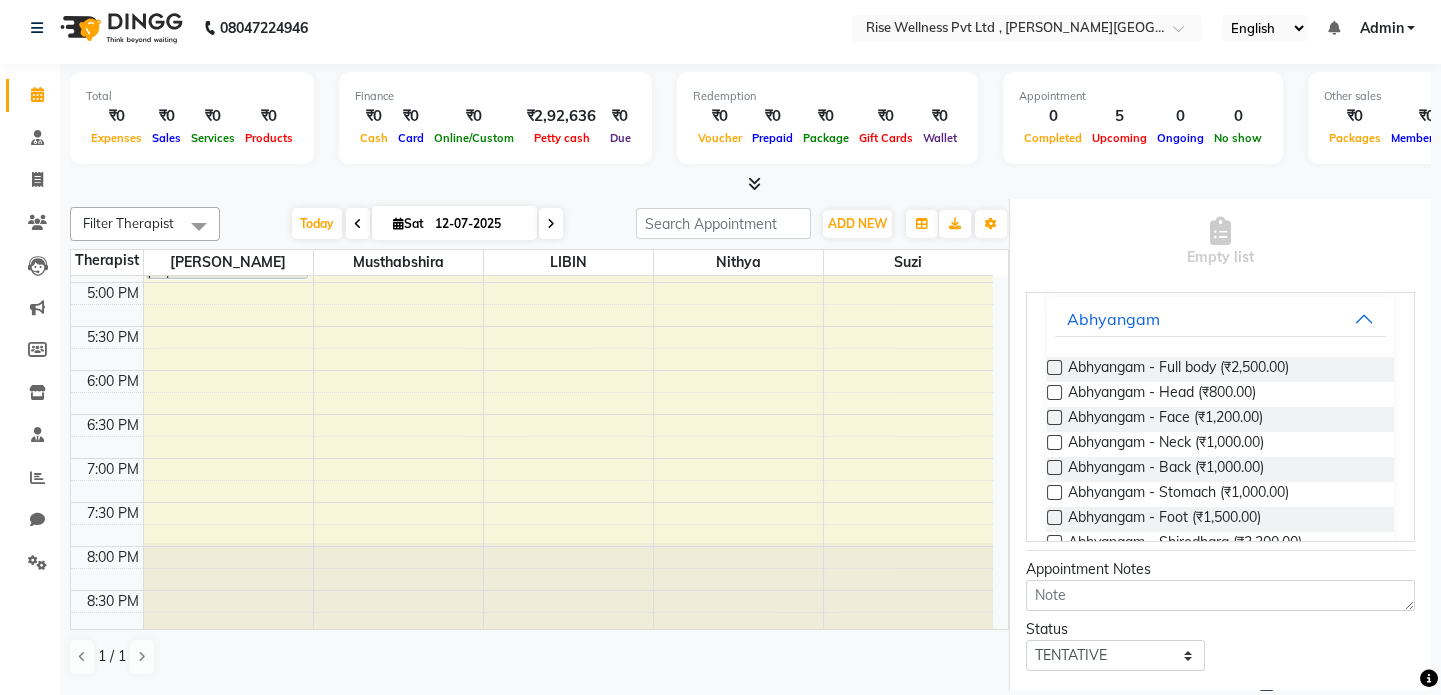 click at bounding box center (1054, 367) 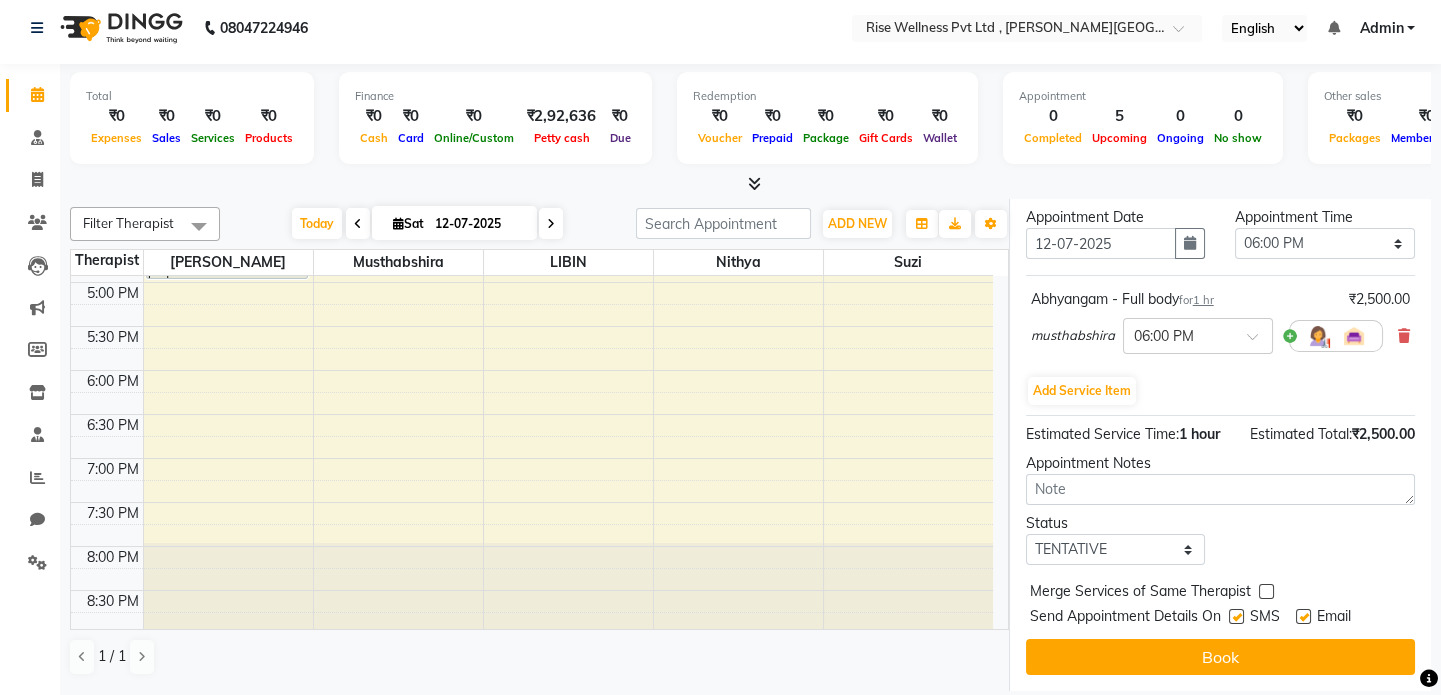 scroll, scrollTop: 375, scrollLeft: 0, axis: vertical 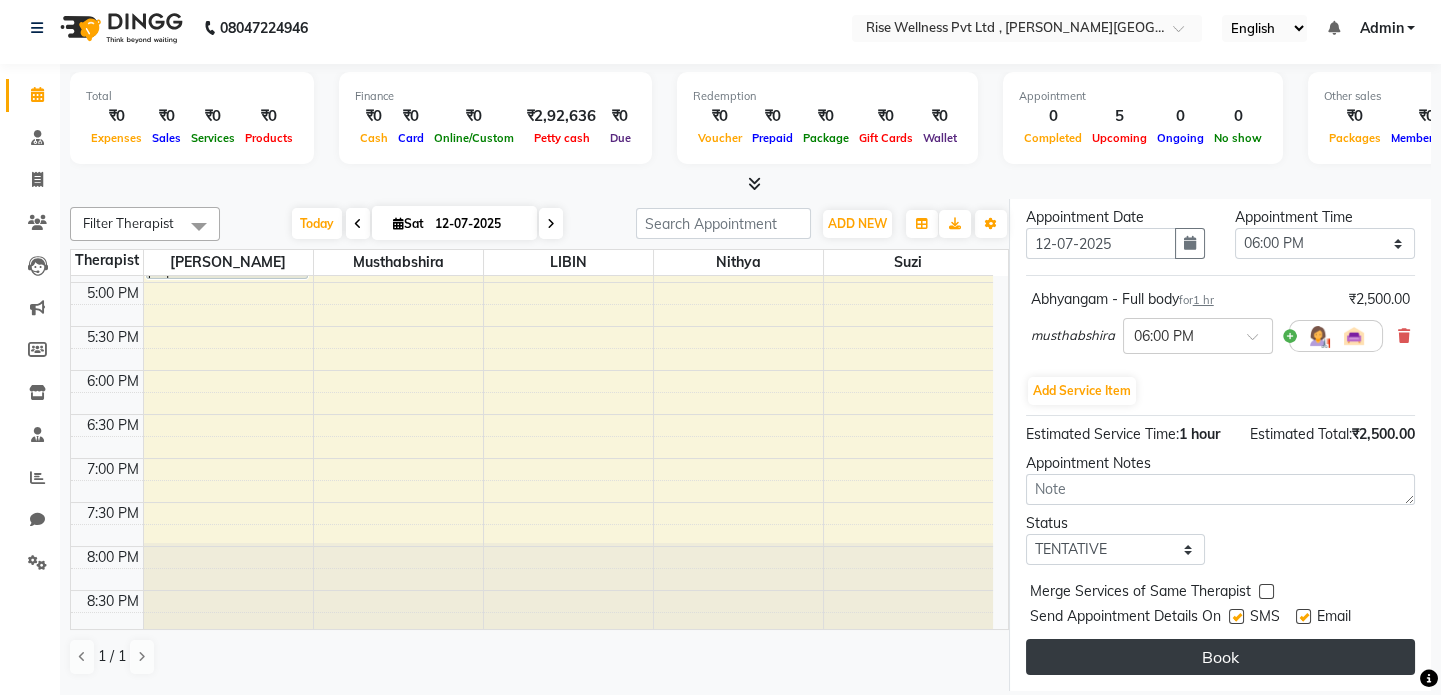click on "Book" at bounding box center (1220, 657) 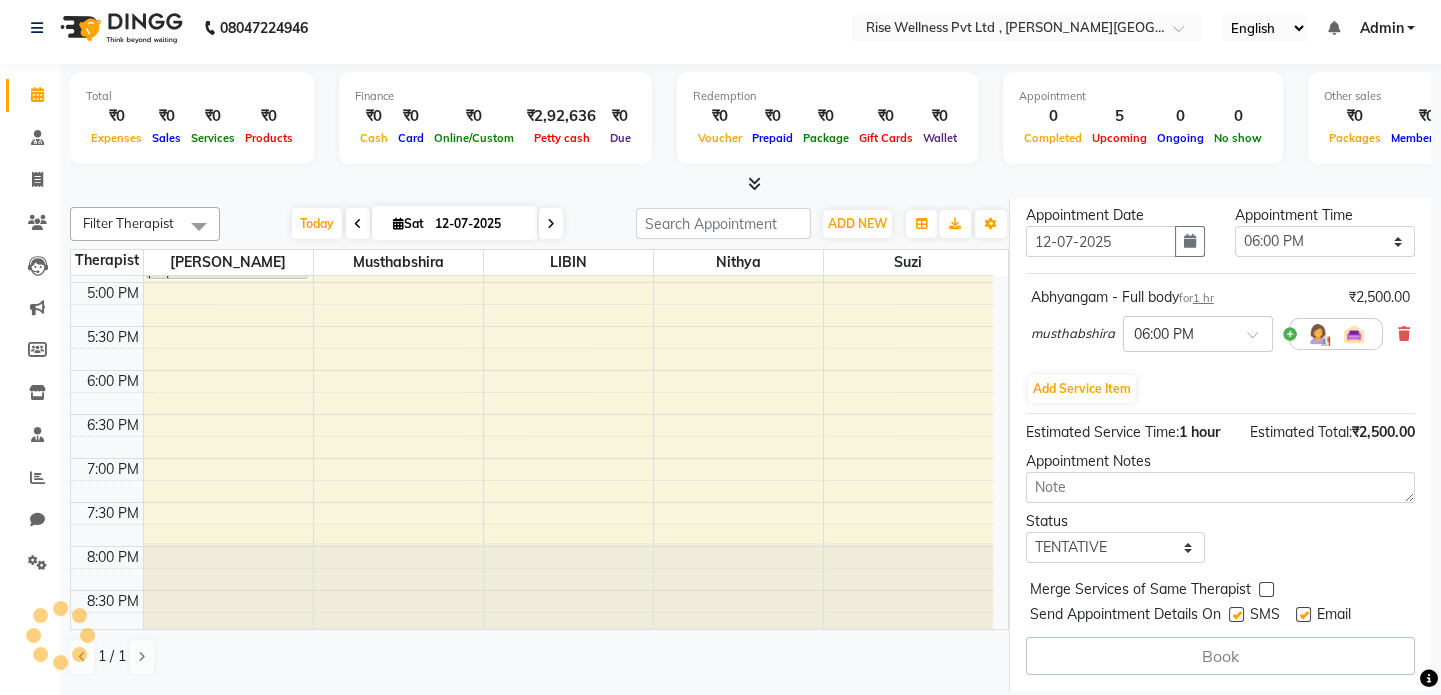 select on "67715" 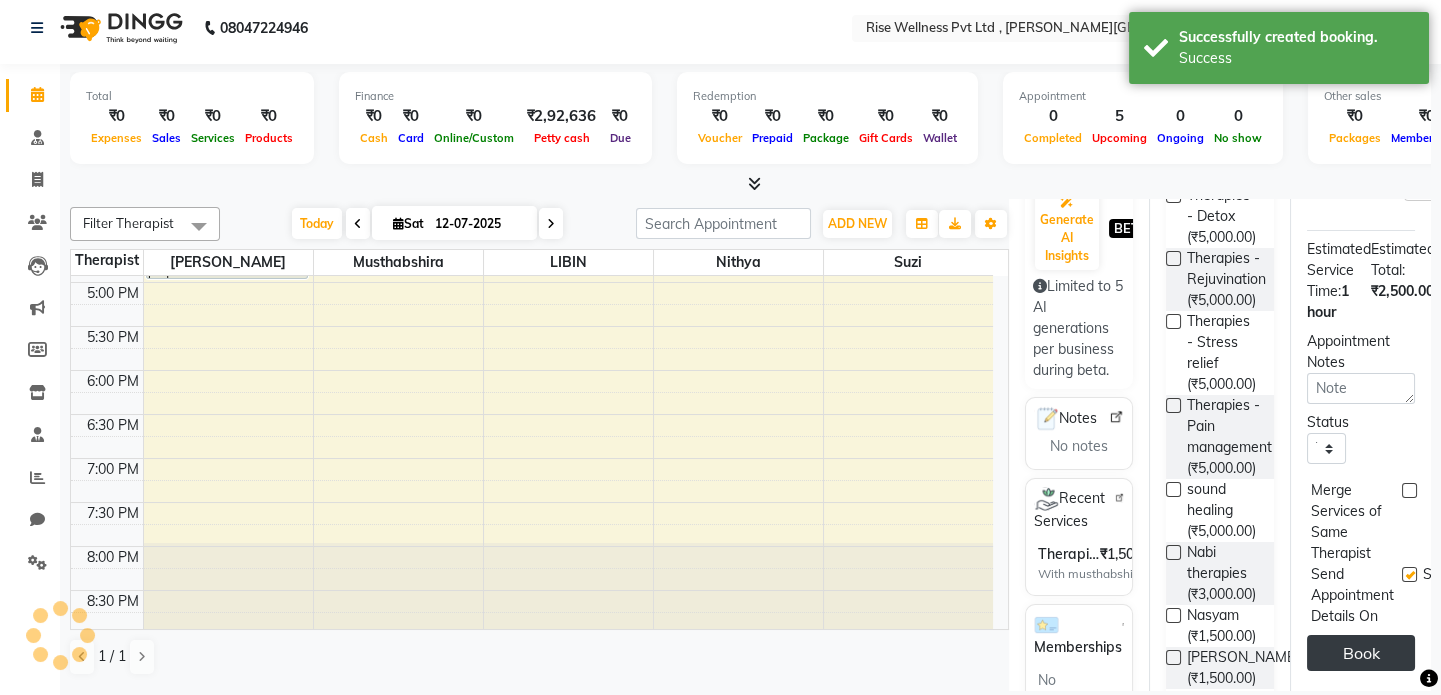 scroll, scrollTop: 0, scrollLeft: 0, axis: both 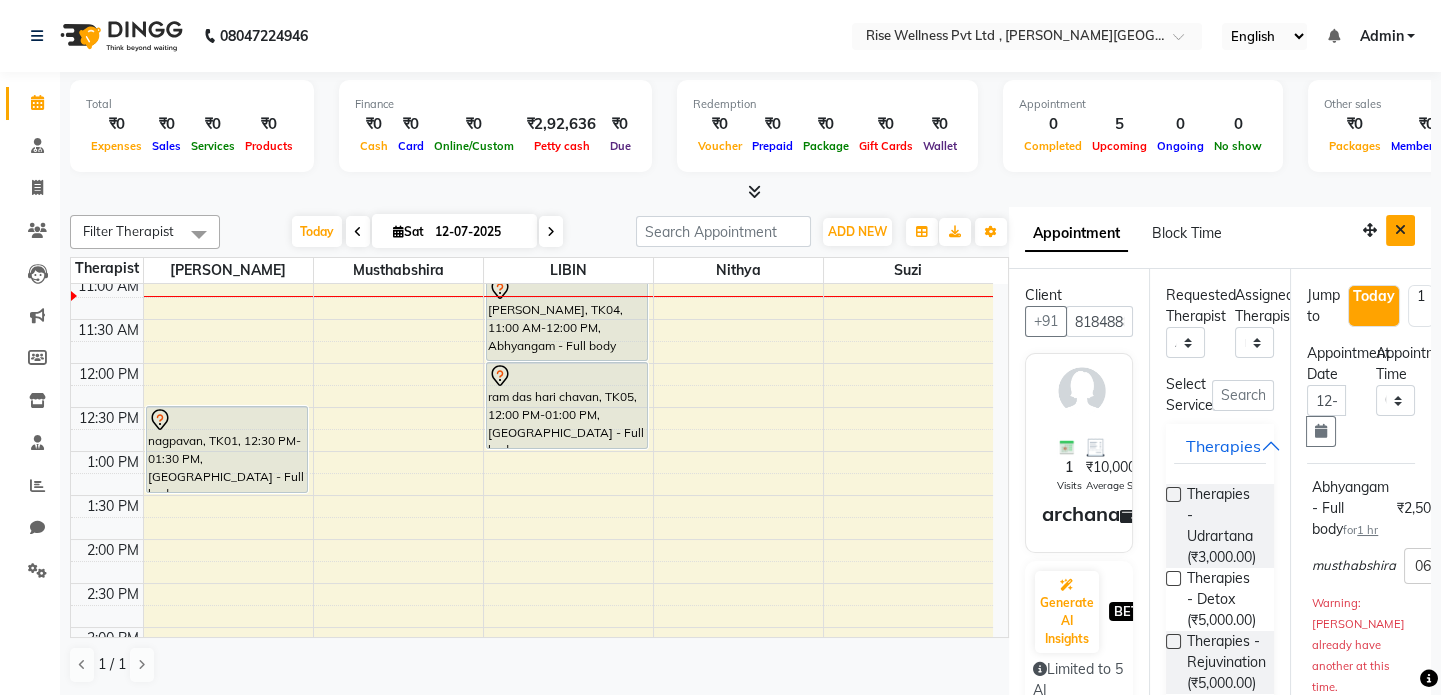 click at bounding box center [1400, 230] 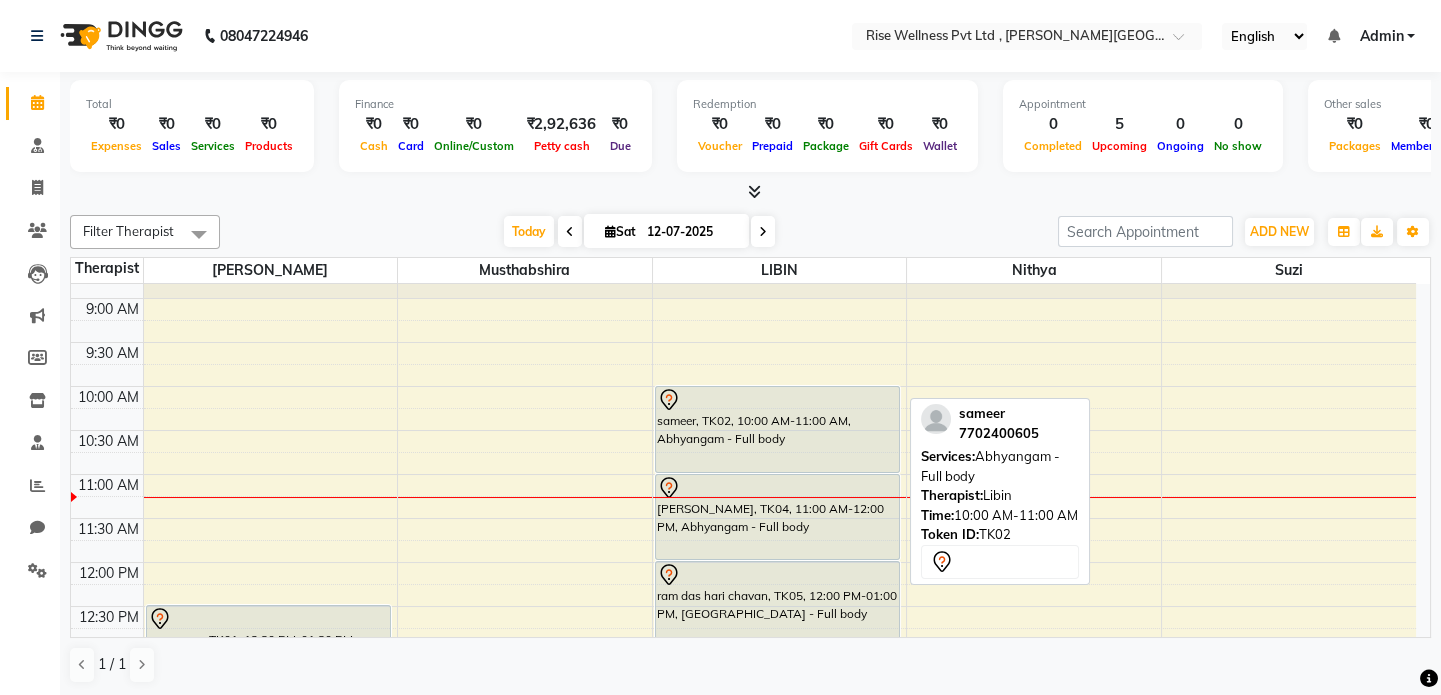 scroll, scrollTop: 181, scrollLeft: 0, axis: vertical 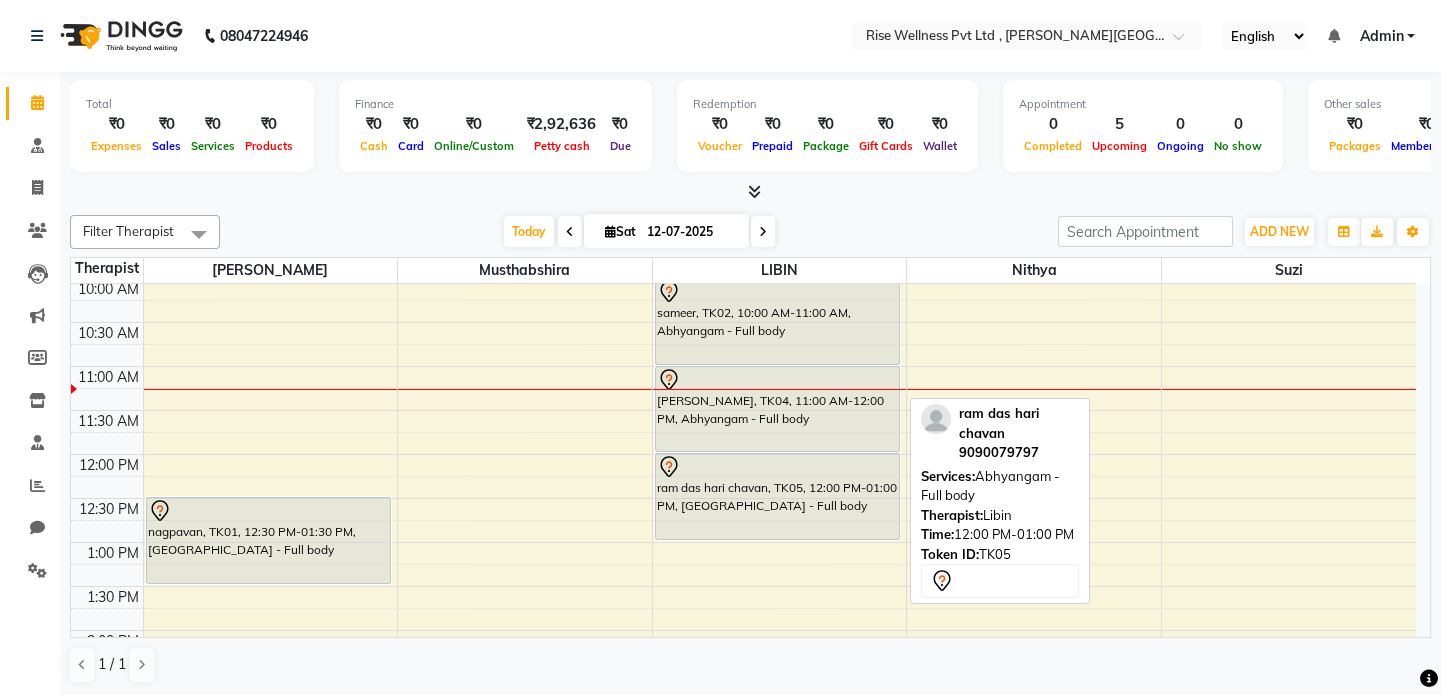 click on "ram das hari chavan, TK05, 12:00 PM-01:00 PM, [GEOGRAPHIC_DATA] - Full body" at bounding box center (777, 496) 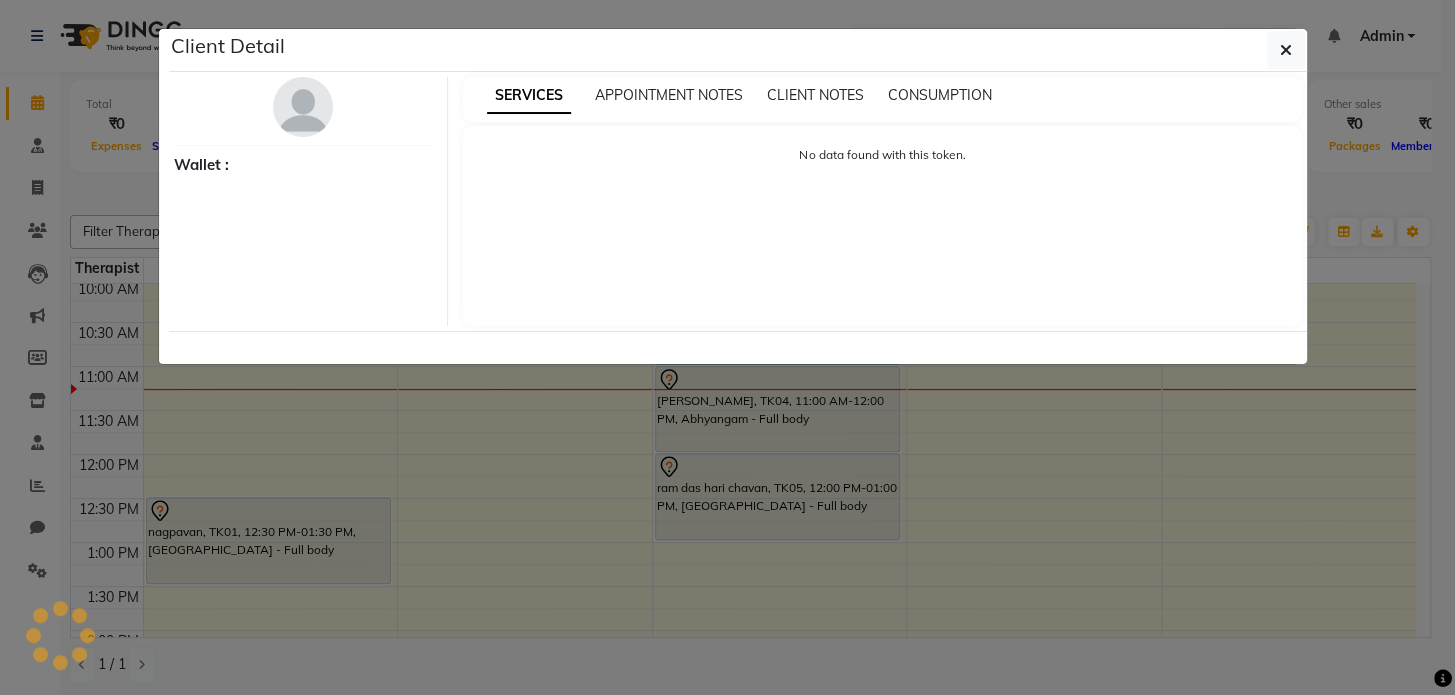 select on "7" 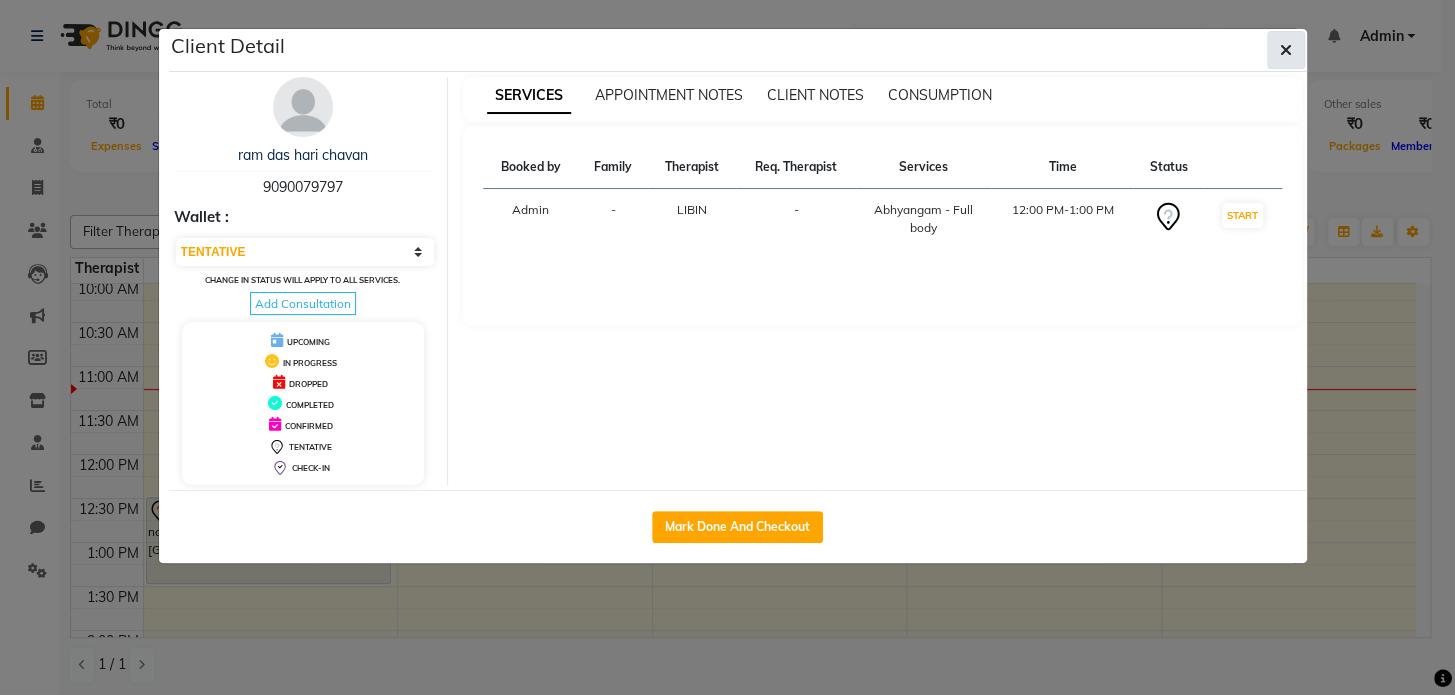 click 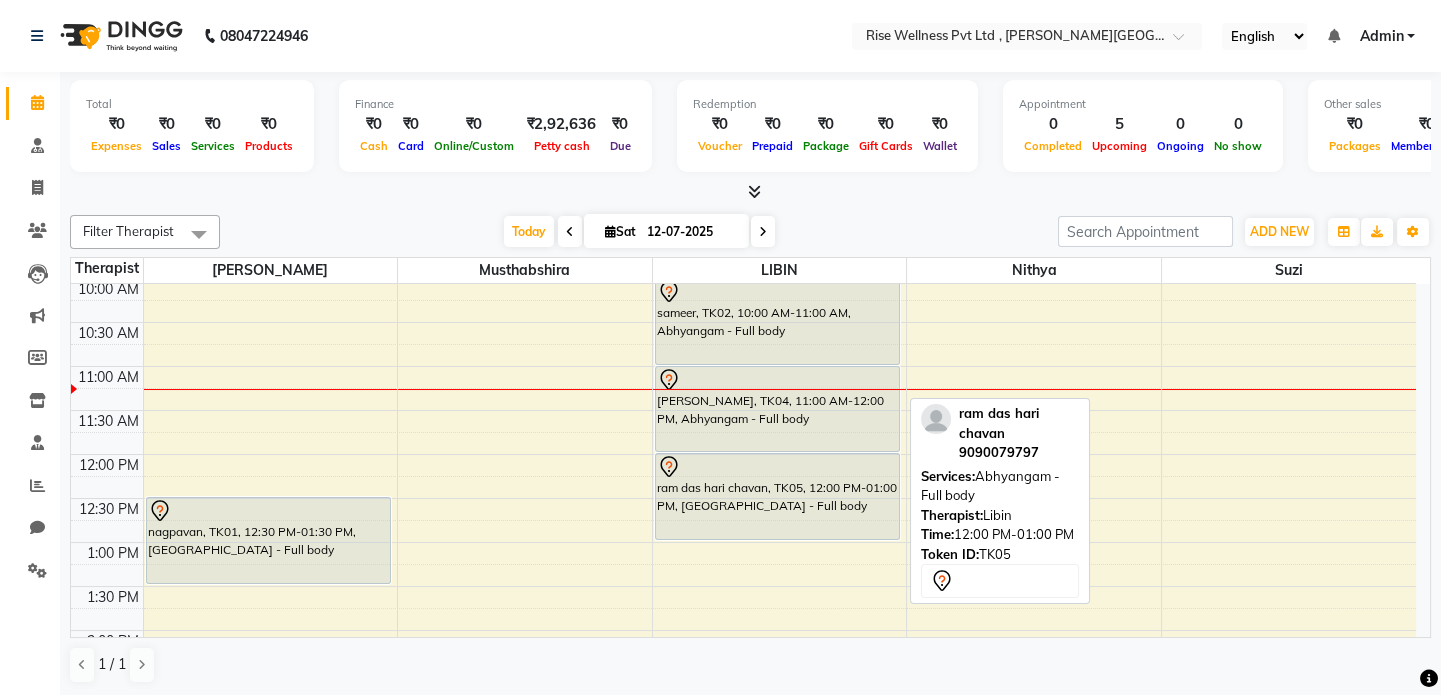 click on "ram das hari chavan, TK05, 12:00 PM-01:00 PM, [GEOGRAPHIC_DATA] - Full body" at bounding box center (777, 496) 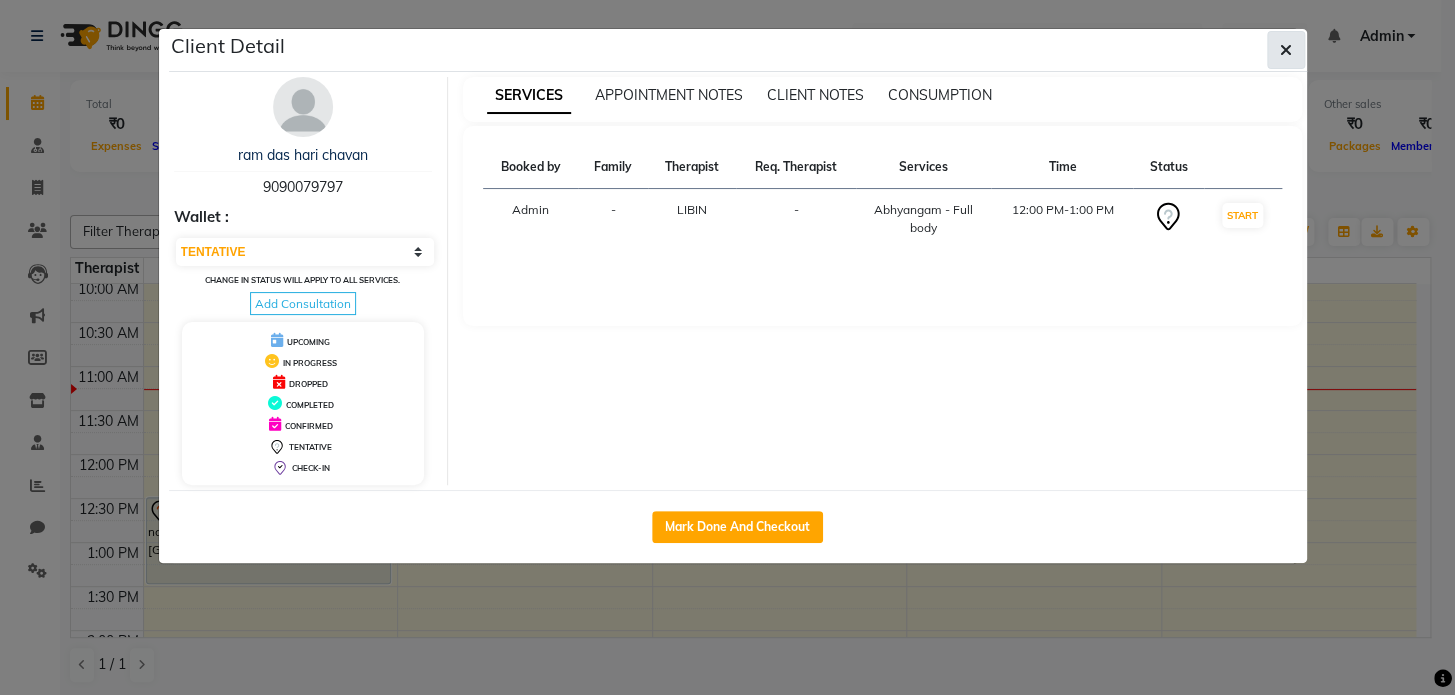 click 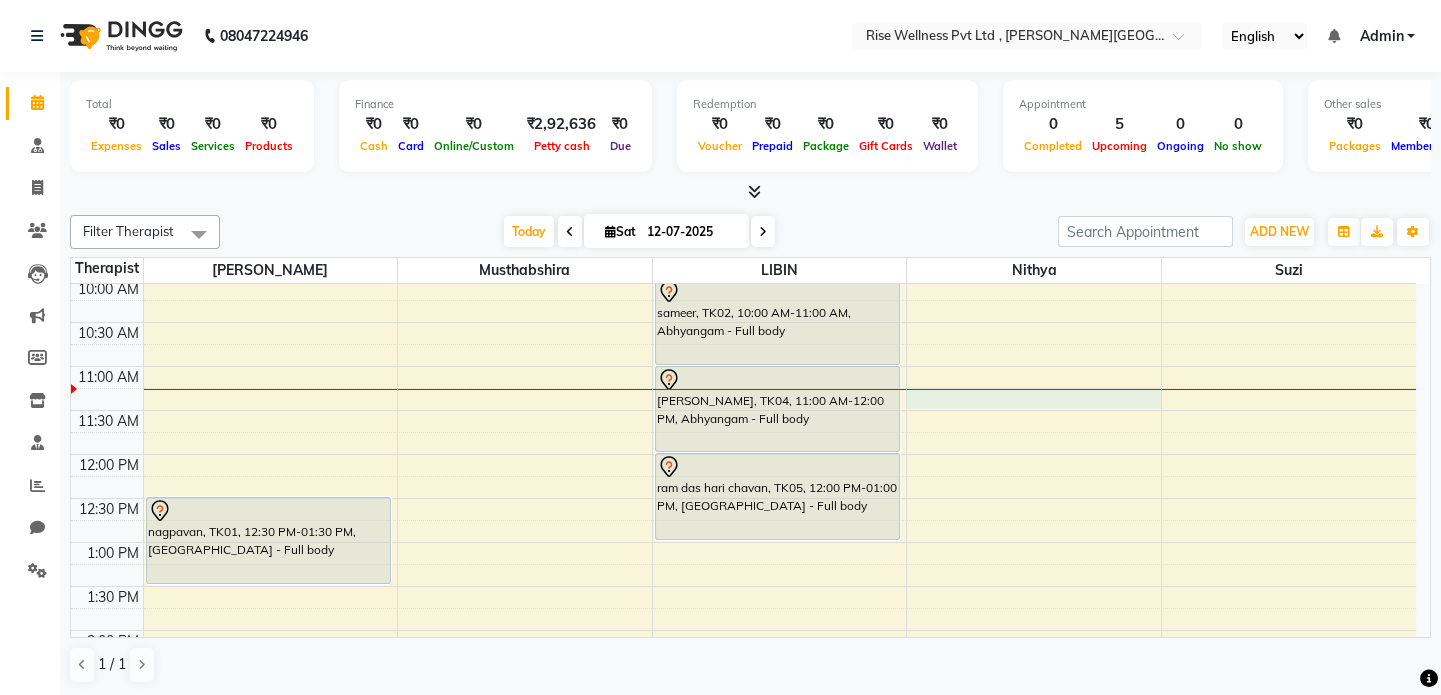 click on "8:00 AM 8:30 AM 9:00 AM 9:30 AM 10:00 AM 10:30 AM 11:00 AM 11:30 AM 12:00 PM 12:30 PM 1:00 PM 1:30 PM 2:00 PM 2:30 PM 3:00 PM 3:30 PM 4:00 PM 4:30 PM 5:00 PM 5:30 PM 6:00 PM 6:30 PM 7:00 PM 7:30 PM 8:00 PM 8:30 PM             nagpavan, TK01, 12:30 PM-01:30 PM, Abhyangam - Full body             mr reddy, TK03, 04:00 PM-05:00 PM, Abhyangam - Full body             archana, TK06, 06:00 PM-07:00 PM, Abhyangam - Full body             sameer, TK02, 10:00 AM-11:00 AM, Abhyangam - Full body             irfan, TK04, 11:00 AM-12:00 PM, Abhyangam - Full body             ram das hari chavan, TK05, 12:00 PM-01:00 PM, Abhyangam - Full body" at bounding box center [743, 674] 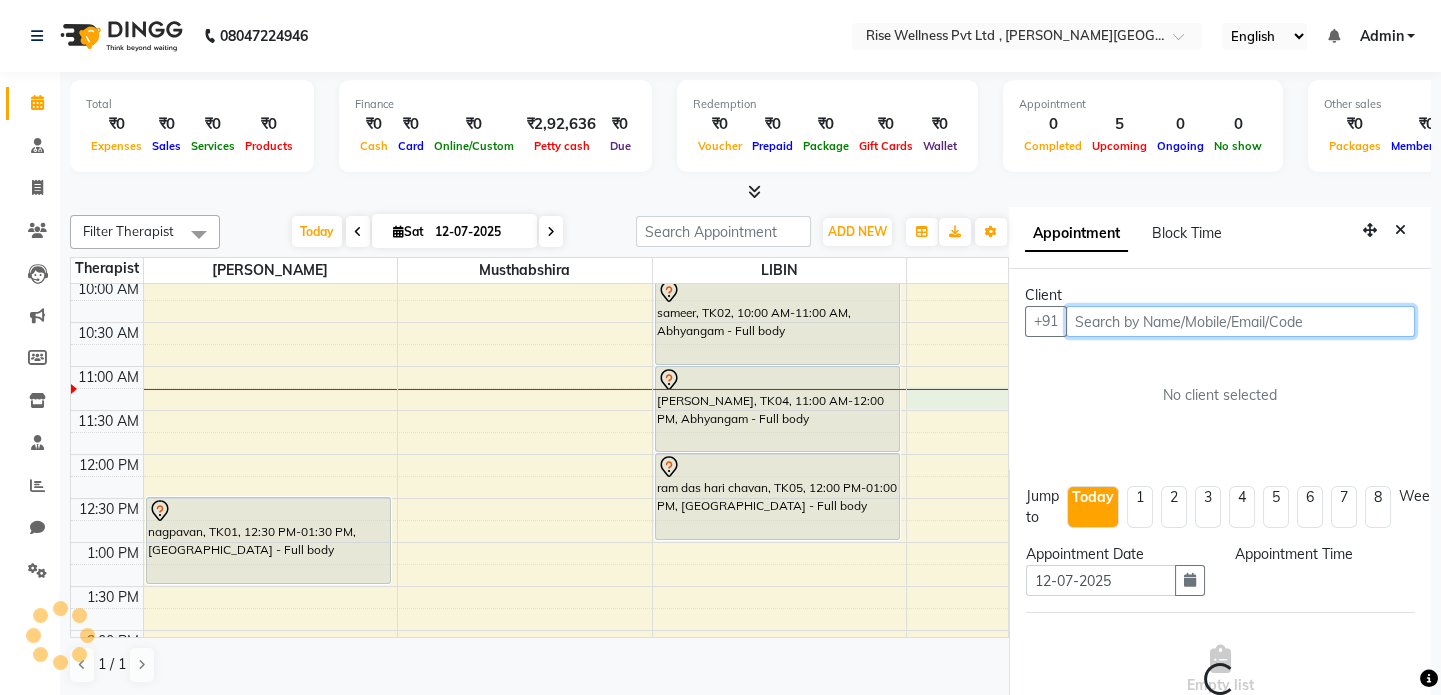 scroll, scrollTop: 8, scrollLeft: 0, axis: vertical 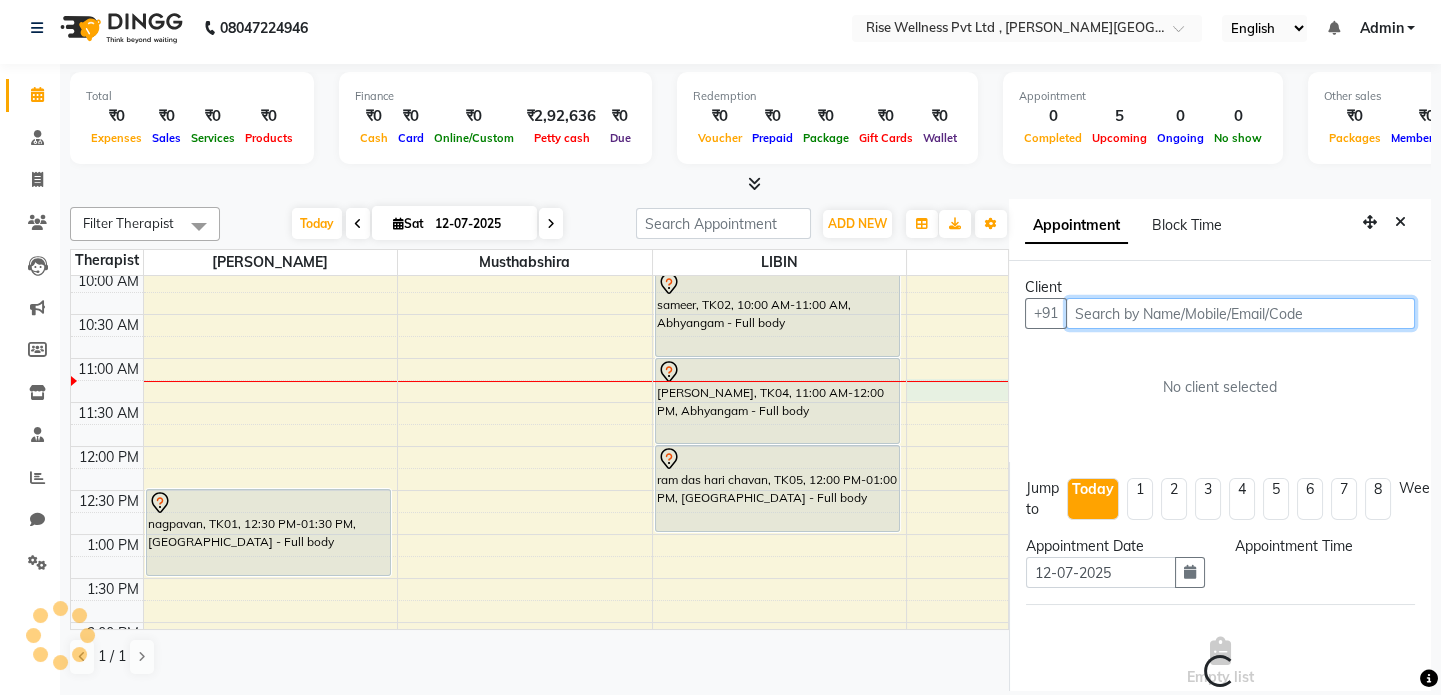 select on "675" 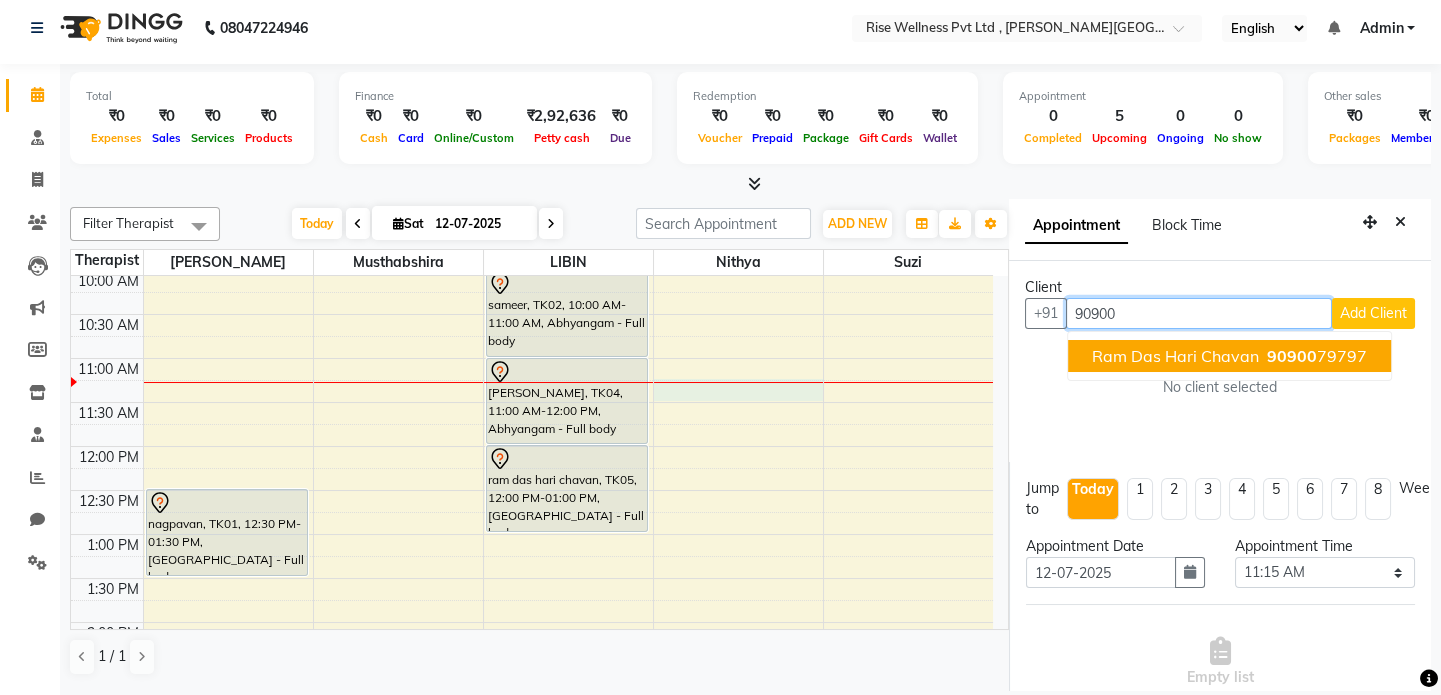 drag, startPoint x: 1161, startPoint y: 358, endPoint x: 1150, endPoint y: 380, distance: 24.596748 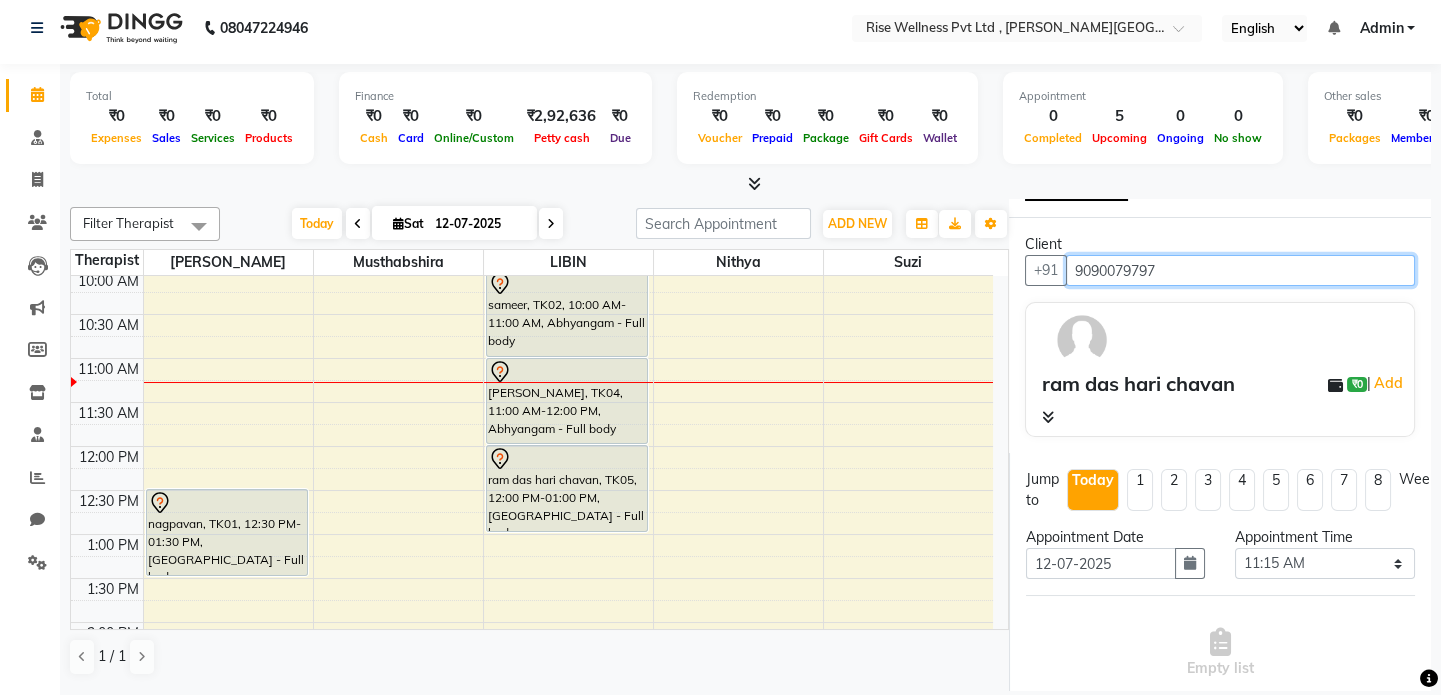 scroll, scrollTop: 0, scrollLeft: 0, axis: both 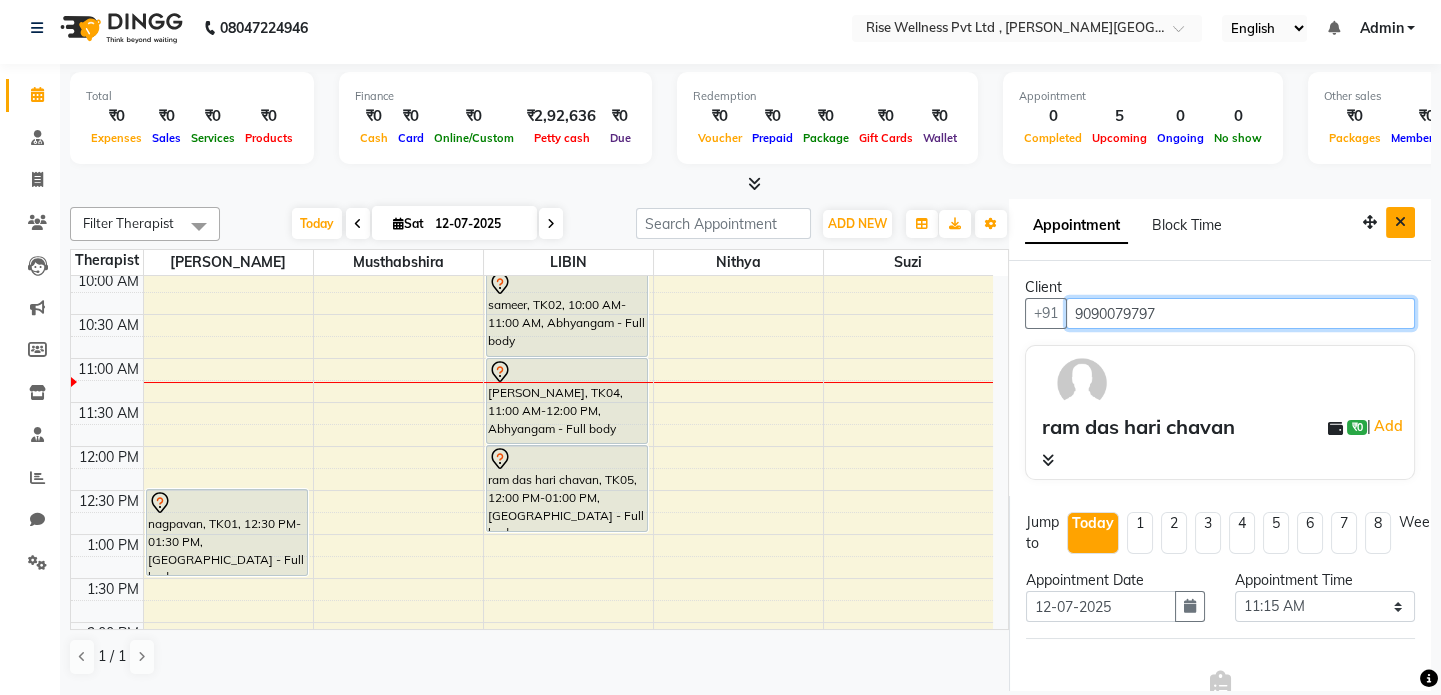 type on "9090079797" 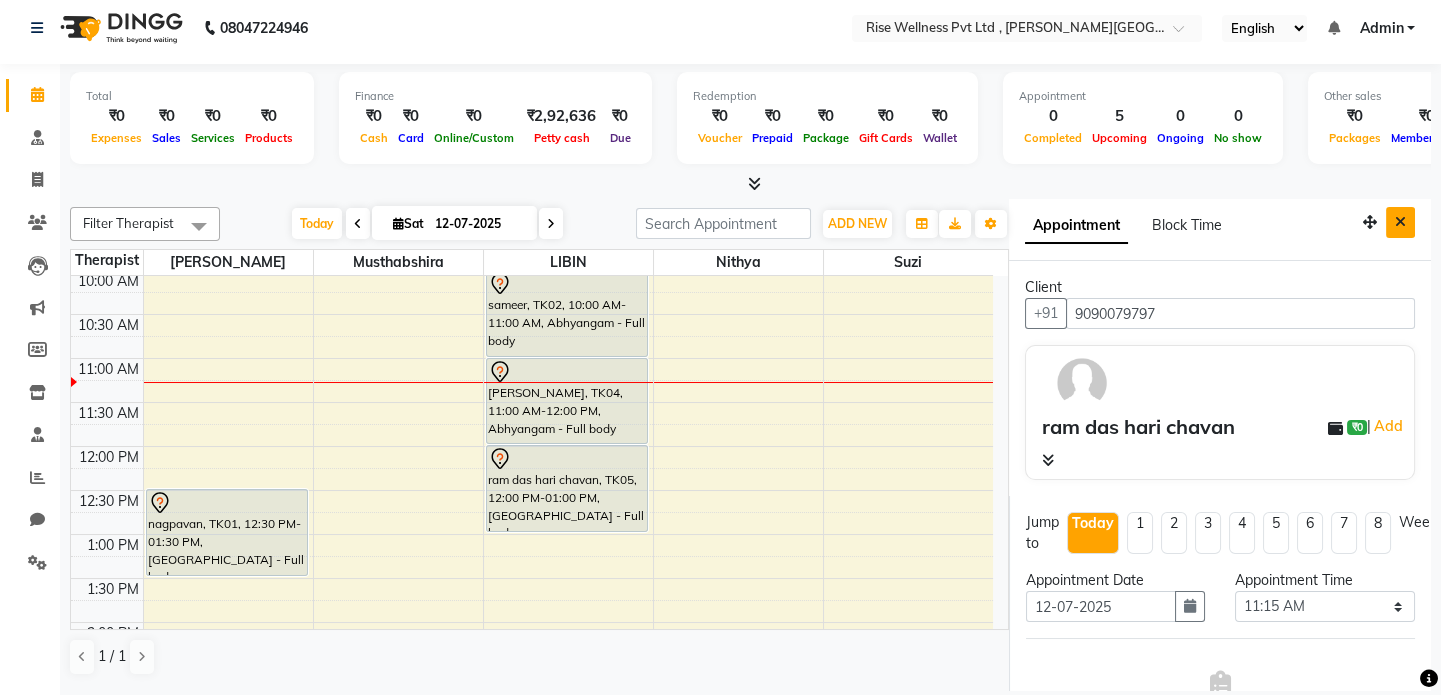 click at bounding box center (1400, 222) 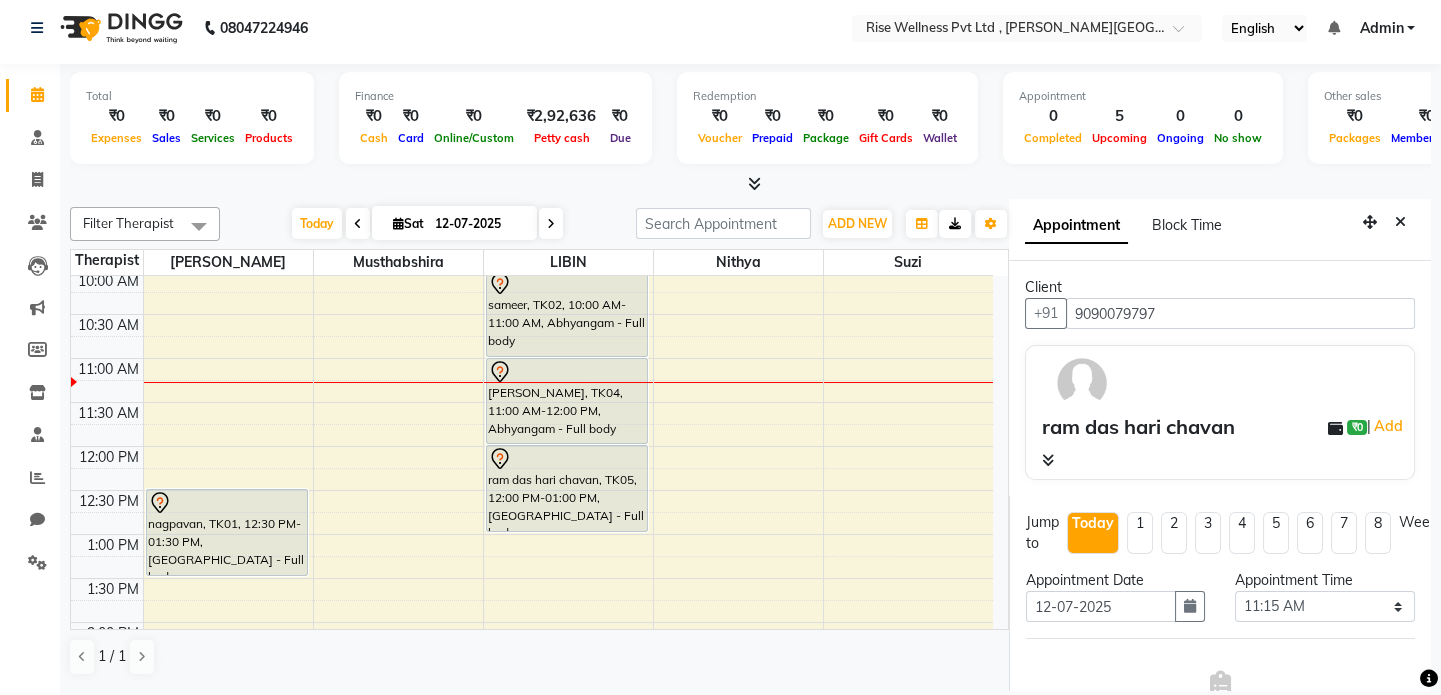 scroll, scrollTop: 0, scrollLeft: 0, axis: both 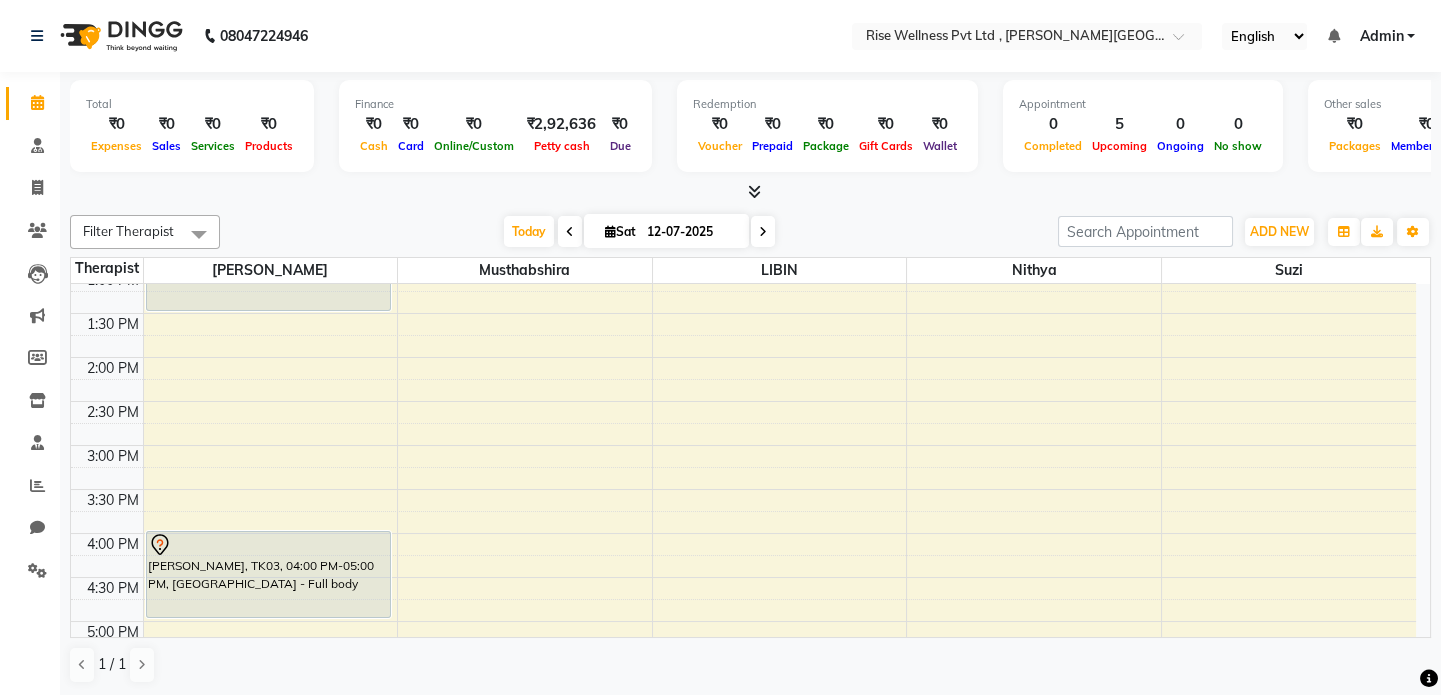 click on "8:00 AM 8:30 AM 9:00 AM 9:30 AM 10:00 AM 10:30 AM 11:00 AM 11:30 AM 12:00 PM 12:30 PM 1:00 PM 1:30 PM 2:00 PM 2:30 PM 3:00 PM 3:30 PM 4:00 PM 4:30 PM 5:00 PM 5:30 PM 6:00 PM 6:30 PM 7:00 PM 7:30 PM 8:00 PM 8:30 PM             nagpavan, TK01, 12:30 PM-01:30 PM, Abhyangam - Full body             mr reddy, TK03, 04:00 PM-05:00 PM, Abhyangam - Full body             archana, TK06, 06:00 PM-07:00 PM, Abhyangam - Full body             sameer, TK02, 10:00 AM-11:00 AM, Abhyangam - Full body             irfan, TK04, 11:00 AM-12:00 PM, Abhyangam - Full body             ram das hari chavan, TK05, 12:00 PM-01:00 PM, Abhyangam - Full body" at bounding box center [743, 401] 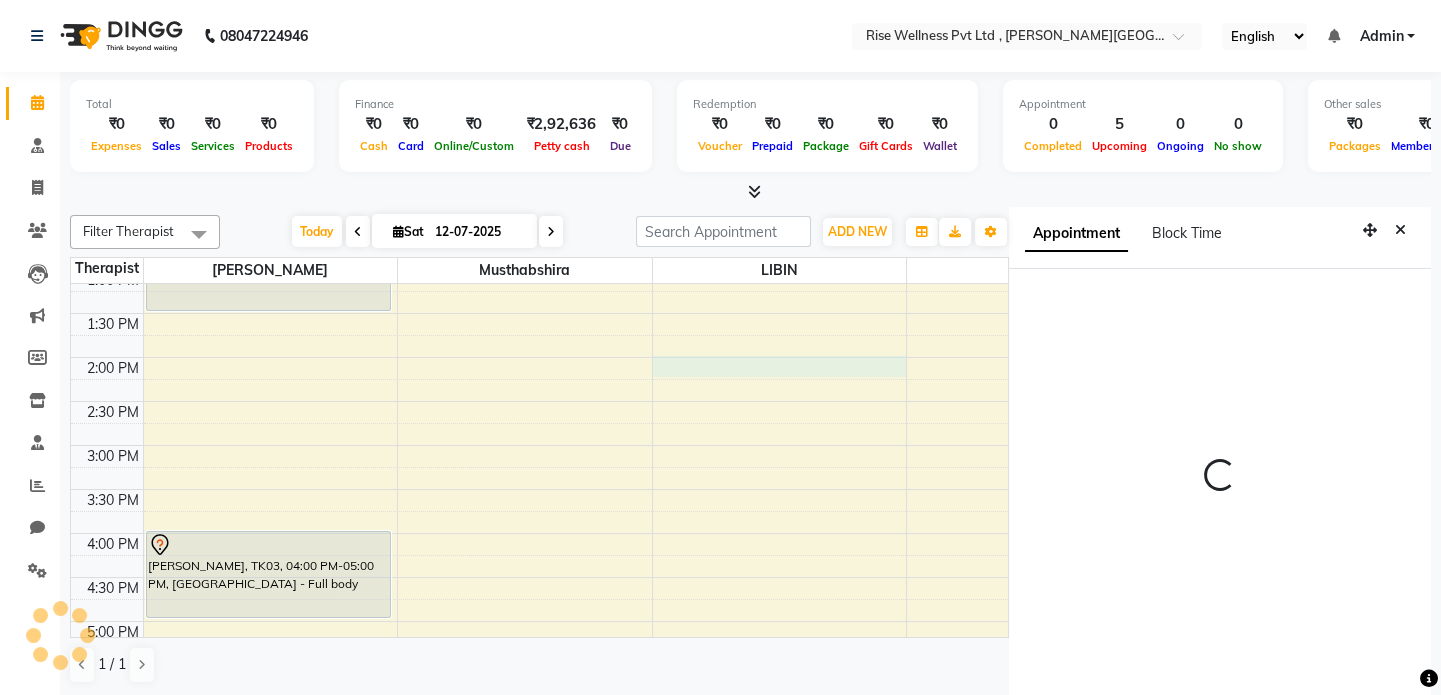 select on "840" 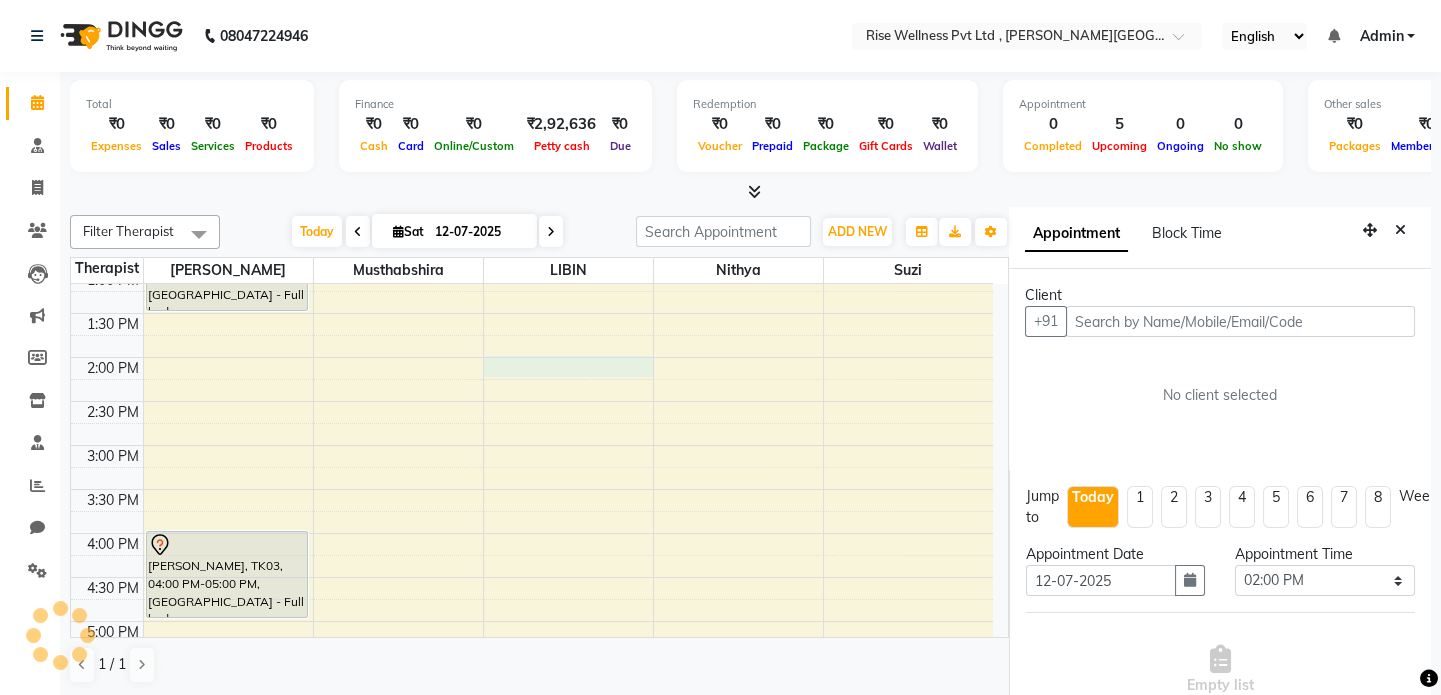scroll, scrollTop: 8, scrollLeft: 0, axis: vertical 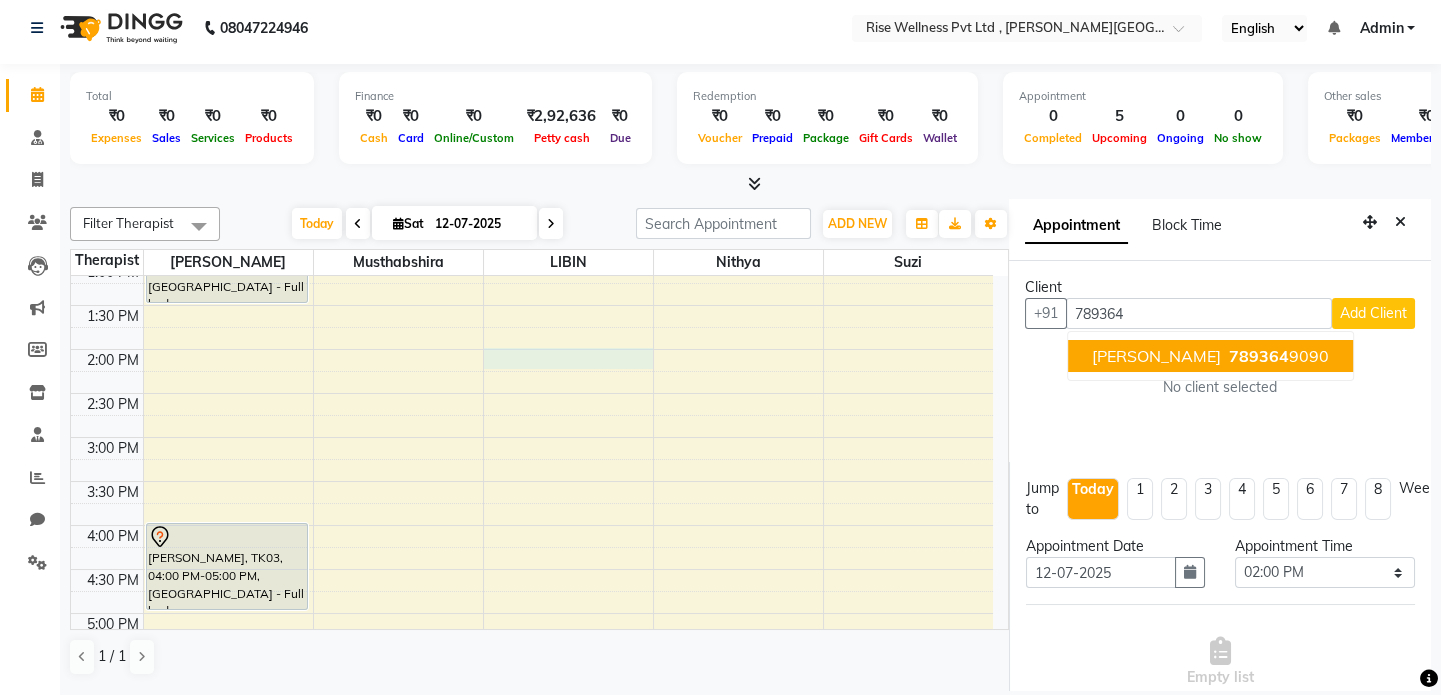 click on "[PERSON_NAME]" at bounding box center [1156, 356] 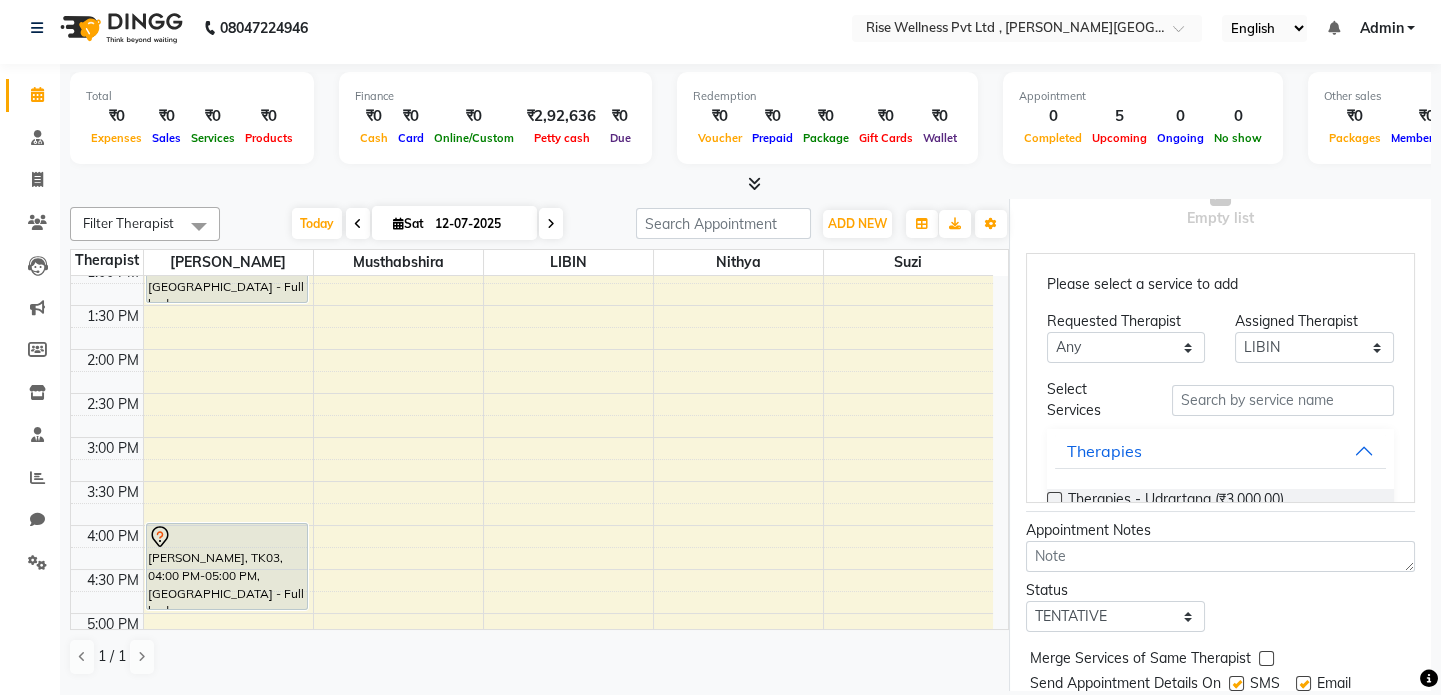 scroll, scrollTop: 573, scrollLeft: 0, axis: vertical 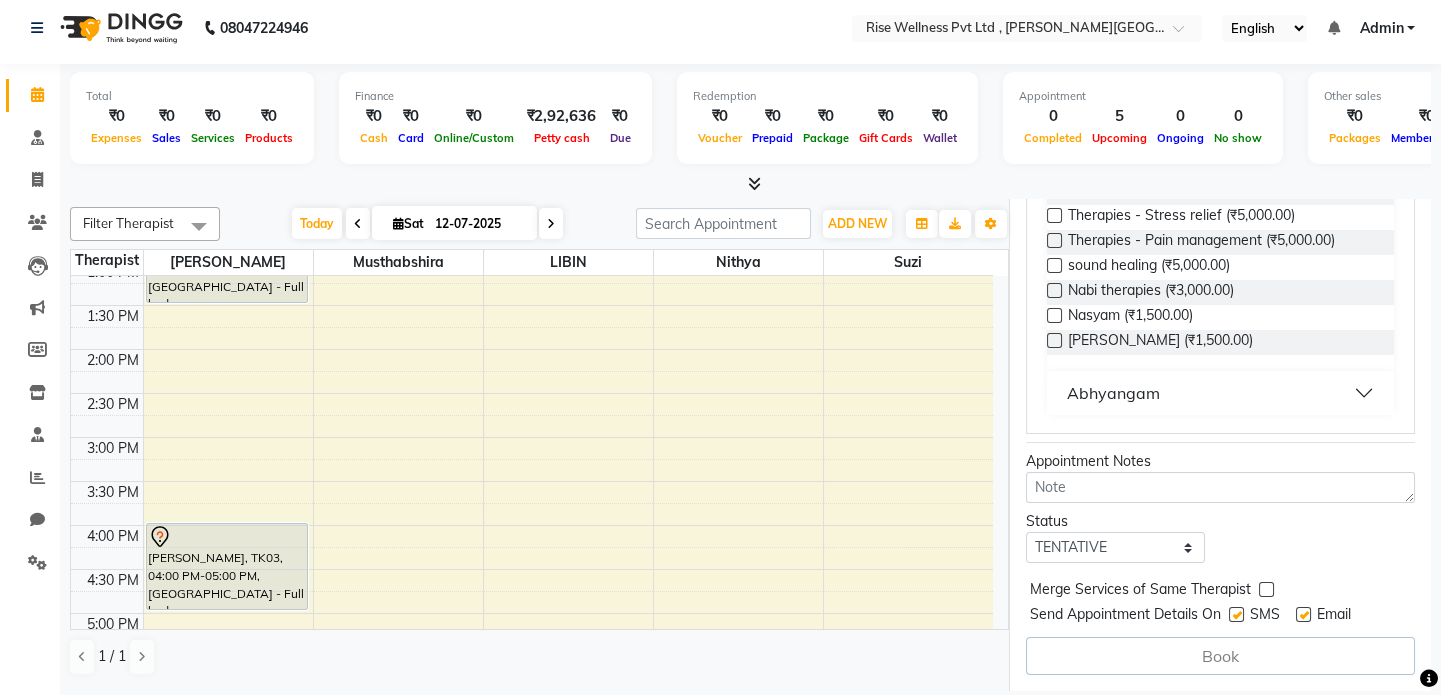 type on "7893649090" 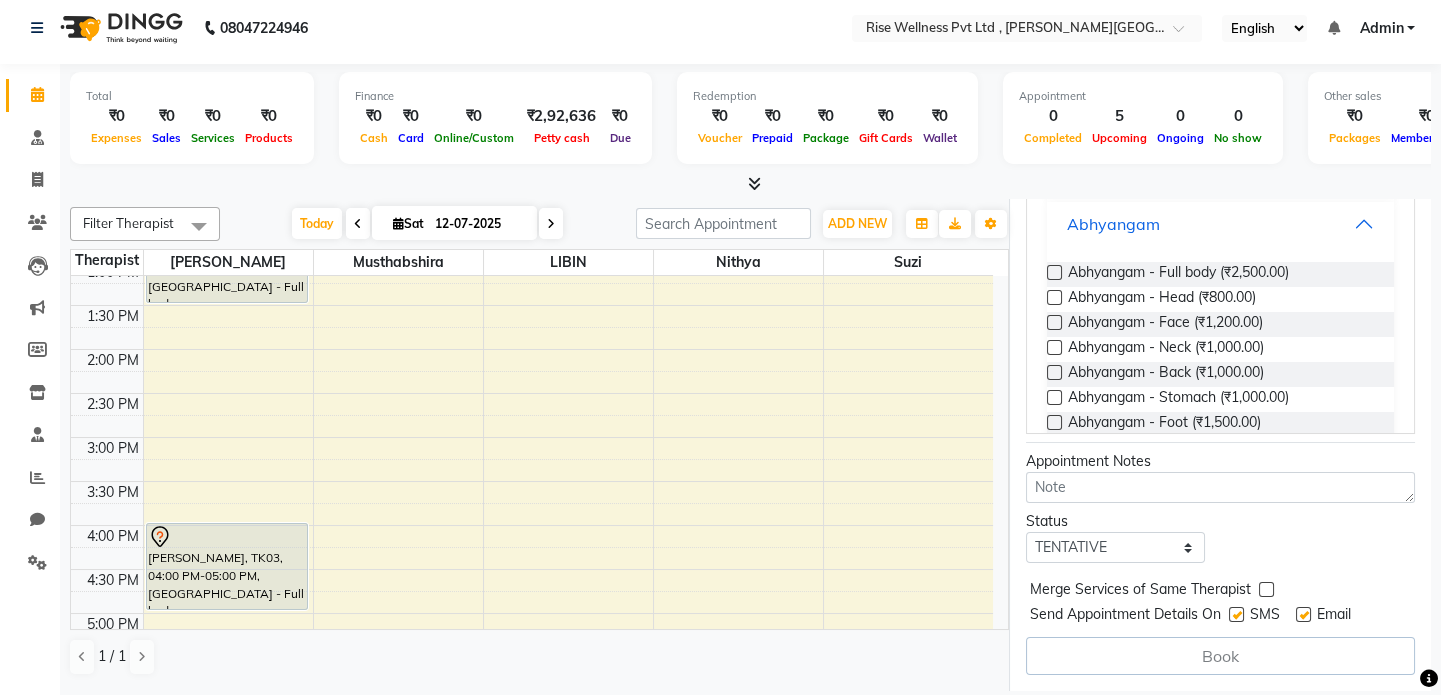scroll, scrollTop: 472, scrollLeft: 0, axis: vertical 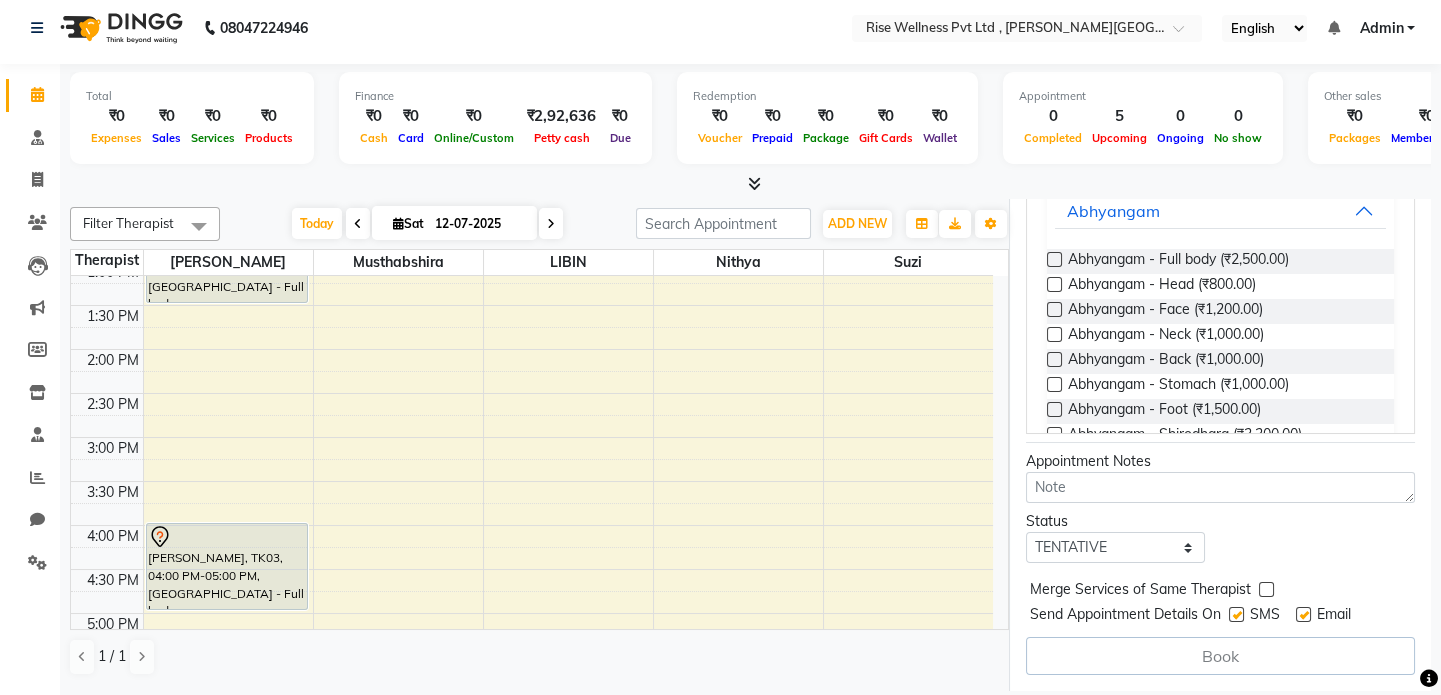 click at bounding box center [1054, 259] 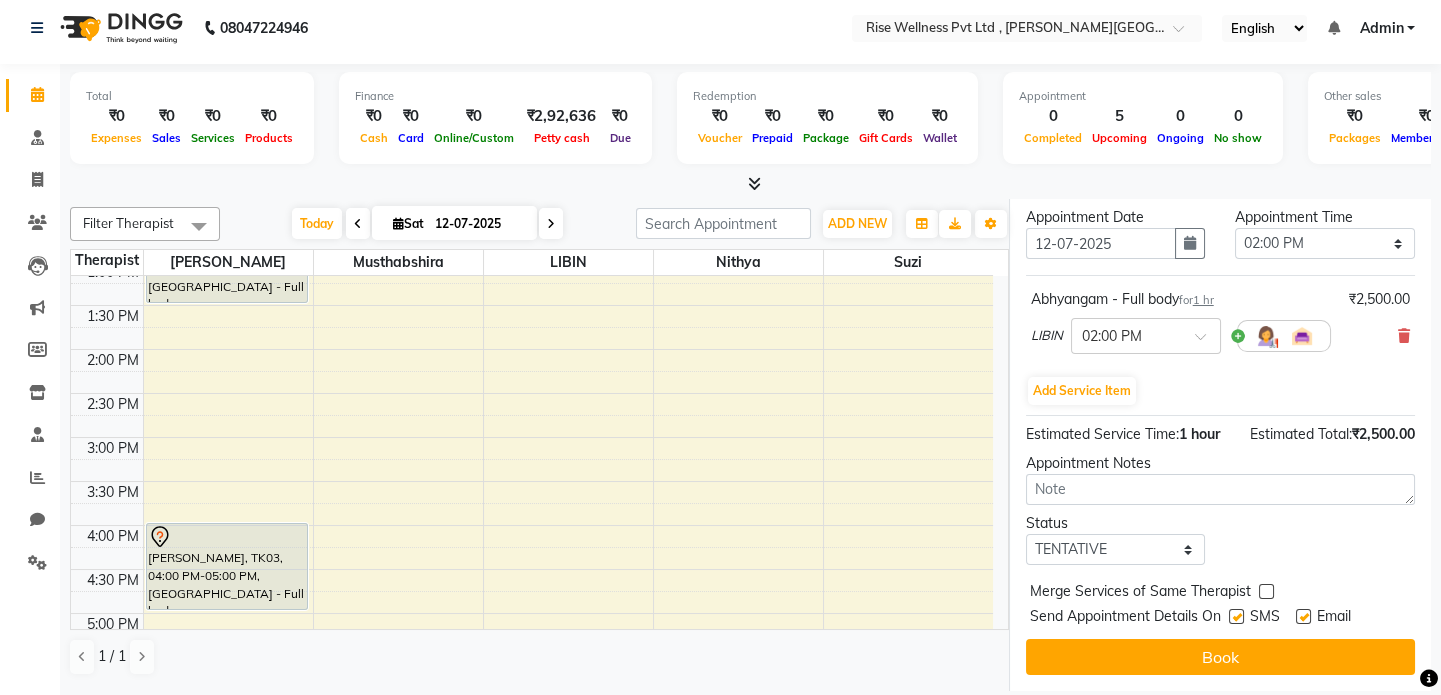 scroll, scrollTop: 375, scrollLeft: 0, axis: vertical 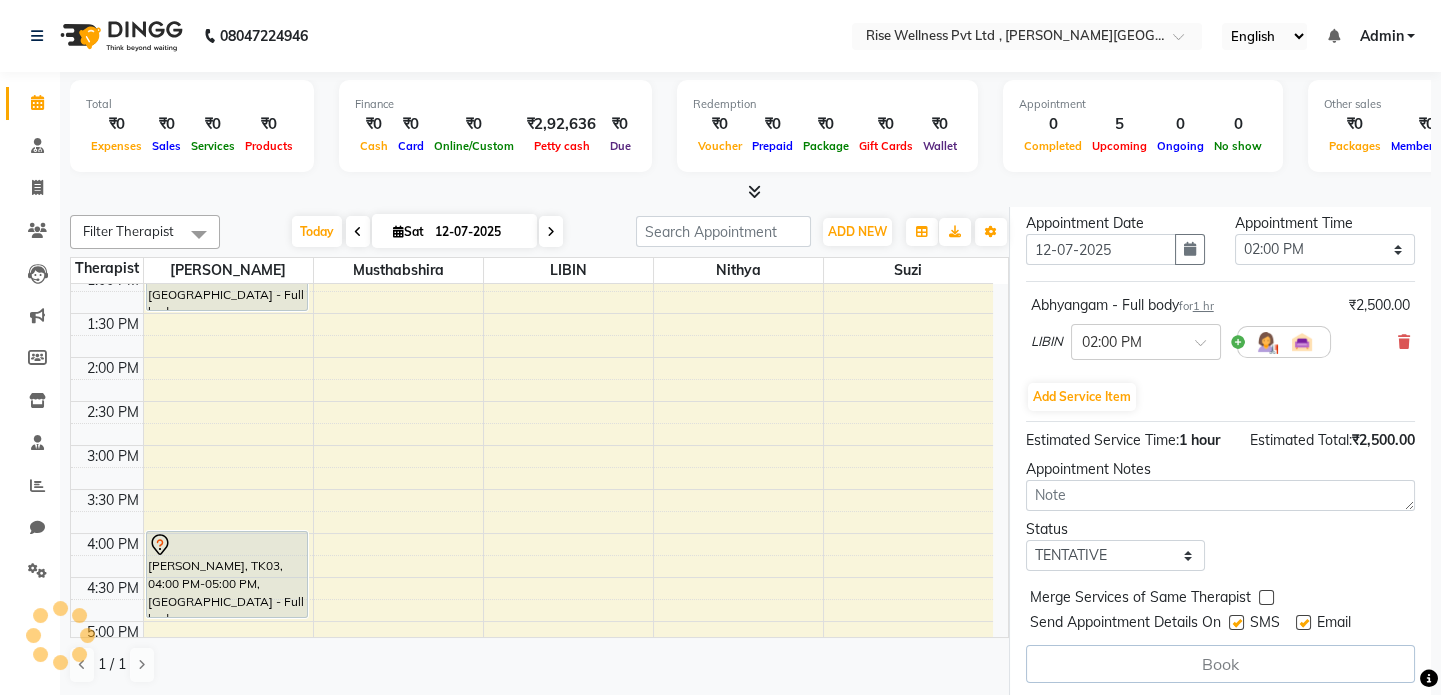 select on "69785" 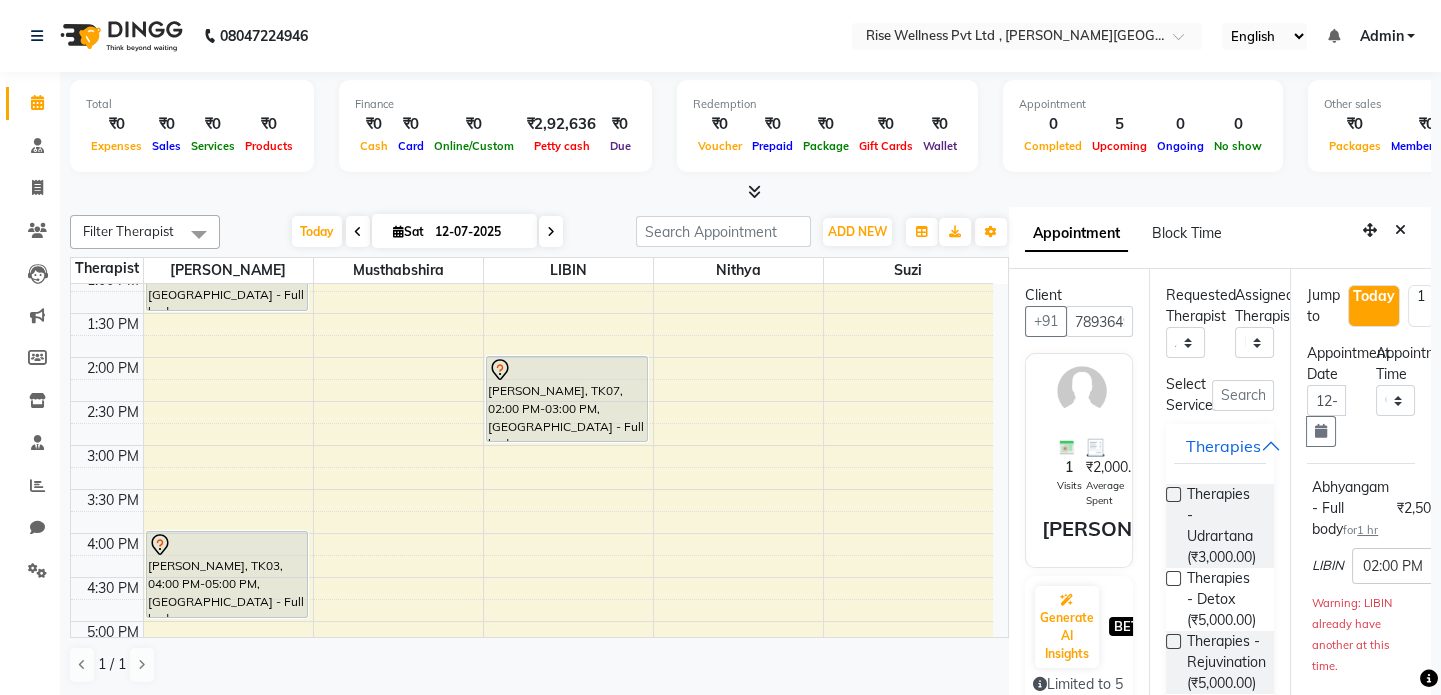scroll, scrollTop: 0, scrollLeft: 0, axis: both 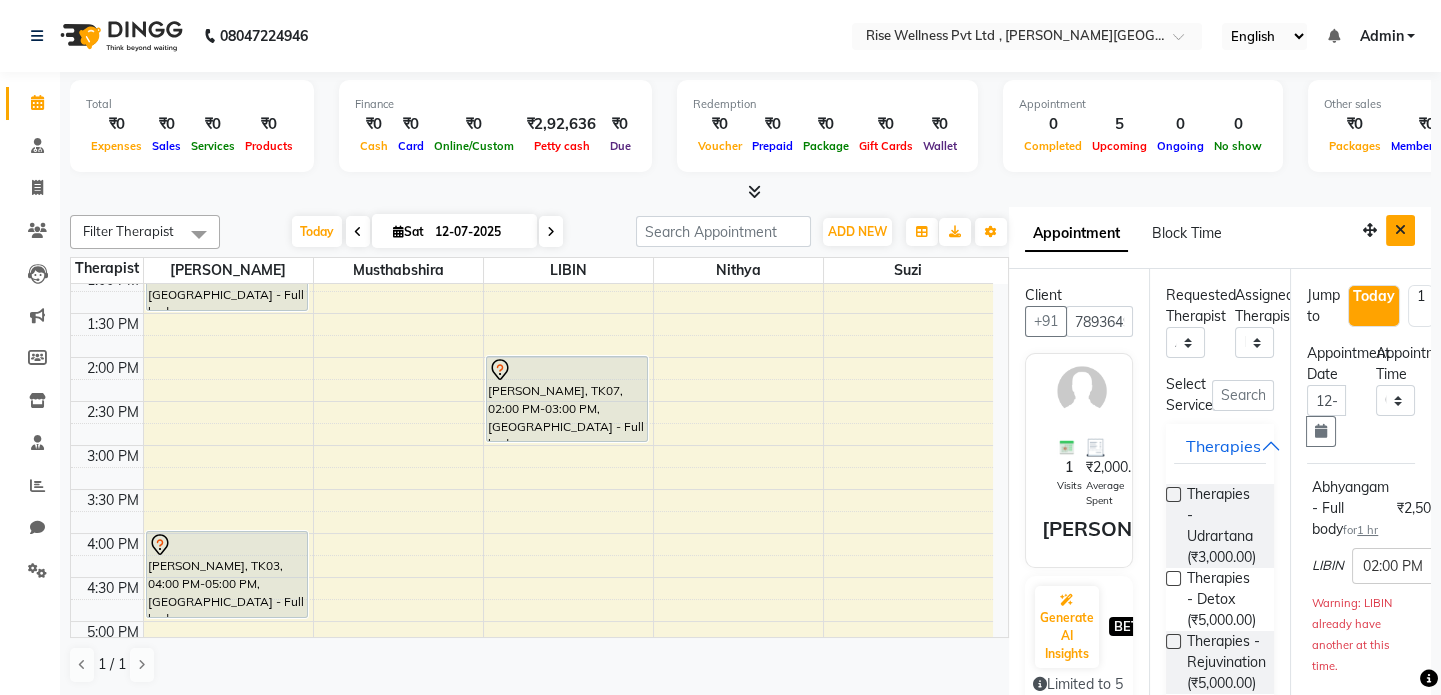click at bounding box center (1400, 230) 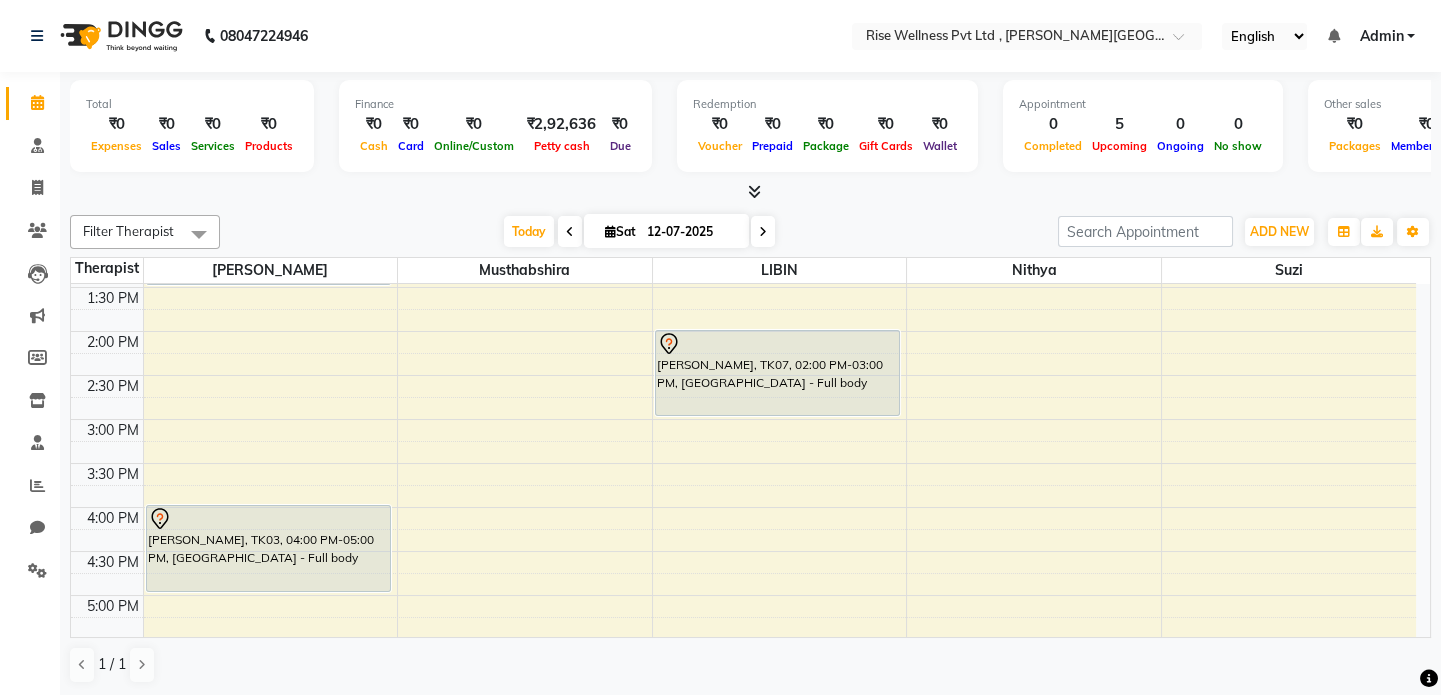 scroll, scrollTop: 512, scrollLeft: 0, axis: vertical 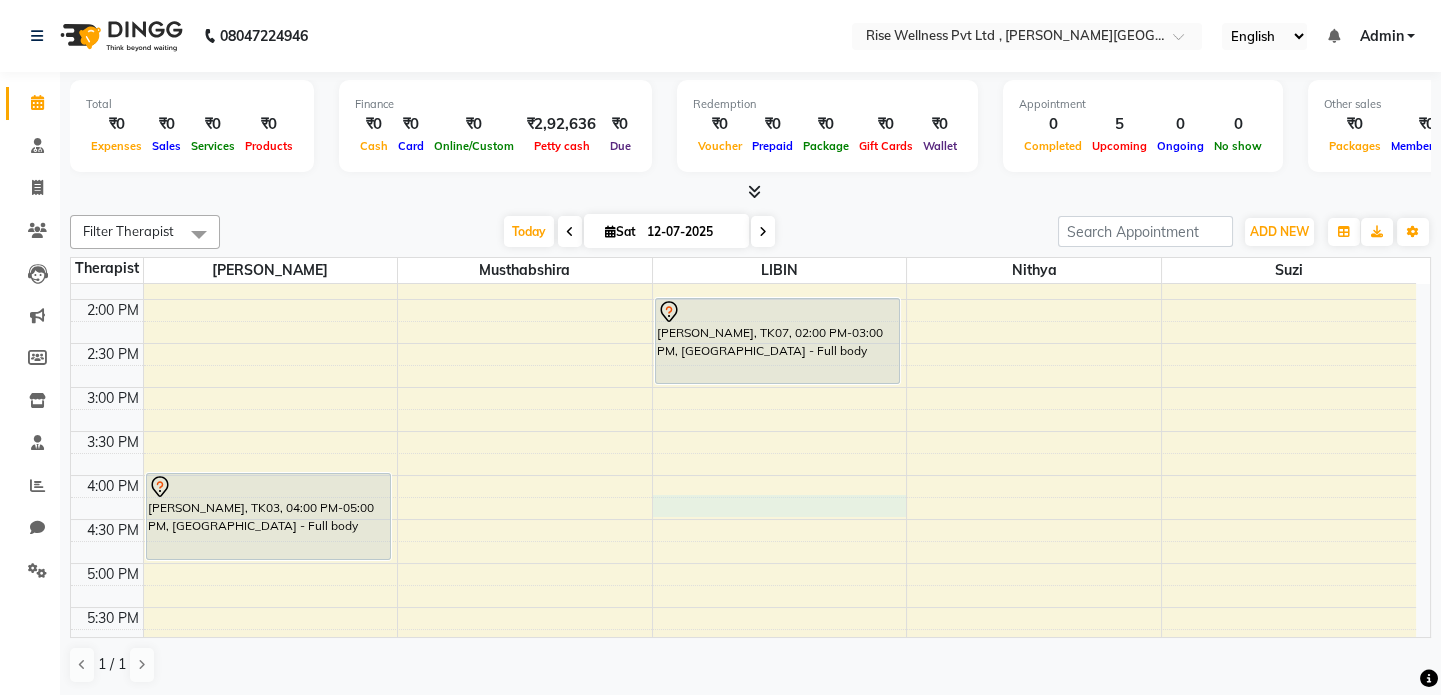 click on "8:00 AM 8:30 AM 9:00 AM 9:30 AM 10:00 AM 10:30 AM 11:00 AM 11:30 AM 12:00 PM 12:30 PM 1:00 PM 1:30 PM 2:00 PM 2:30 PM 3:00 PM 3:30 PM 4:00 PM 4:30 PM 5:00 PM 5:30 PM 6:00 PM 6:30 PM 7:00 PM 7:30 PM 8:00 PM 8:30 PM             nagpavan, TK01, 12:30 PM-01:30 PM, Abhyangam - Full body             mr reddy, TK03, 04:00 PM-05:00 PM, Abhyangam - Full body             archana, TK06, 06:00 PM-07:00 PM, Abhyangam - Full body             sameer, TK02, 10:00 AM-11:00 AM, Abhyangam - Full body             irfan, TK04, 11:00 AM-12:00 PM, Abhyangam - Full body             ram das hari chavan, TK05, 12:00 PM-01:00 PM, Abhyangam - Full body             CH Prasanth, TK07, 02:00 PM-03:00 PM, Abhyangam - Full body" at bounding box center [743, 343] 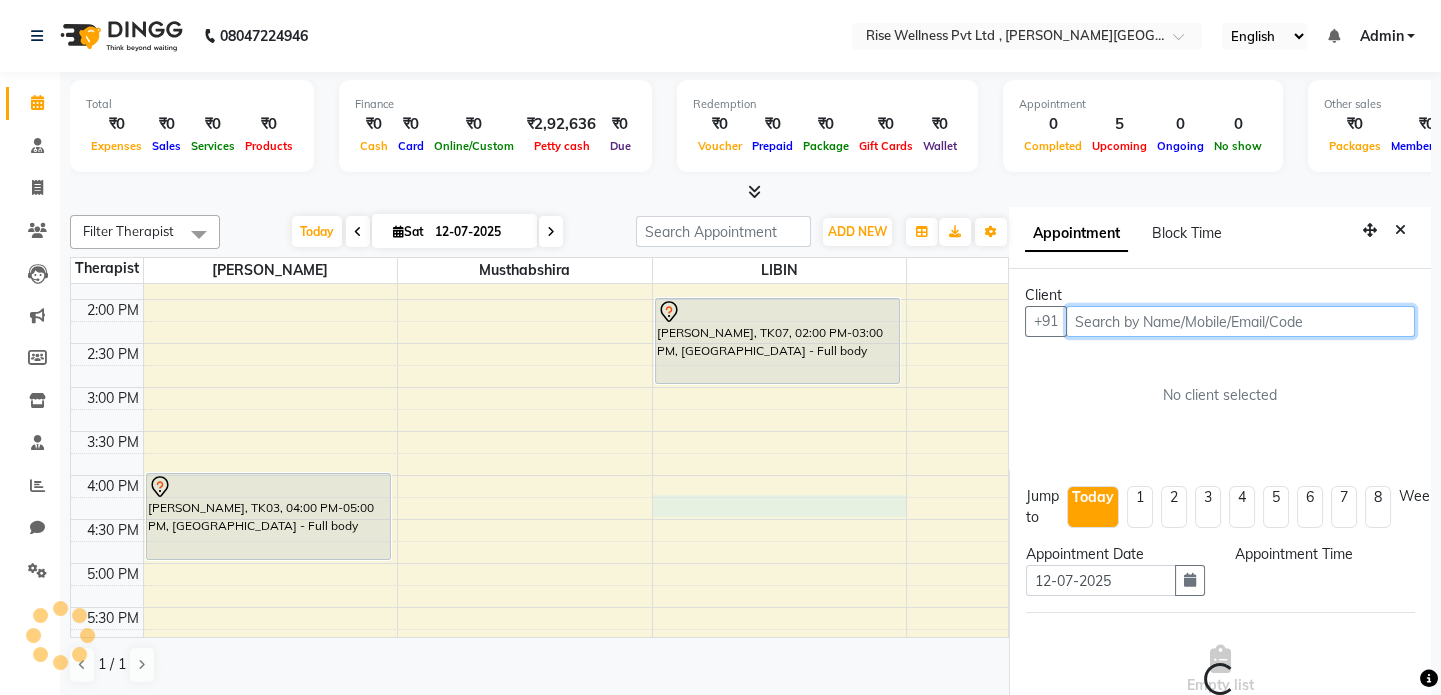scroll, scrollTop: 8, scrollLeft: 0, axis: vertical 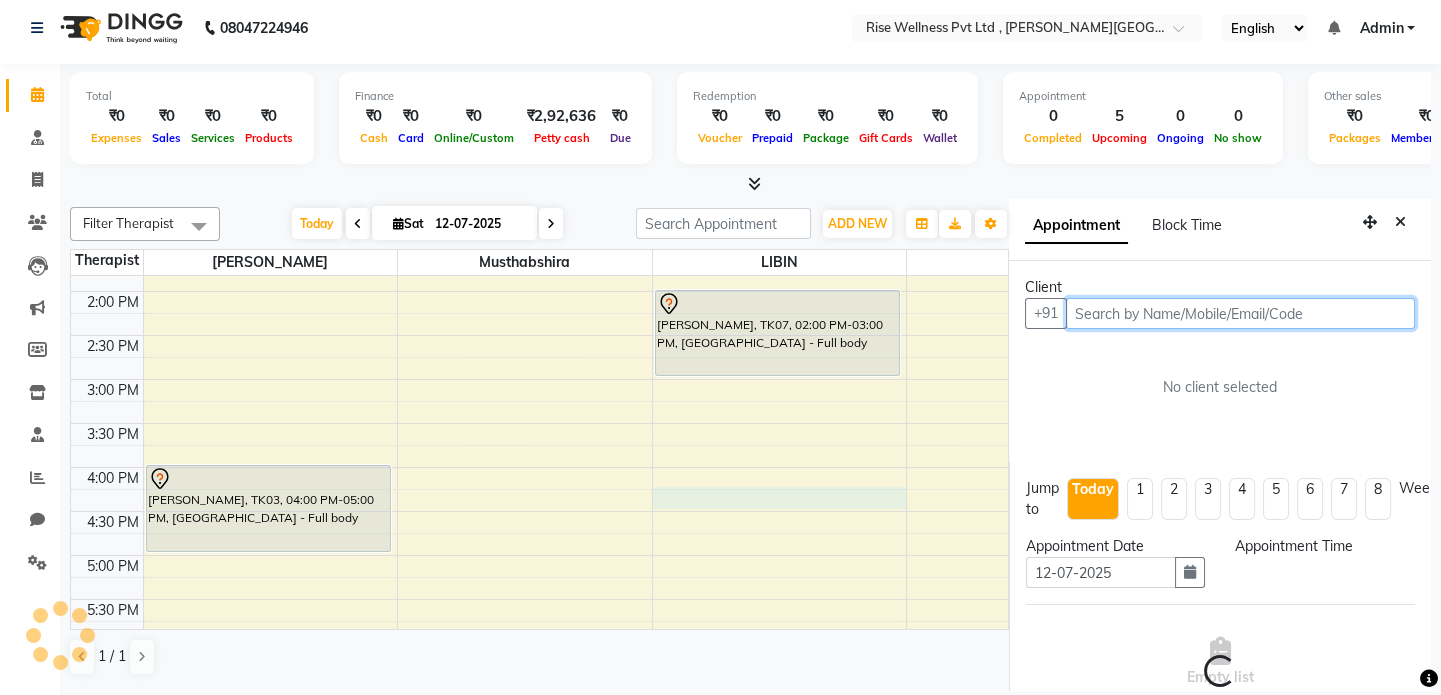 select on "975" 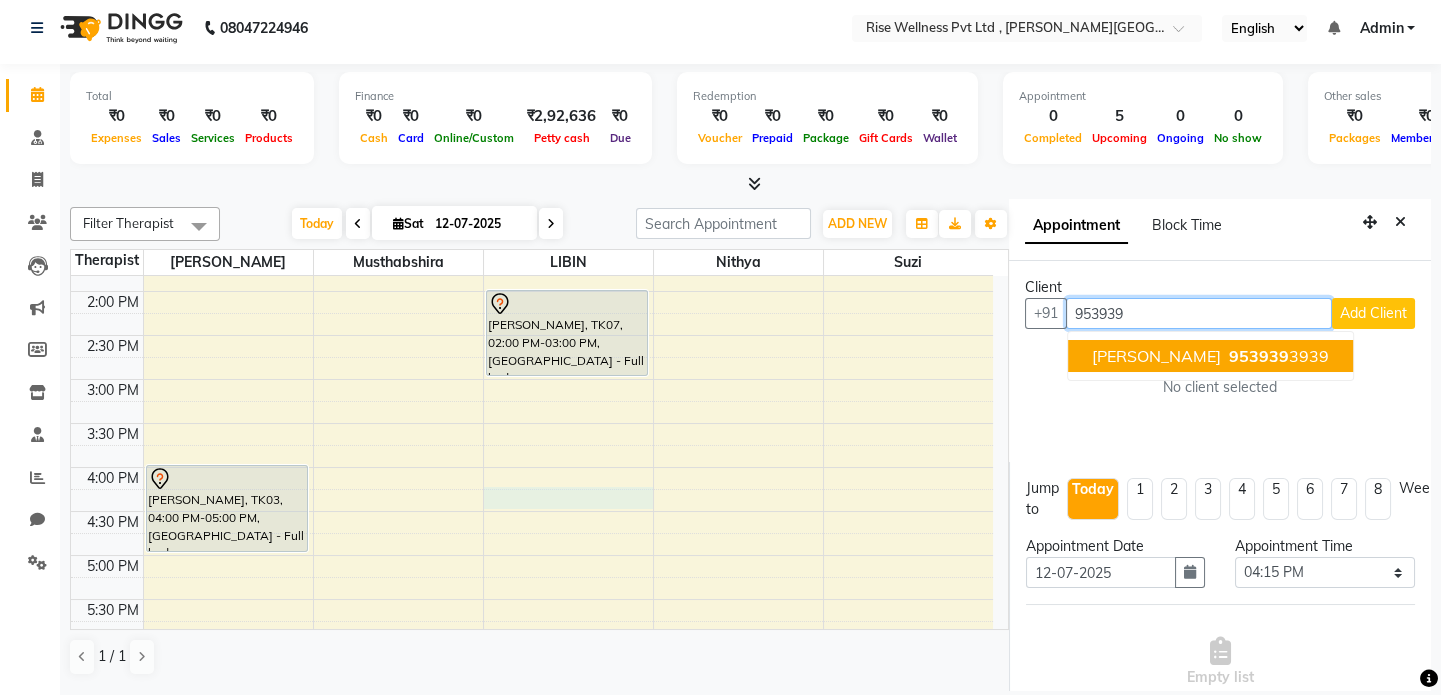 click on "[PERSON_NAME]" at bounding box center [1156, 356] 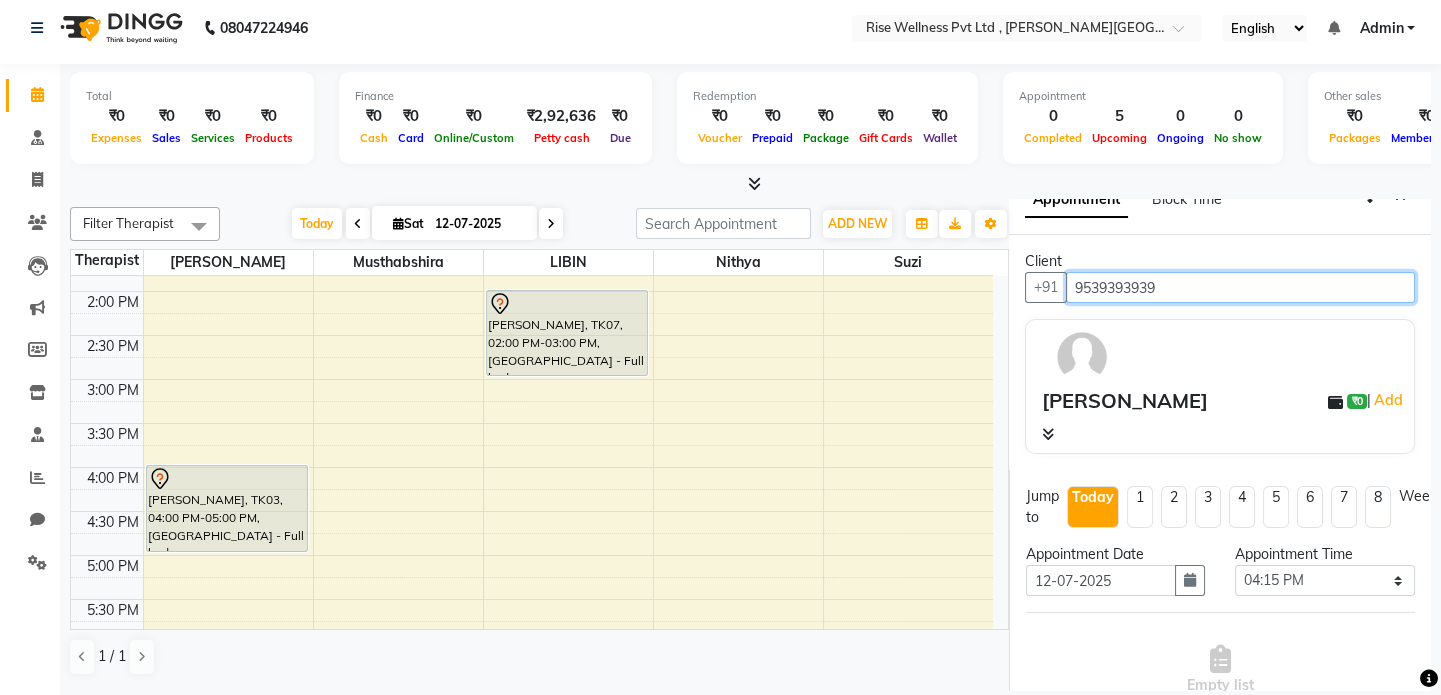scroll, scrollTop: 0, scrollLeft: 0, axis: both 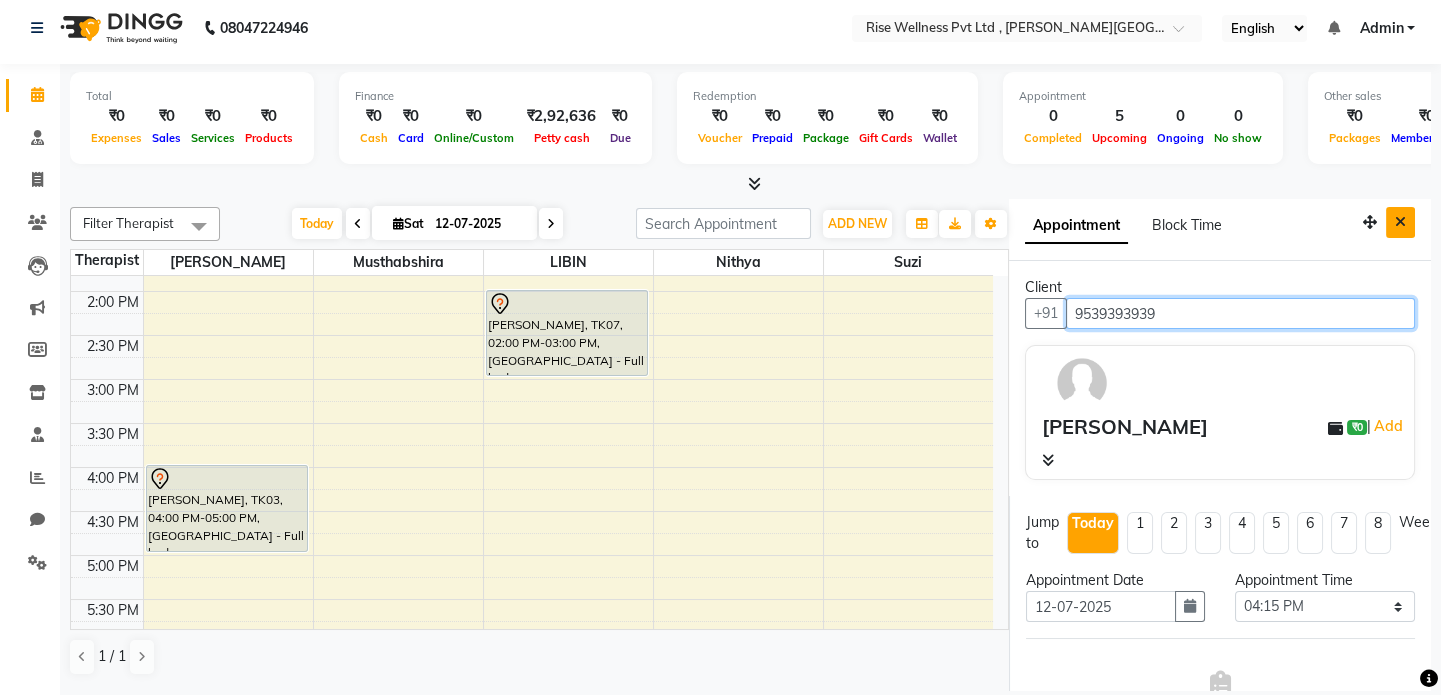 type on "9539393939" 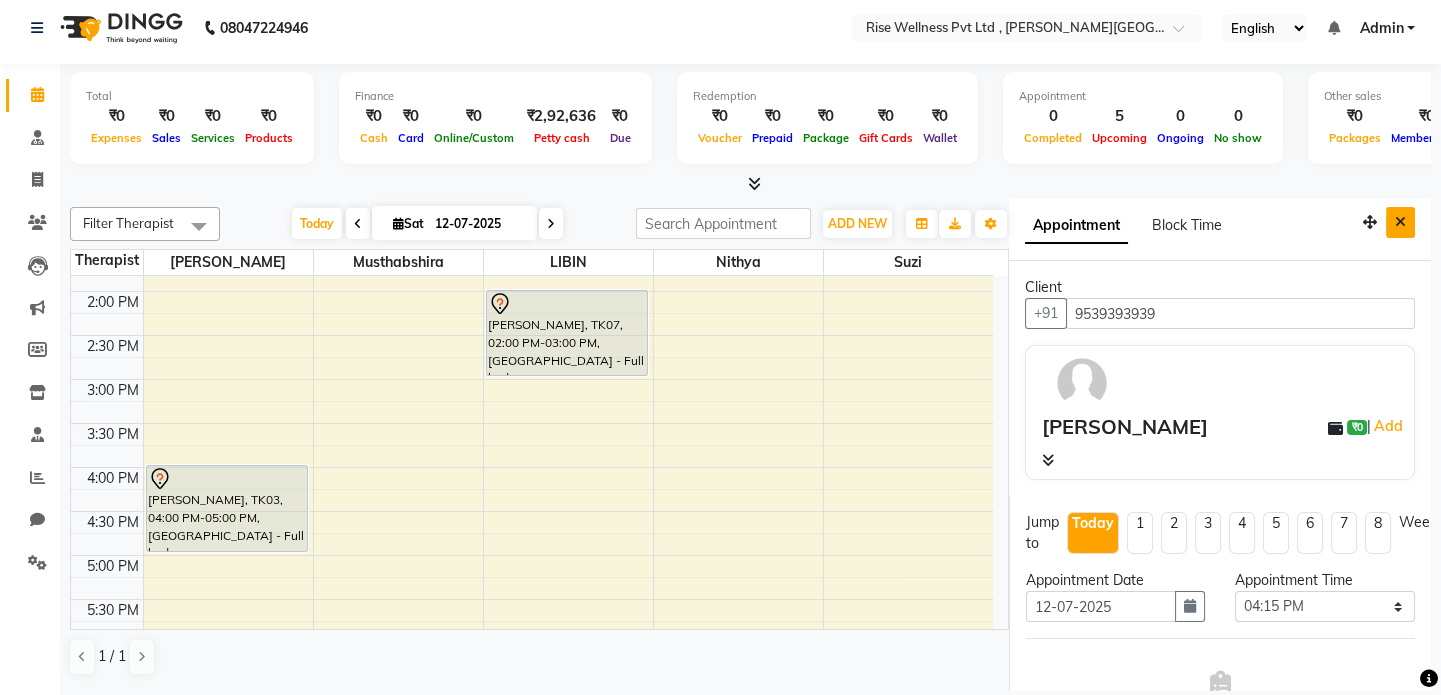 click at bounding box center [1400, 222] 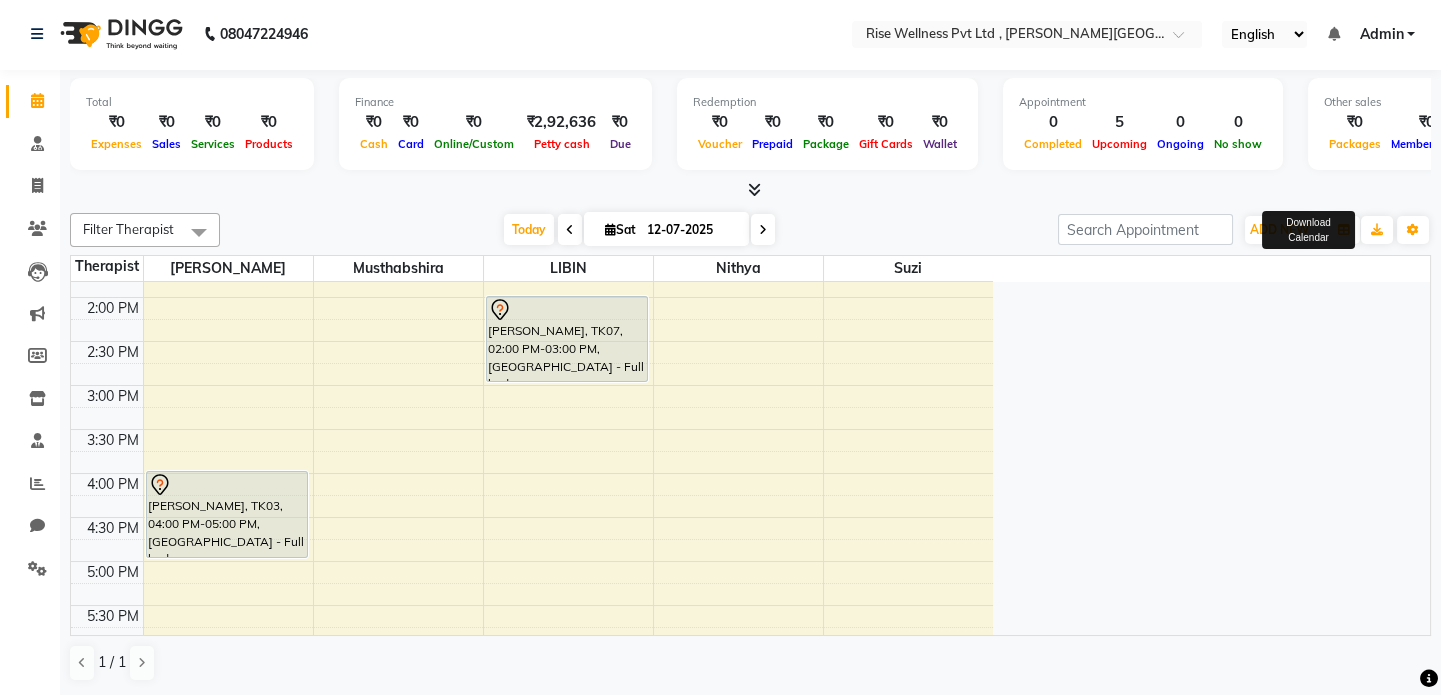 scroll, scrollTop: 0, scrollLeft: 0, axis: both 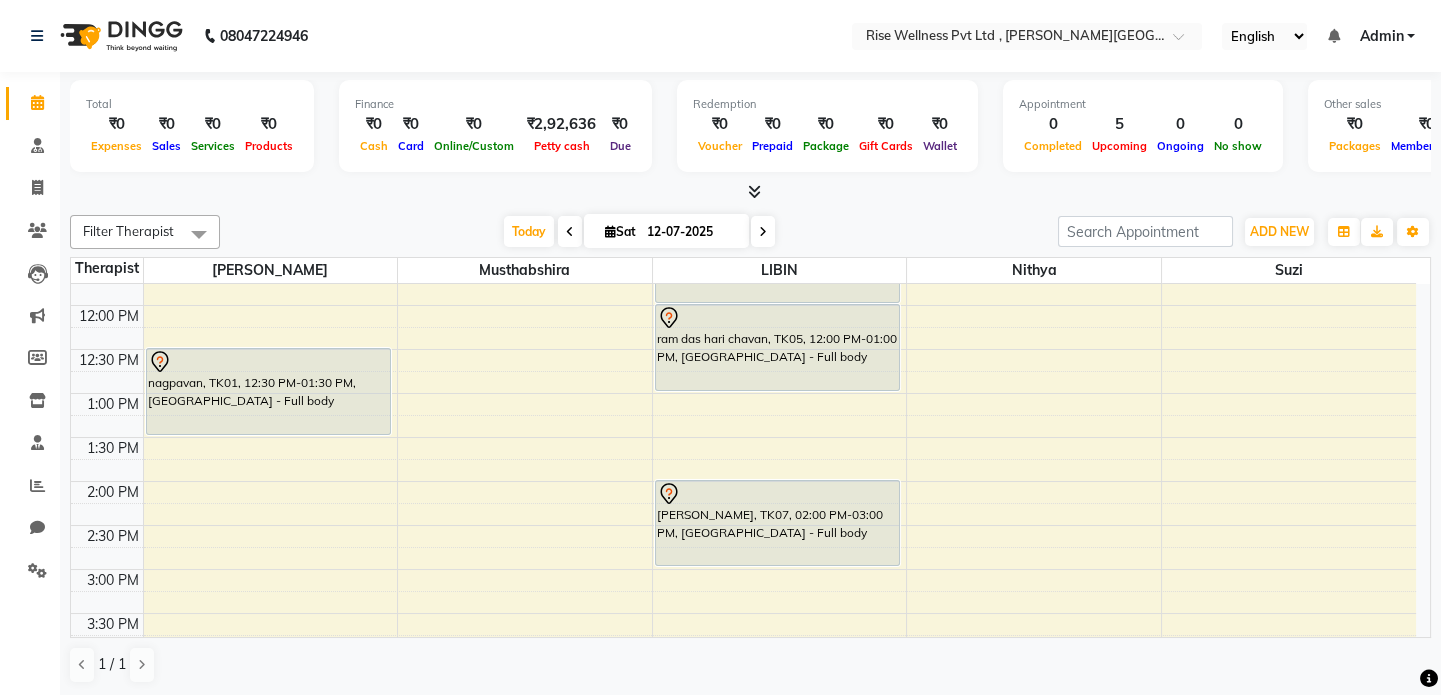 click on "8:00 AM 8:30 AM 9:00 AM 9:30 AM 10:00 AM 10:30 AM 11:00 AM 11:30 AM 12:00 PM 12:30 PM 1:00 PM 1:30 PM 2:00 PM 2:30 PM 3:00 PM 3:30 PM 4:00 PM 4:30 PM 5:00 PM 5:30 PM 6:00 PM 6:30 PM 7:00 PM 7:30 PM 8:00 PM 8:30 PM             nagpavan, TK01, 12:30 PM-01:30 PM, Abhyangam - Full body             mr reddy, TK03, 04:00 PM-05:00 PM, Abhyangam - Full body             archana, TK06, 06:00 PM-07:00 PM, Abhyangam - Full body             sameer, TK02, 10:00 AM-11:00 AM, Abhyangam - Full body             irfan, TK04, 11:00 AM-12:00 PM, Abhyangam - Full body             ram das hari chavan, TK05, 12:00 PM-01:00 PM, Abhyangam - Full body             CH Prasanth, TK07, 02:00 PM-03:00 PM, Abhyangam - Full body" at bounding box center (743, 525) 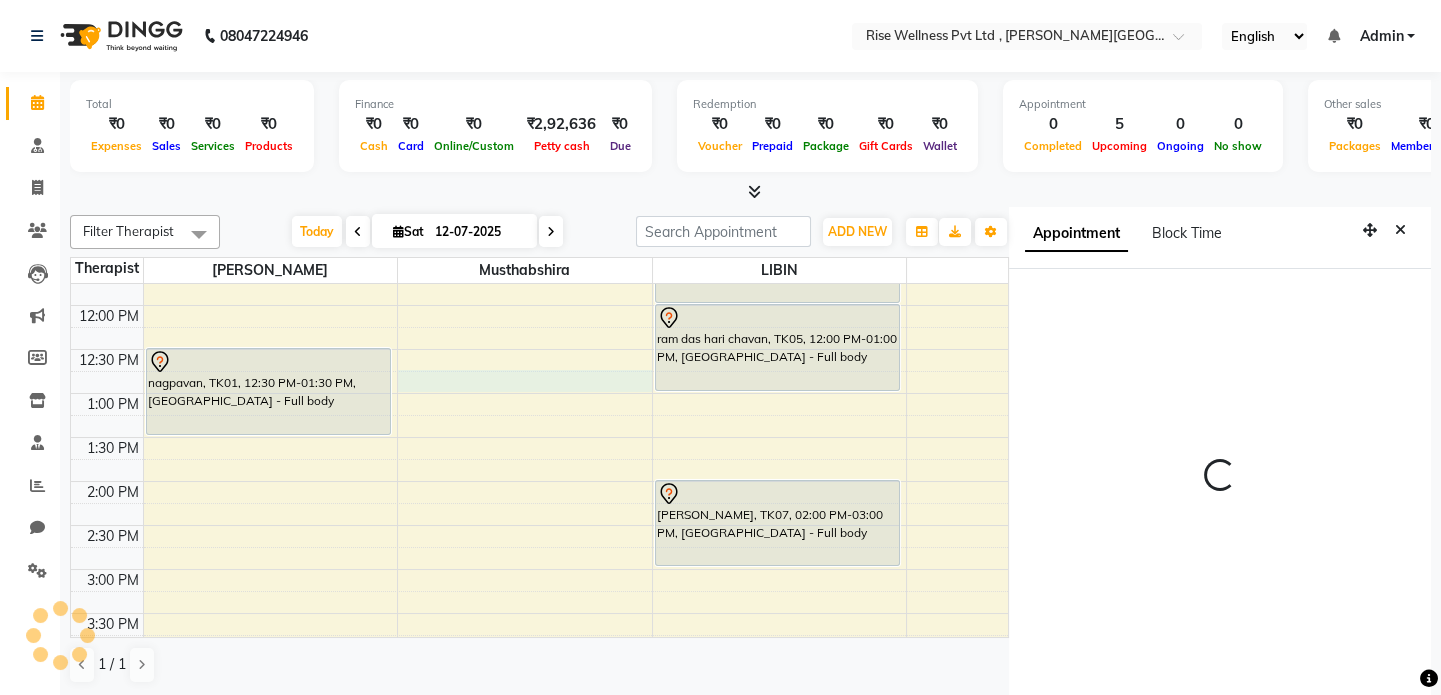select on "765" 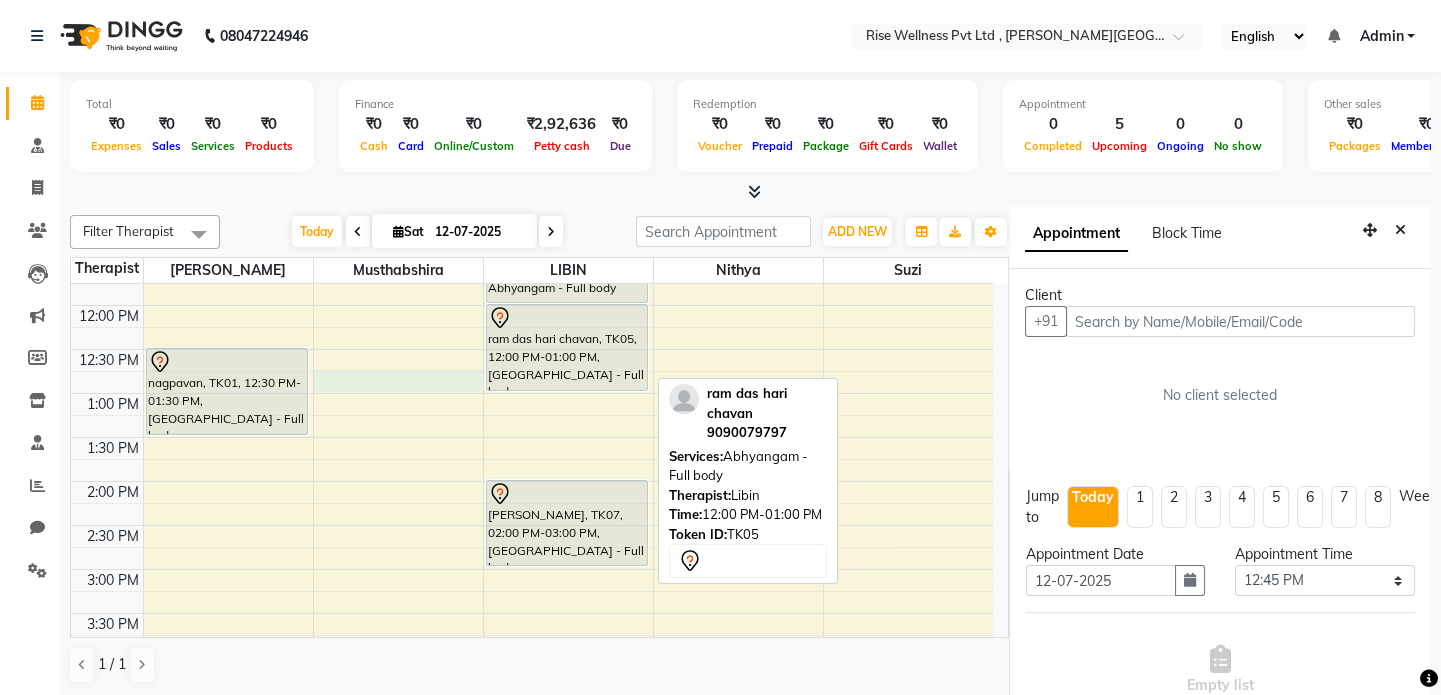 scroll, scrollTop: 8, scrollLeft: 0, axis: vertical 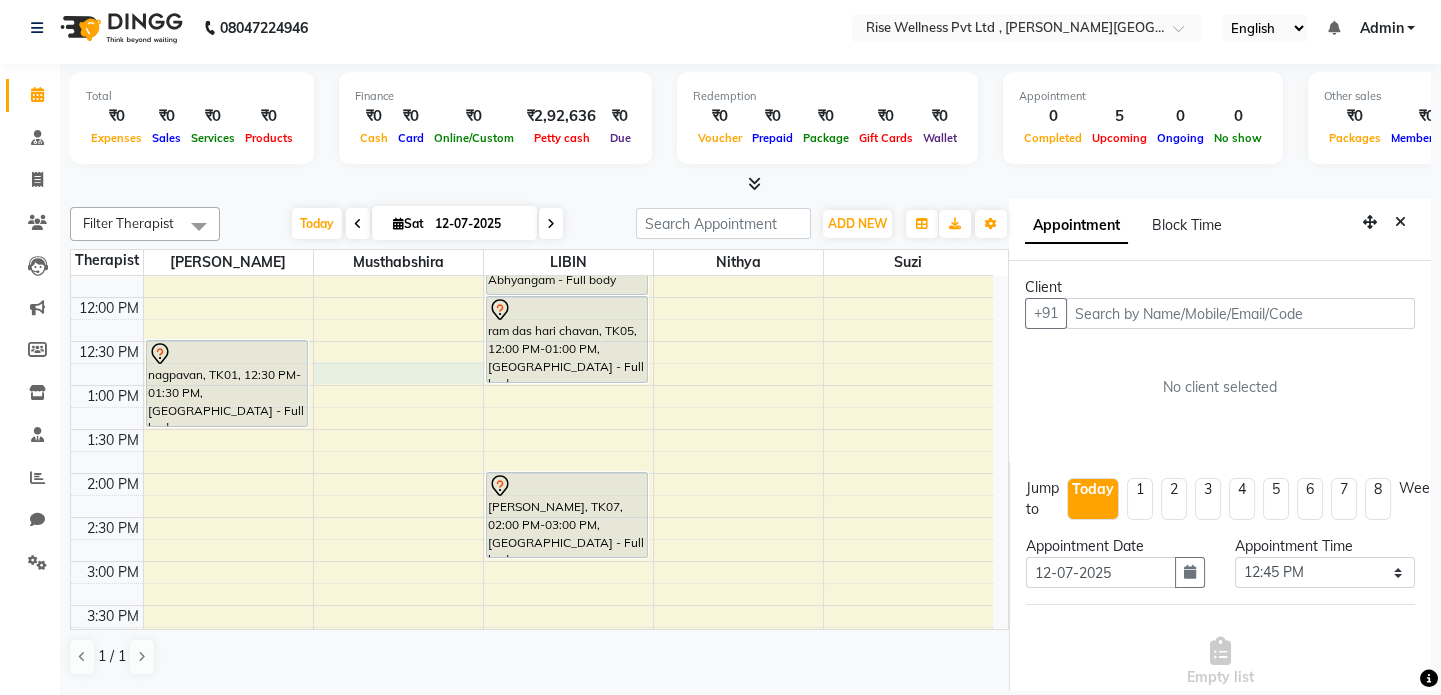 click at bounding box center [1240, 313] 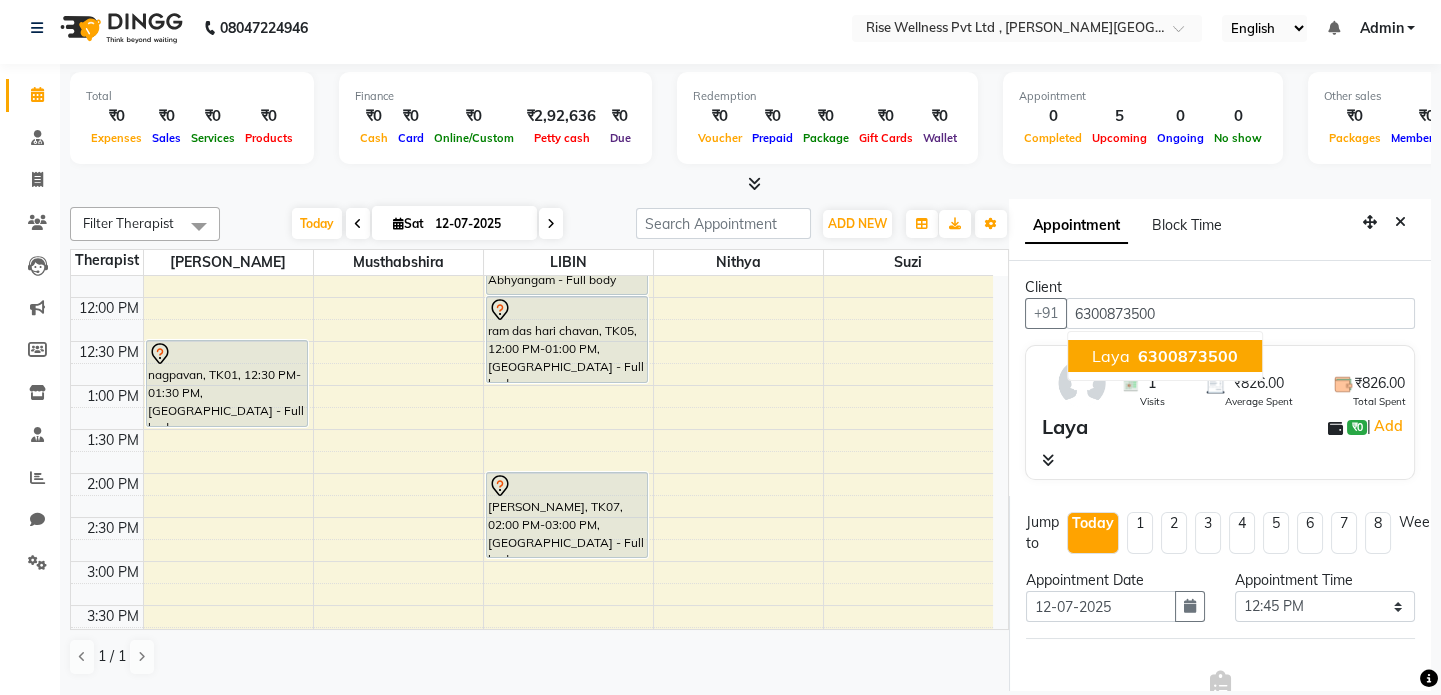 click on "6300873500" at bounding box center [1188, 356] 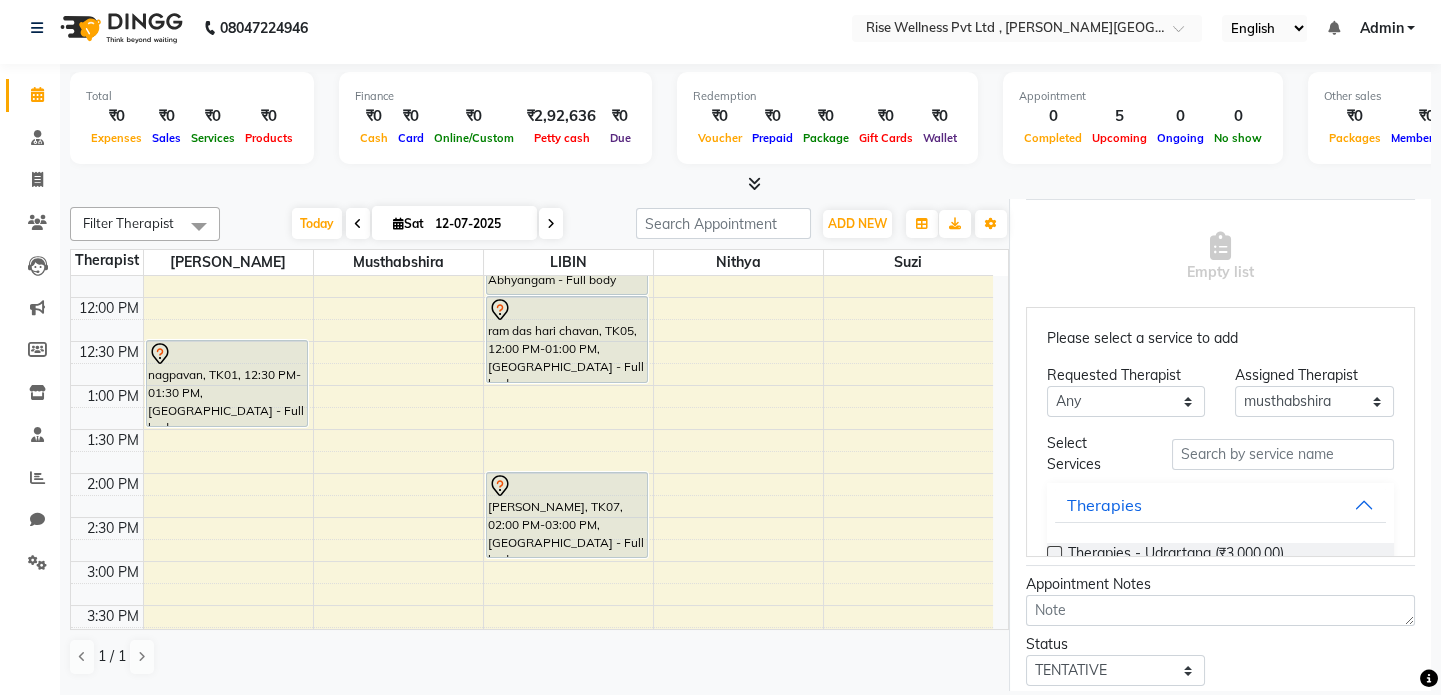 scroll, scrollTop: 454, scrollLeft: 0, axis: vertical 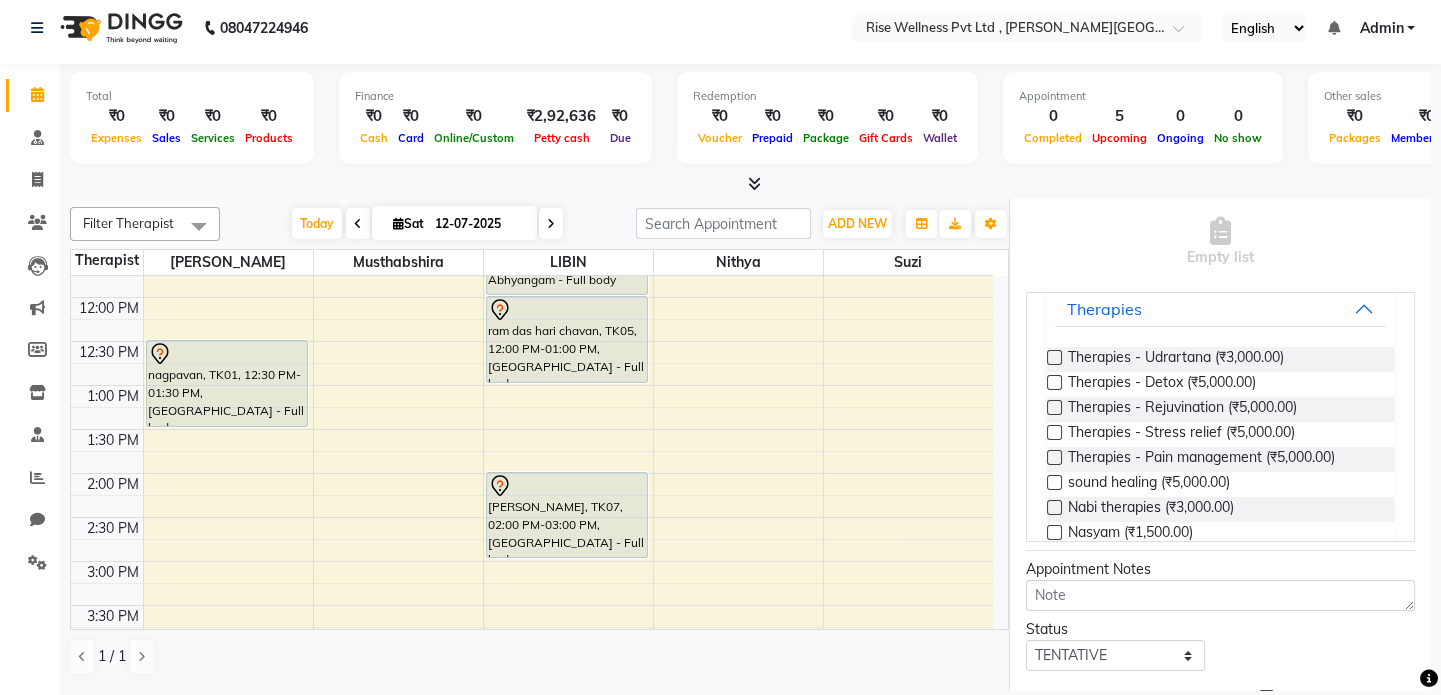 type on "6300873500" 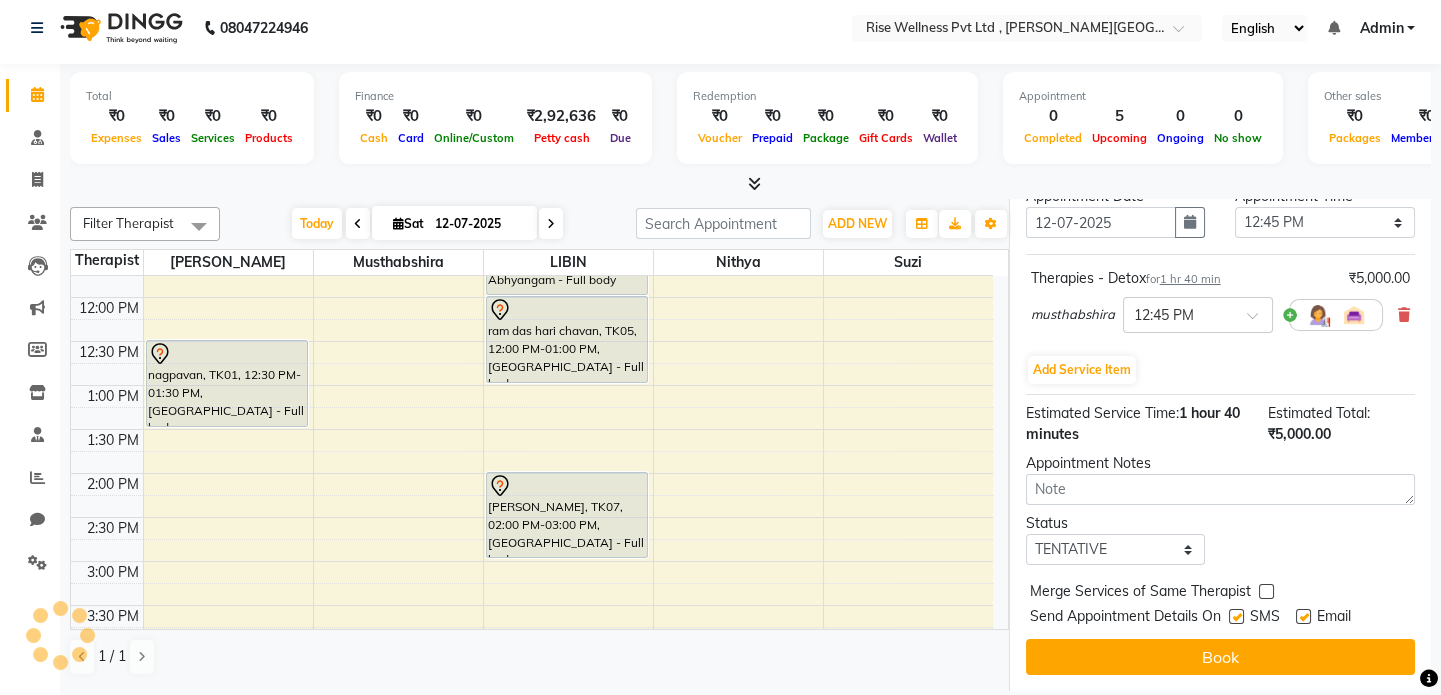 scroll, scrollTop: 396, scrollLeft: 0, axis: vertical 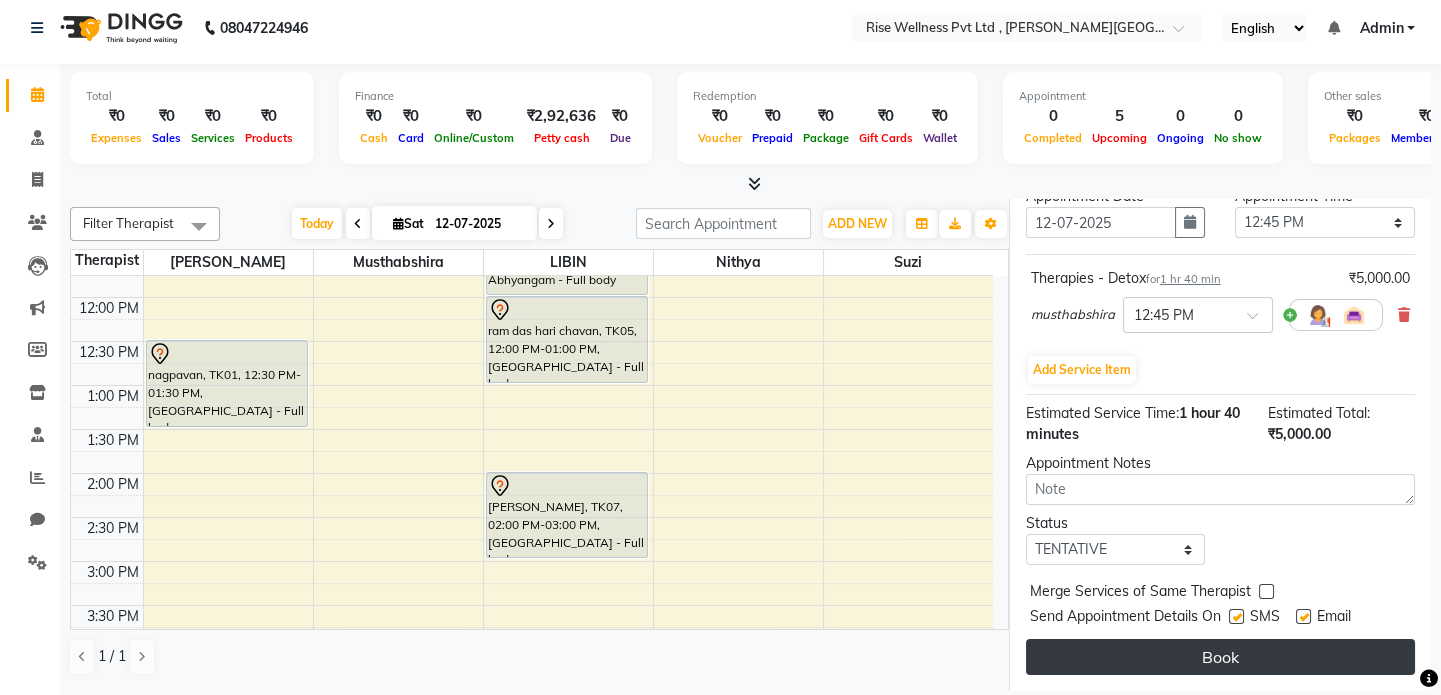 click on "Book" at bounding box center [1220, 657] 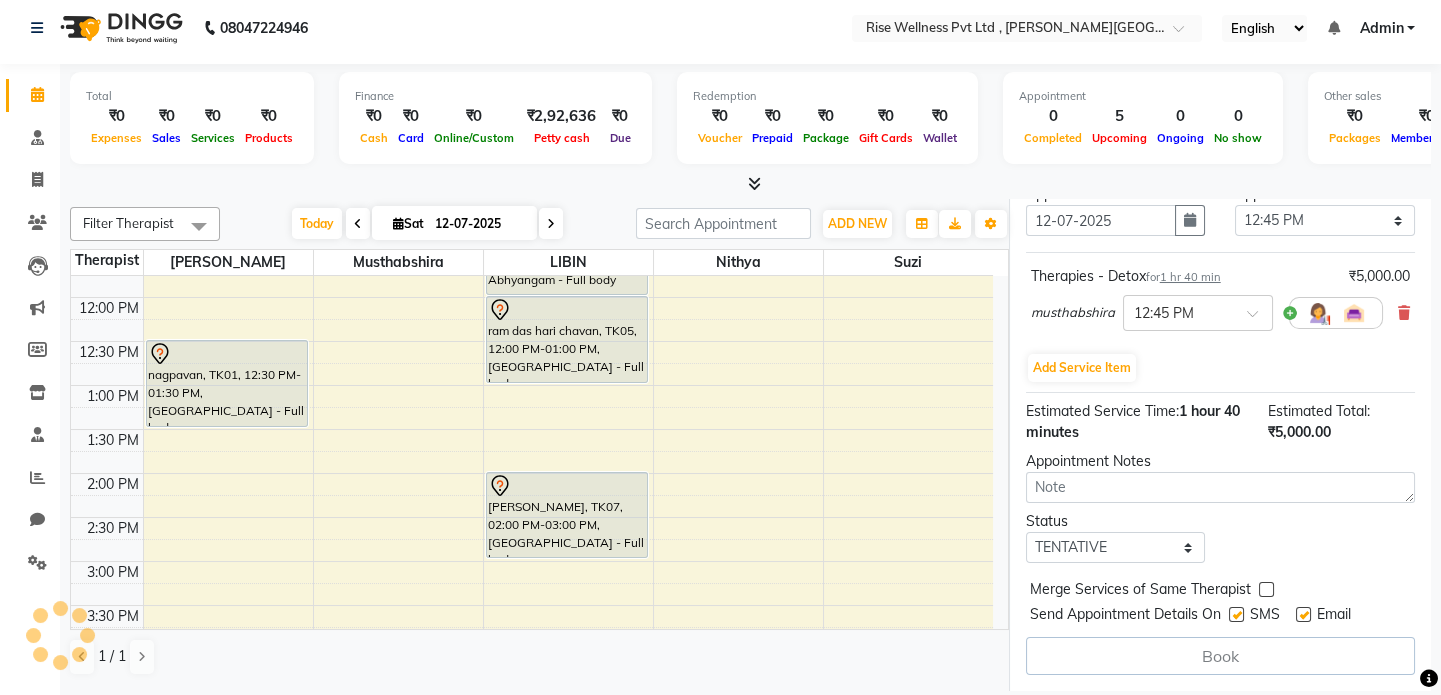 select on "67715" 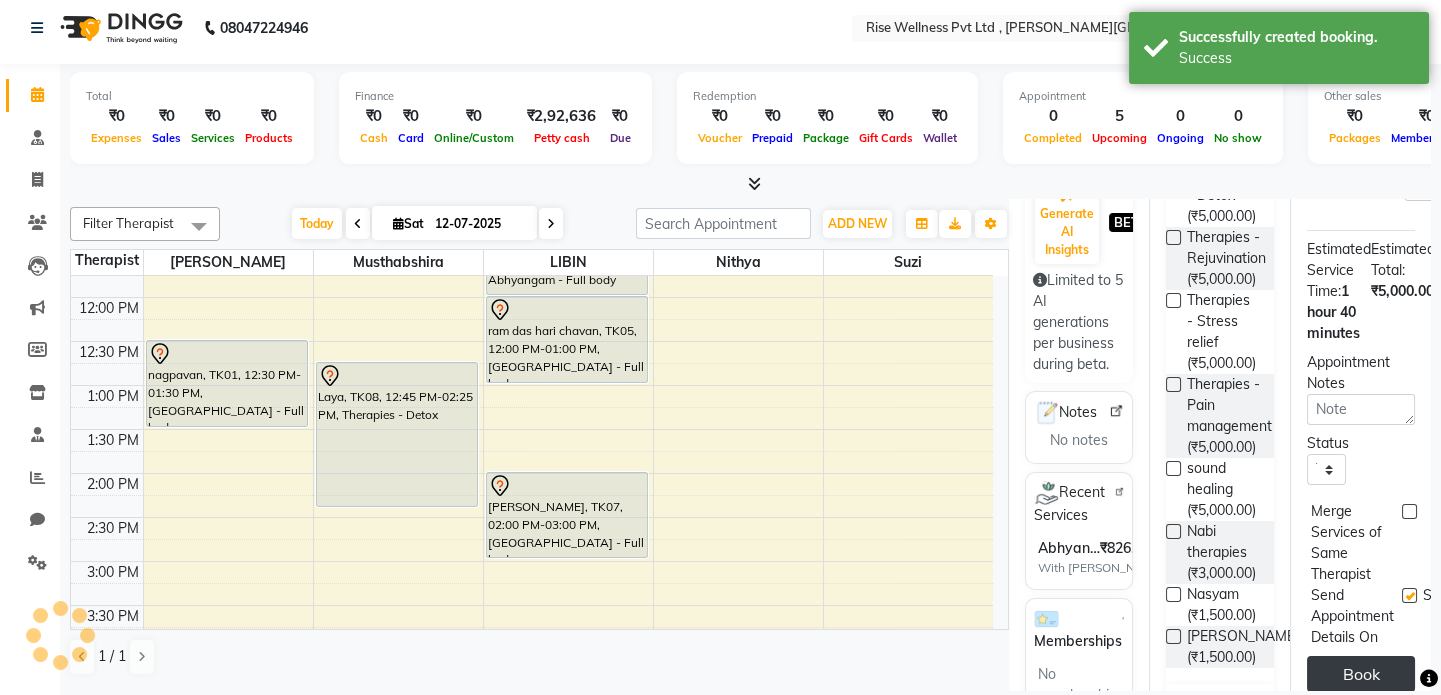 scroll, scrollTop: 0, scrollLeft: 0, axis: both 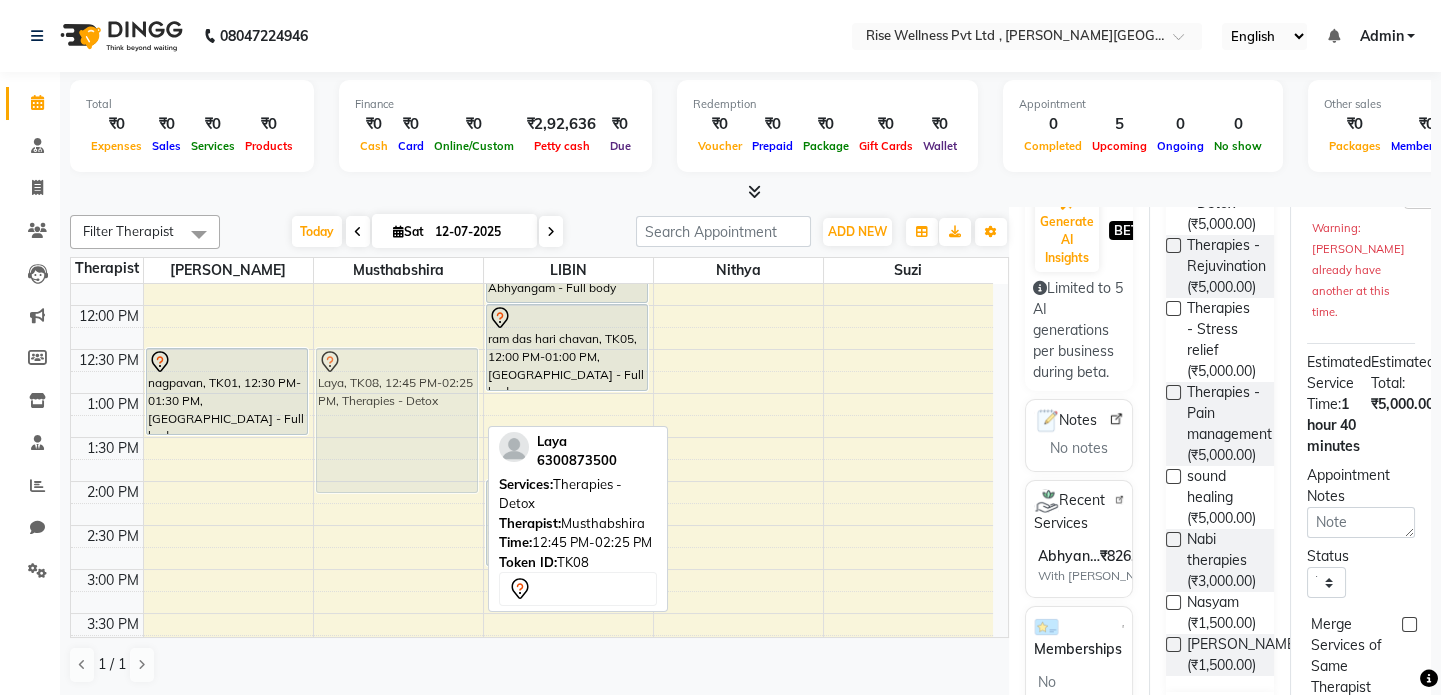 drag, startPoint x: 409, startPoint y: 439, endPoint x: 409, endPoint y: 414, distance: 25 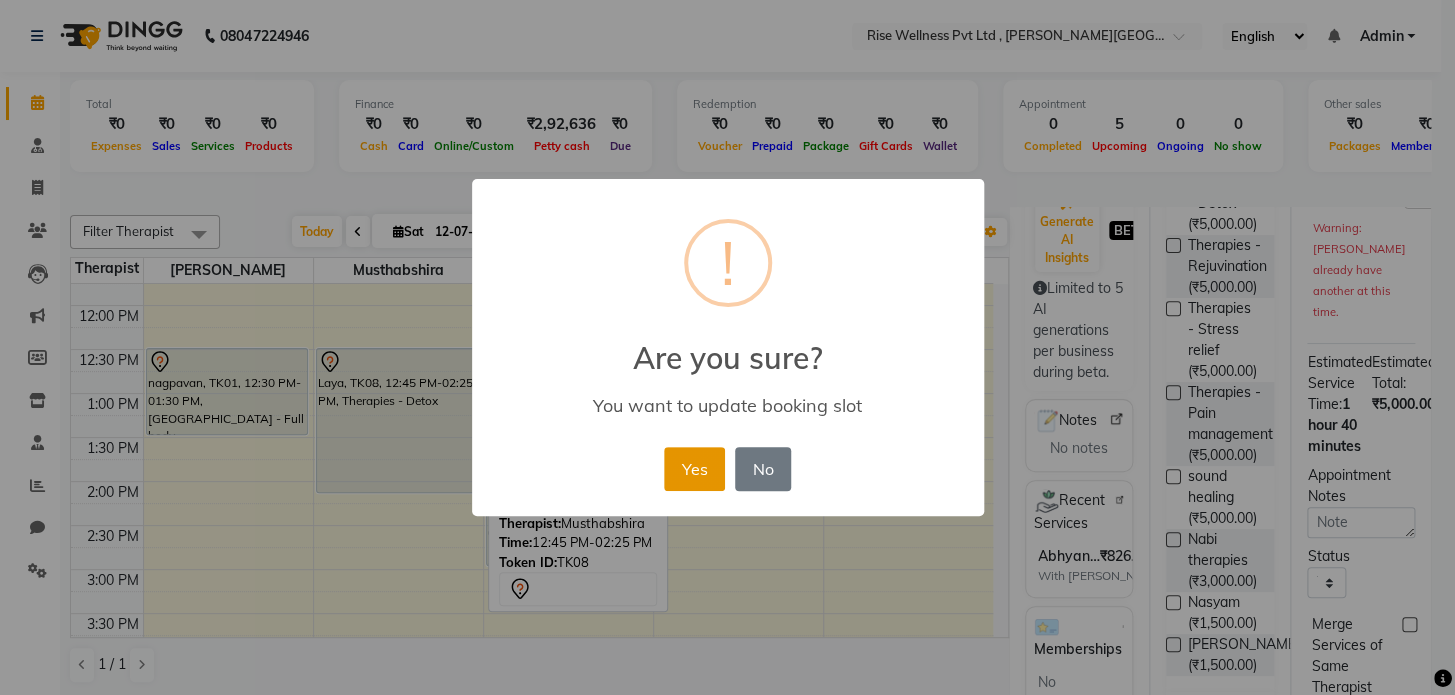 click on "Yes" at bounding box center [694, 469] 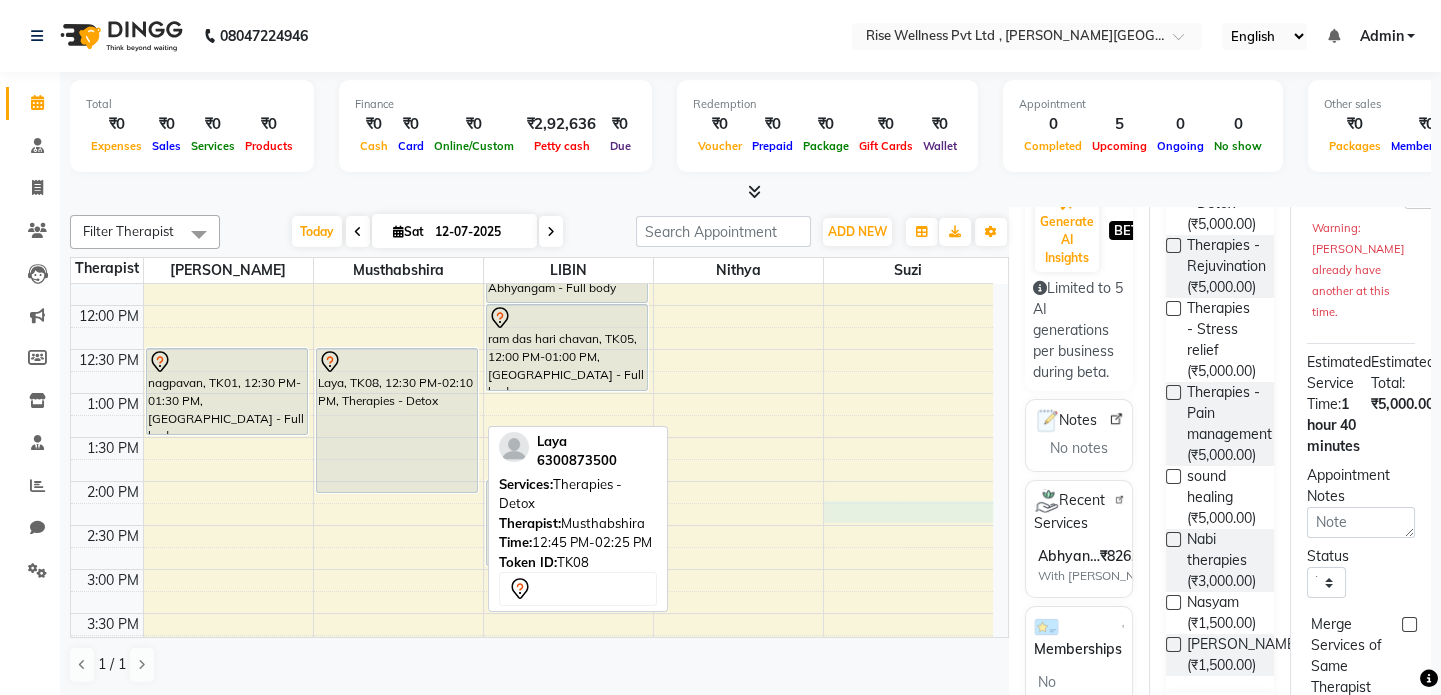 click on "8:00 AM 8:30 AM 9:00 AM 9:30 AM 10:00 AM 10:30 AM 11:00 AM 11:30 AM 12:00 PM 12:30 PM 1:00 PM 1:30 PM 2:00 PM 2:30 PM 3:00 PM 3:30 PM 4:00 PM 4:30 PM 5:00 PM 5:30 PM 6:00 PM 6:30 PM 7:00 PM 7:30 PM 8:00 PM 8:30 PM             nagpavan, TK01, 12:30 PM-01:30 PM, Abhyangam - Full body             mr reddy, TK03, 04:00 PM-05:00 PM, Abhyangam - Full body             Laya, TK08, 12:30 PM-02:10 PM, Therapies - Detox             archana, TK06, 06:00 PM-07:00 PM, Abhyangam - Full body             sameer, TK02, 10:00 AM-11:00 AM, Abhyangam - Full body             irfan, TK04, 11:00 AM-12:00 PM, Abhyangam - Full body             ram das hari chavan, TK05, 12:00 PM-01:00 PM, Abhyangam - Full body             CH Prasanth, TK07, 02:00 PM-03:00 PM, Abhyangam - Full body" at bounding box center (532, 525) 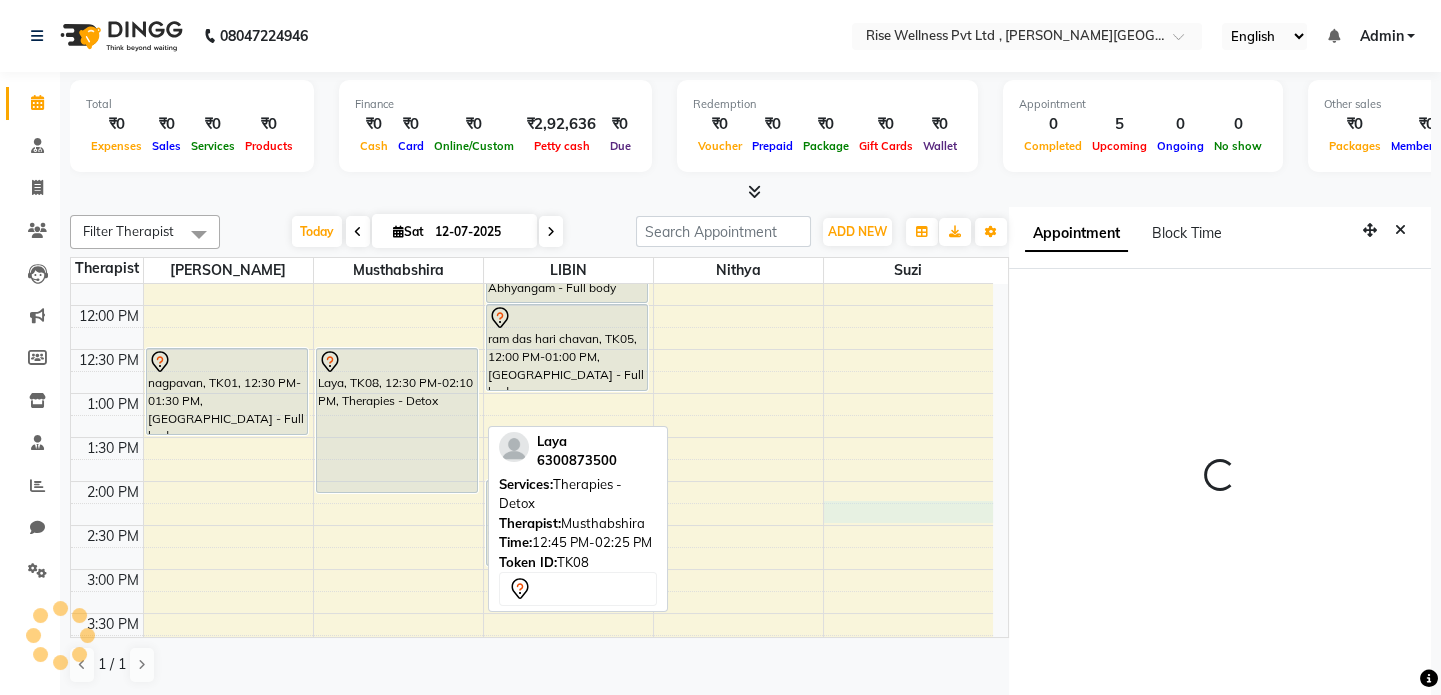 scroll, scrollTop: 0, scrollLeft: 0, axis: both 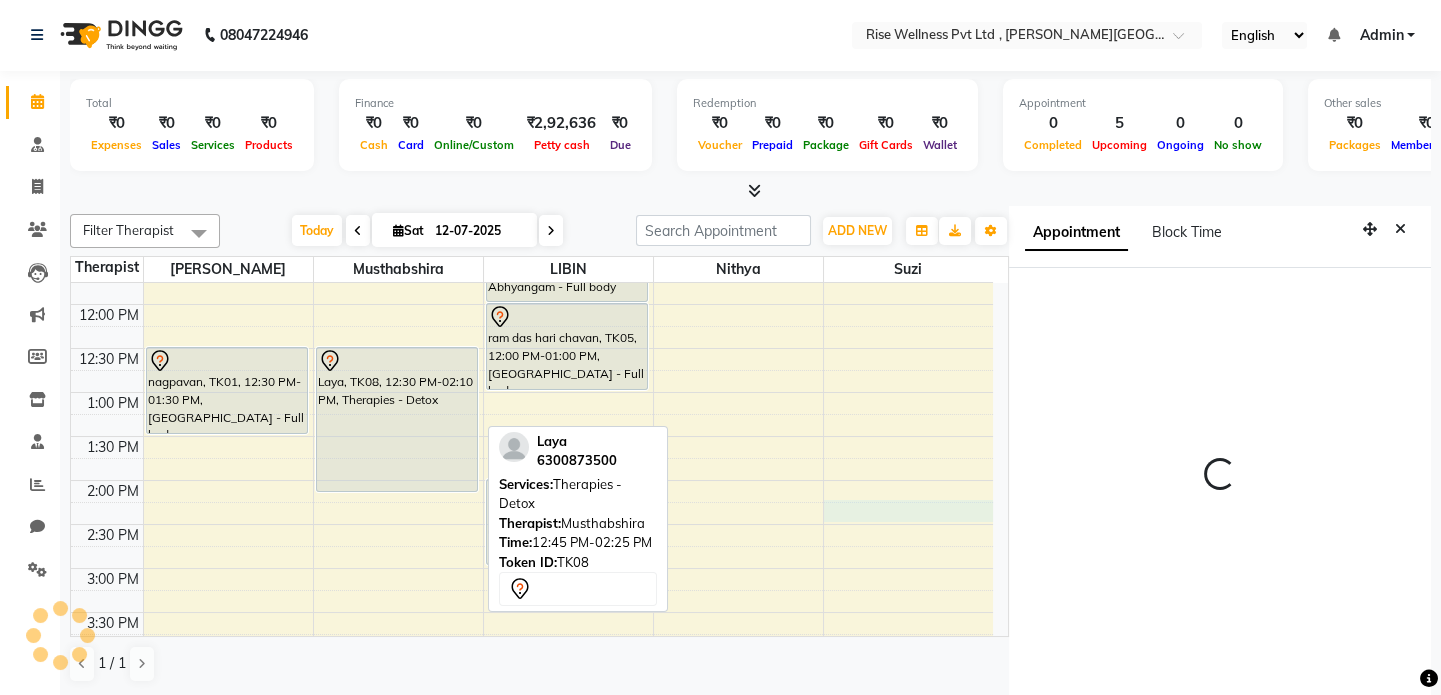 select on "855" 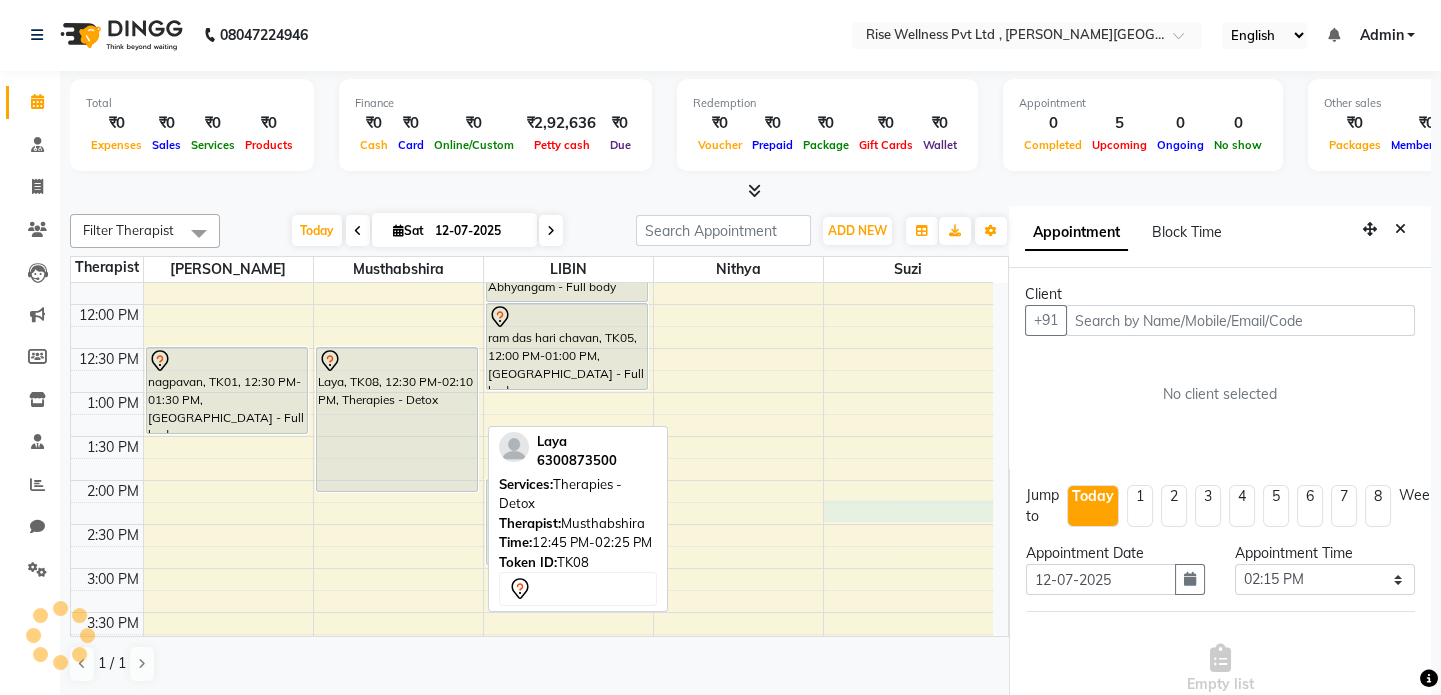 scroll, scrollTop: 8, scrollLeft: 0, axis: vertical 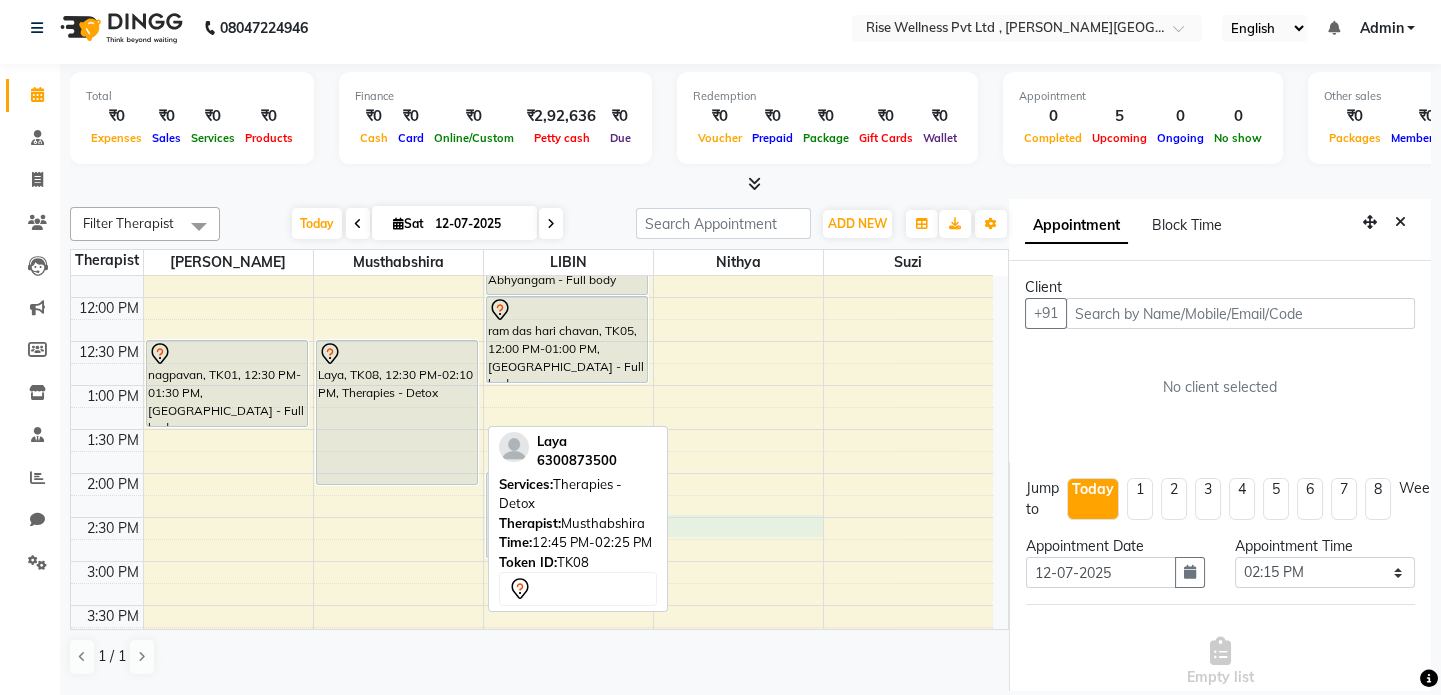 click on "8:00 AM 8:30 AM 9:00 AM 9:30 AM 10:00 AM 10:30 AM 11:00 AM 11:30 AM 12:00 PM 12:30 PM 1:00 PM 1:30 PM 2:00 PM 2:30 PM 3:00 PM 3:30 PM 4:00 PM 4:30 PM 5:00 PM 5:30 PM 6:00 PM 6:30 PM 7:00 PM 7:30 PM 8:00 PM 8:30 PM             nagpavan, TK01, 12:30 PM-01:30 PM, Abhyangam - Full body             mr reddy, TK03, 04:00 PM-05:00 PM, Abhyangam - Full body             Laya, TK08, 12:30 PM-02:10 PM, Therapies - Detox             archana, TK06, 06:00 PM-07:00 PM, Abhyangam - Full body             sameer, TK02, 10:00 AM-11:00 AM, Abhyangam - Full body             irfan, TK04, 11:00 AM-12:00 PM, Abhyangam - Full body             ram das hari chavan, TK05, 12:00 PM-01:00 PM, Abhyangam - Full body             CH Prasanth, TK07, 02:00 PM-03:00 PM, Abhyangam - Full body" at bounding box center [532, 517] 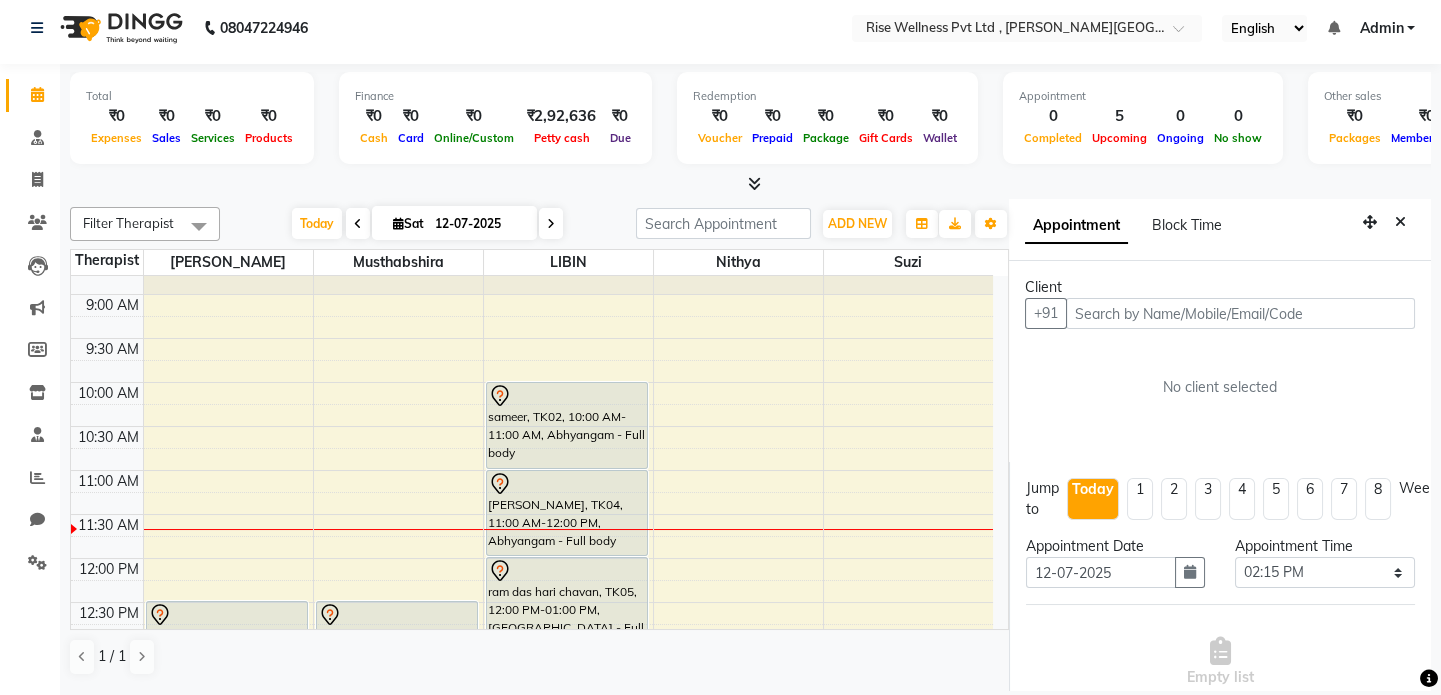 scroll, scrollTop: 181, scrollLeft: 0, axis: vertical 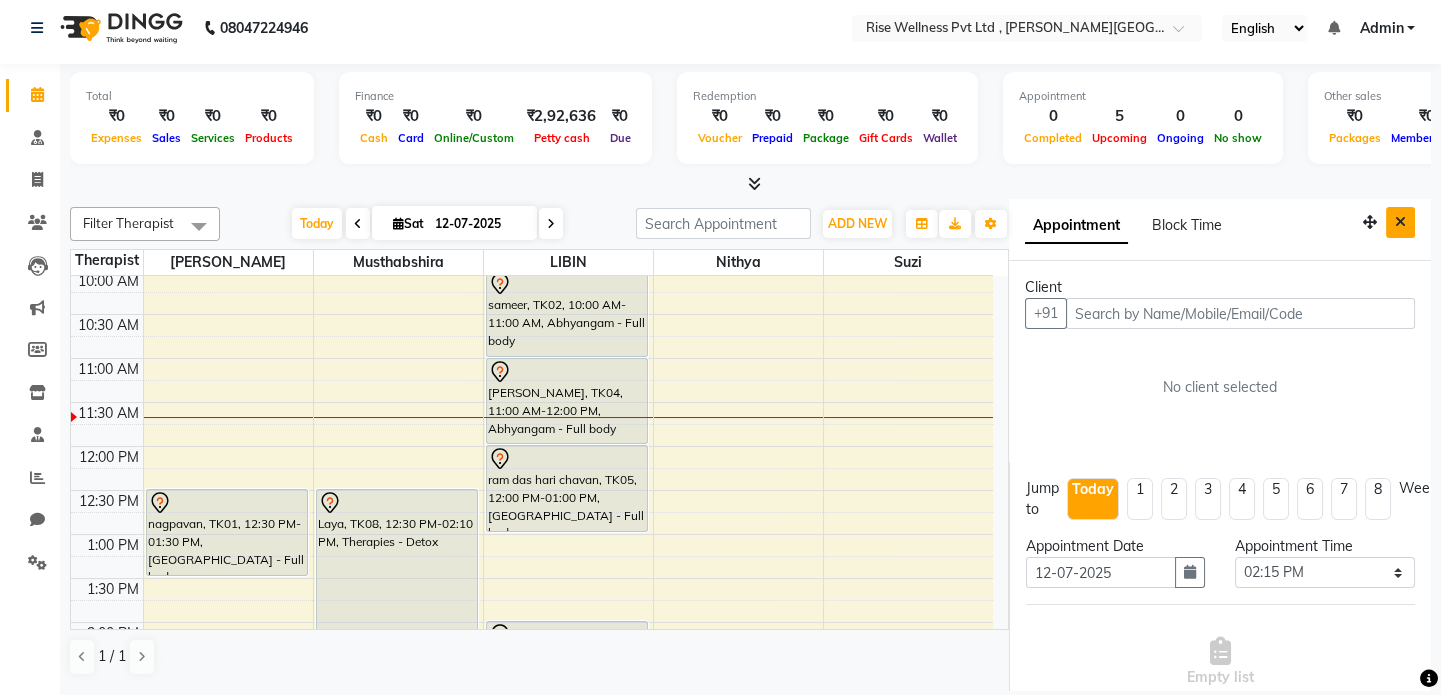 click at bounding box center (1400, 222) 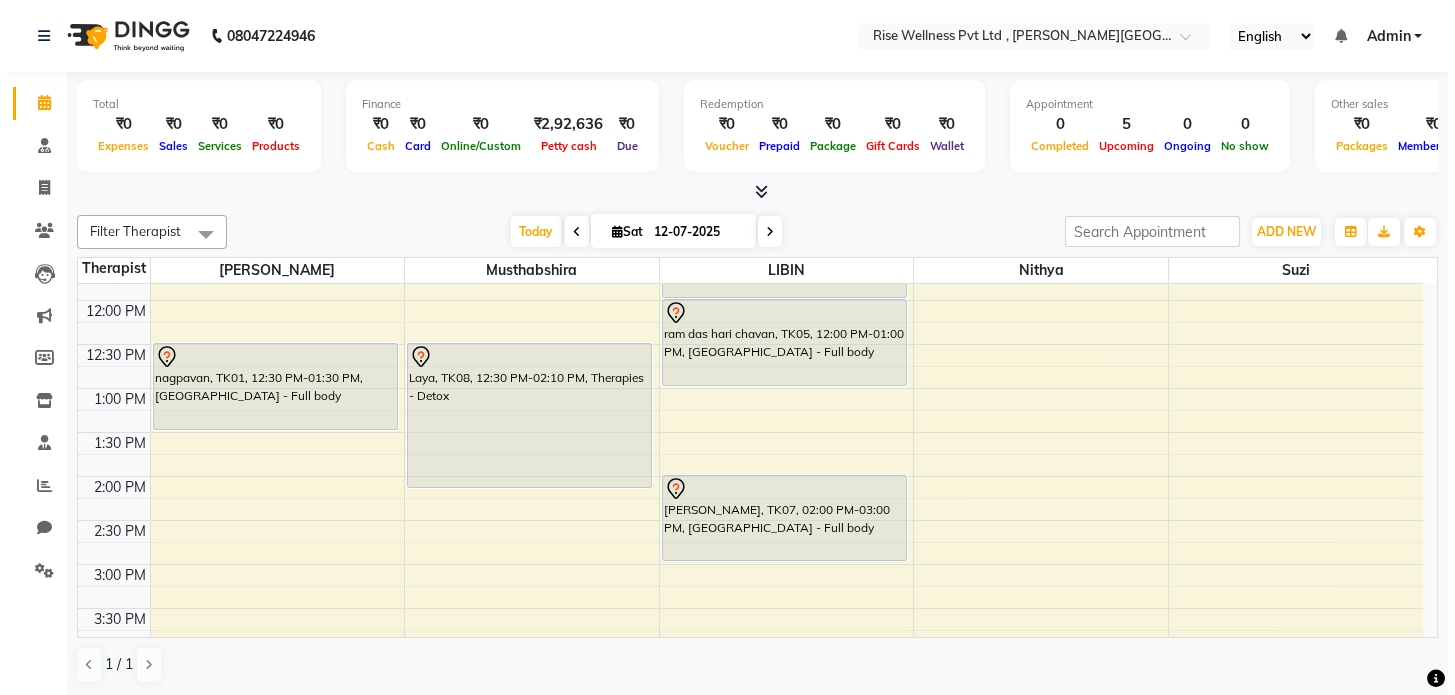 scroll, scrollTop: 330, scrollLeft: 0, axis: vertical 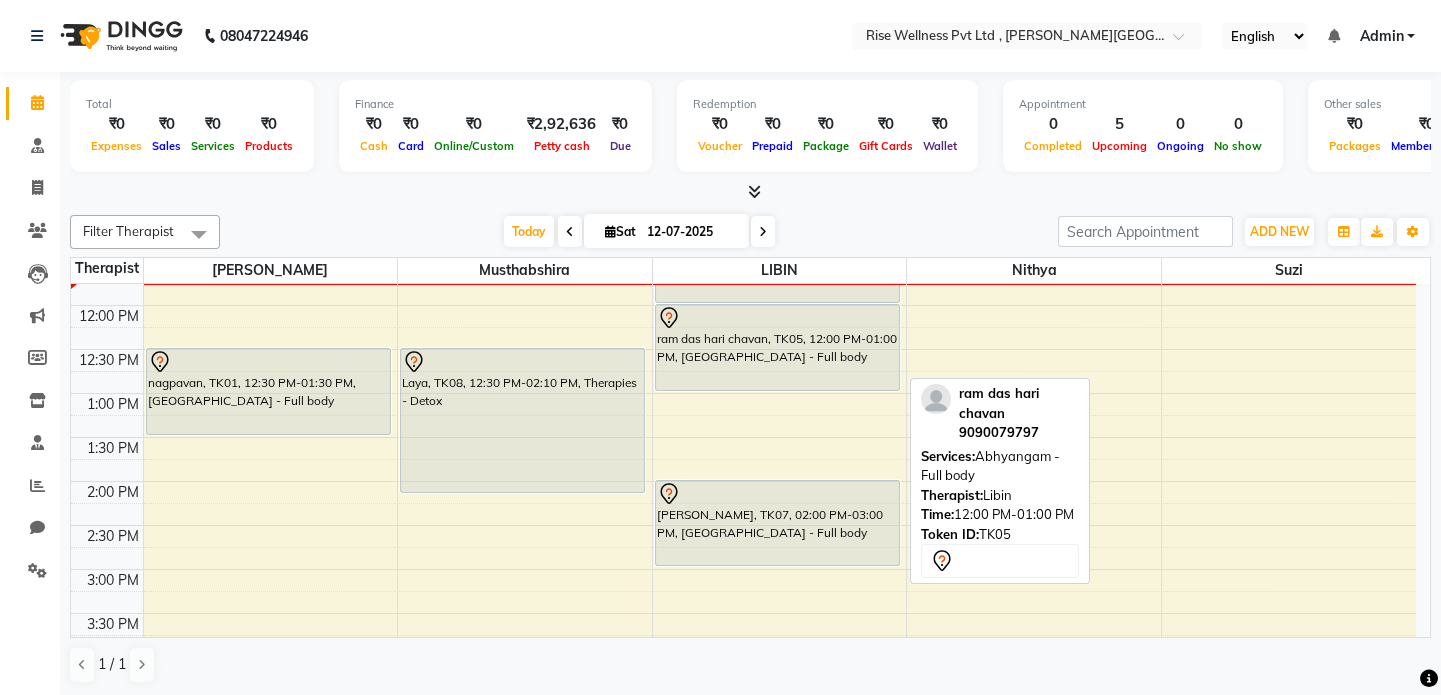click on "ram das hari chavan, TK05, 12:00 PM-01:00 PM, [GEOGRAPHIC_DATA] - Full body" at bounding box center (777, 347) 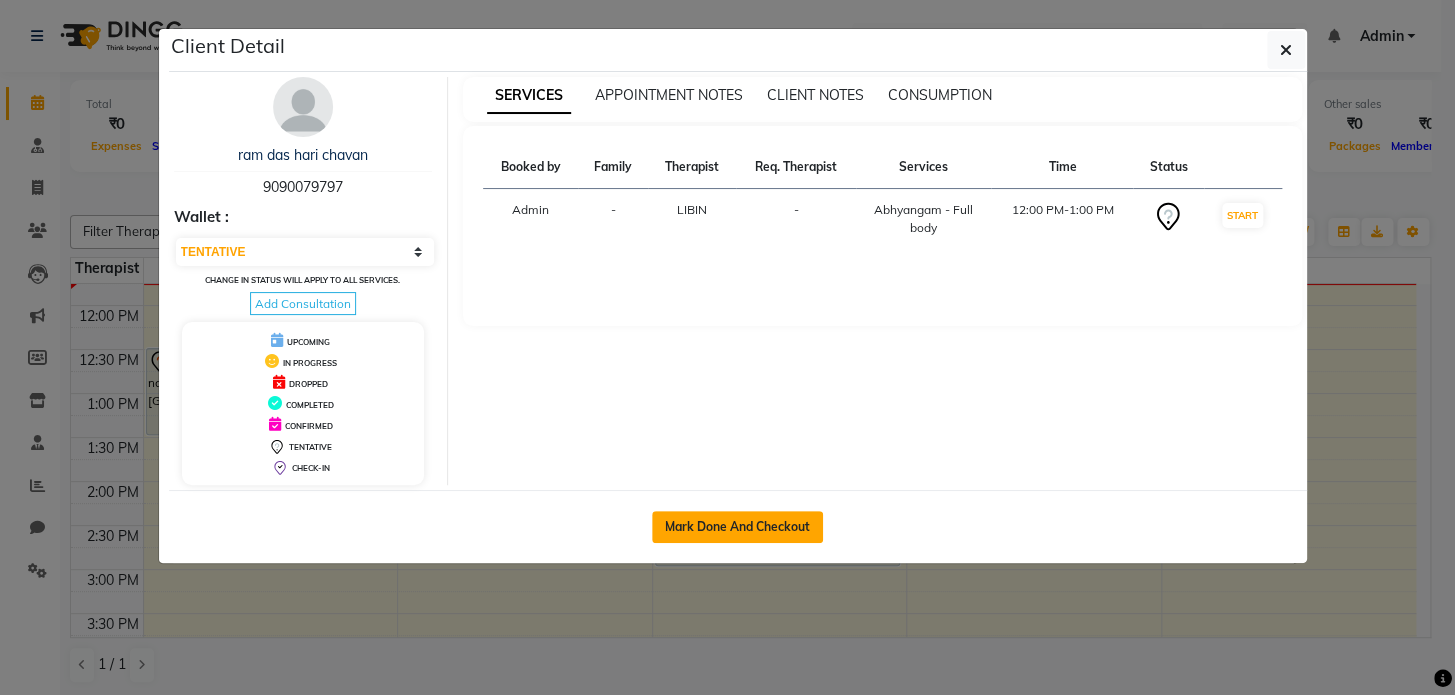 click on "Mark Done And Checkout" 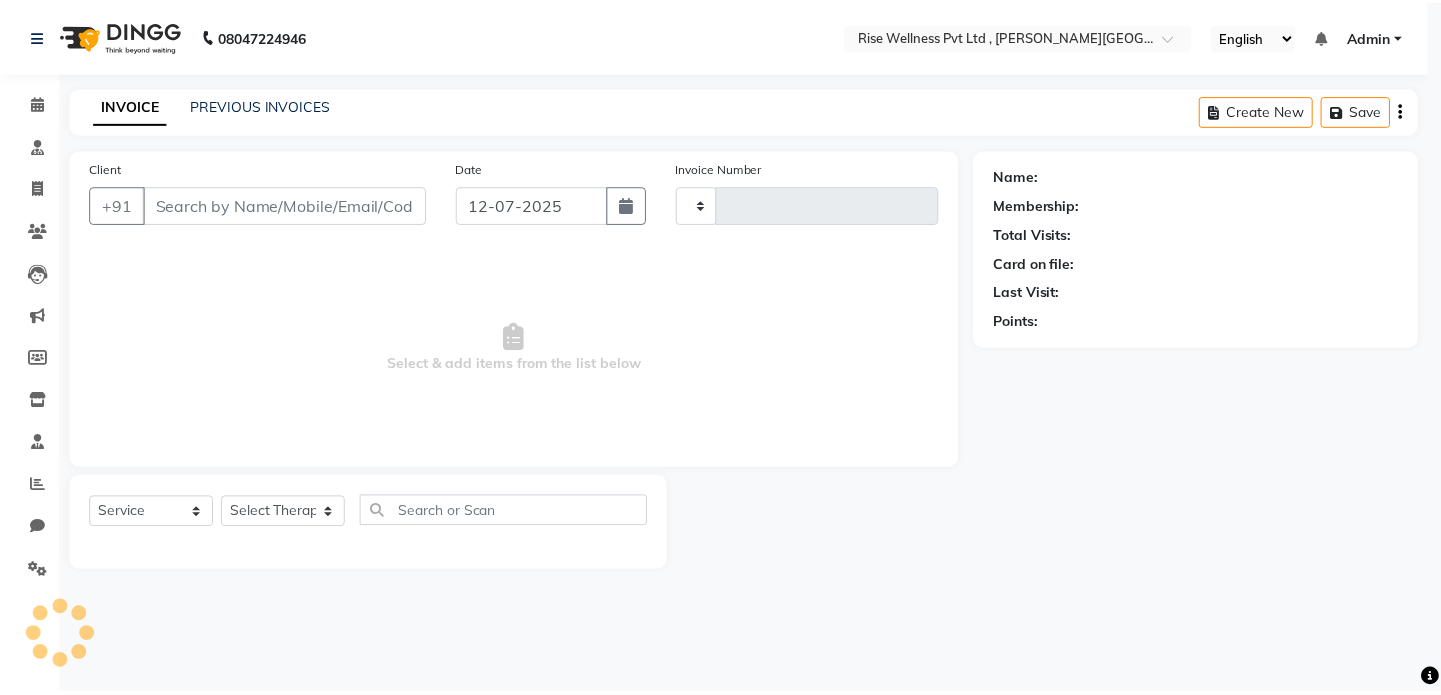 scroll, scrollTop: 0, scrollLeft: 0, axis: both 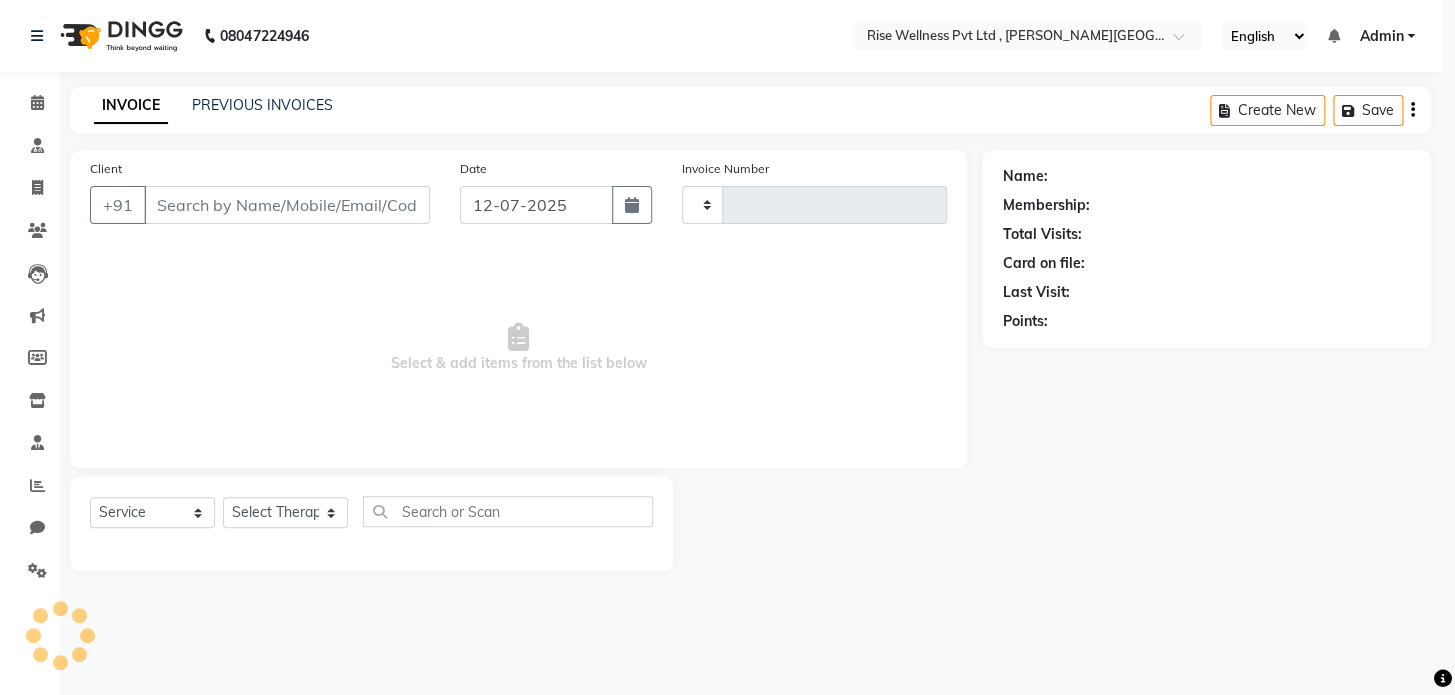 type on "0594" 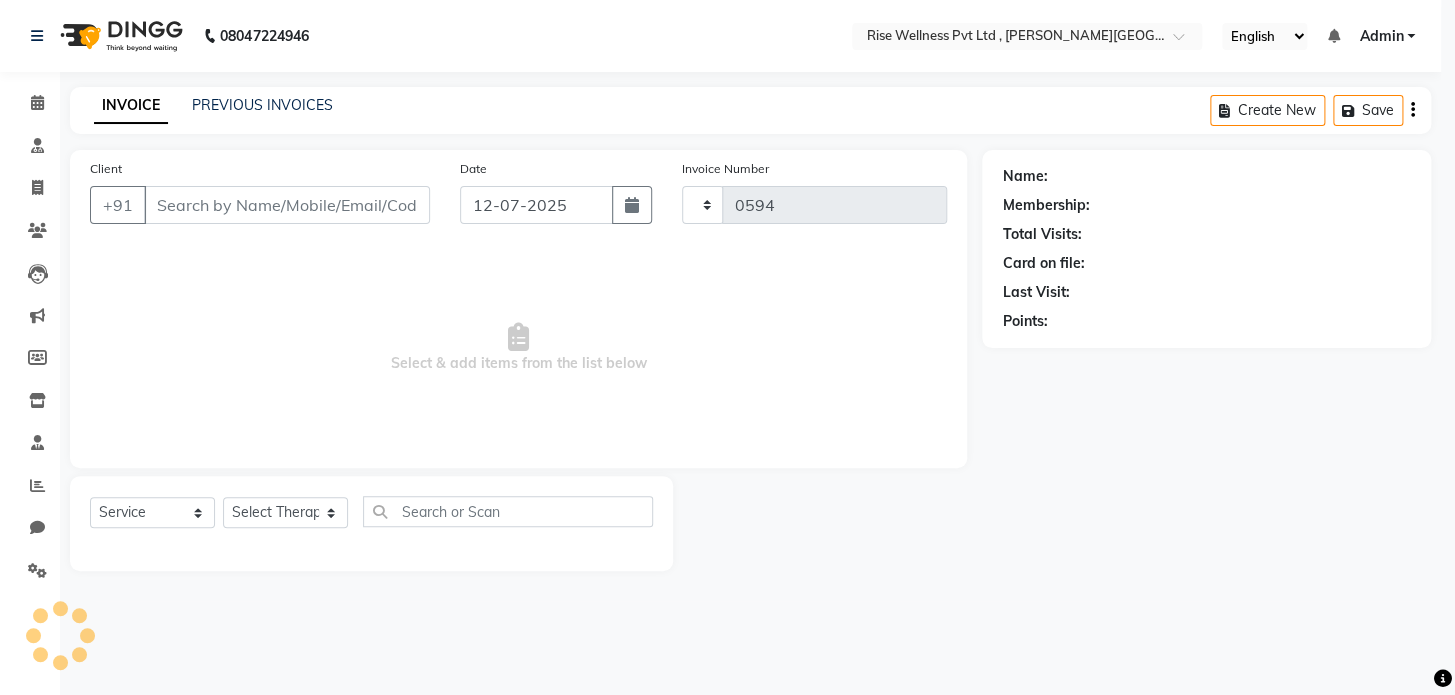 select on "3" 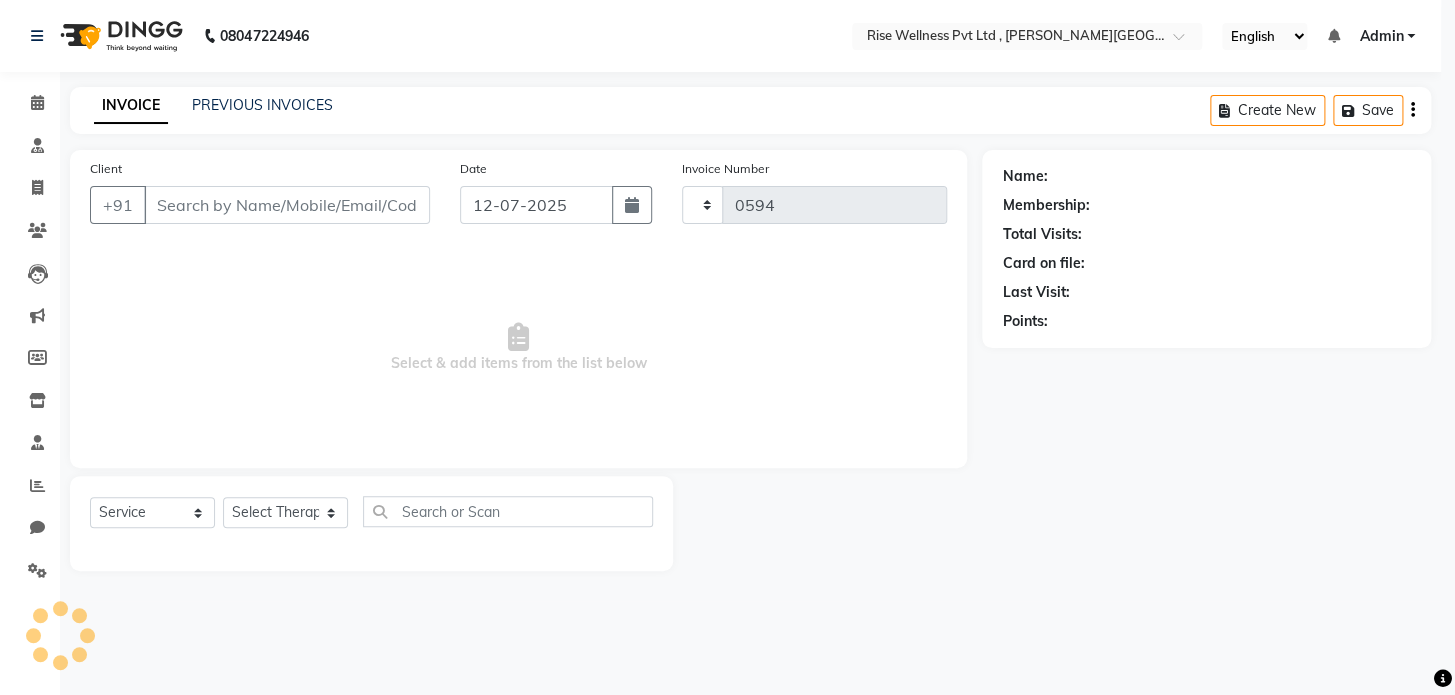 select on "7497" 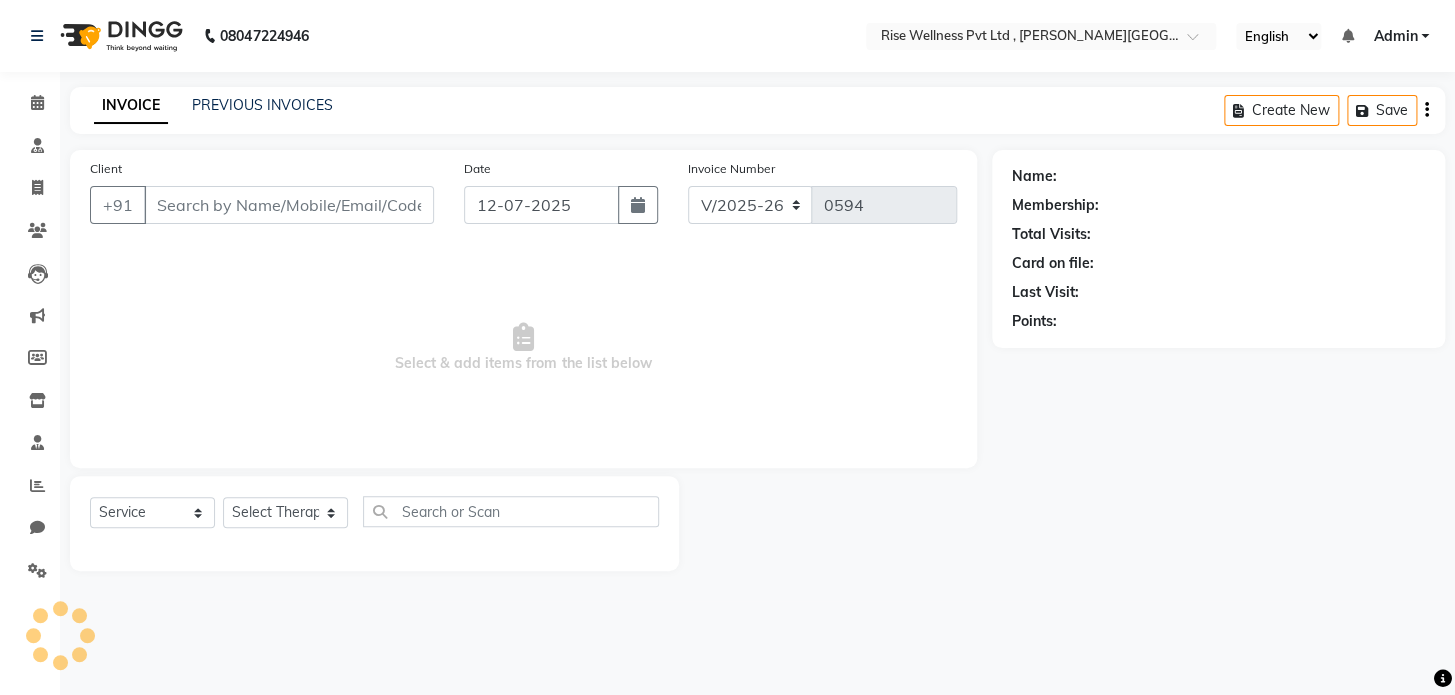 select on "V" 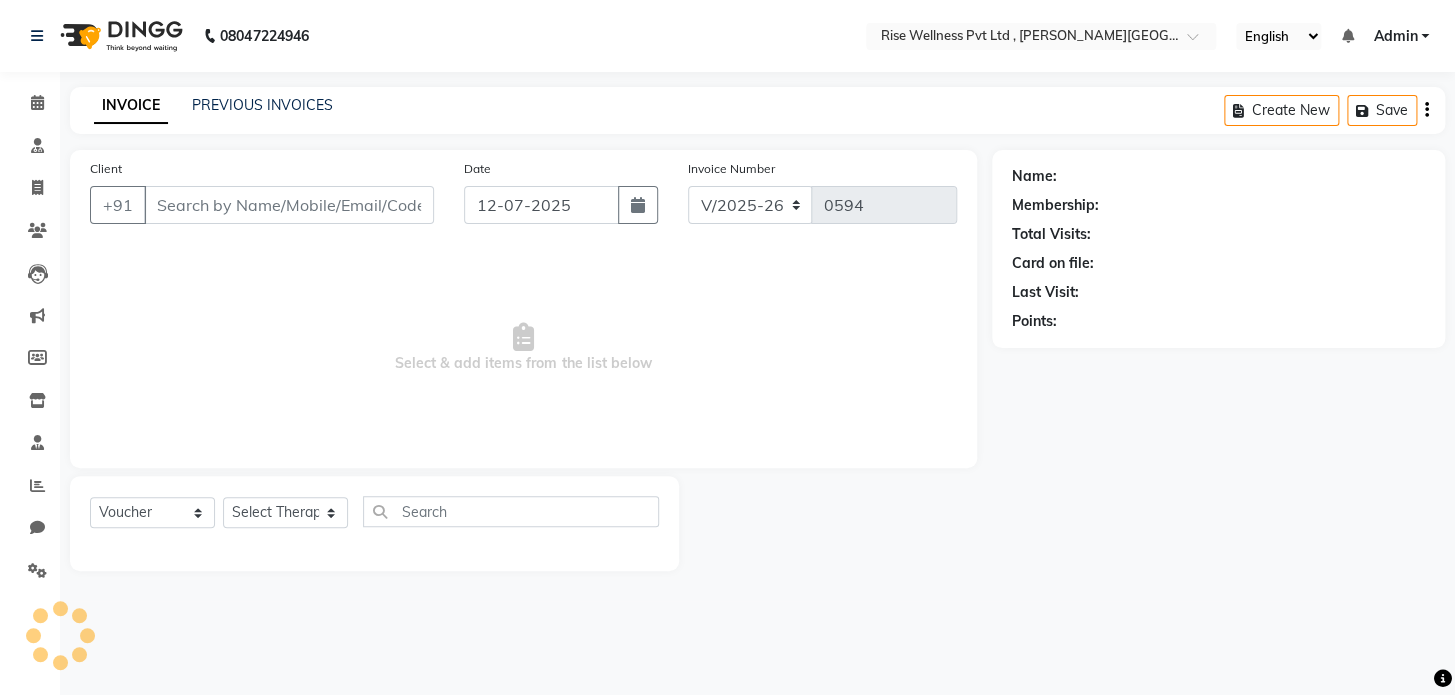 type on "9090079797" 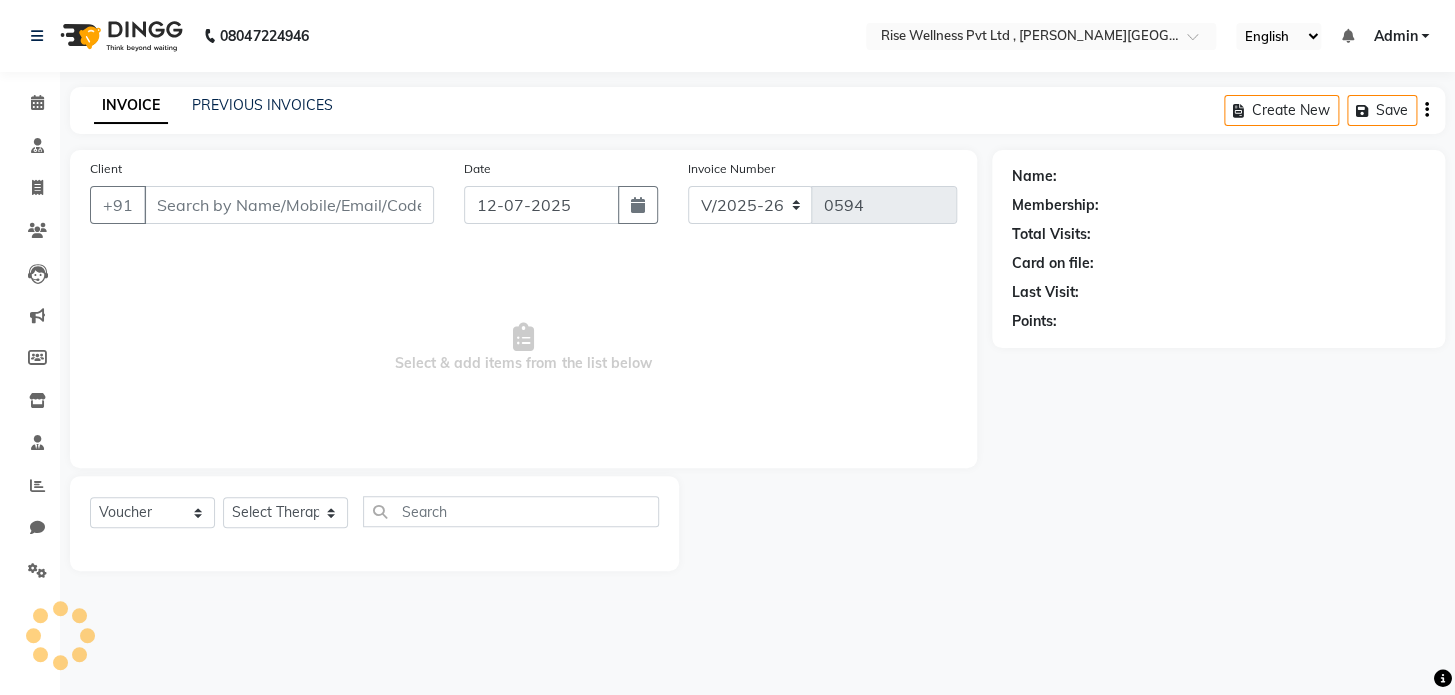 select on "69785" 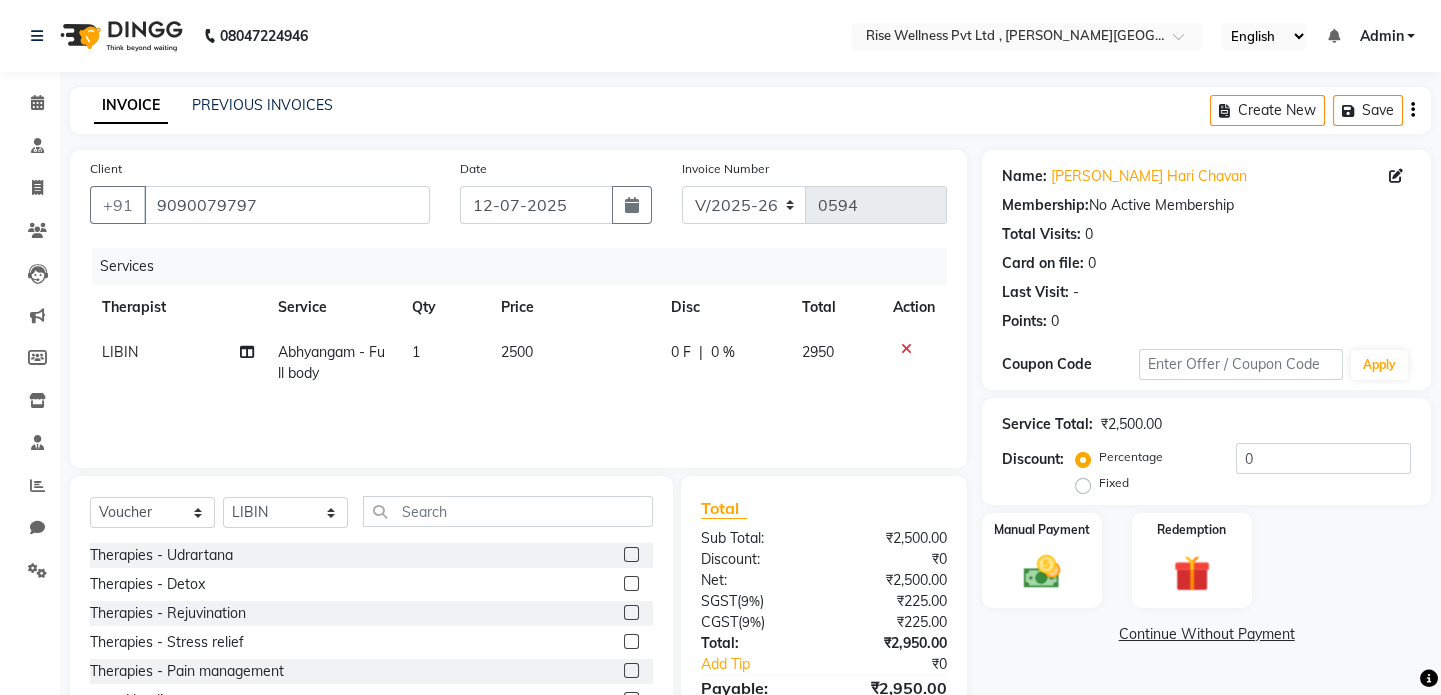 scroll, scrollTop: 106, scrollLeft: 0, axis: vertical 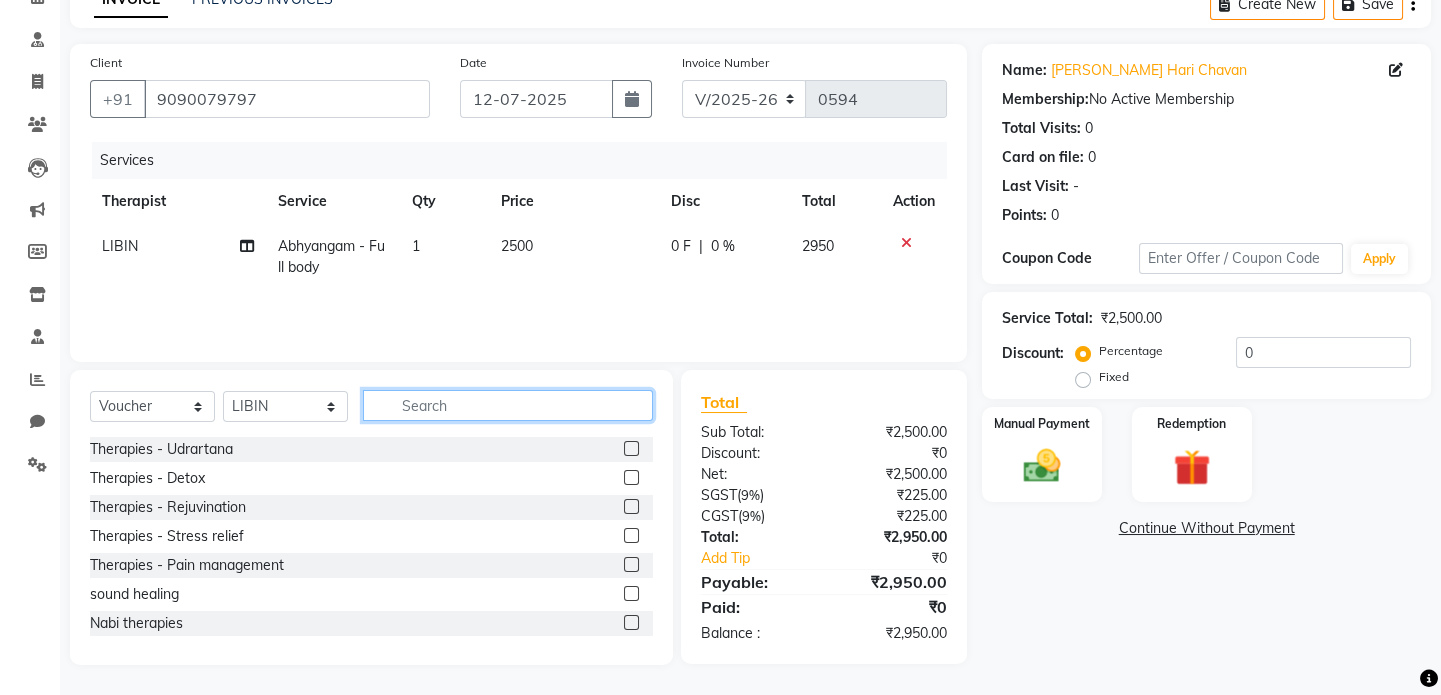 click 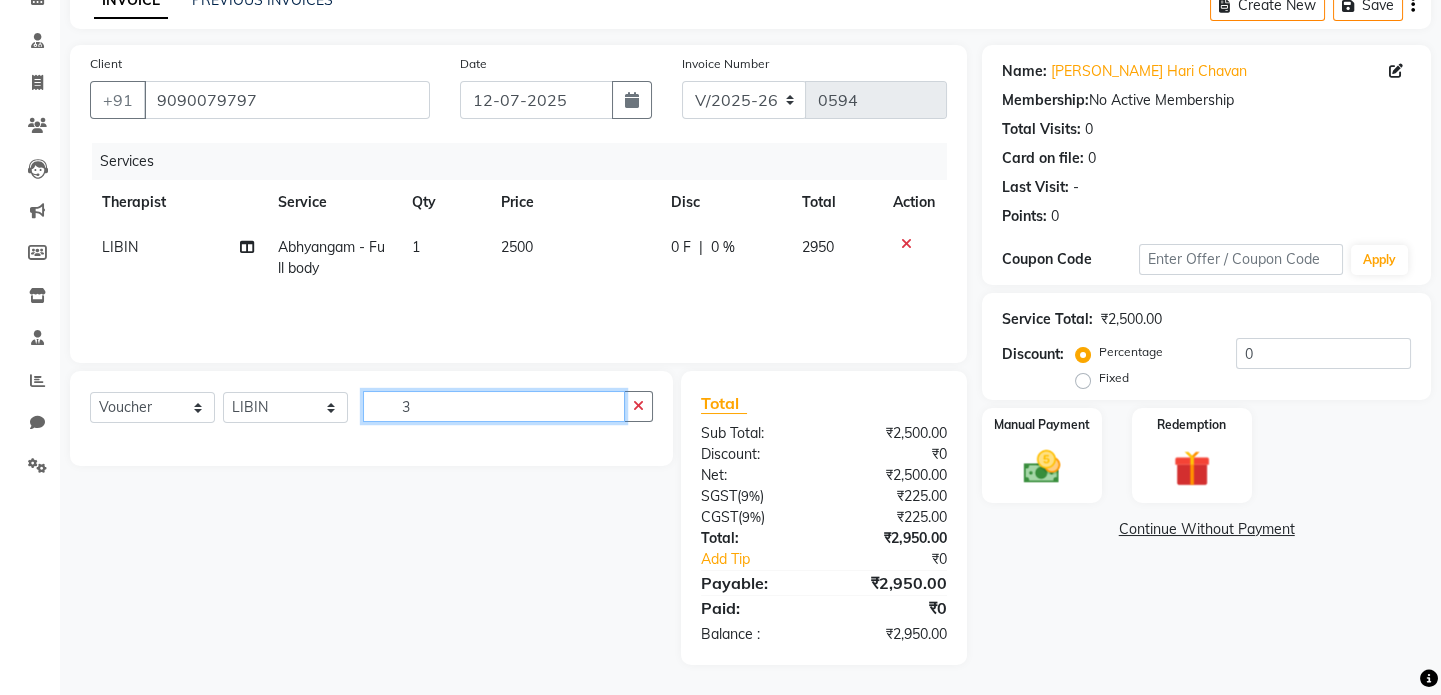 scroll, scrollTop: 105, scrollLeft: 0, axis: vertical 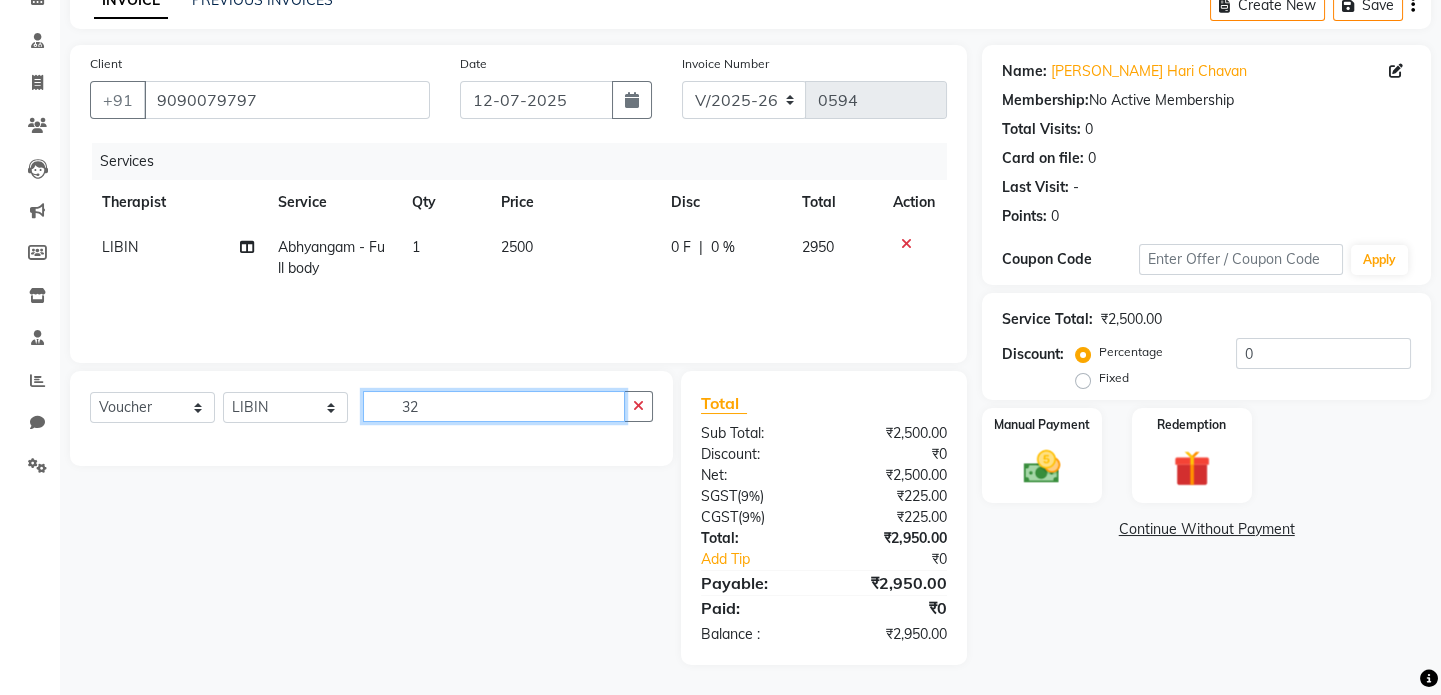 click on "32" 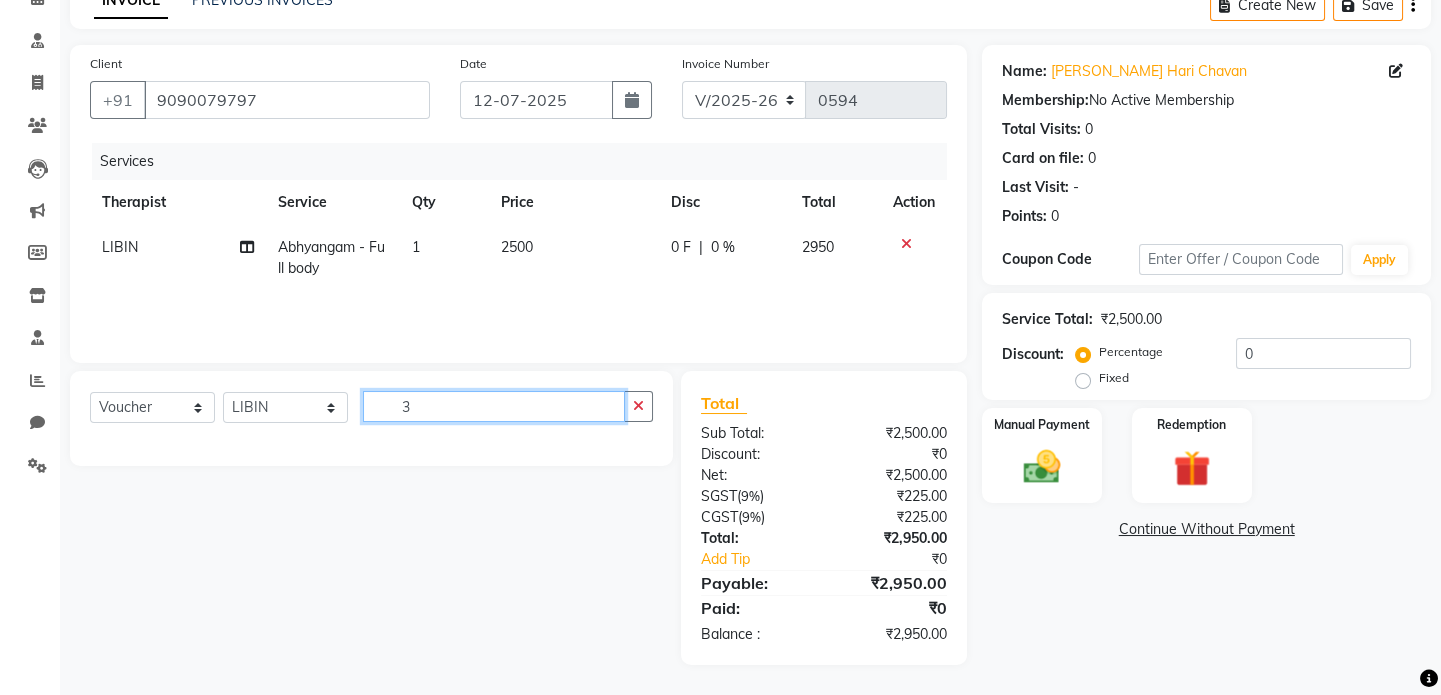 type 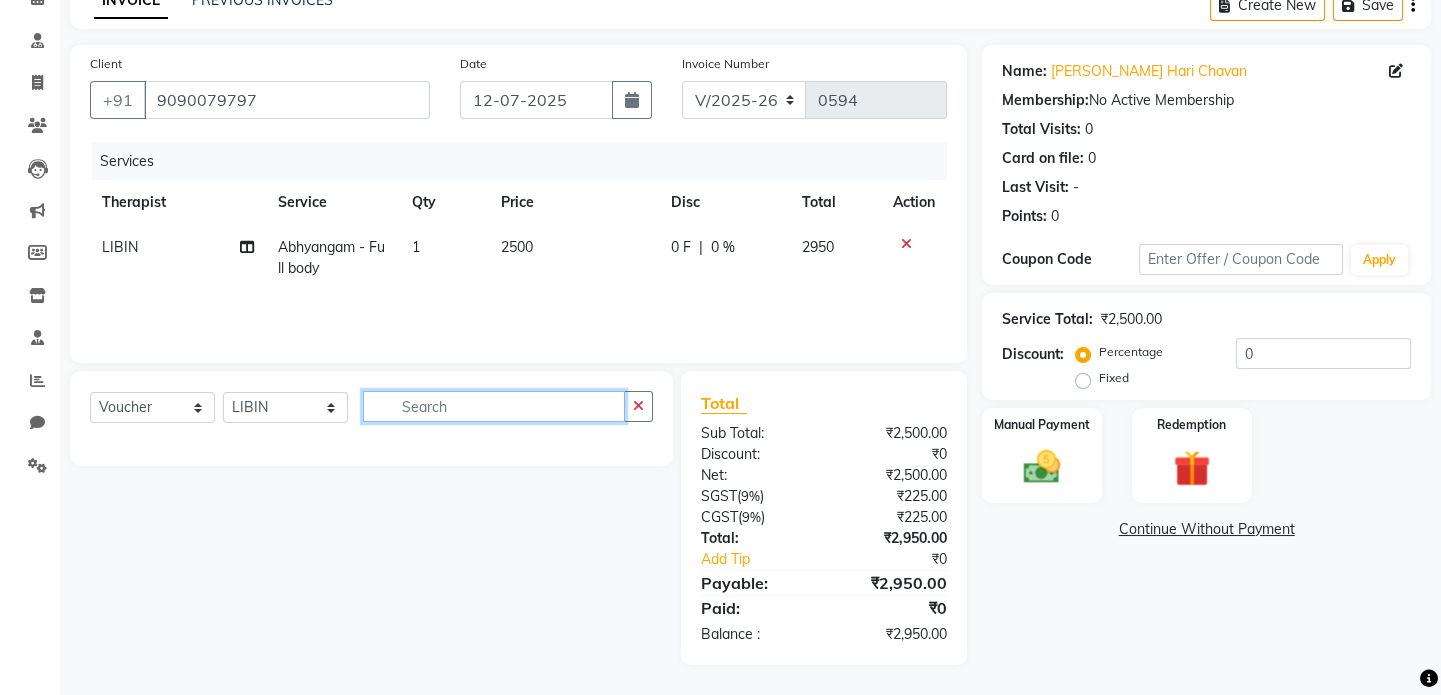 scroll, scrollTop: 106, scrollLeft: 0, axis: vertical 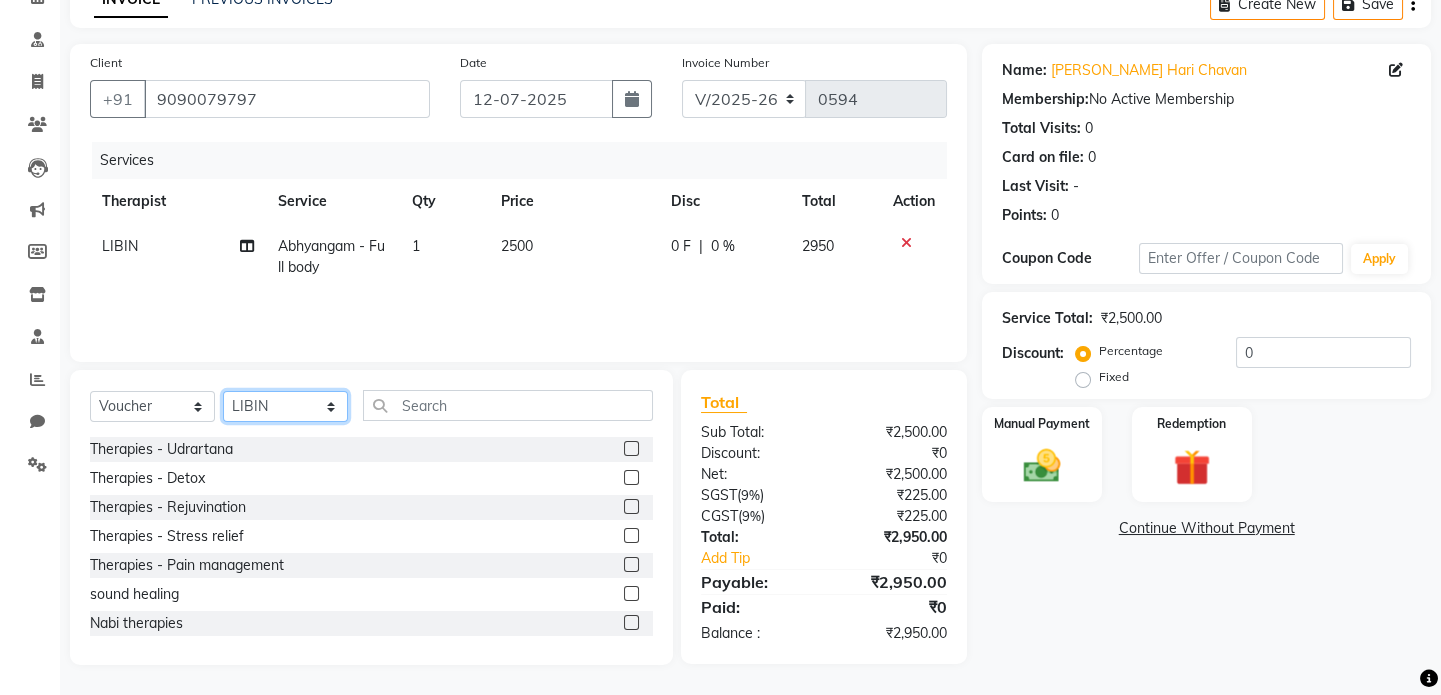 click on "Select Therapist LIBIN musthabshira nithya Reception [PERSON_NAME]" 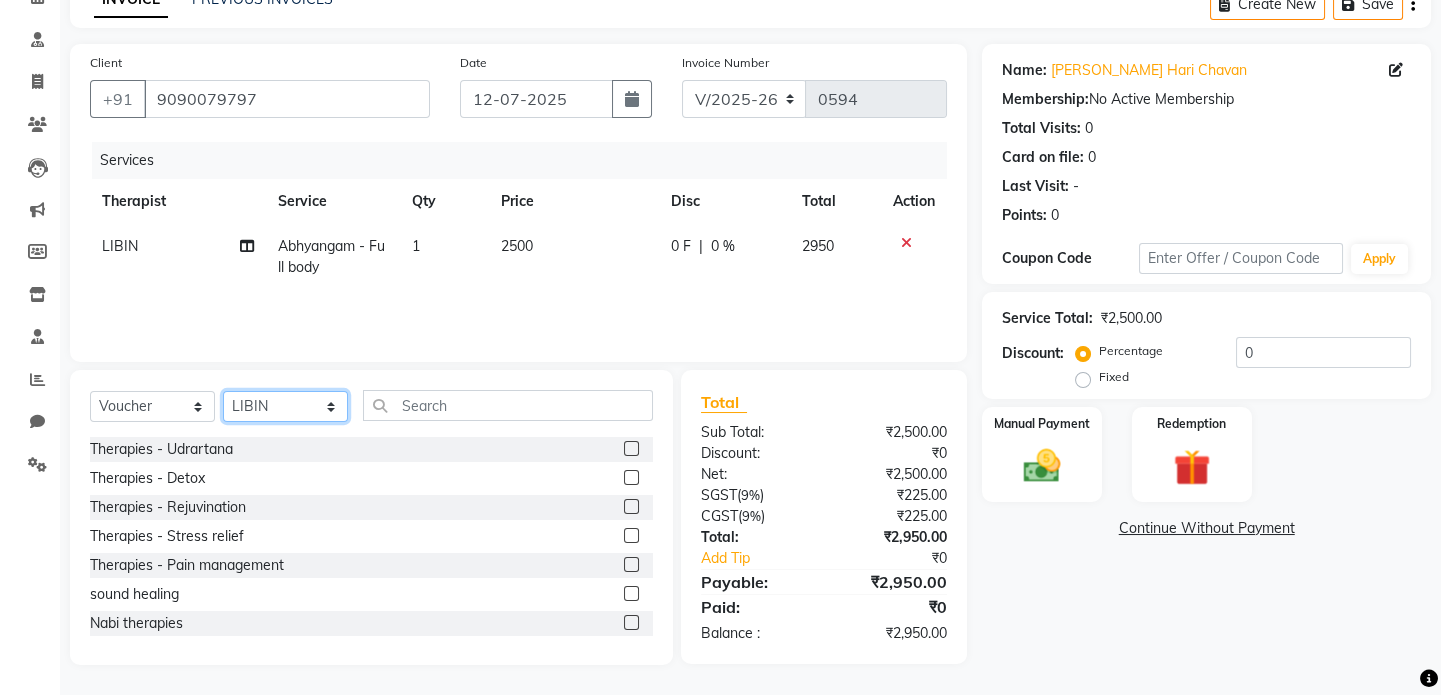 select on "67714" 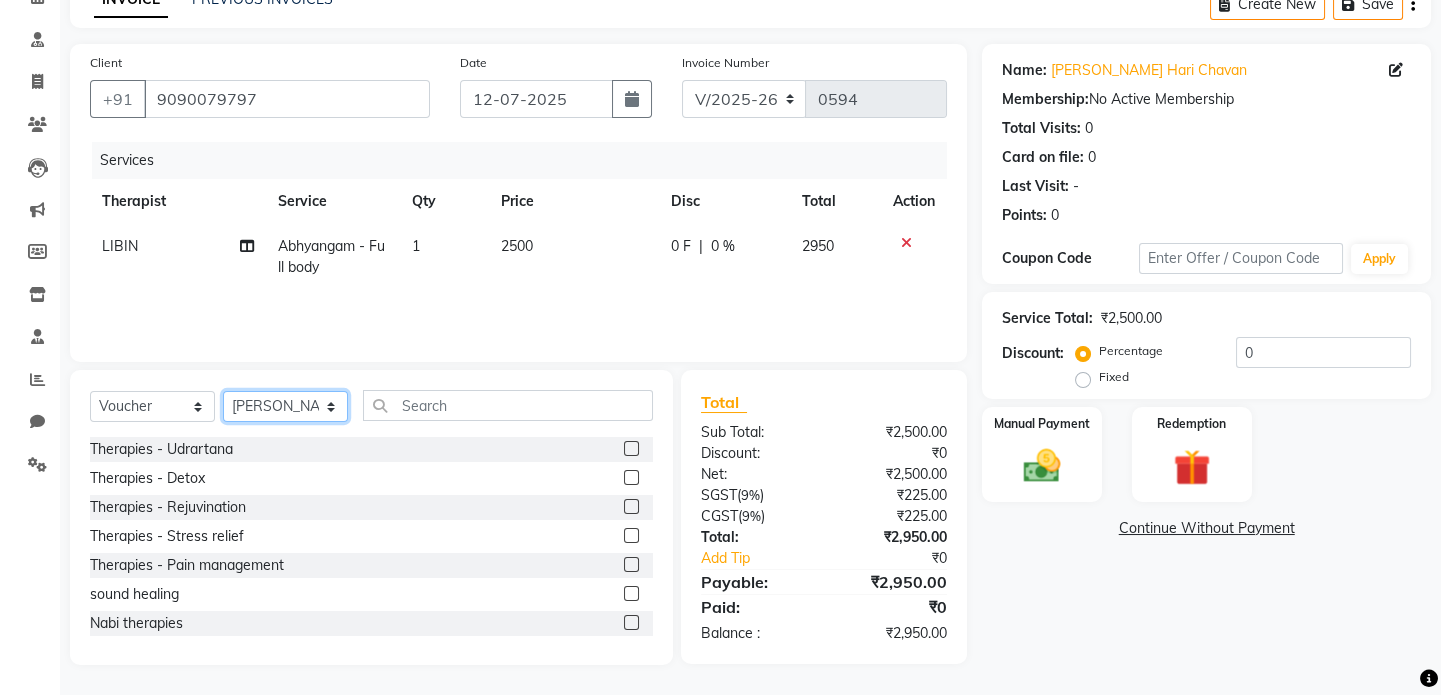 click on "Select Therapist LIBIN musthabshira nithya Reception [PERSON_NAME]" 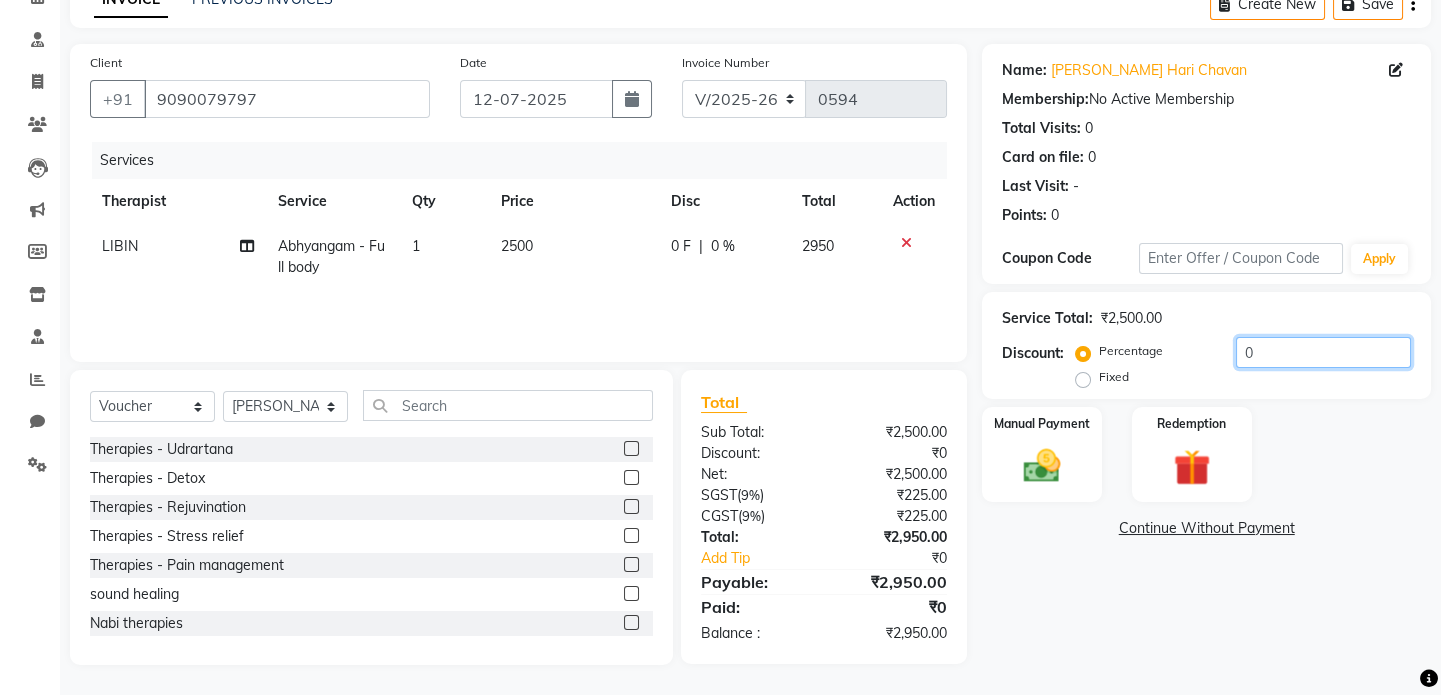 click on "0" 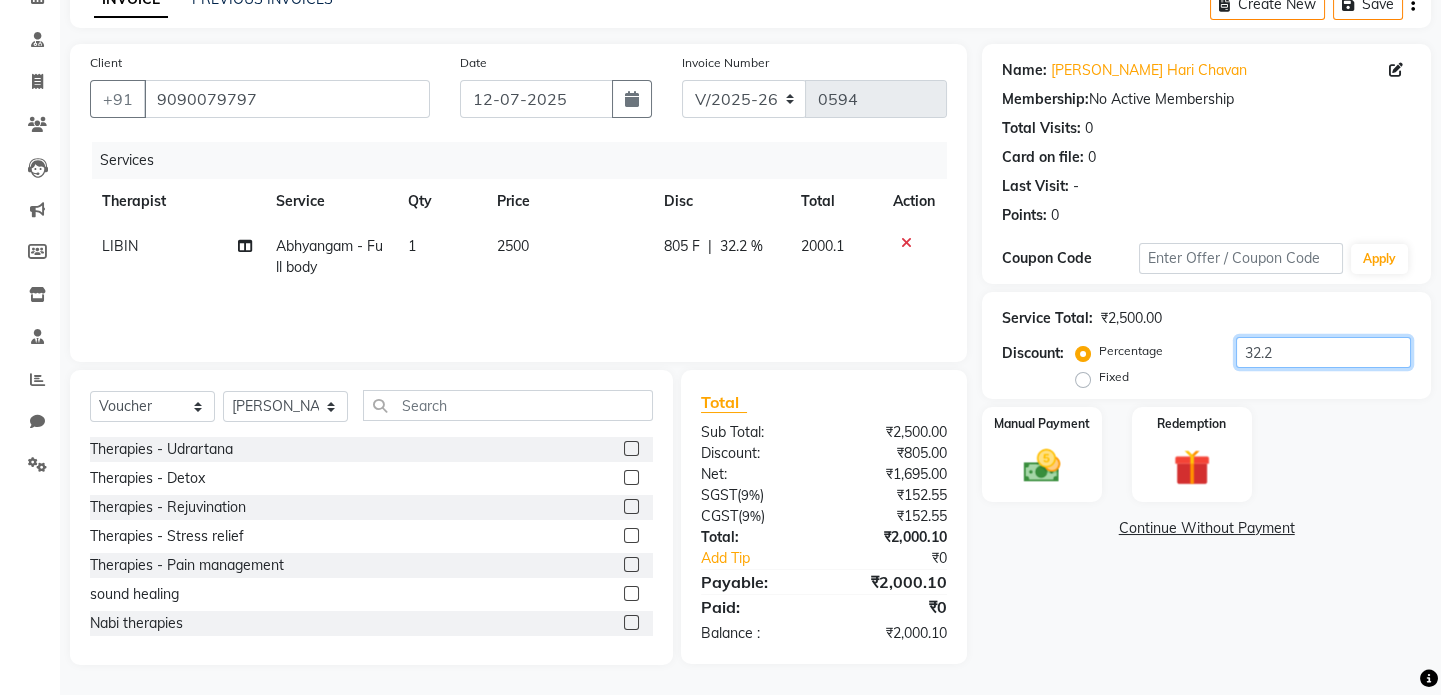 type on "32.2" 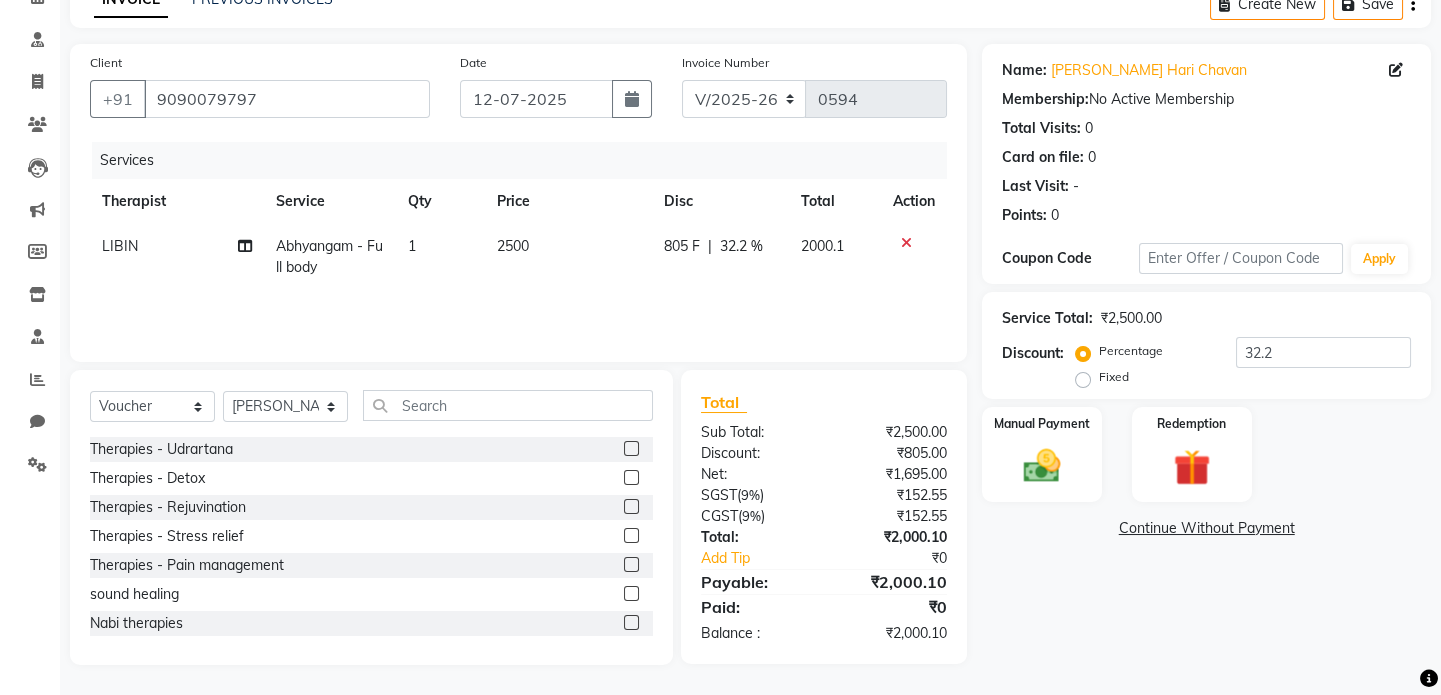 click on "Continue Without Payment" 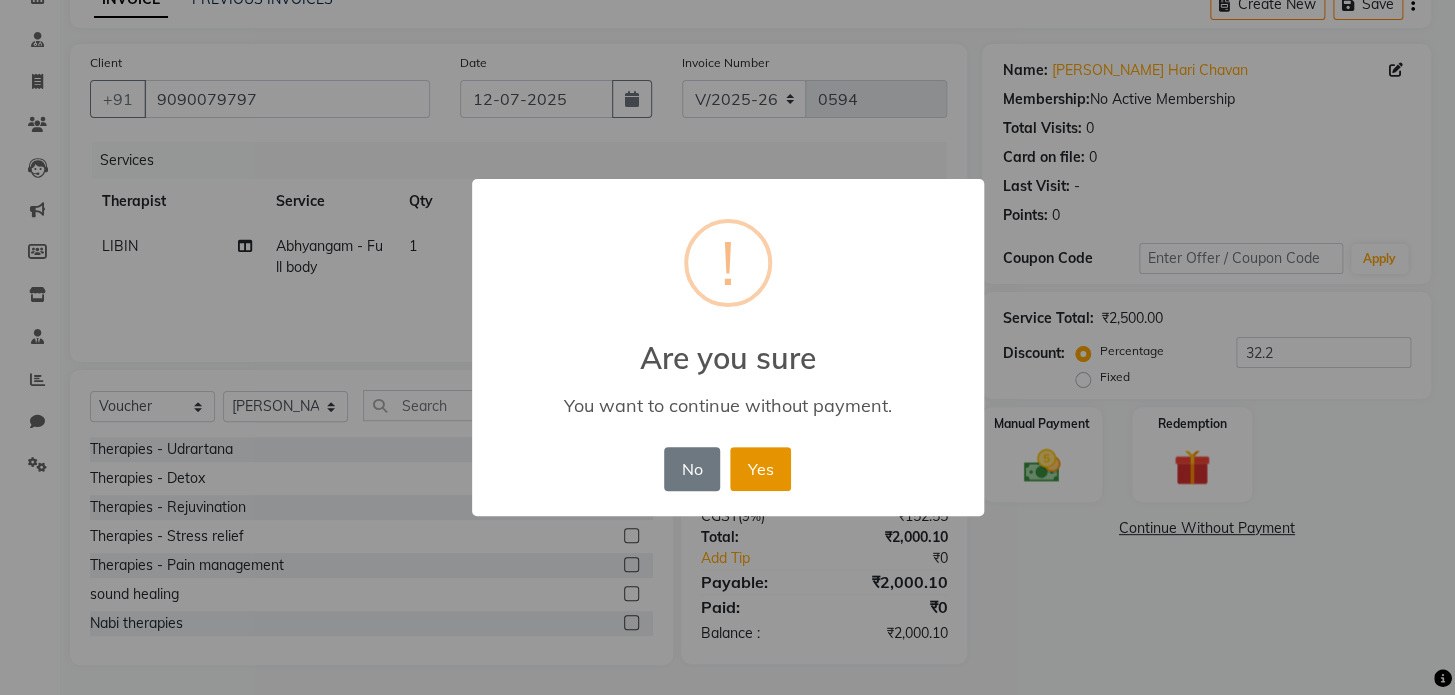 click on "Yes" at bounding box center [760, 469] 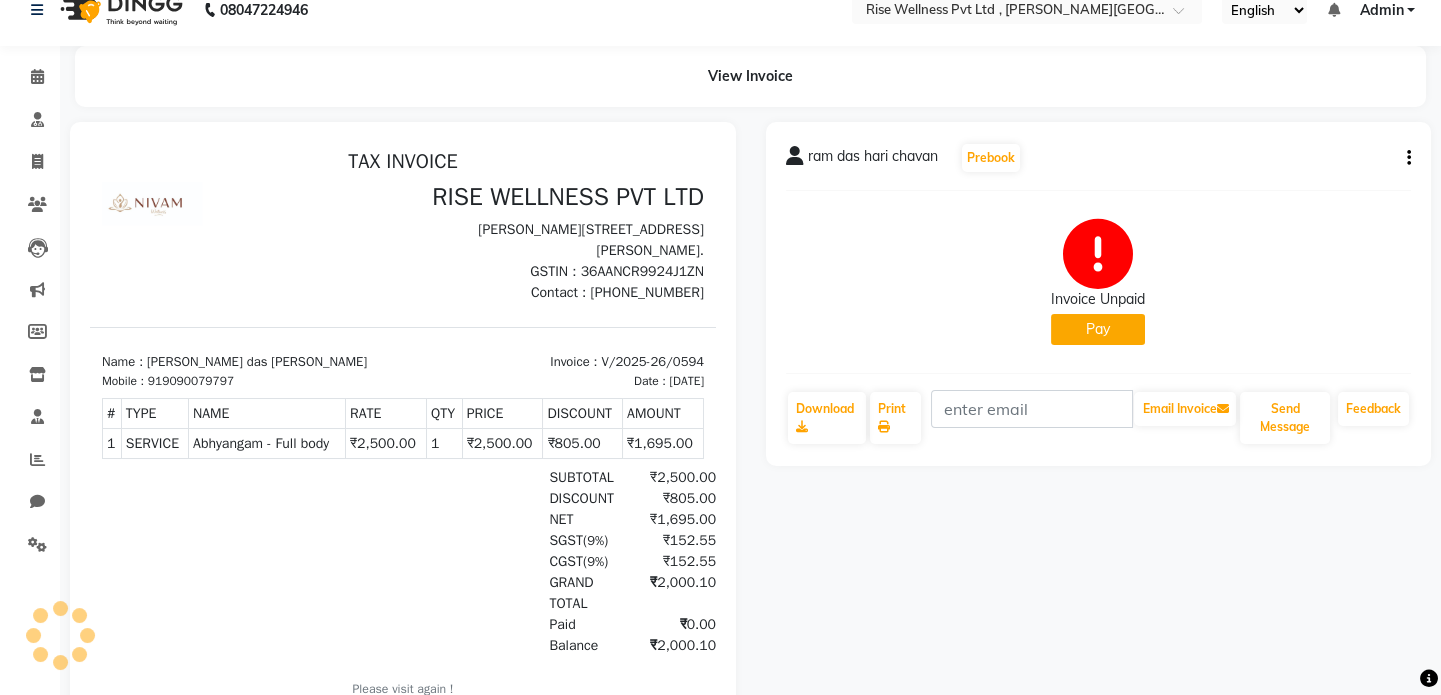 scroll, scrollTop: 36, scrollLeft: 0, axis: vertical 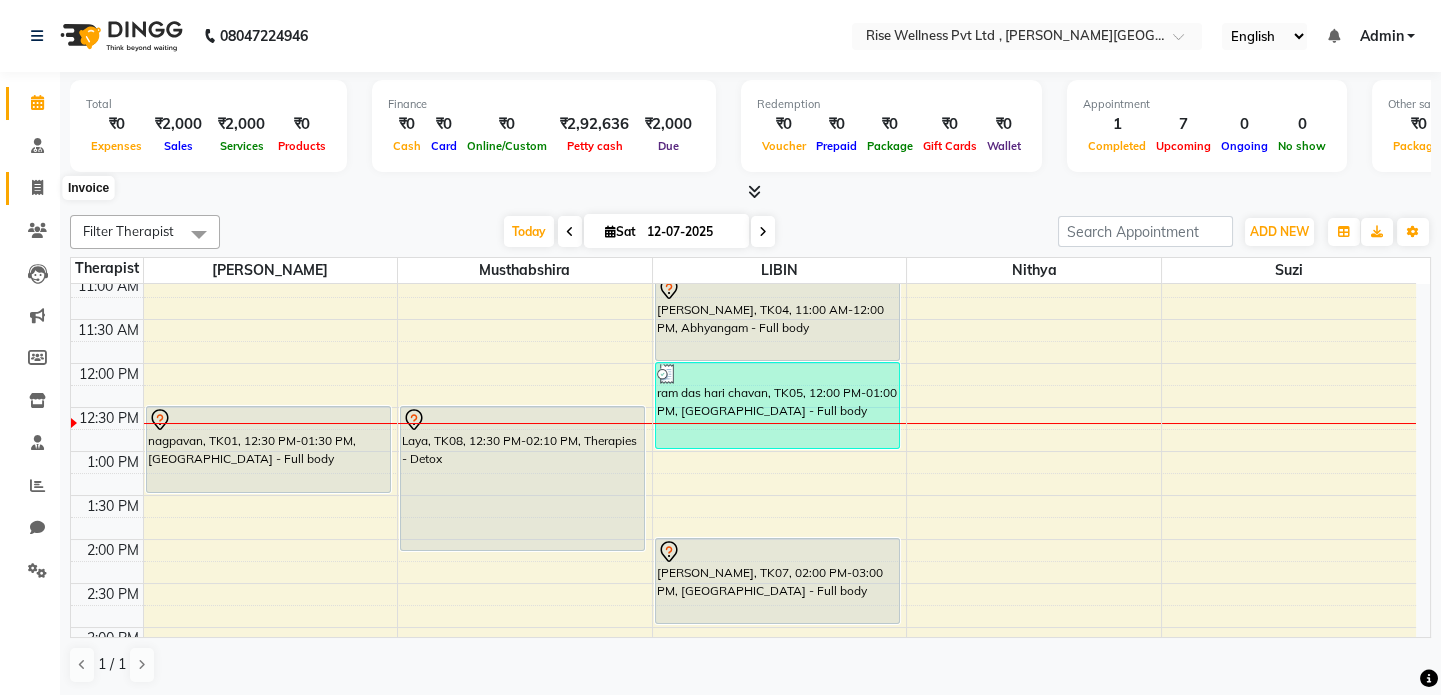 click 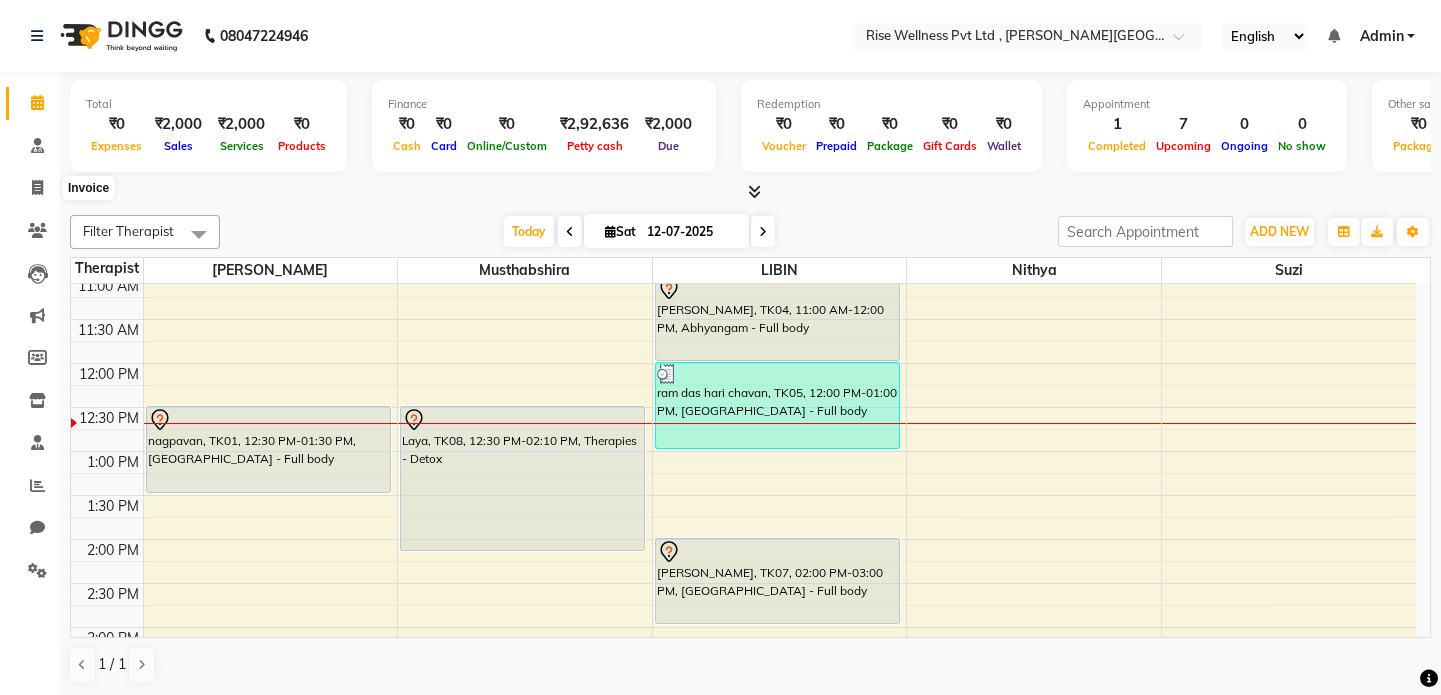 select on "7497" 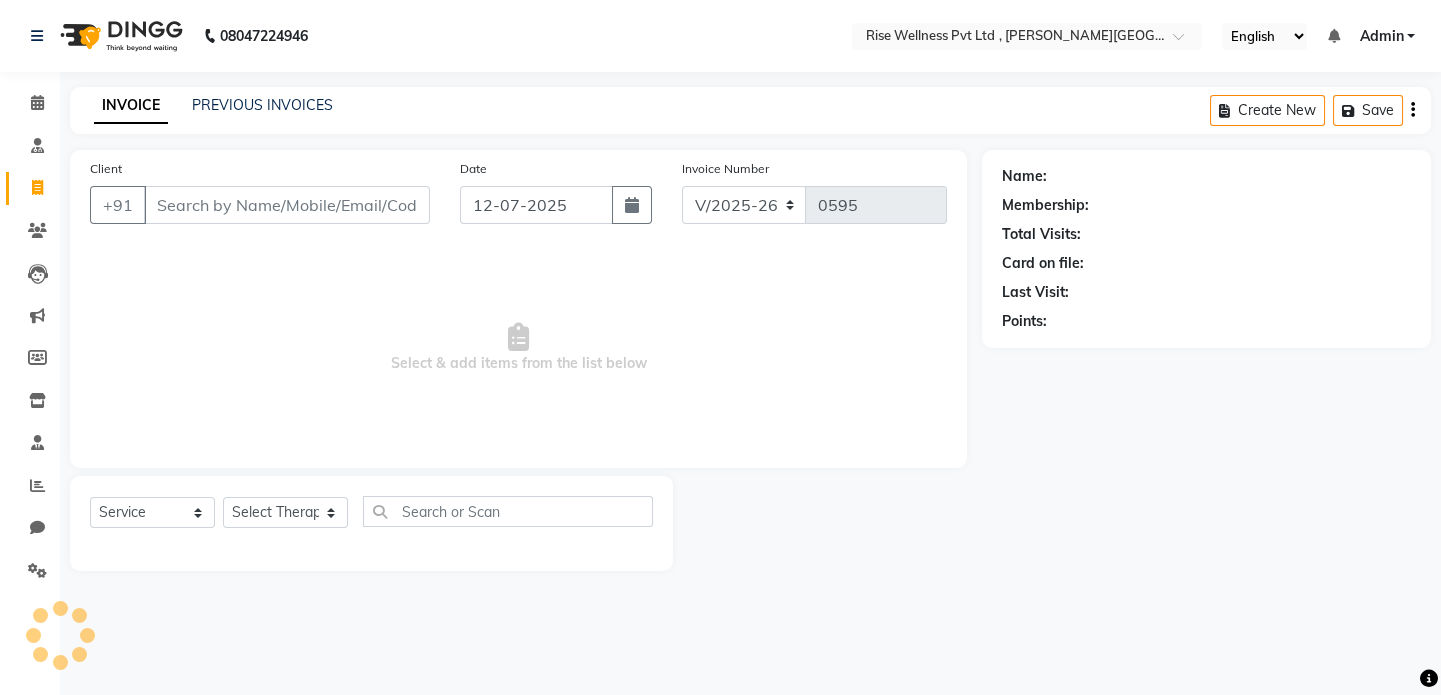 scroll, scrollTop: 0, scrollLeft: 0, axis: both 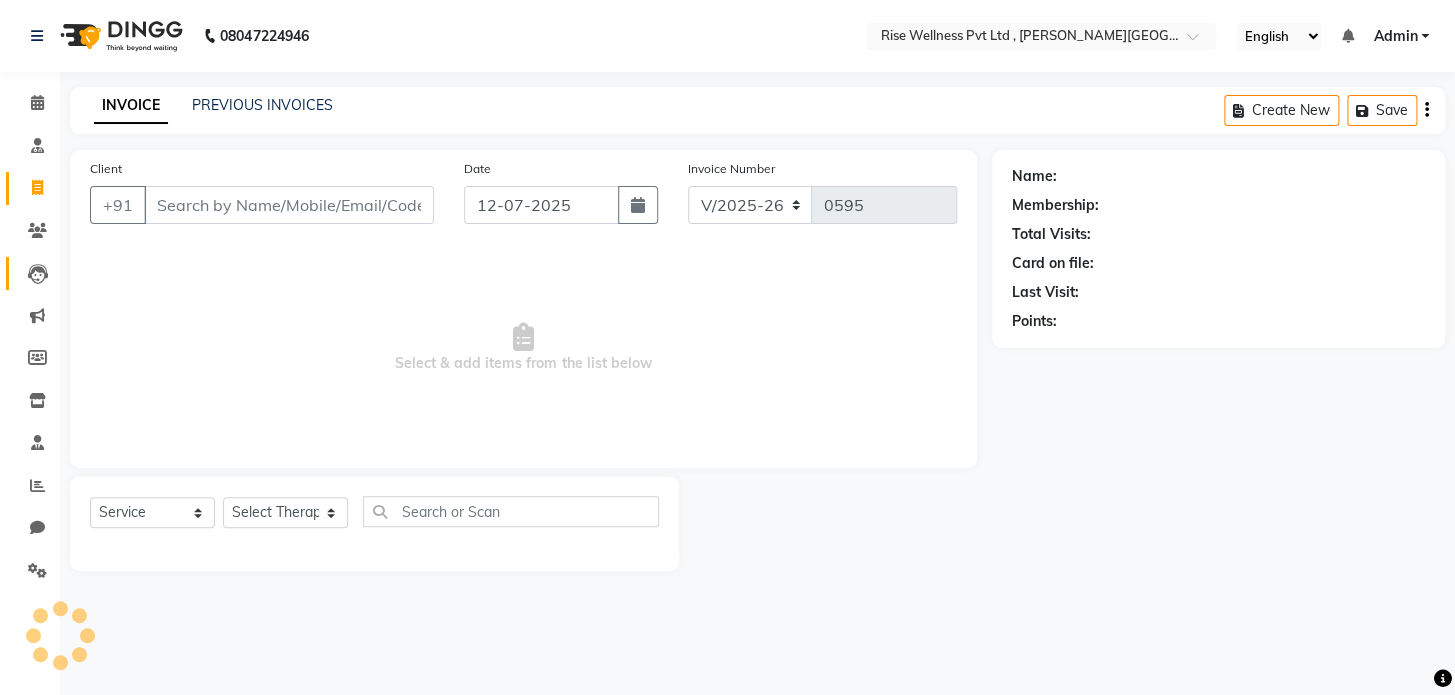 click on "Leads" 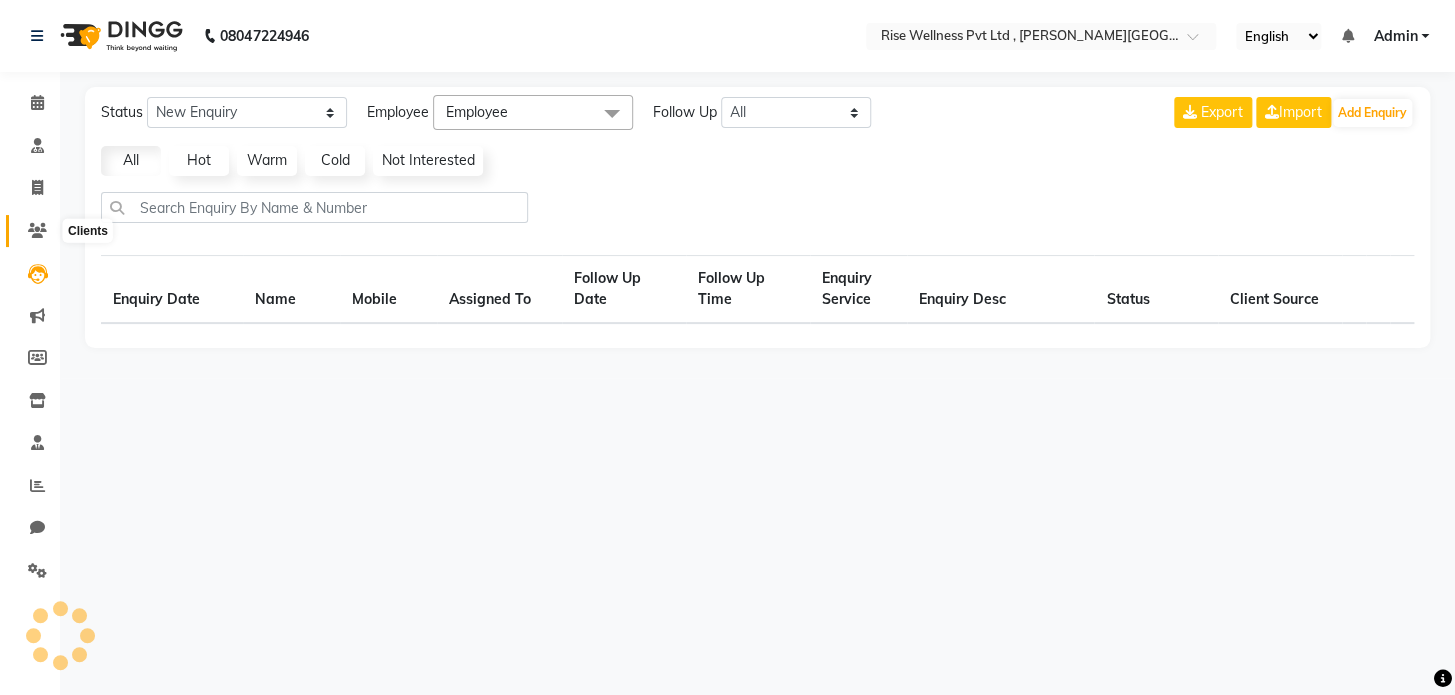 click 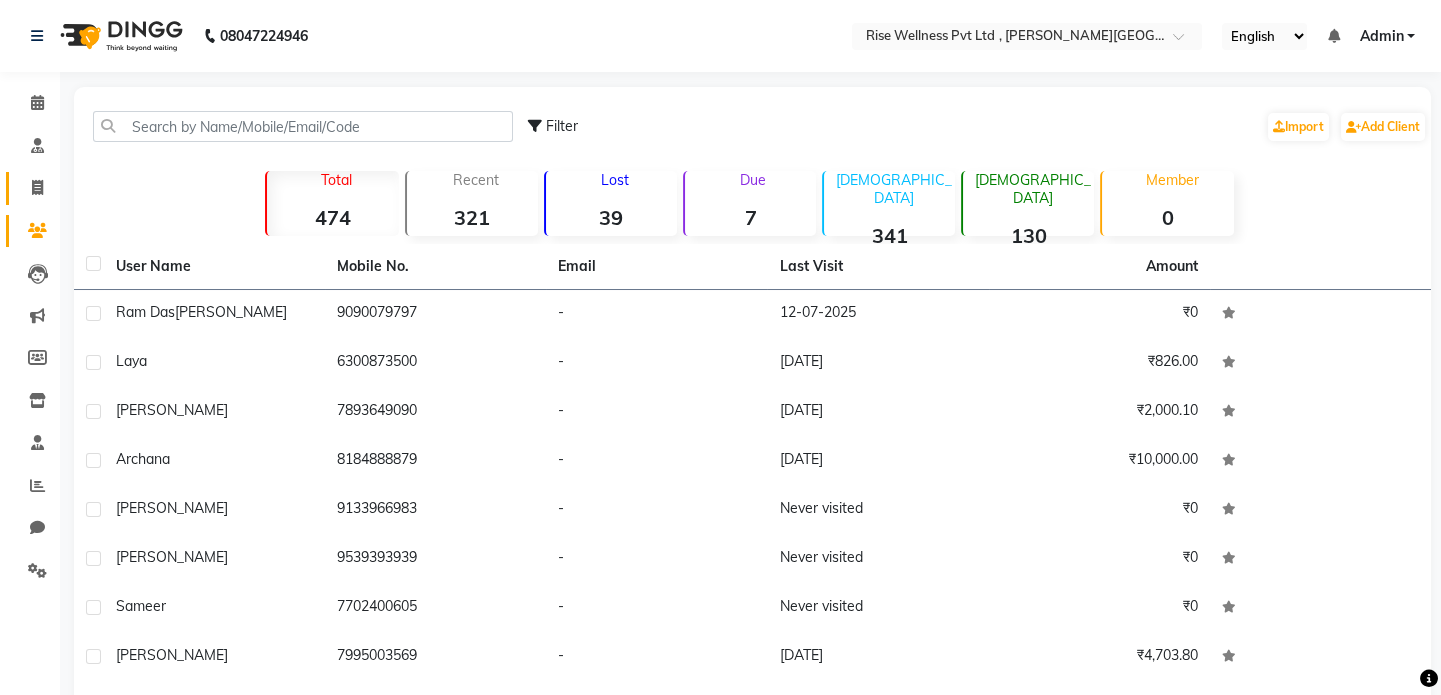 click on "Invoice" 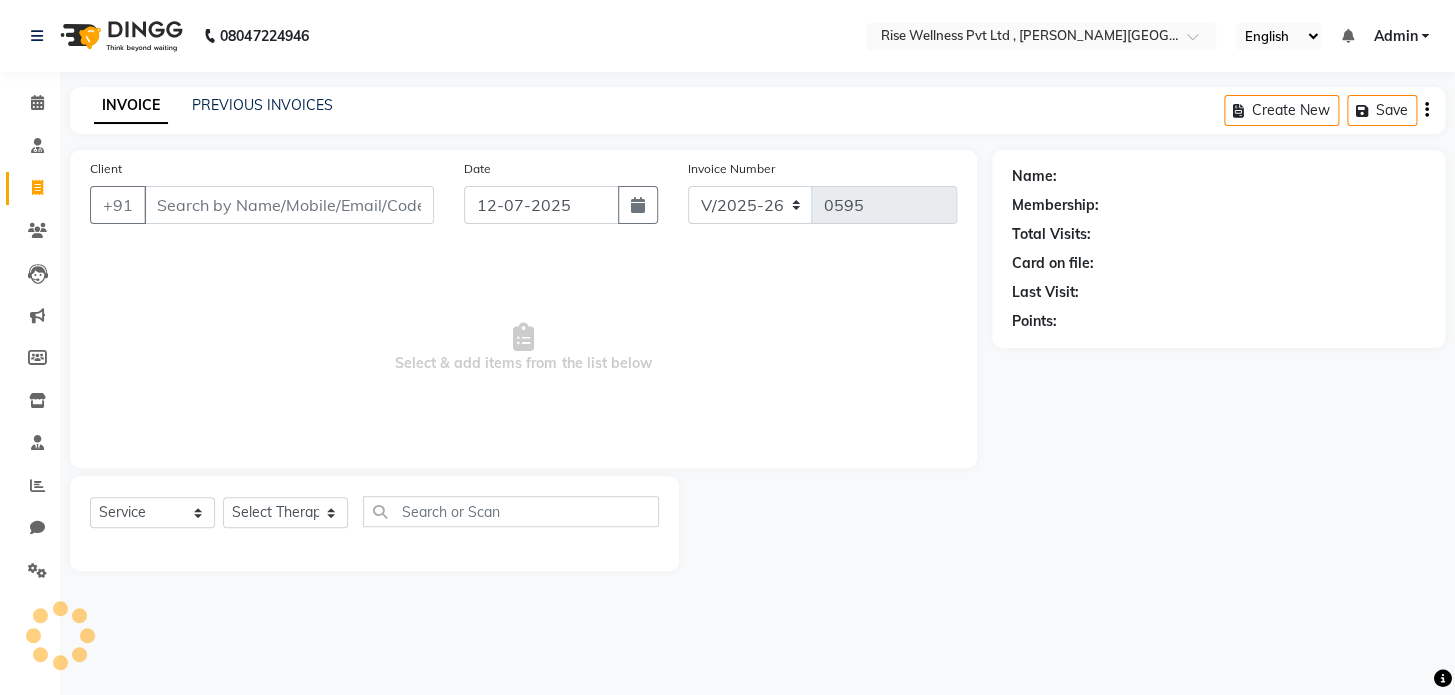 select on "V" 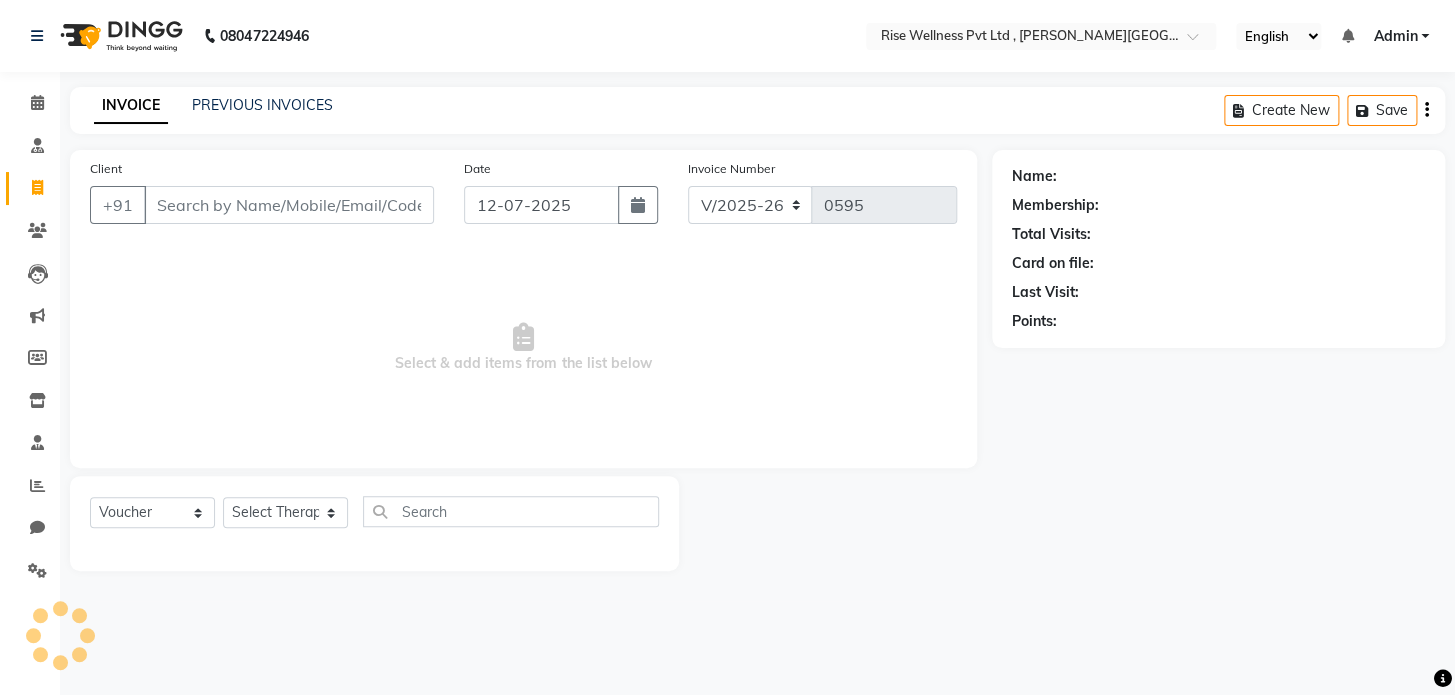 click on "Client" at bounding box center (289, 205) 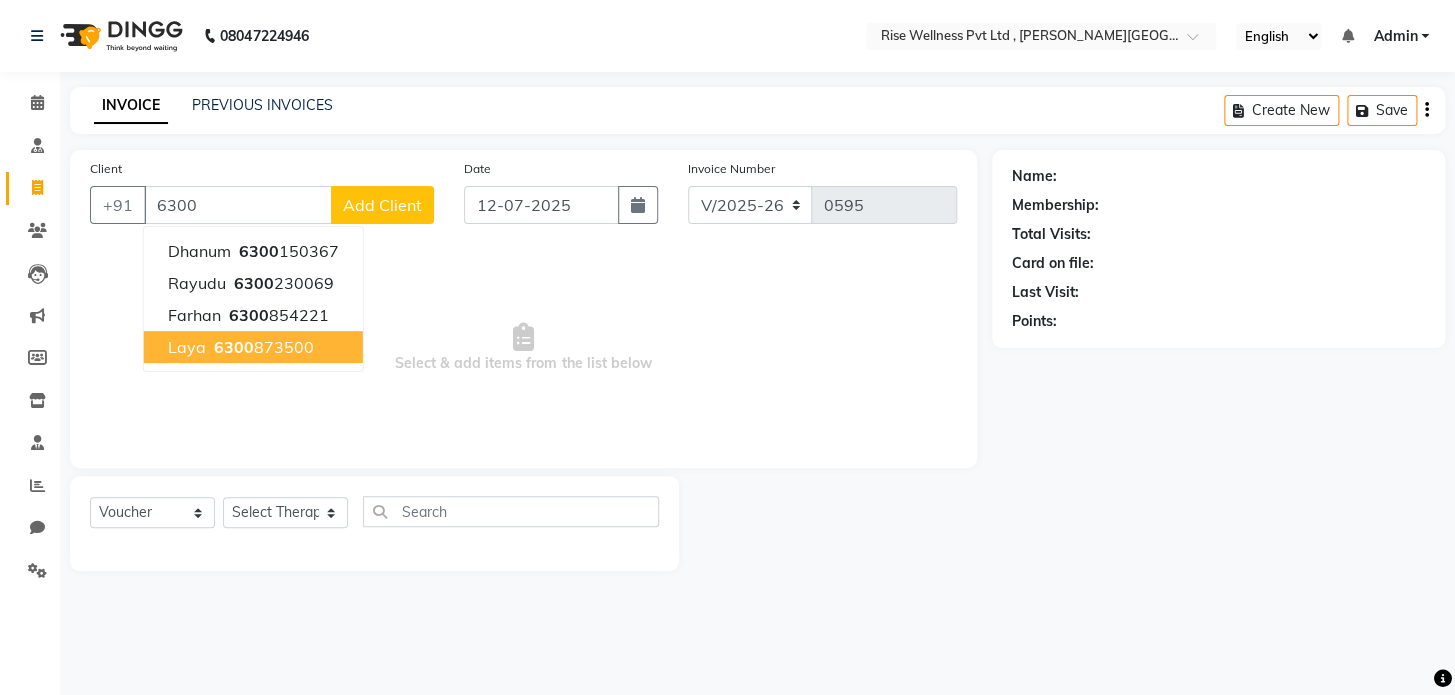 click on "6300 873500" at bounding box center [262, 347] 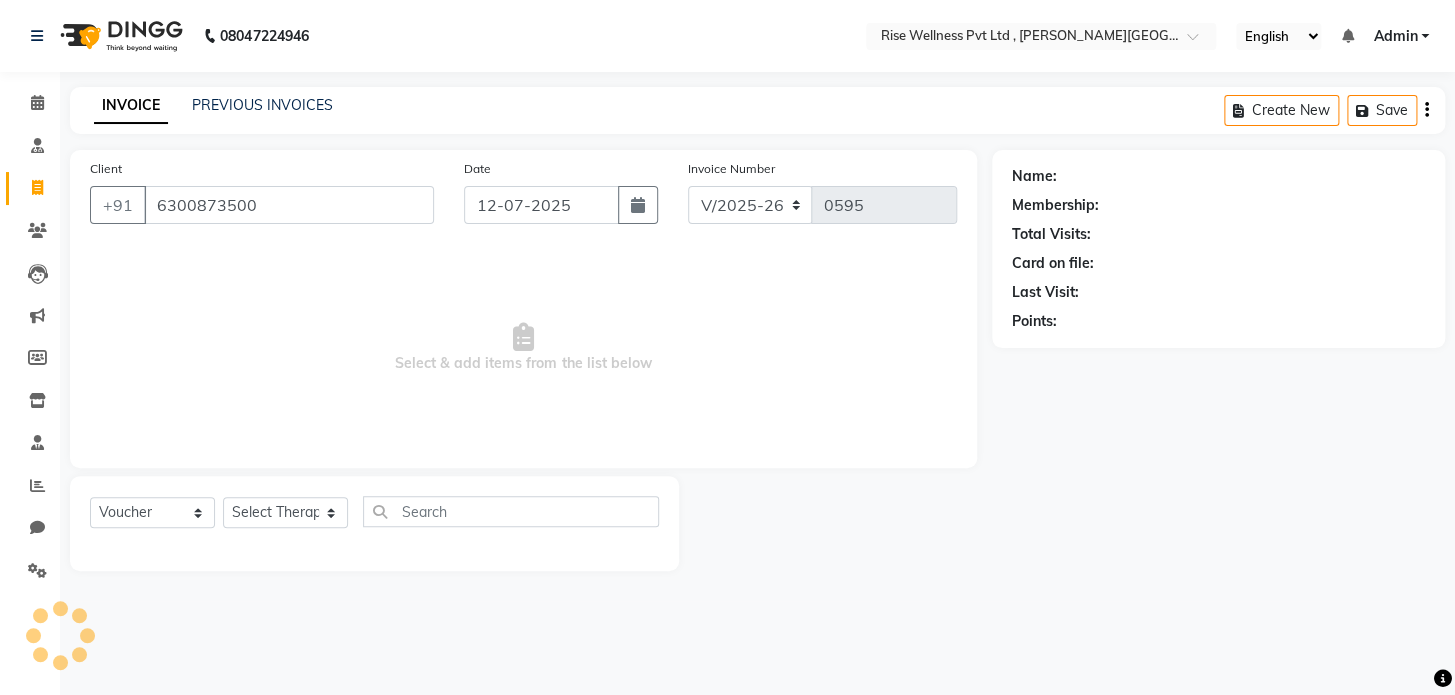 type on "6300873500" 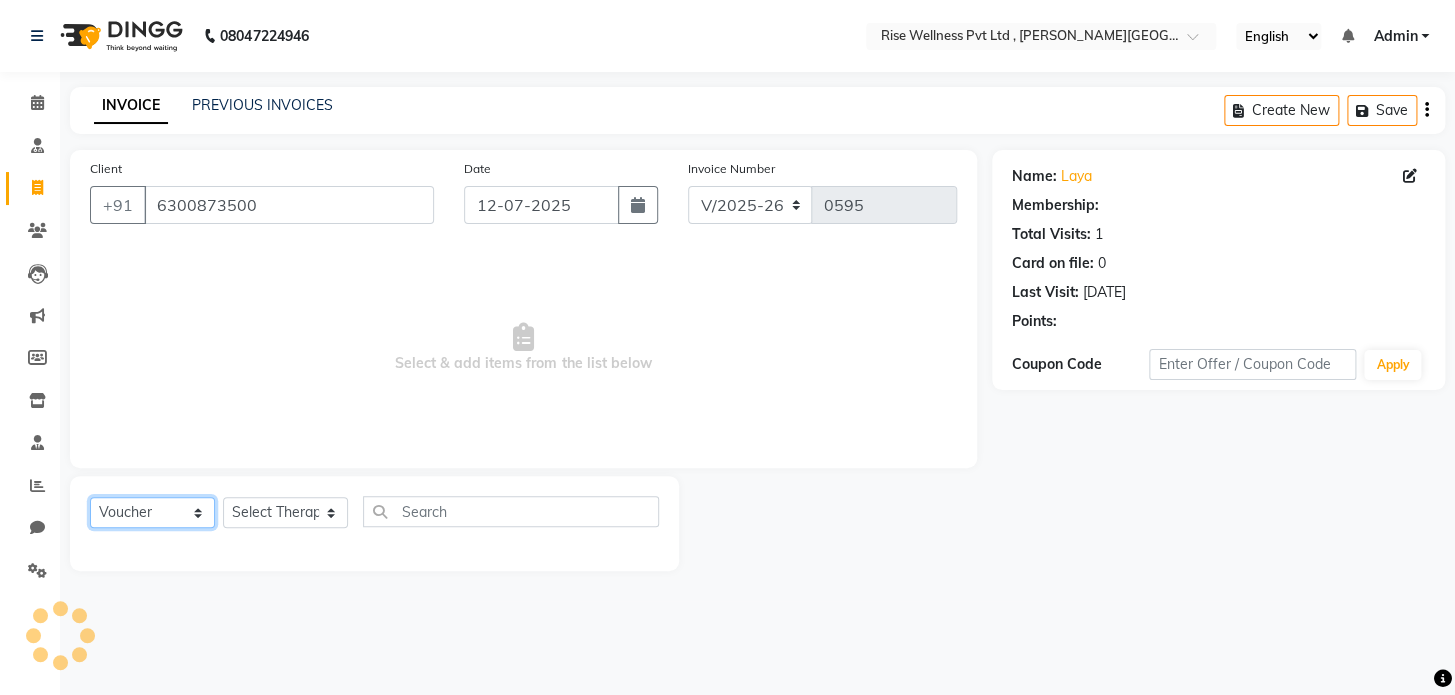 click on "Select  Service  Product  Membership  Package Voucher Prepaid Gift Card" 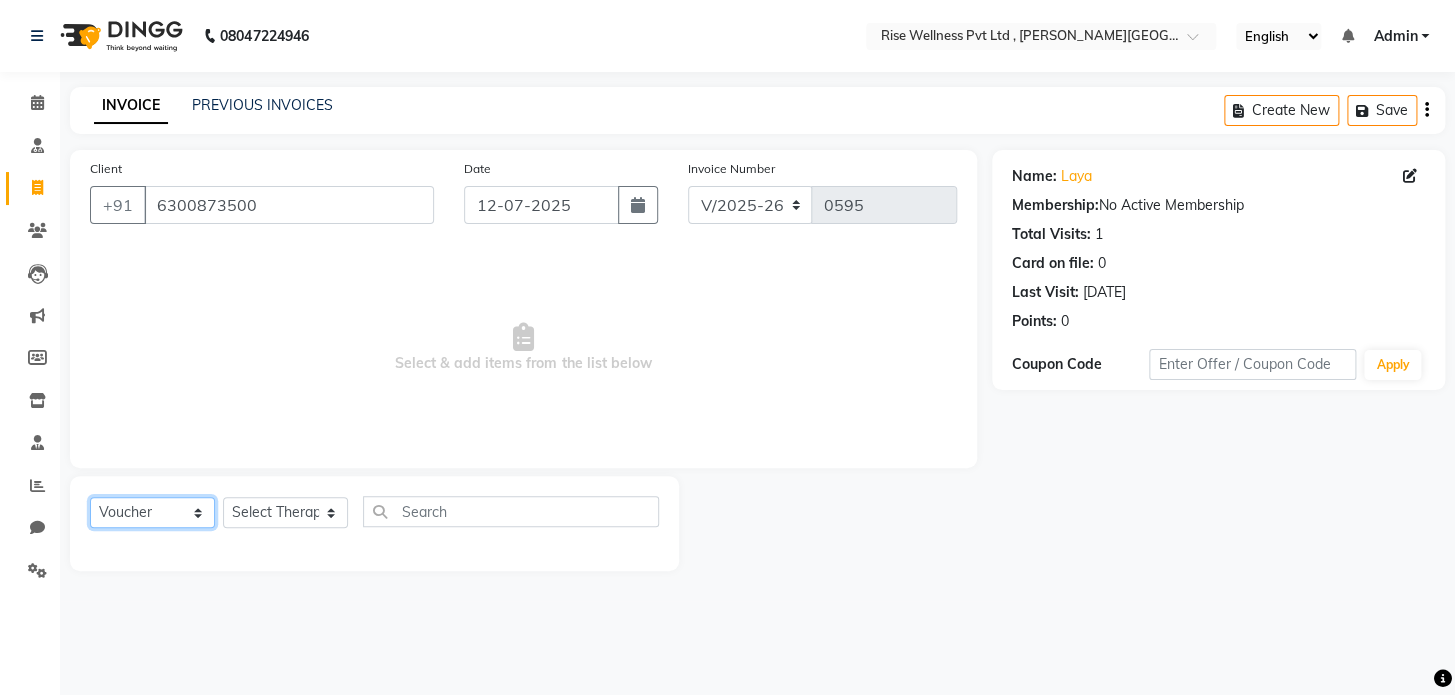 select on "service" 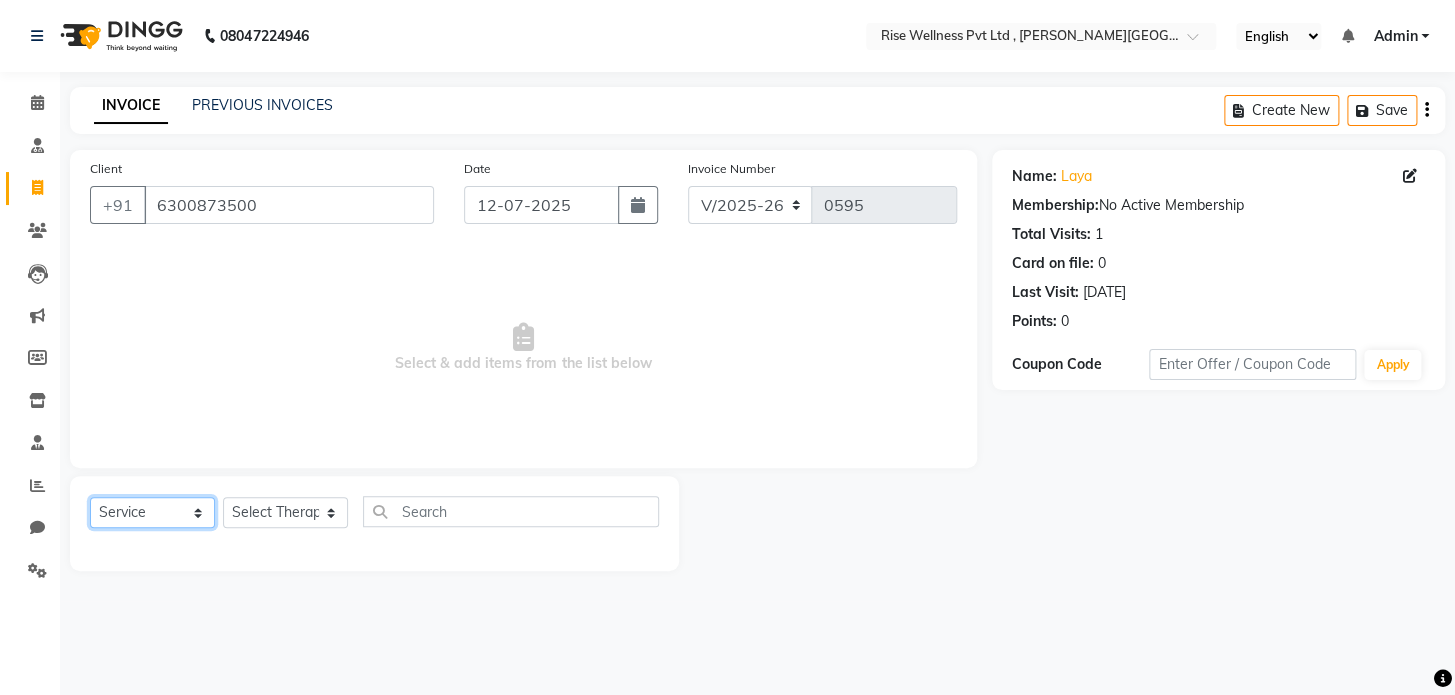click on "Select  Service  Product  Membership  Package Voucher Prepaid Gift Card" 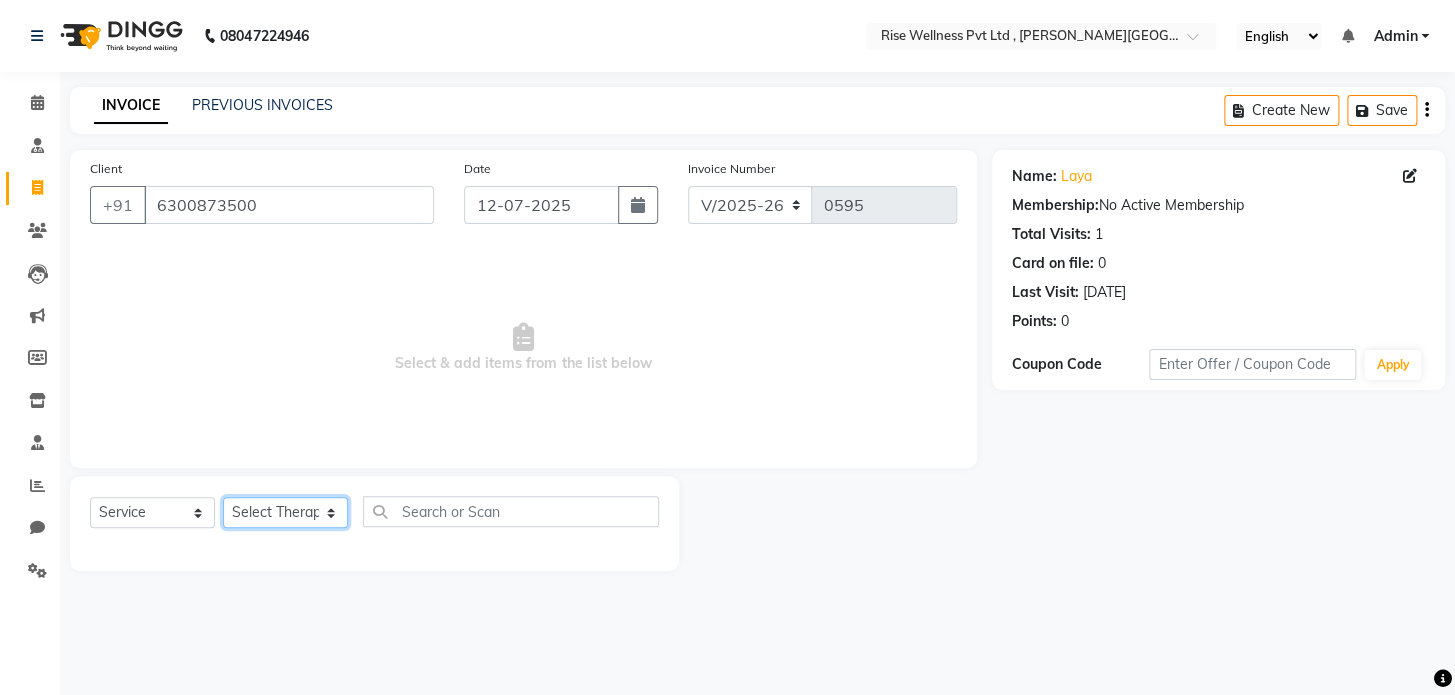 click on "Select Therapist LIBIN musthabshira nithya Reception sujith suzi" 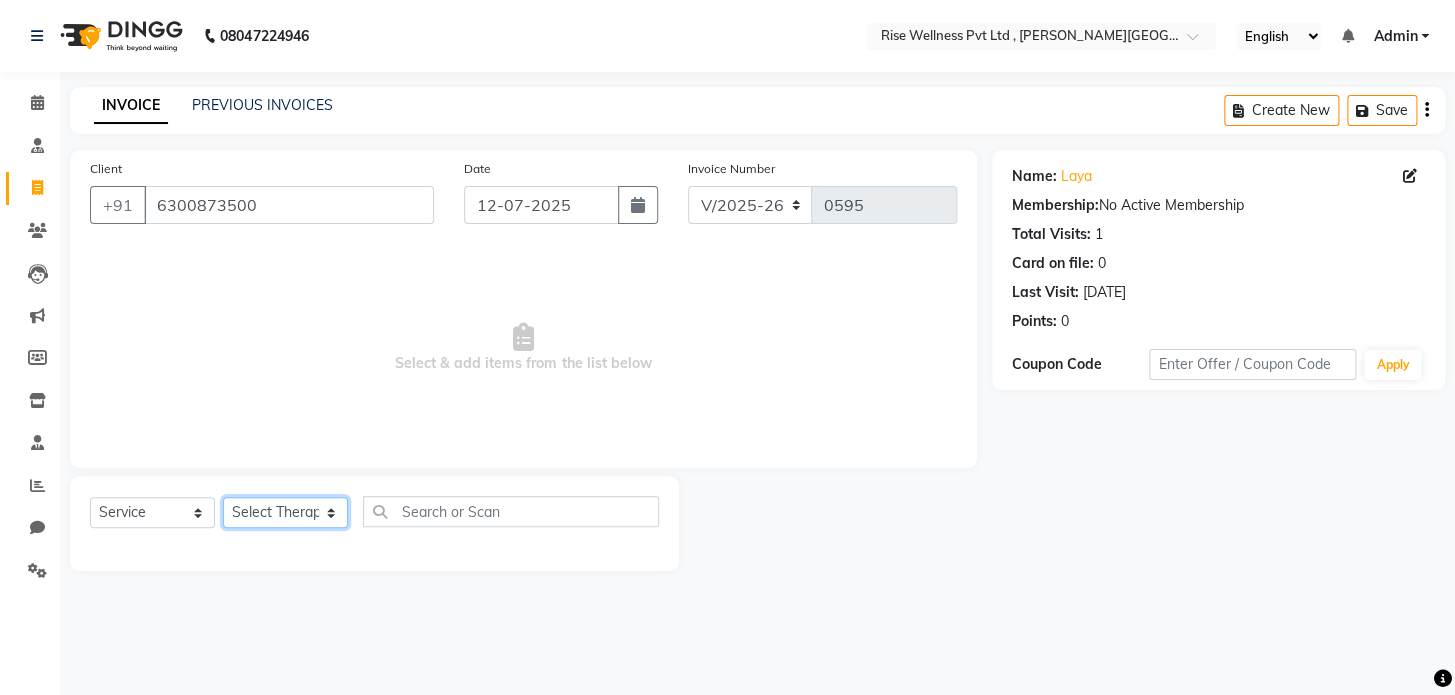 select on "67715" 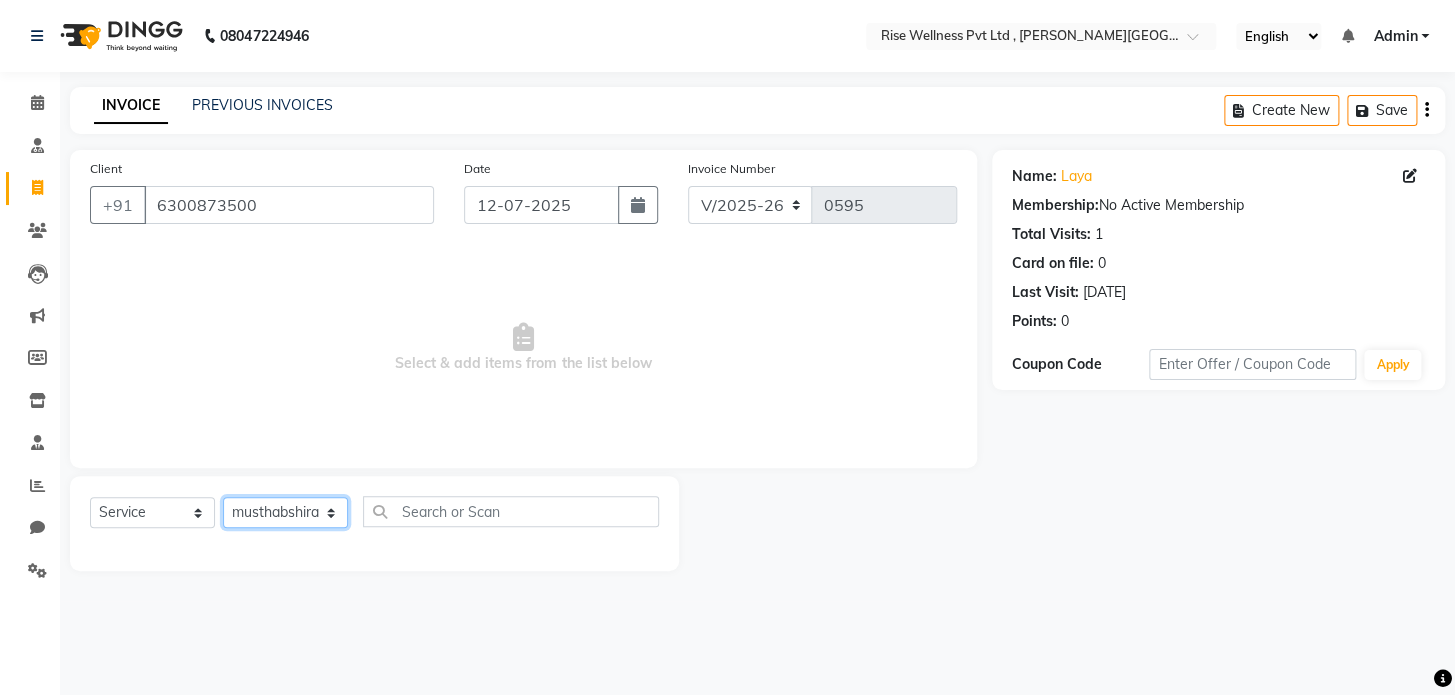 click on "Select Therapist LIBIN musthabshira nithya Reception sujith suzi" 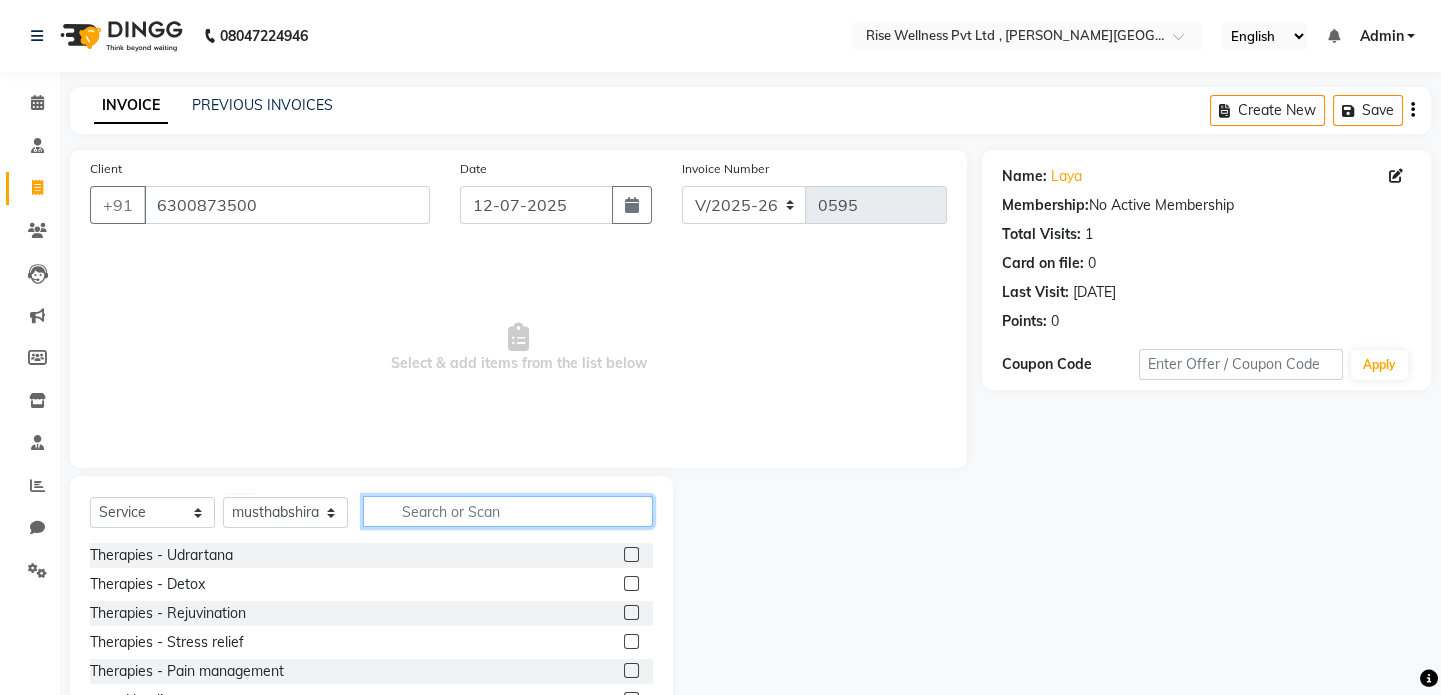 click 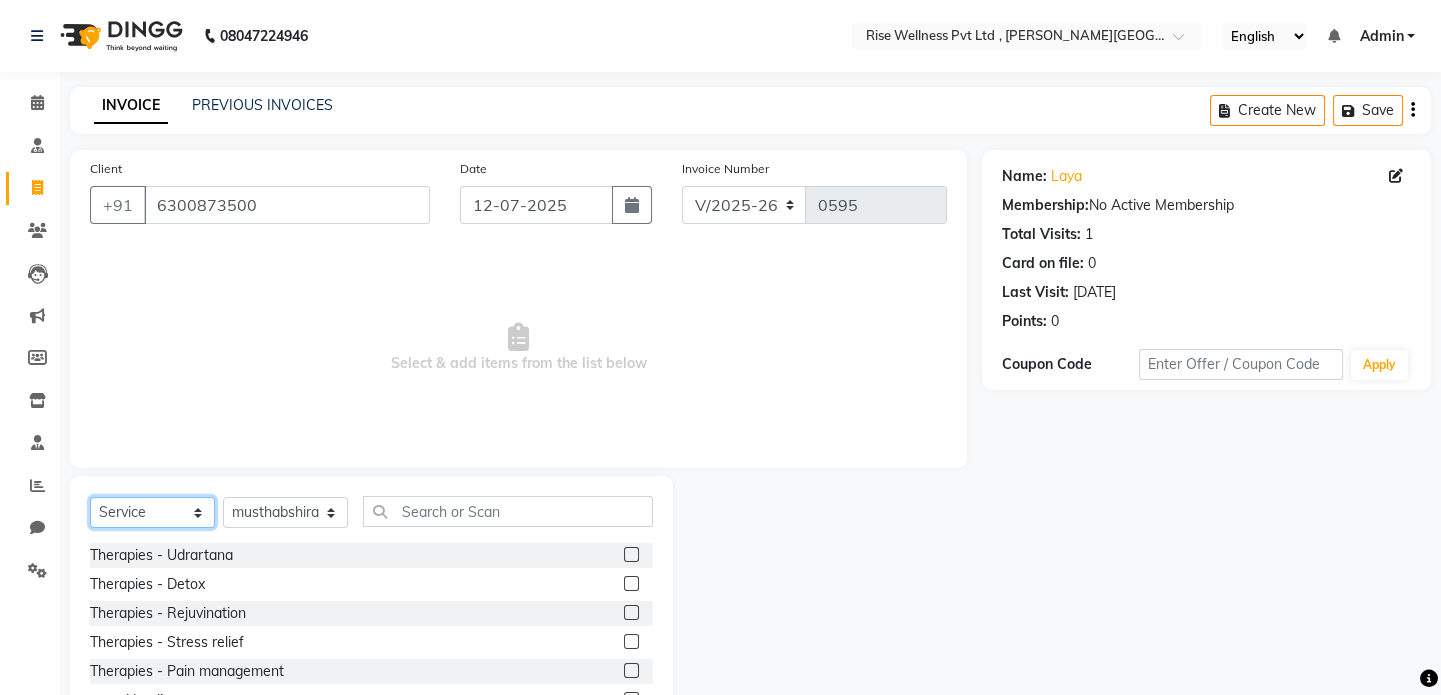 click on "Select  Service  Product  Membership  Package Voucher Prepaid Gift Card" 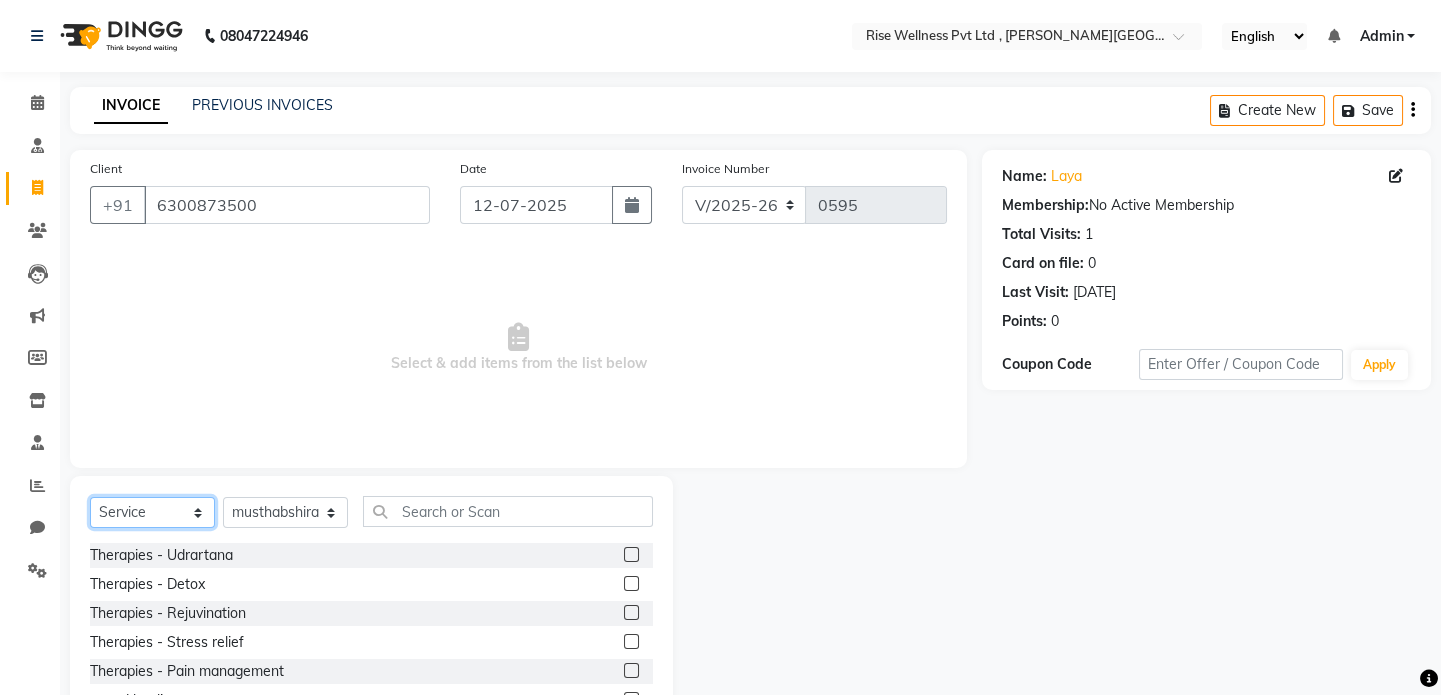 select on "P" 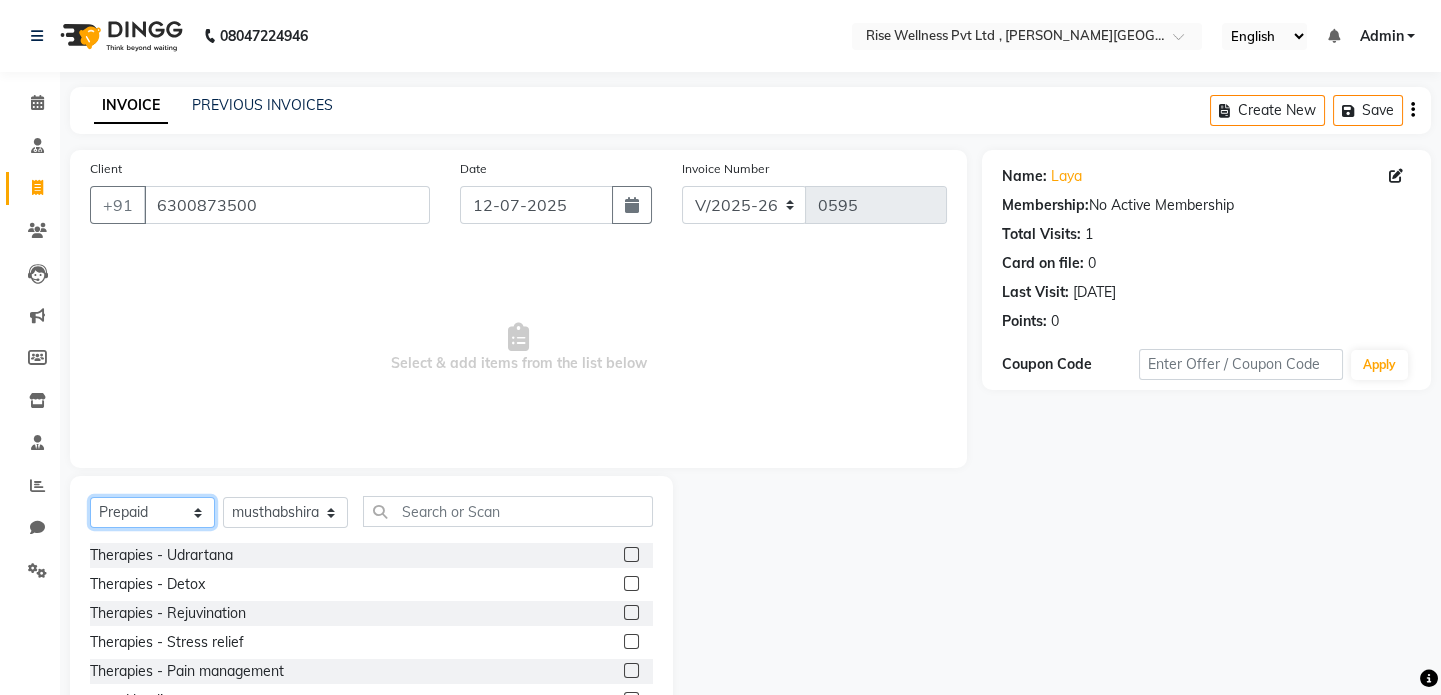 click on "Select  Service  Product  Membership  Package Voucher Prepaid Gift Card" 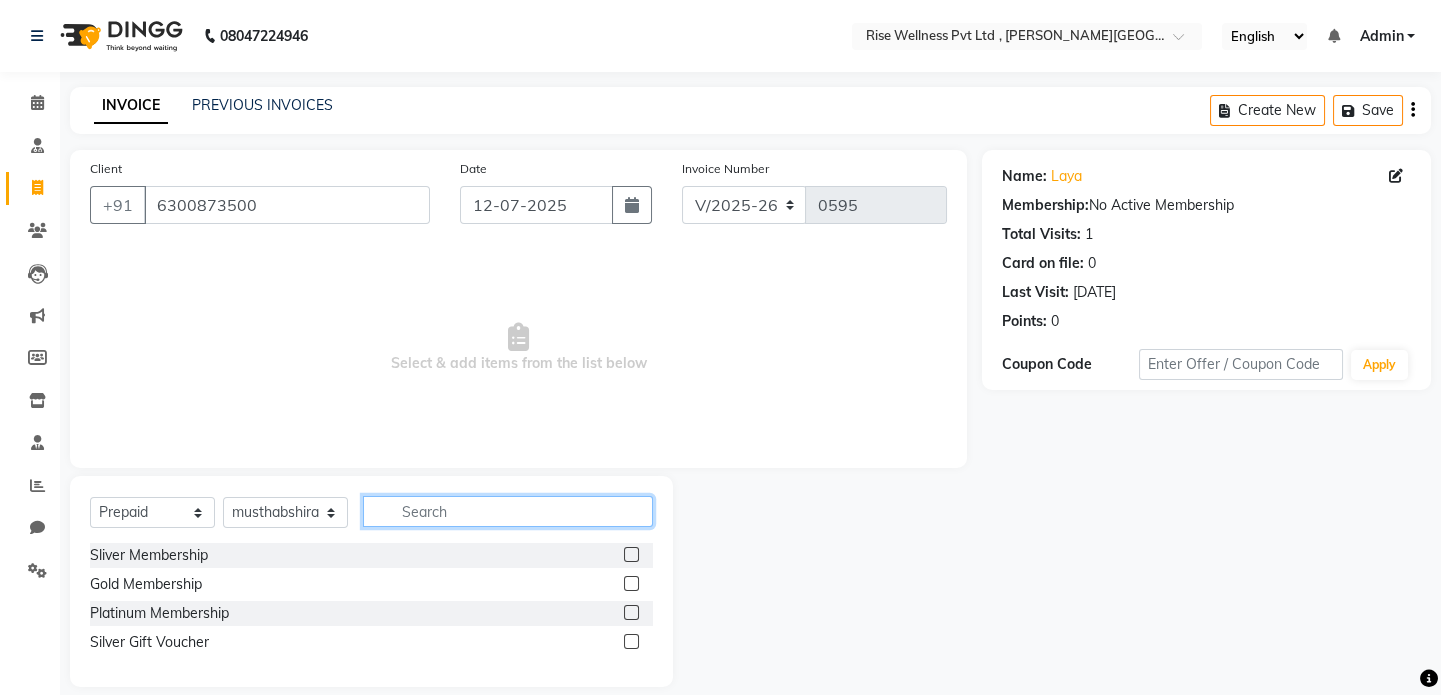 click 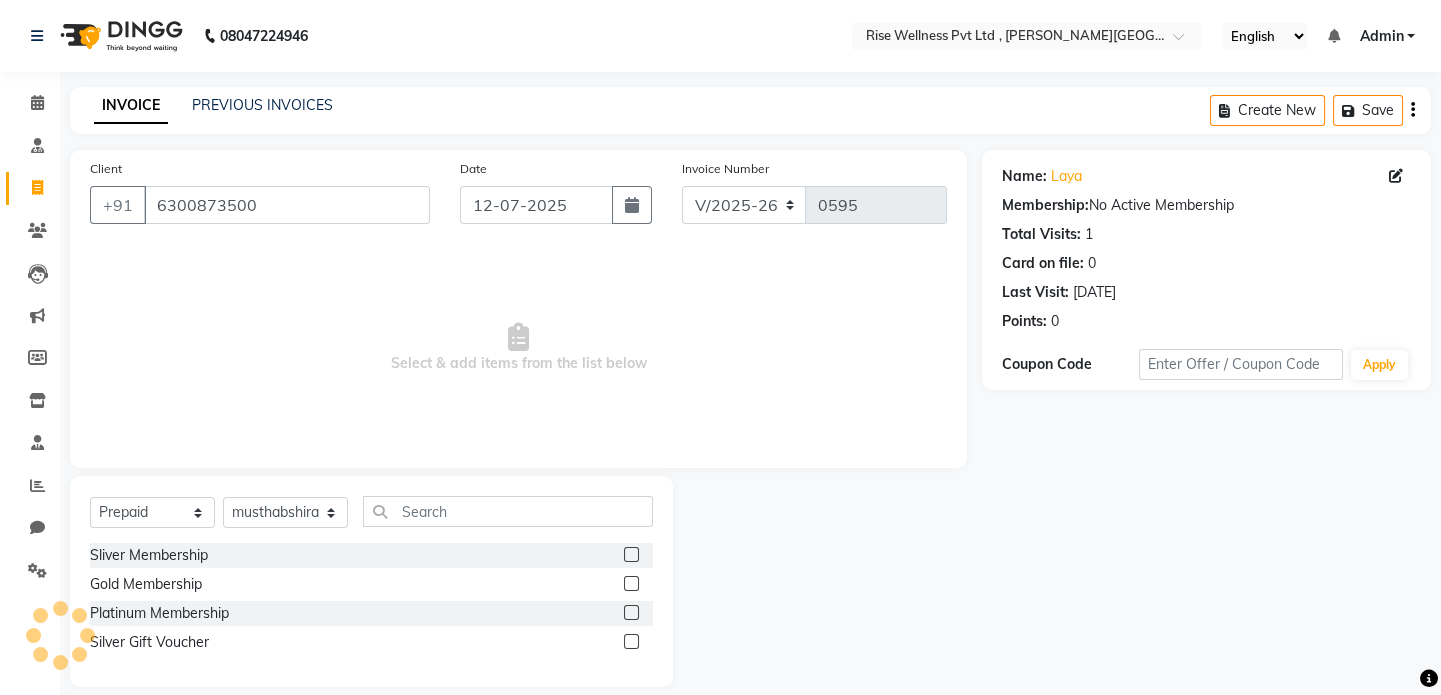 click 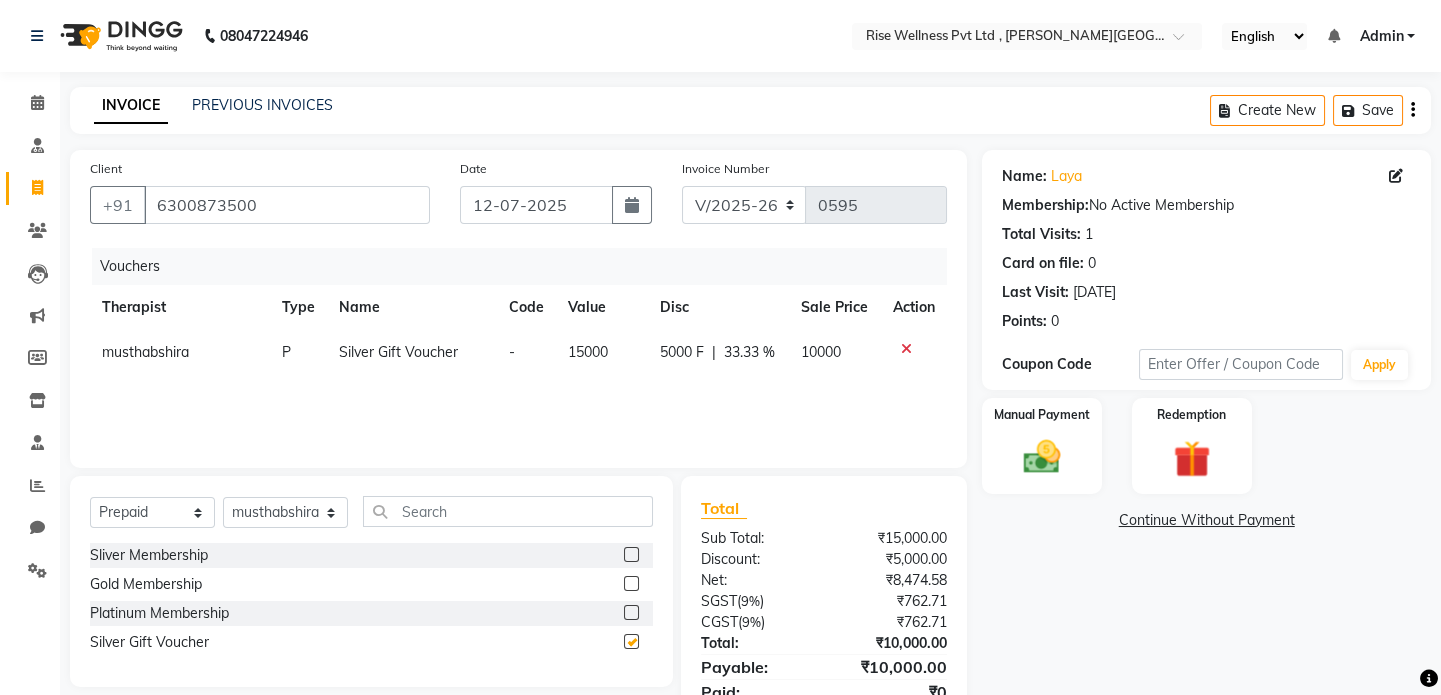 checkbox on "false" 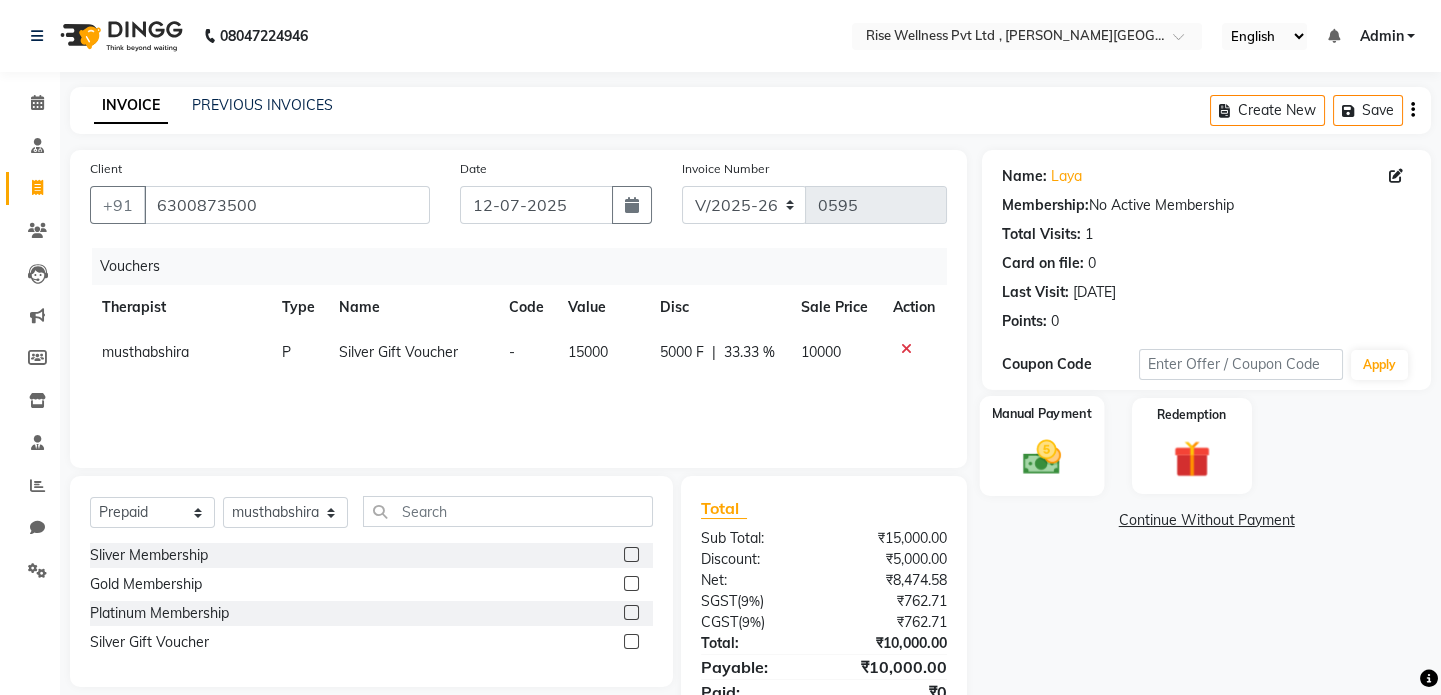 click 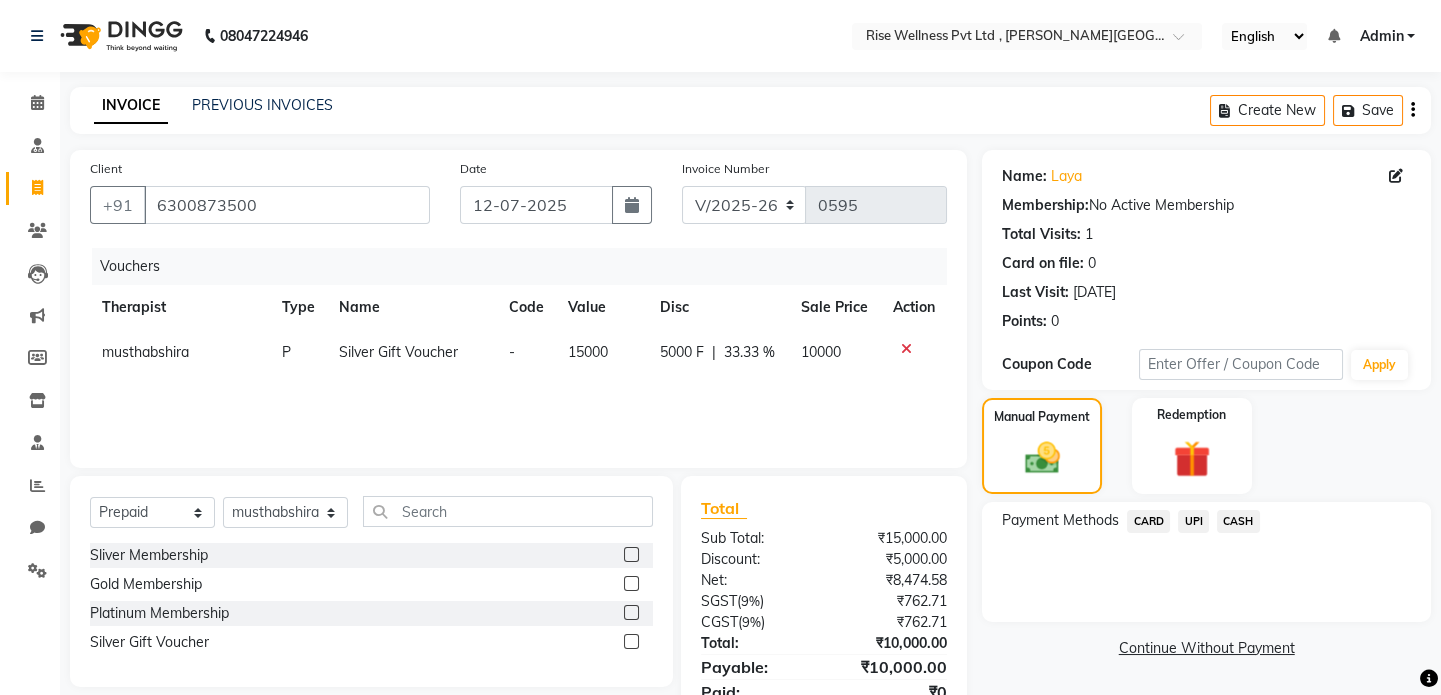 click on "UPI" 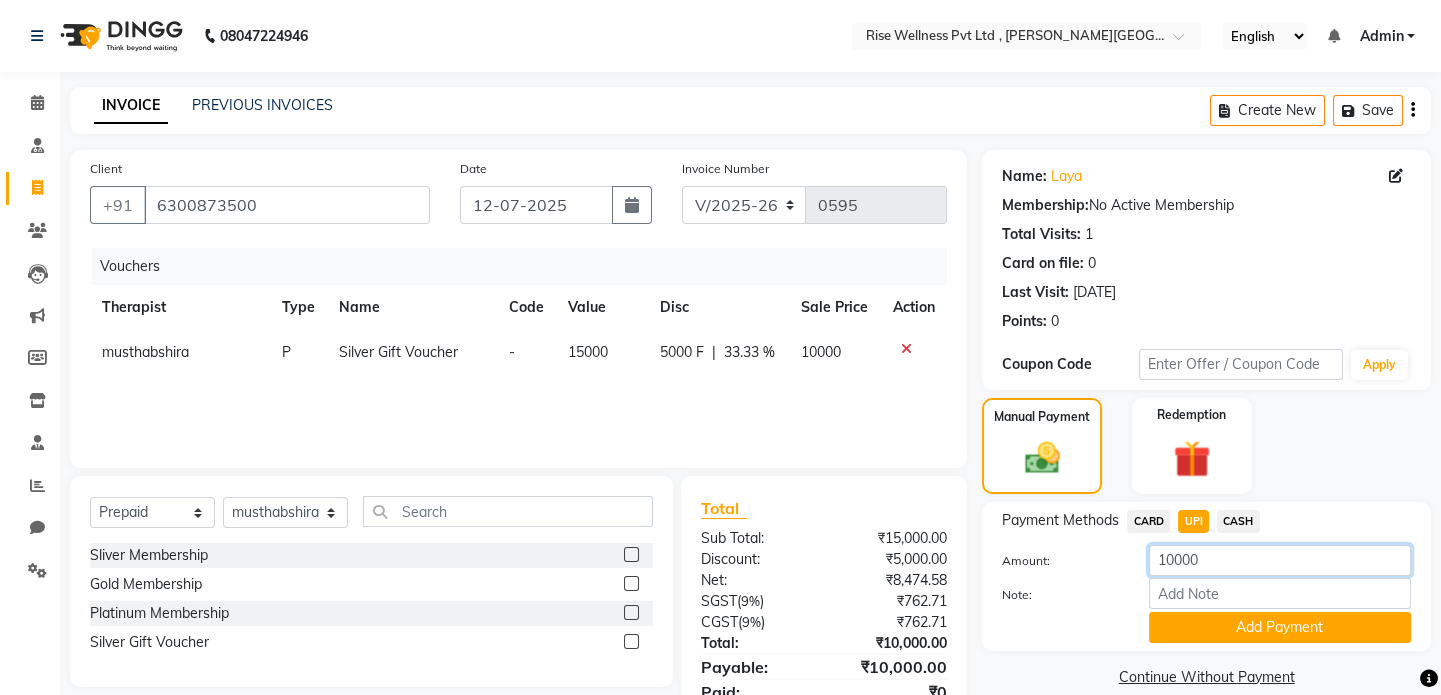 click on "10000" 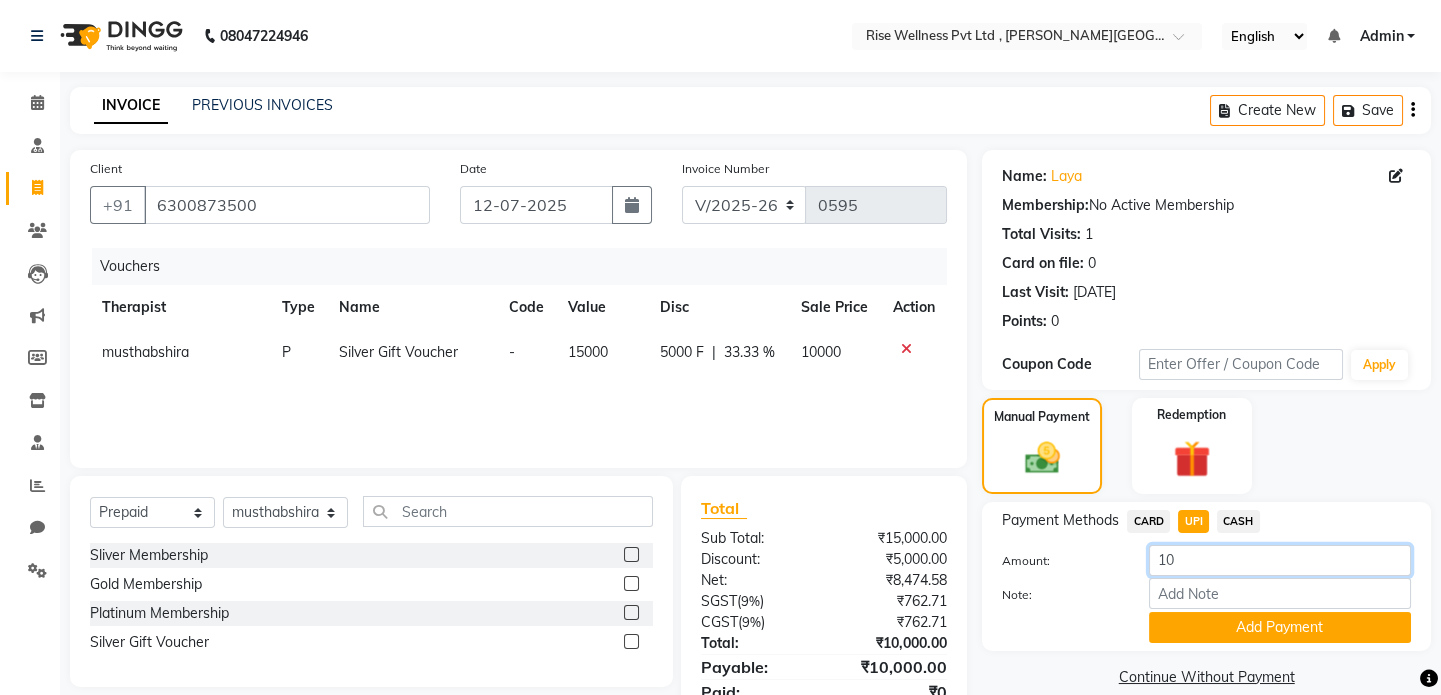 type on "1" 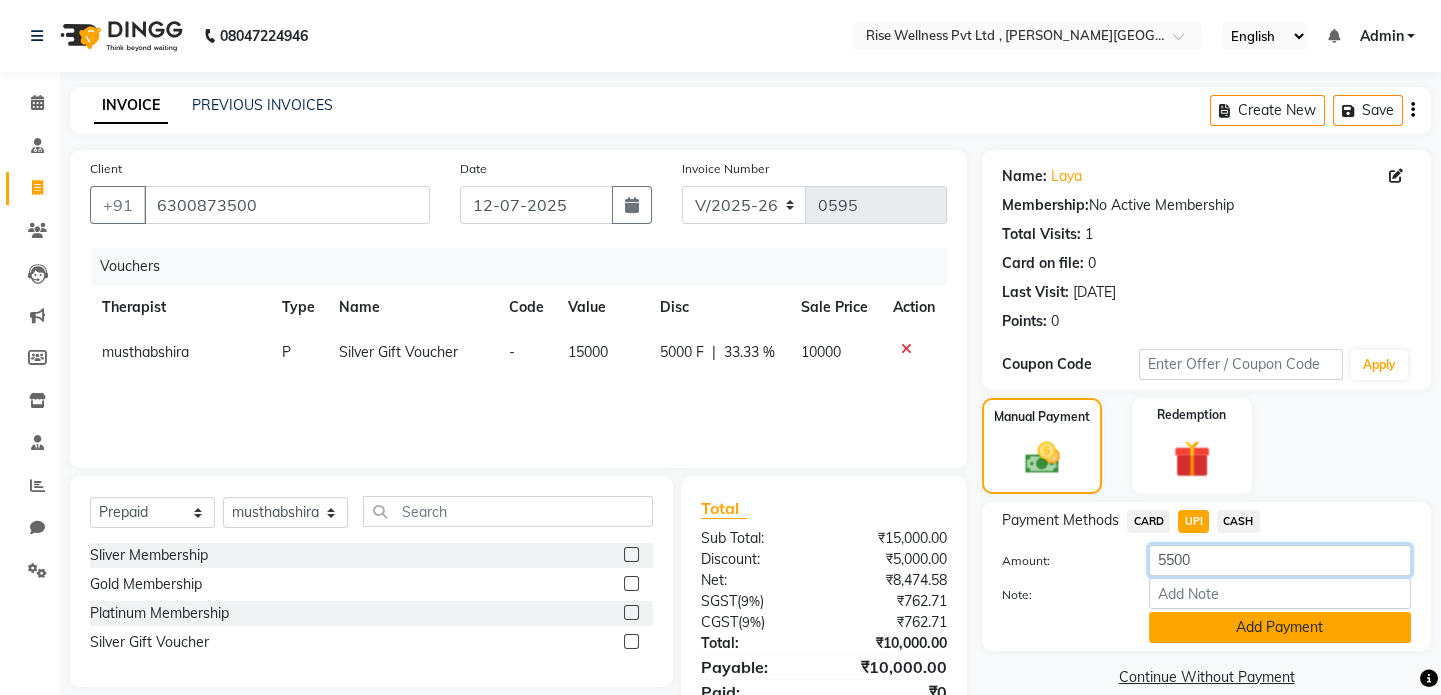 type on "5500" 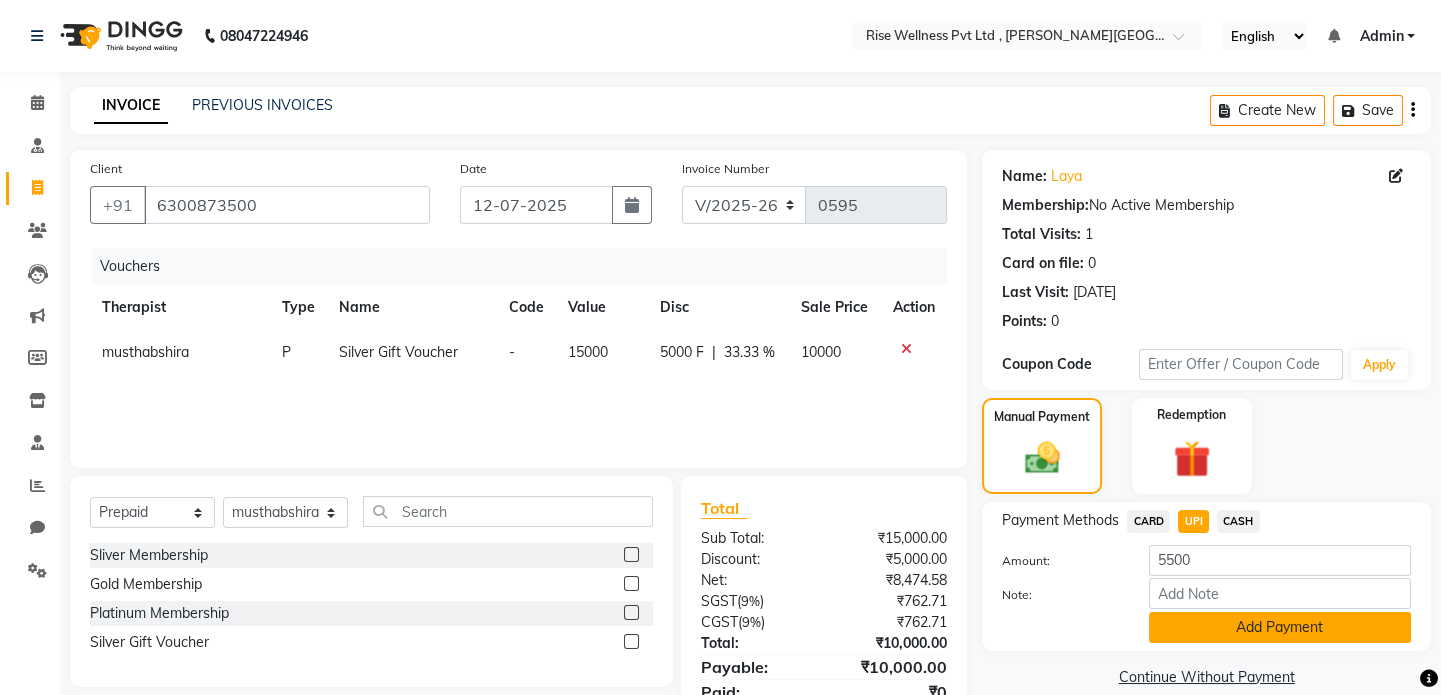 click on "Add Payment" 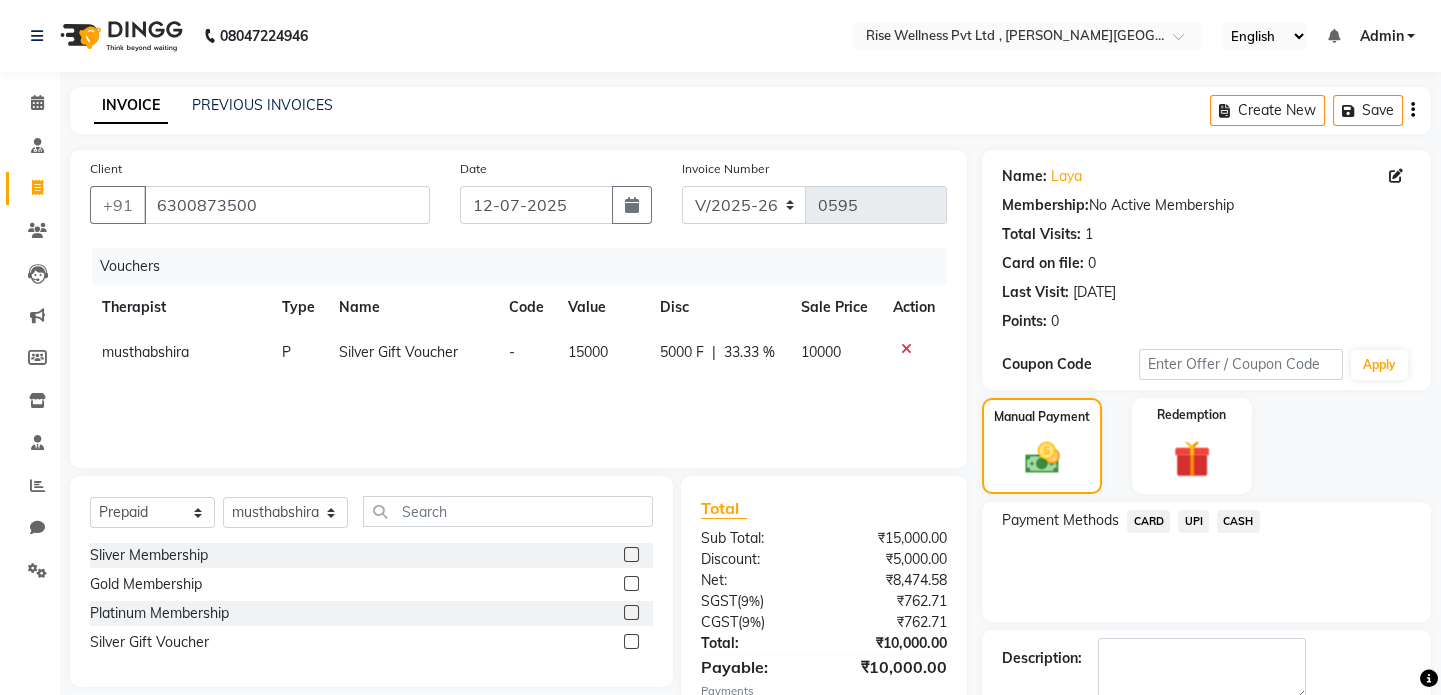 scroll, scrollTop: 126, scrollLeft: 0, axis: vertical 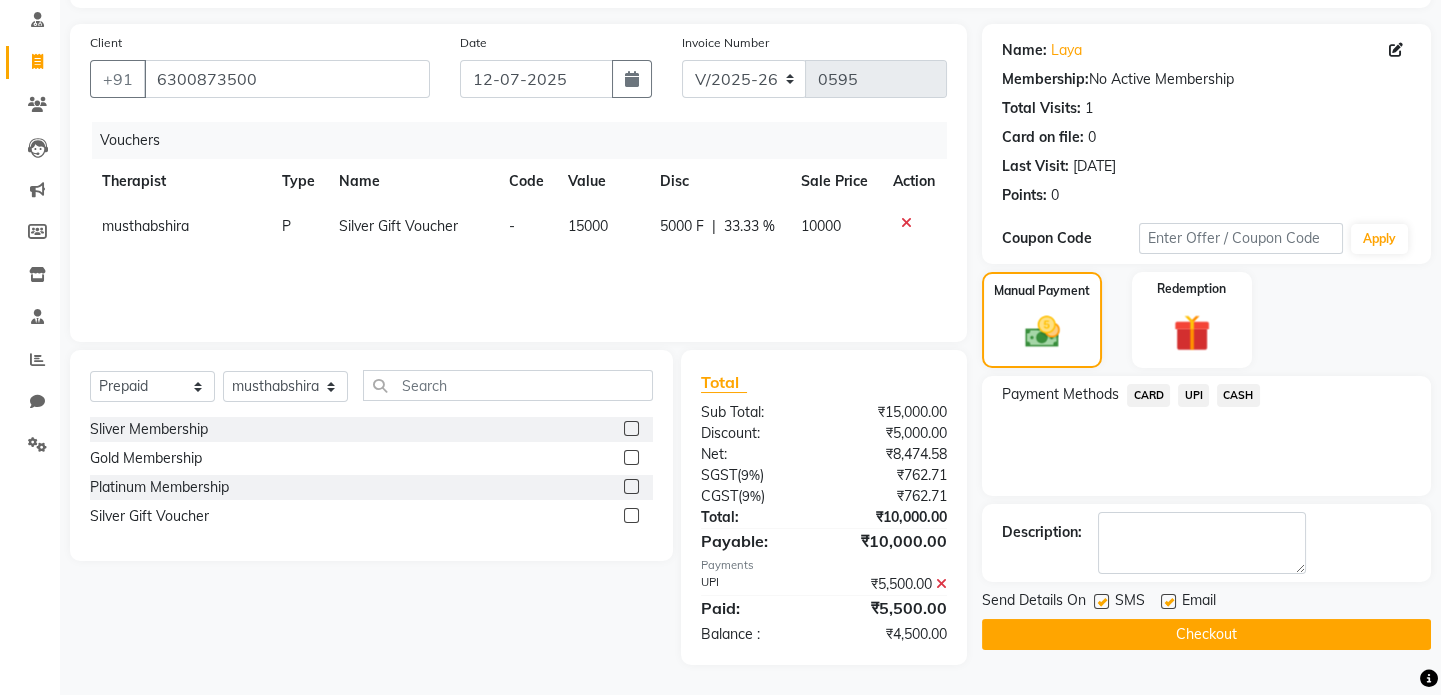 click on "Checkout" 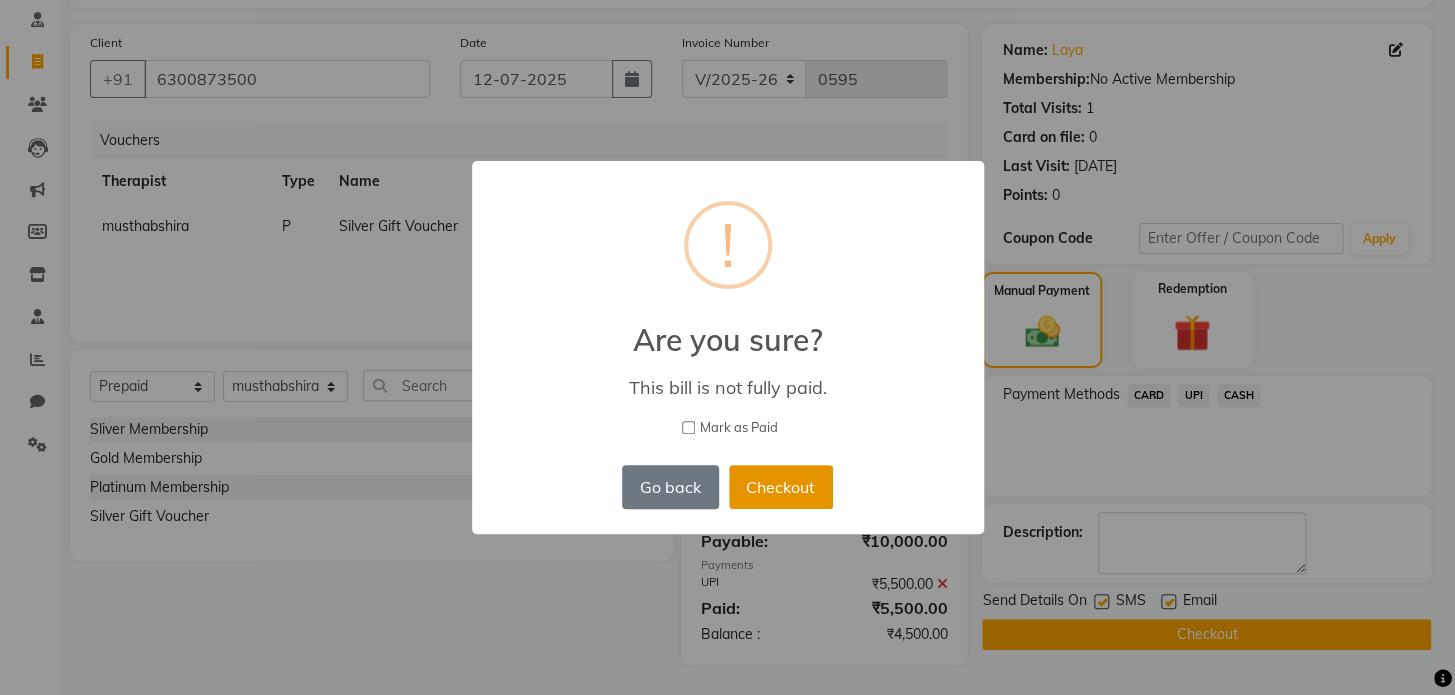 click on "Checkout" at bounding box center [781, 487] 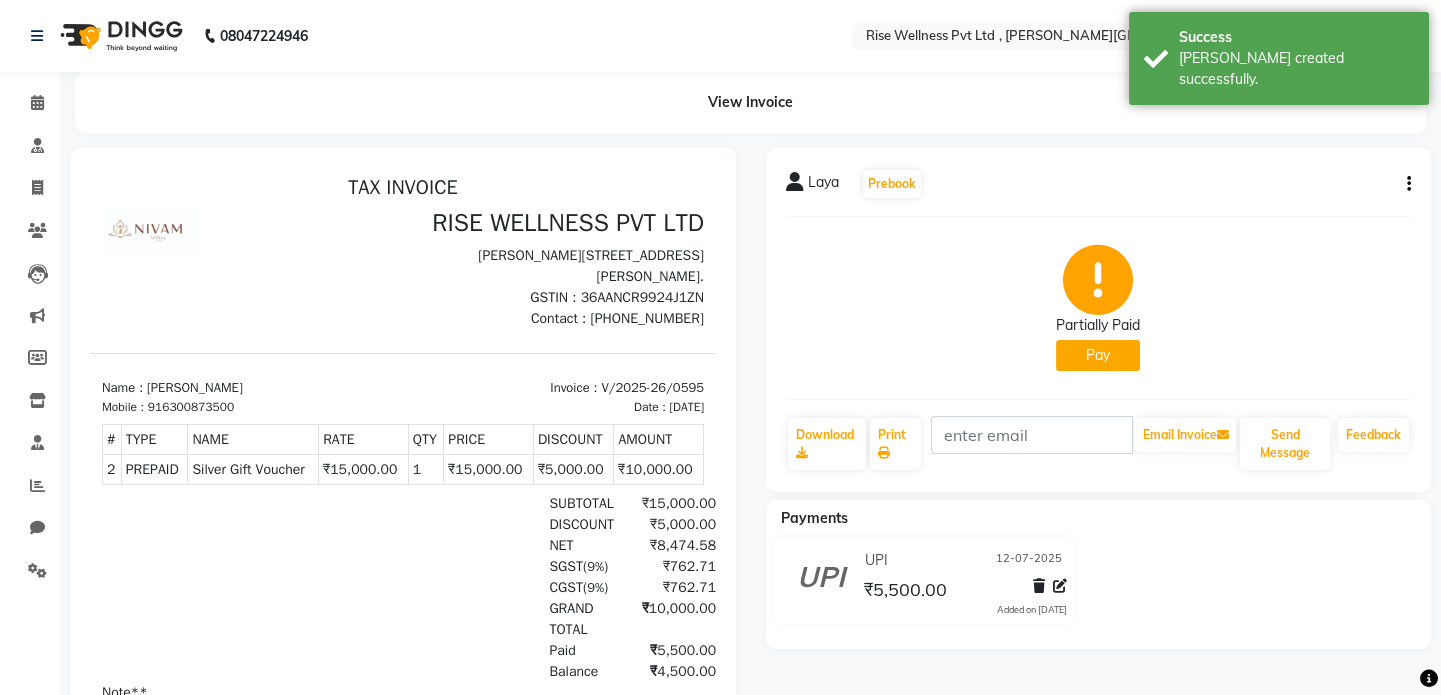 scroll, scrollTop: 0, scrollLeft: 0, axis: both 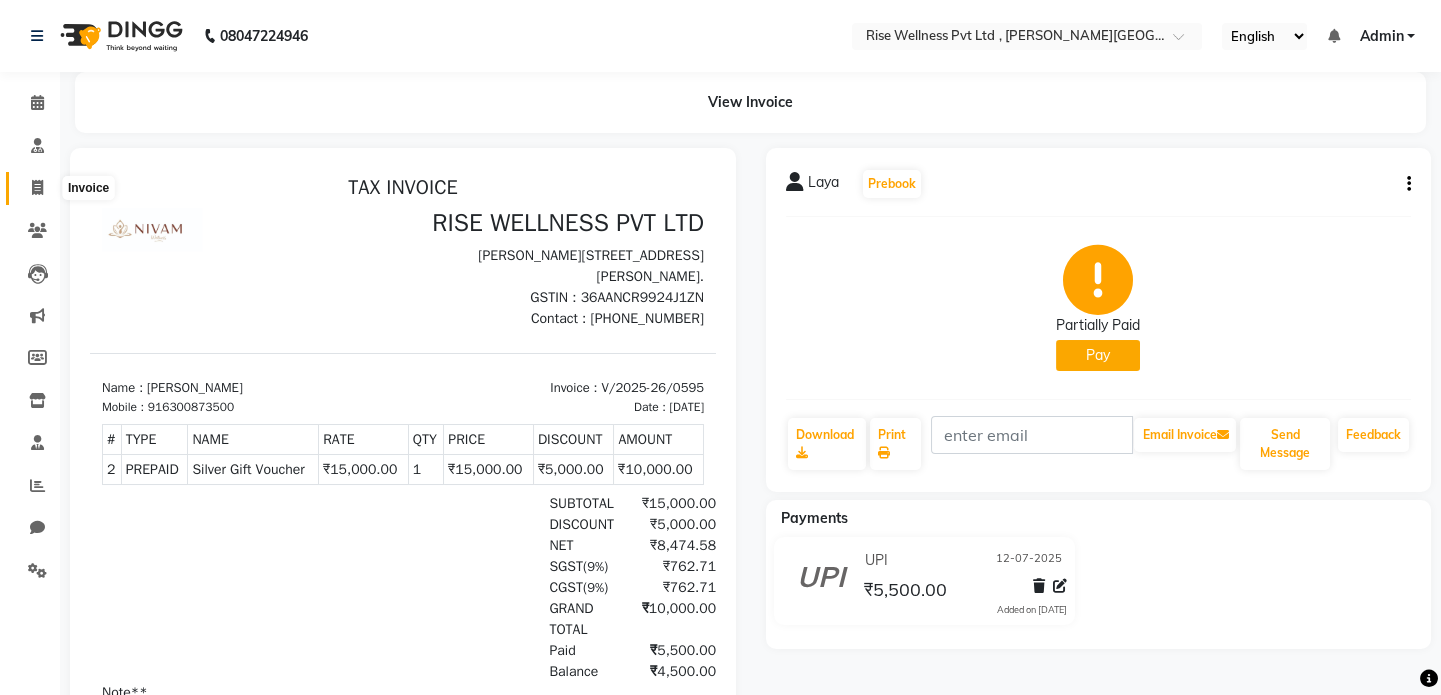 click 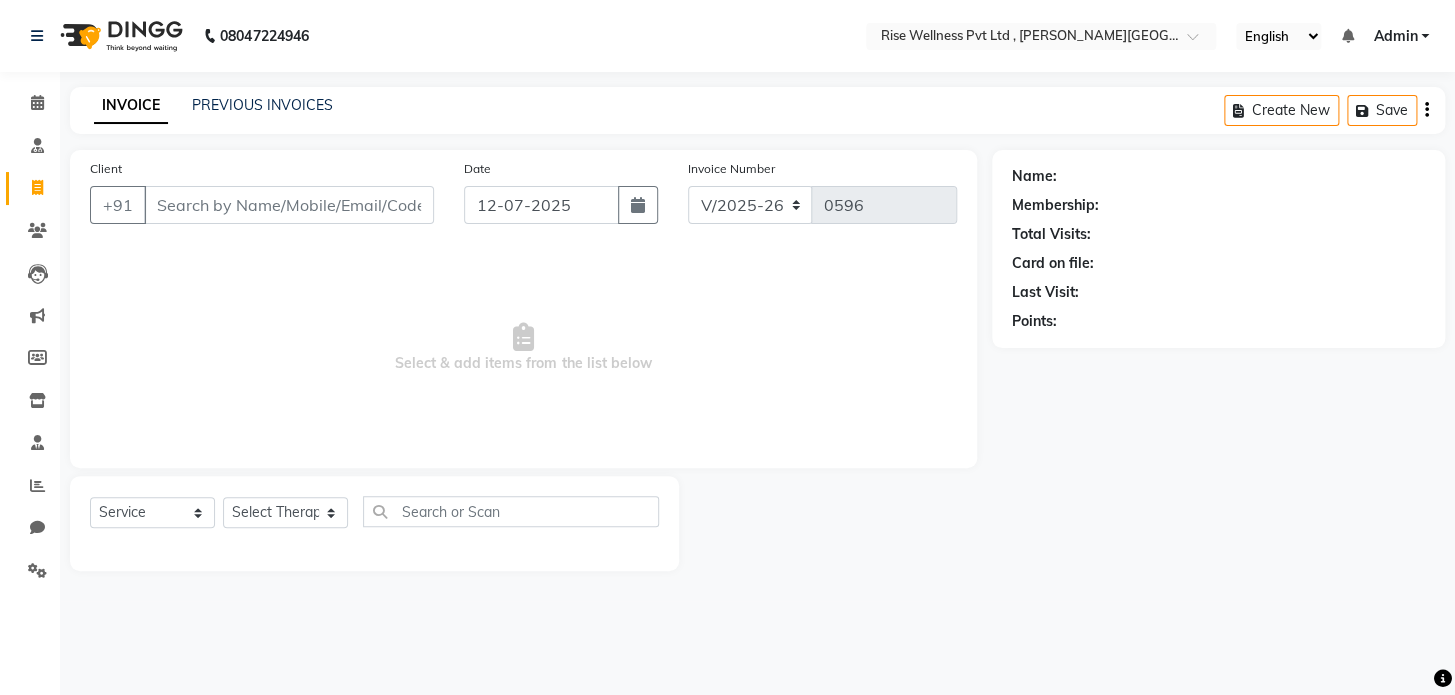click on "Client" at bounding box center [289, 205] 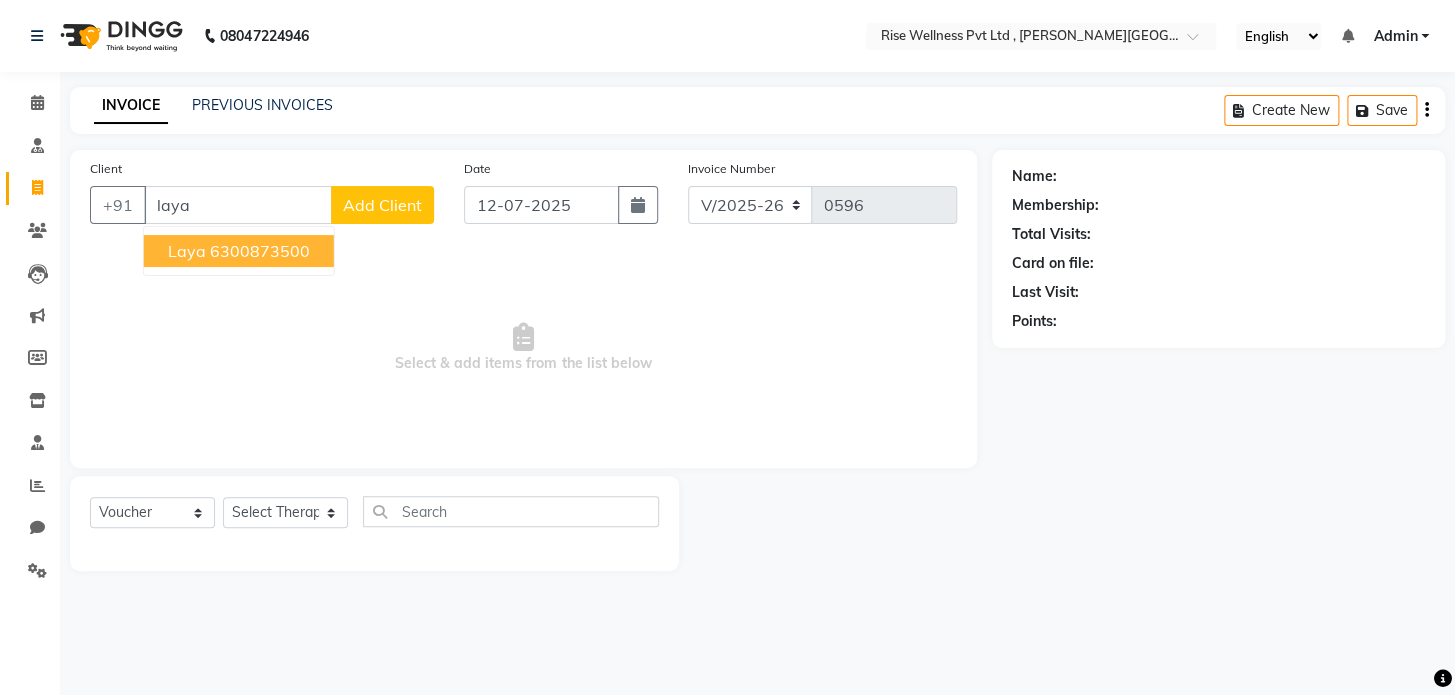 click on "Laya  6300873500" at bounding box center [239, 251] 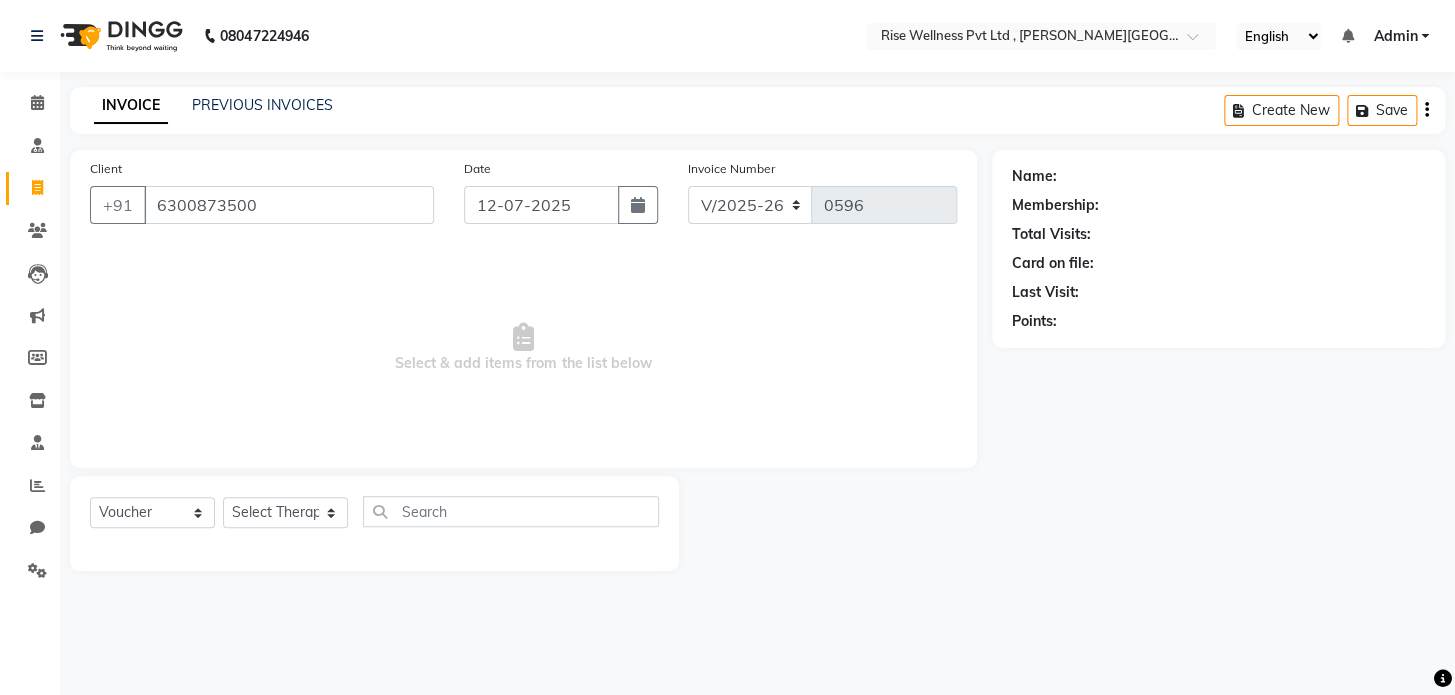 type on "6300873500" 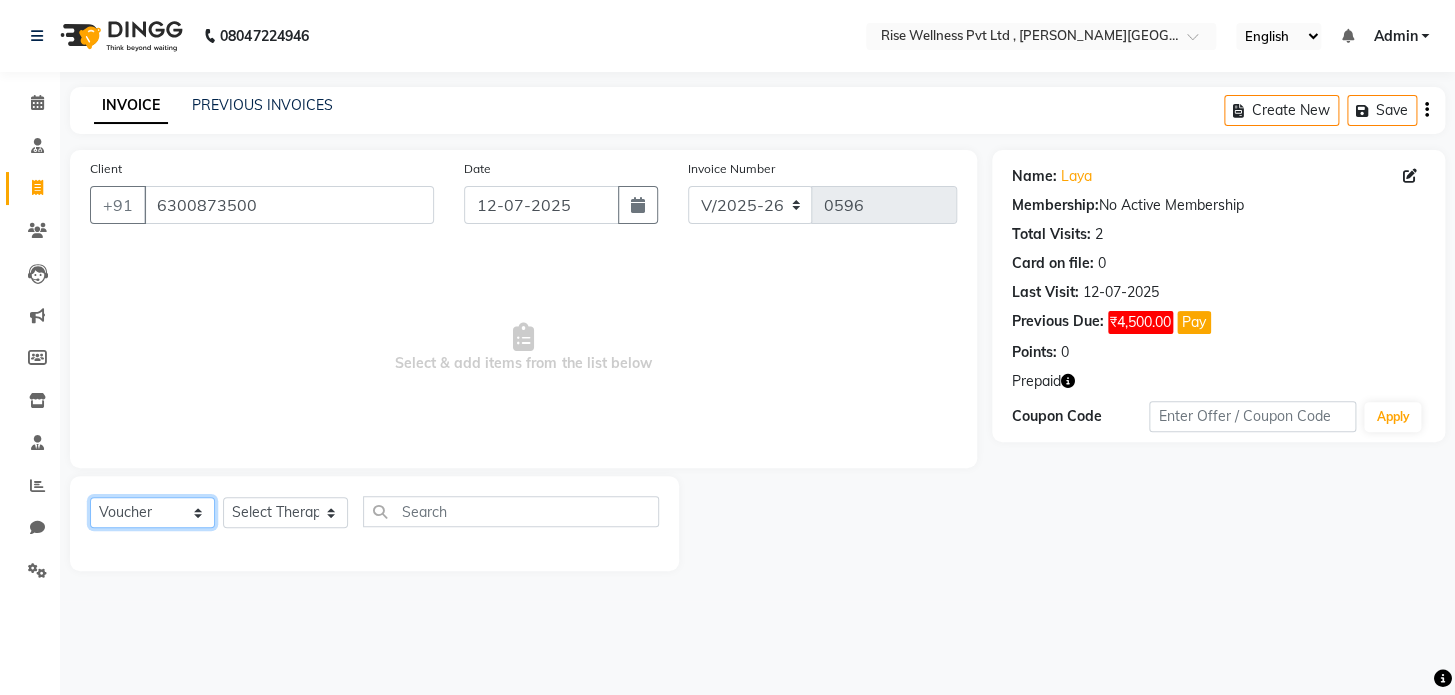 click on "Select  Service  Product  Membership  Package Voucher Prepaid Gift Card" 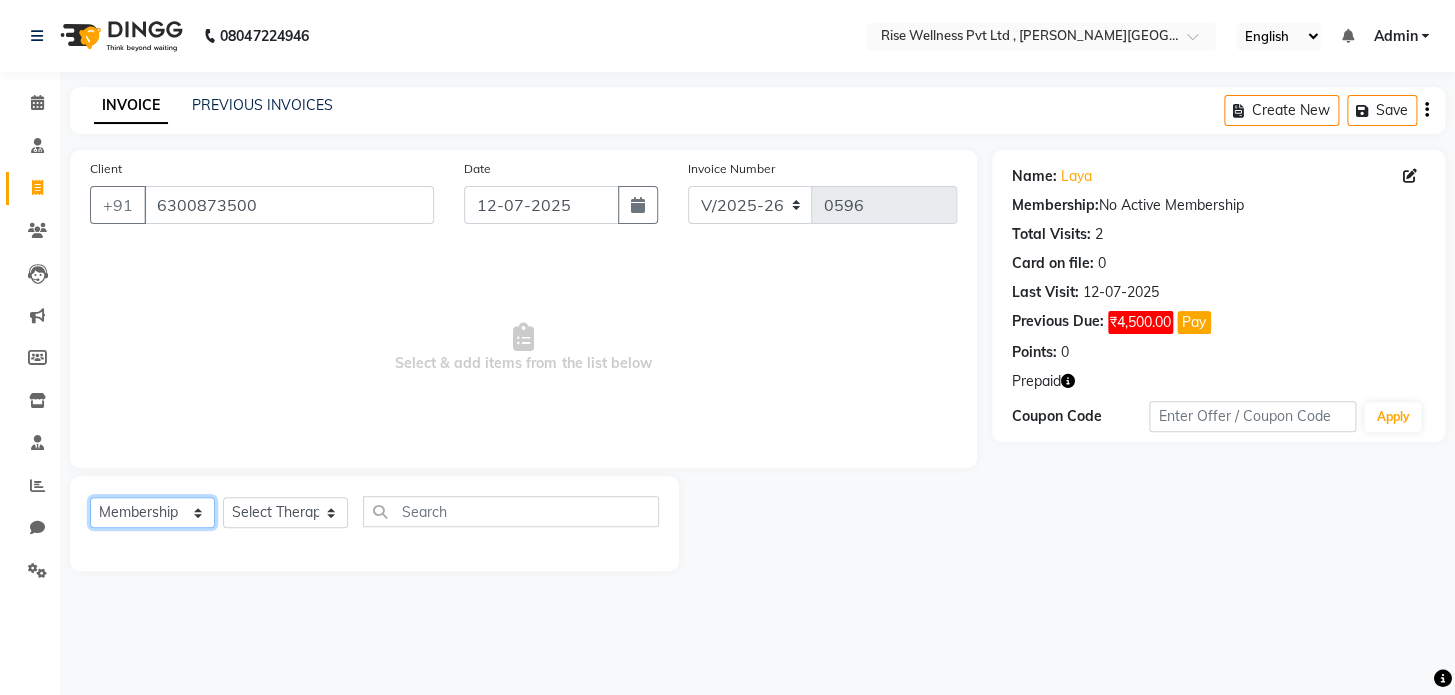 click on "Select  Service  Product  Membership  Package Voucher Prepaid Gift Card" 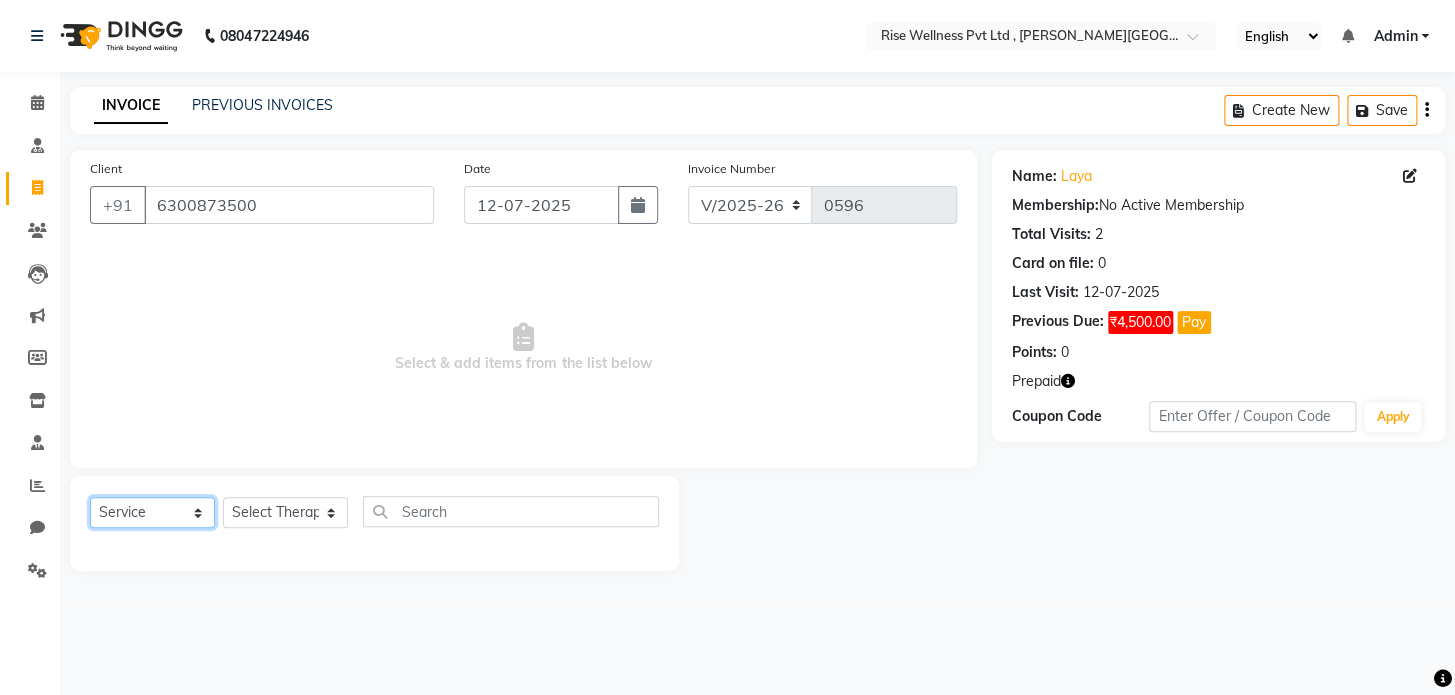 click on "Select  Service  Product  Membership  Package Voucher Prepaid Gift Card" 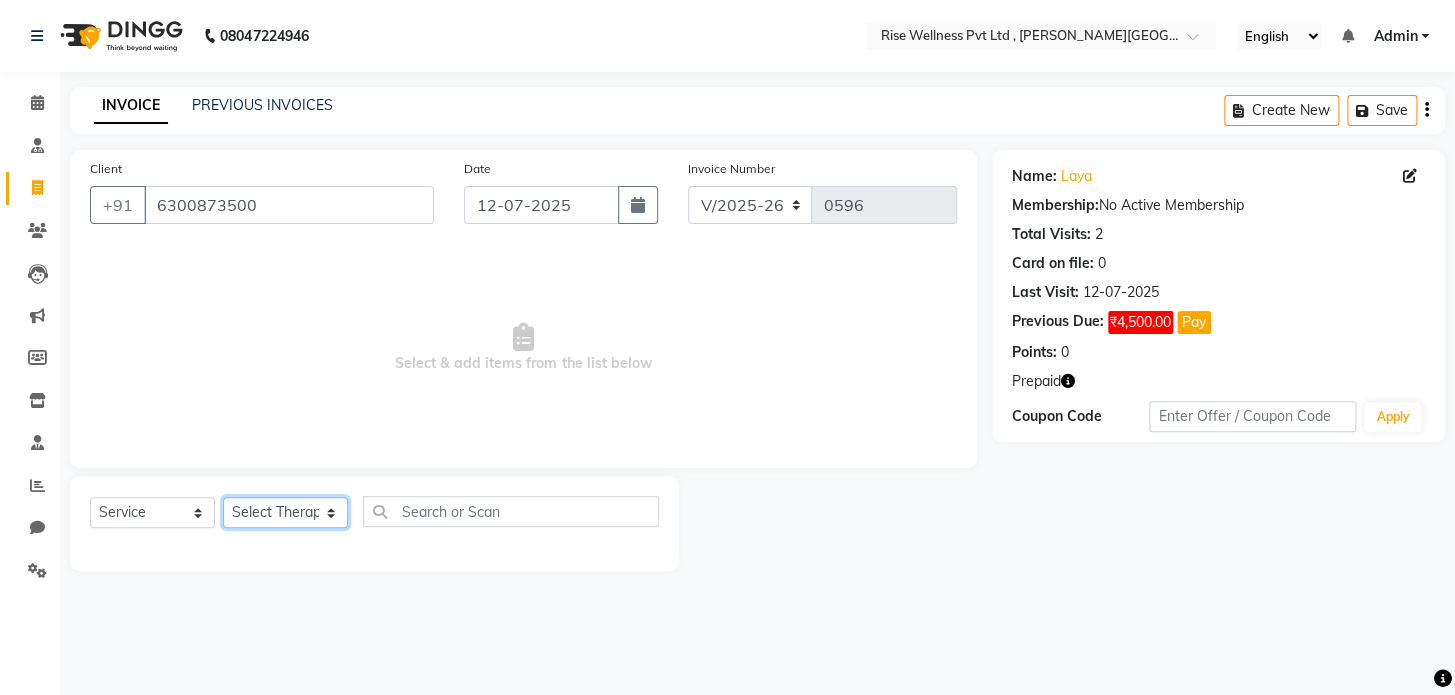 drag, startPoint x: 285, startPoint y: 515, endPoint x: 285, endPoint y: 501, distance: 14 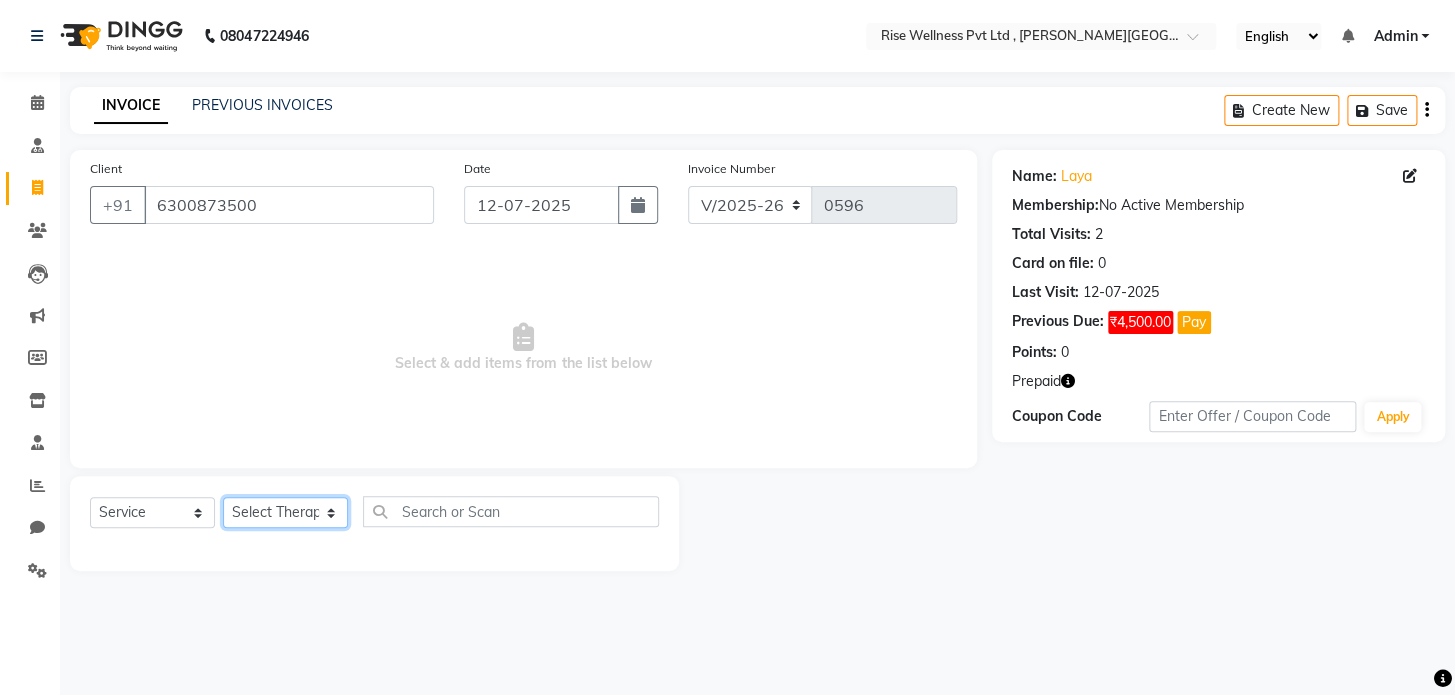 select on "67715" 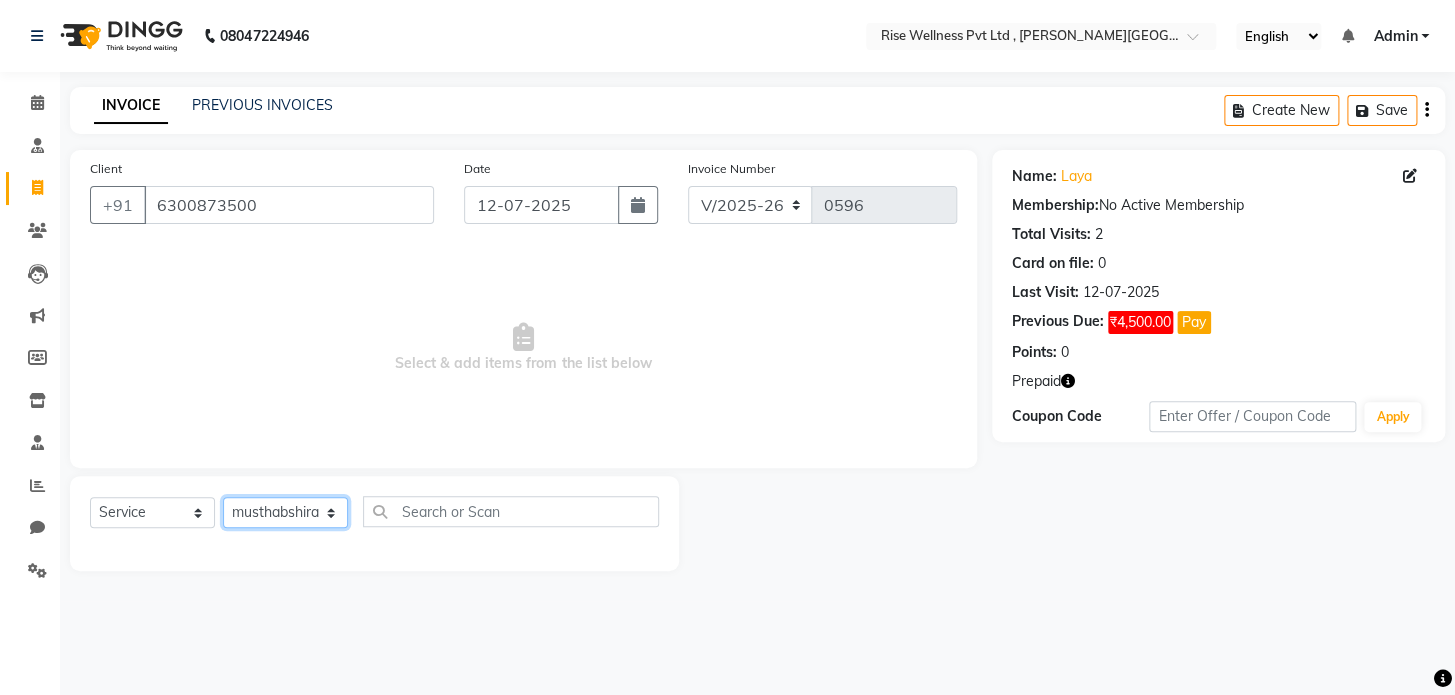 click on "Select Therapist LIBIN musthabshira nithya Reception [PERSON_NAME]" 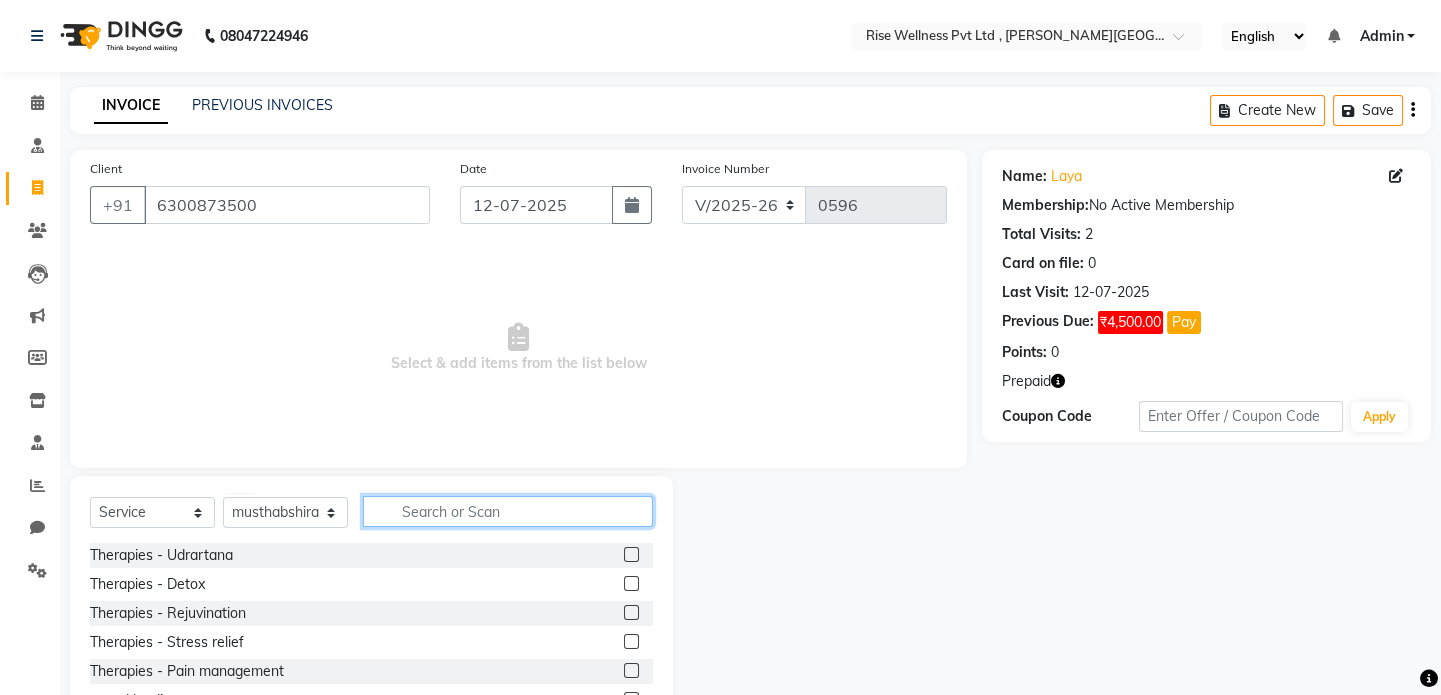click 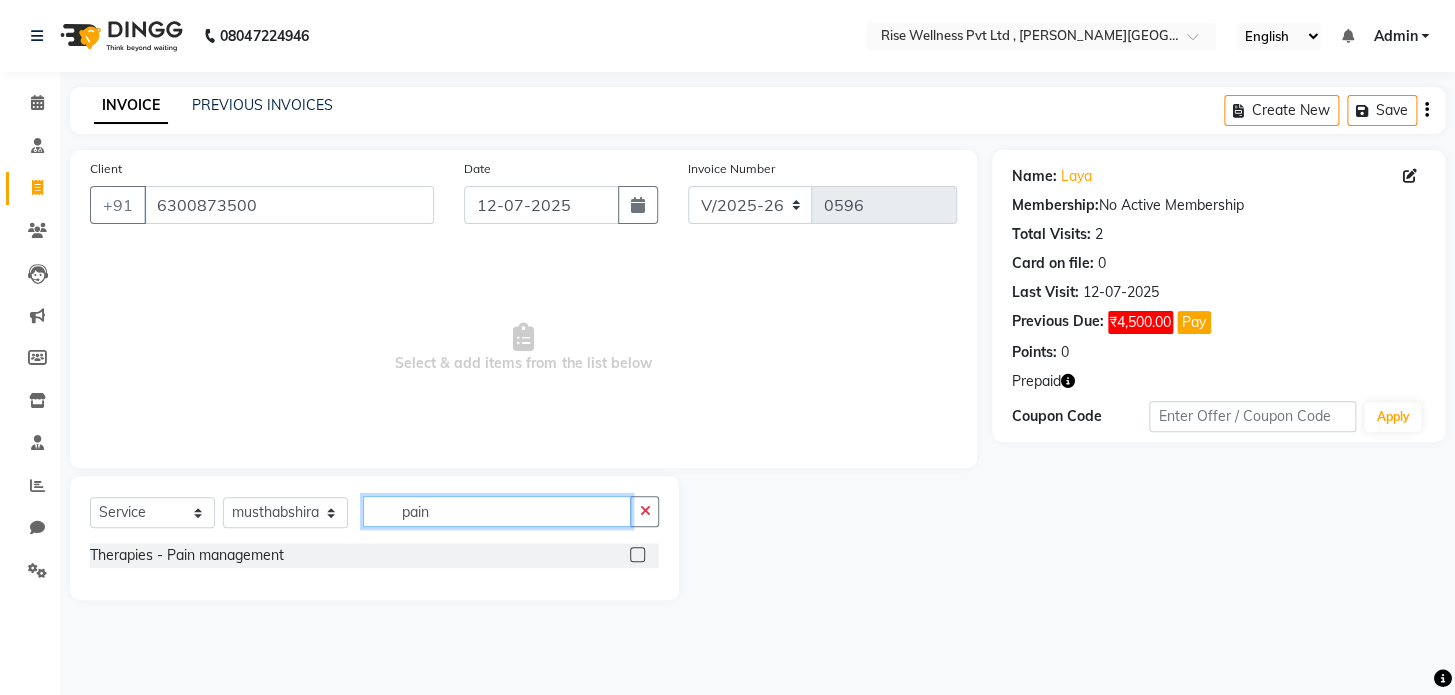 type on "pain" 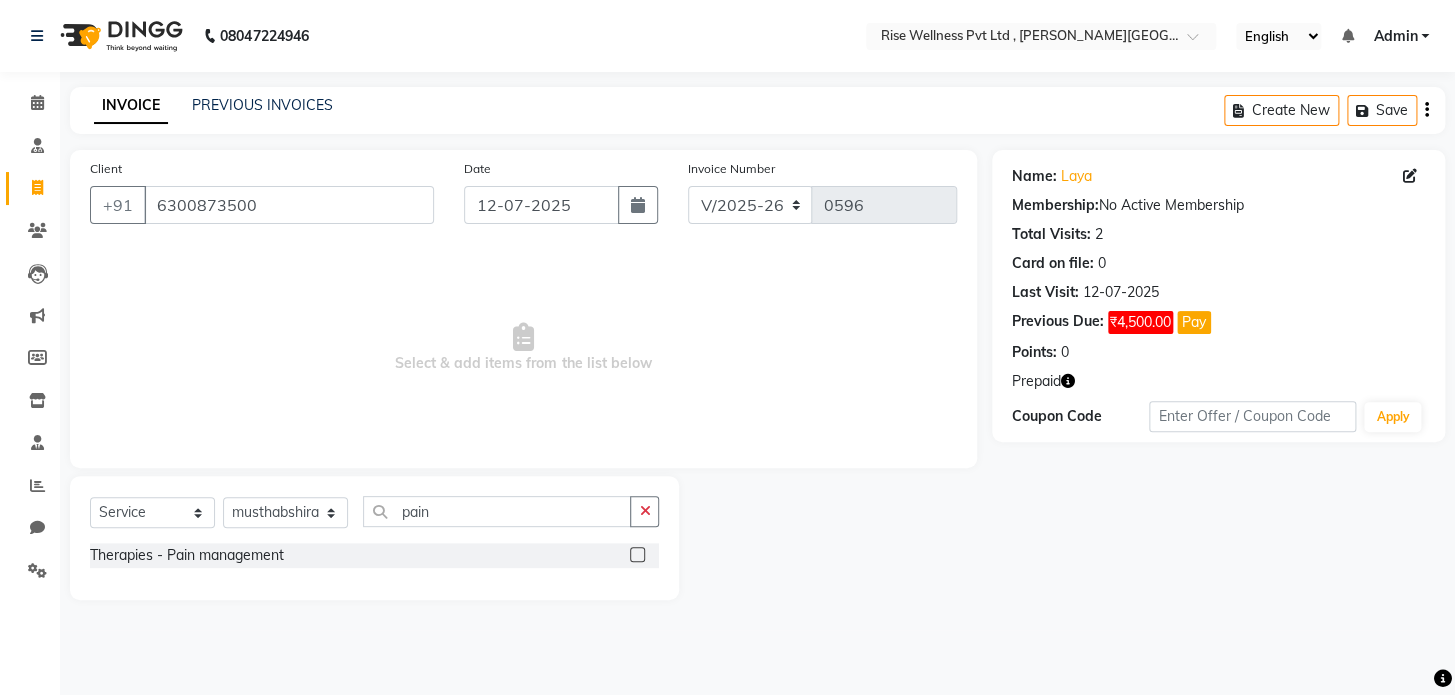 click 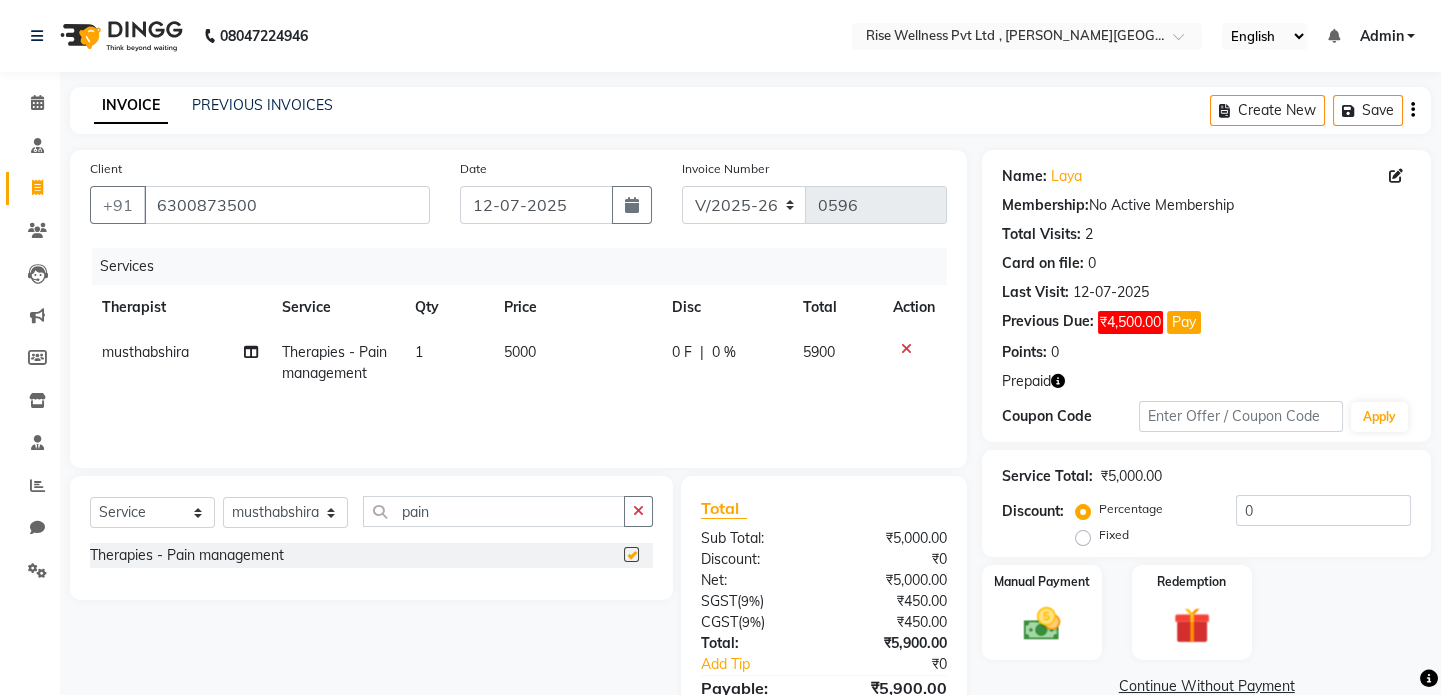 checkbox on "false" 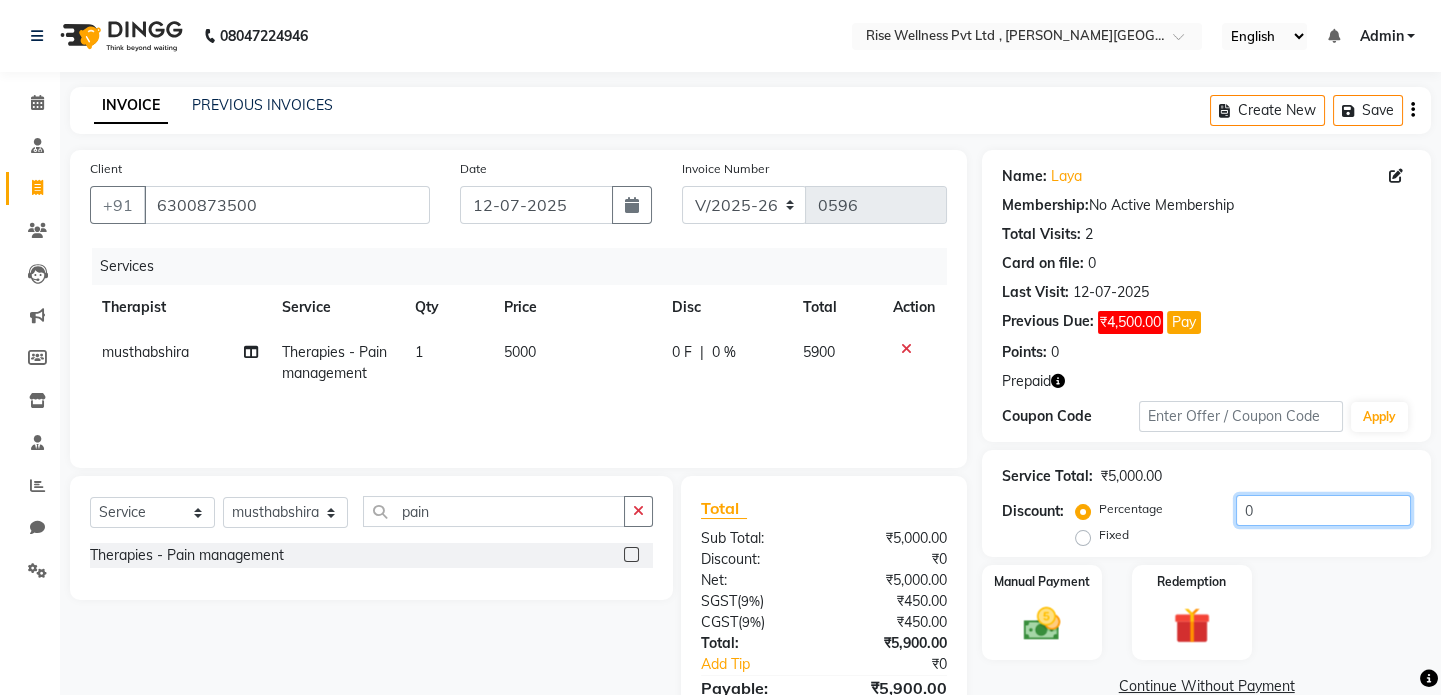 click on "0" 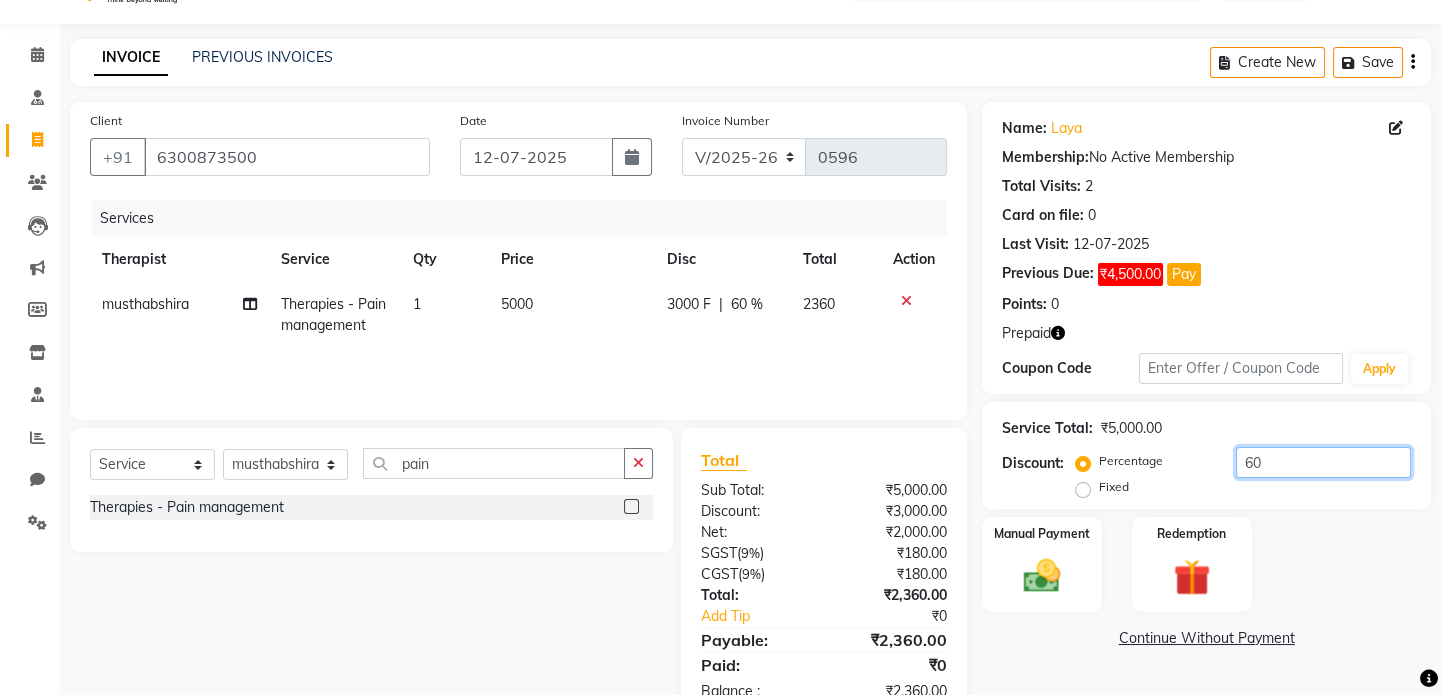 scroll, scrollTop: 90, scrollLeft: 0, axis: vertical 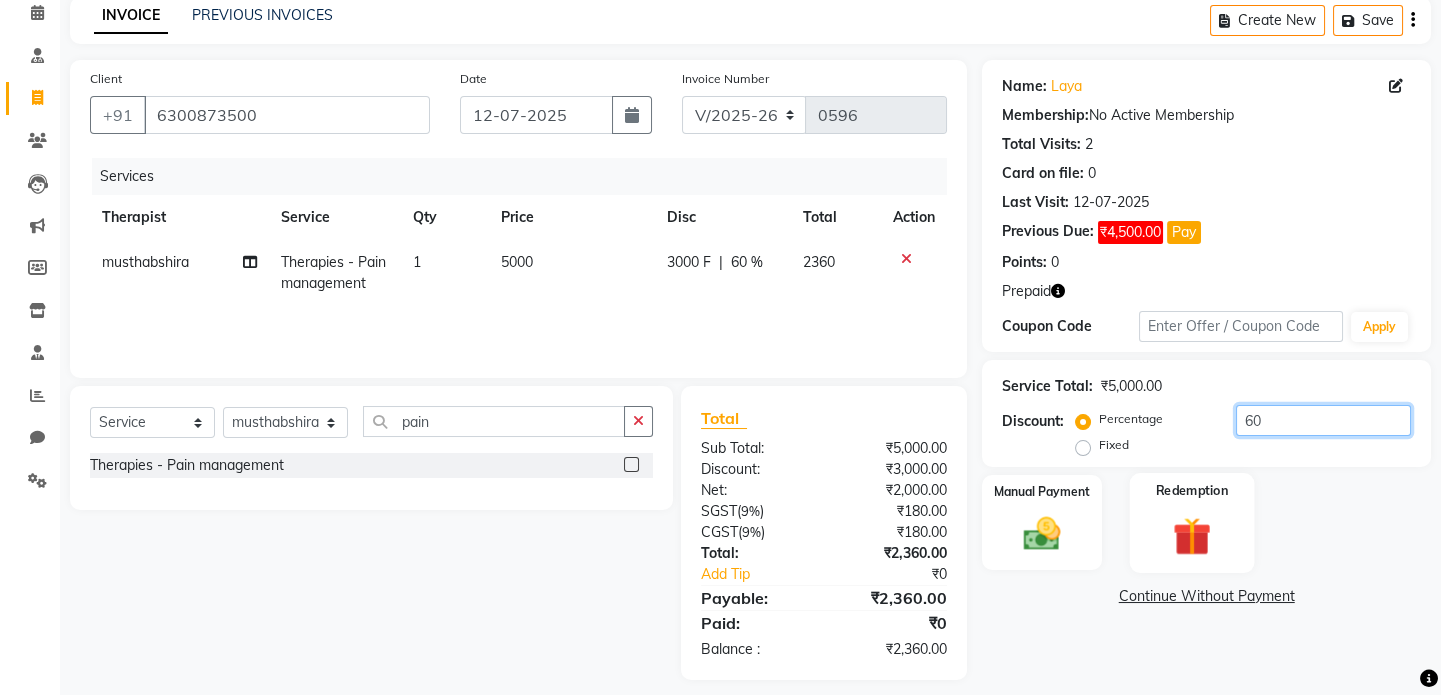 type on "60" 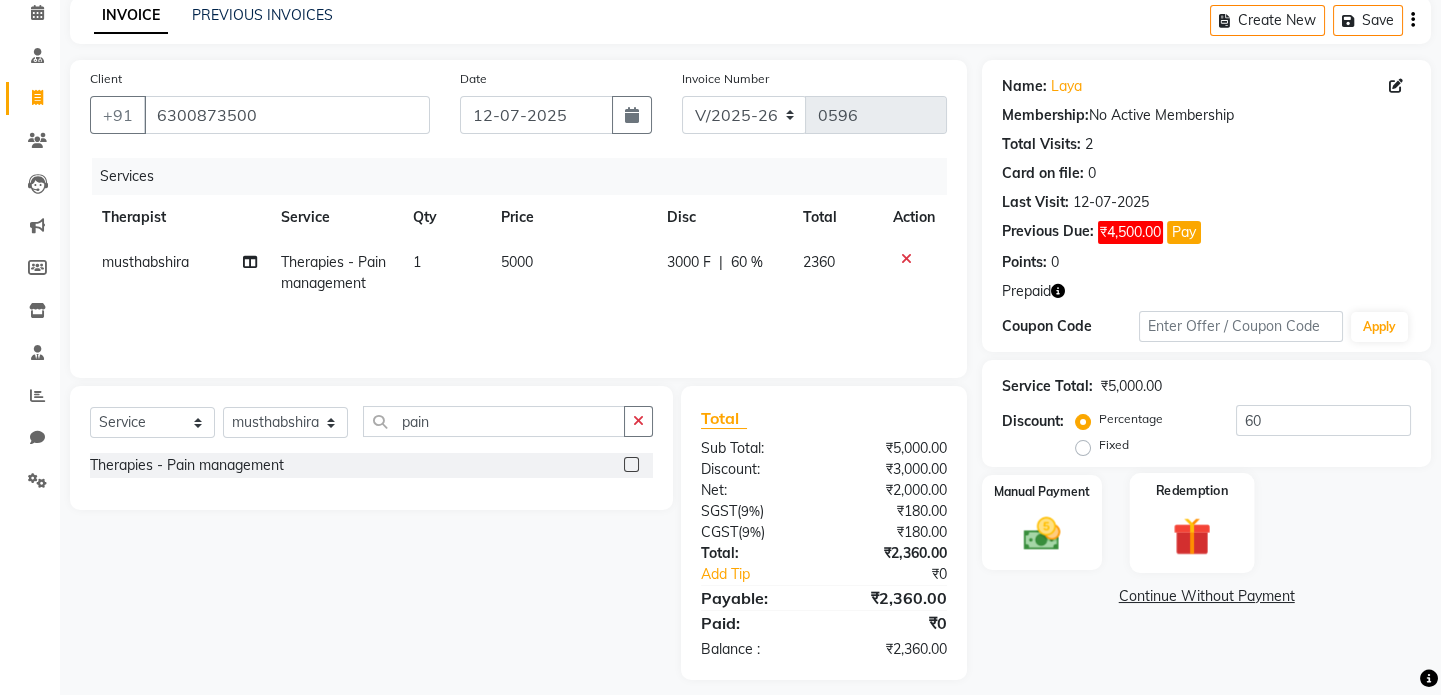 click 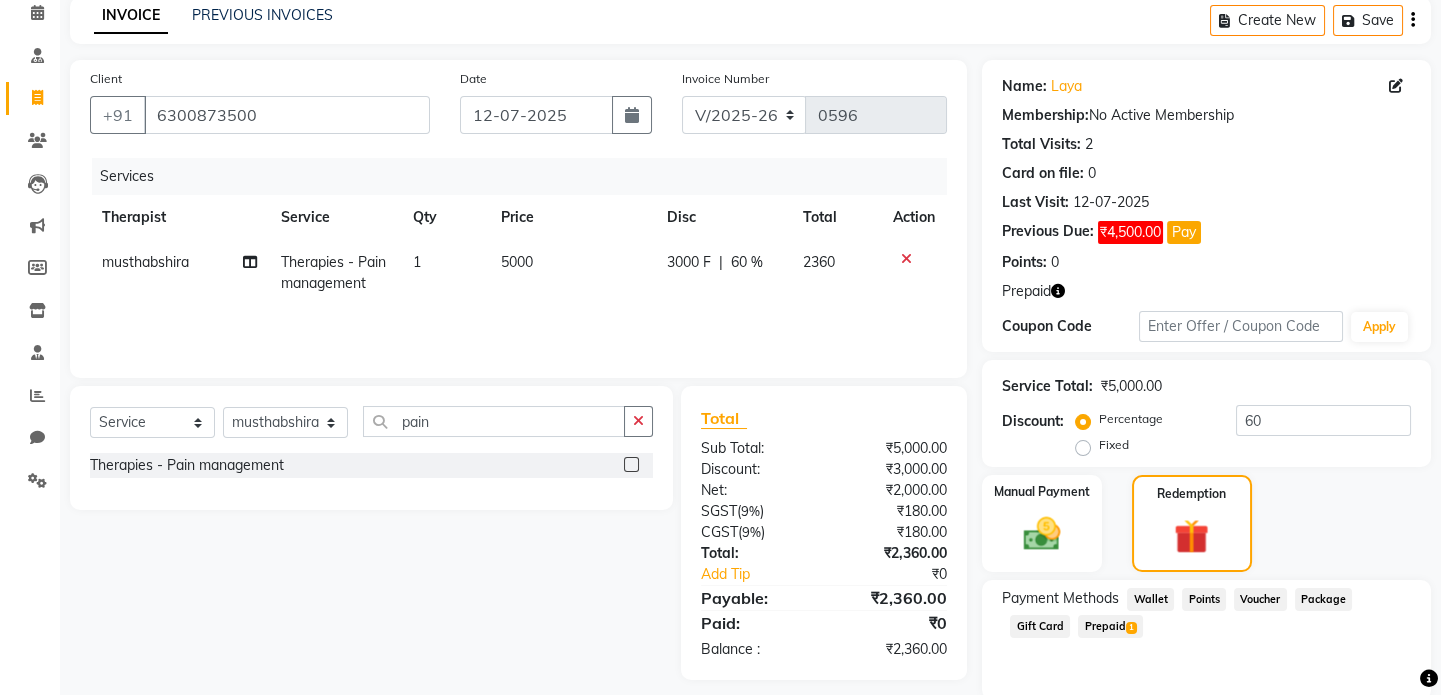 click on "Prepaid  1" 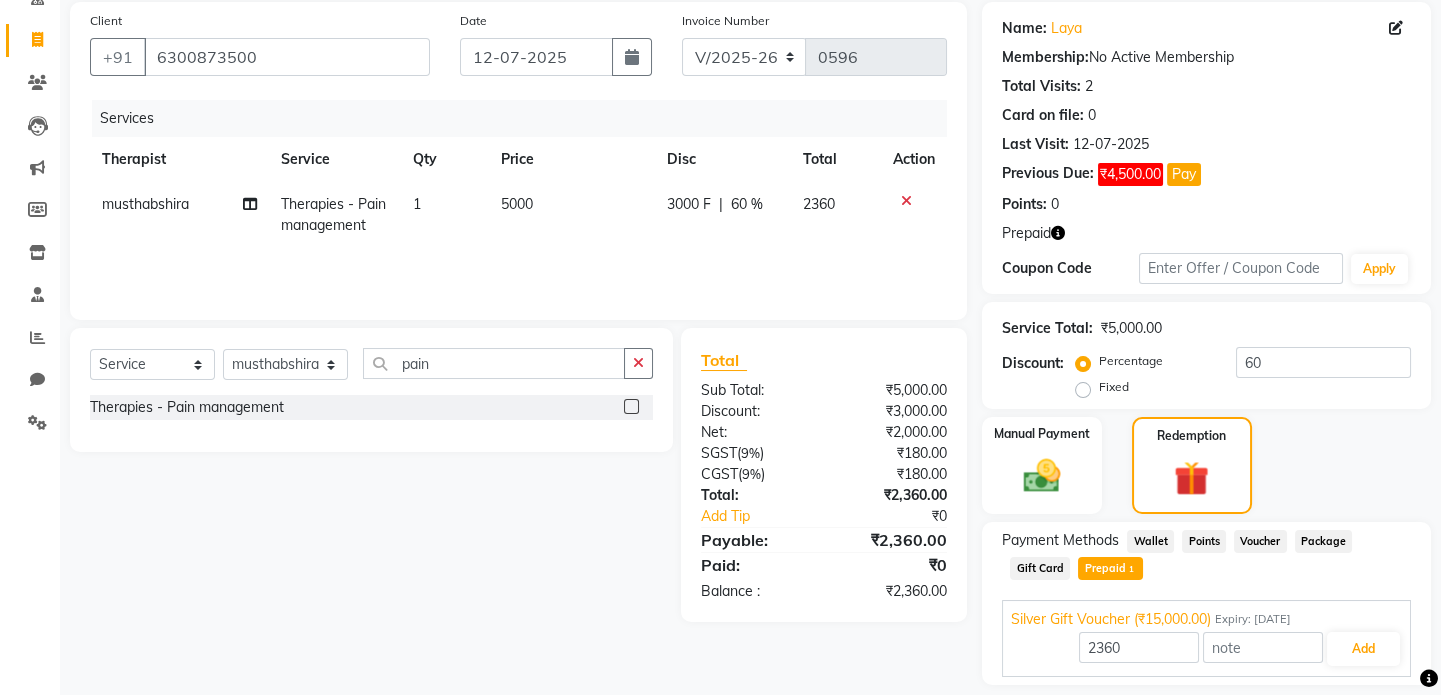 scroll, scrollTop: 208, scrollLeft: 0, axis: vertical 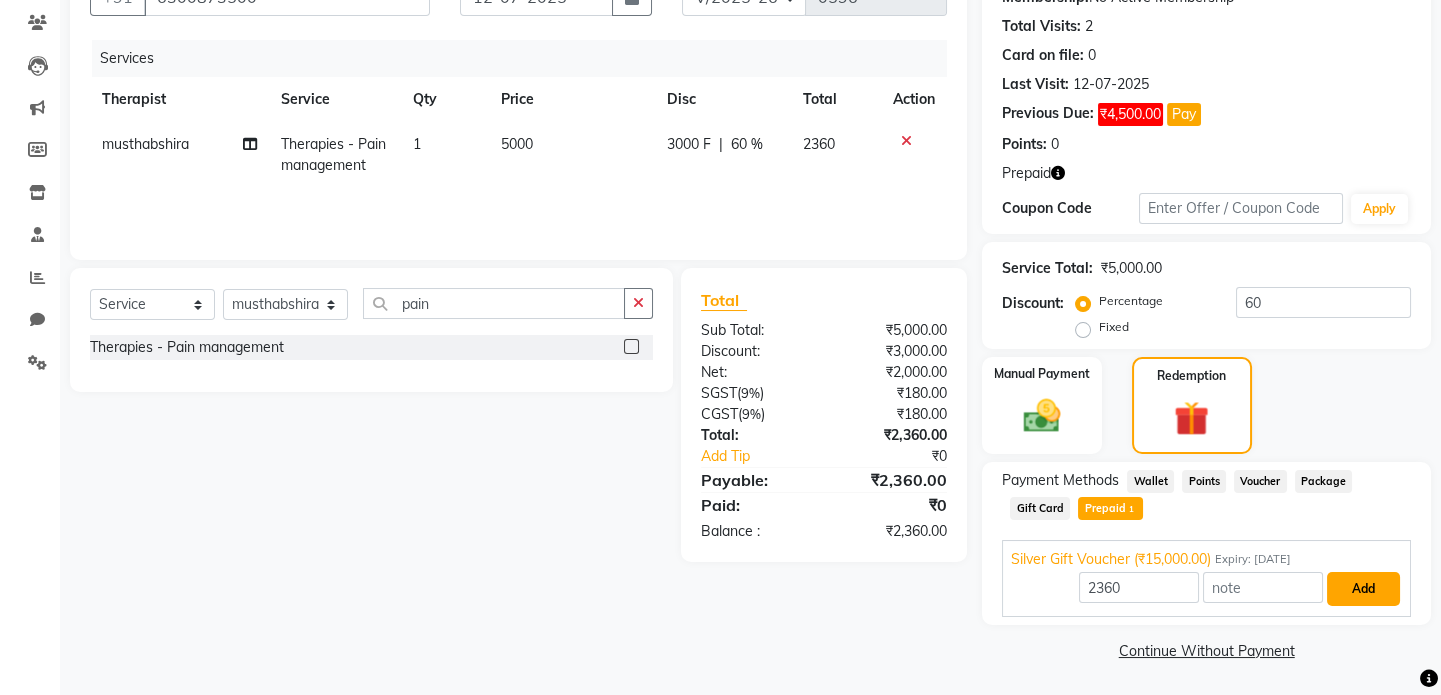click on "Add" at bounding box center [1363, 589] 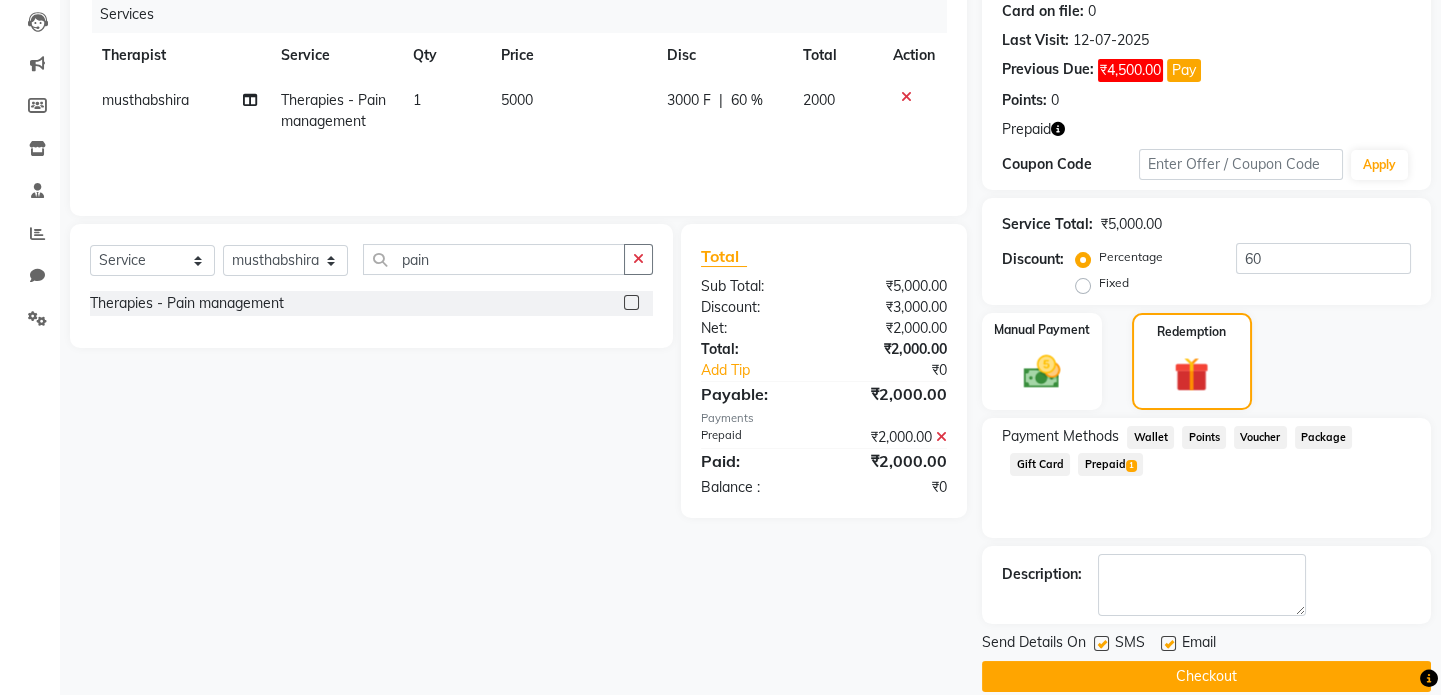 scroll, scrollTop: 277, scrollLeft: 0, axis: vertical 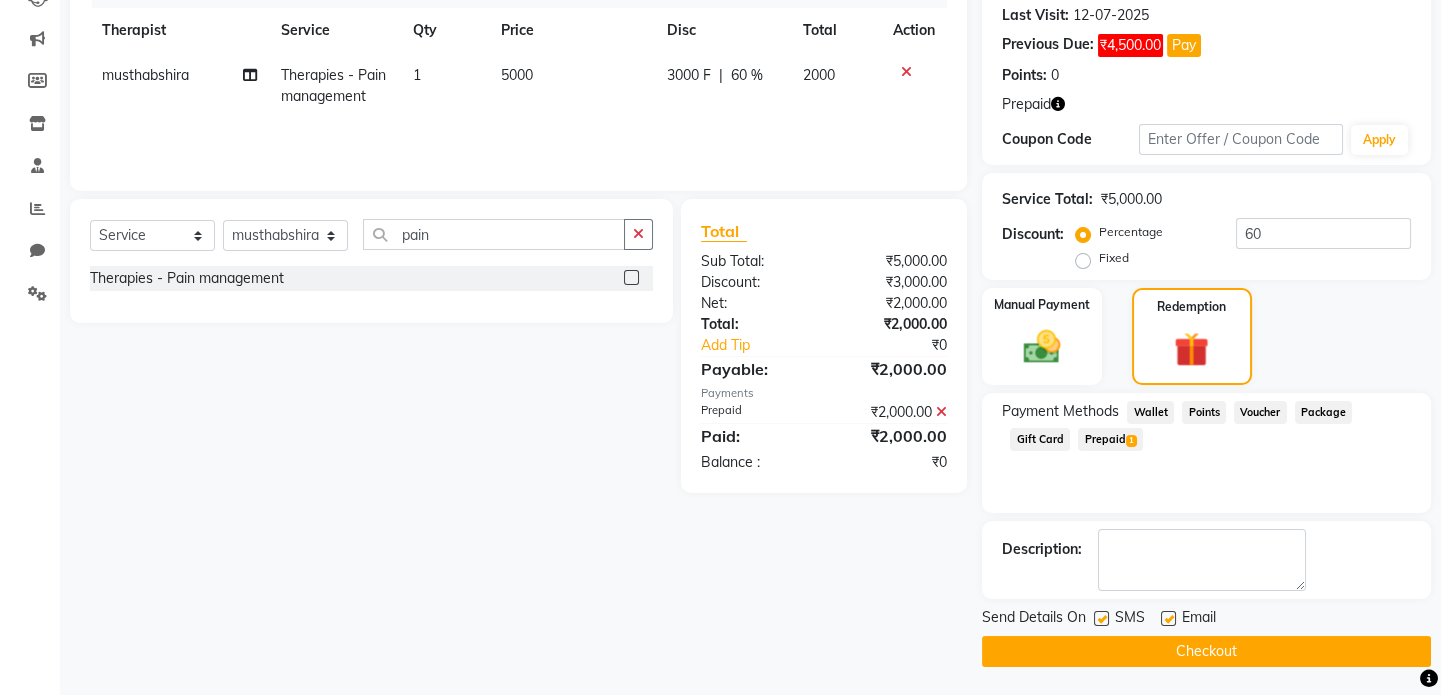click on "Checkout" 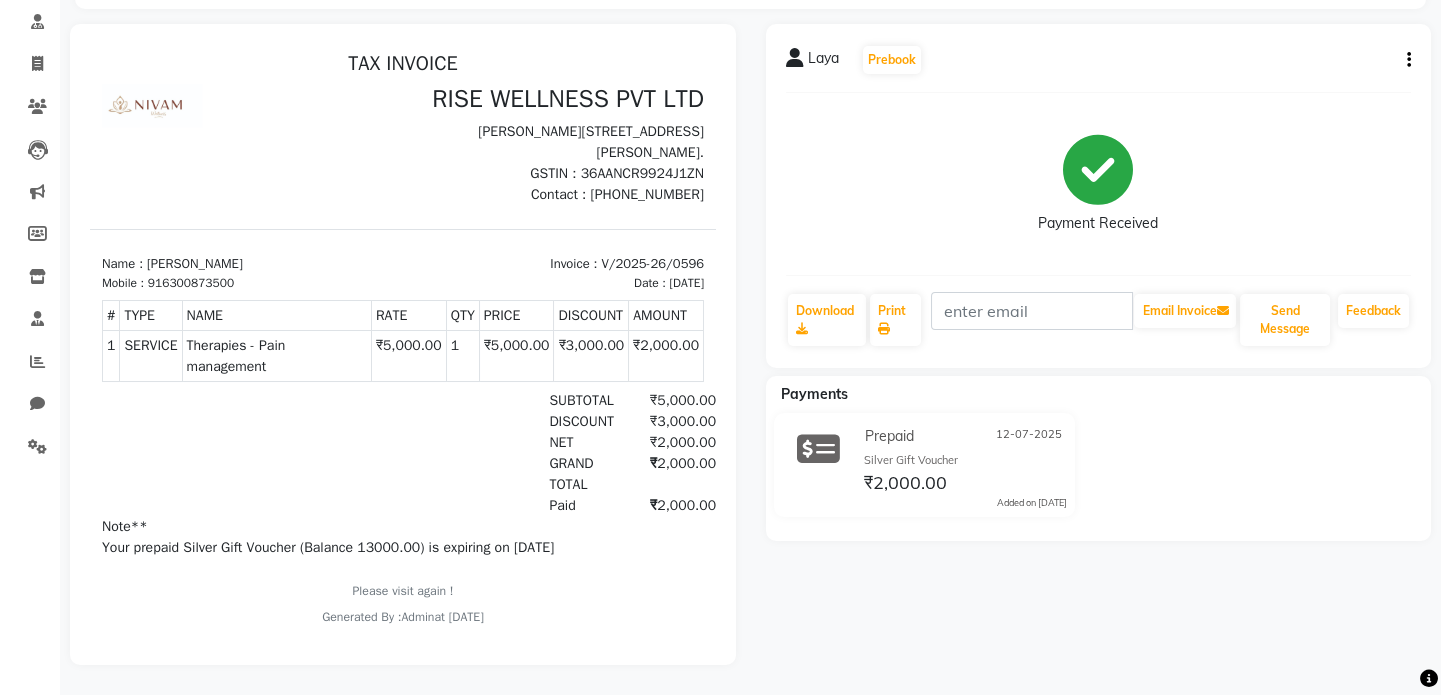 scroll, scrollTop: 0, scrollLeft: 0, axis: both 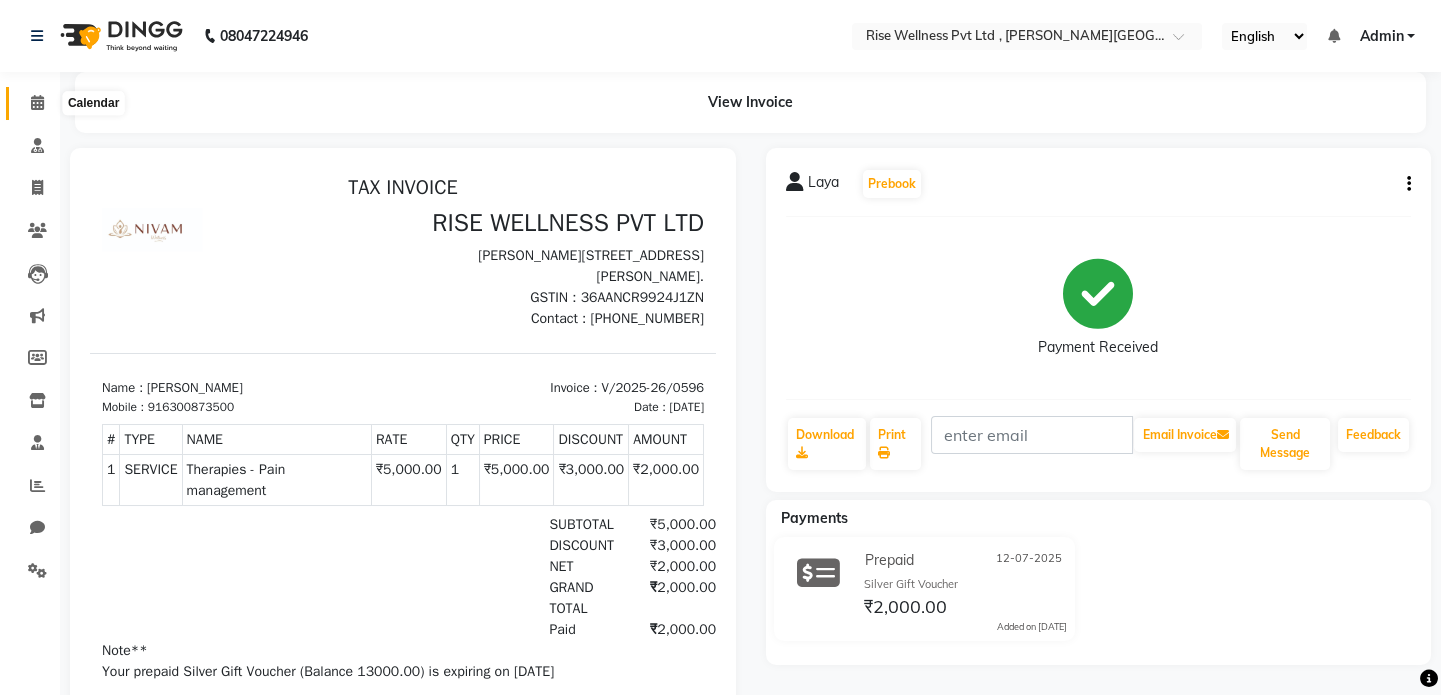 click 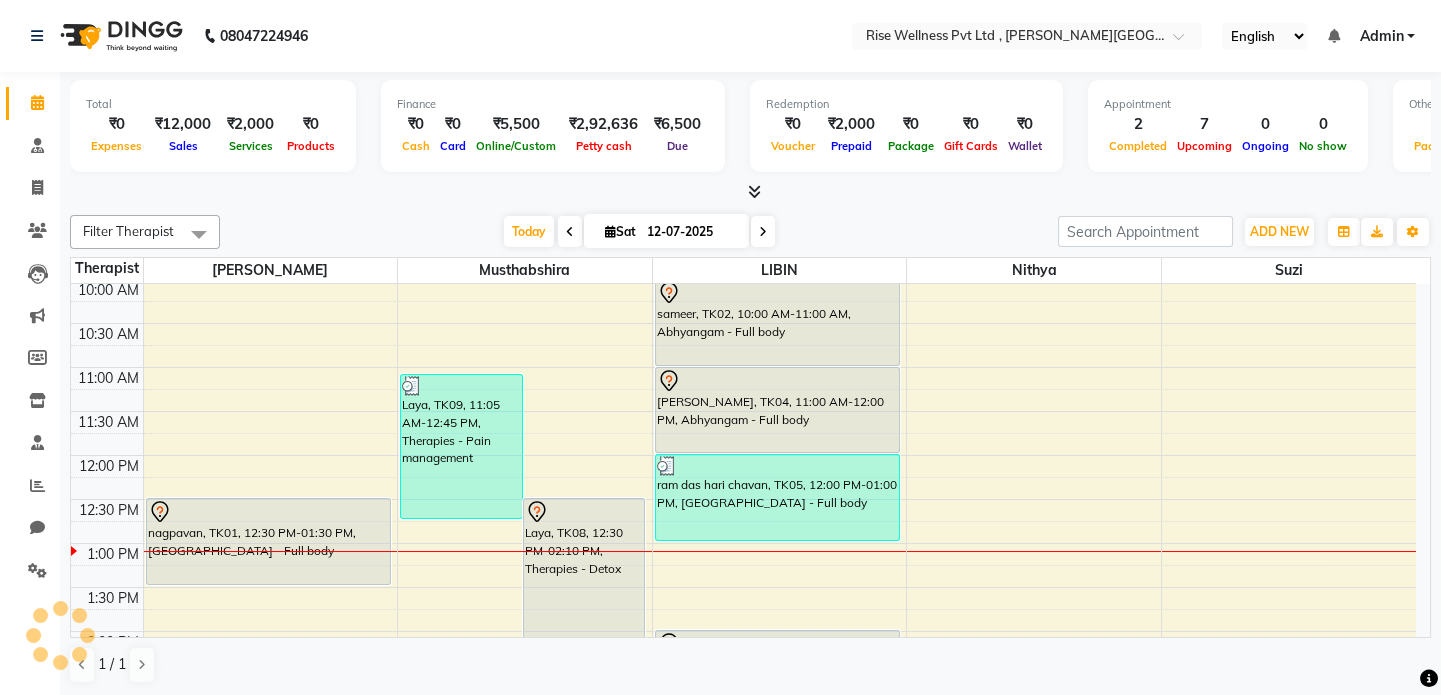 scroll, scrollTop: 181, scrollLeft: 0, axis: vertical 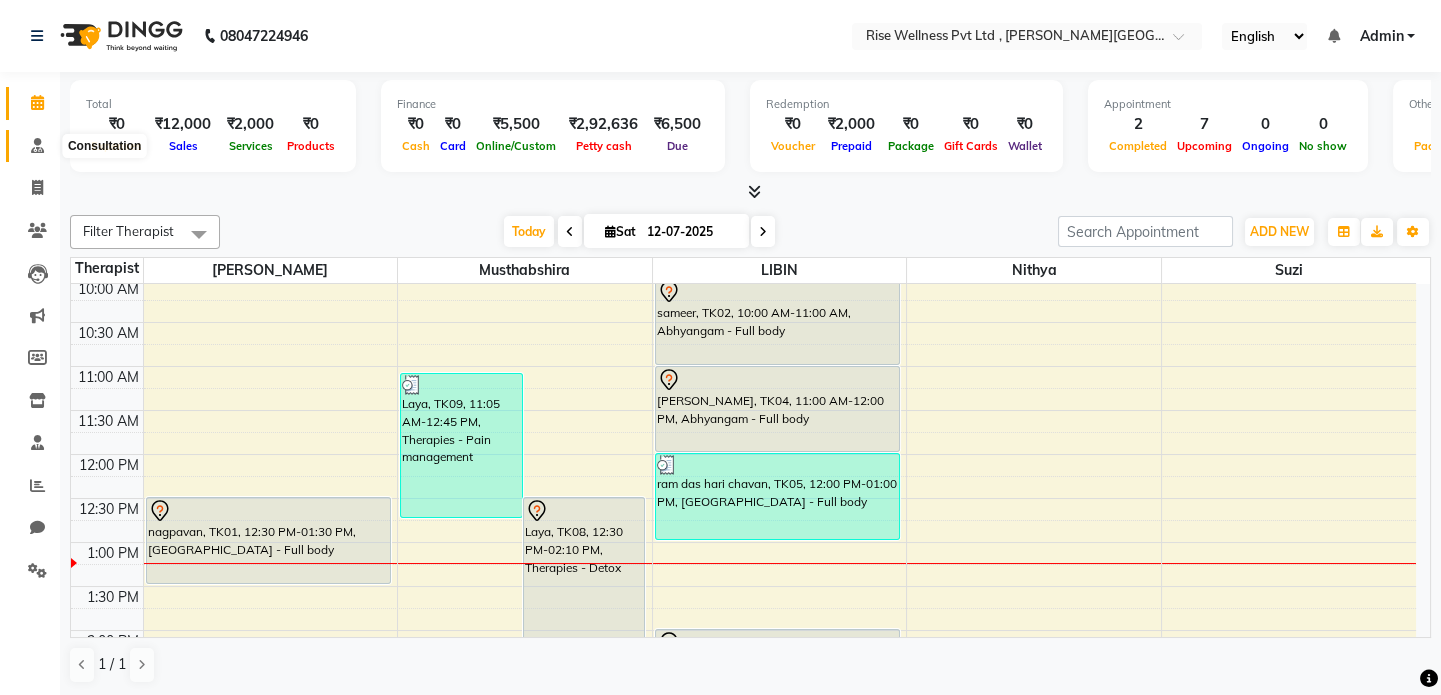 click 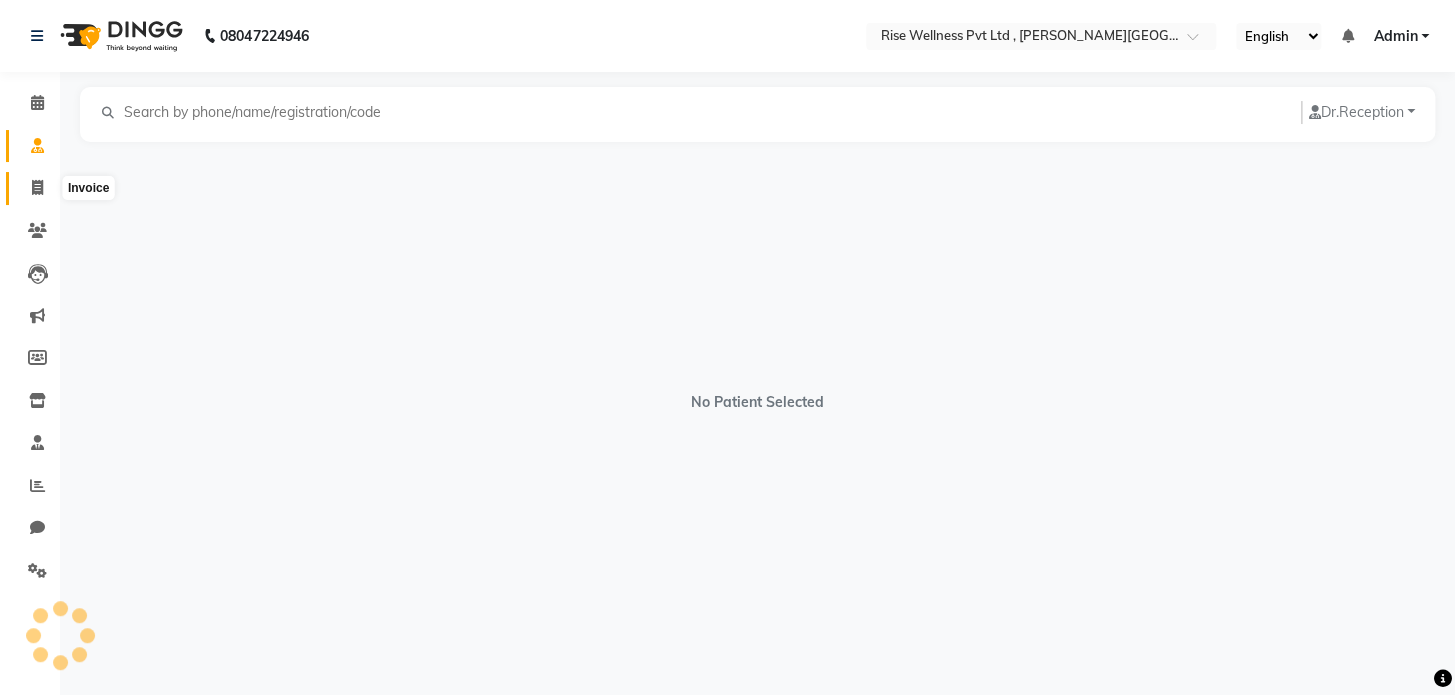 click 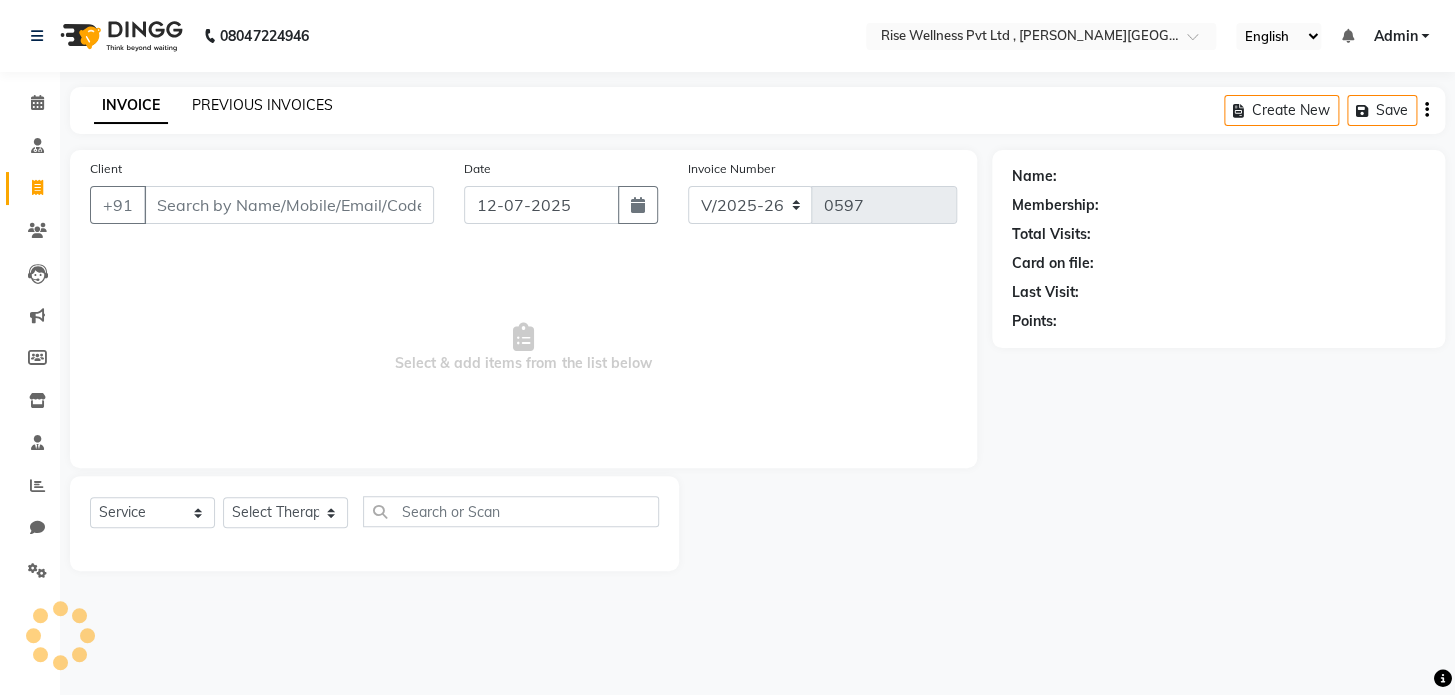 click on "PREVIOUS INVOICES" 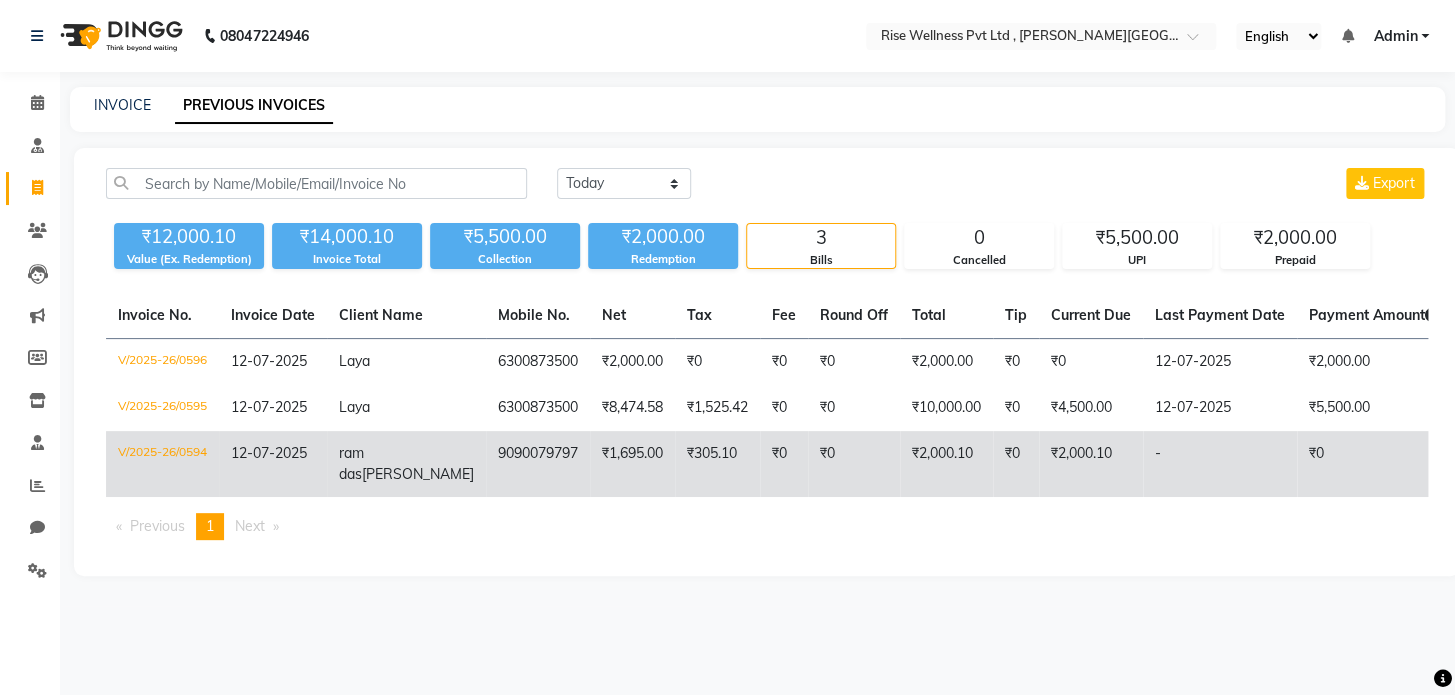 click on "ram das  hari chavan" 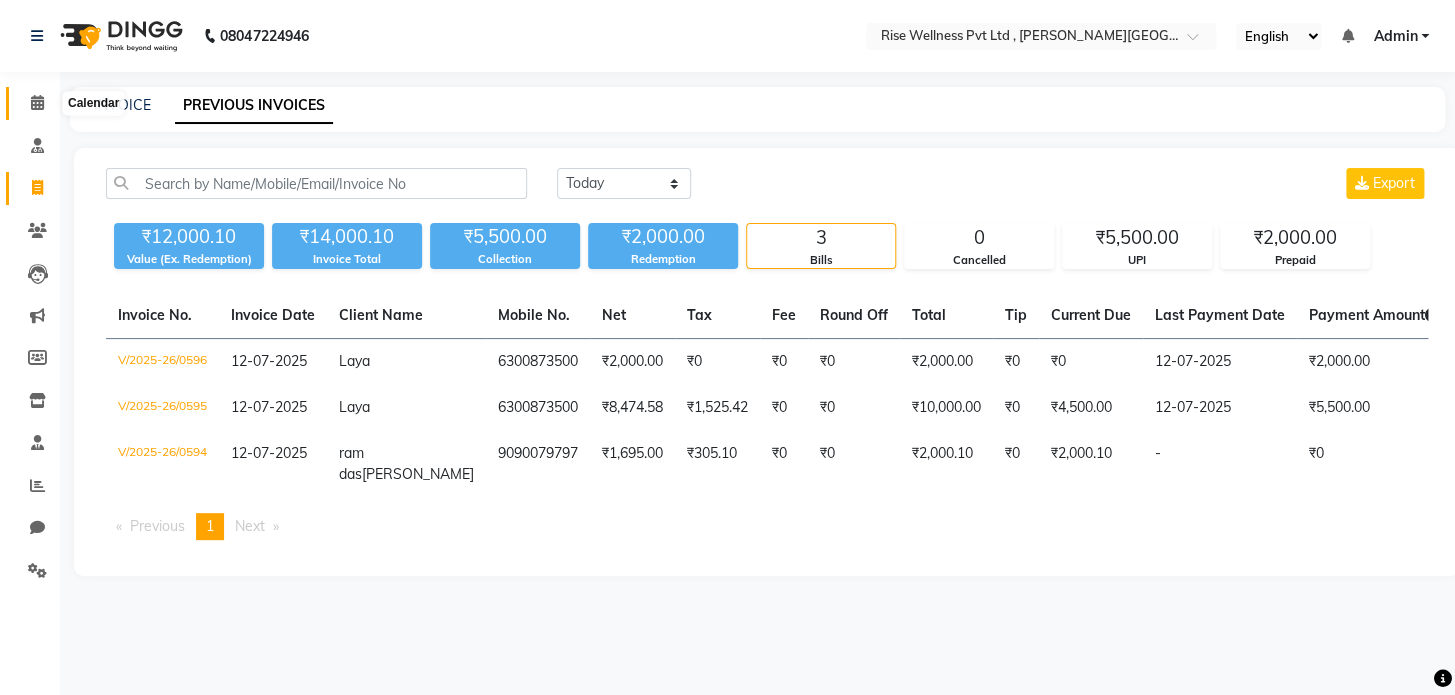 click 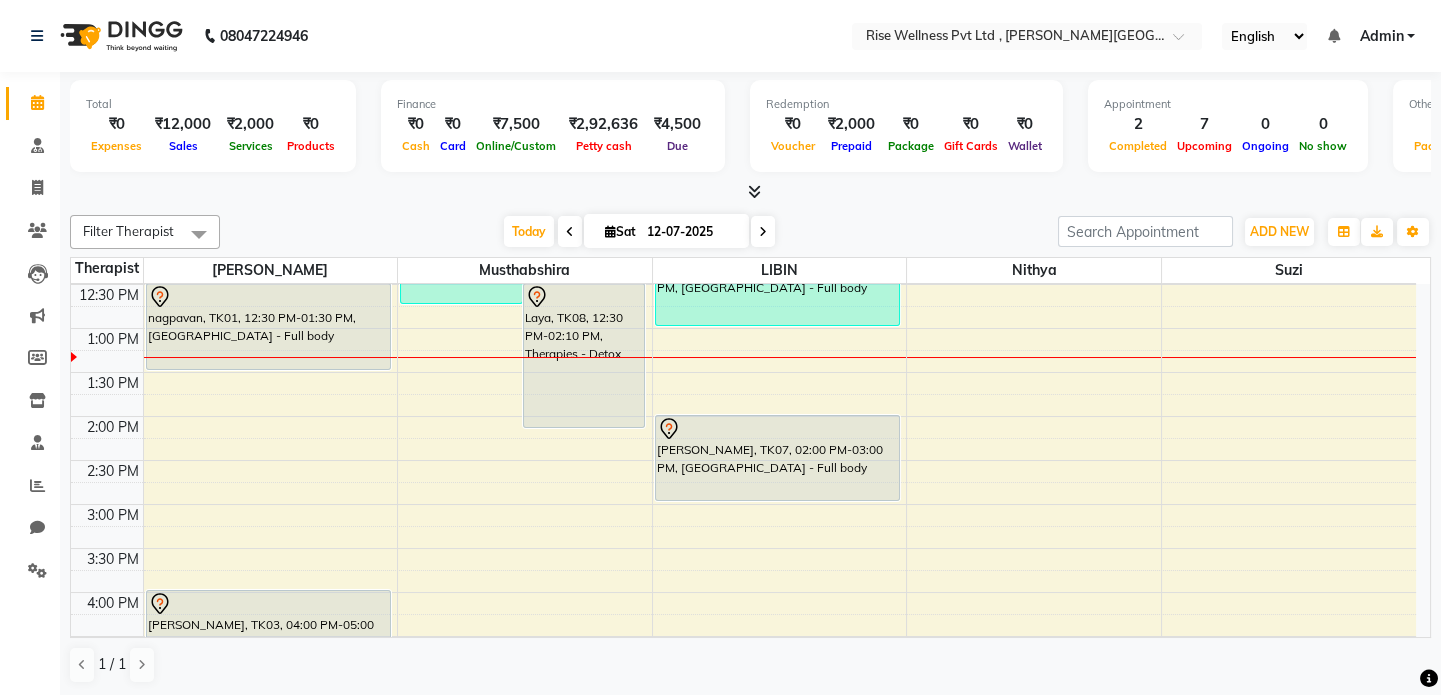 scroll, scrollTop: 363, scrollLeft: 0, axis: vertical 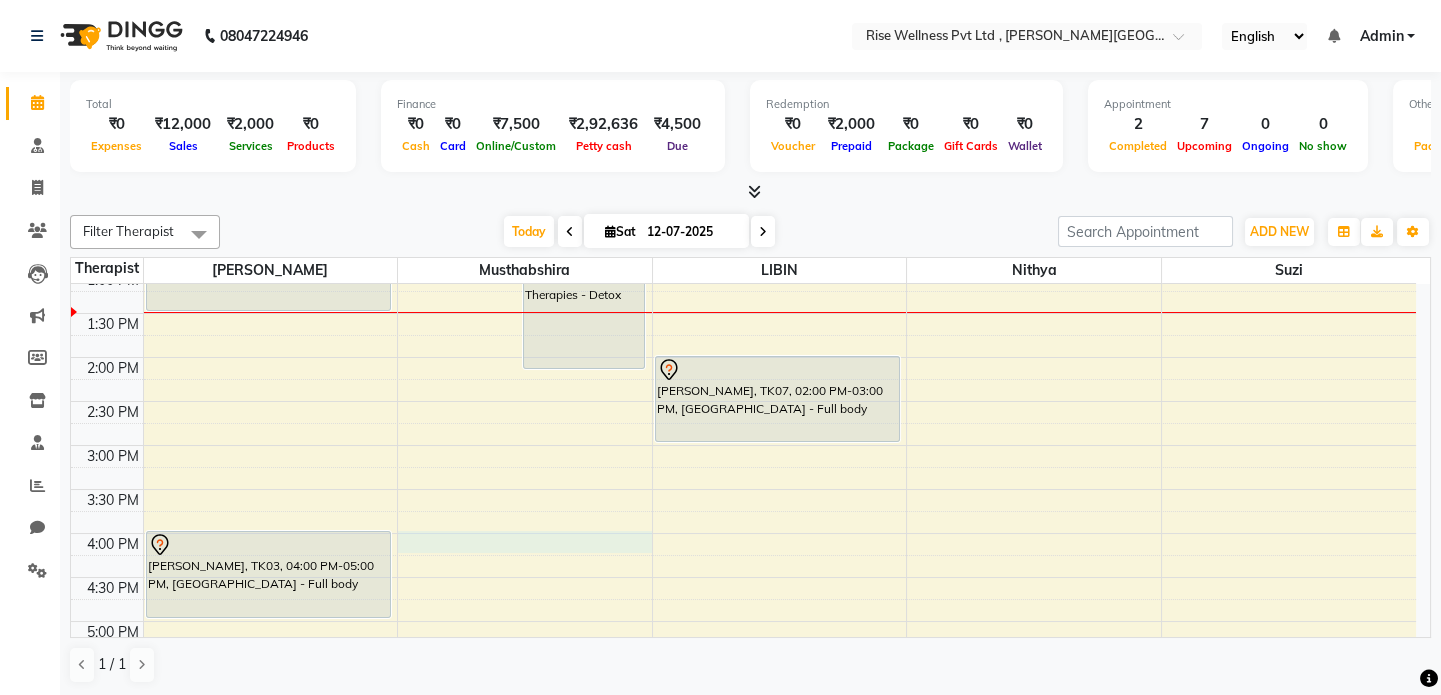 click on "8:00 AM 8:30 AM 9:00 AM 9:30 AM 10:00 AM 10:30 AM 11:00 AM 11:30 AM 12:00 PM 12:30 PM 1:00 PM 1:30 PM 2:00 PM 2:30 PM 3:00 PM 3:30 PM 4:00 PM 4:30 PM 5:00 PM 5:30 PM 6:00 PM 6:30 PM 7:00 PM 7:30 PM 8:00 PM 8:30 PM             nagpavan, TK01, 12:30 PM-01:30 PM, Abhyangam - Full body             mr reddy, TK03, 04:00 PM-05:00 PM, Abhyangam - Full body     Laya, TK09, 11:05 AM-12:45 PM, Therapies - Pain management             Laya, TK08, 12:30 PM-02:10 PM, Therapies - Detox             archana, TK06, 06:00 PM-07:00 PM, Abhyangam - Full body             sameer, TK02, 10:00 AM-11:00 AM, Abhyangam - Full body             irfan, TK04, 11:00 AM-12:00 PM, Abhyangam - Full body     ram das hari chavan, TK05, 12:00 PM-01:00 PM, Abhyangam - Full body             CH Prasanth, TK07, 02:00 PM-03:00 PM, Abhyangam - Full body" at bounding box center [743, 401] 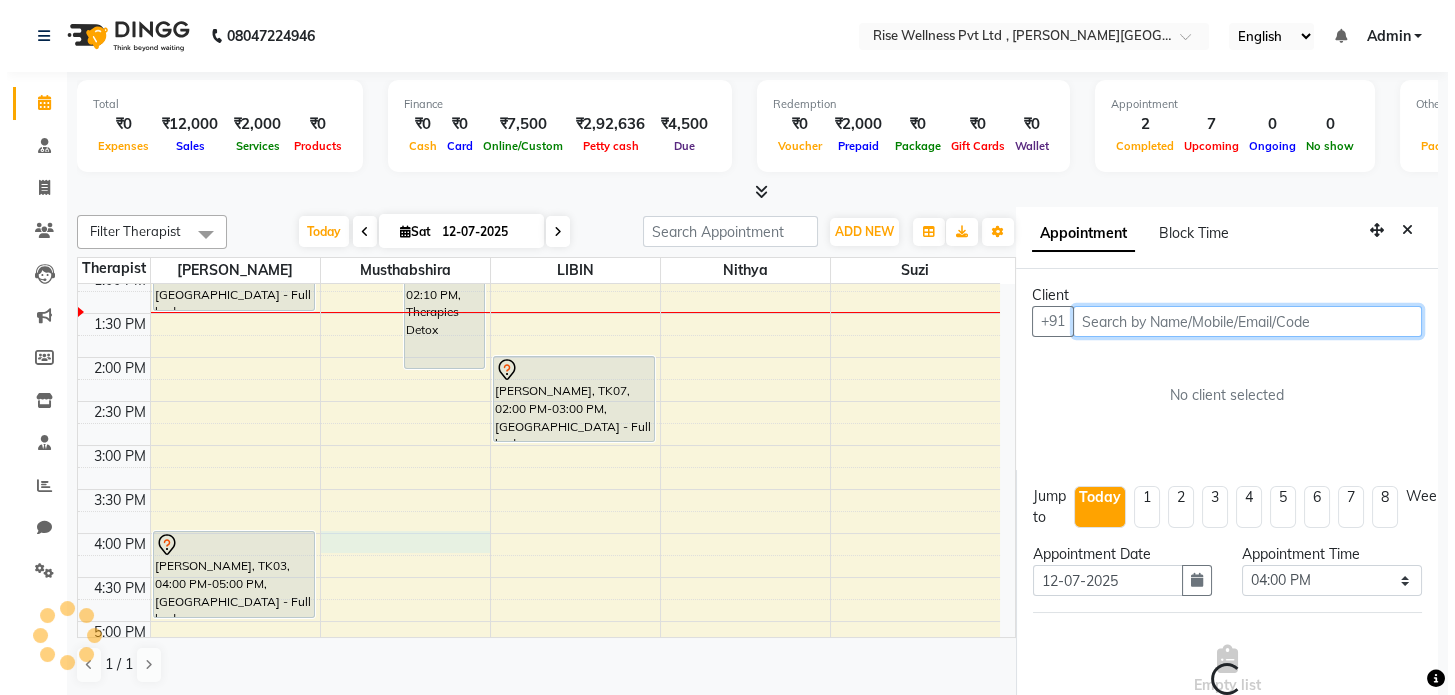 scroll, scrollTop: 8, scrollLeft: 0, axis: vertical 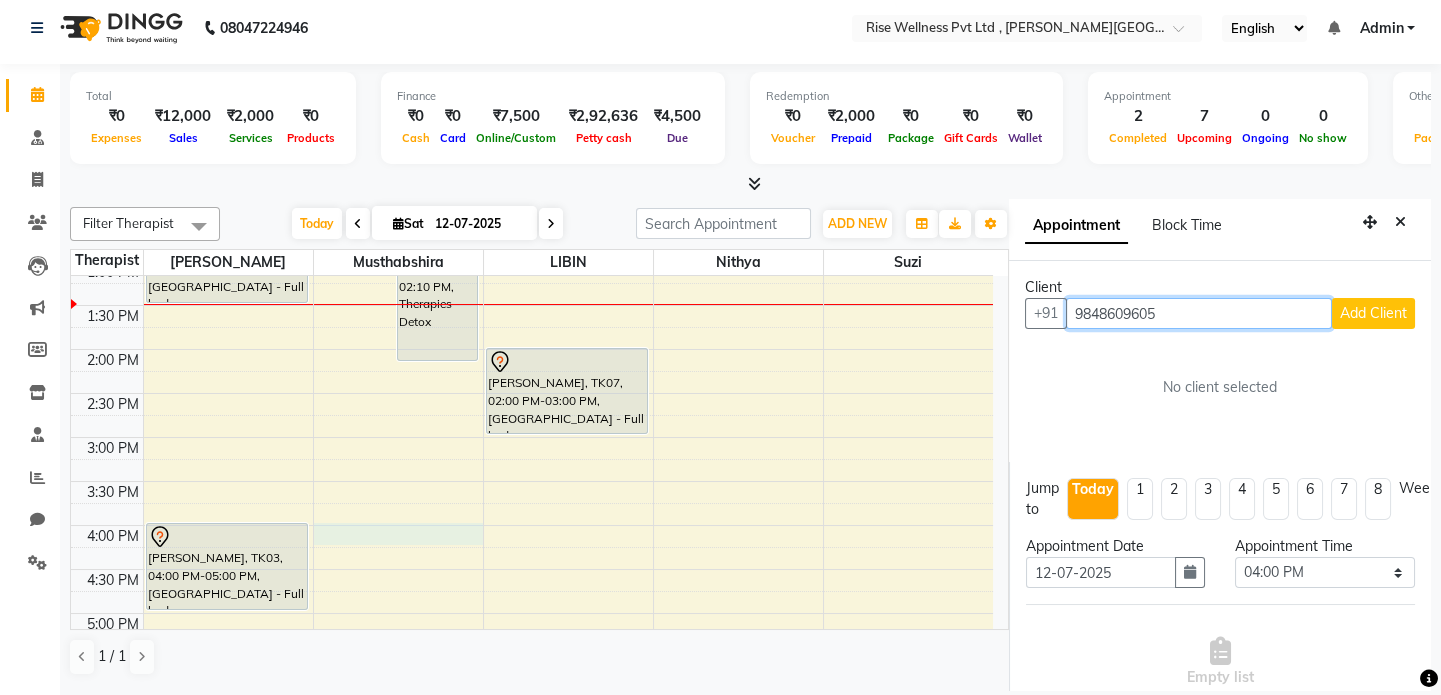 type on "9848609605" 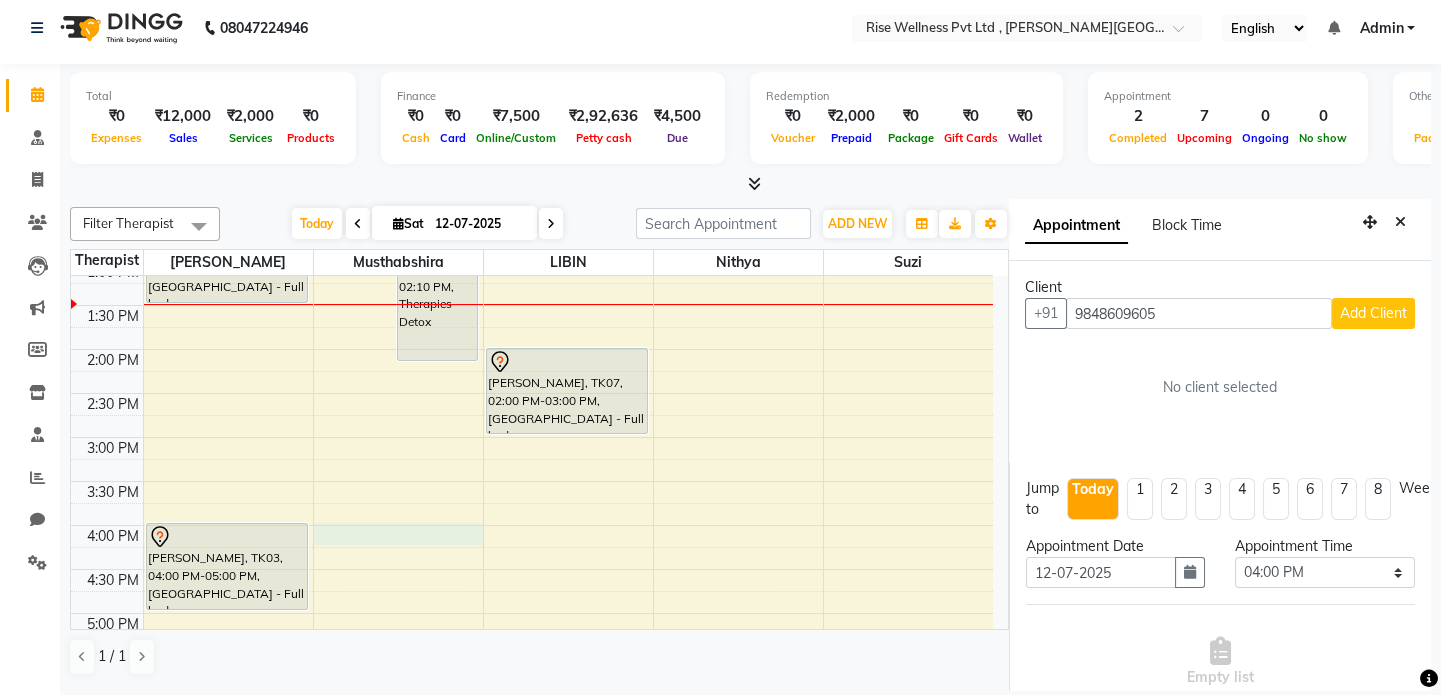 click on "Add Client" at bounding box center (1373, 313) 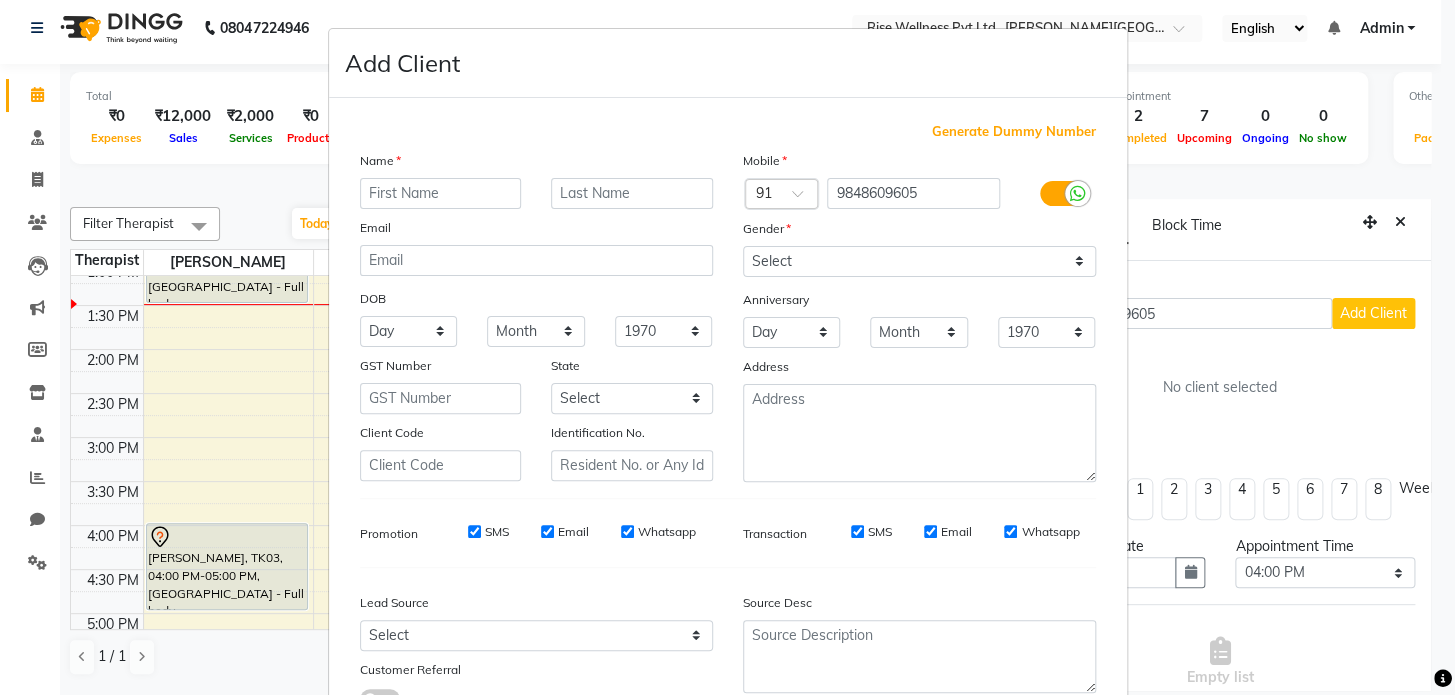 click at bounding box center (441, 193) 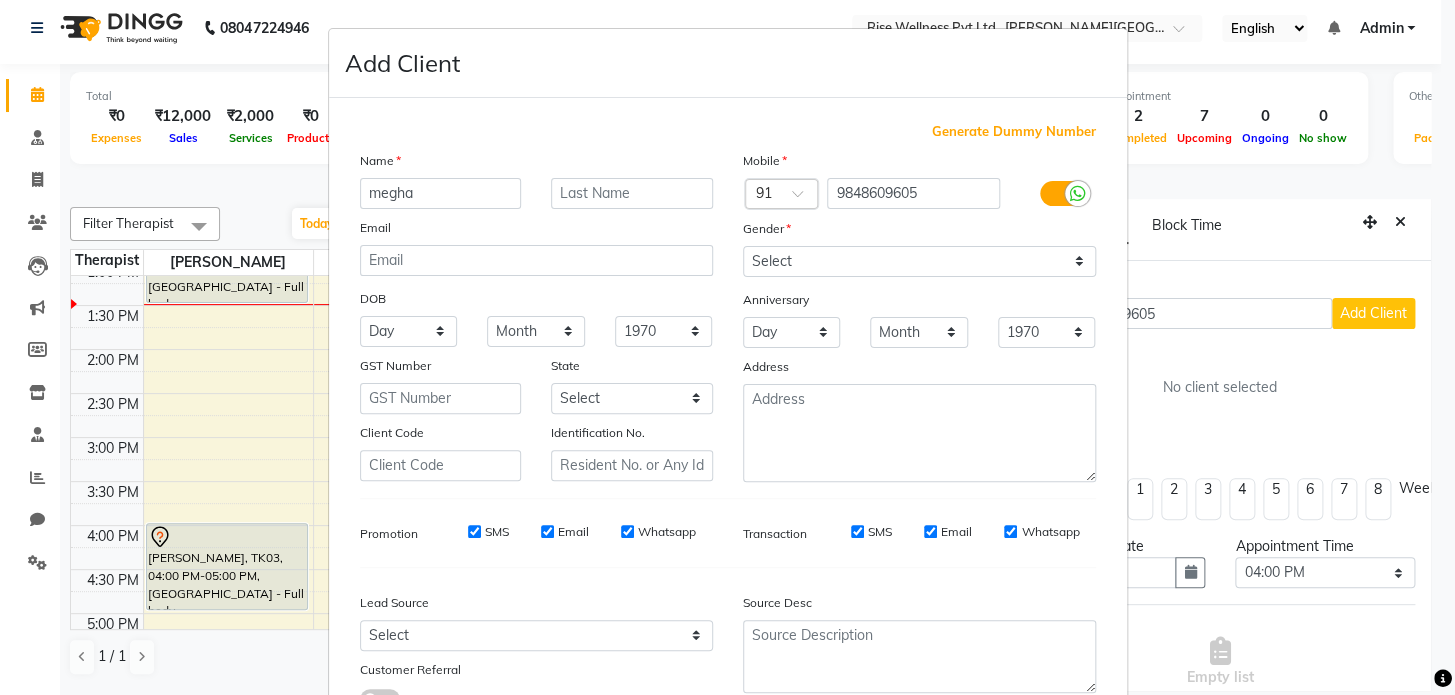 type on "megha" 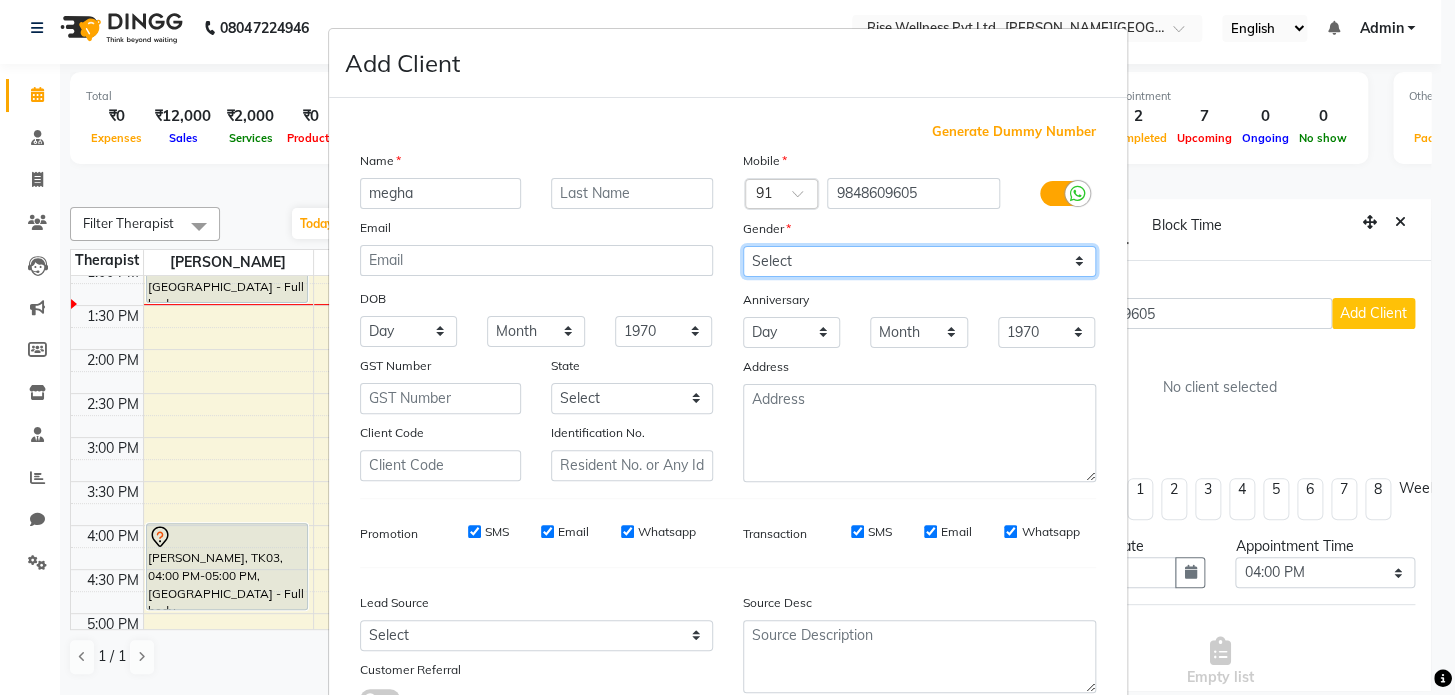 click on "Select [DEMOGRAPHIC_DATA] [DEMOGRAPHIC_DATA] Other Prefer Not To Say" at bounding box center [919, 261] 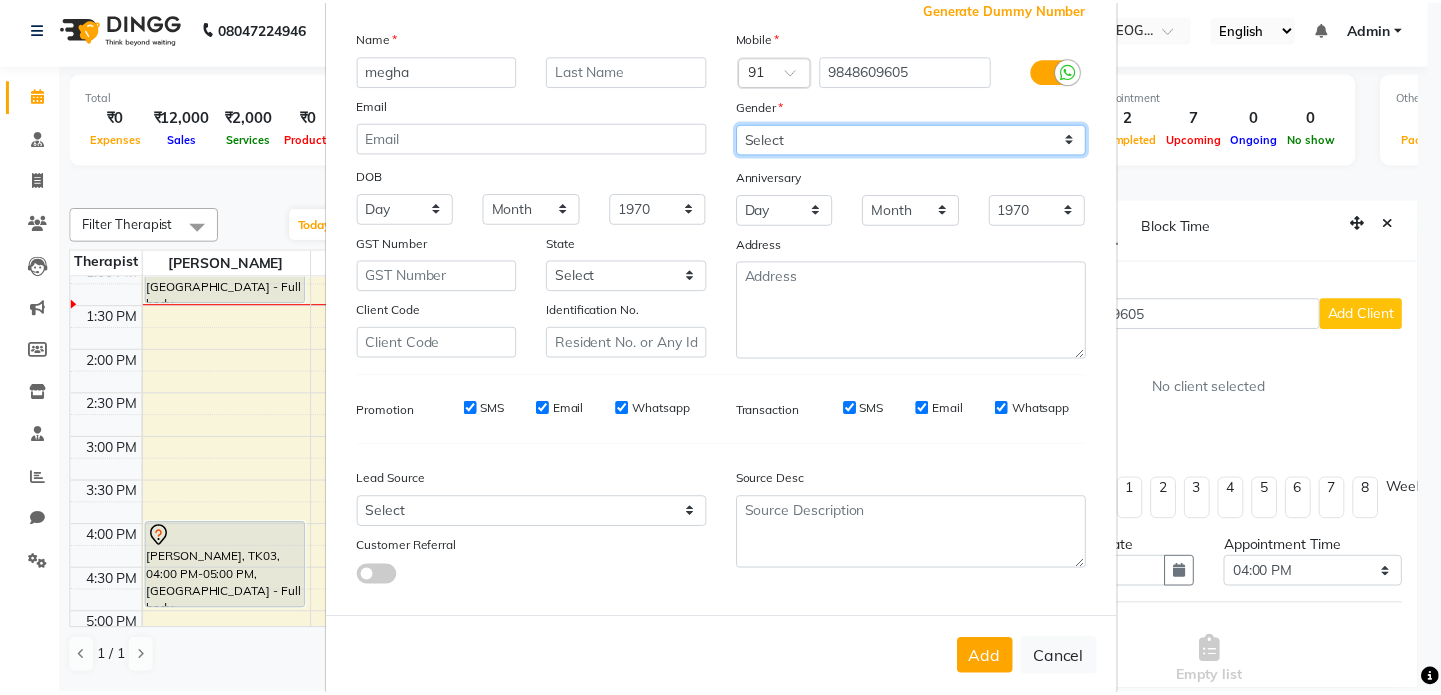 scroll, scrollTop: 158, scrollLeft: 0, axis: vertical 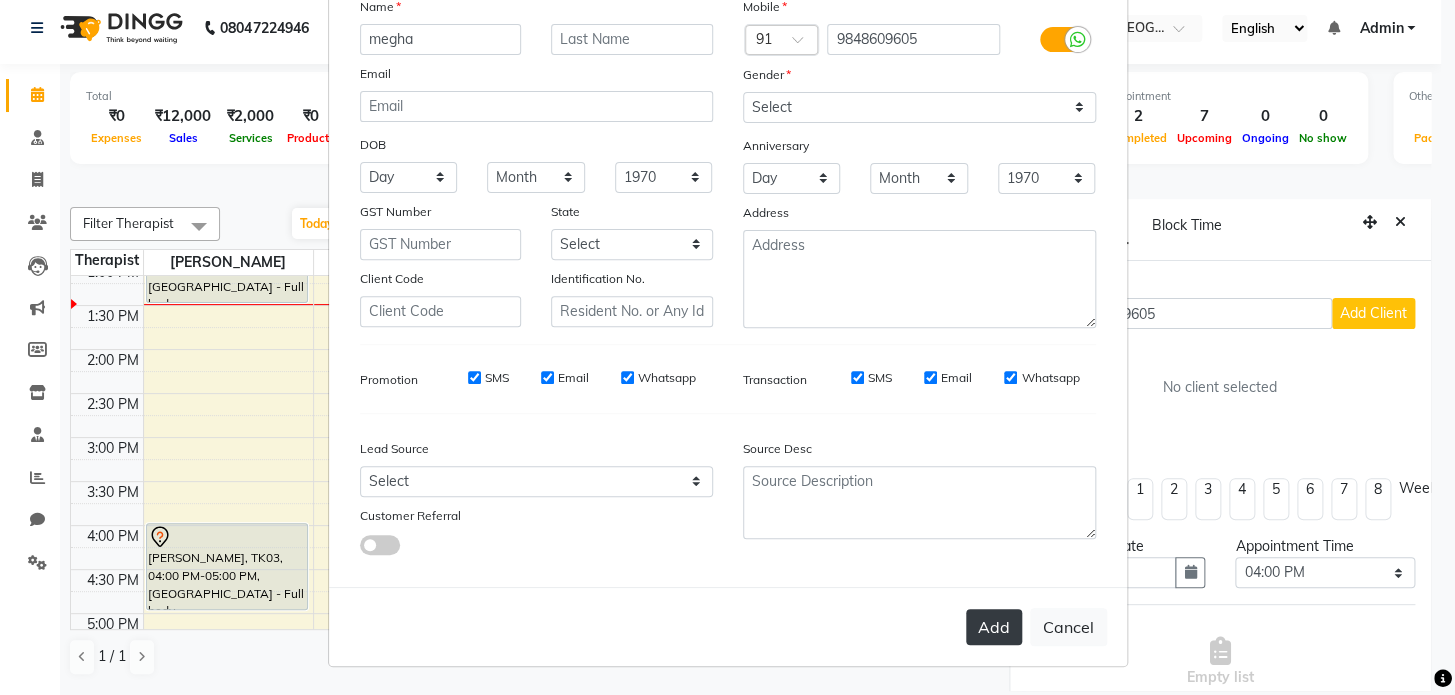 click on "Add" at bounding box center (994, 627) 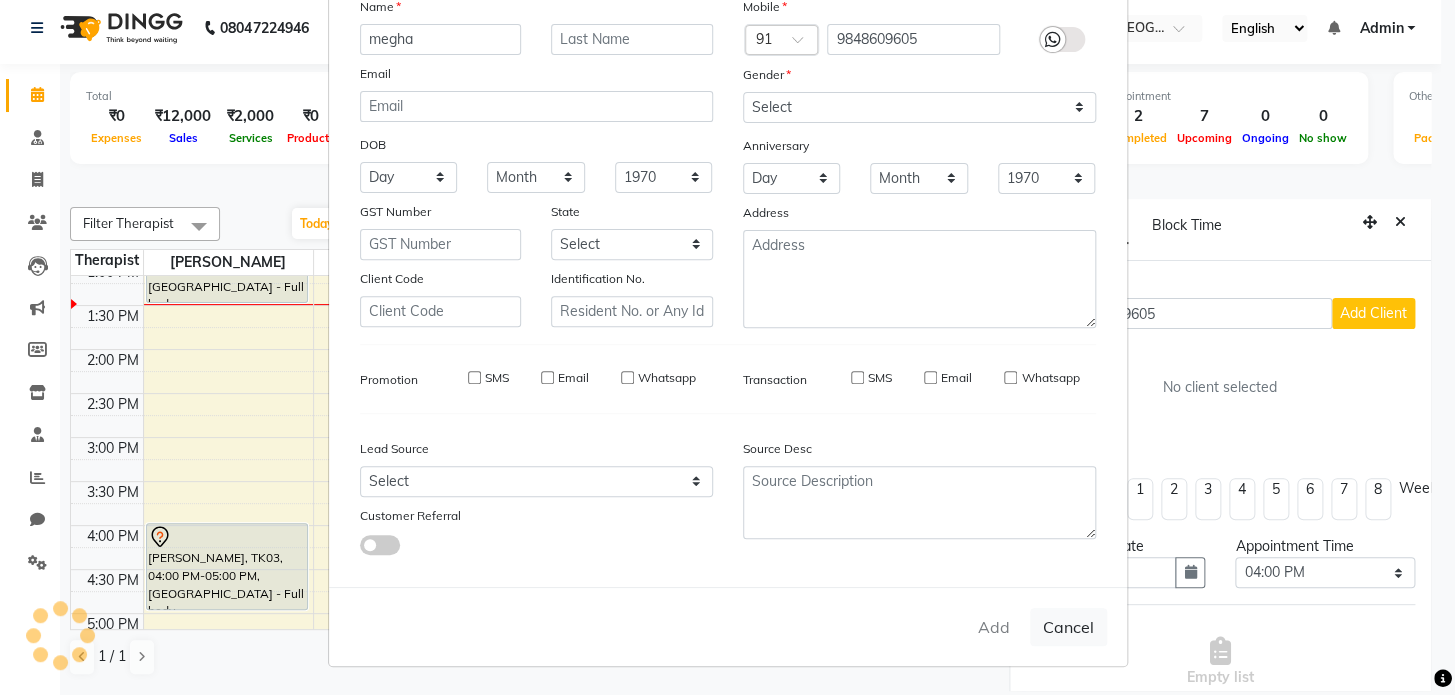 type 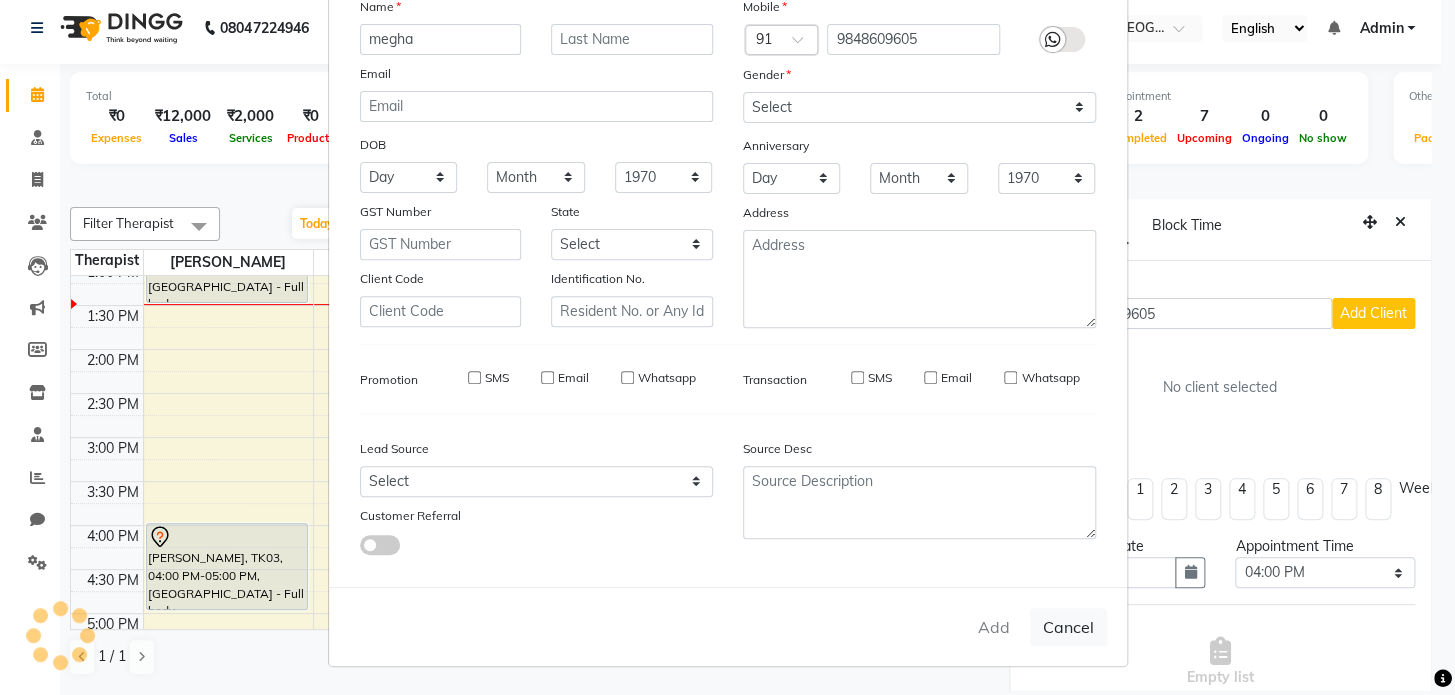 select 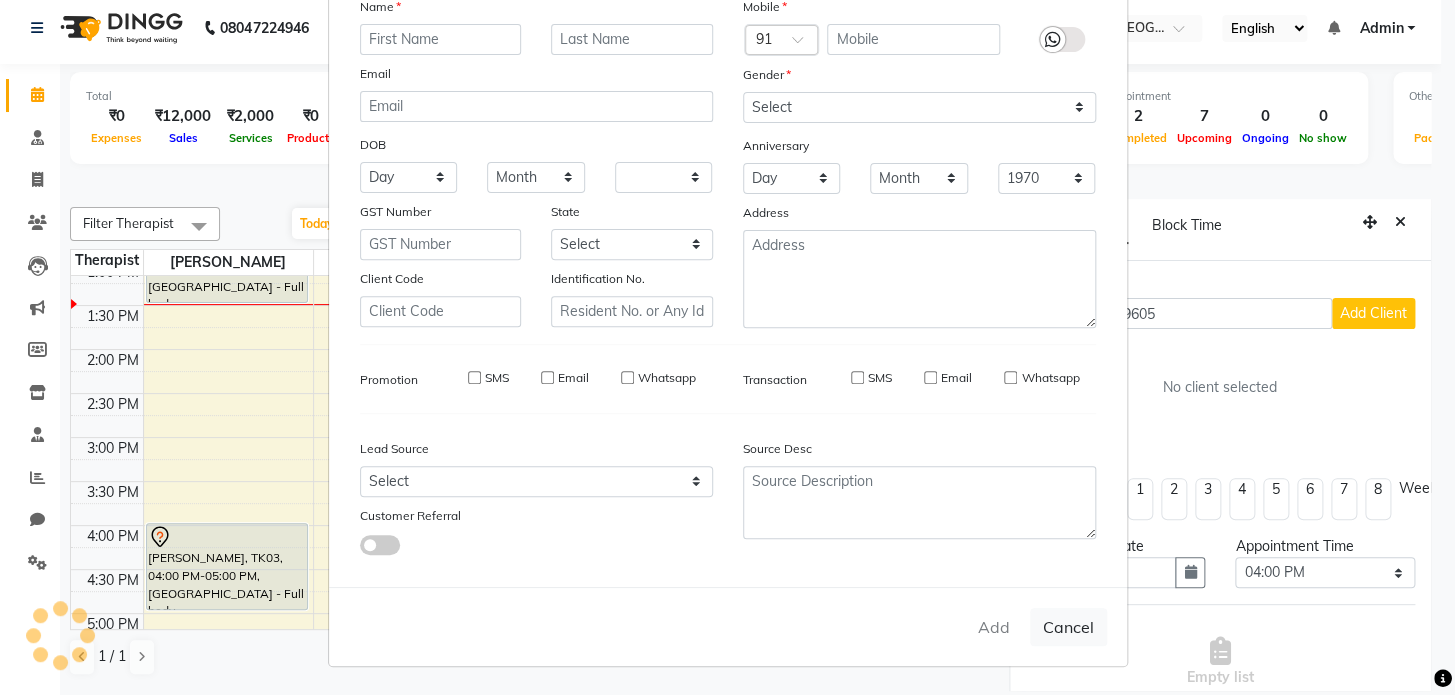 select 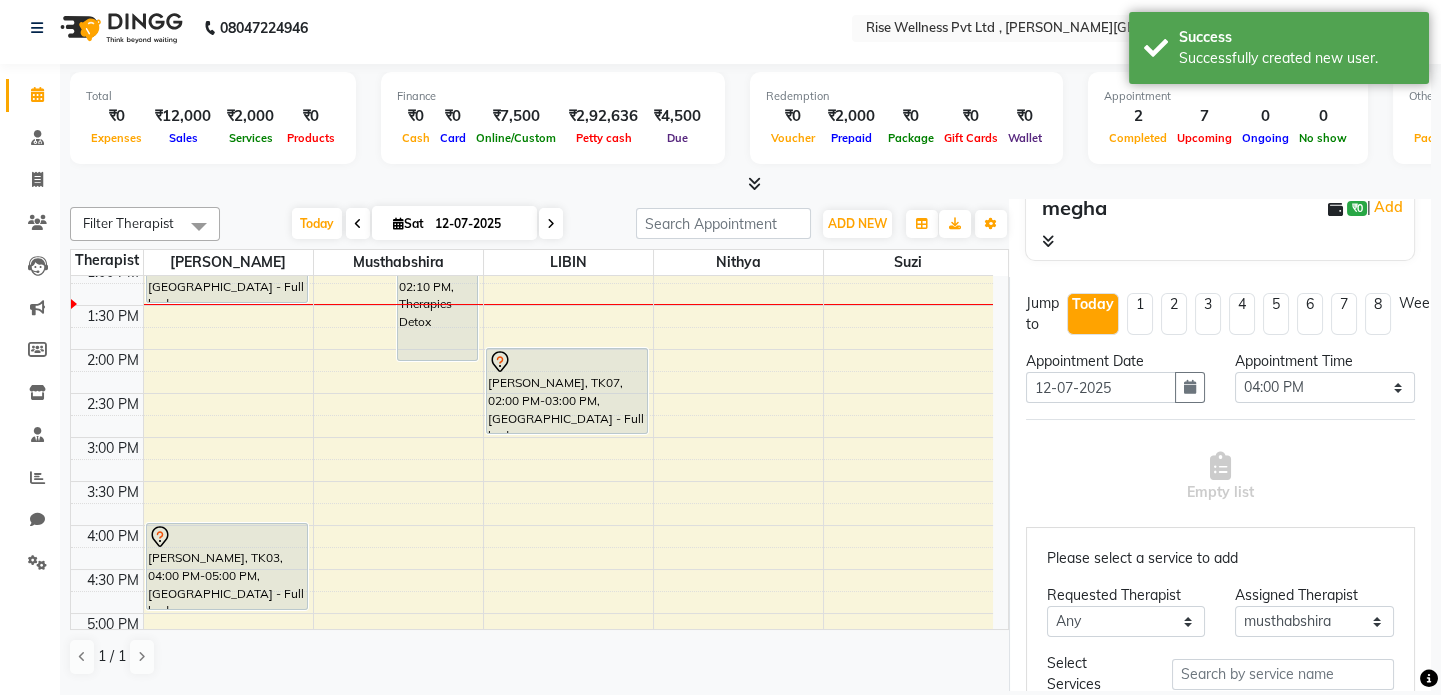 scroll, scrollTop: 363, scrollLeft: 0, axis: vertical 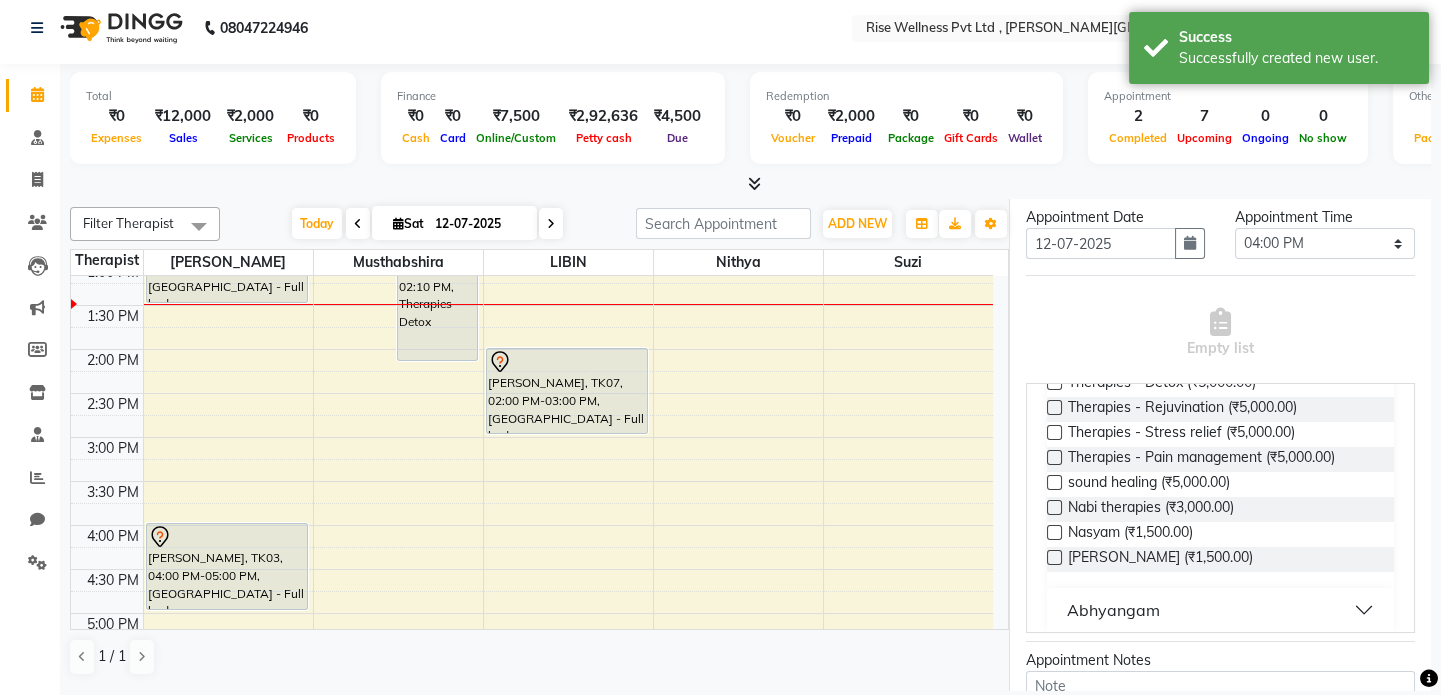 click on "Abhyangam" at bounding box center [1220, 610] 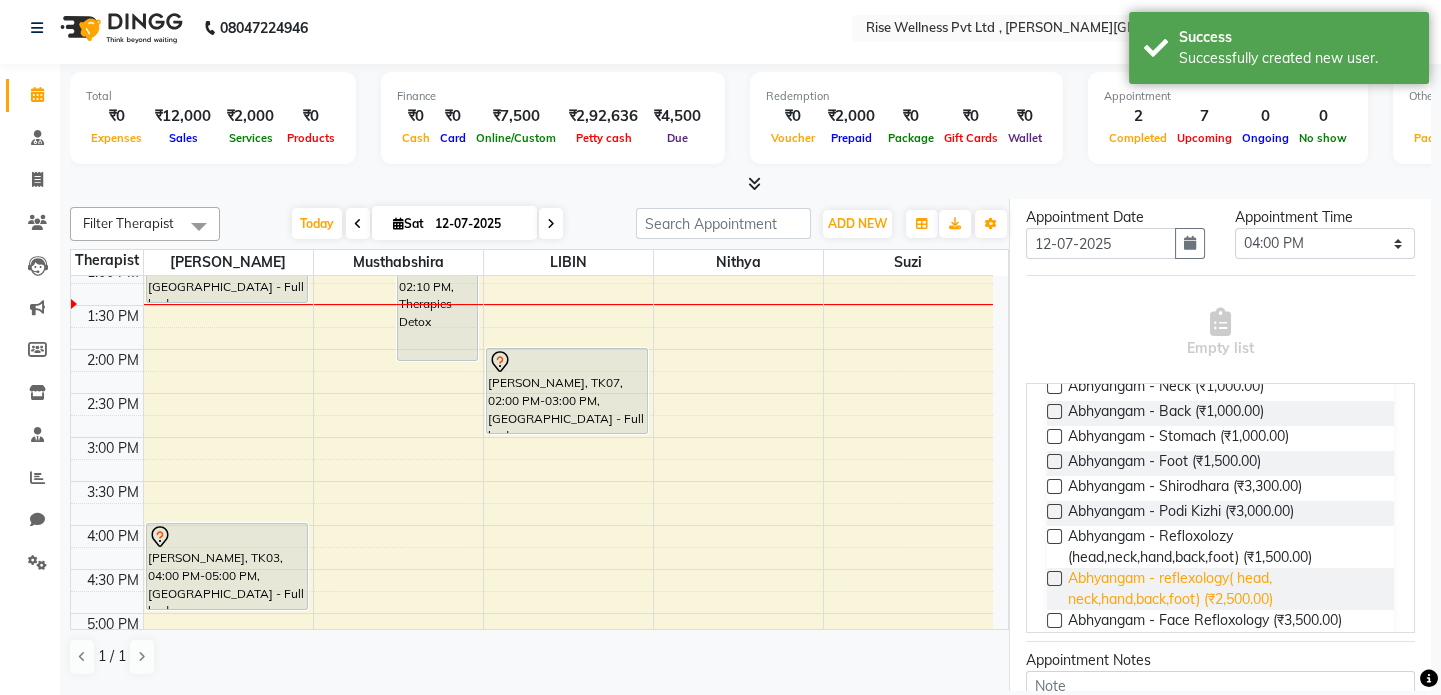 scroll, scrollTop: 636, scrollLeft: 0, axis: vertical 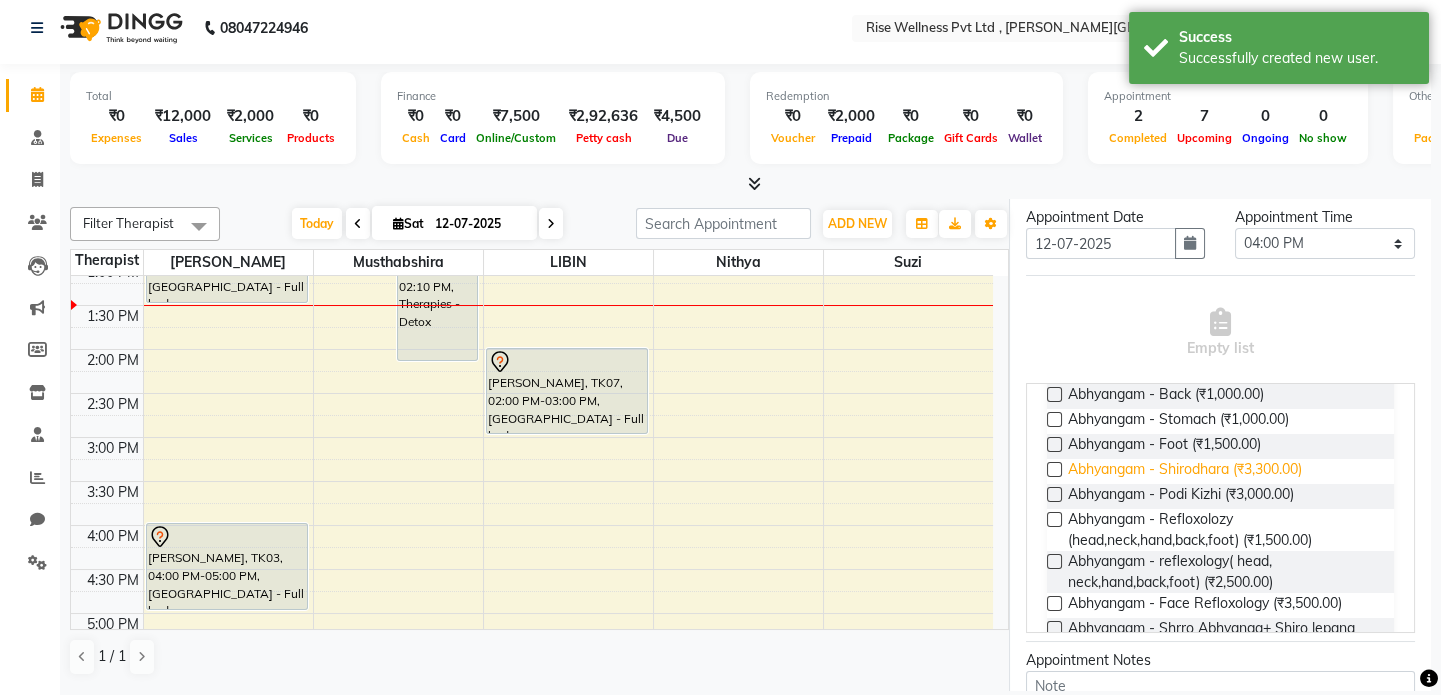 click on "Abhyangam - Shirodhara (₹3,300.00)" at bounding box center (1185, 471) 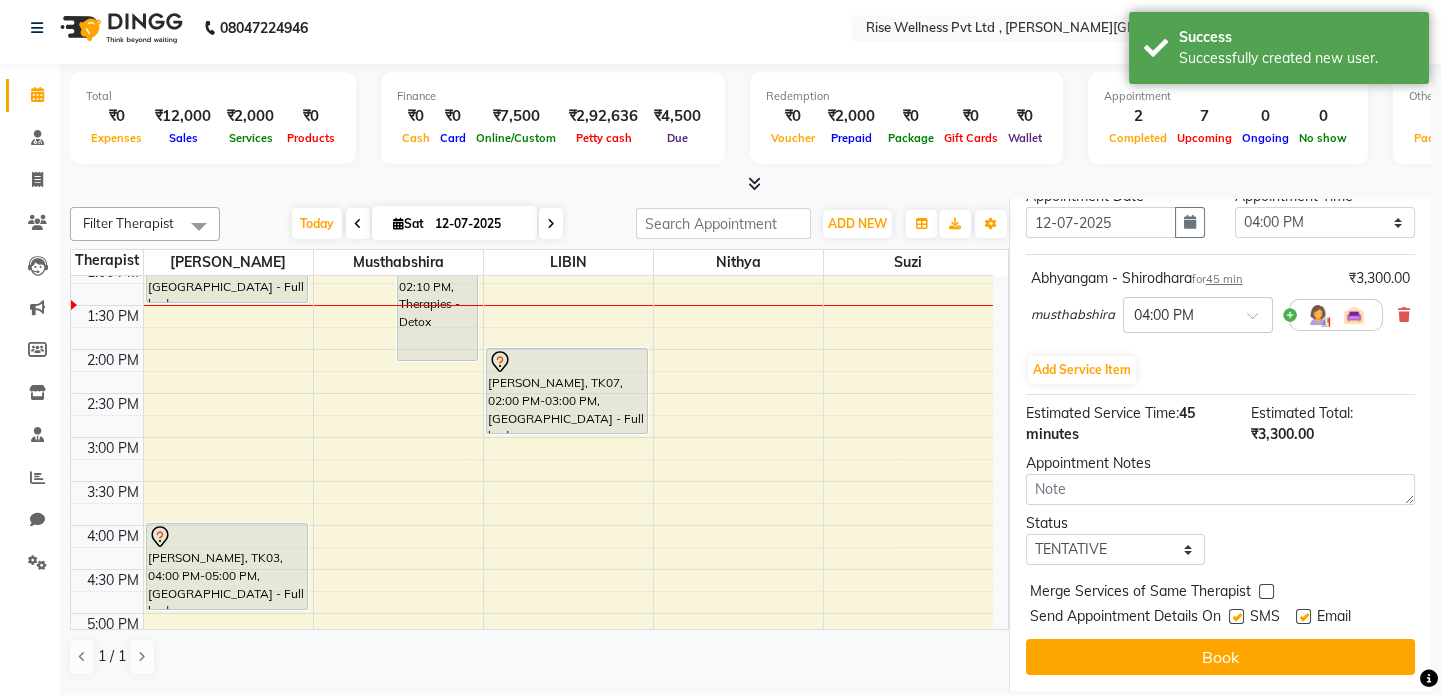 scroll, scrollTop: 396, scrollLeft: 0, axis: vertical 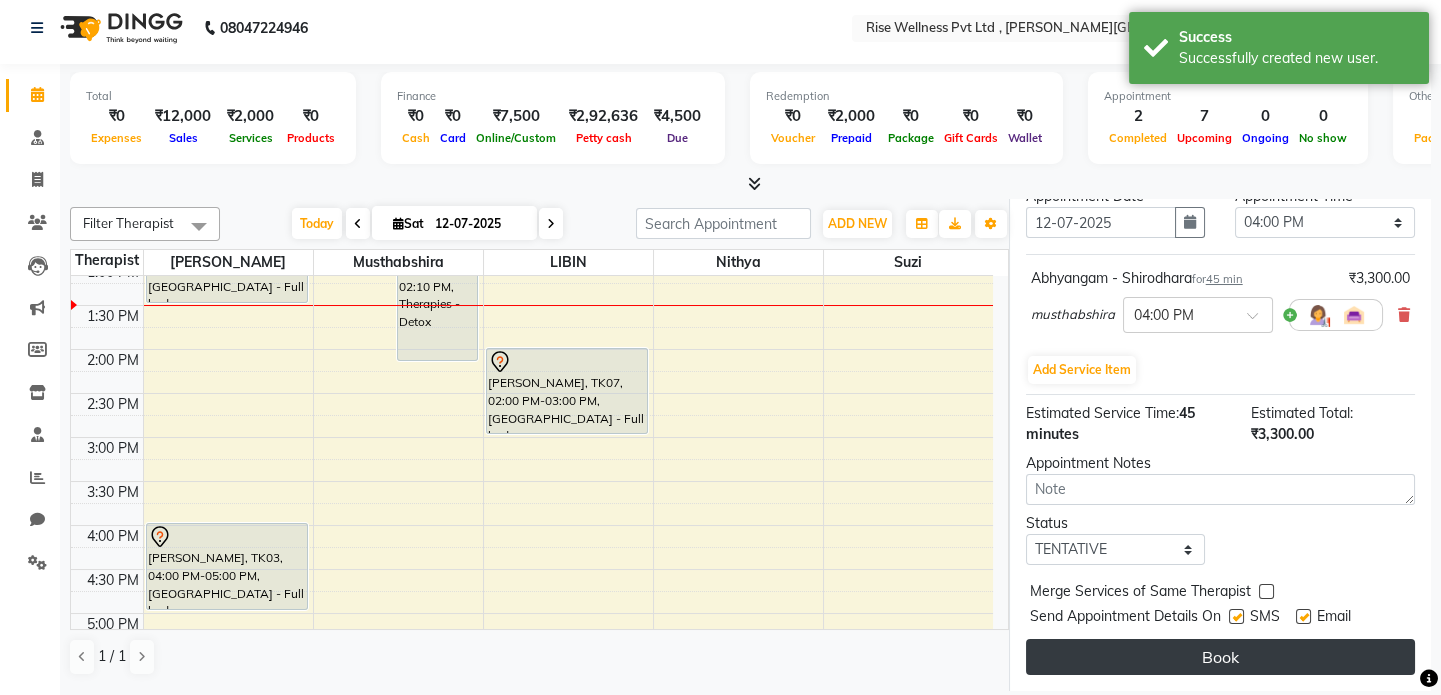 click on "Book" at bounding box center [1220, 657] 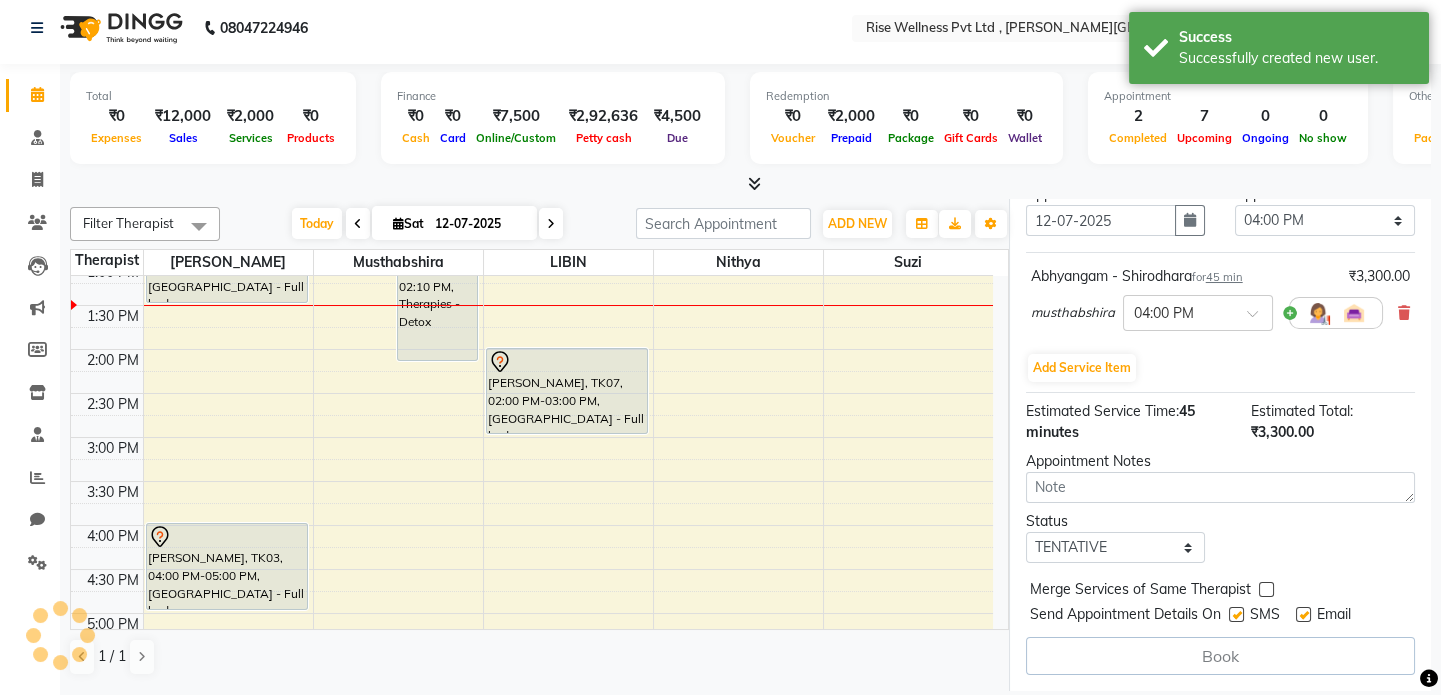 select on "67715" 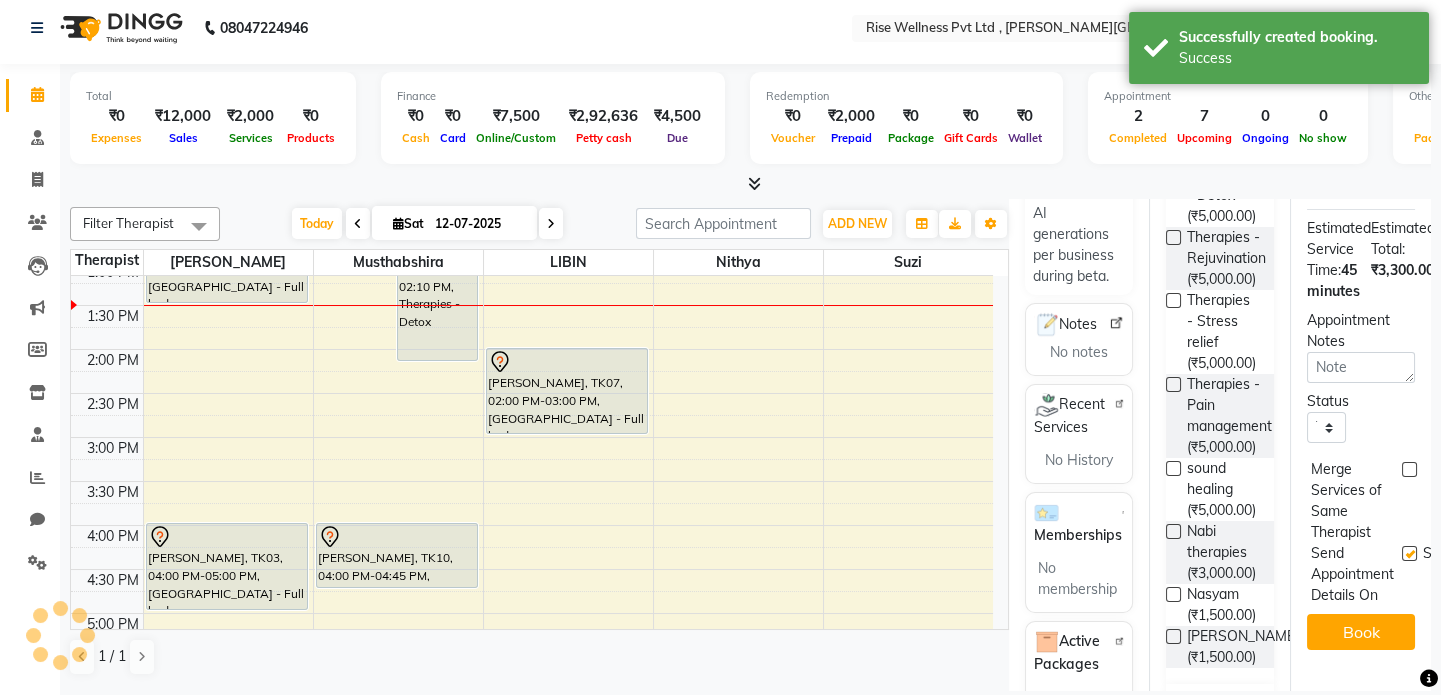 scroll, scrollTop: 0, scrollLeft: 0, axis: both 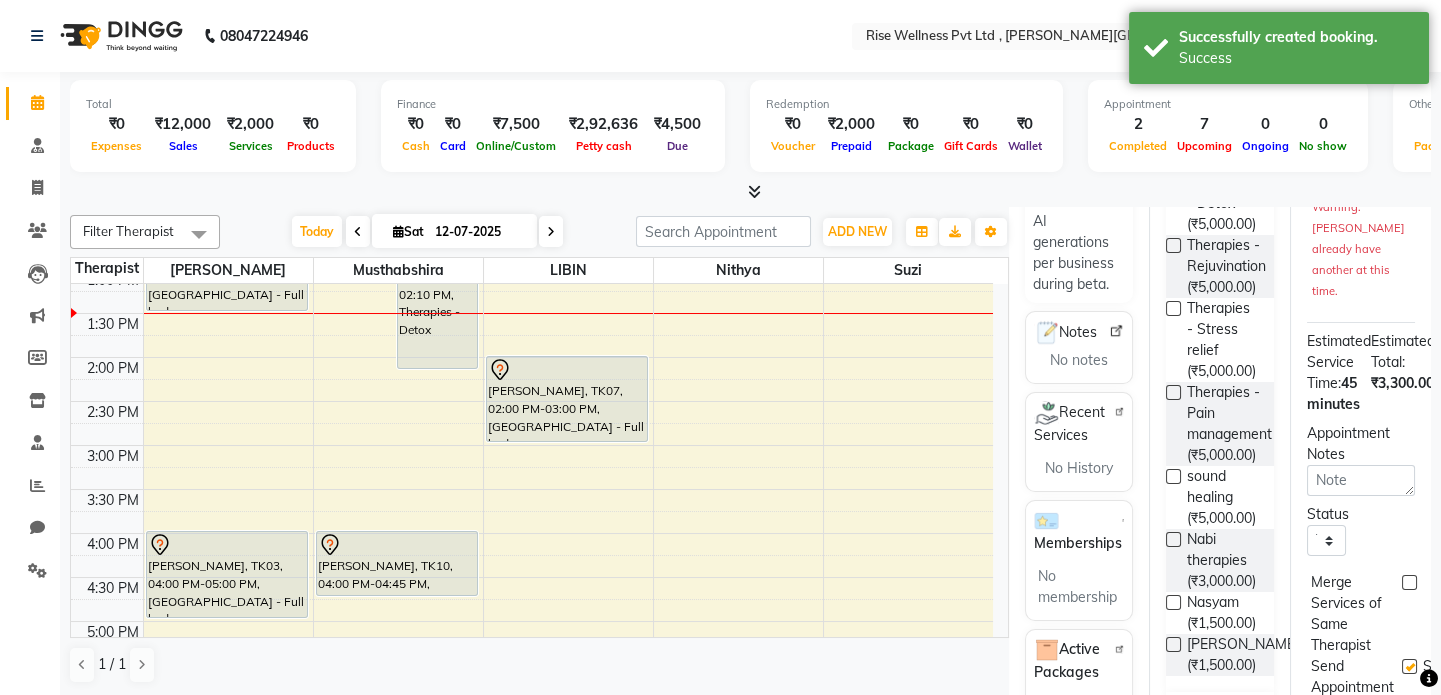 click on "8:00 AM 8:30 AM 9:00 AM 9:30 AM 10:00 AM 10:30 AM 11:00 AM 11:30 AM 12:00 PM 12:30 PM 1:00 PM 1:30 PM 2:00 PM 2:30 PM 3:00 PM 3:30 PM 4:00 PM 4:30 PM 5:00 PM 5:30 PM 6:00 PM 6:30 PM 7:00 PM 7:30 PM 8:00 PM 8:30 PM             nagpavan, TK01, 12:30 PM-01:30 PM, Abhyangam - Full body             mr reddy, TK03, 04:00 PM-05:00 PM, Abhyangam - Full body     Laya, TK09, 11:05 AM-12:45 PM, Therapies - Pain management             Laya, TK08, 12:30 PM-02:10 PM, Therapies - Detox             megha, TK10, 04:00 PM-04:45 PM, Abhyangam - Shirodhara             archana, TK06, 06:00 PM-07:00 PM, Abhyangam - Full body             sameer, TK02, 10:00 AM-11:00 AM, Abhyangam - Full body             irfan, TK04, 11:00 AM-12:00 PM, Abhyangam - Full body     ram das hari chavan, TK05, 12:00 PM-01:00 PM, Abhyangam - Full body             CH Prasanth, TK07, 02:00 PM-03:00 PM, Abhyangam - Full body" at bounding box center [532, 401] 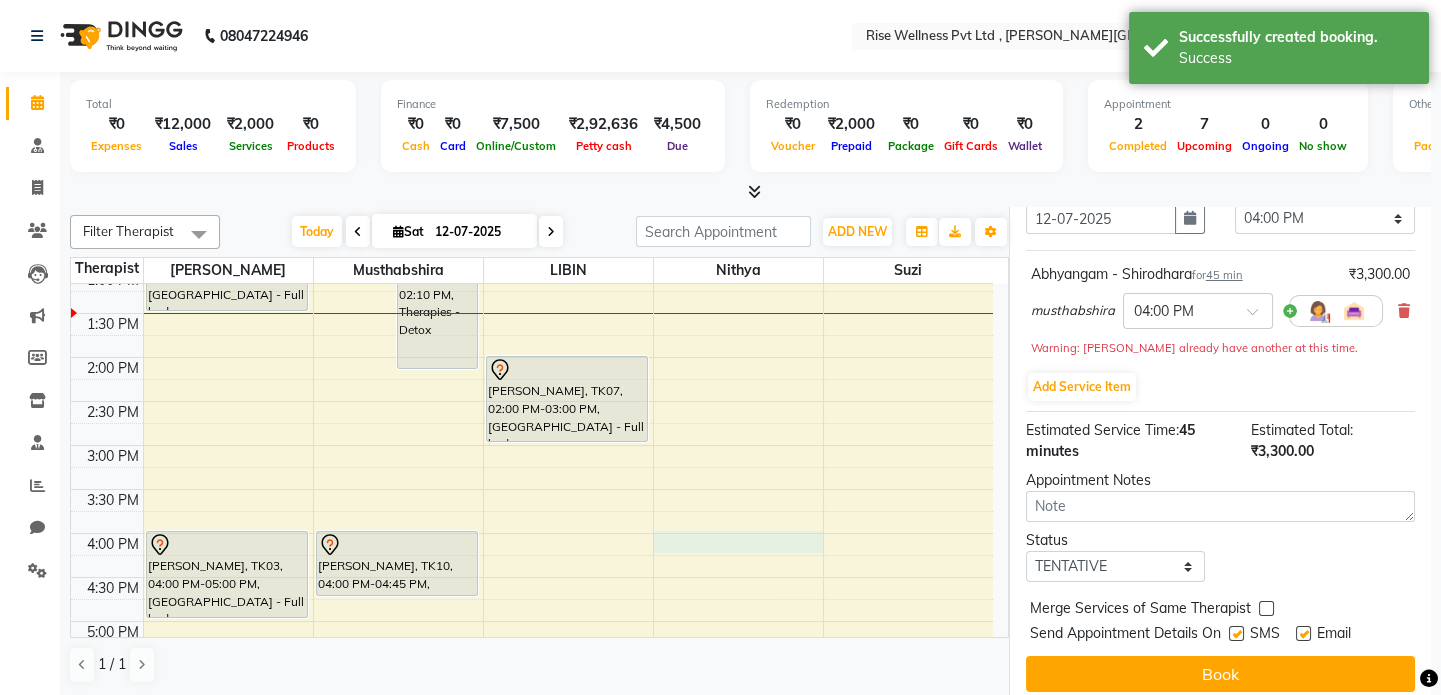 scroll, scrollTop: 8, scrollLeft: 0, axis: vertical 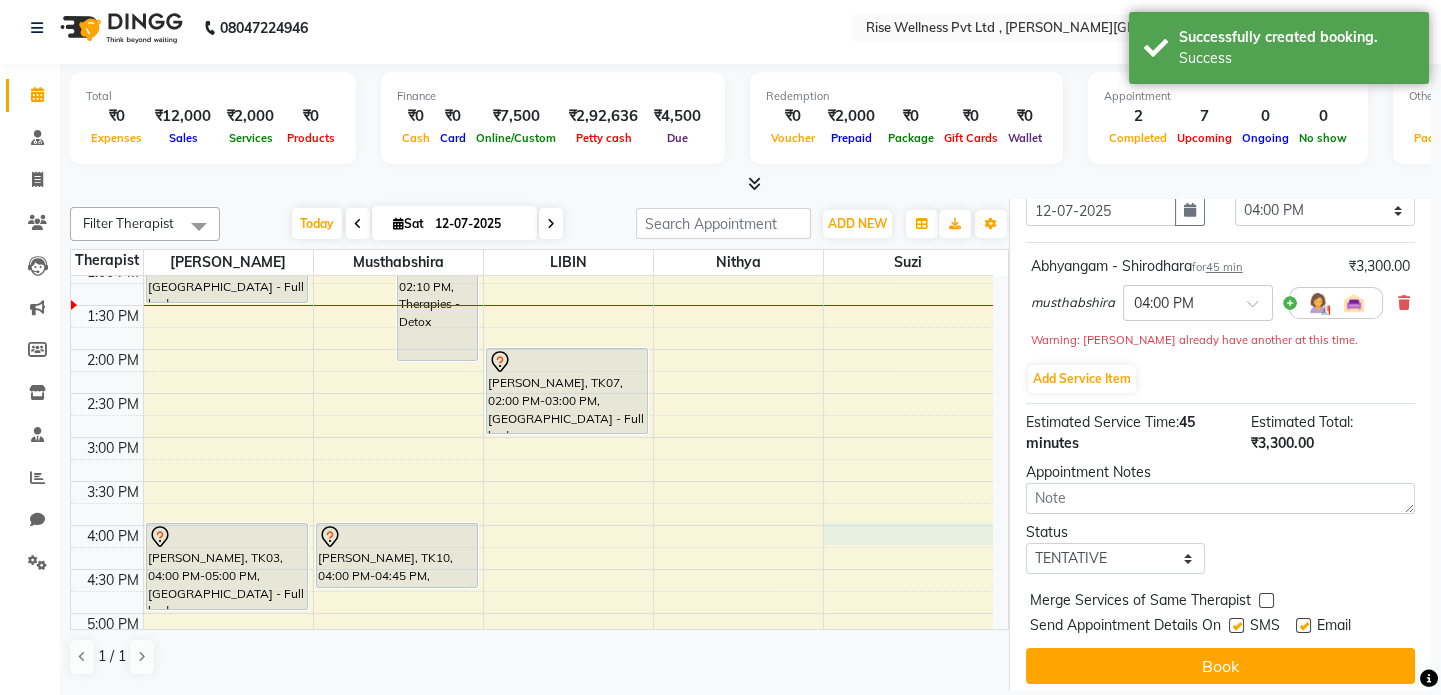 click on "8:00 AM 8:30 AM 9:00 AM 9:30 AM 10:00 AM 10:30 AM 11:00 AM 11:30 AM 12:00 PM 12:30 PM 1:00 PM 1:30 PM 2:00 PM 2:30 PM 3:00 PM 3:30 PM 4:00 PM 4:30 PM 5:00 PM 5:30 PM 6:00 PM 6:30 PM 7:00 PM 7:30 PM 8:00 PM 8:30 PM             nagpavan, TK01, 12:30 PM-01:30 PM, Abhyangam - Full body             mr reddy, TK03, 04:00 PM-05:00 PM, Abhyangam - Full body     Laya, TK09, 11:05 AM-12:45 PM, Therapies - Pain management             Laya, TK08, 12:30 PM-02:10 PM, Therapies - Detox             megha, TK10, 04:00 PM-04:45 PM, Abhyangam - Shirodhara             archana, TK06, 06:00 PM-07:00 PM, Abhyangam - Full body             sameer, TK02, 10:00 AM-11:00 AM, Abhyangam - Full body             irfan, TK04, 11:00 AM-12:00 PM, Abhyangam - Full body     ram das hari chavan, TK05, 12:00 PM-01:00 PM, Abhyangam - Full body             CH Prasanth, TK07, 02:00 PM-03:00 PM, Abhyangam - Full body" at bounding box center (532, 393) 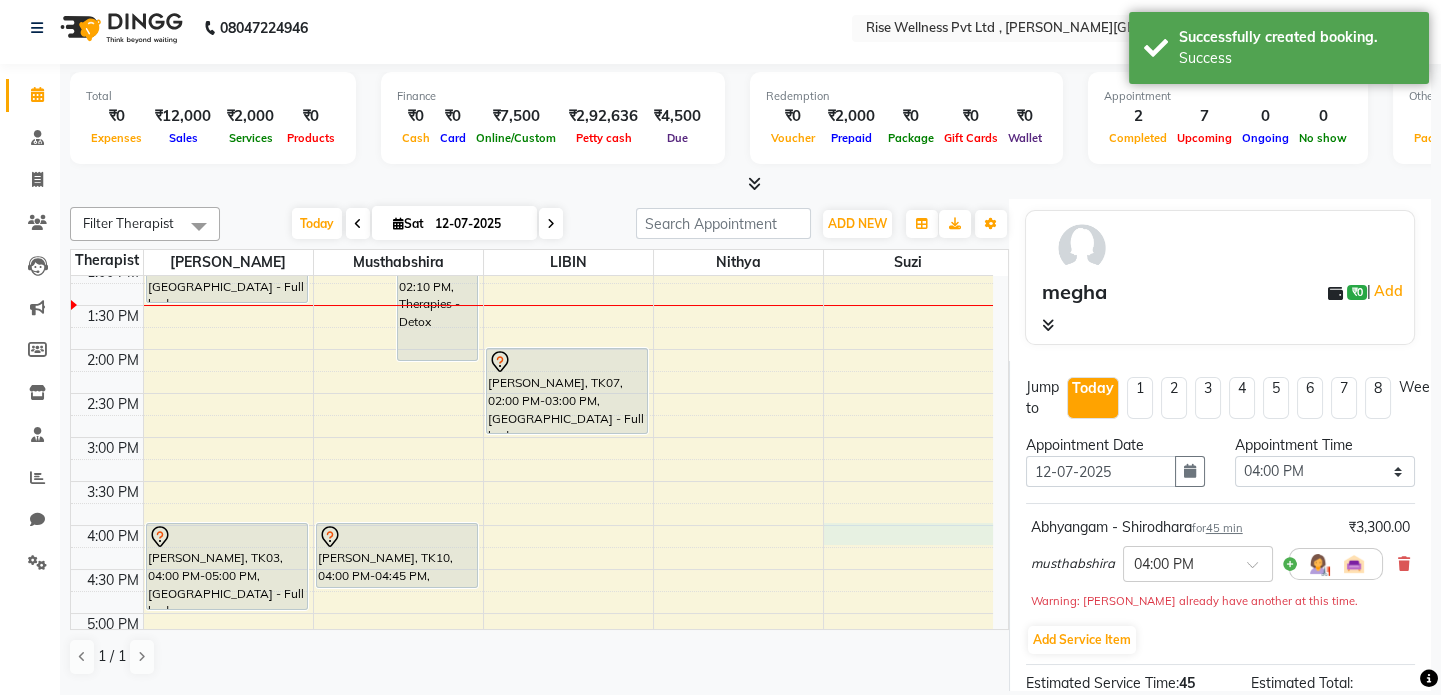scroll, scrollTop: 123, scrollLeft: 0, axis: vertical 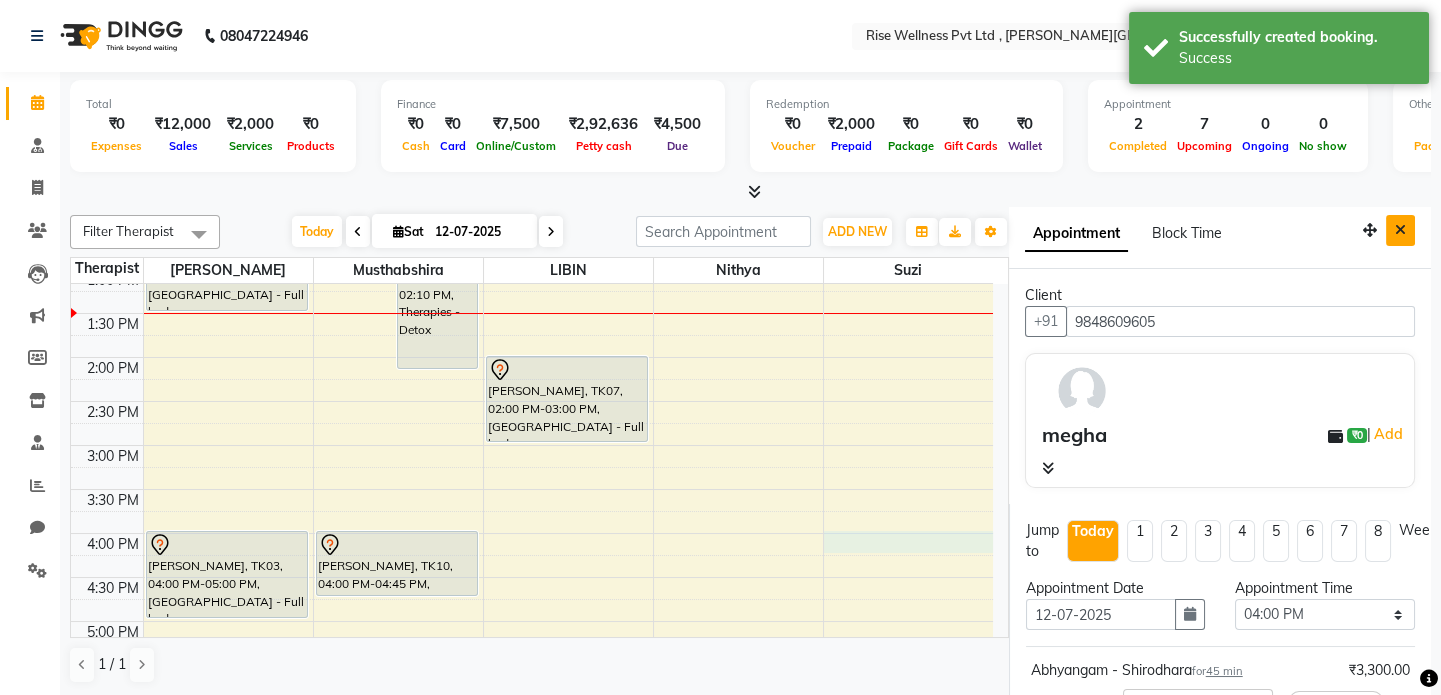 click at bounding box center (1400, 230) 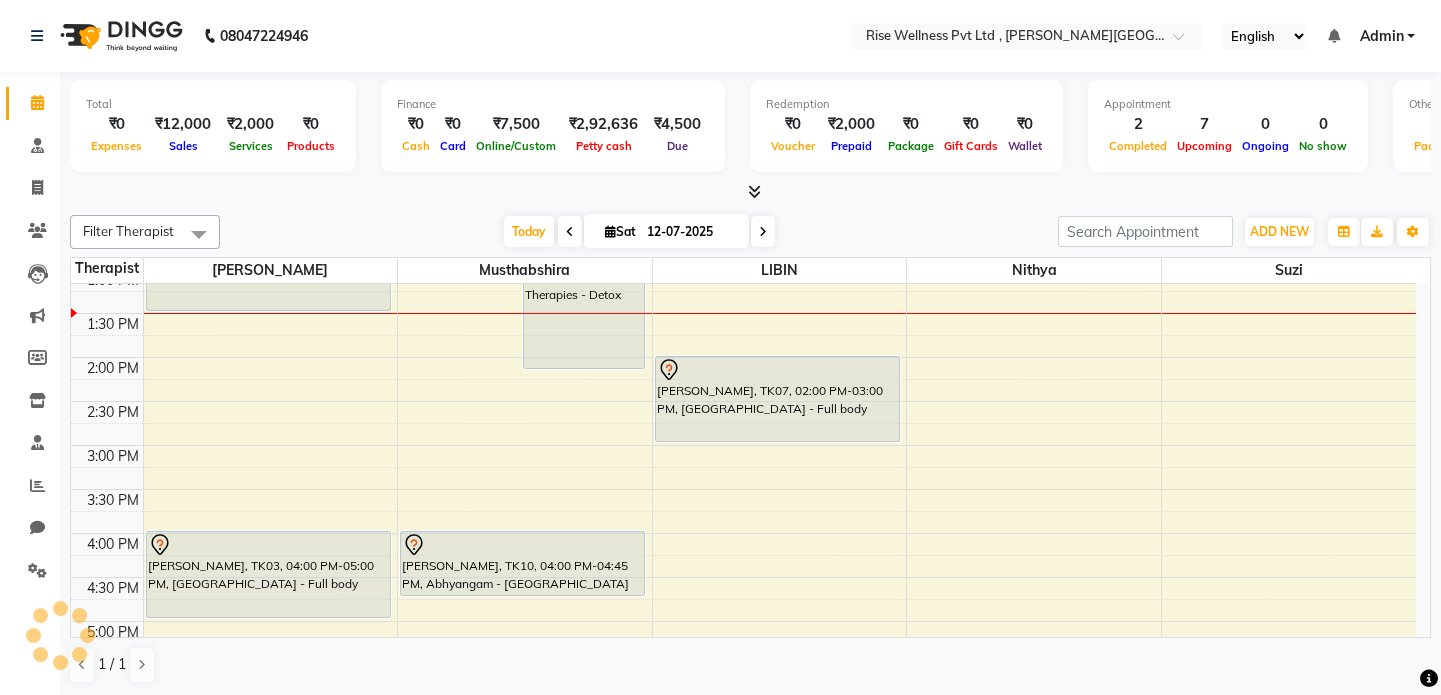 click on "8:00 AM 8:30 AM 9:00 AM 9:30 AM 10:00 AM 10:30 AM 11:00 AM 11:30 AM 12:00 PM 12:30 PM 1:00 PM 1:30 PM 2:00 PM 2:30 PM 3:00 PM 3:30 PM 4:00 PM 4:30 PM 5:00 PM 5:30 PM 6:00 PM 6:30 PM 7:00 PM 7:30 PM 8:00 PM 8:30 PM             nagpavan, TK01, 12:30 PM-01:30 PM, Abhyangam - Full body             mr reddy, TK03, 04:00 PM-05:00 PM, Abhyangam - Full body     Laya, TK09, 11:05 AM-12:45 PM, Therapies - Pain management             Laya, TK08, 12:30 PM-02:10 PM, Therapies - Detox             megha, TK10, 04:00 PM-04:45 PM, Abhyangam - Shirodhara             archana, TK06, 06:00 PM-07:00 PM, Abhyangam - Full body             sameer, TK02, 10:00 AM-11:00 AM, Abhyangam - Full body             irfan, TK04, 11:00 AM-12:00 PM, Abhyangam - Full body     ram das hari chavan, TK05, 12:00 PM-01:00 PM, Abhyangam - Full body             CH Prasanth, TK07, 02:00 PM-03:00 PM, Abhyangam - Full body" at bounding box center [743, 401] 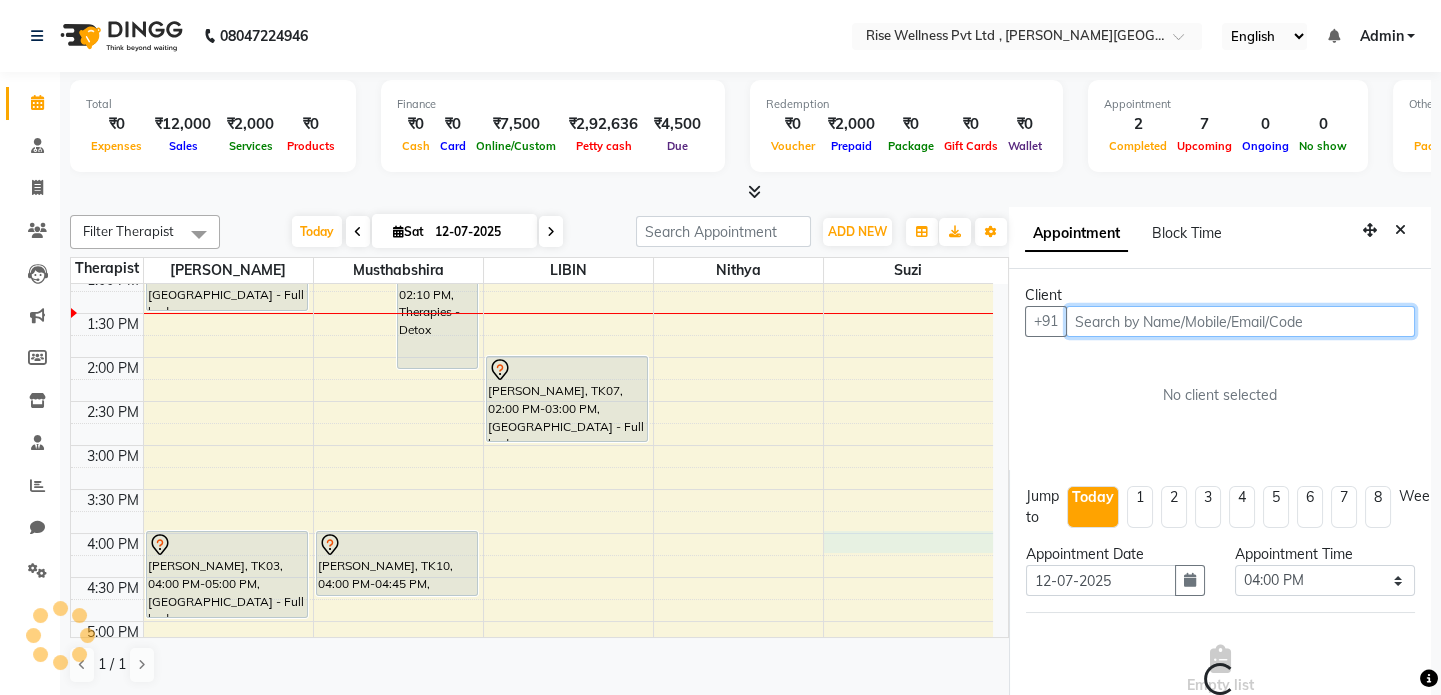 scroll, scrollTop: 8, scrollLeft: 0, axis: vertical 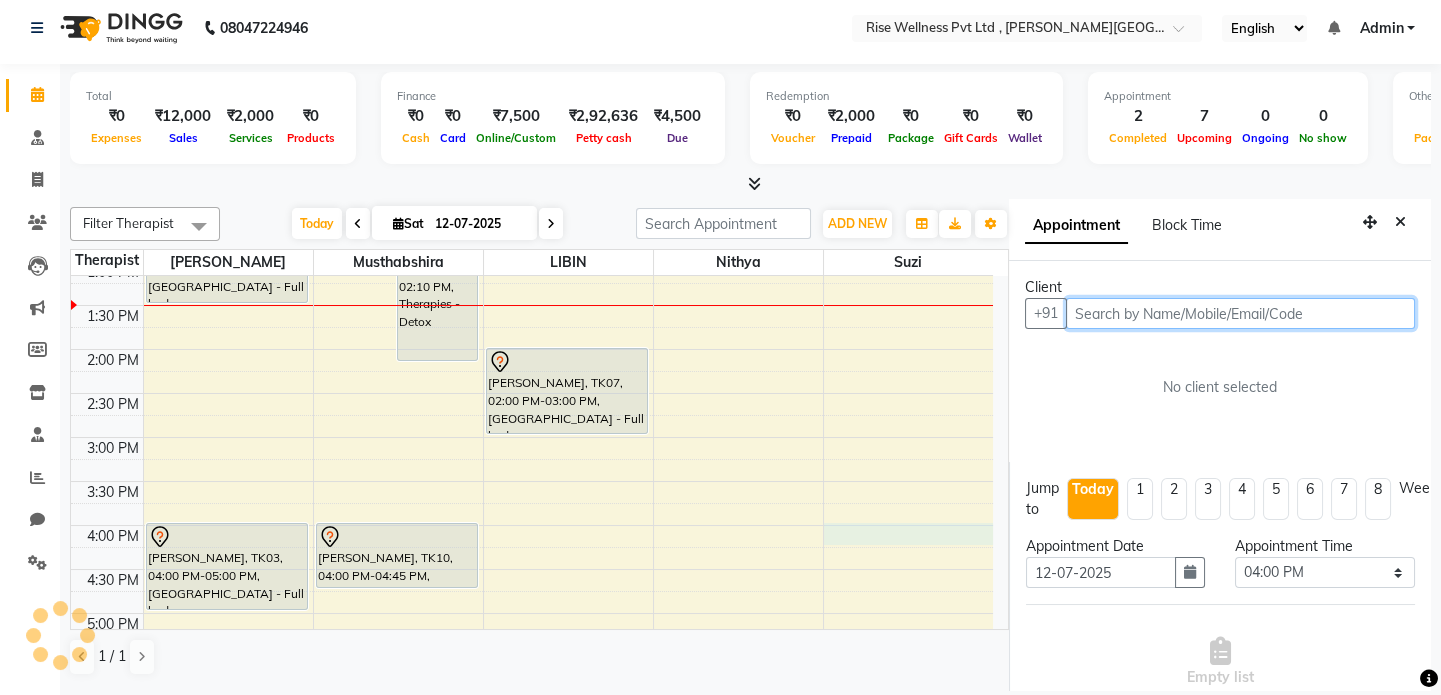 click at bounding box center (1240, 313) 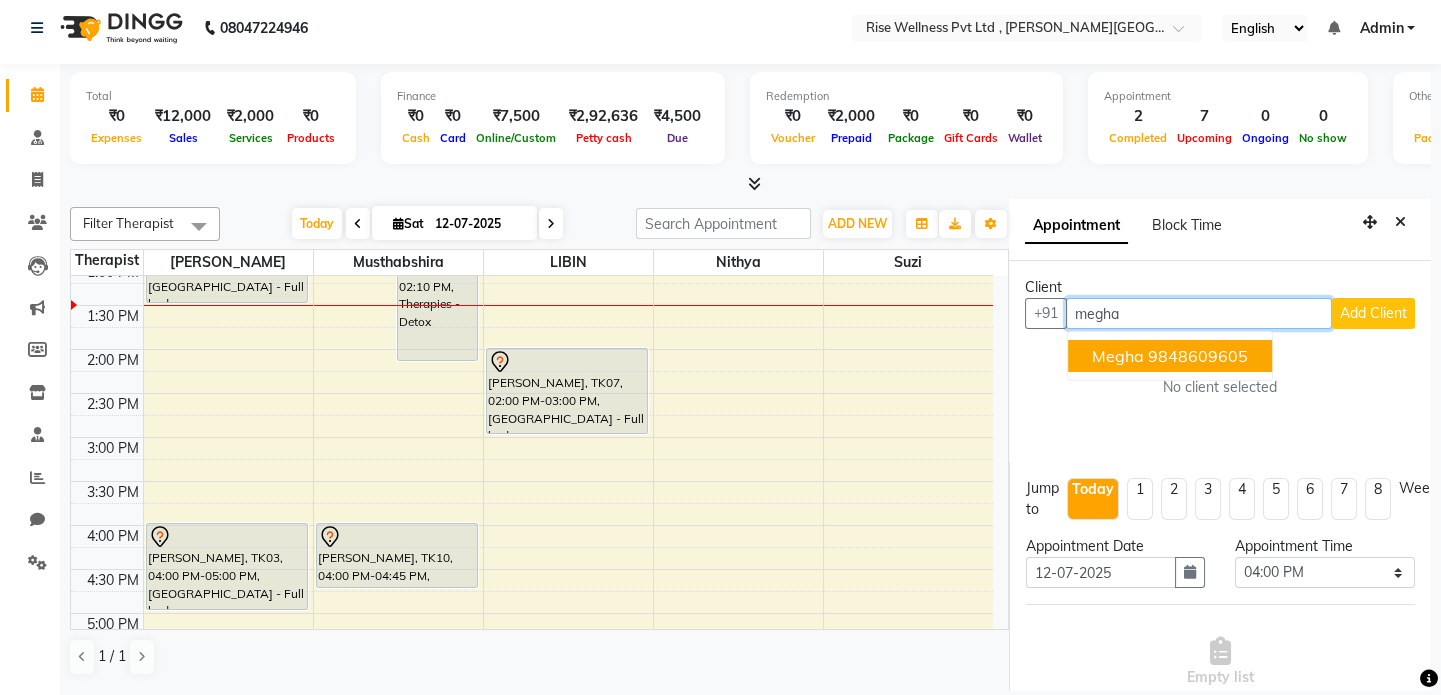 click on "9848609605" at bounding box center (1198, 356) 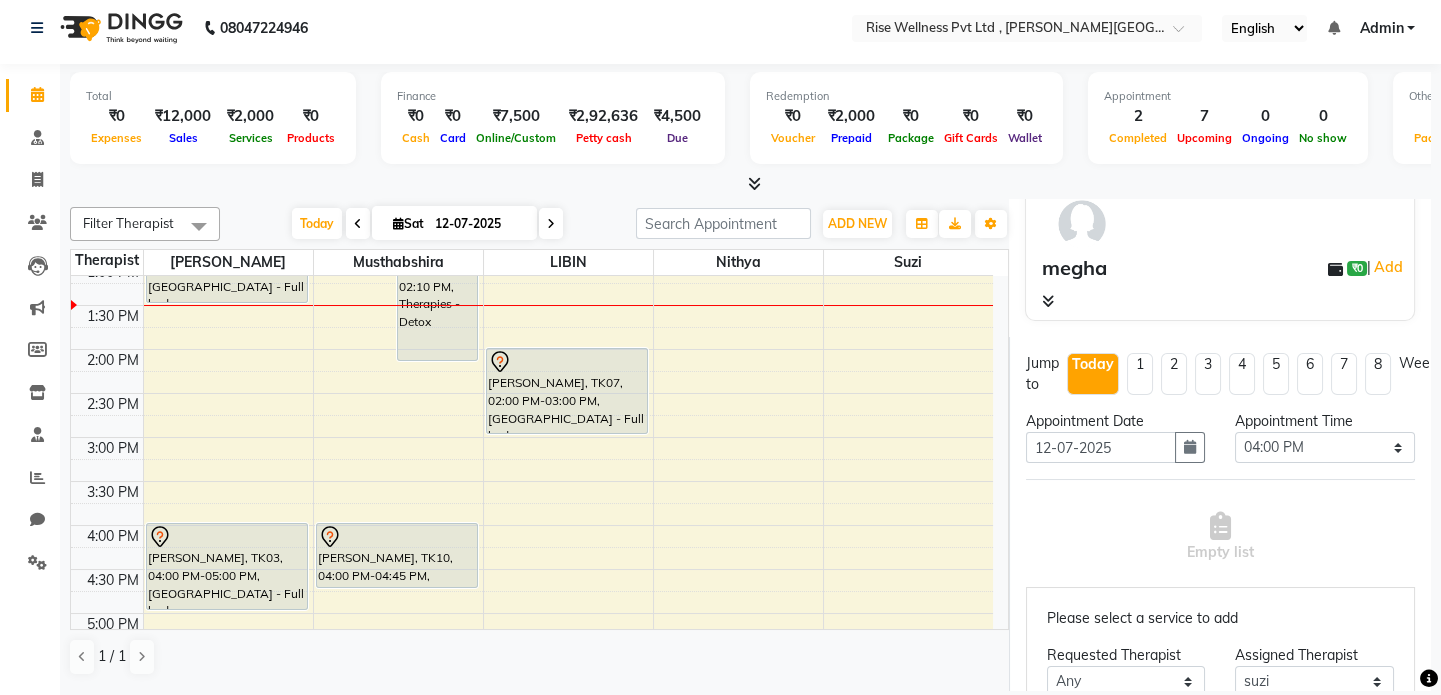 scroll, scrollTop: 454, scrollLeft: 0, axis: vertical 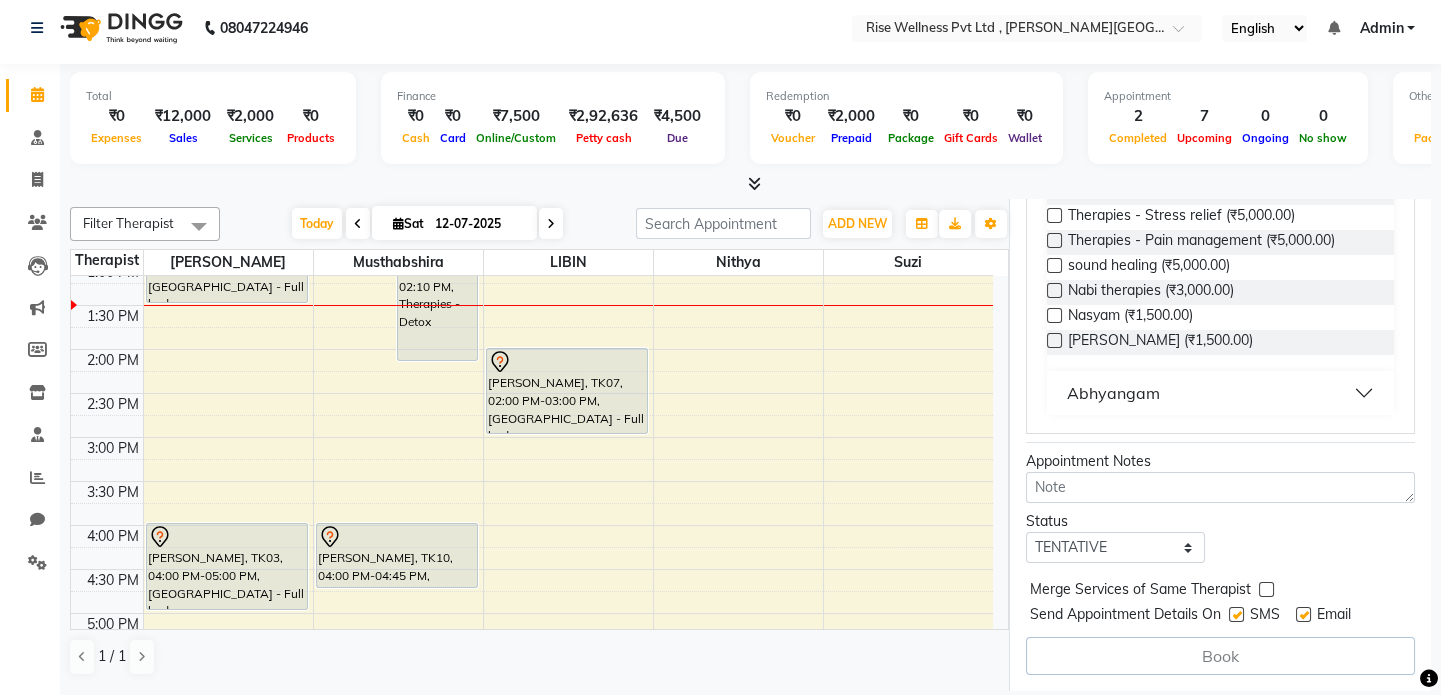 type on "9848609605" 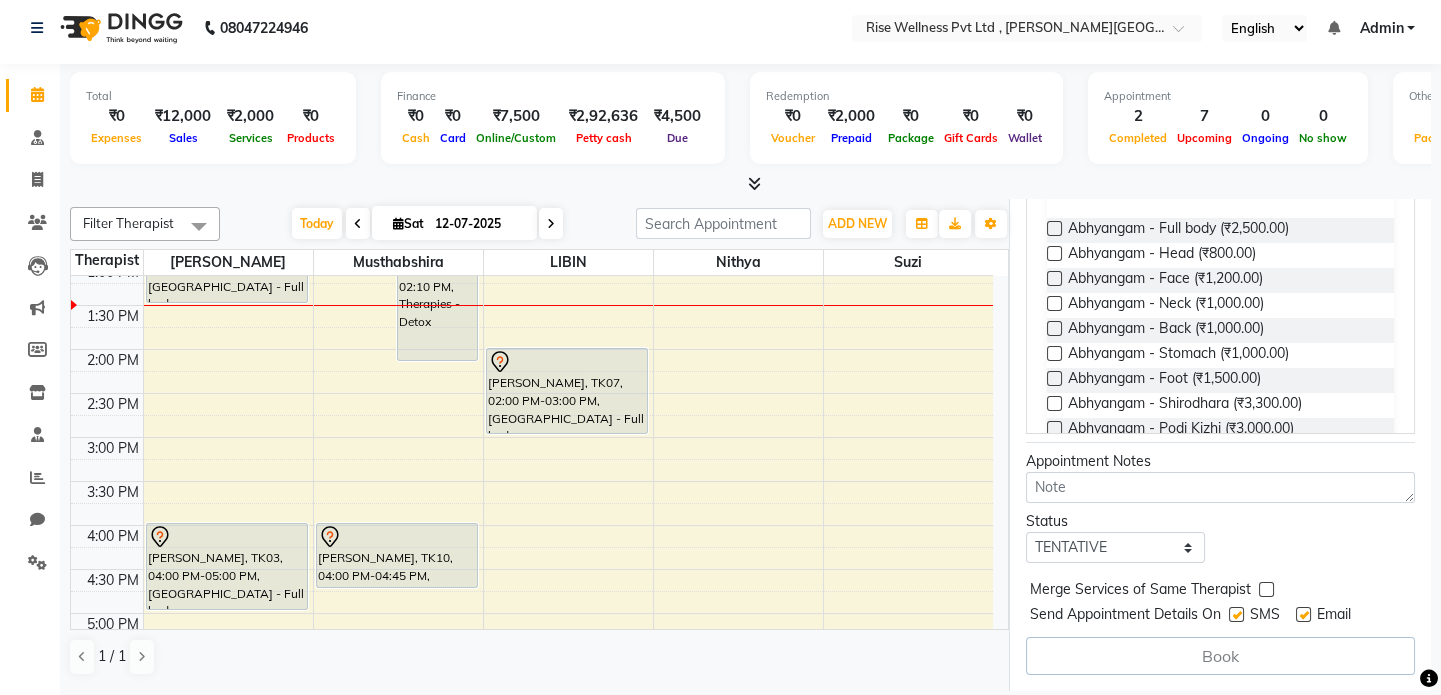 scroll, scrollTop: 563, scrollLeft: 0, axis: vertical 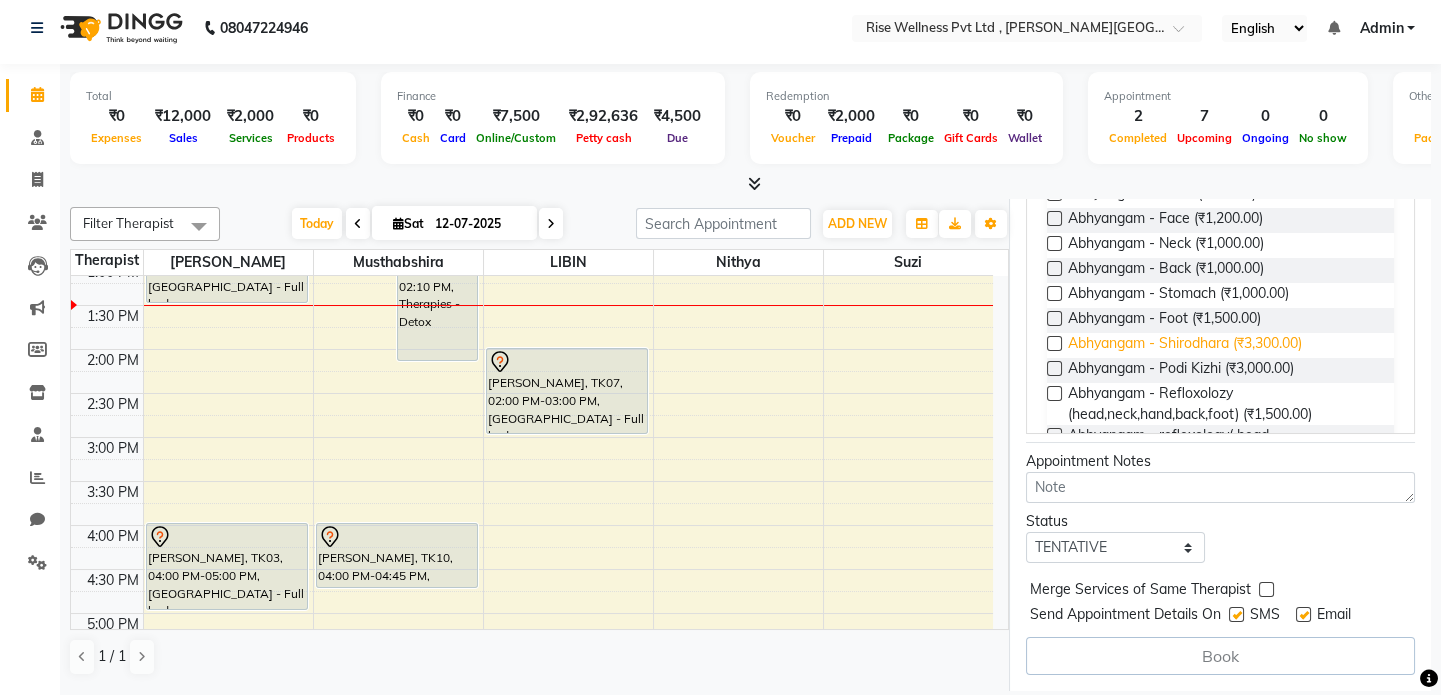 click on "Abhyangam - Shirodhara (₹3,300.00)" at bounding box center (1185, 345) 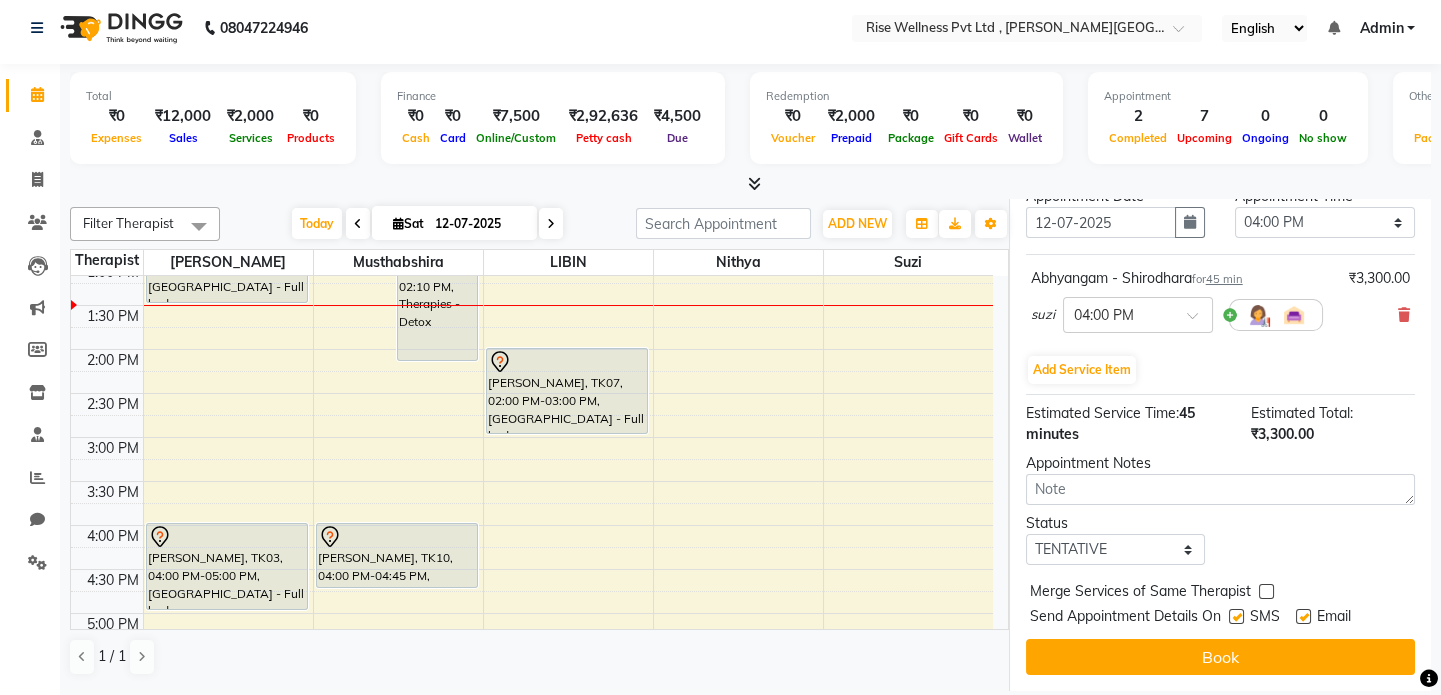 scroll, scrollTop: 396, scrollLeft: 0, axis: vertical 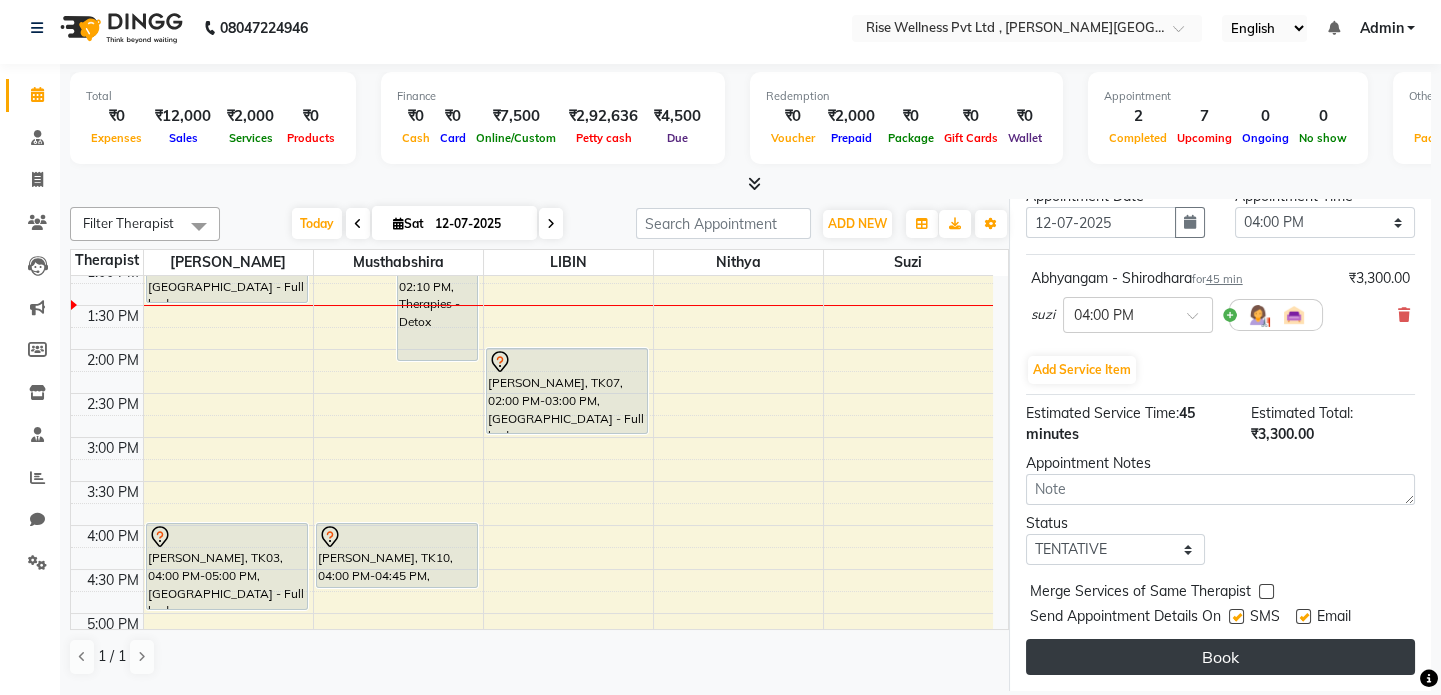 click on "Book" at bounding box center (1220, 657) 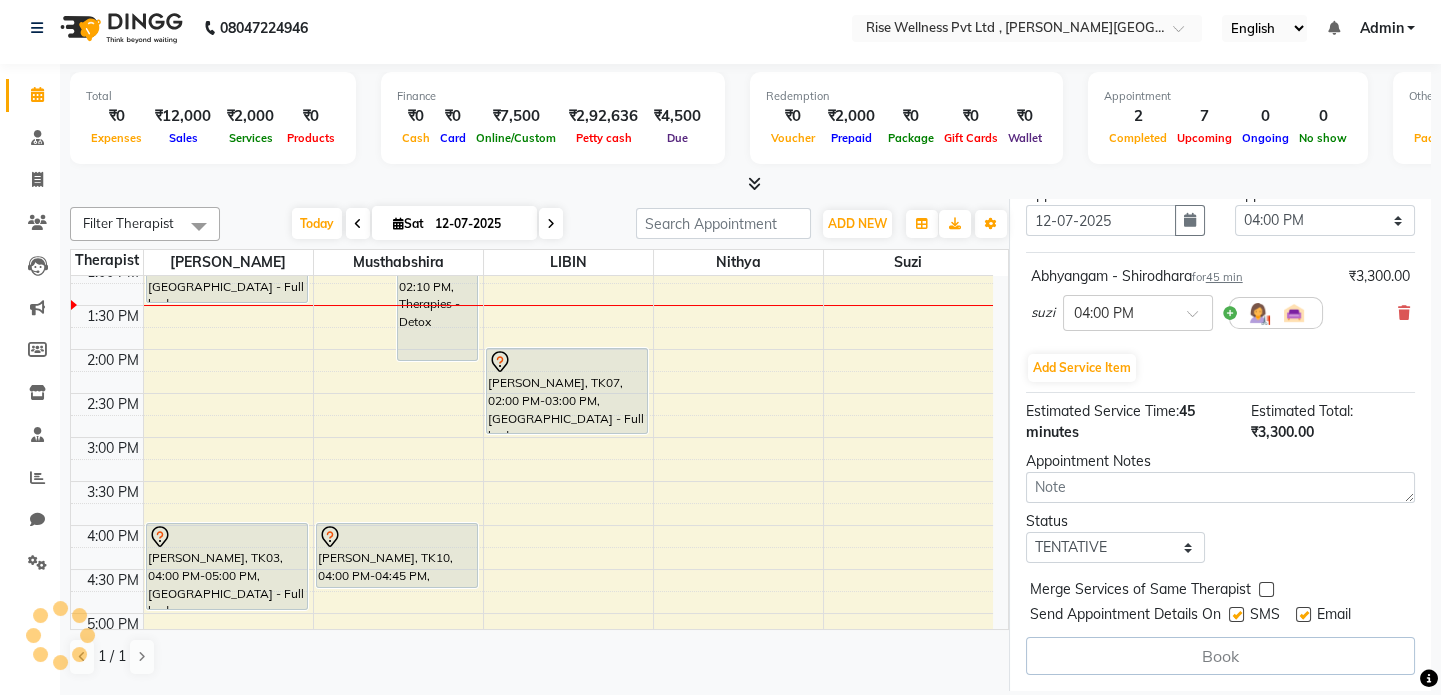 select on "71442" 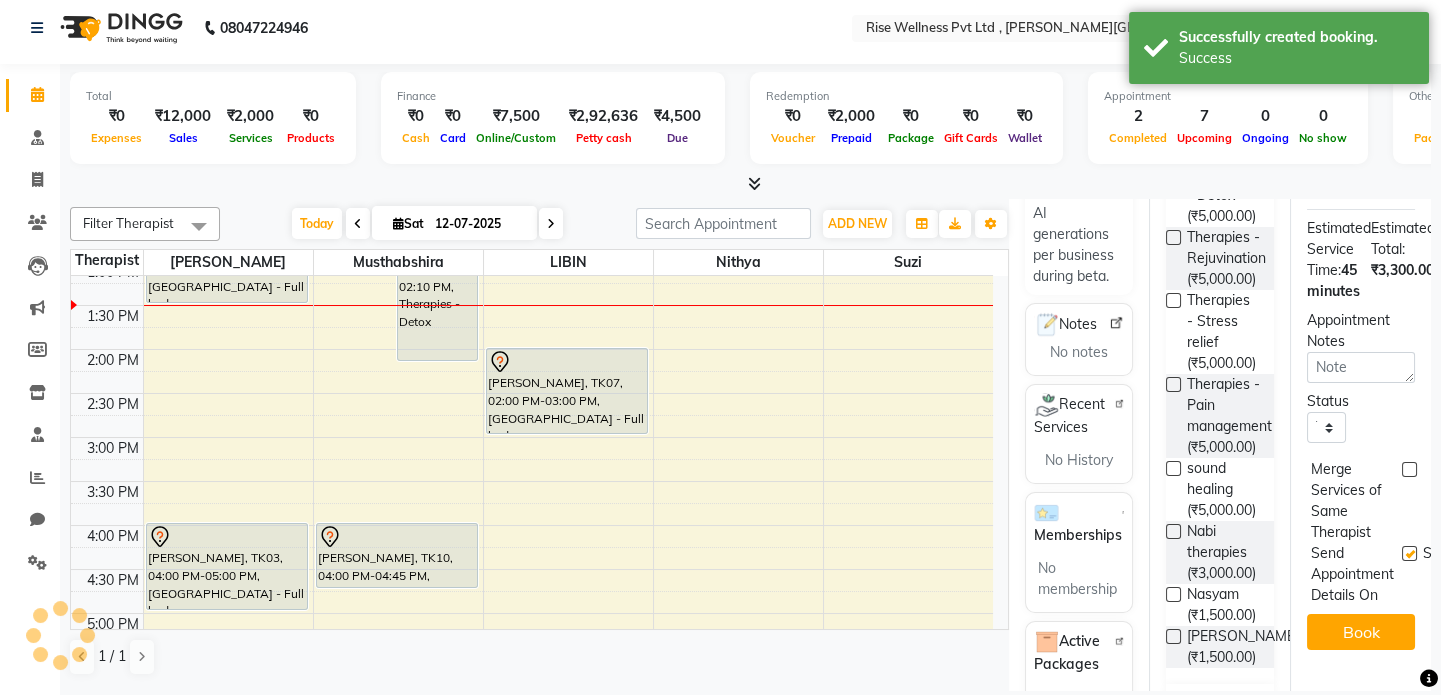 scroll, scrollTop: 0, scrollLeft: 0, axis: both 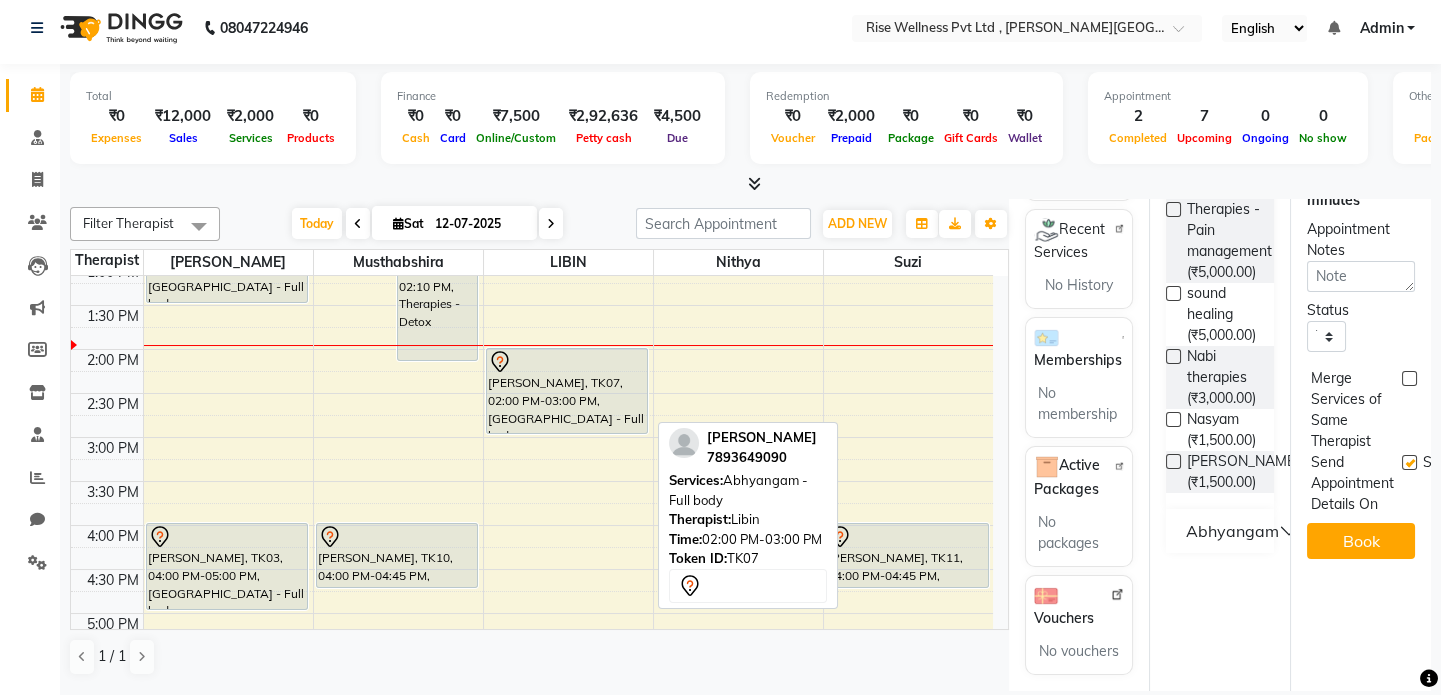 click on "[PERSON_NAME], TK07, 02:00 PM-03:00 PM, [GEOGRAPHIC_DATA] - Full body" at bounding box center (567, 391) 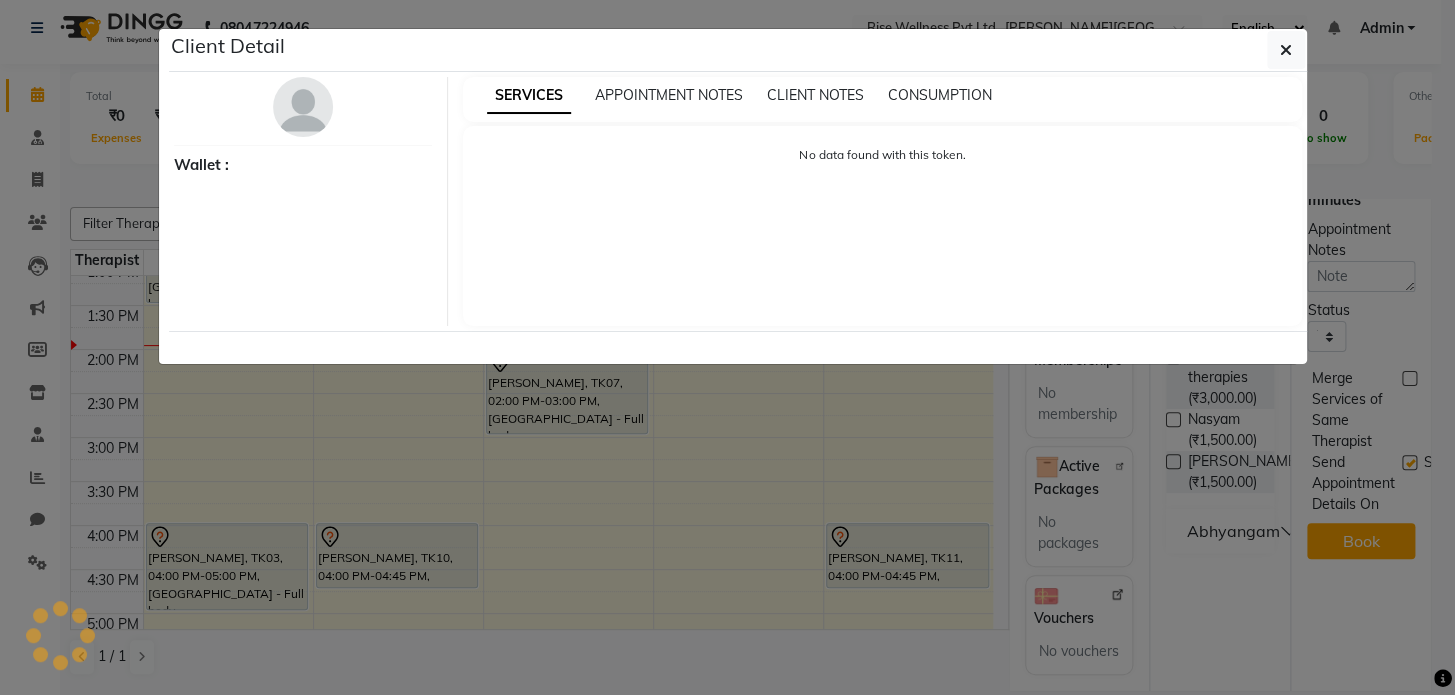 select on "7" 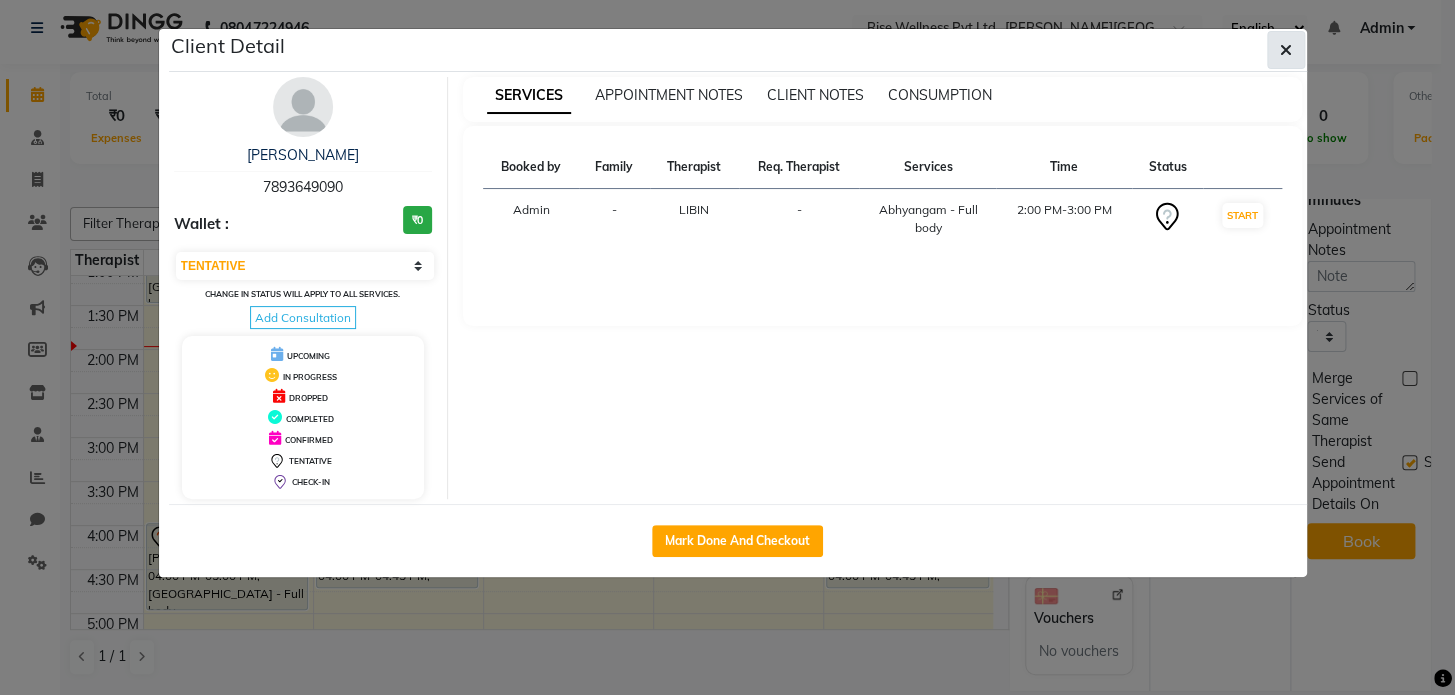 click 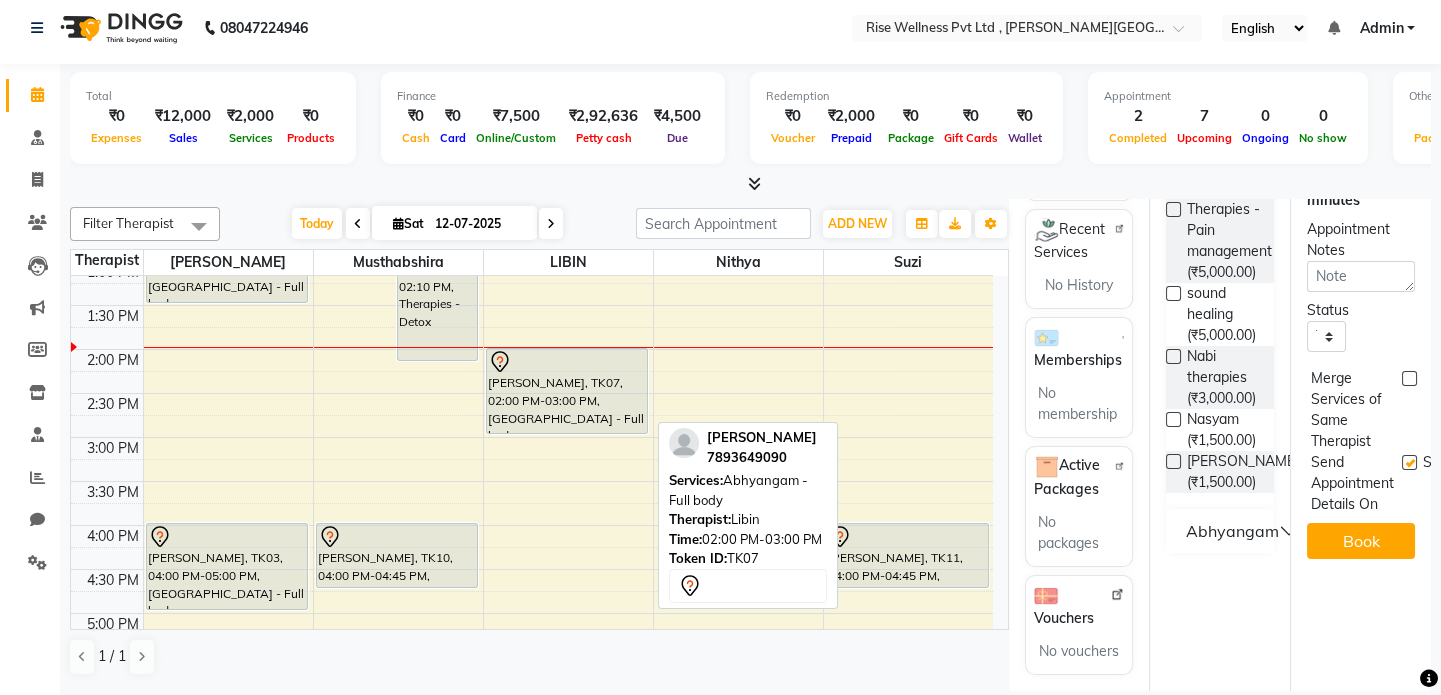 click on "[PERSON_NAME], TK07, 02:00 PM-03:00 PM, [GEOGRAPHIC_DATA] - Full body" at bounding box center [567, 391] 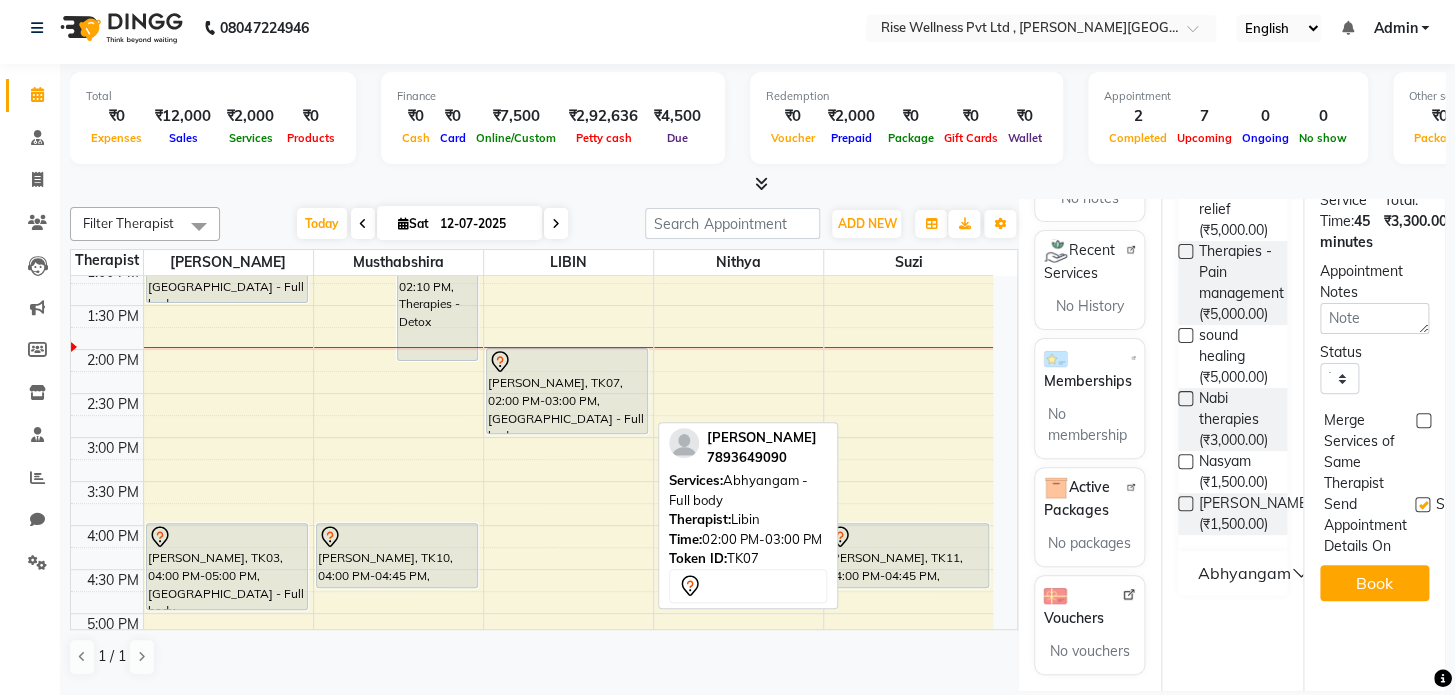 select on "7" 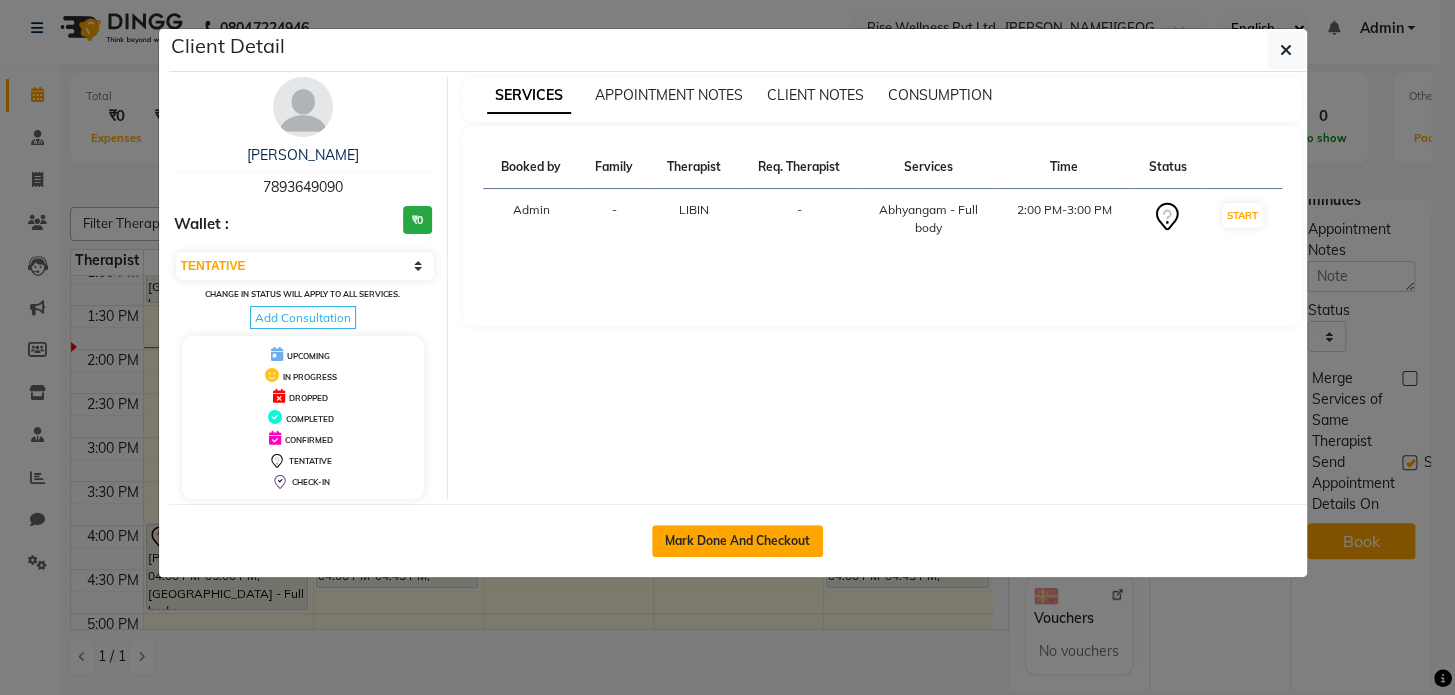 click on "Mark Done And Checkout" 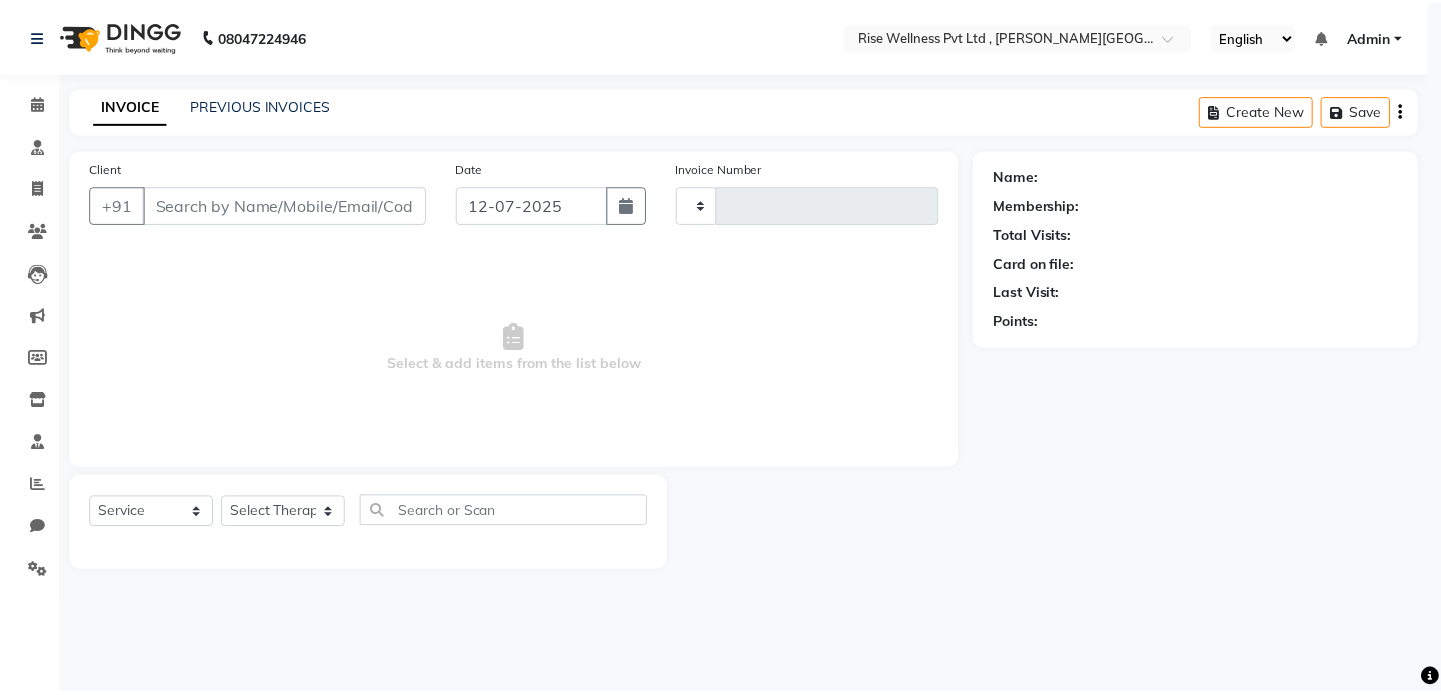 scroll, scrollTop: 0, scrollLeft: 0, axis: both 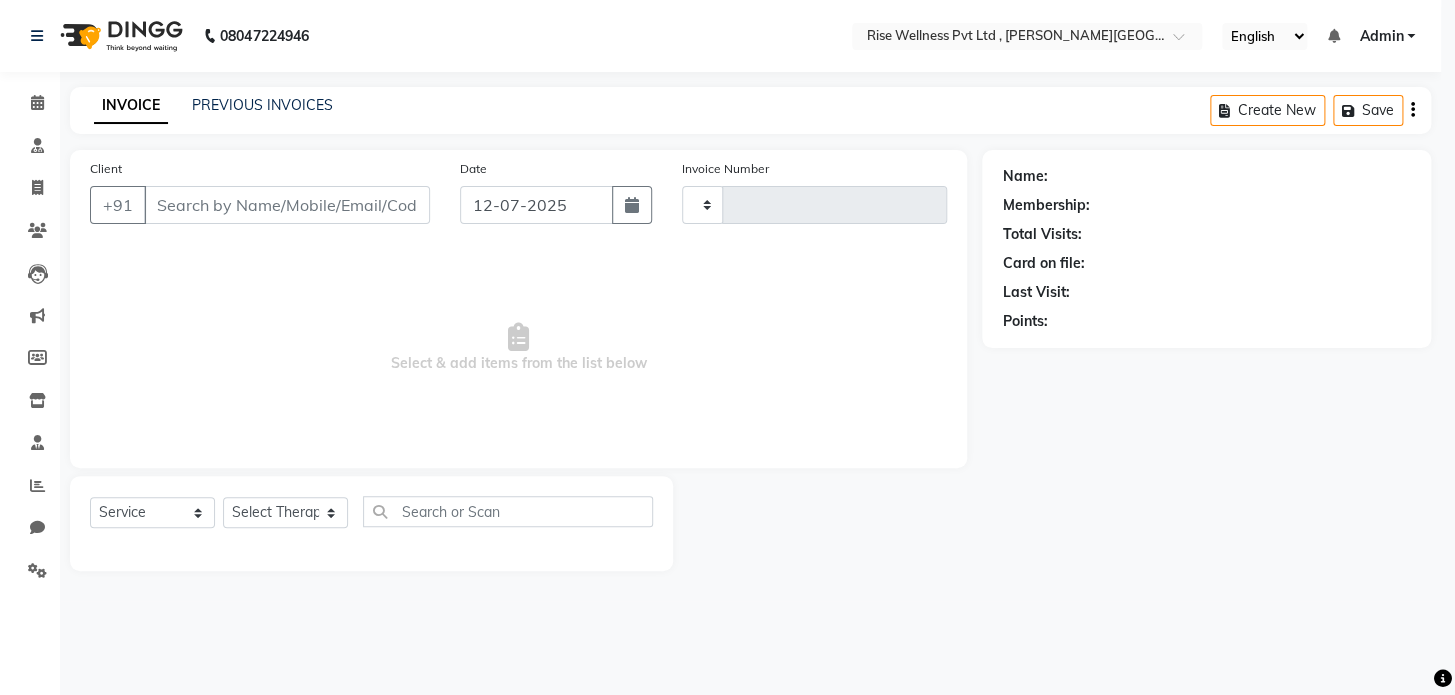 type on "0597" 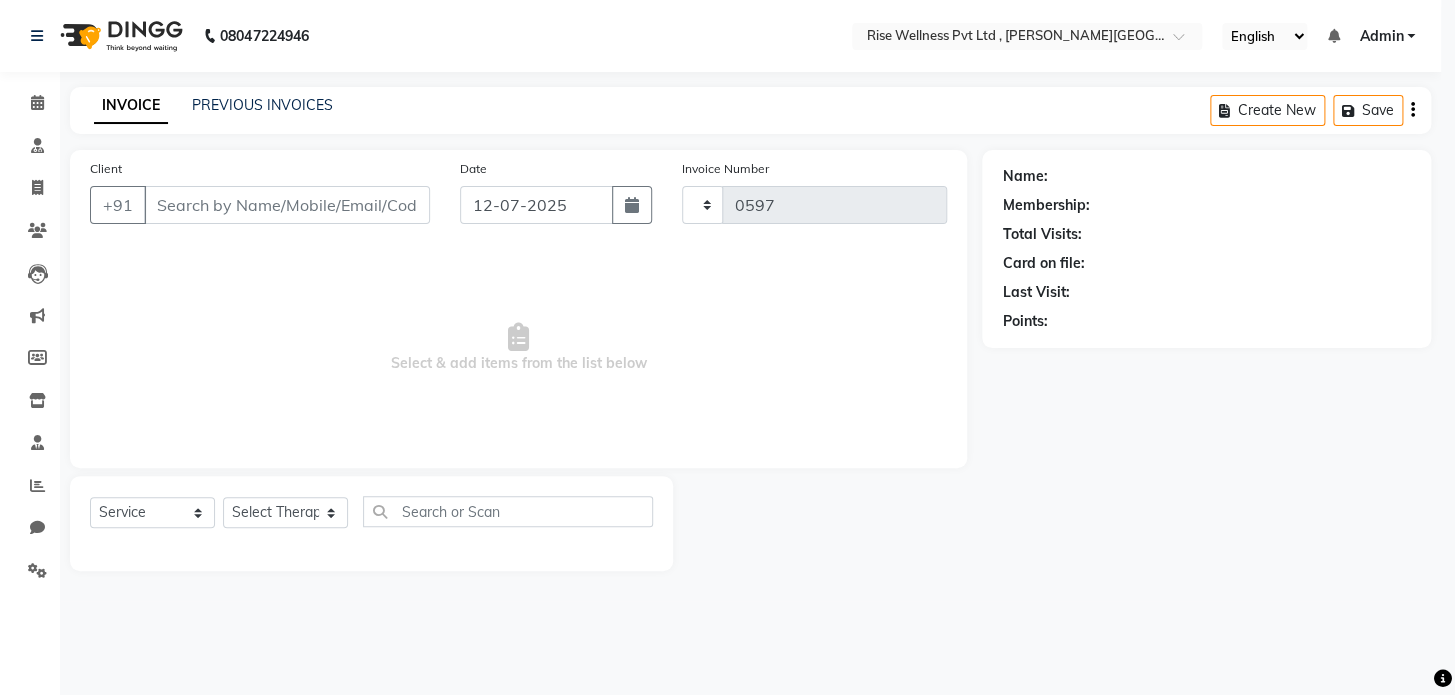 select on "3" 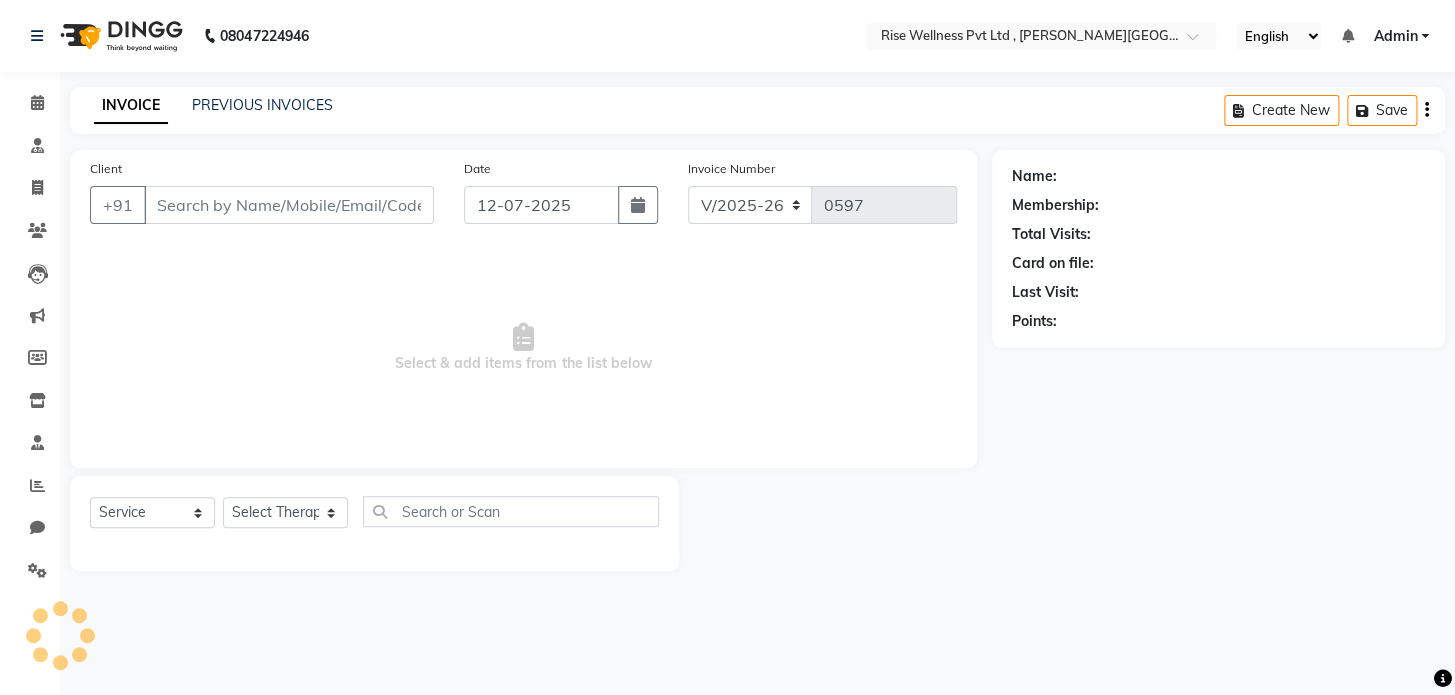 select on "V" 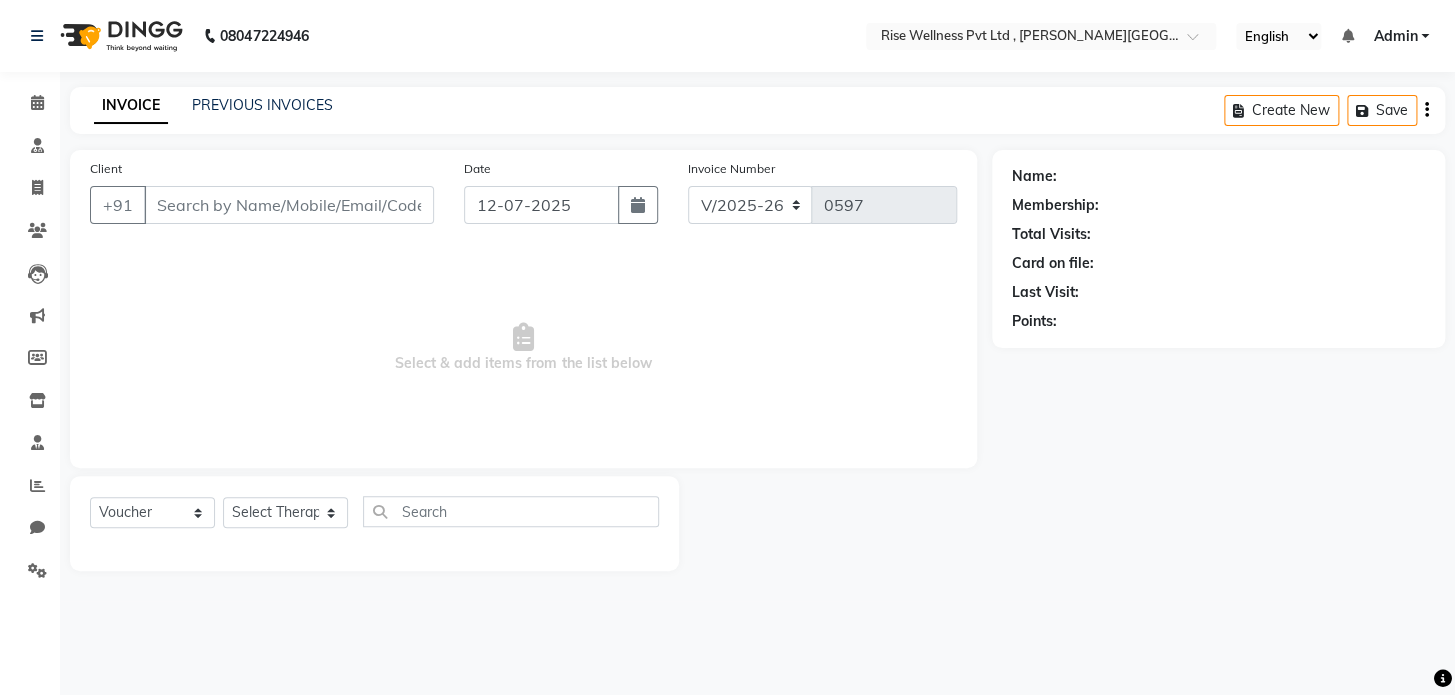 type on "7893649090" 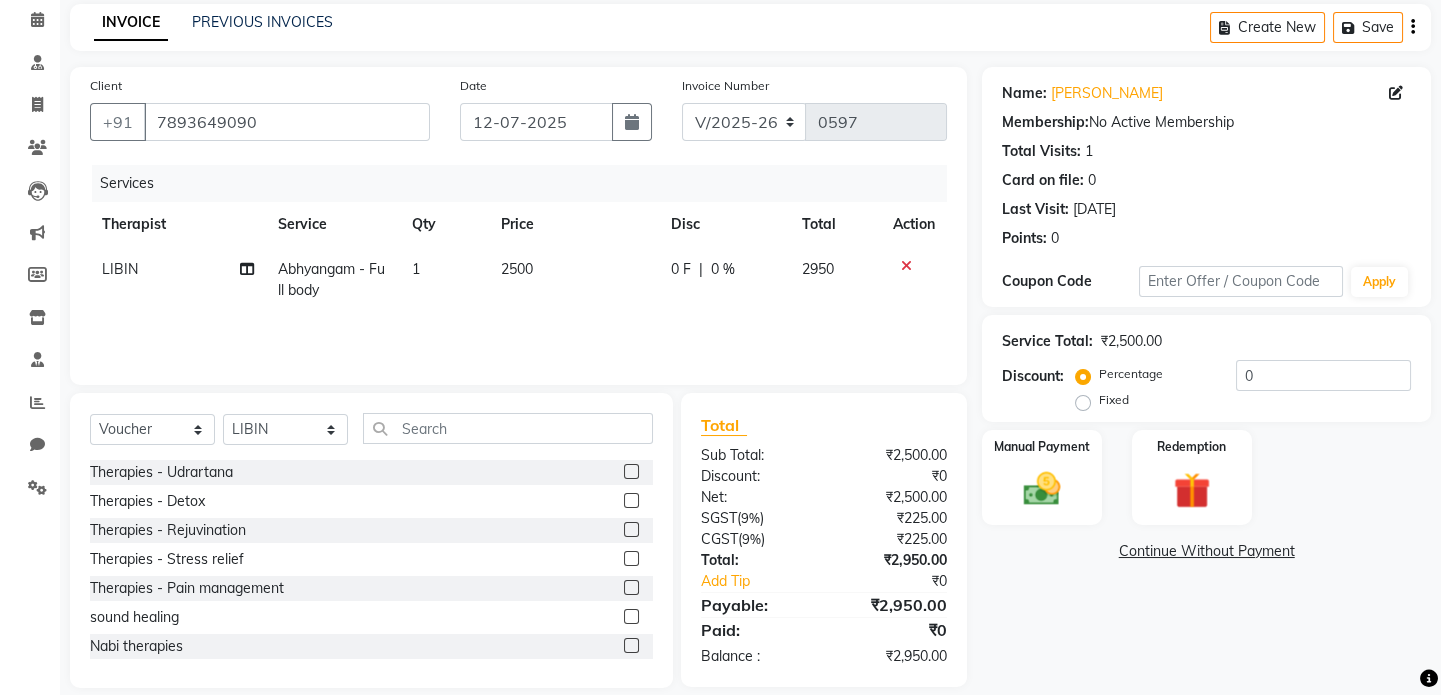 scroll, scrollTop: 106, scrollLeft: 0, axis: vertical 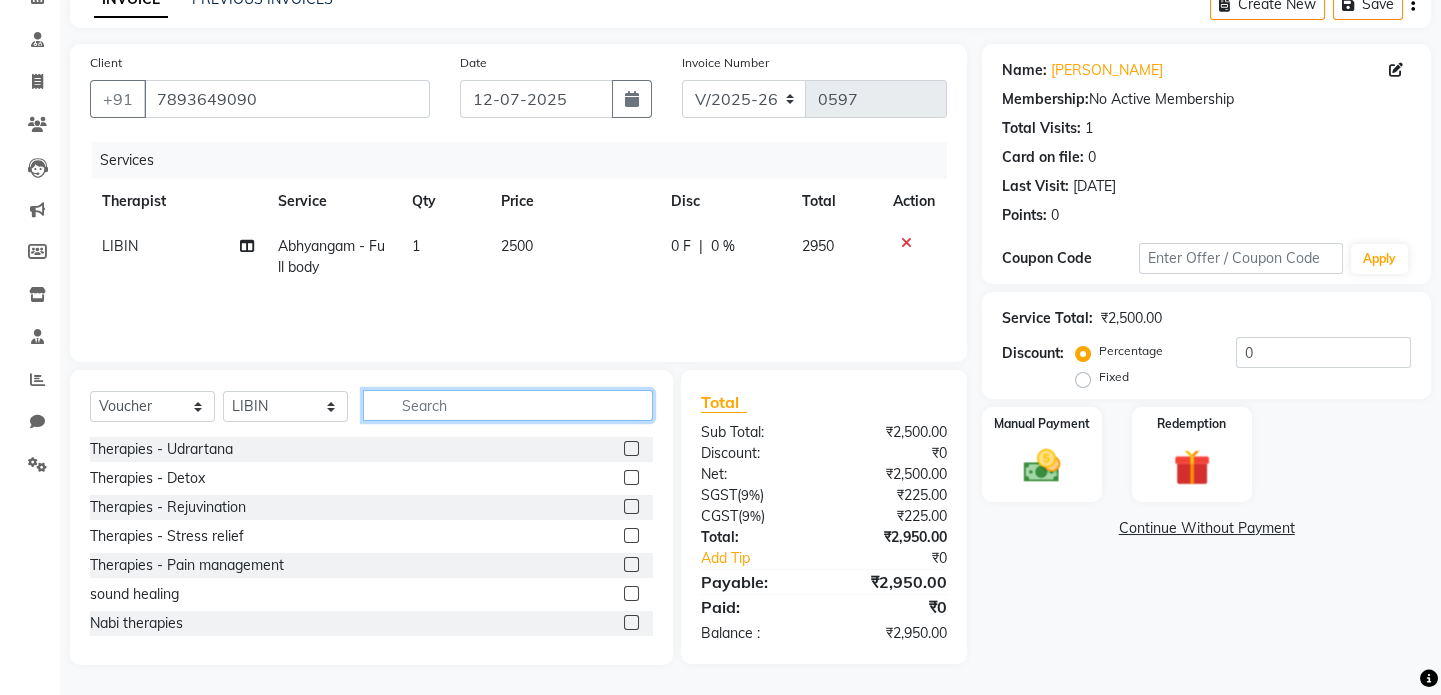 click 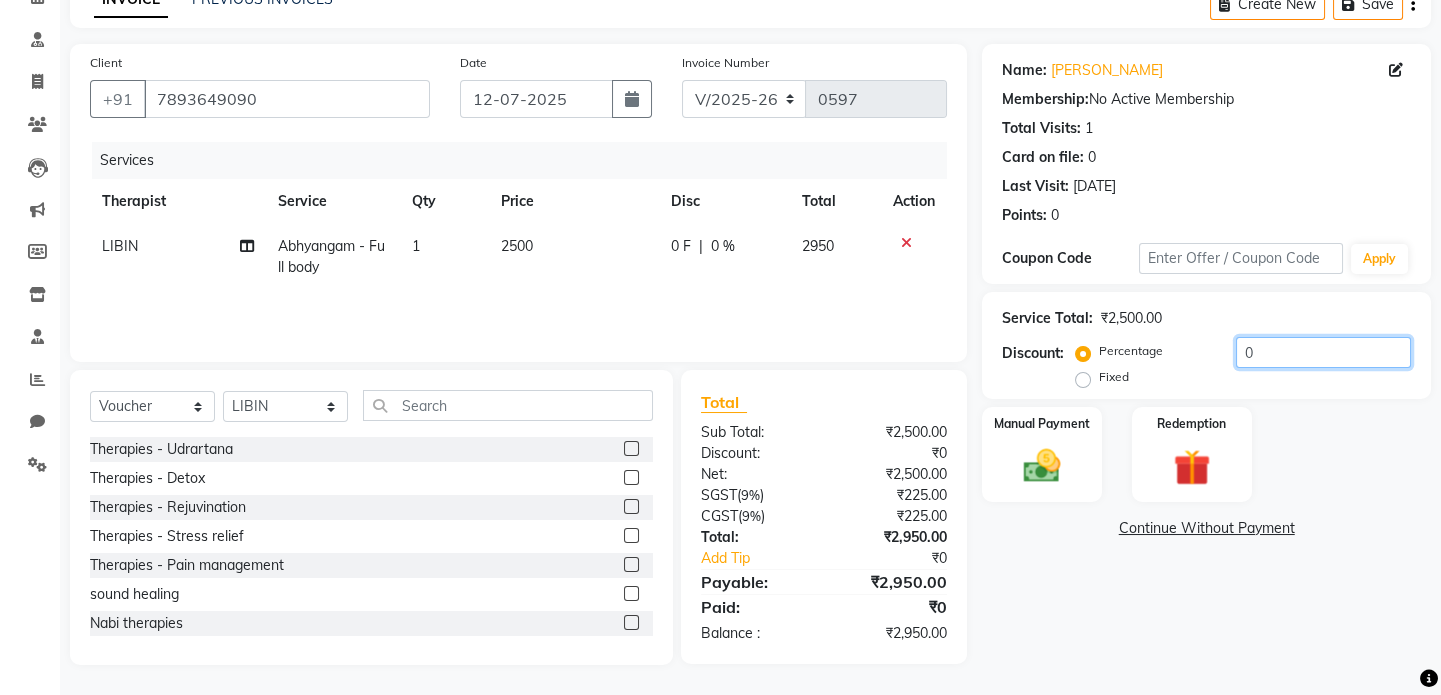 click on "0" 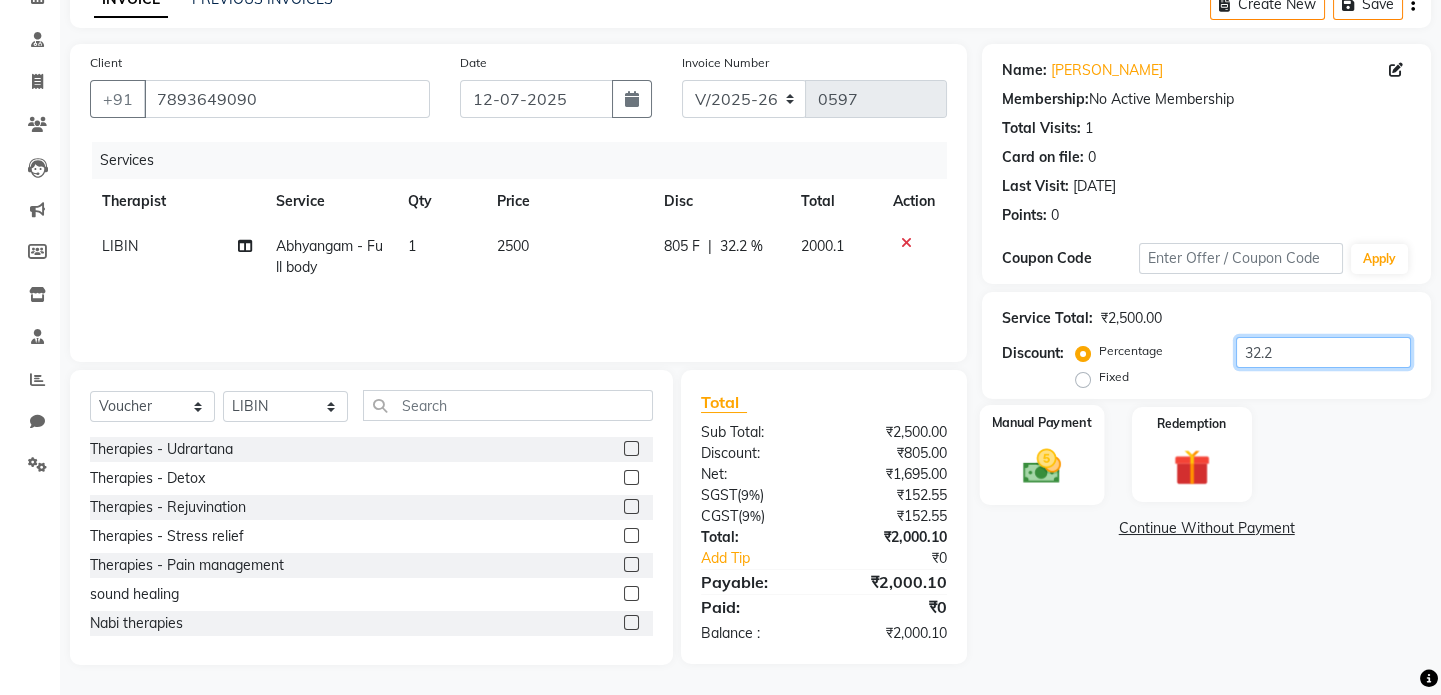type on "32.2" 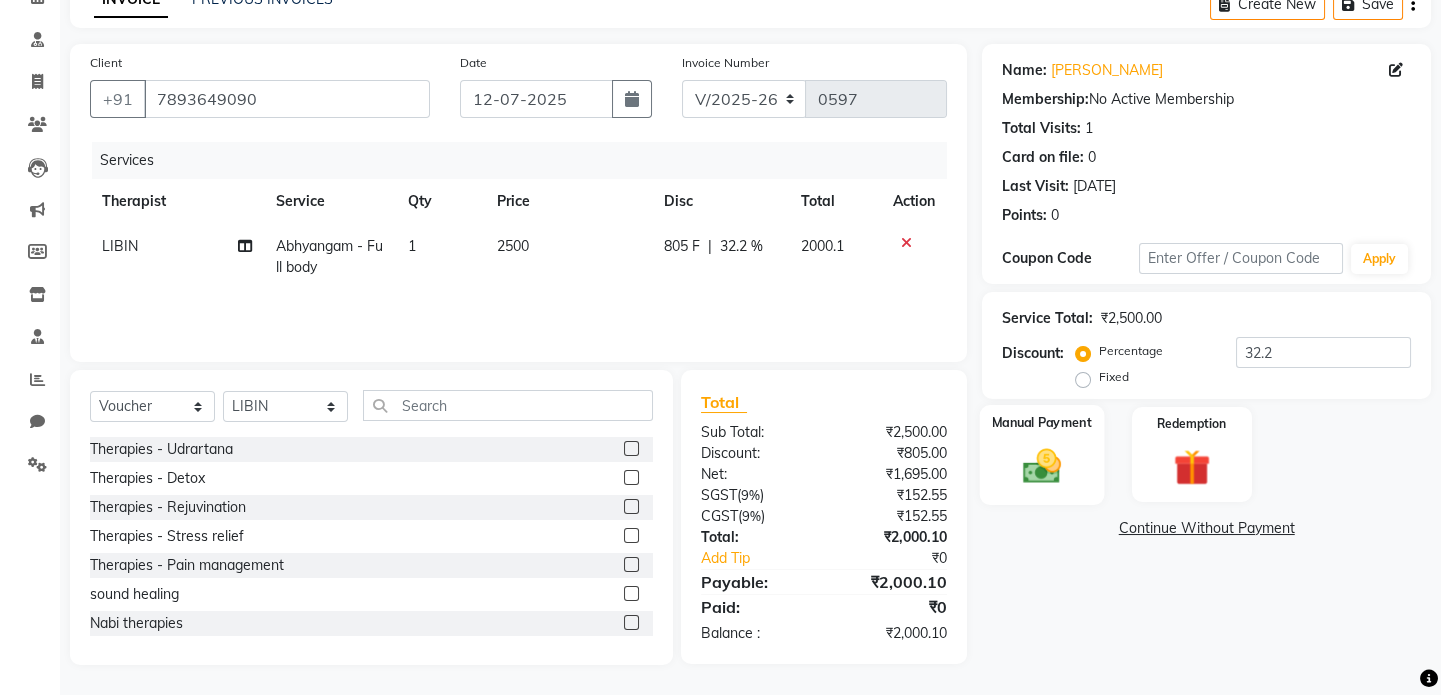 click on "Manual Payment" 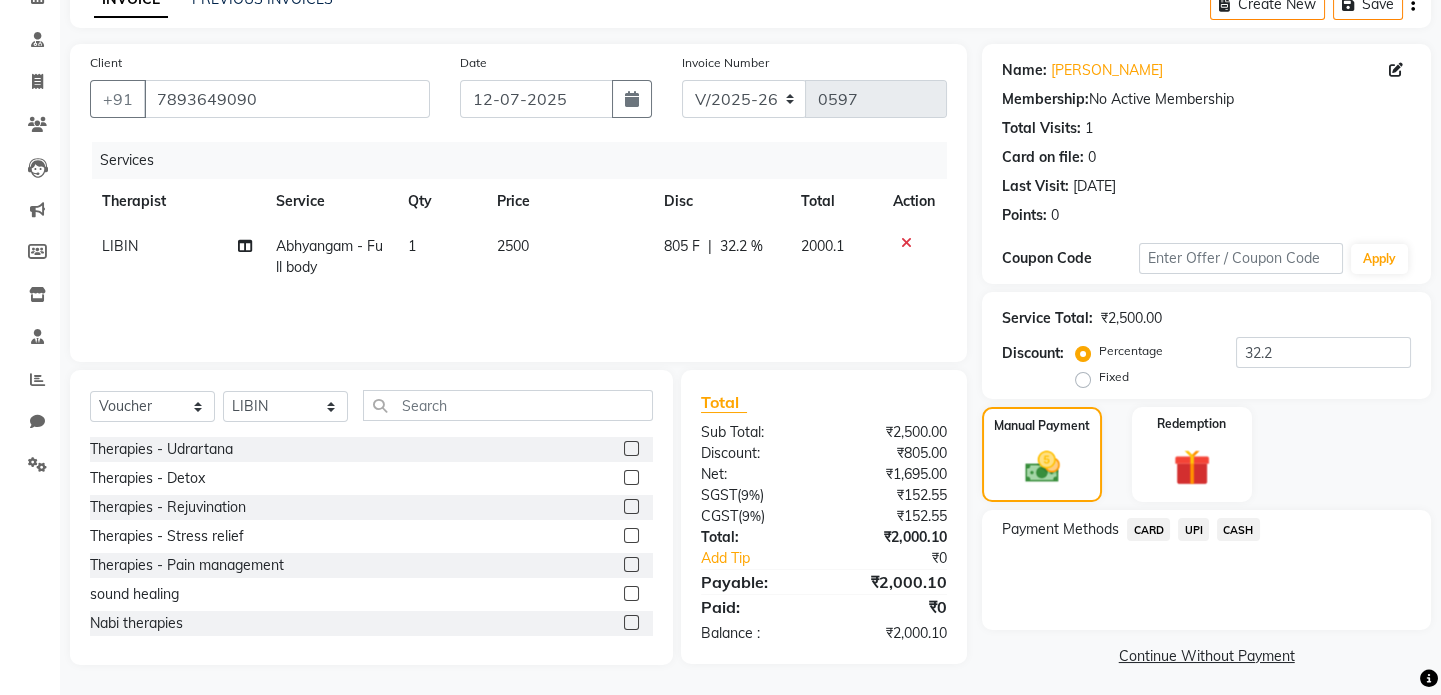 click on "UPI" 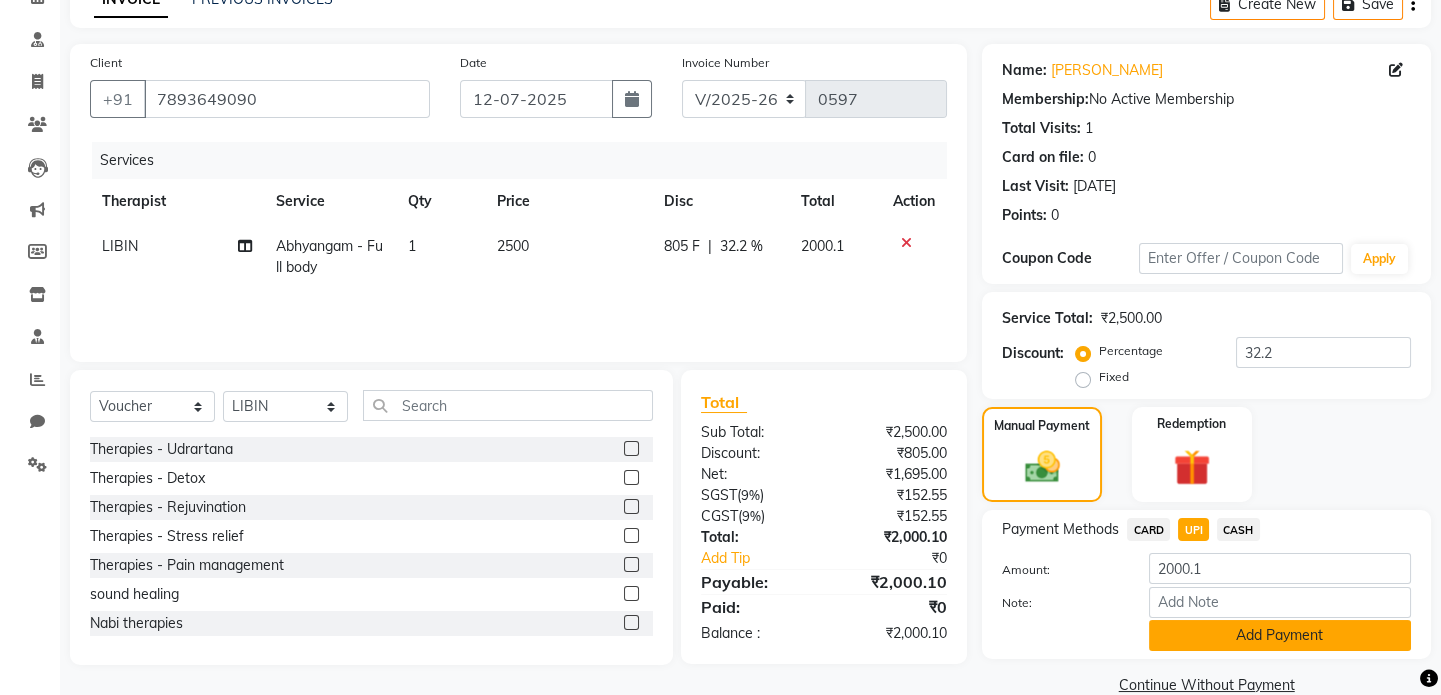 click on "Add Payment" 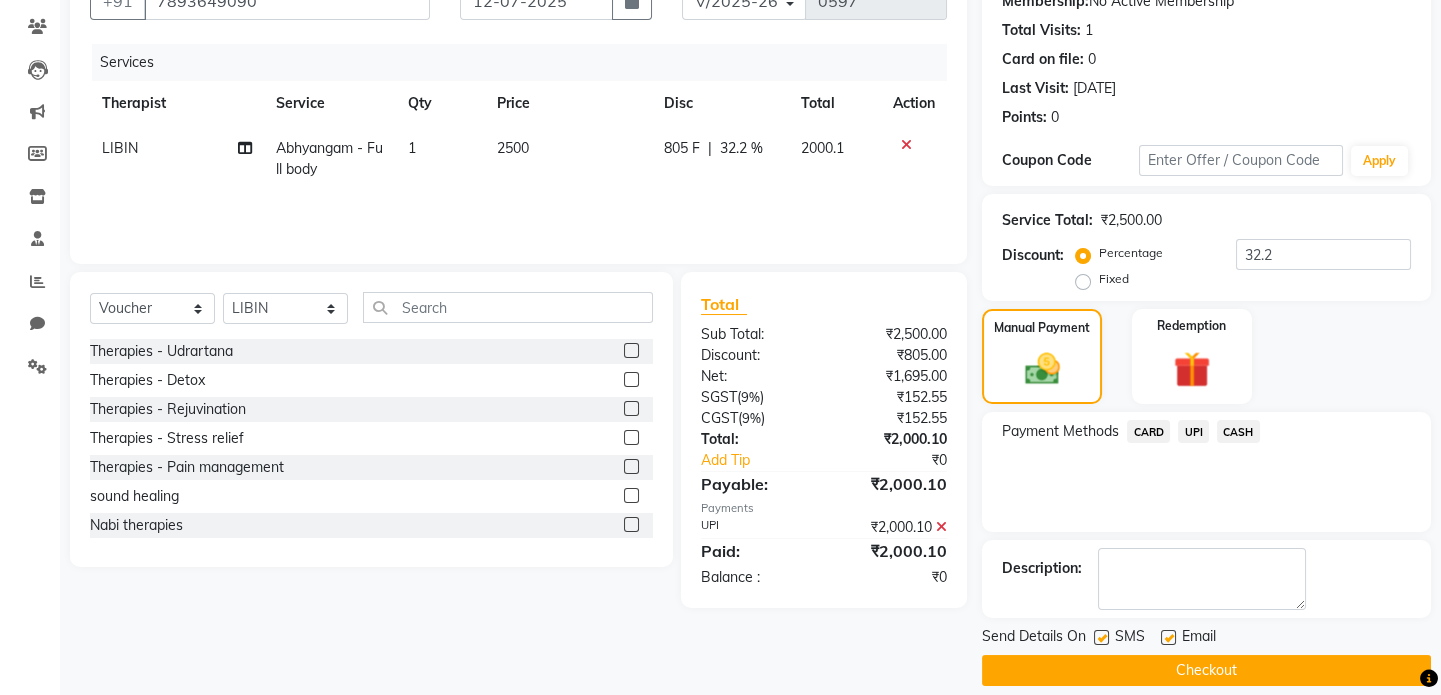 scroll, scrollTop: 223, scrollLeft: 0, axis: vertical 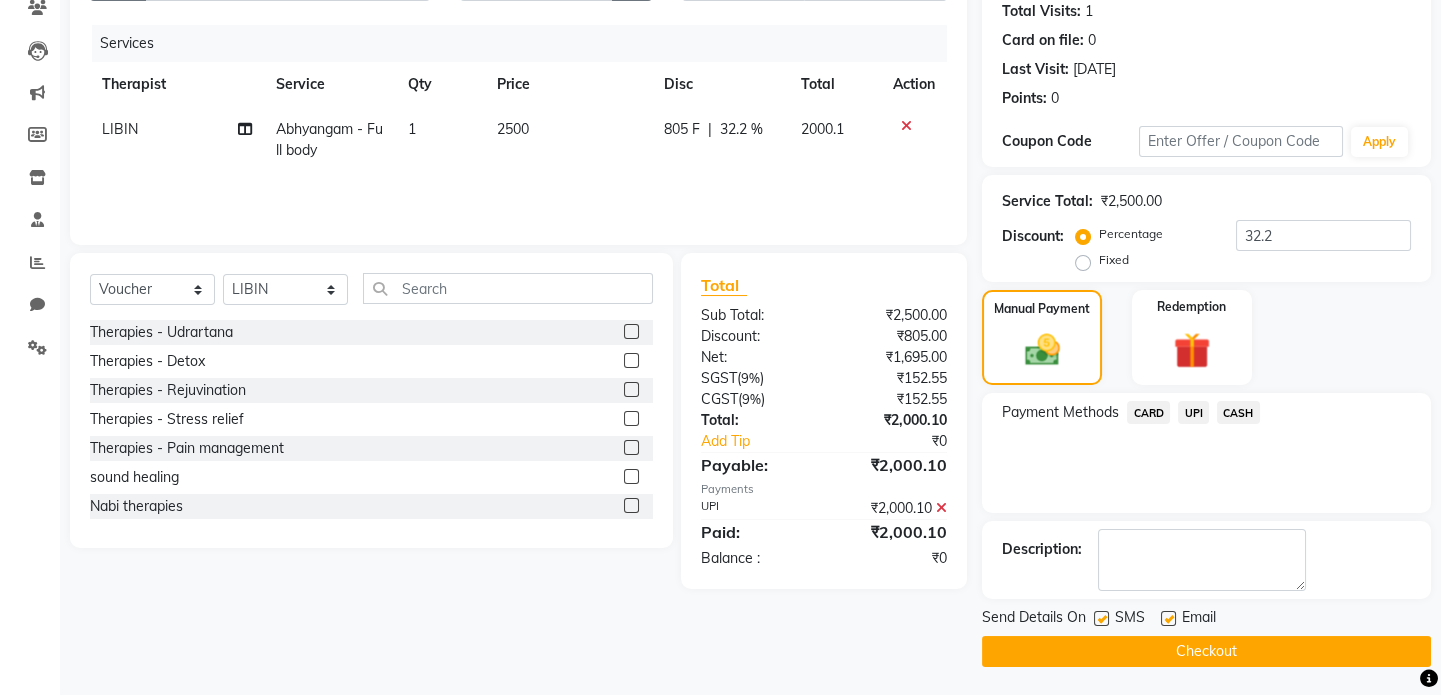 click on "Checkout" 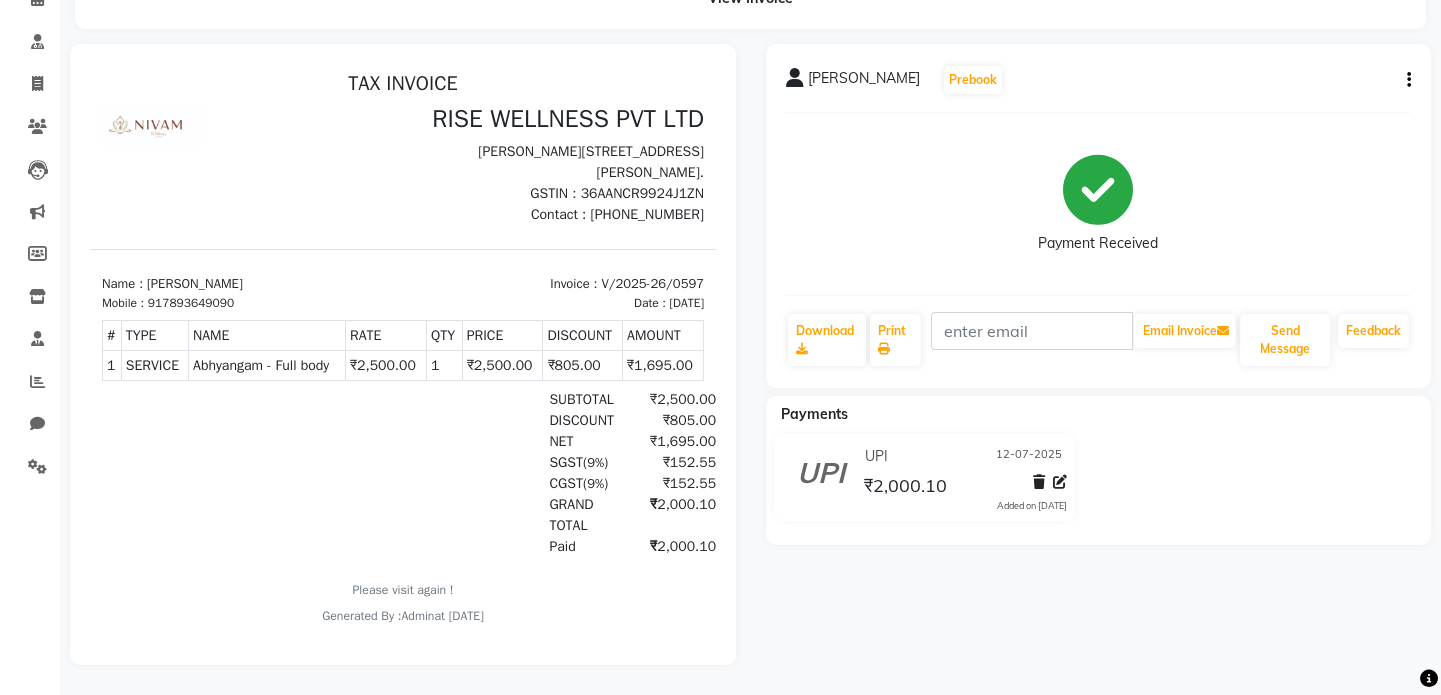 scroll, scrollTop: 15, scrollLeft: 0, axis: vertical 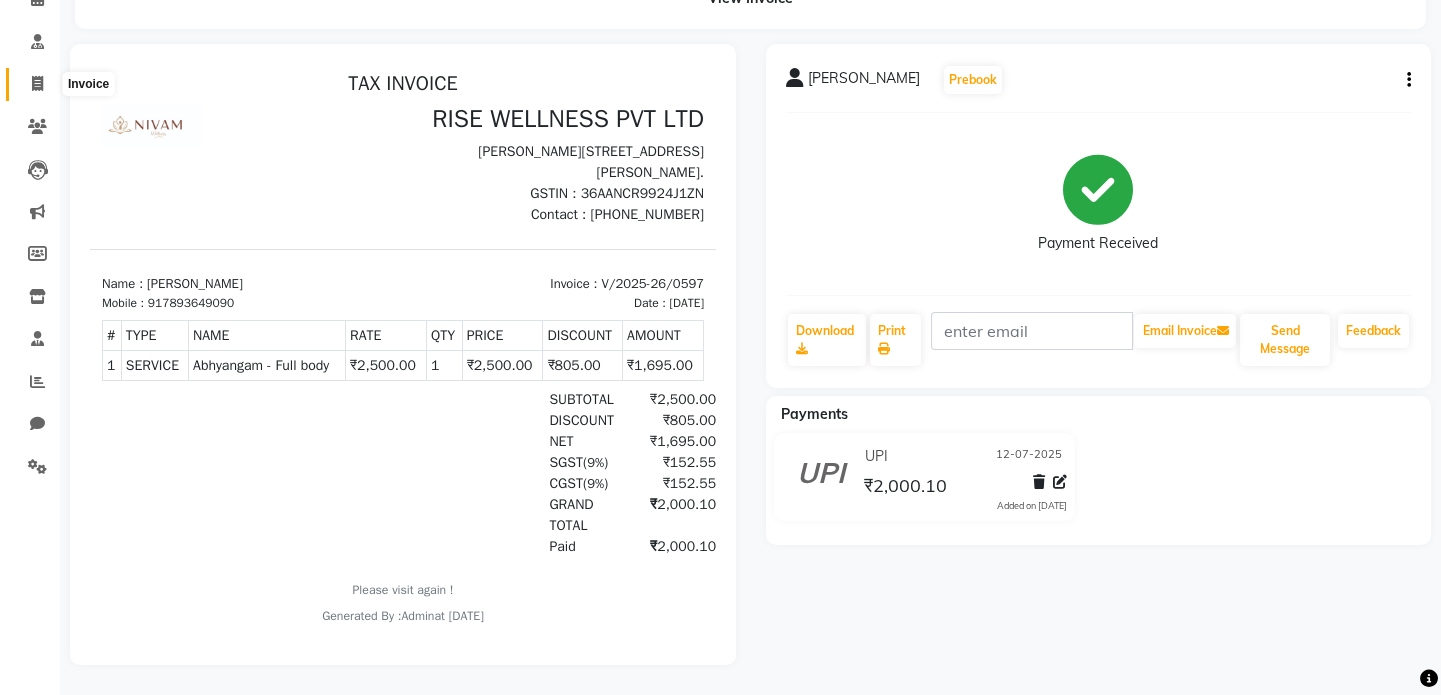 click 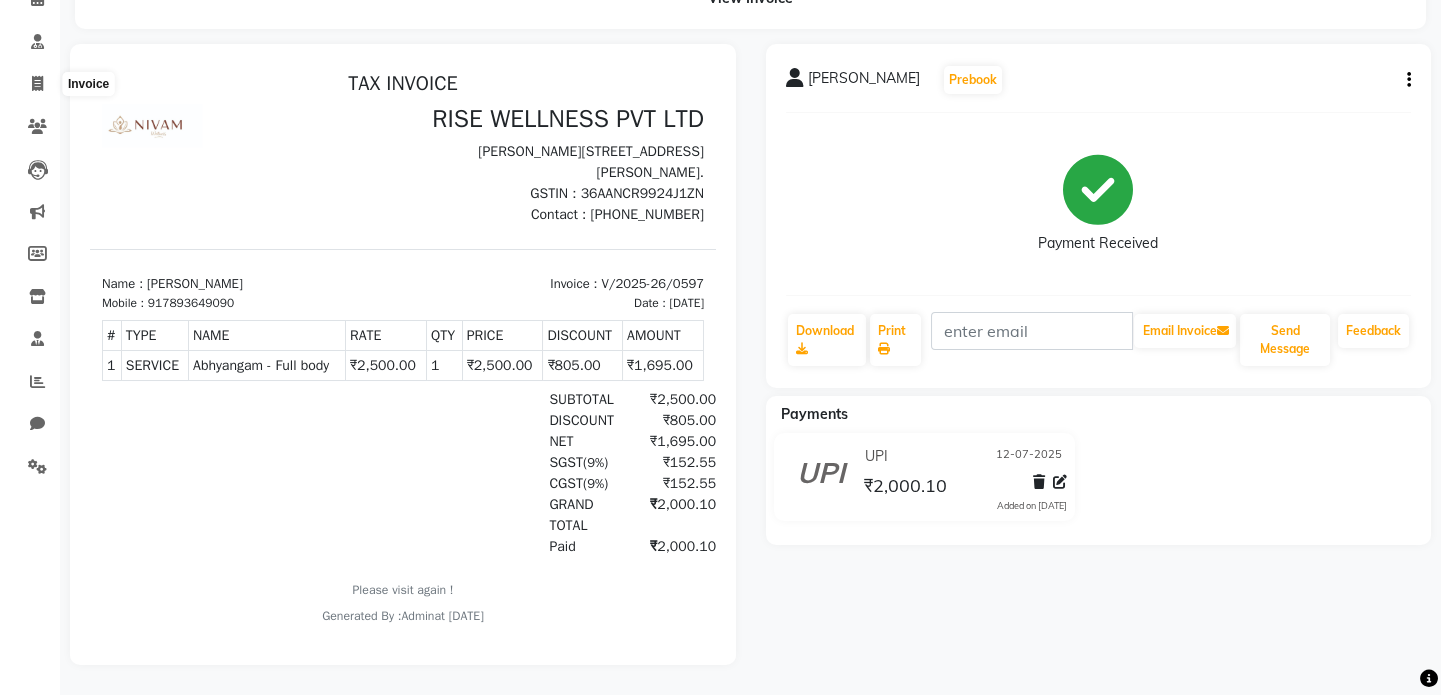select on "service" 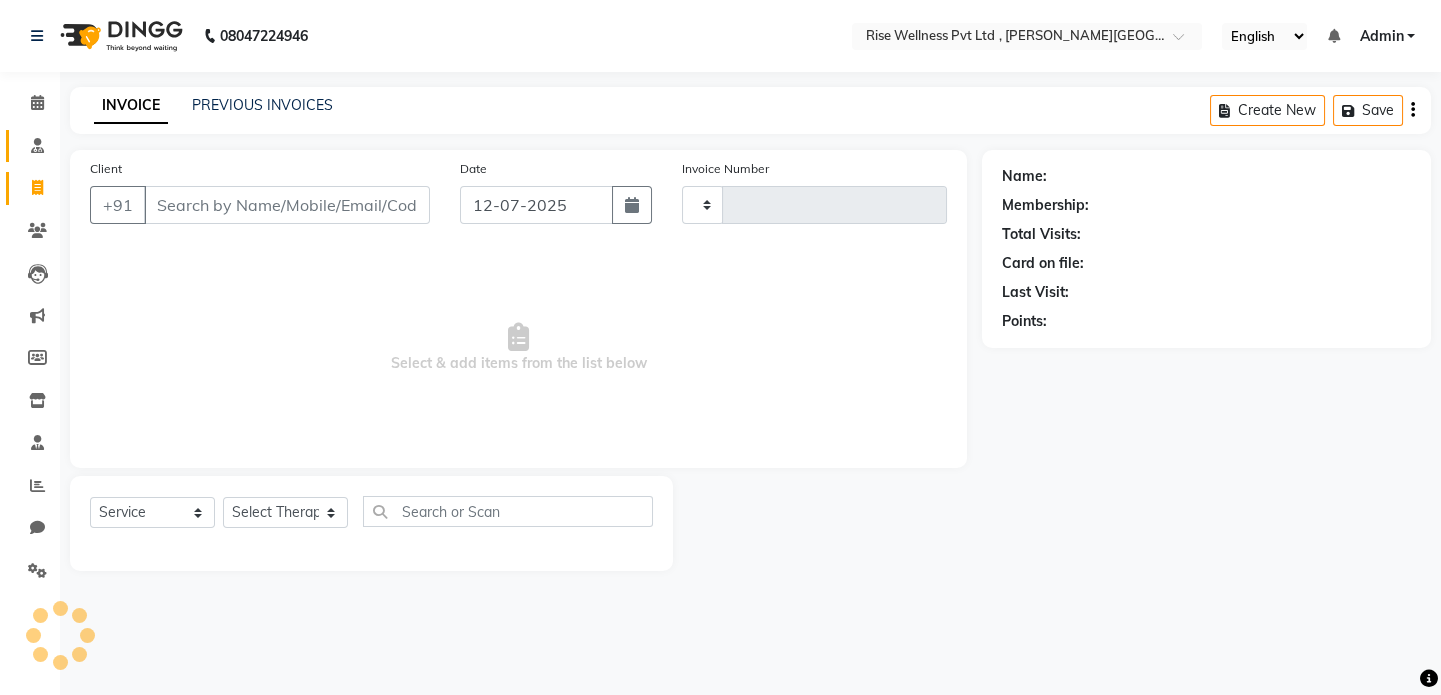 scroll, scrollTop: 0, scrollLeft: 0, axis: both 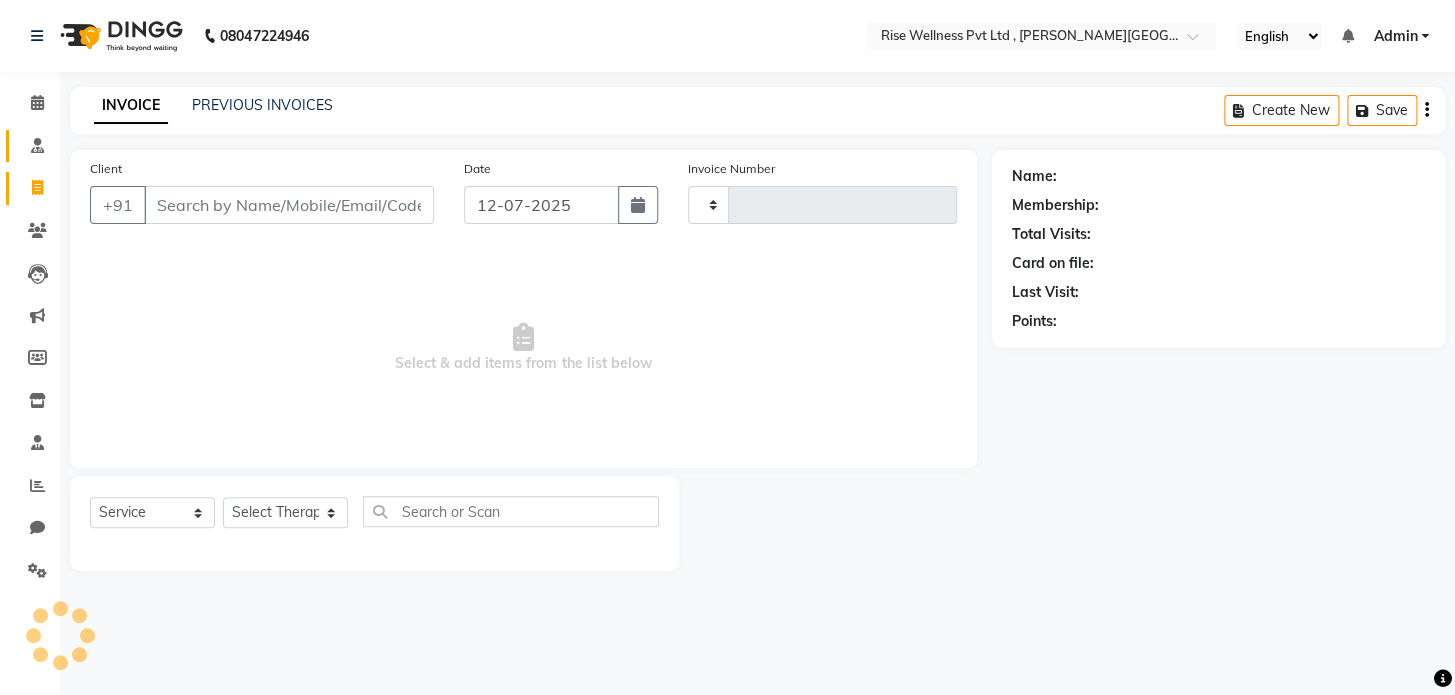 type on "0598" 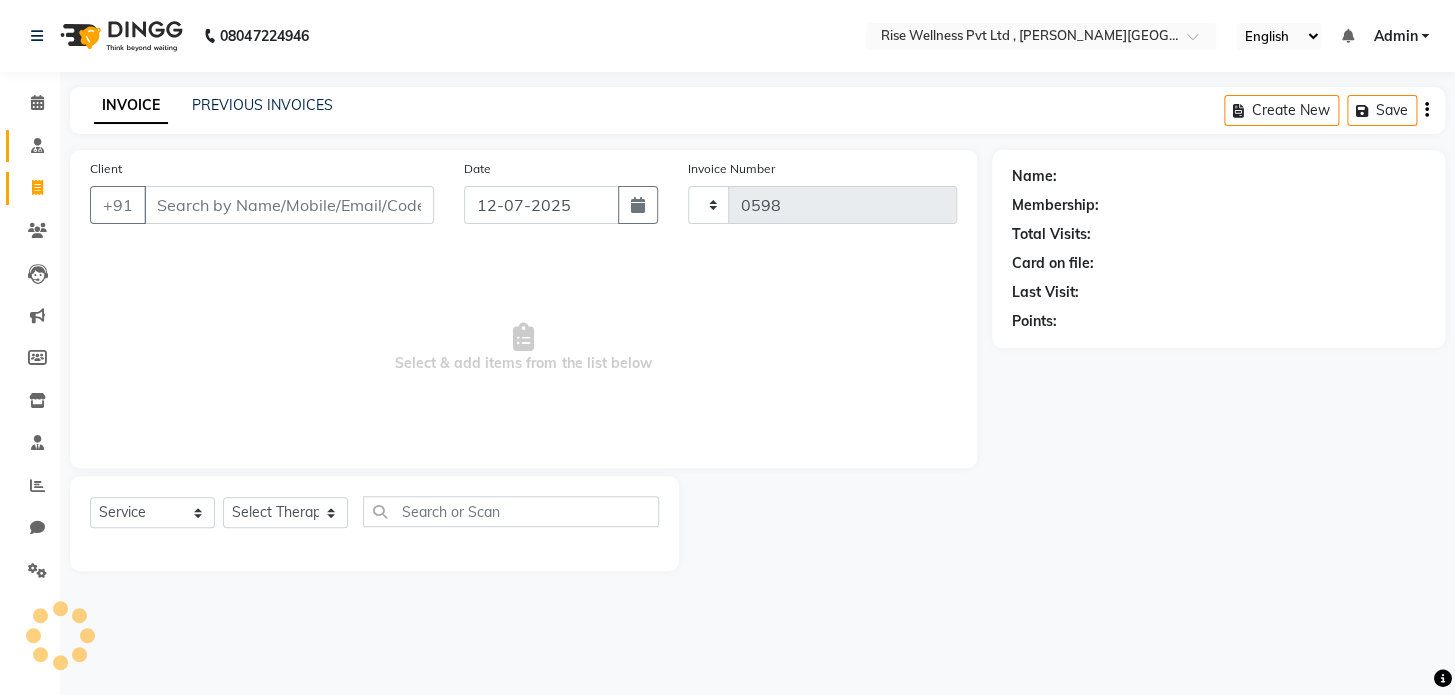 select on "7497" 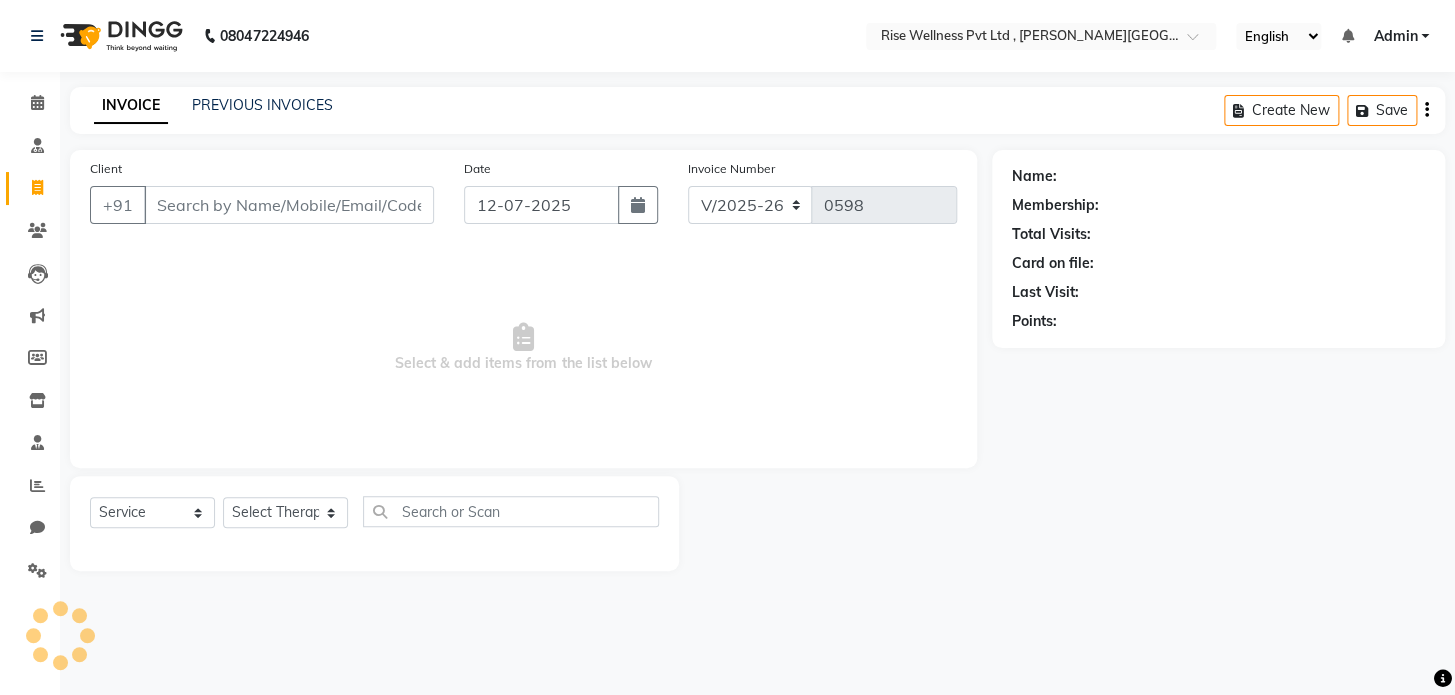 select on "V" 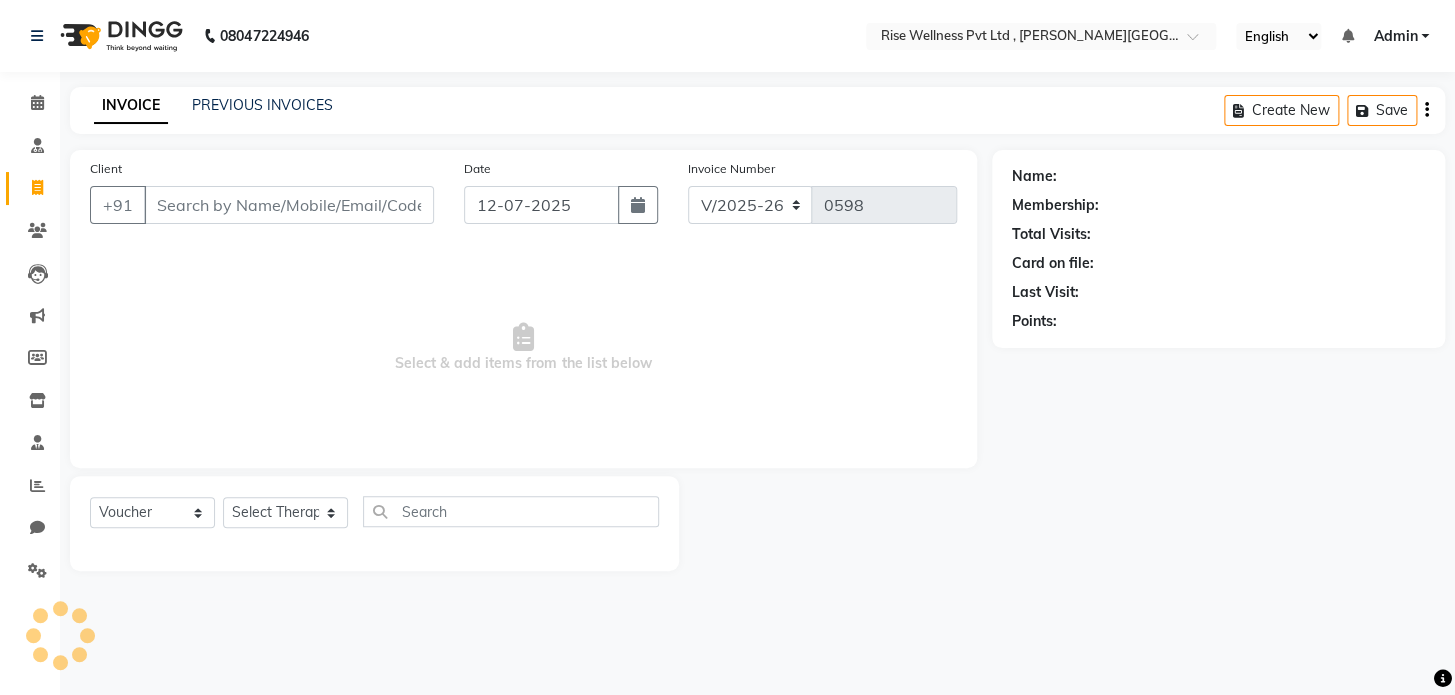 click on "Client" at bounding box center (289, 205) 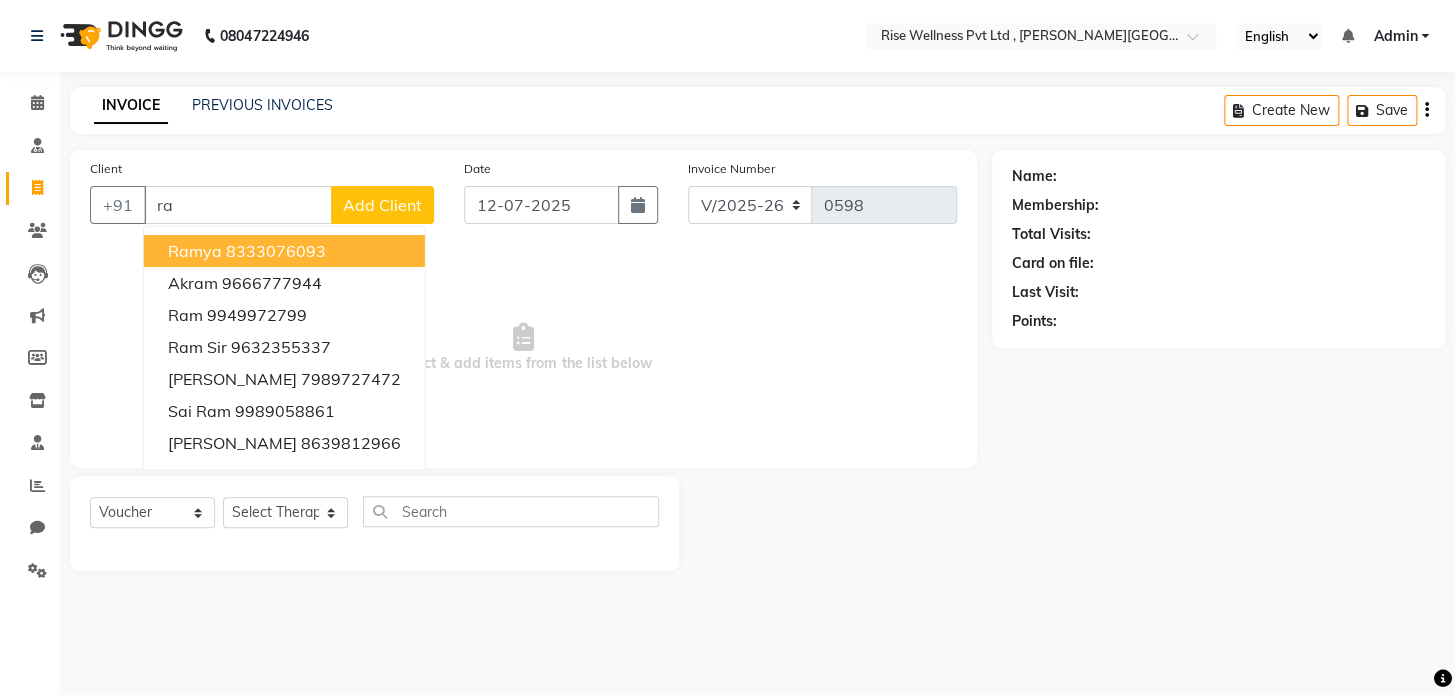 type on "r" 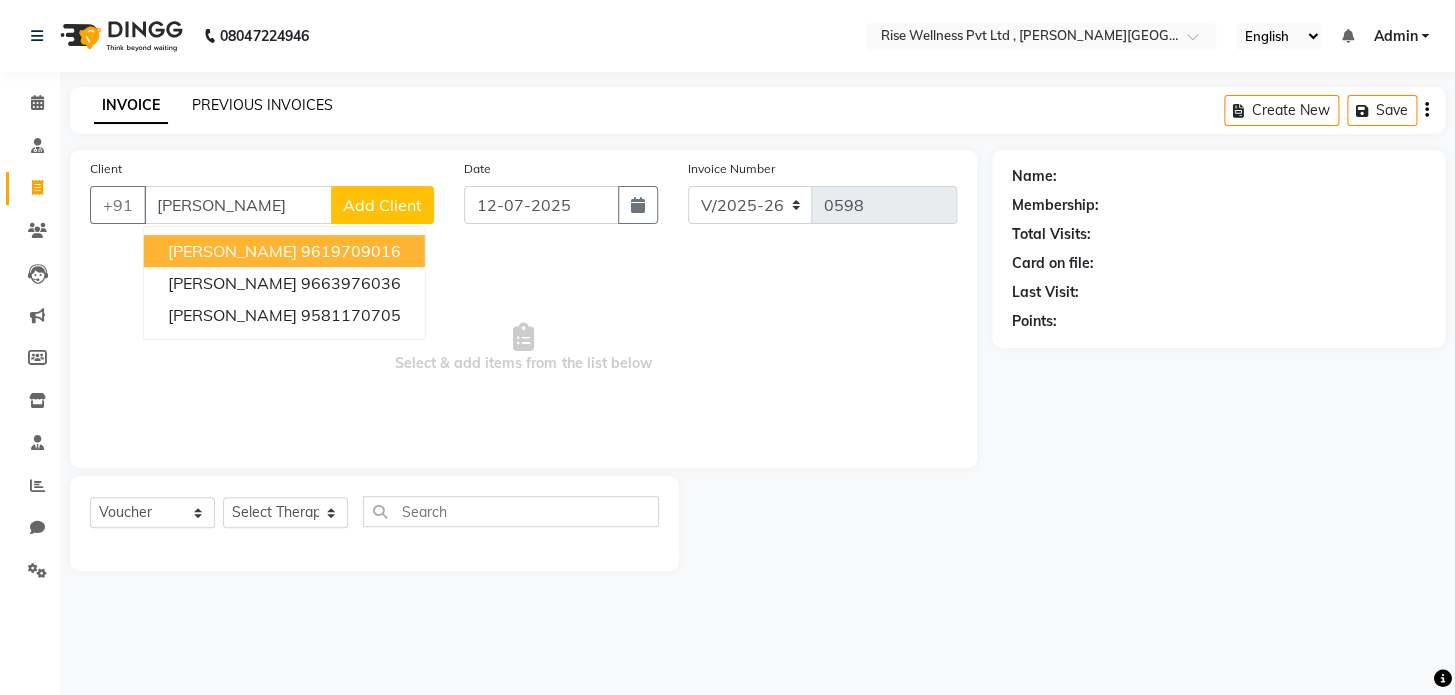 type on "amit" 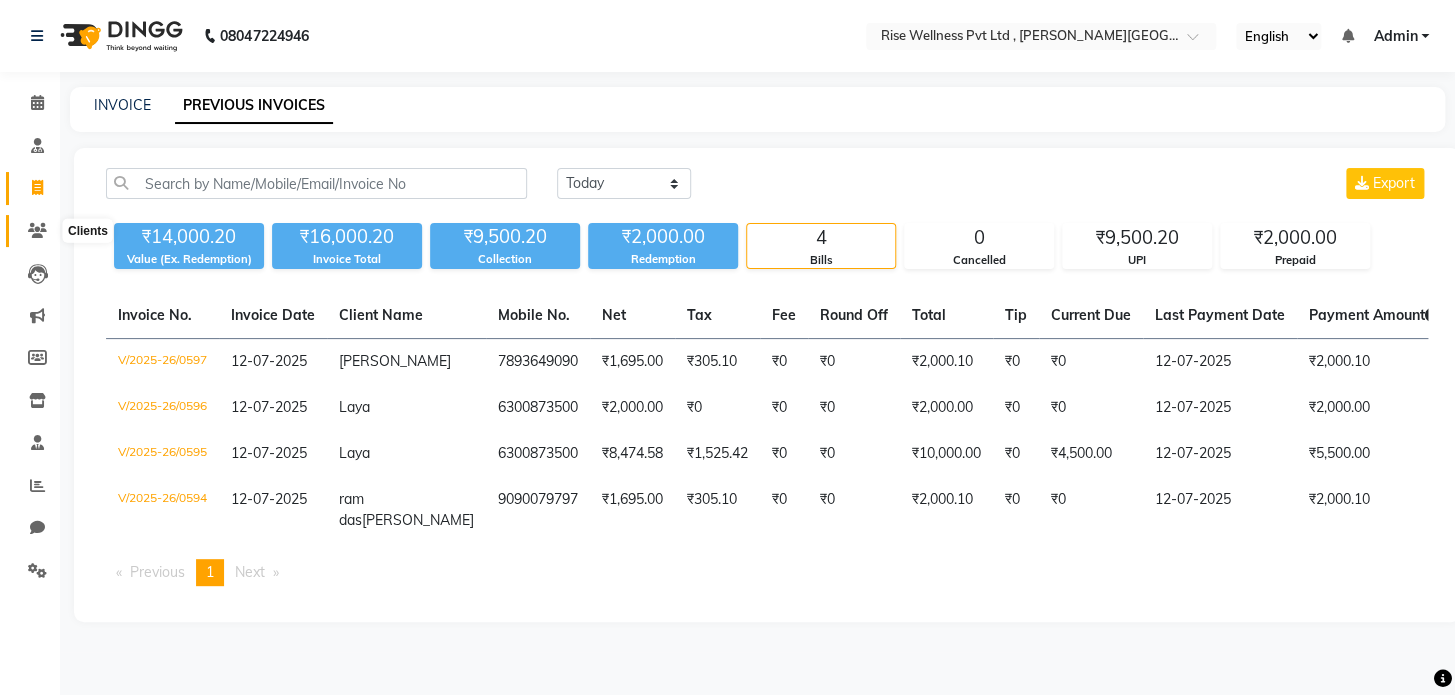 click 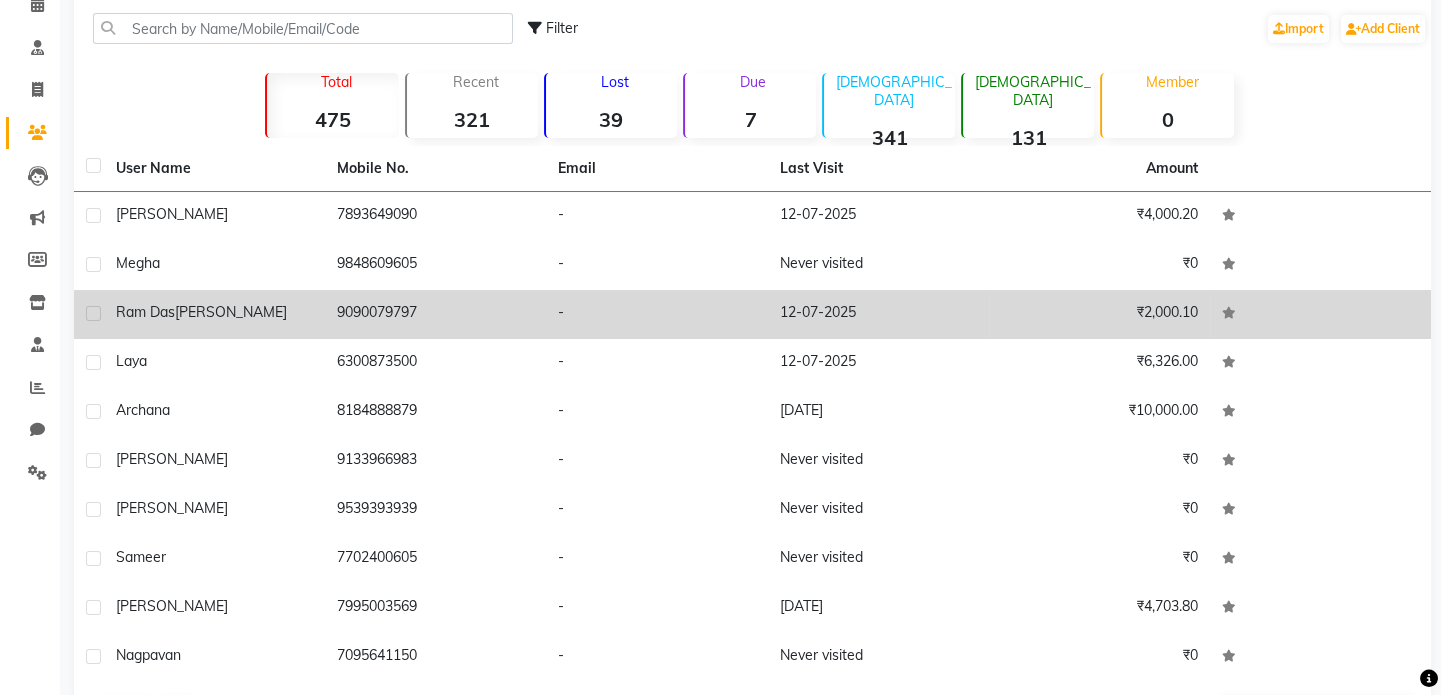 scroll, scrollTop: 170, scrollLeft: 0, axis: vertical 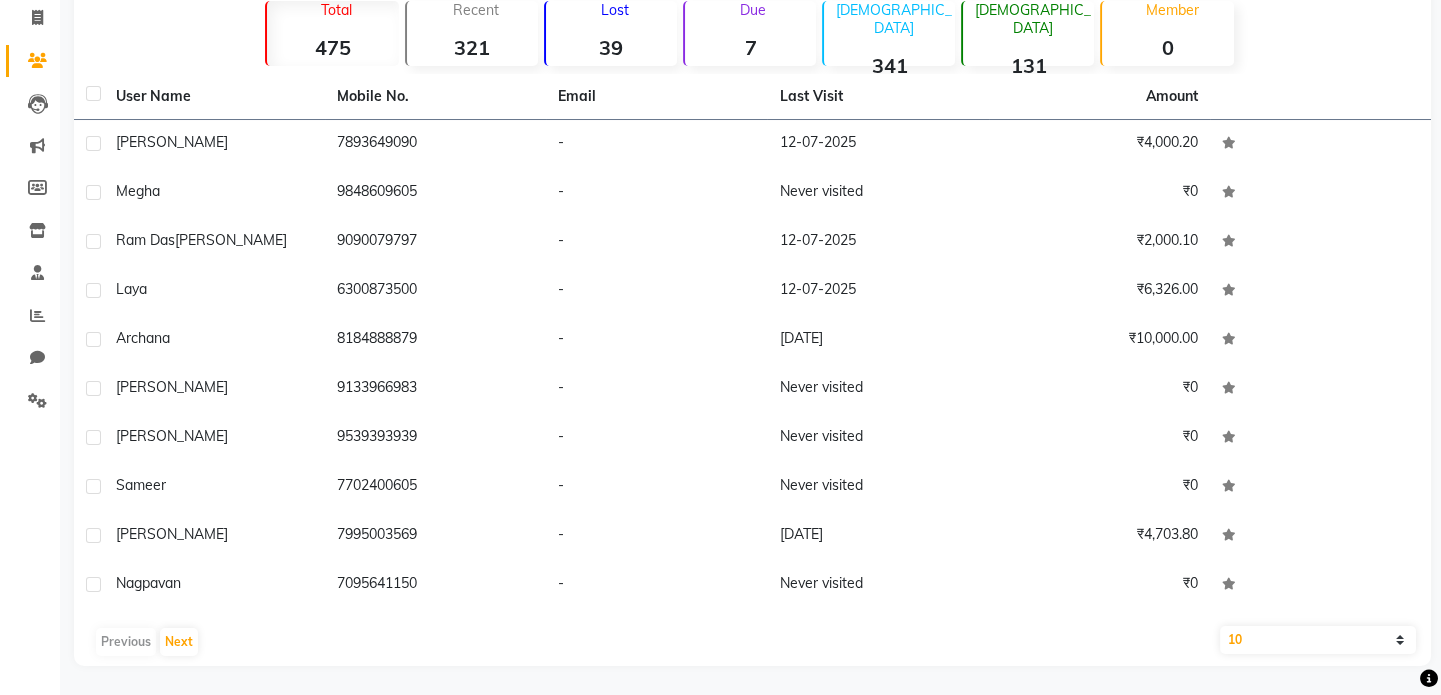 click on "Members" 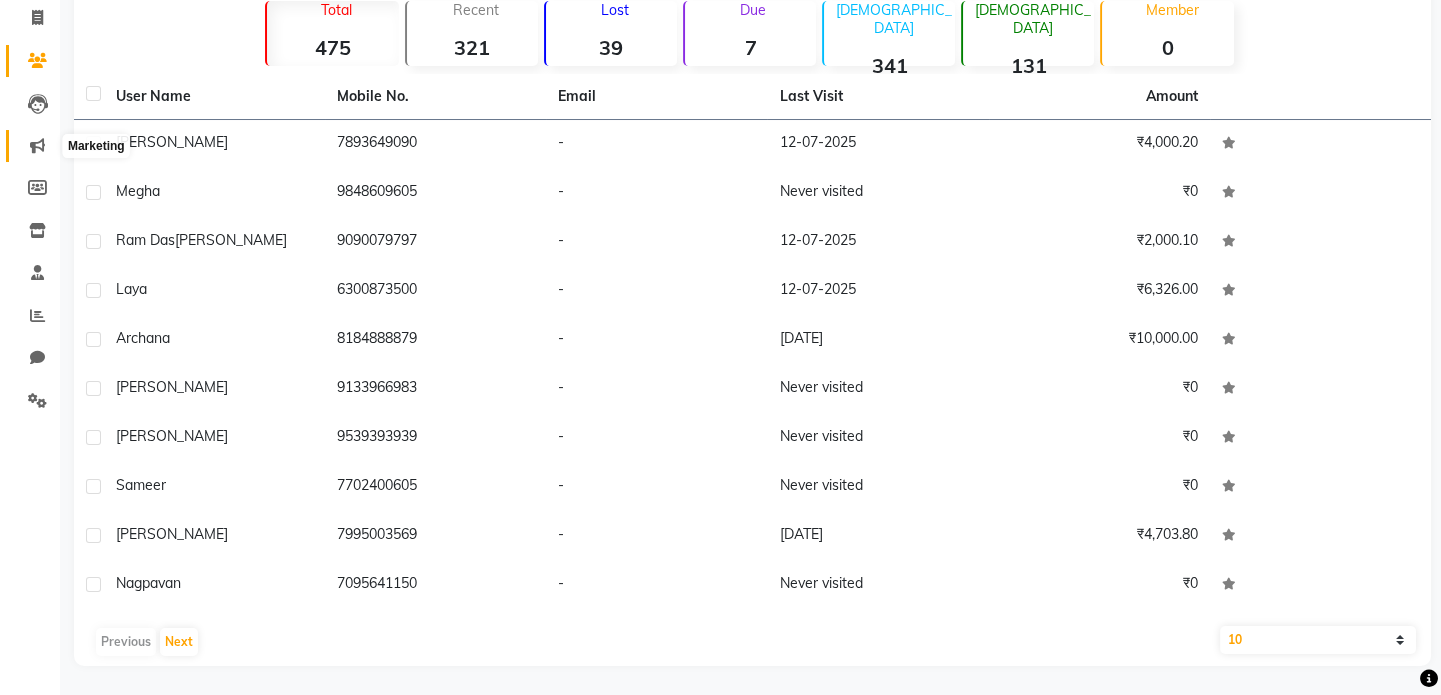 click 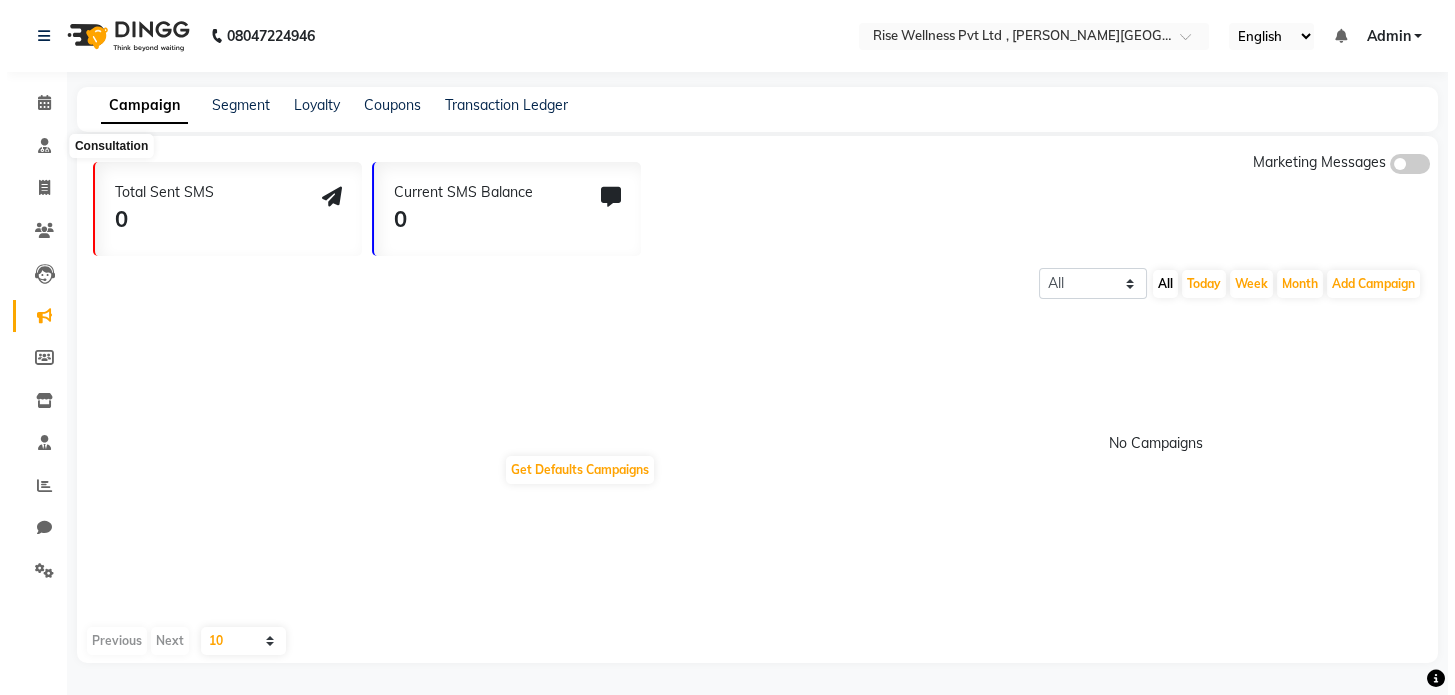 scroll, scrollTop: 0, scrollLeft: 0, axis: both 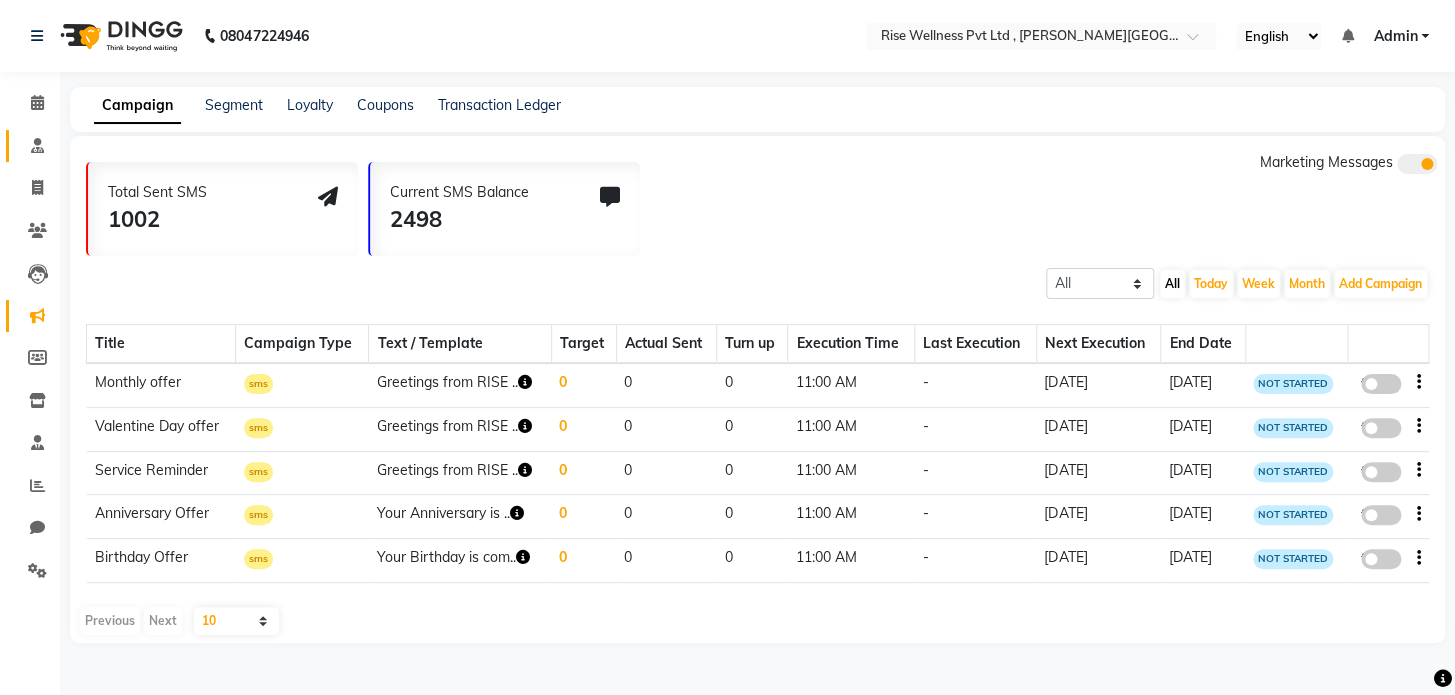 click on "Consultation" 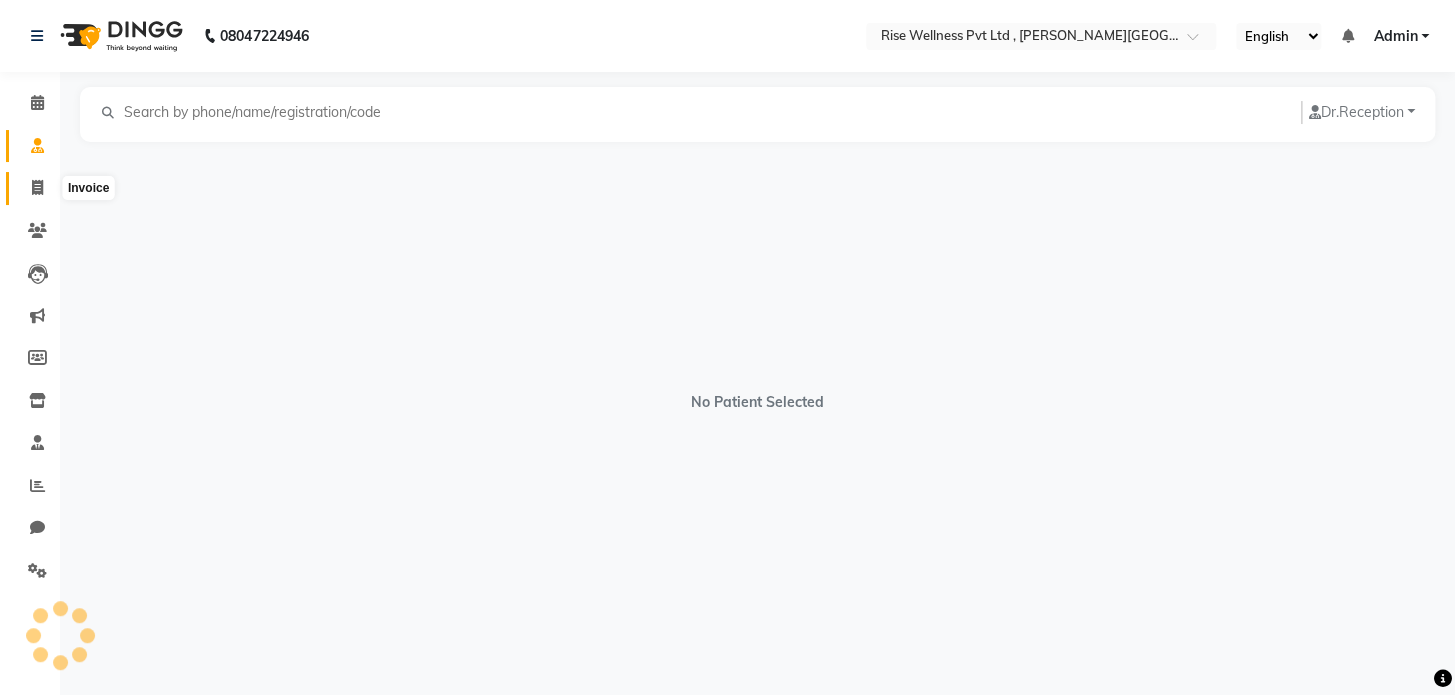 click 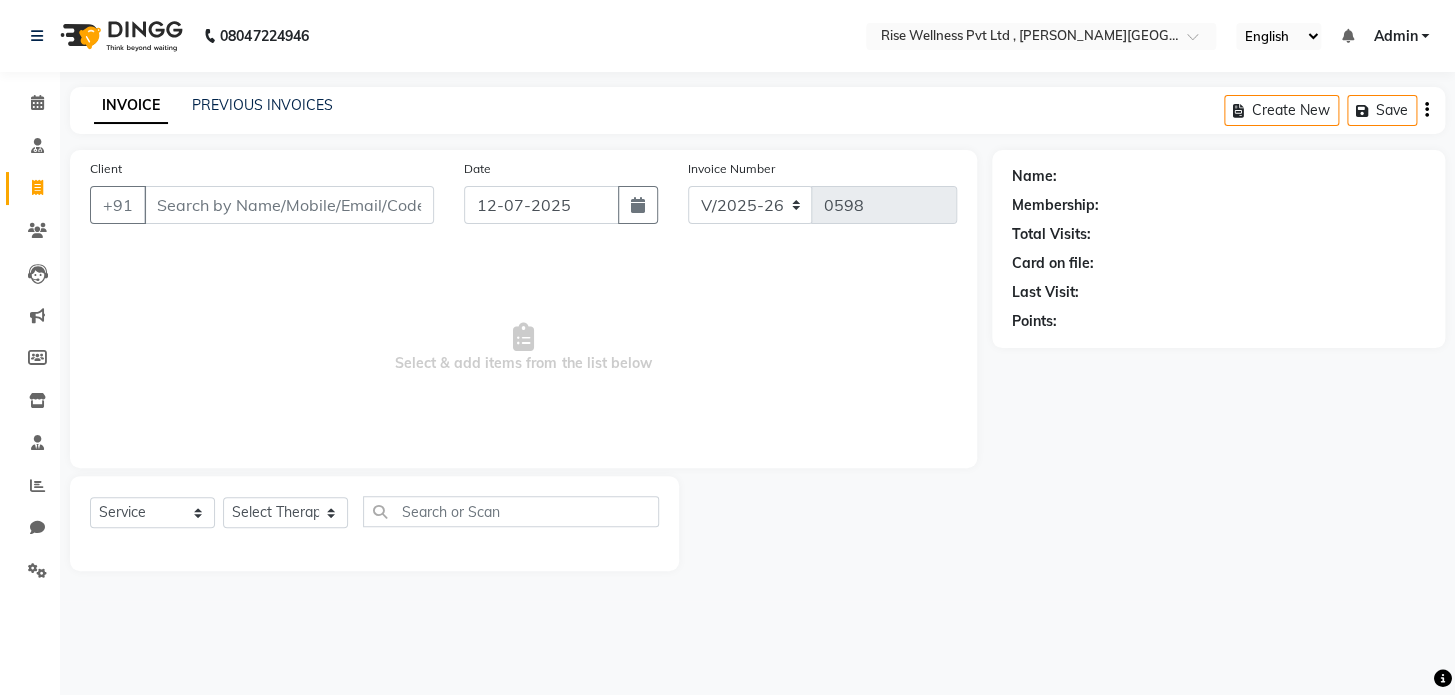 select on "V" 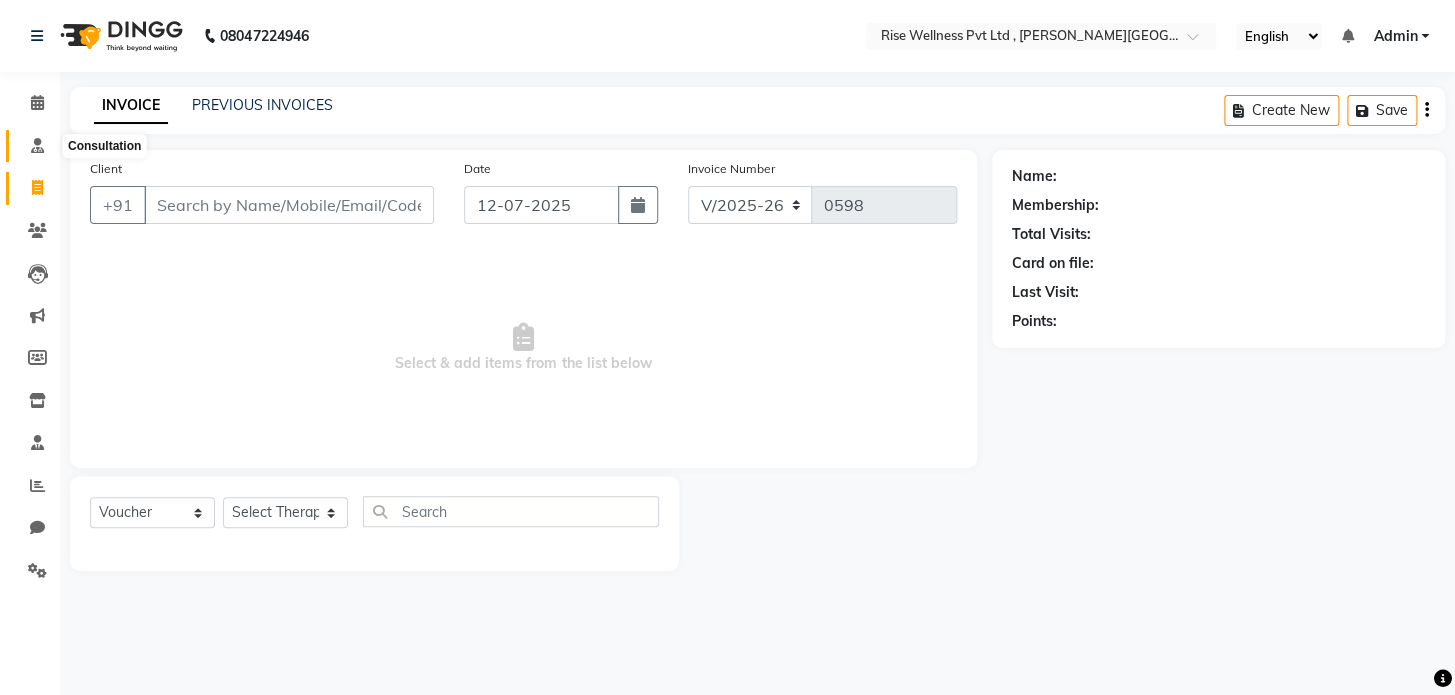 click 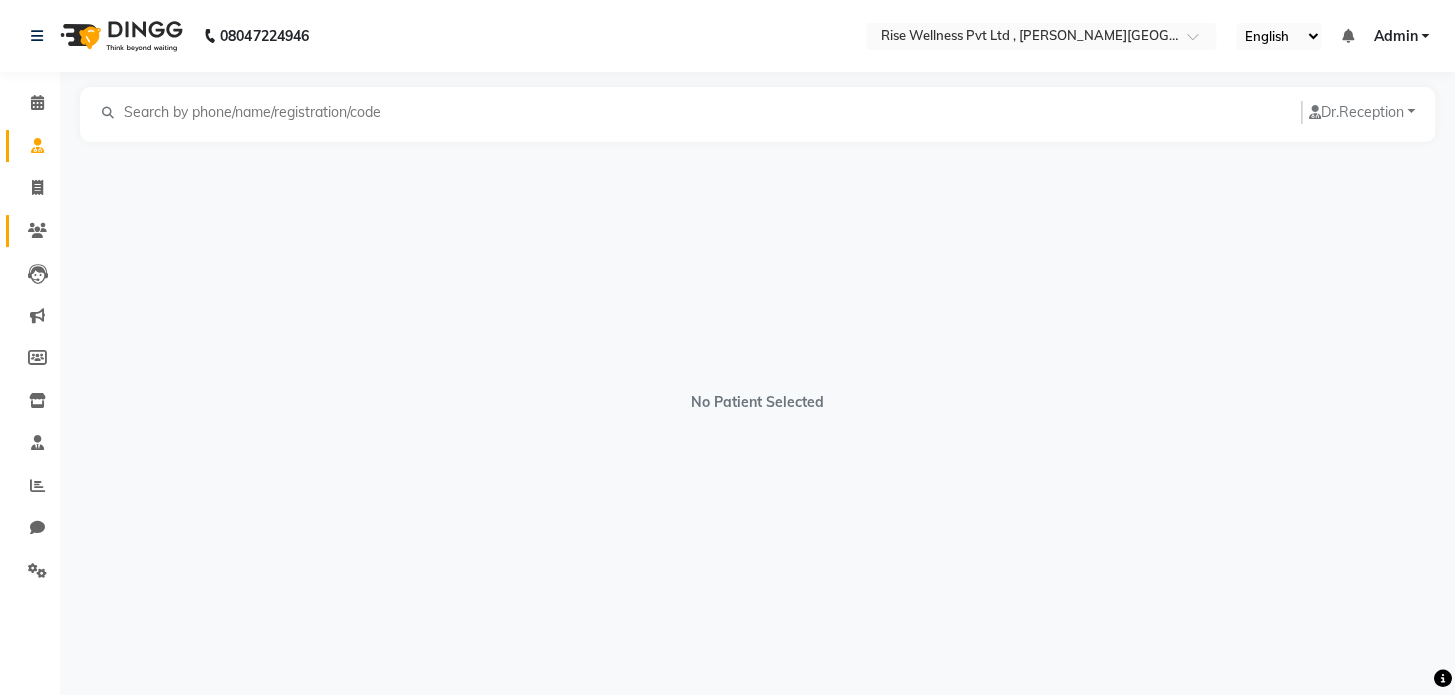 click on "Clients" 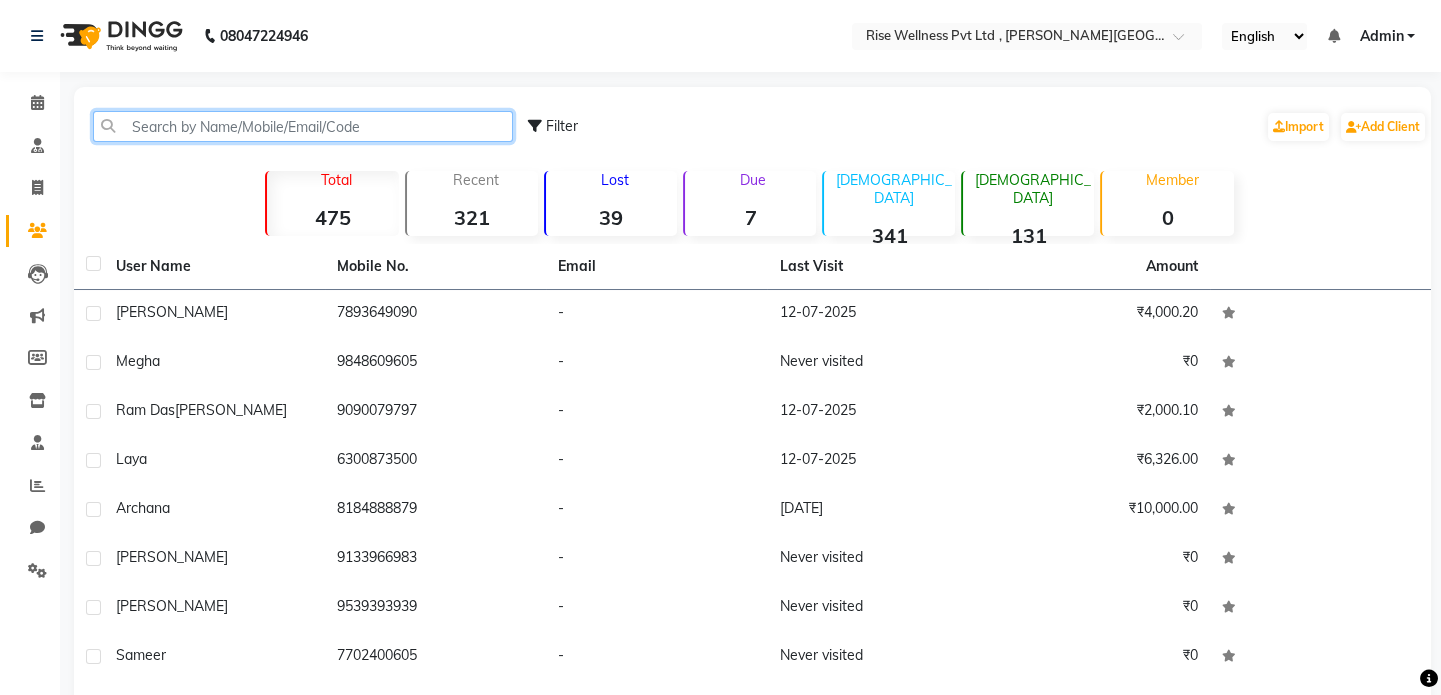 click 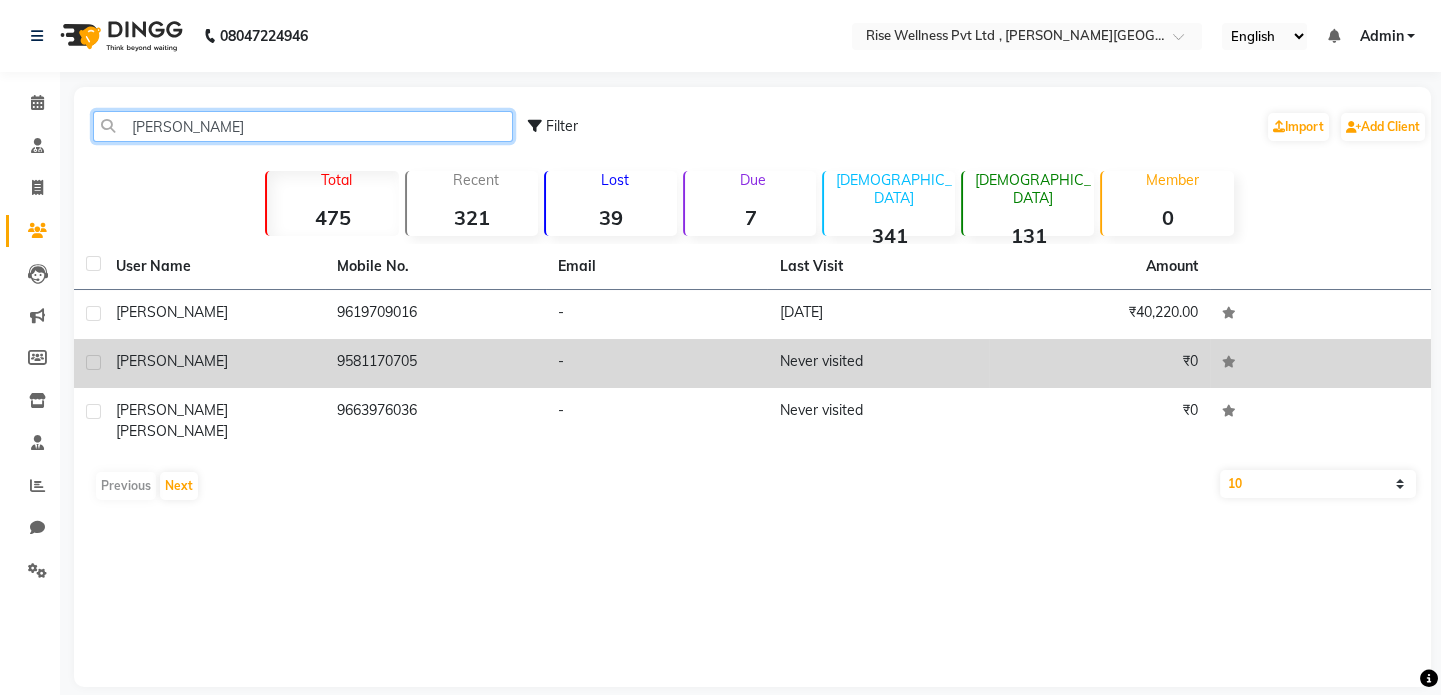 type on "amit" 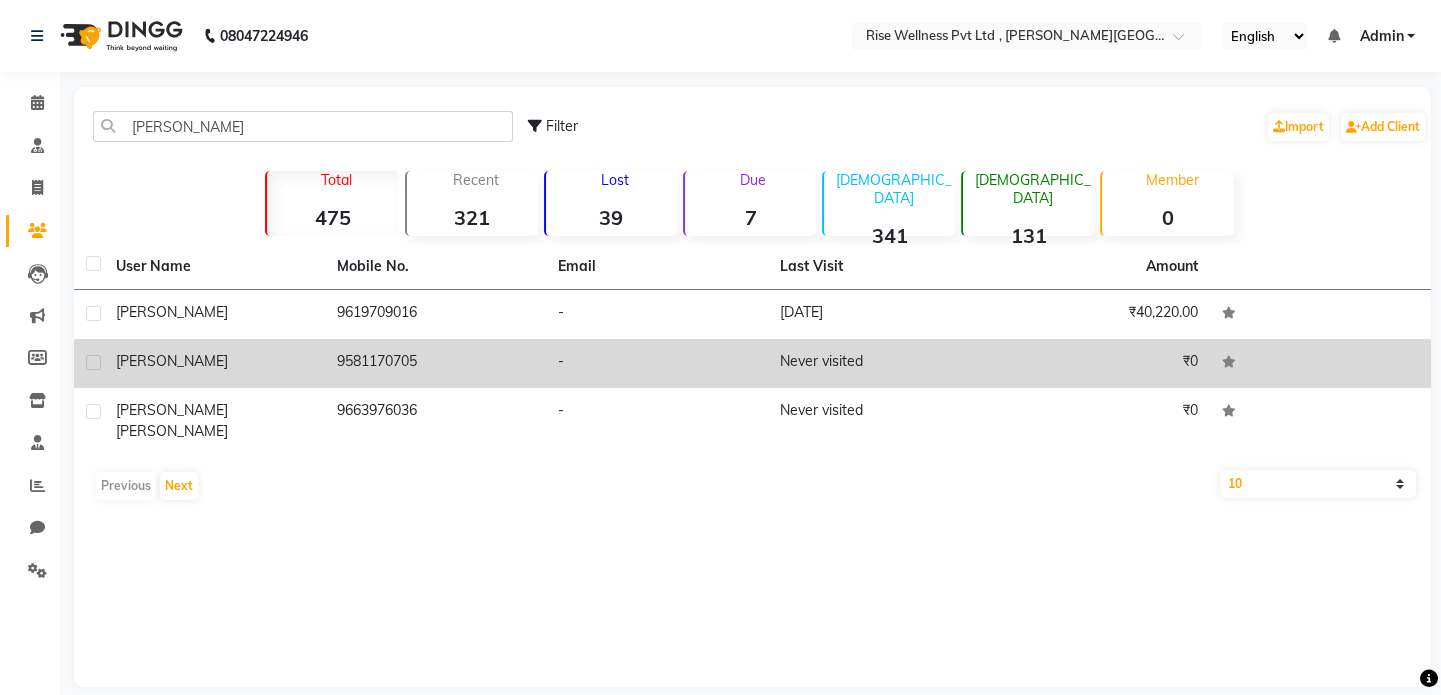 click on "9581170705" 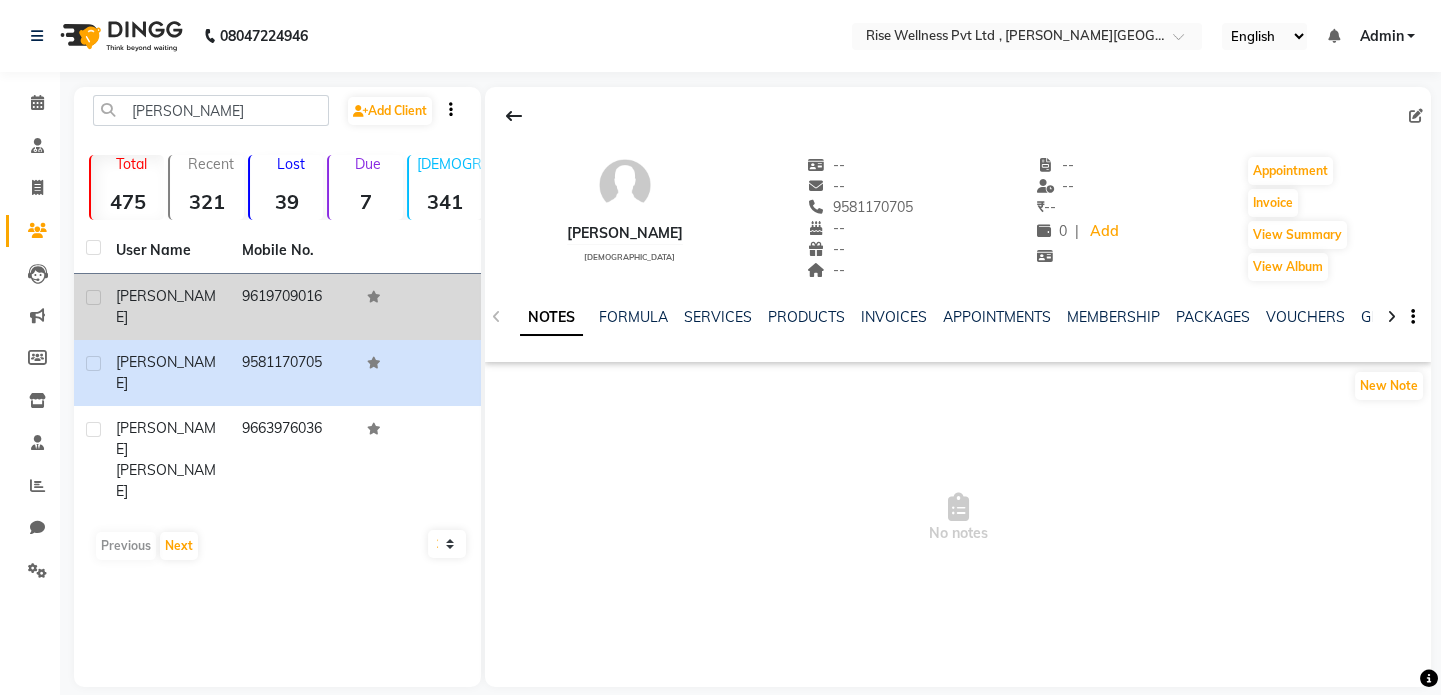 click on "amit" 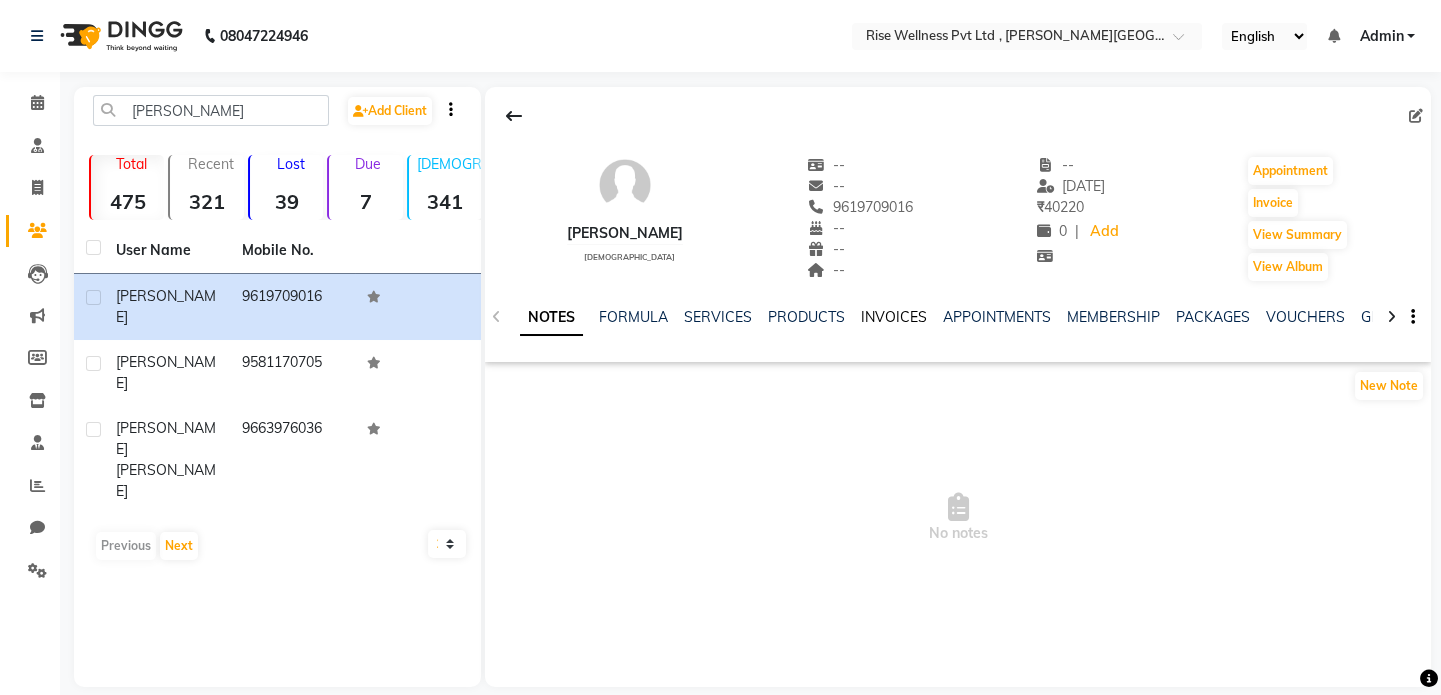 click on "INVOICES" 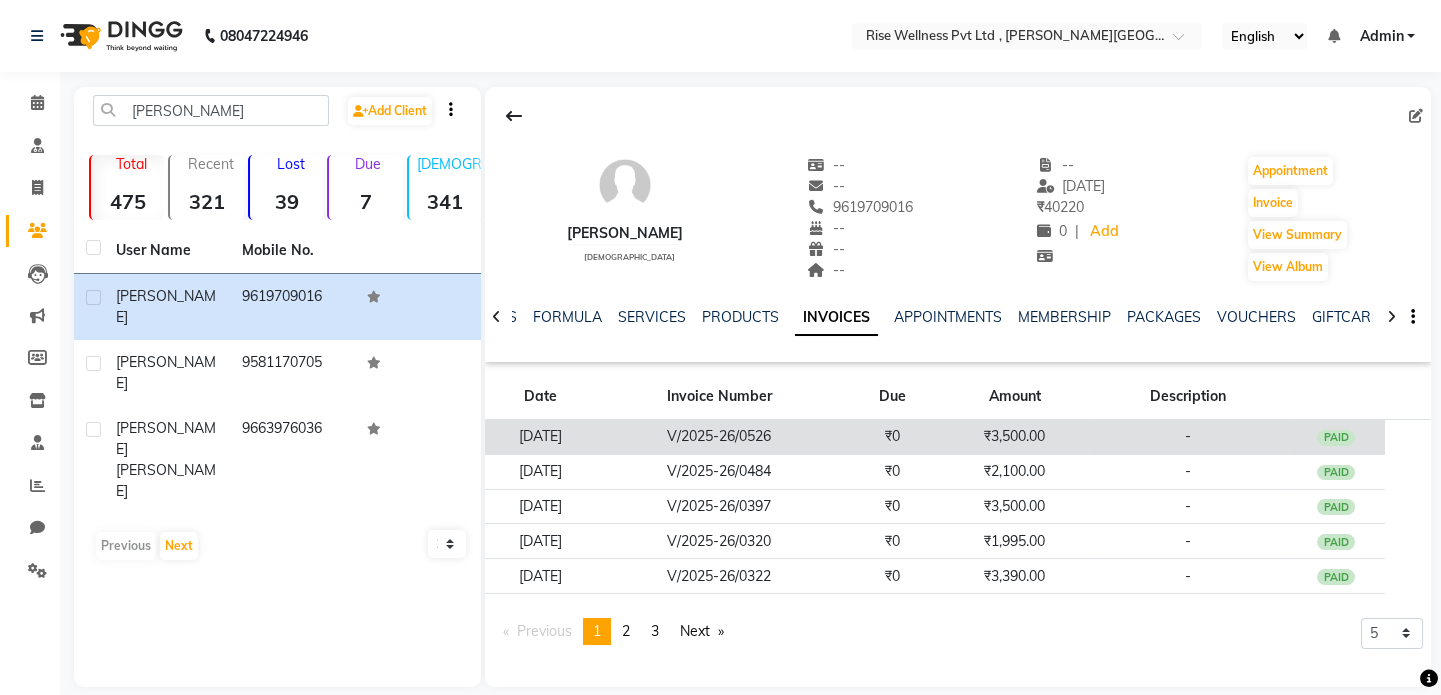 click on "₹3,500.00" 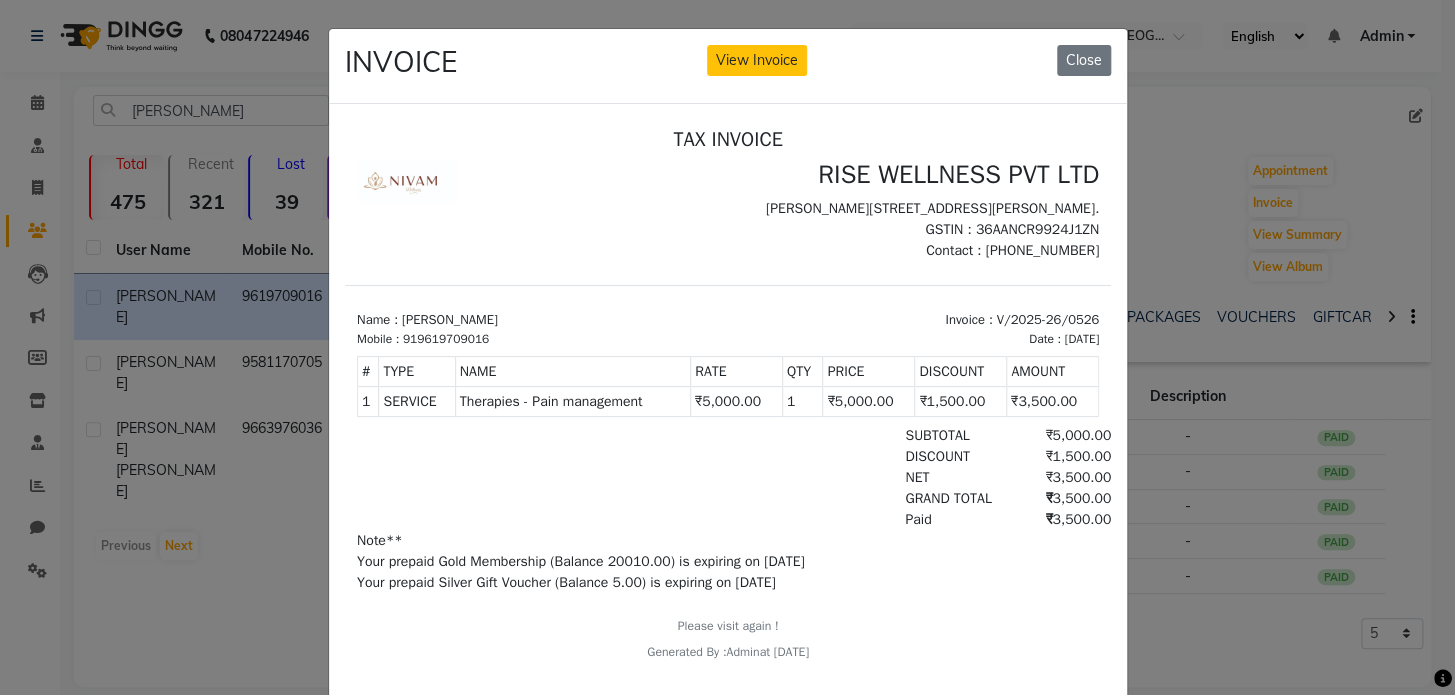 scroll, scrollTop: 15, scrollLeft: 0, axis: vertical 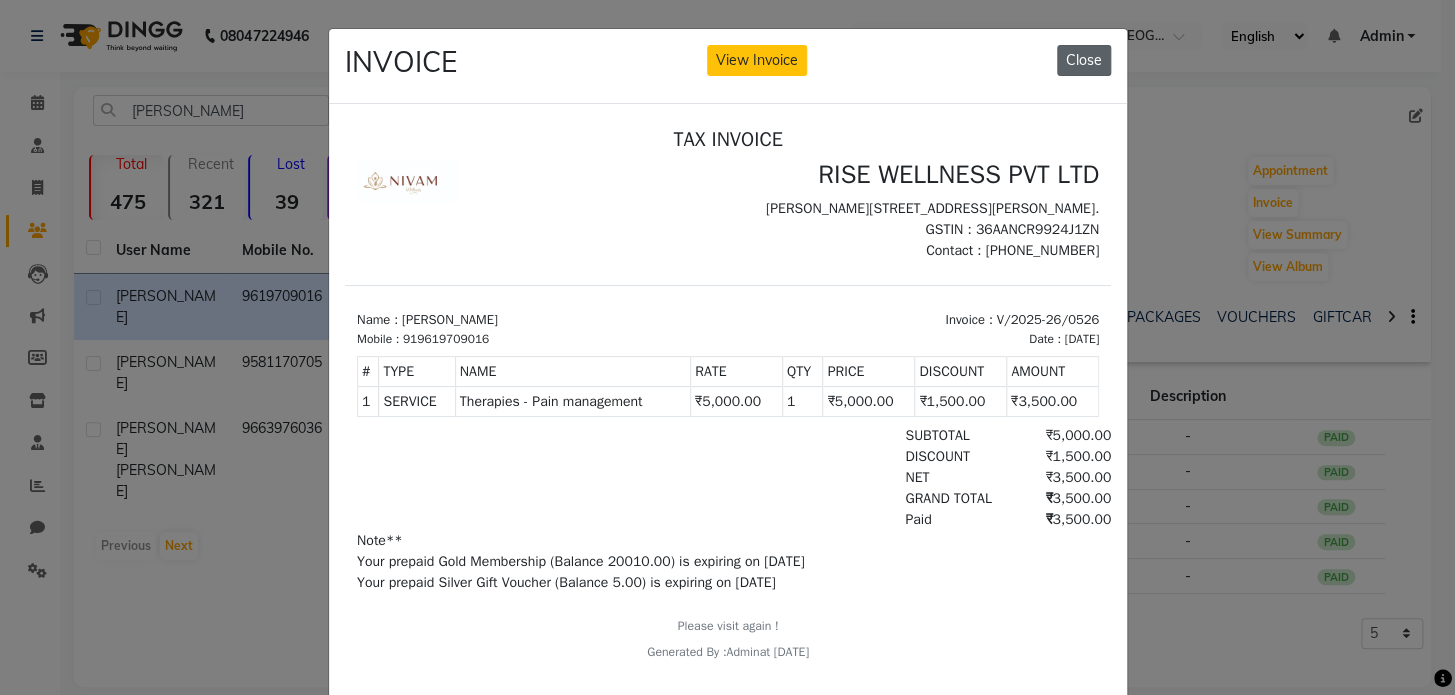 click on "Close" 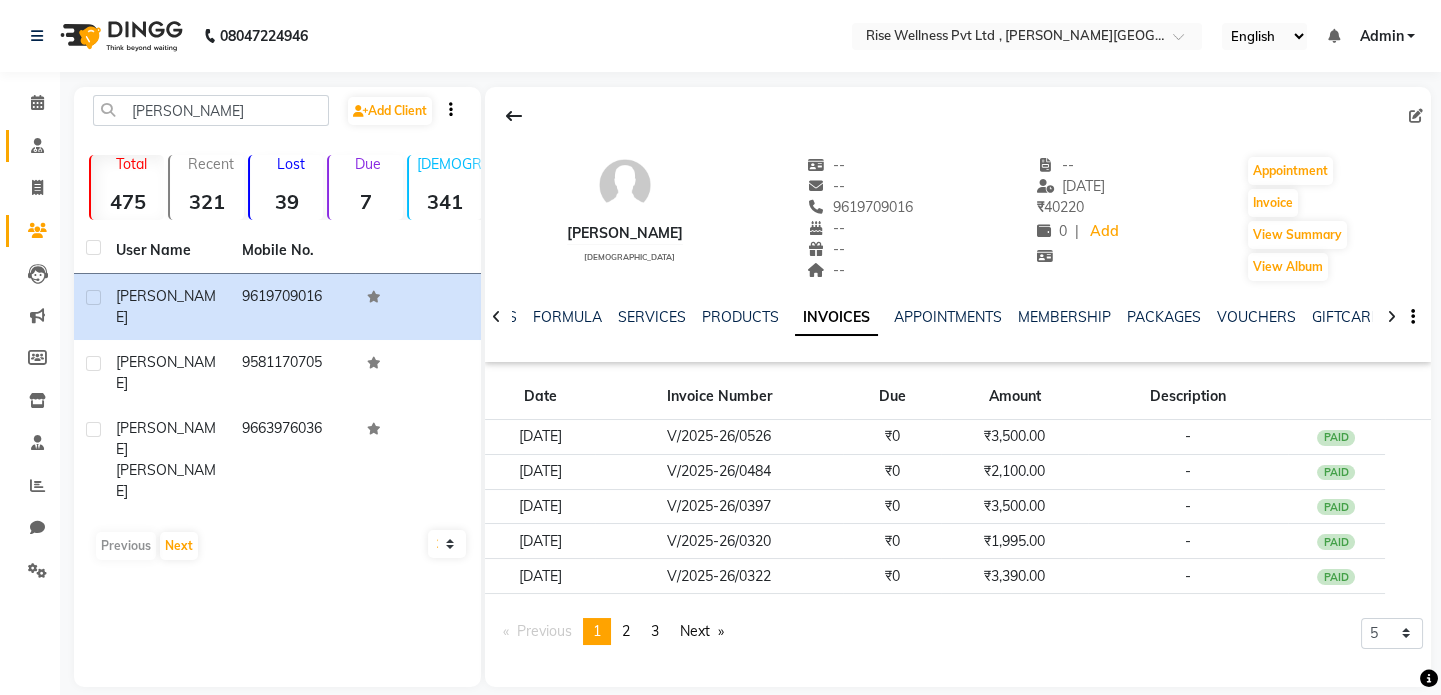 click on "Consultation" 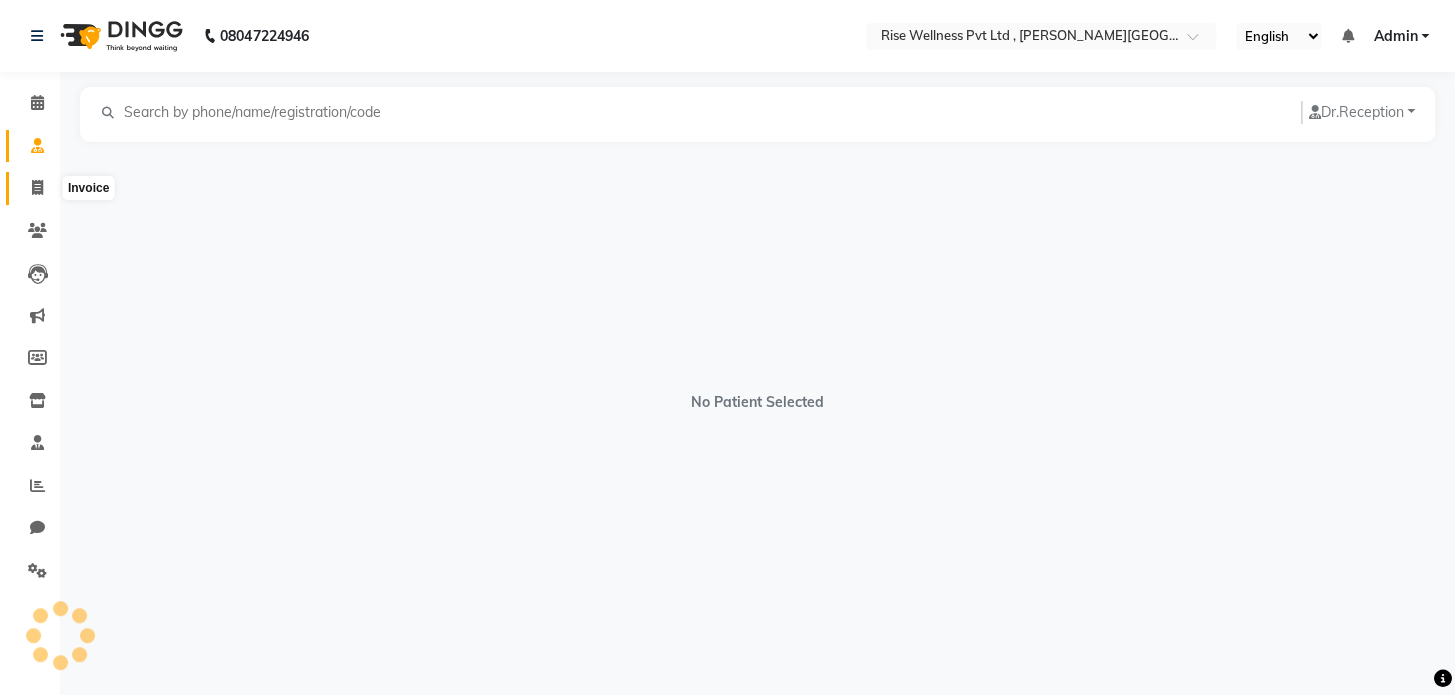 click 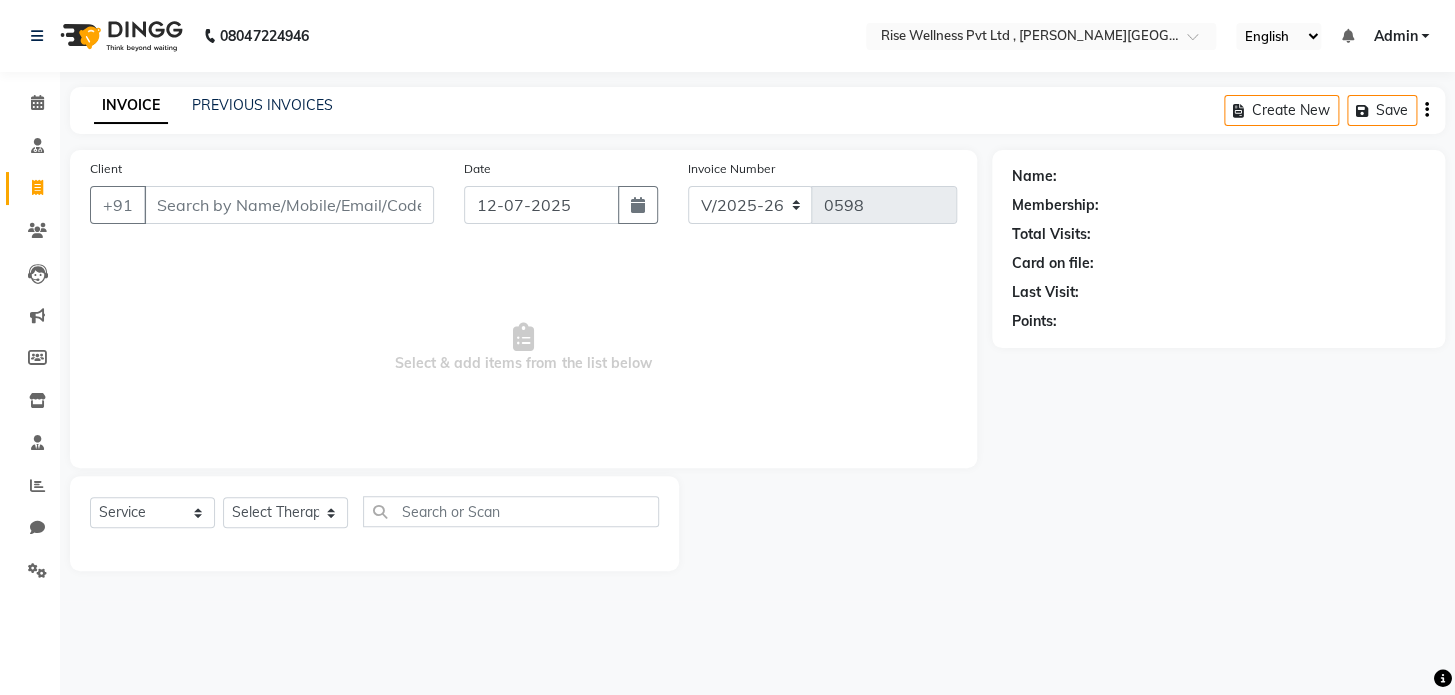 select on "V" 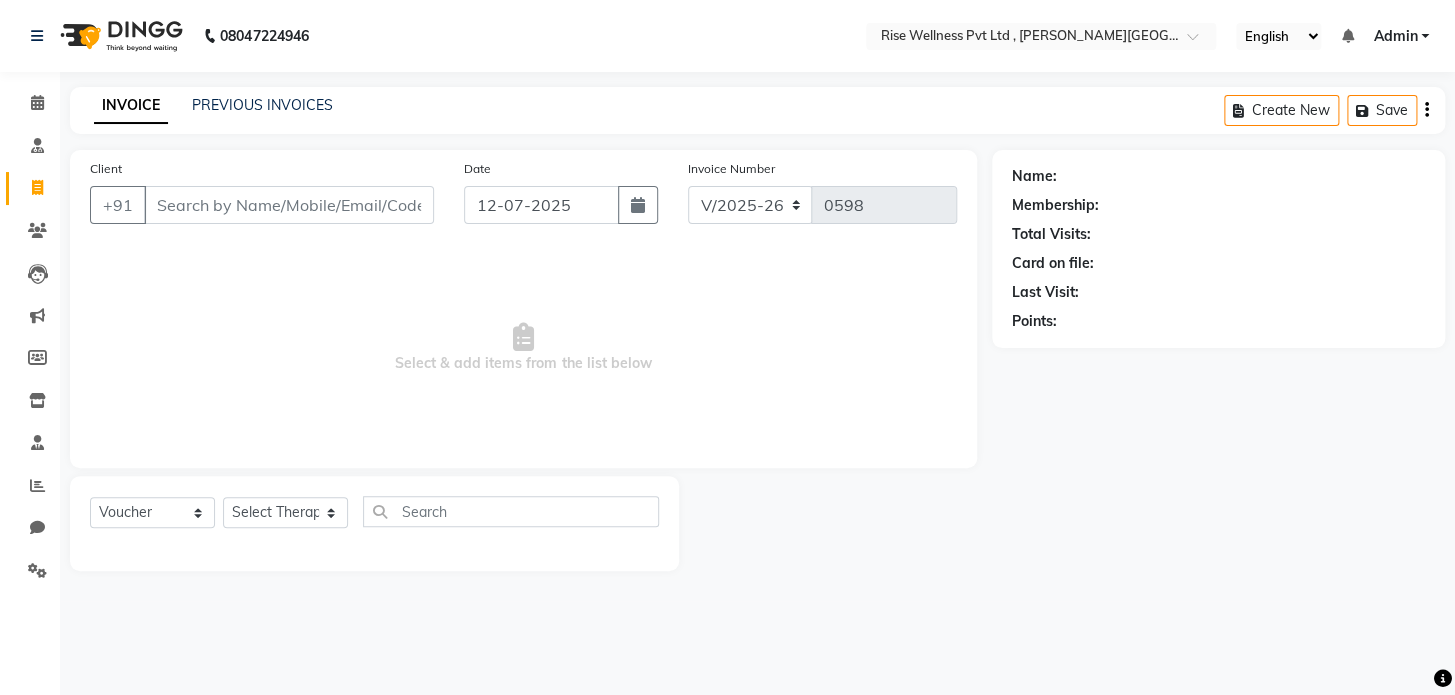 click on "Client" at bounding box center (289, 205) 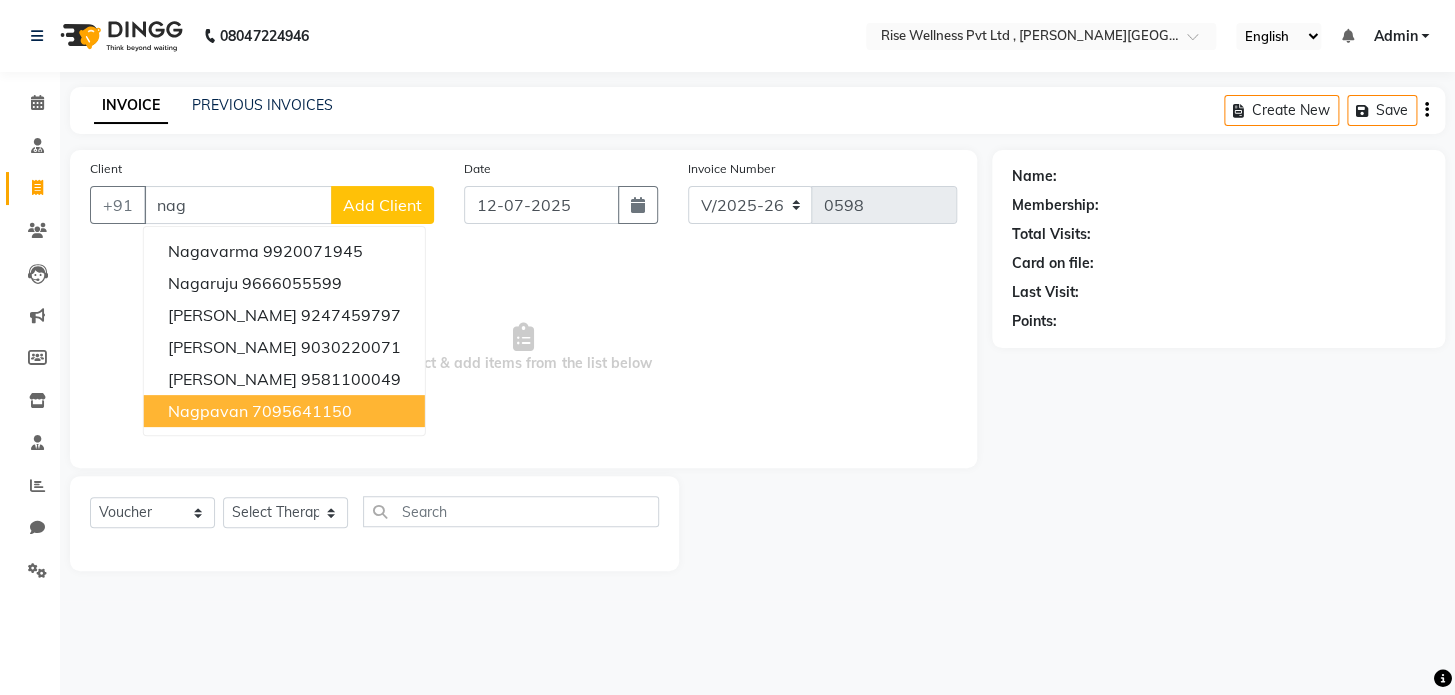 click on "7095641150" at bounding box center [302, 411] 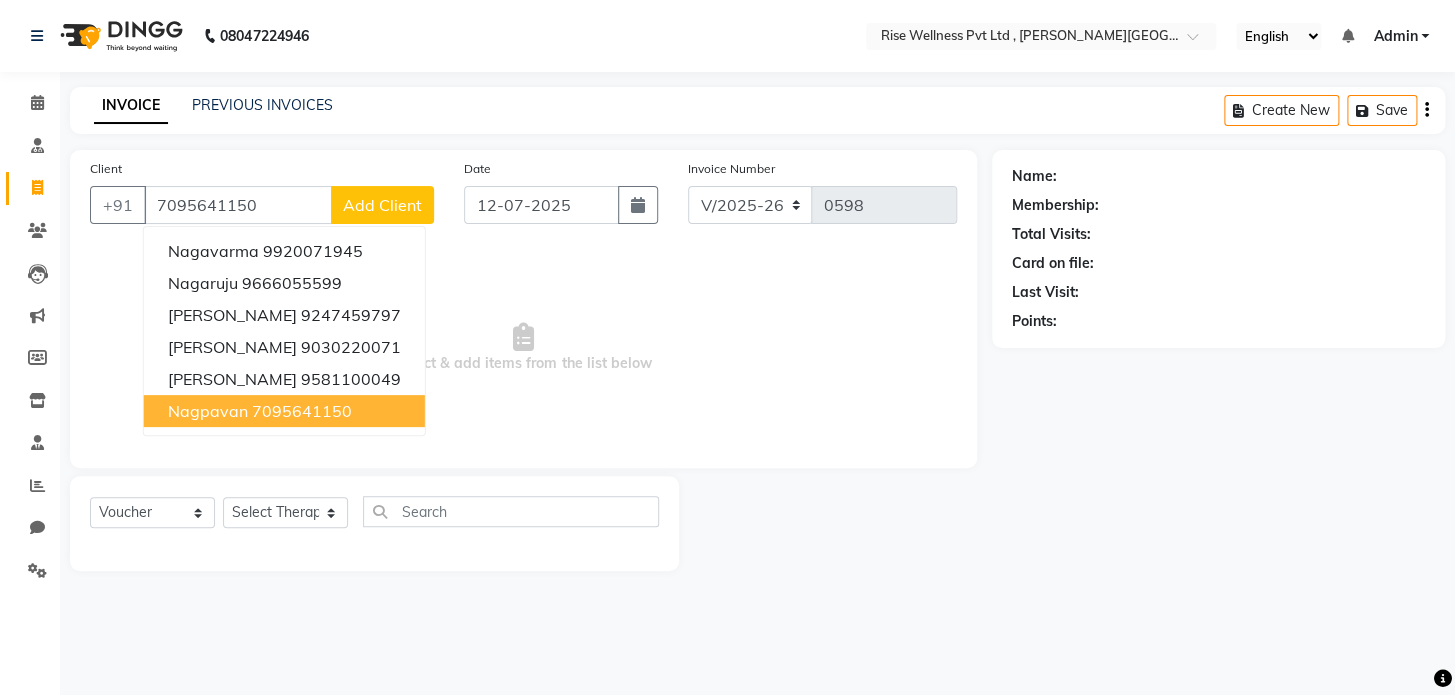 type on "7095641150" 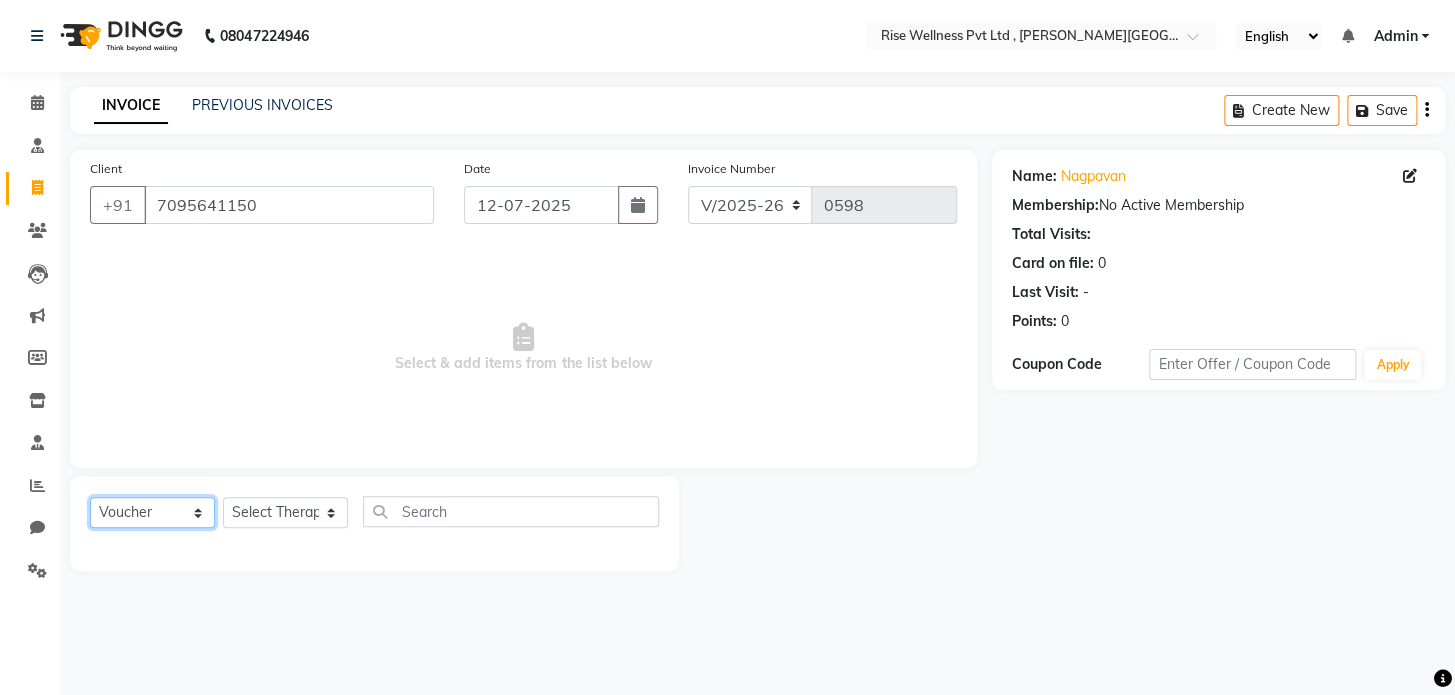 click on "Select  Service  Product  Membership  Package Voucher Prepaid Gift Card" 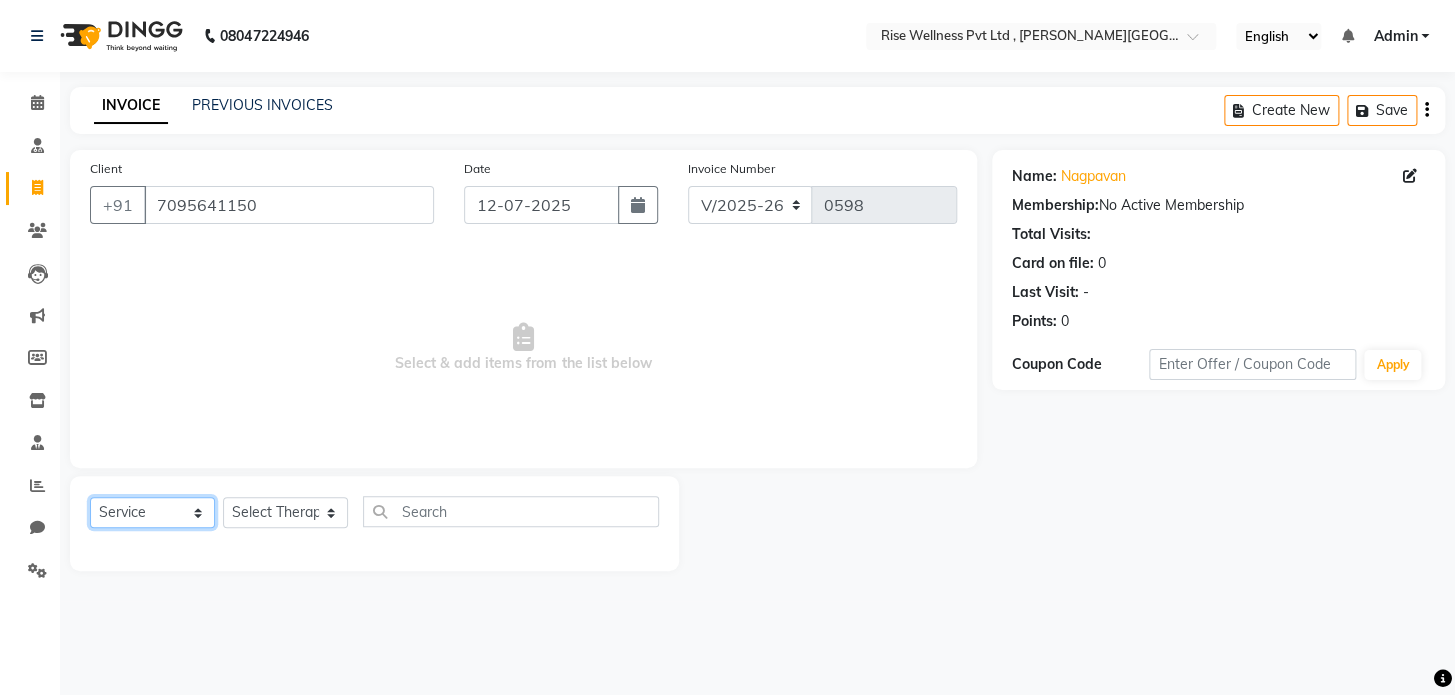 click on "Select  Service  Product  Membership  Package Voucher Prepaid Gift Card" 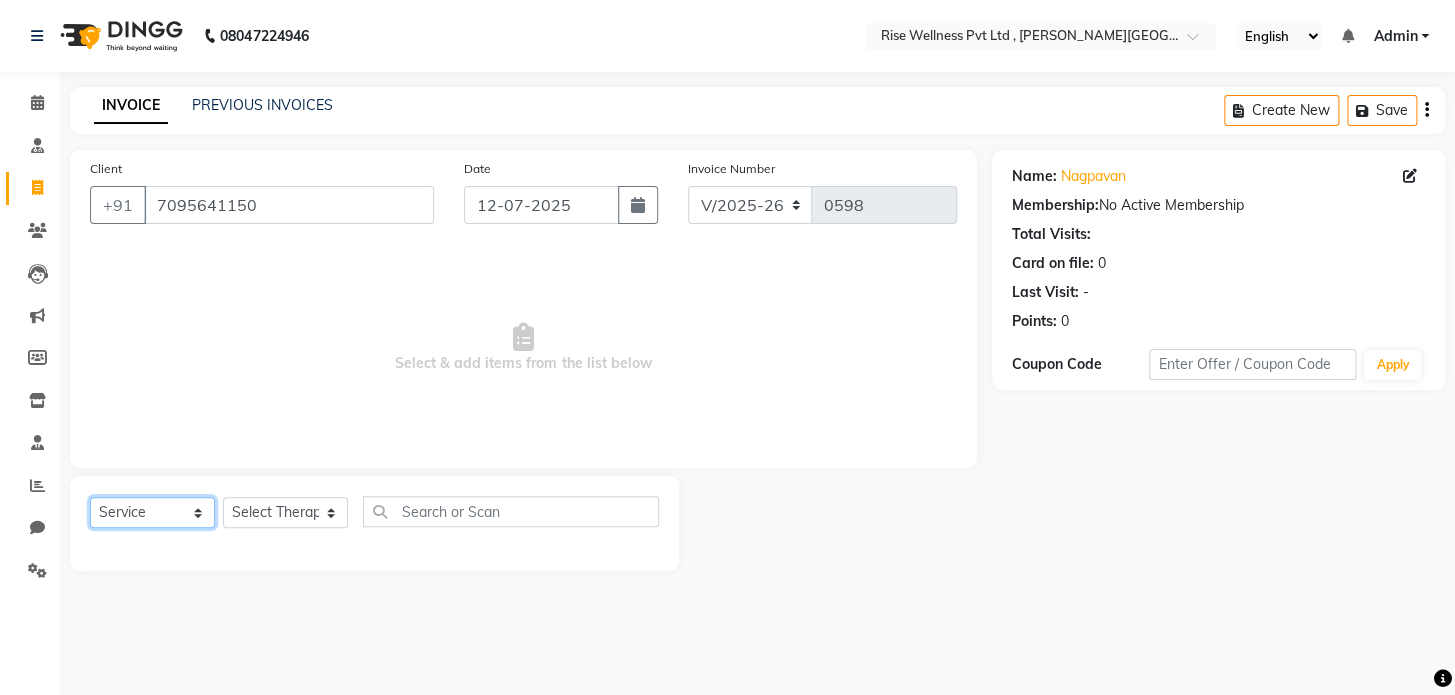 click on "Select  Service  Product  Membership  Package Voucher Prepaid Gift Card" 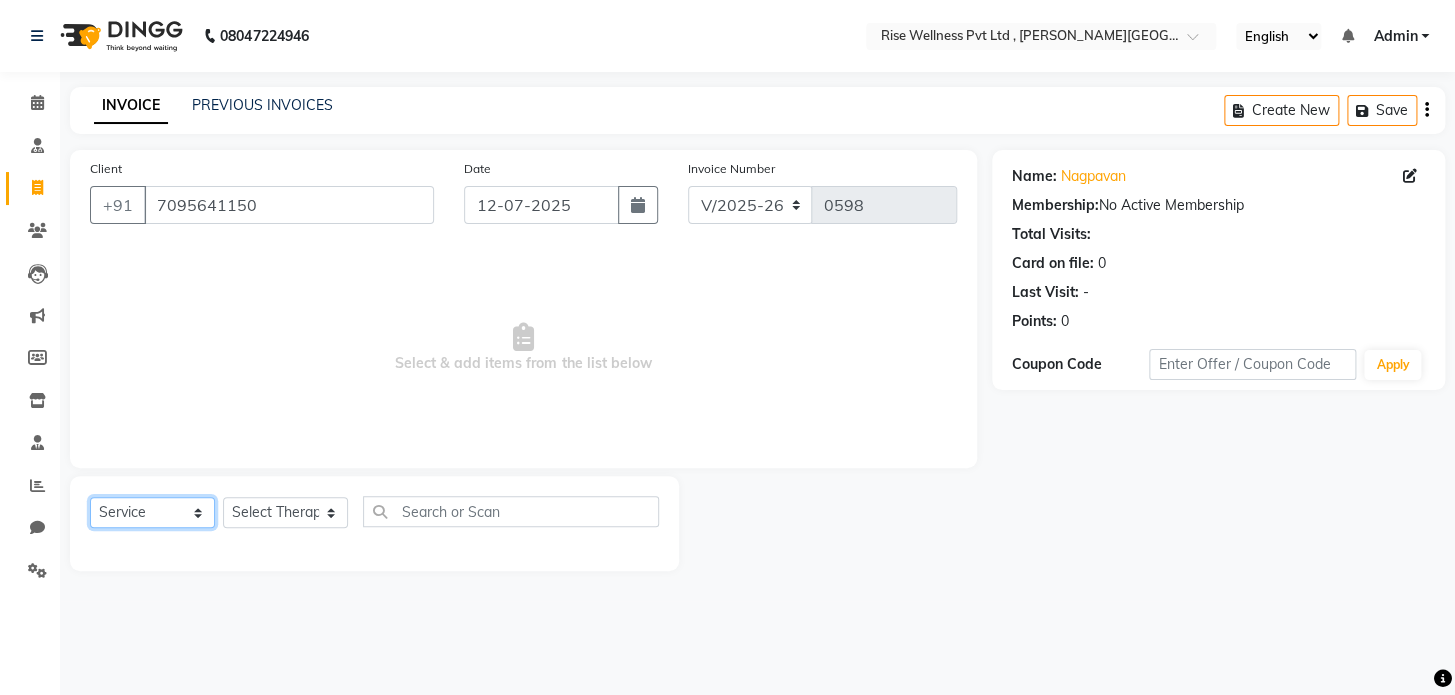 select on "P" 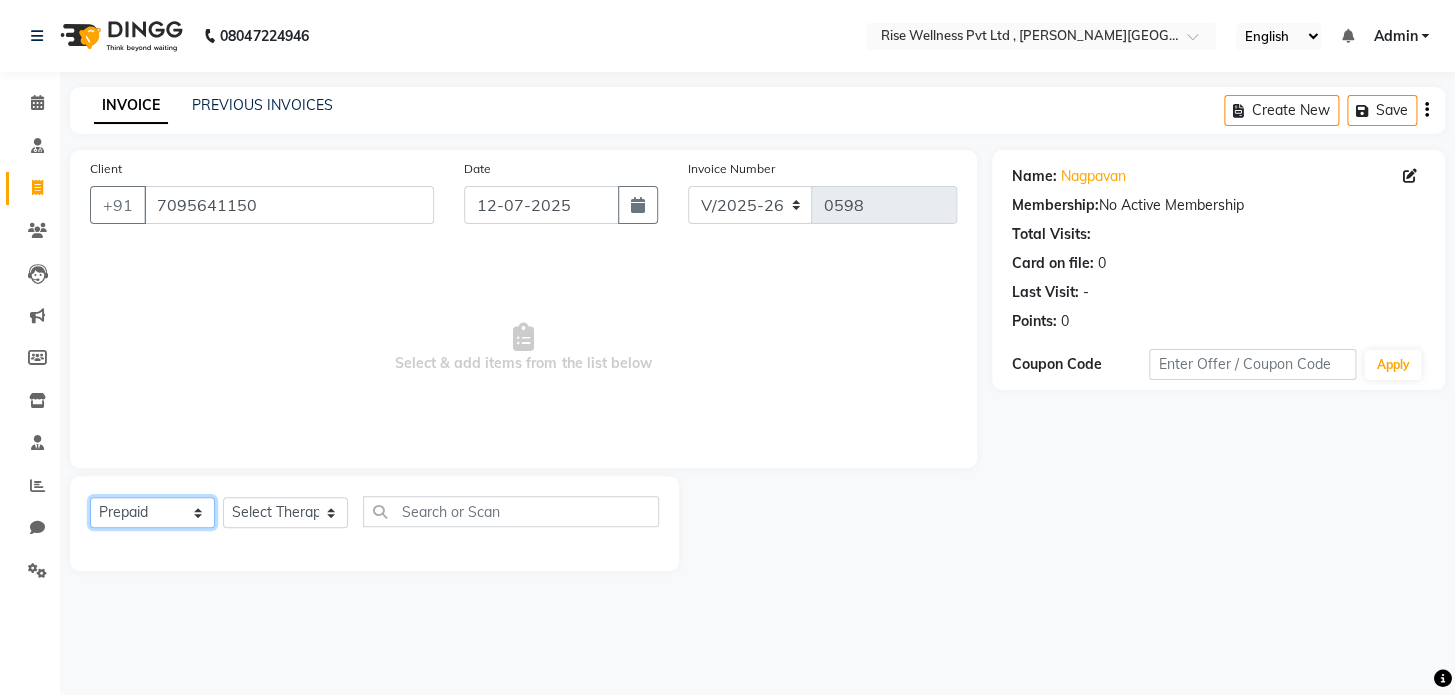click on "Select  Service  Product  Membership  Package Voucher Prepaid Gift Card" 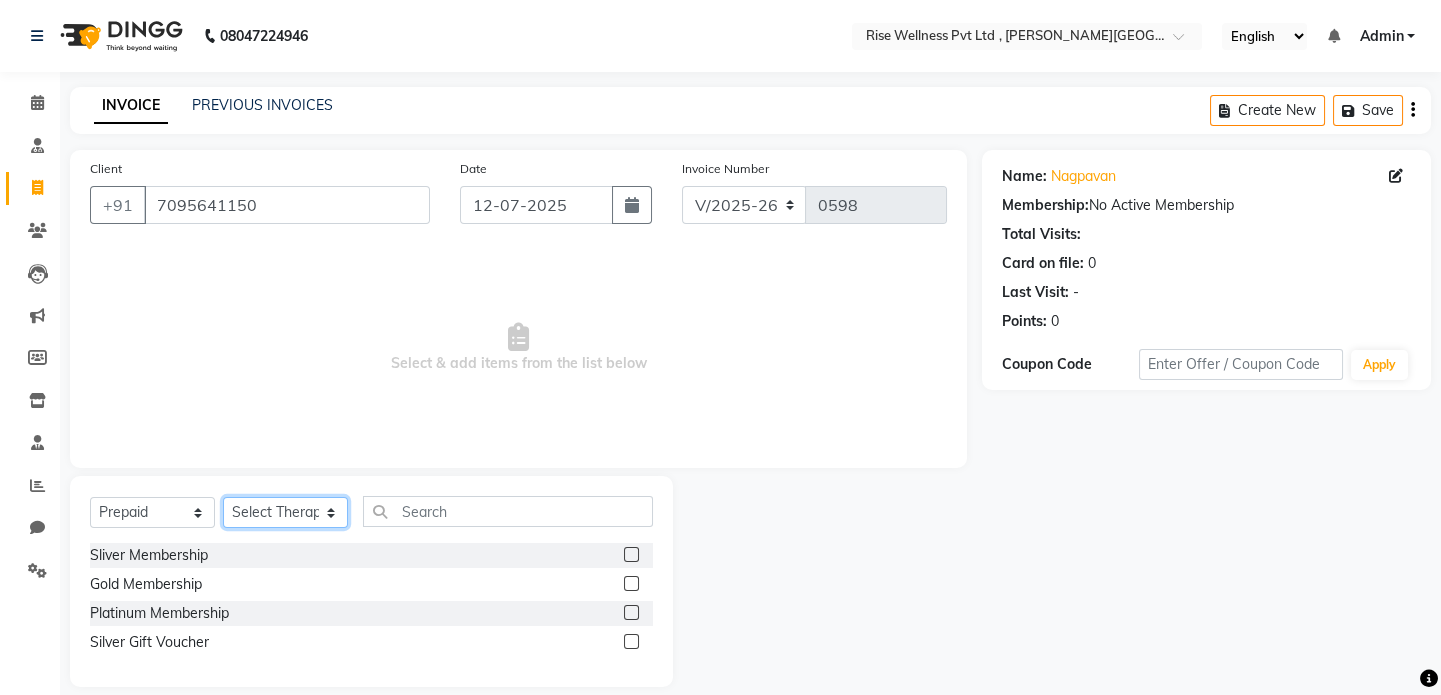 click on "Select Therapist LIBIN musthabshira nithya Reception [PERSON_NAME]" 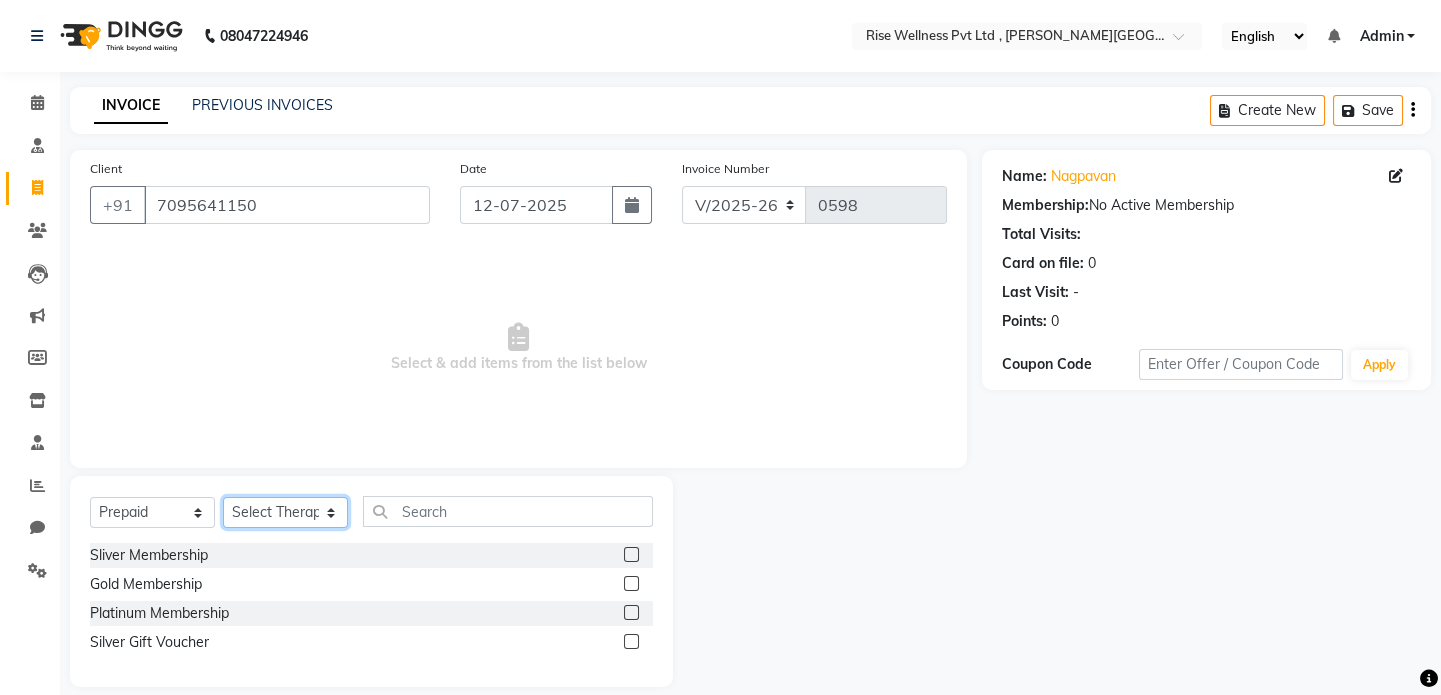 select on "67160" 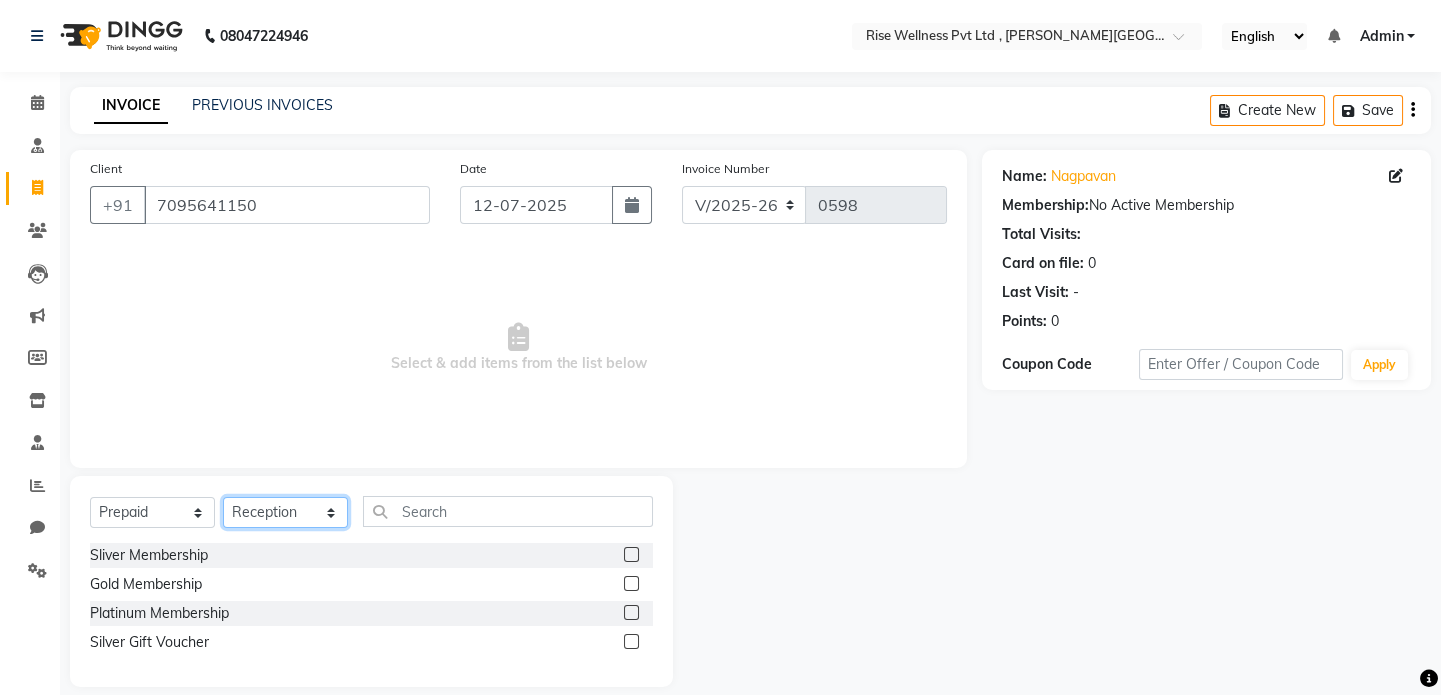 click on "Select Therapist LIBIN musthabshira nithya Reception [PERSON_NAME]" 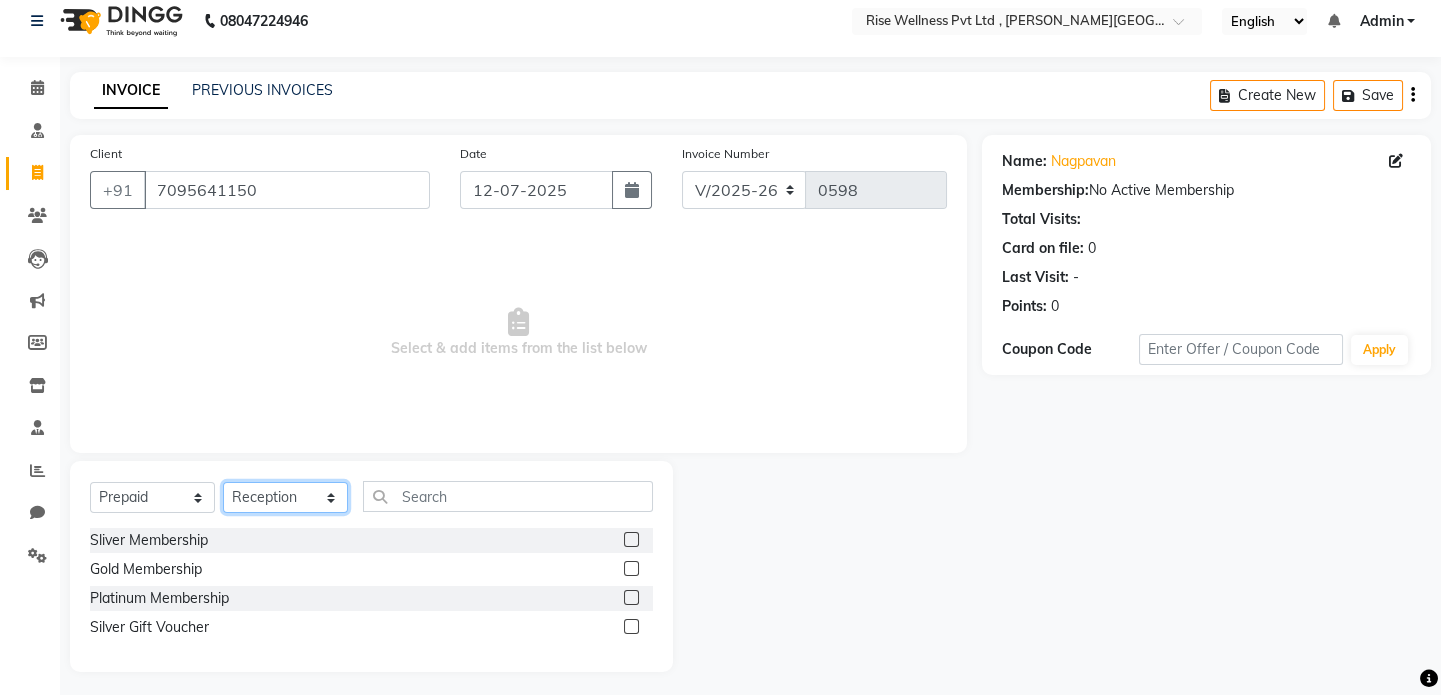 scroll, scrollTop: 21, scrollLeft: 0, axis: vertical 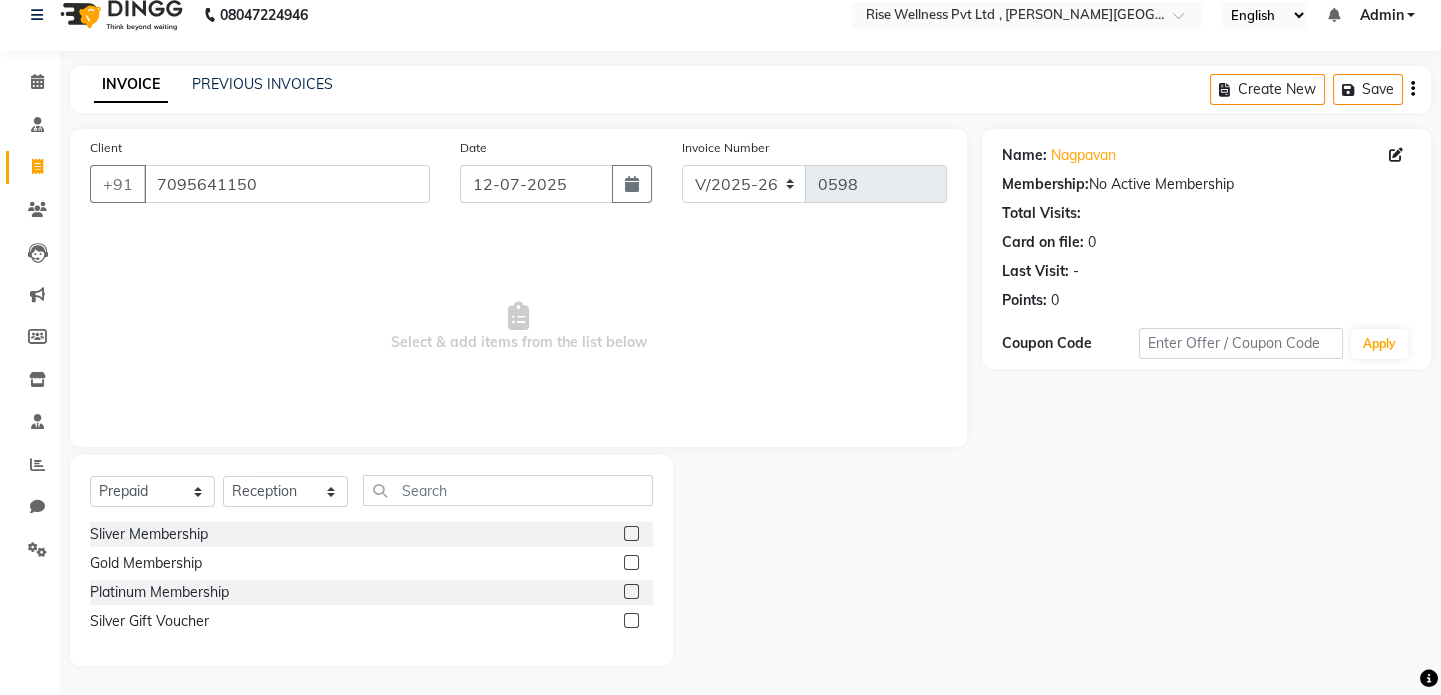 click 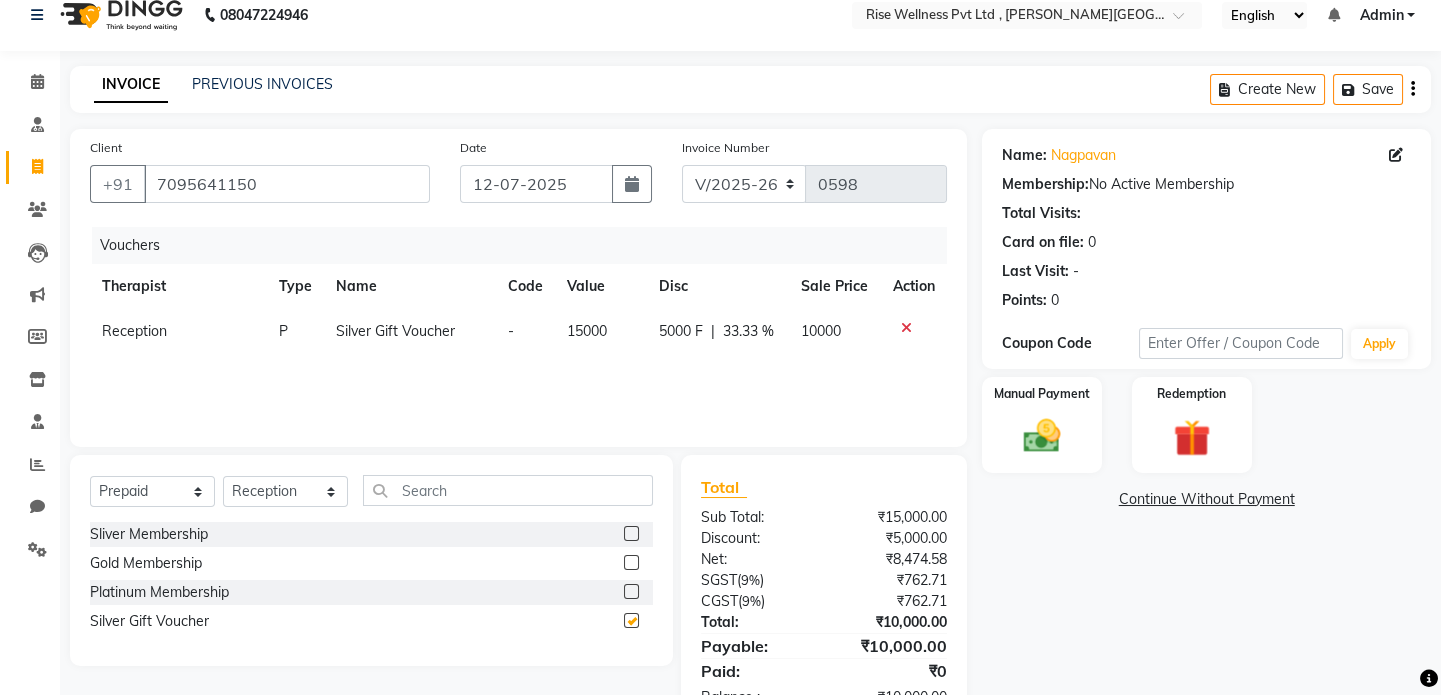 checkbox on "false" 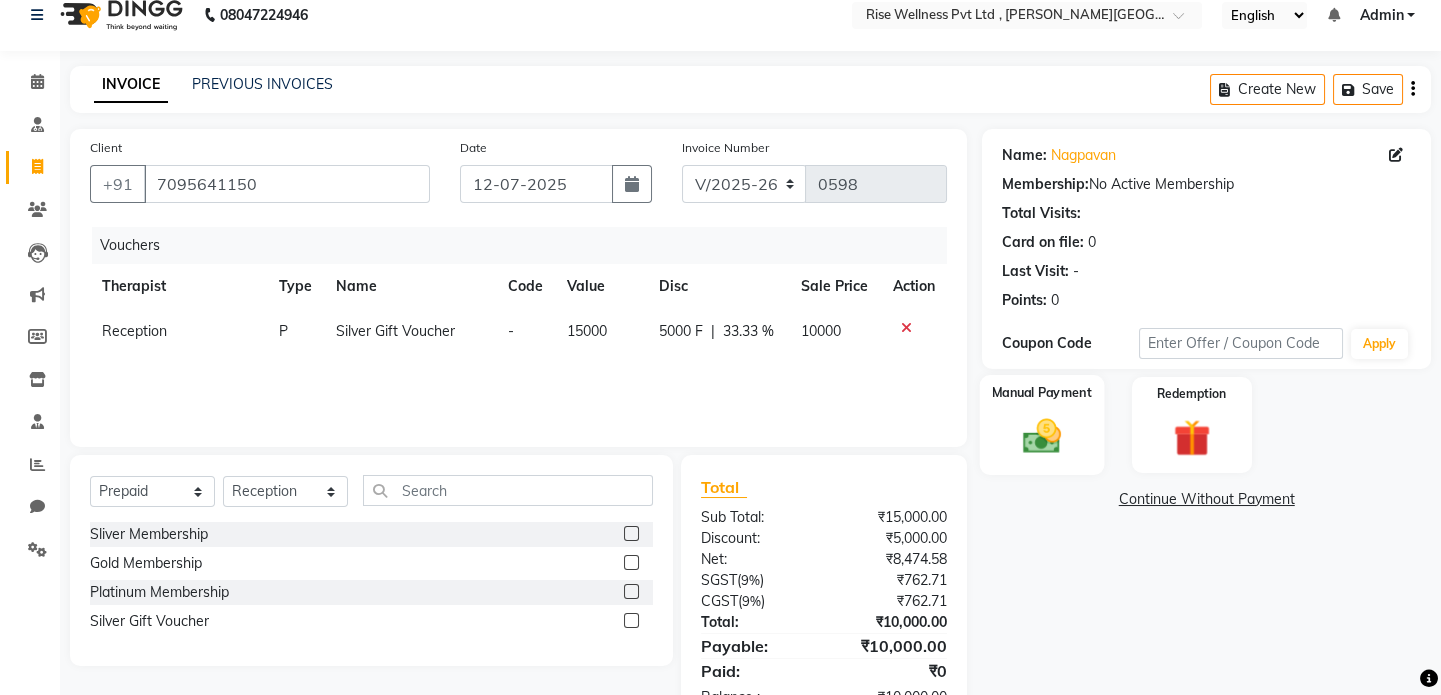 click on "Manual Payment" 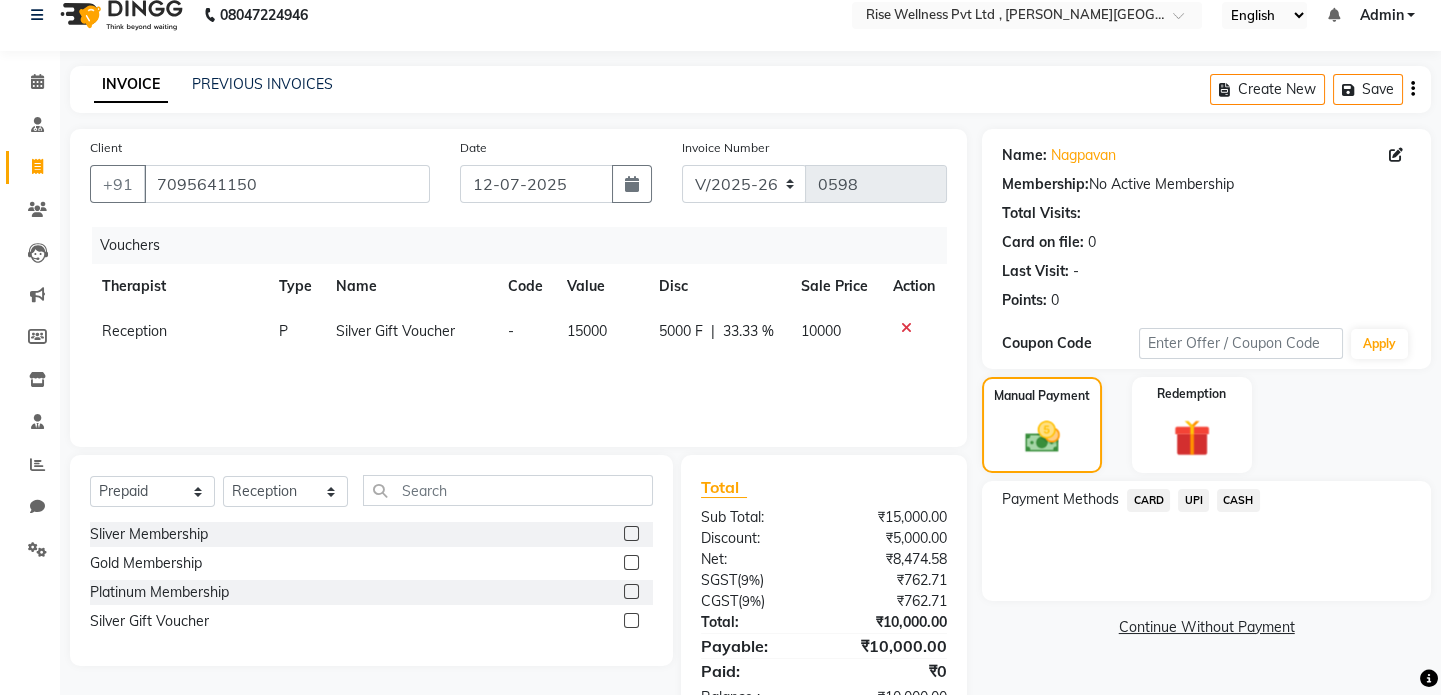 click on "CARD" 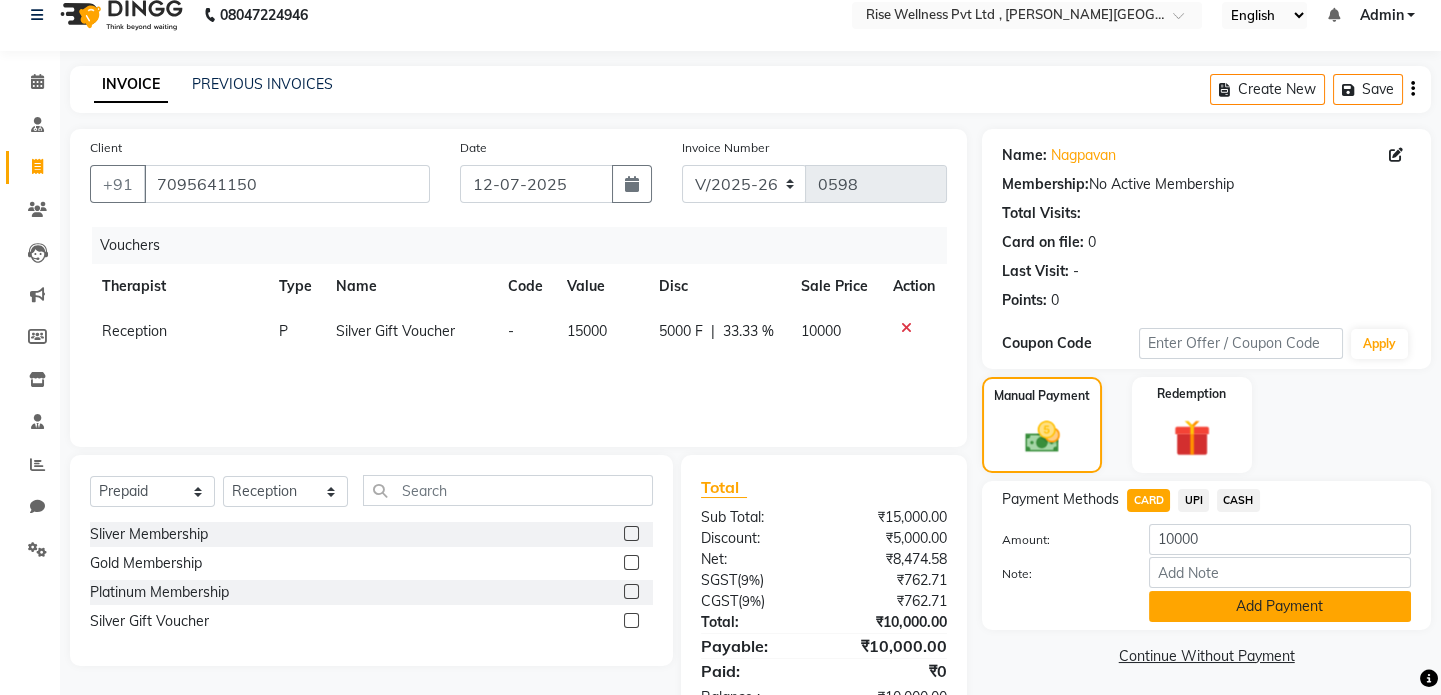 click on "Add Payment" 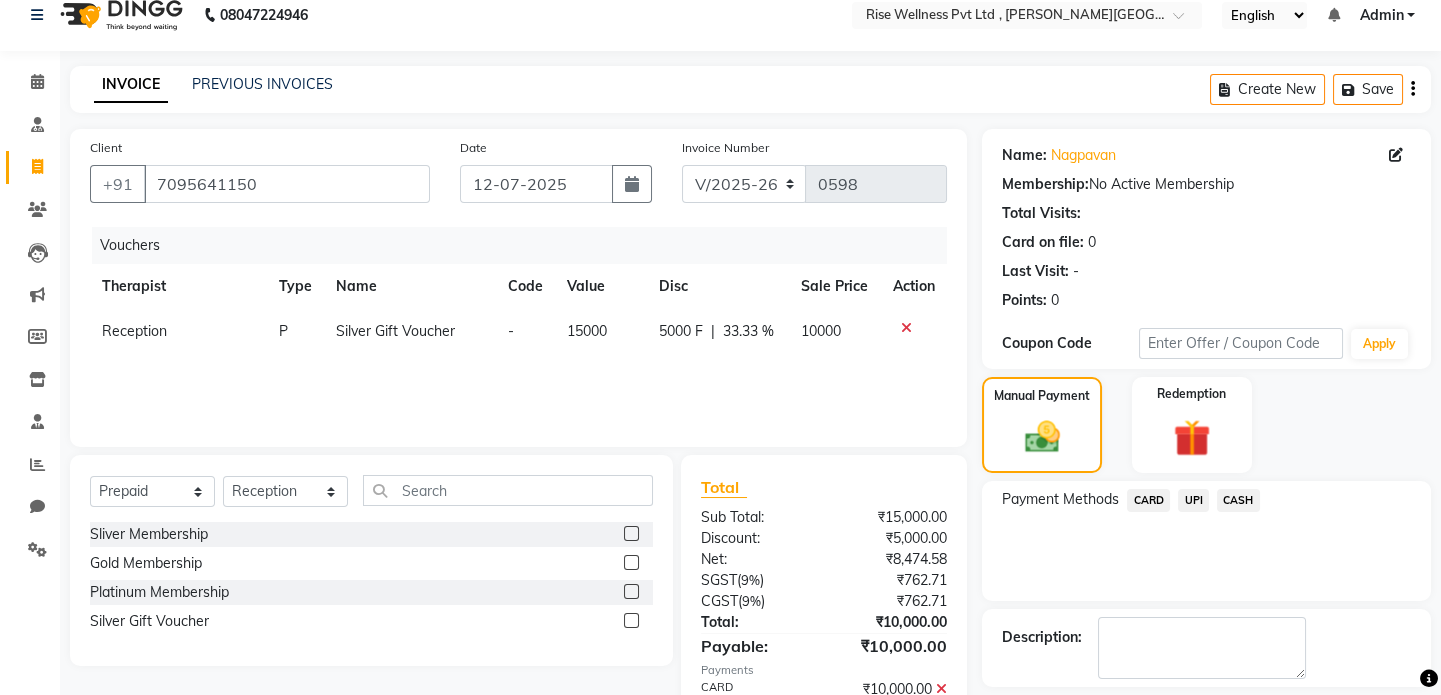 scroll, scrollTop: 126, scrollLeft: 0, axis: vertical 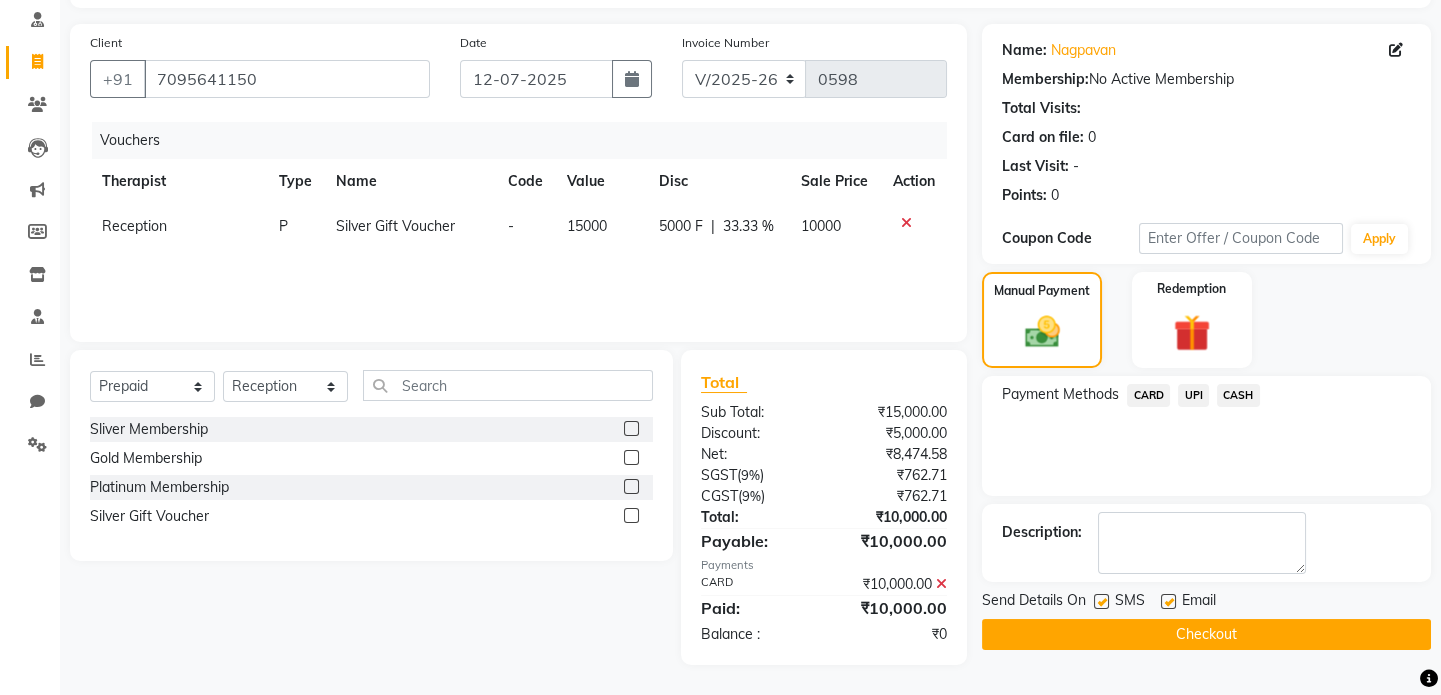 click on "Checkout" 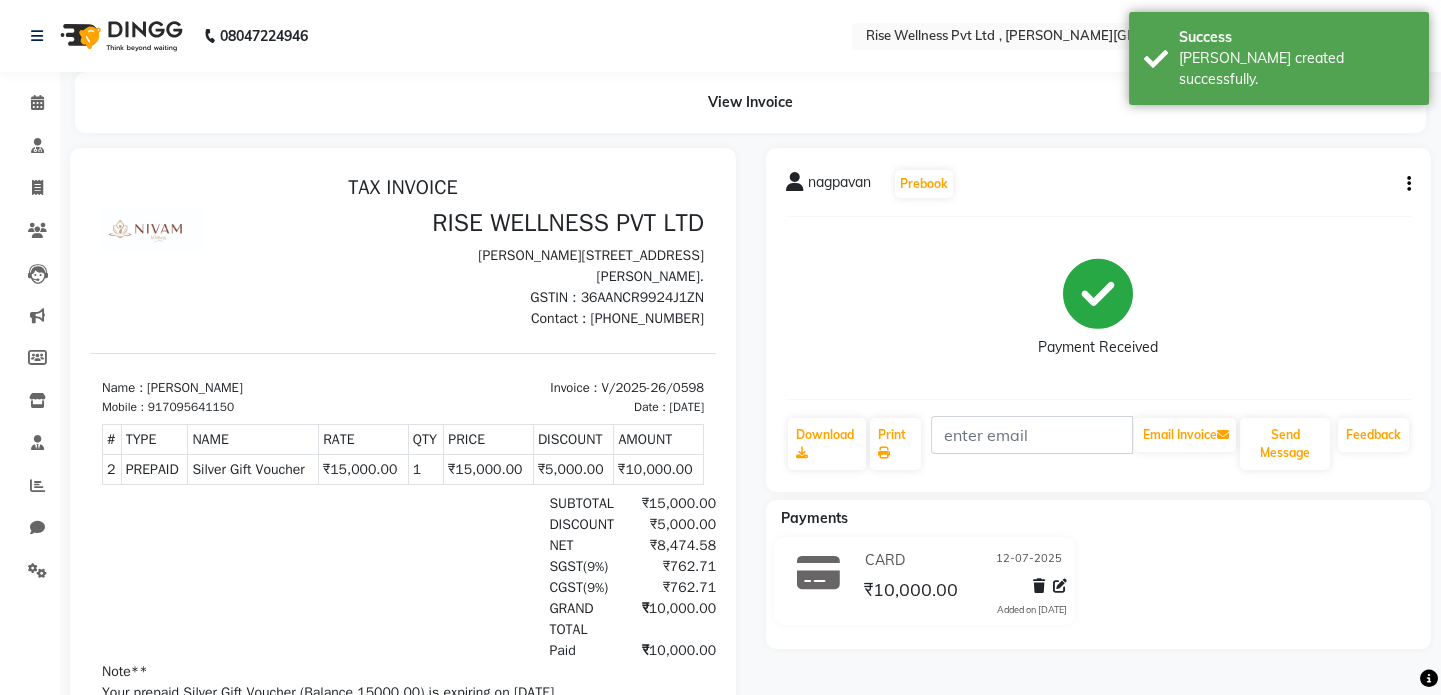 scroll, scrollTop: 0, scrollLeft: 0, axis: both 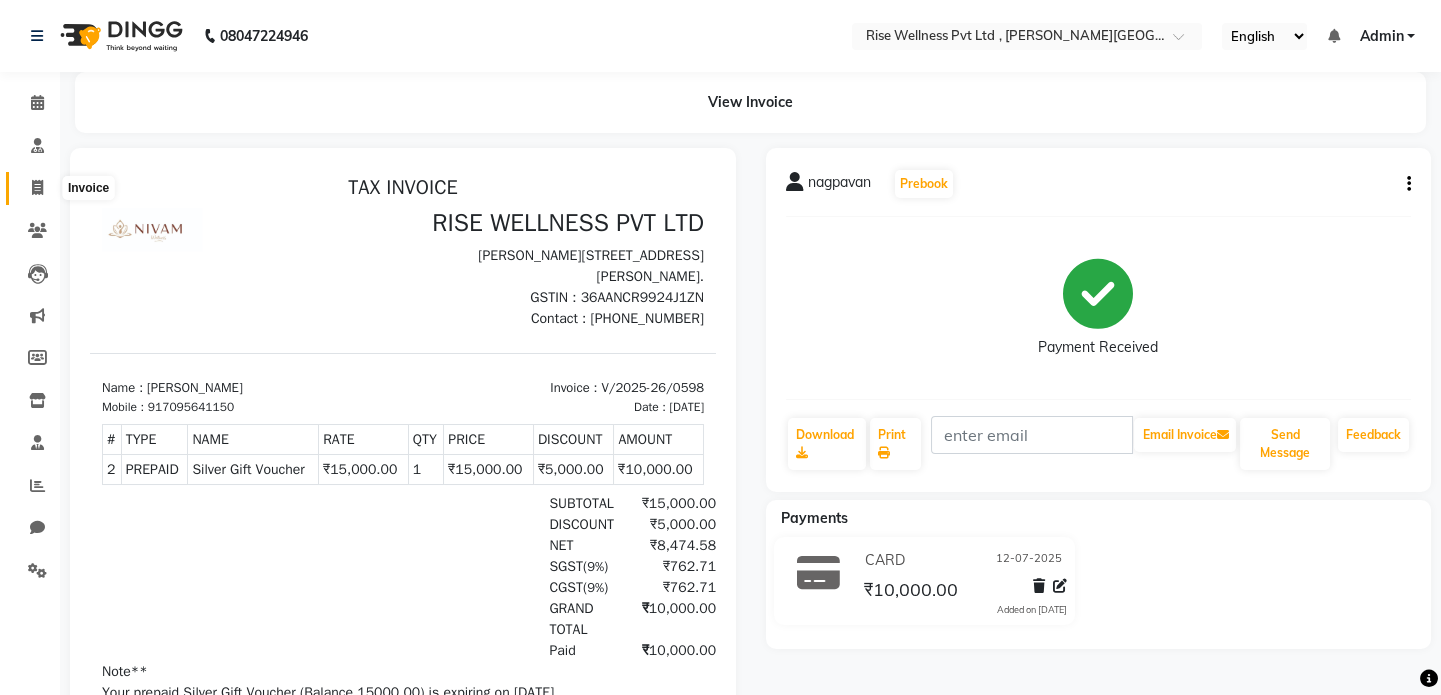 click 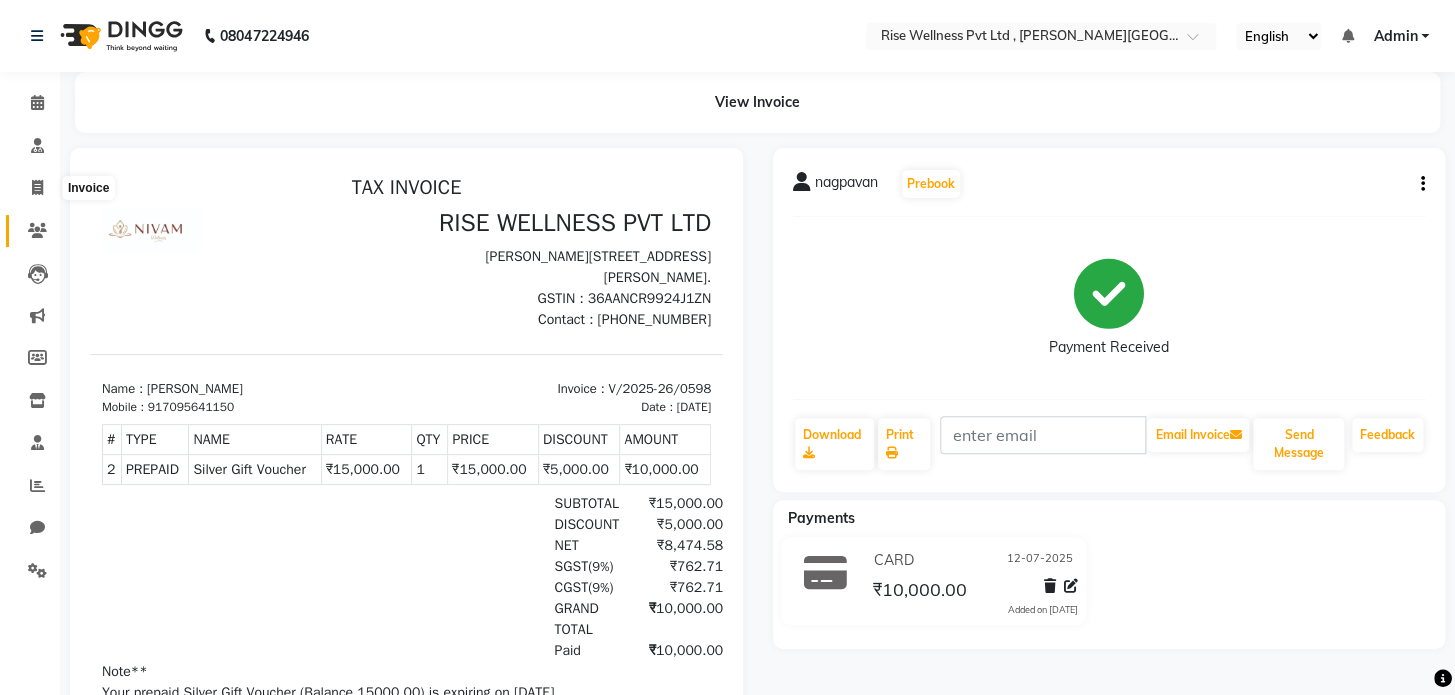 select on "7497" 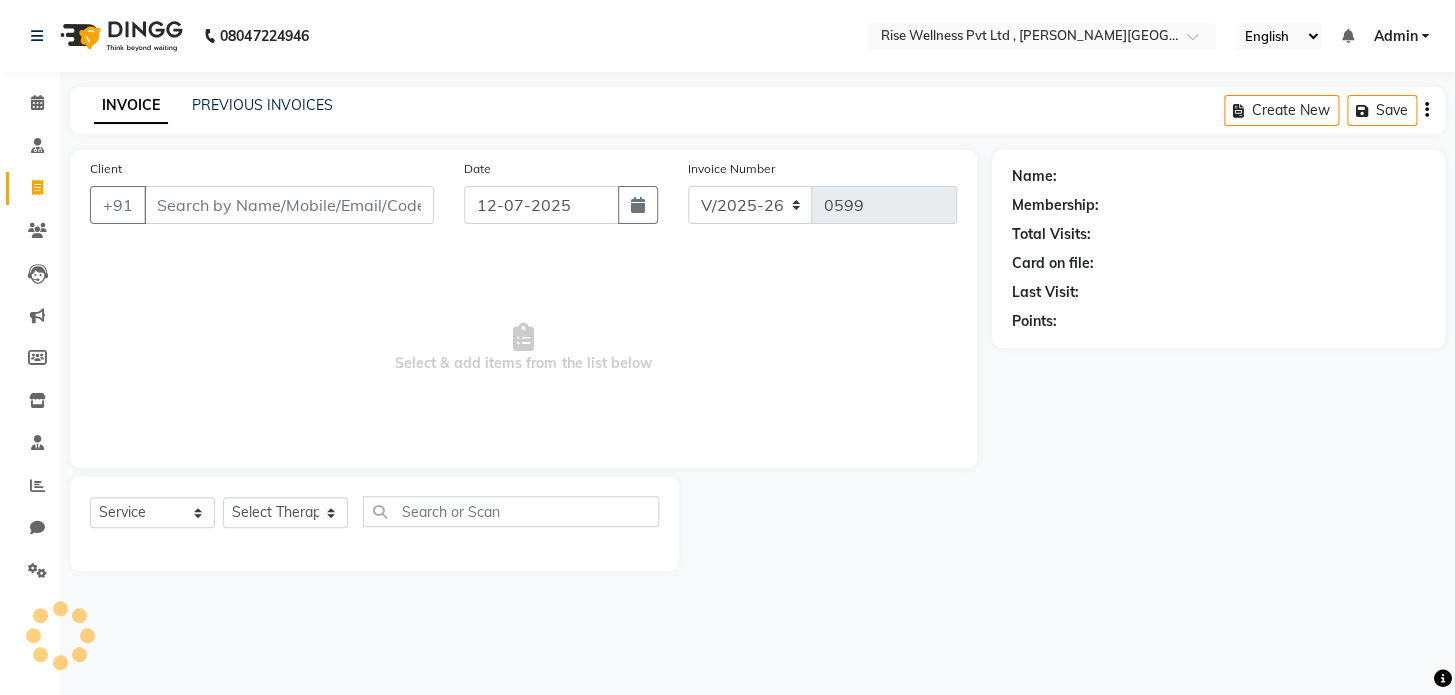 click on "Client" at bounding box center [289, 205] 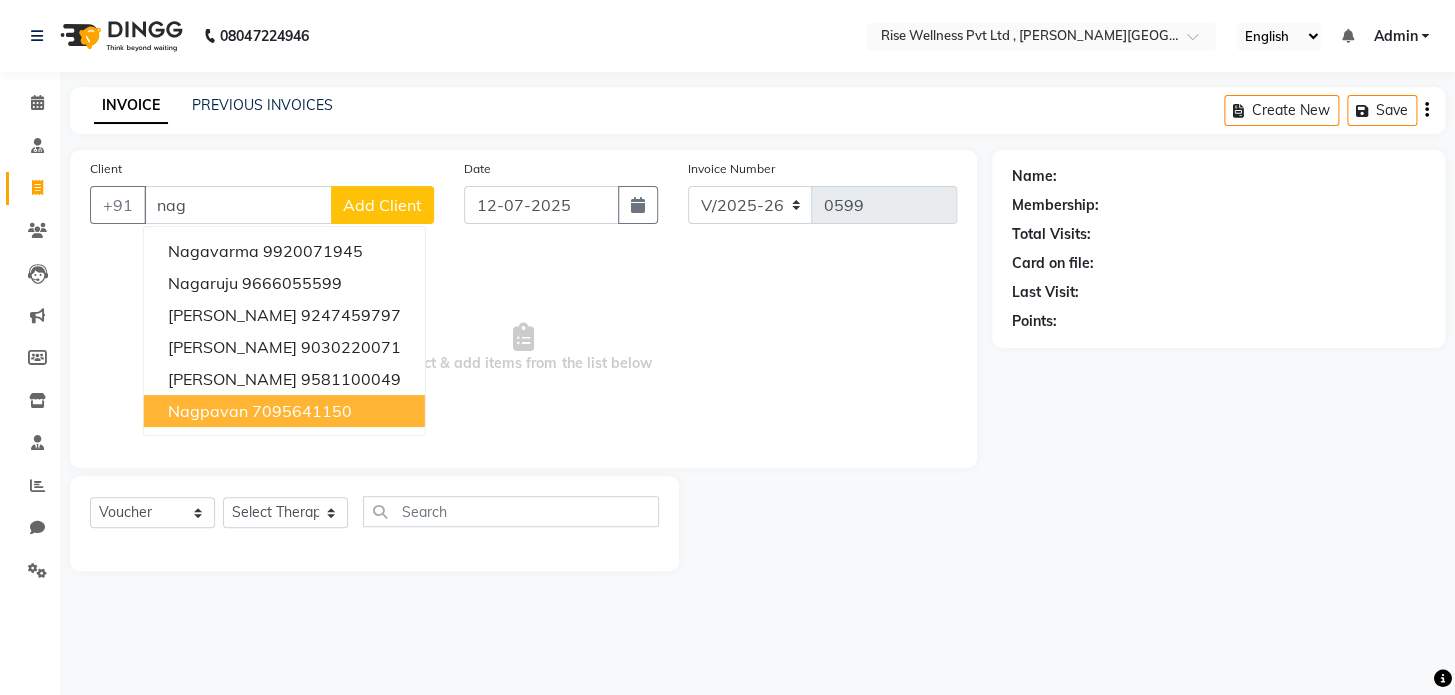 click on "7095641150" at bounding box center (302, 411) 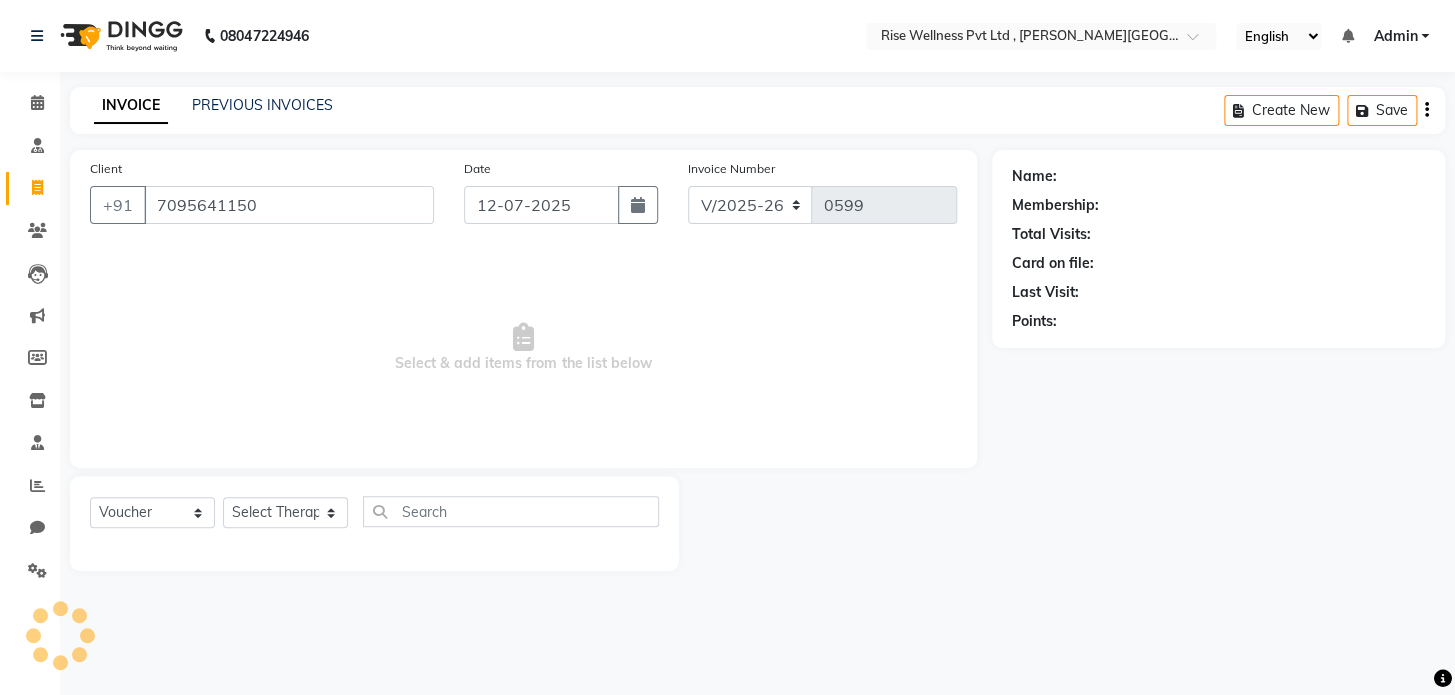 type on "7095641150" 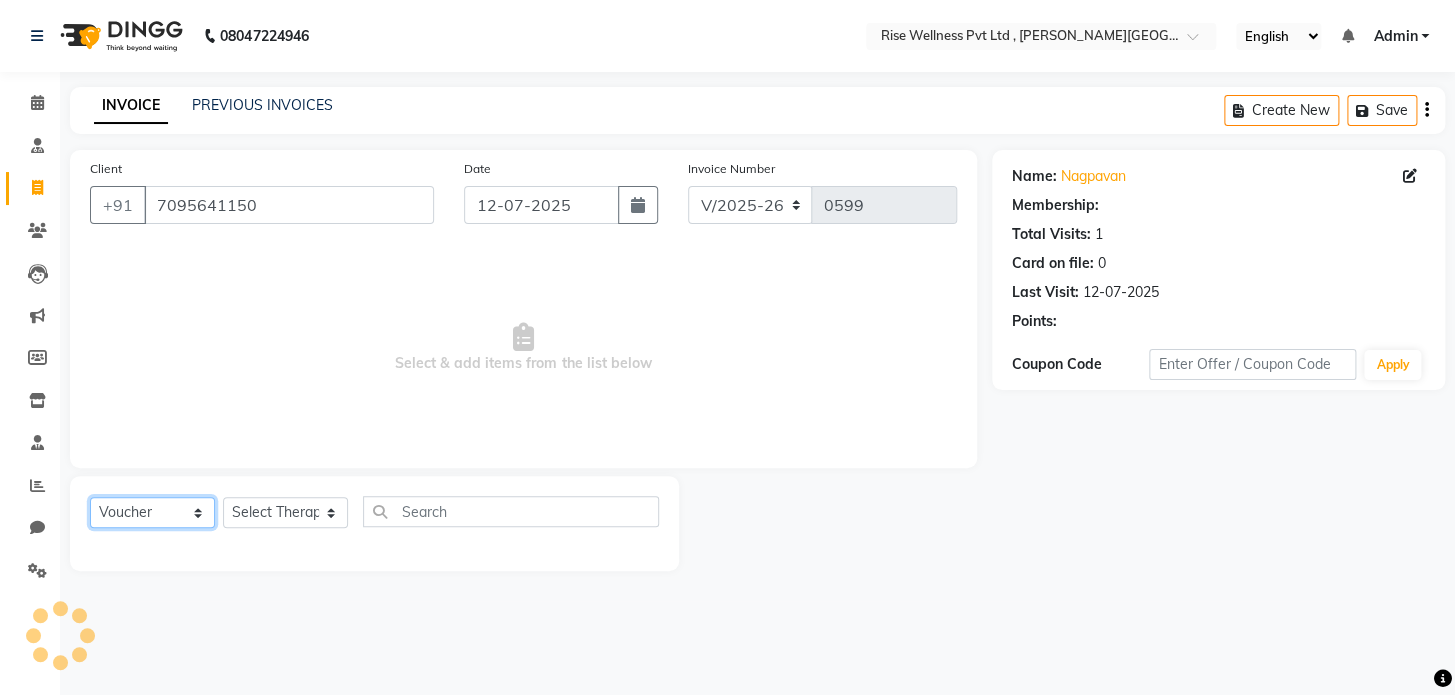 click on "Select  Service  Product  Membership  Package Voucher Prepaid Gift Card" 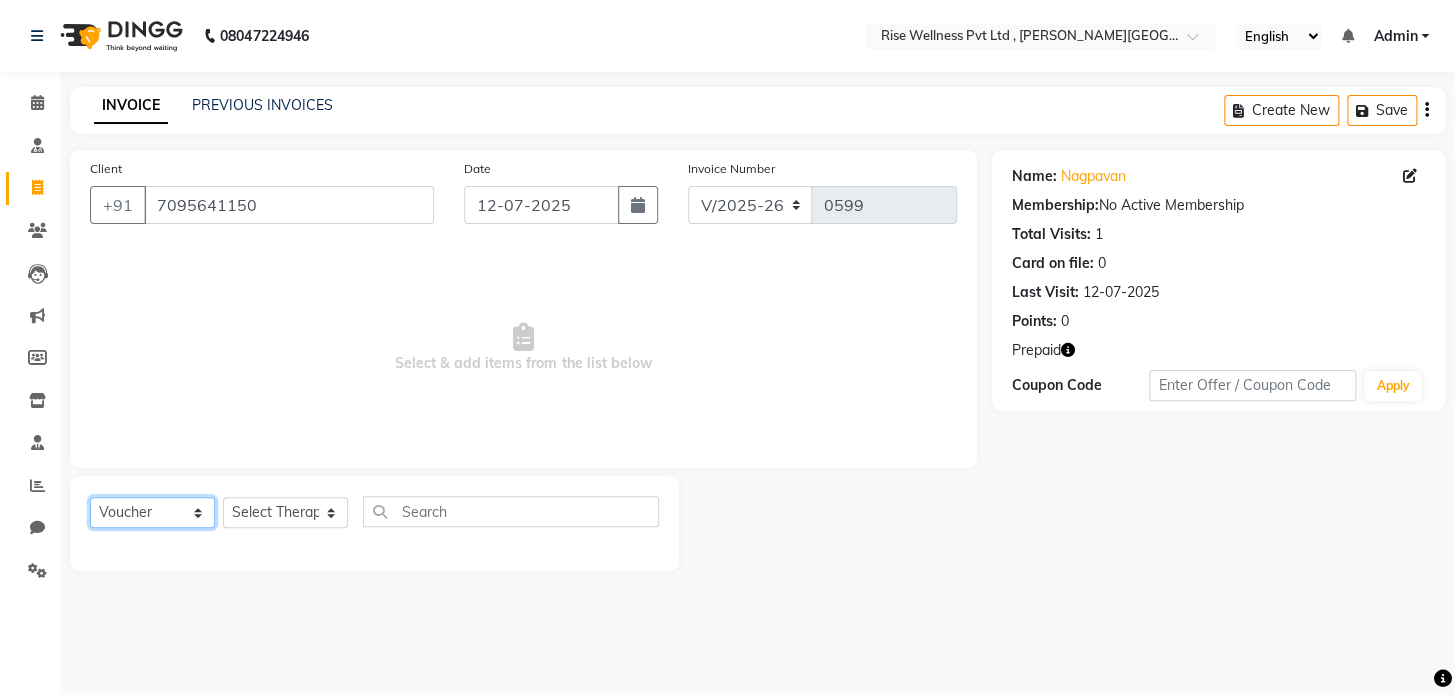 select on "service" 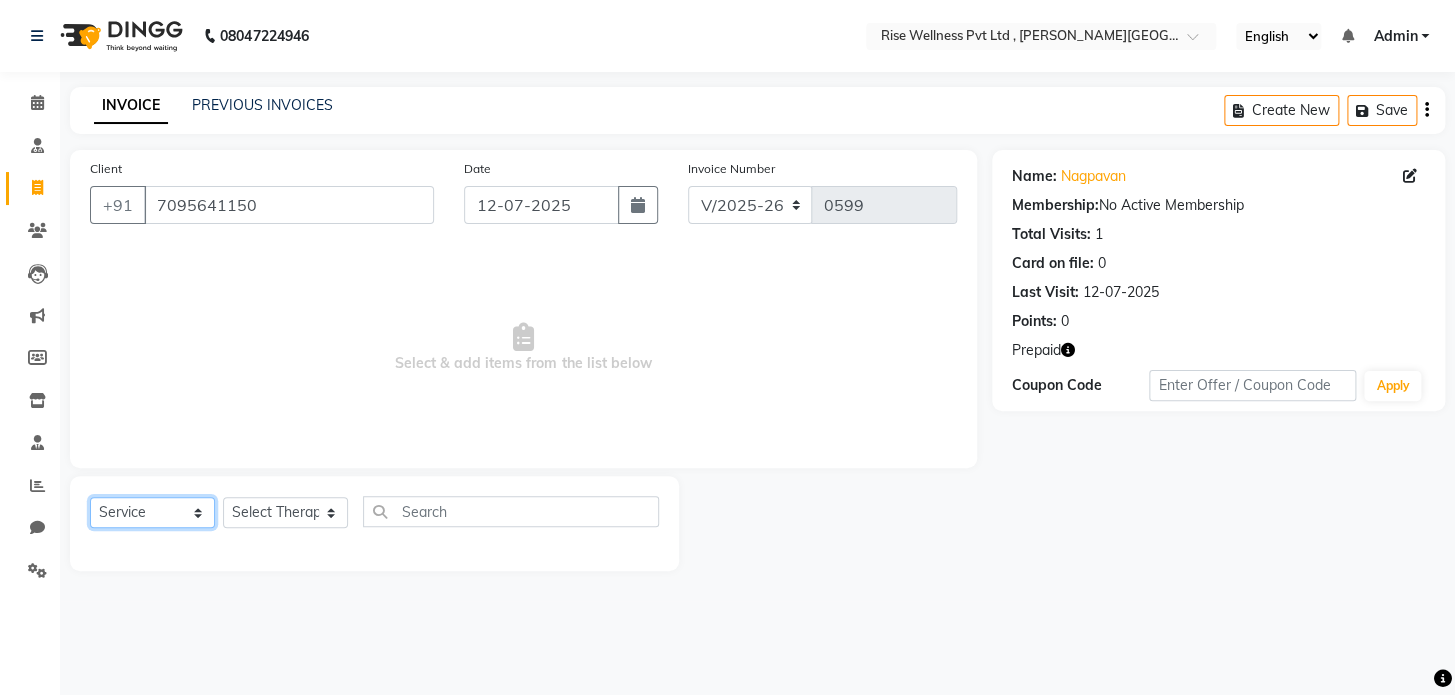 click on "Select  Service  Product  Membership  Package Voucher Prepaid Gift Card" 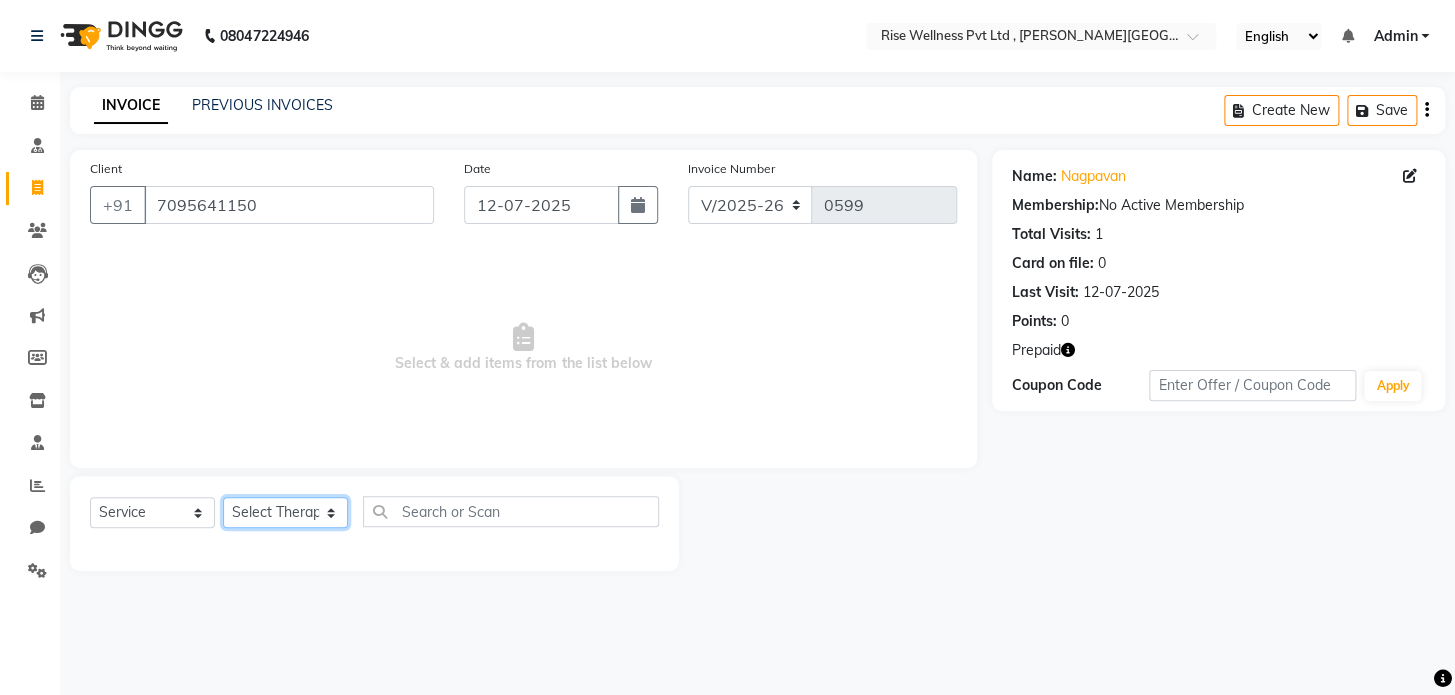 click on "Select Therapist LIBIN musthabshira nithya Reception [PERSON_NAME]" 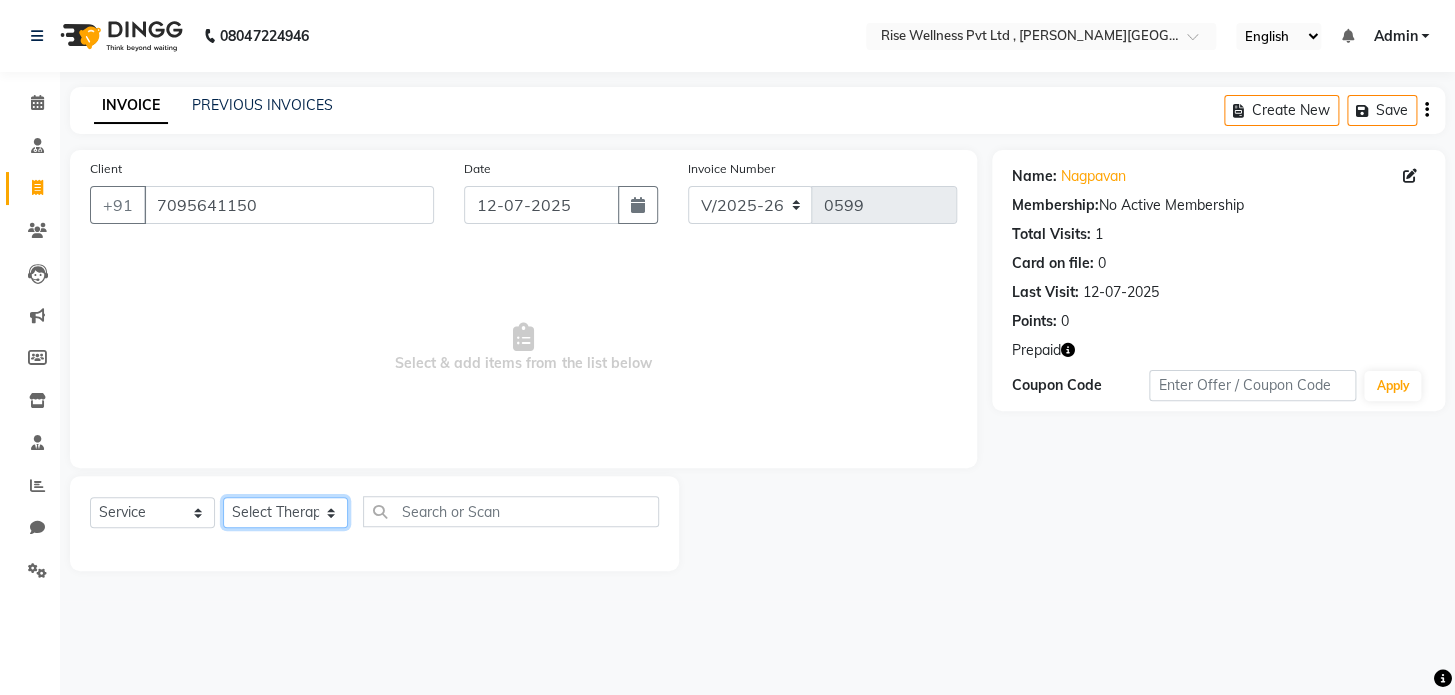 select on "69785" 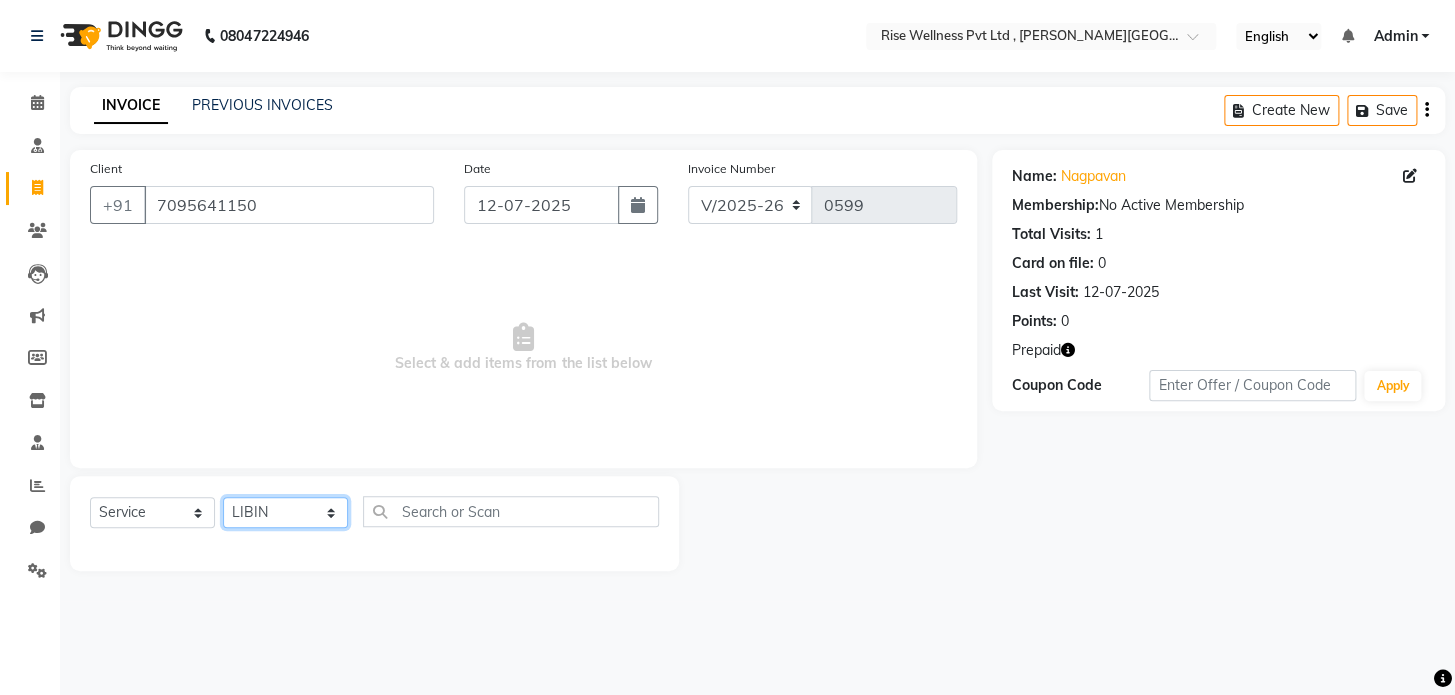 click on "Select Therapist LIBIN musthabshira nithya Reception [PERSON_NAME]" 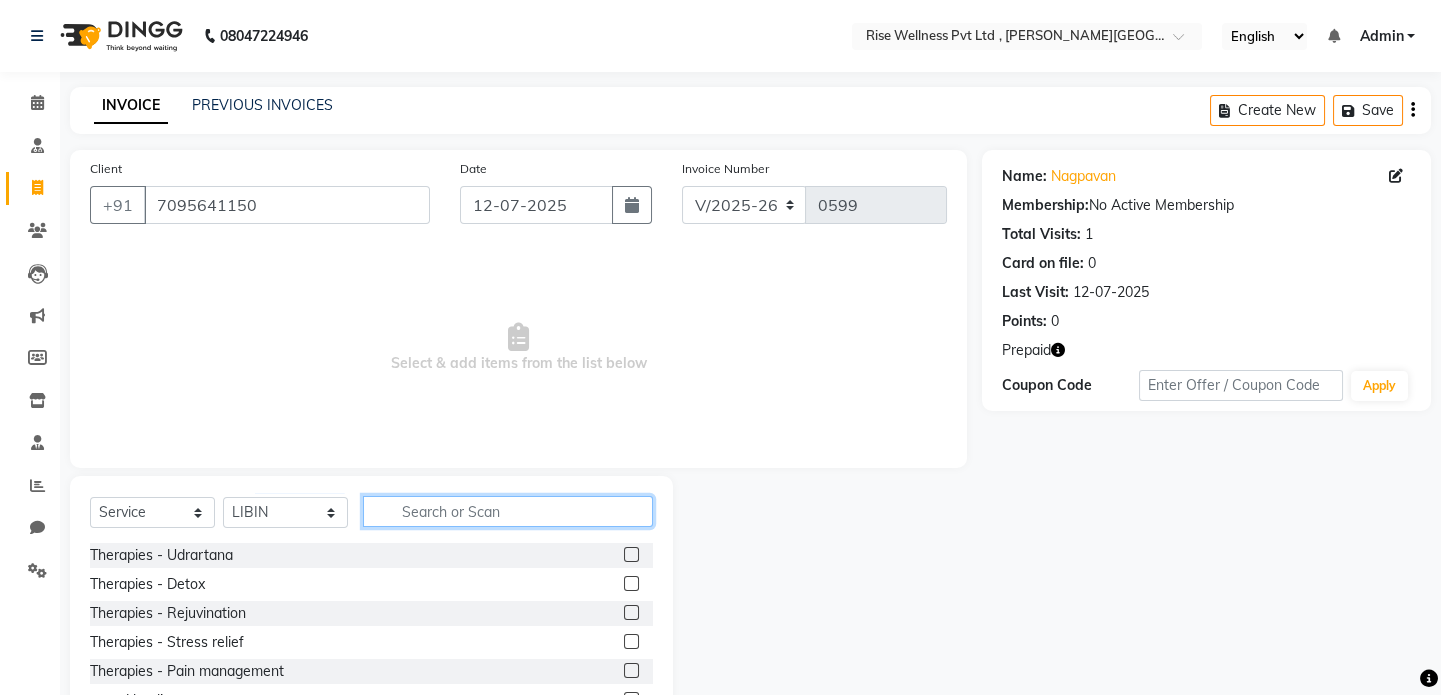 click 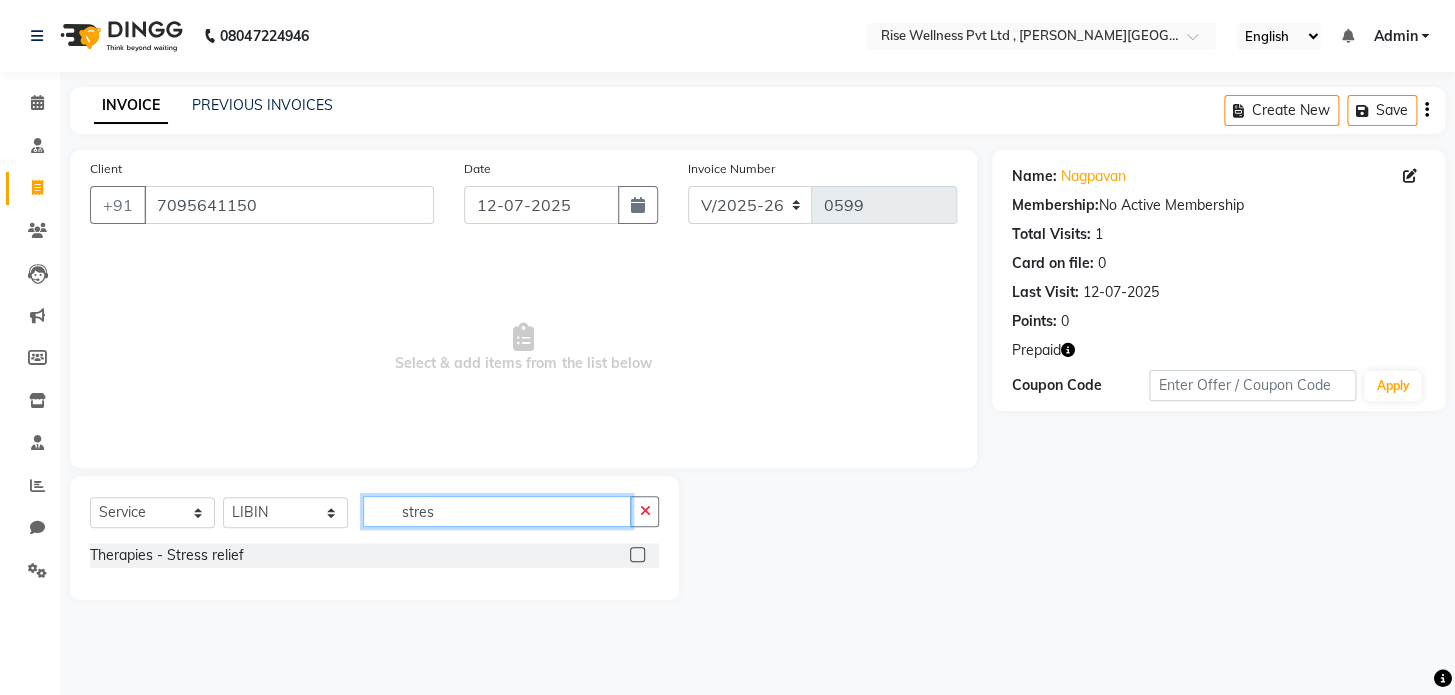 type on "stres" 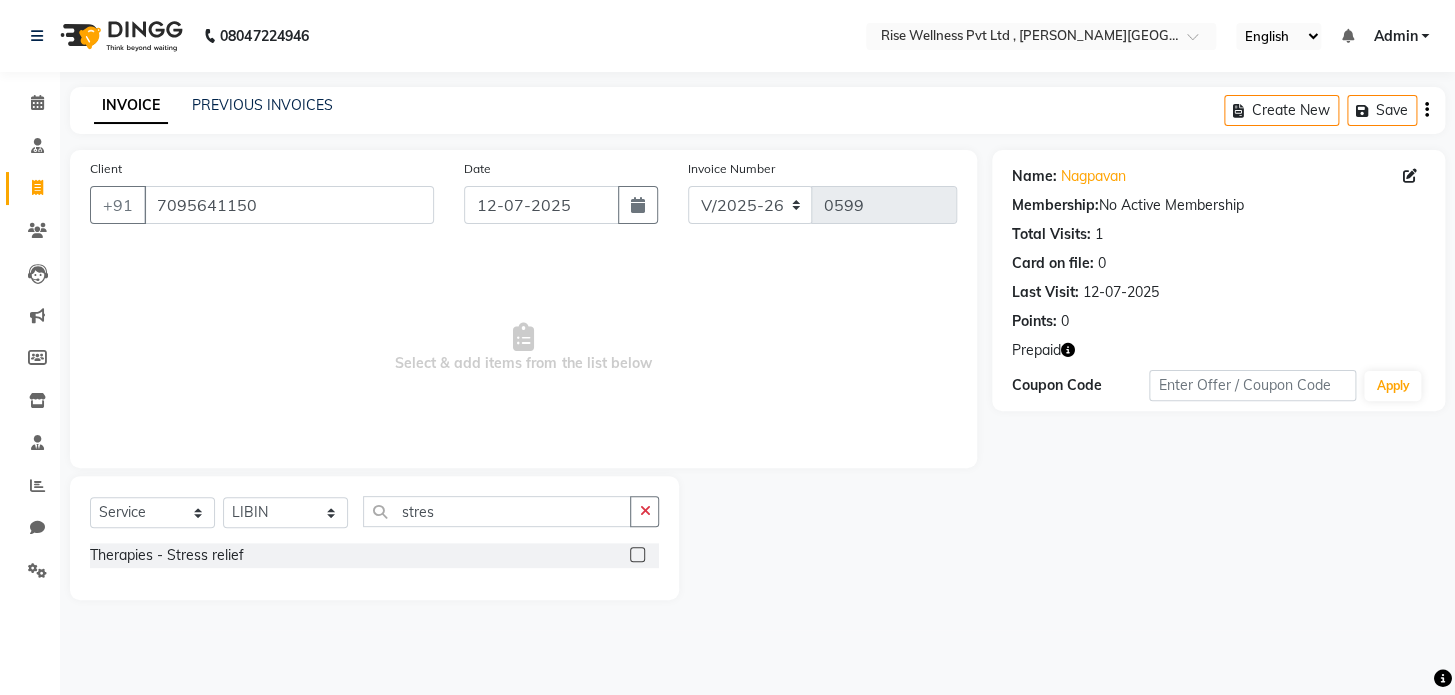 click 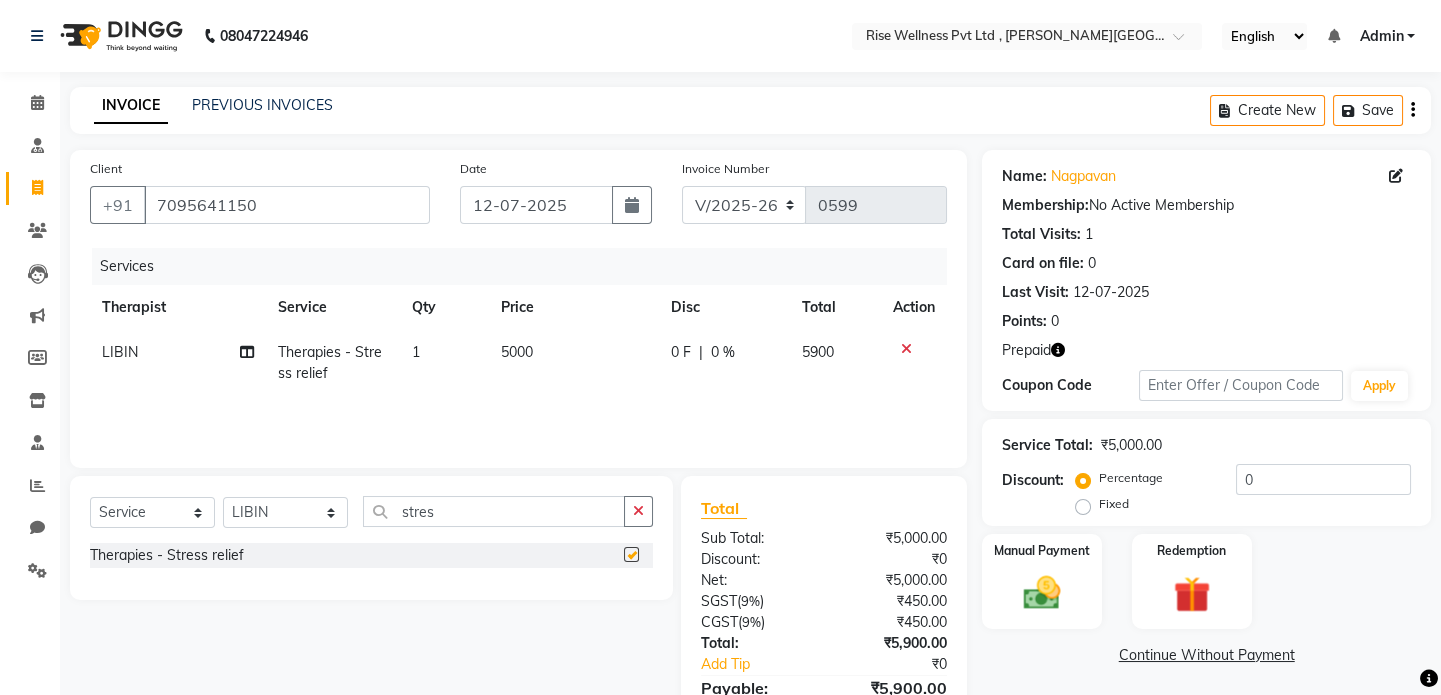 checkbox on "false" 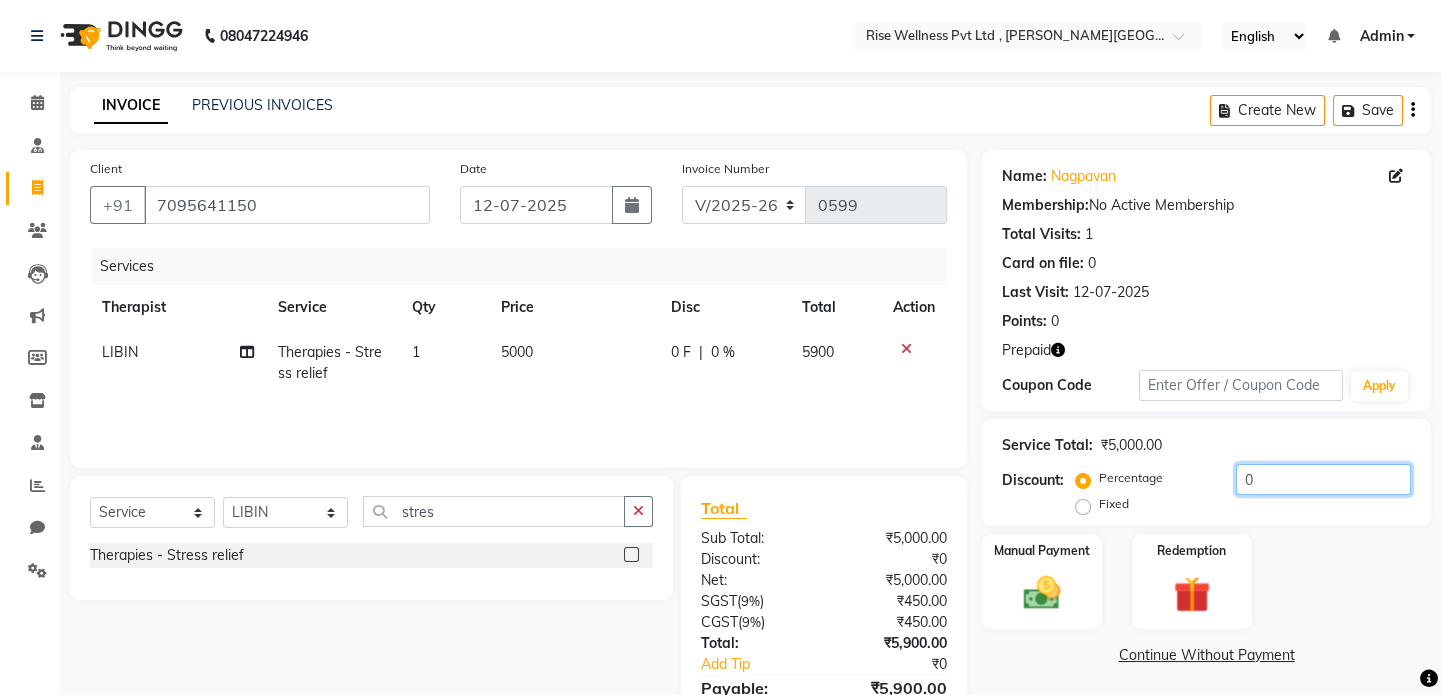 click on "0" 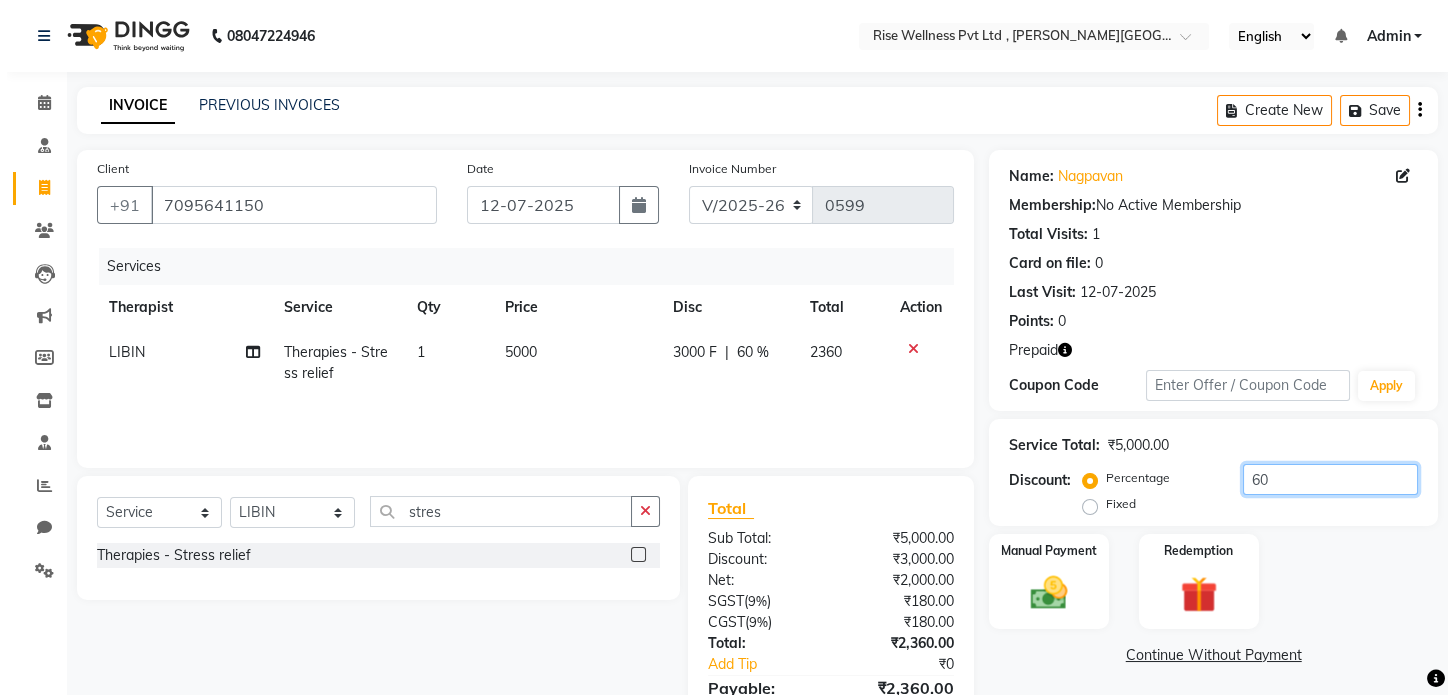 scroll, scrollTop: 90, scrollLeft: 0, axis: vertical 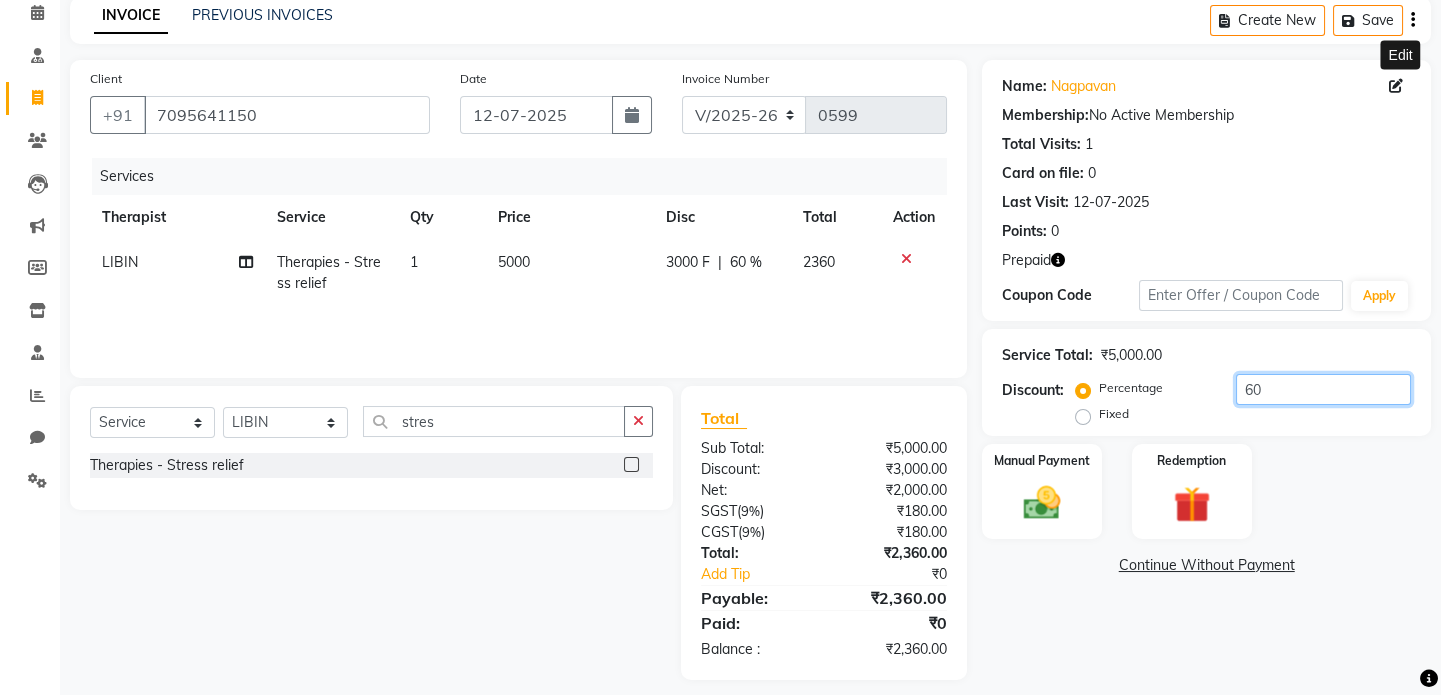 type on "60" 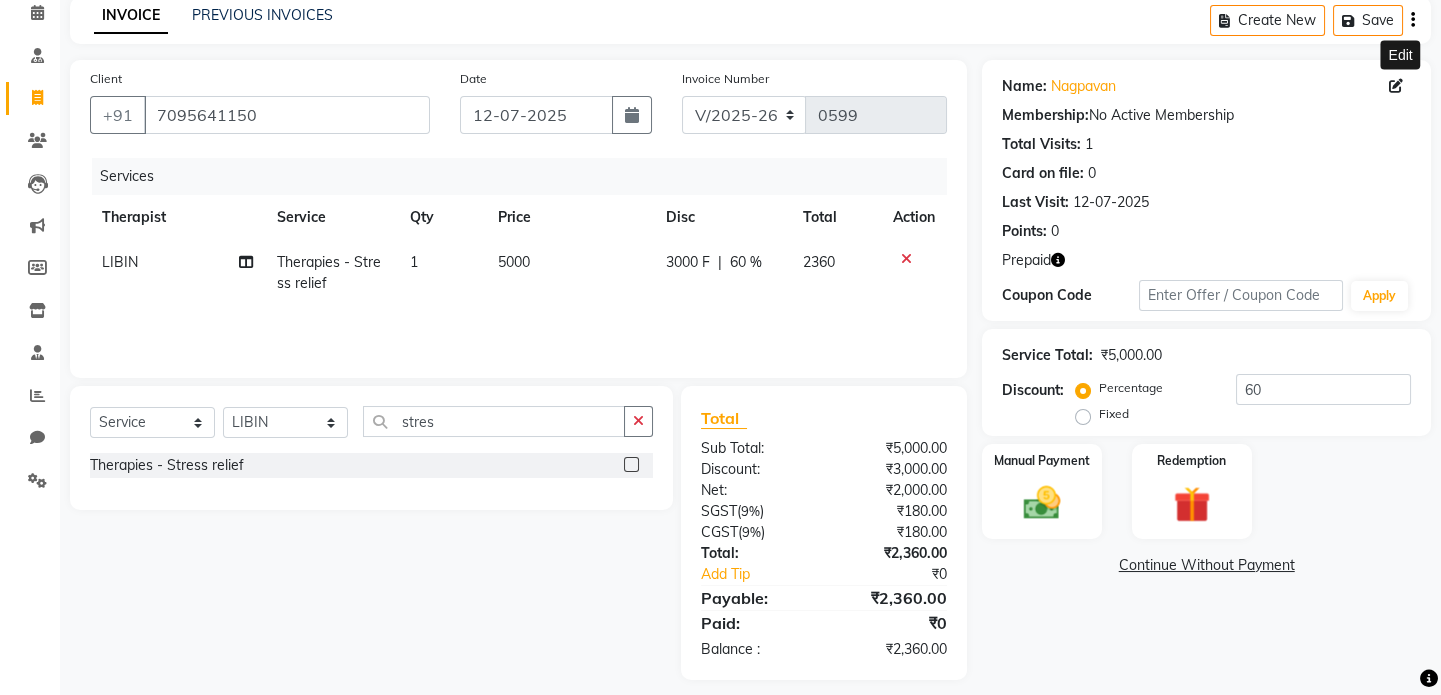 click 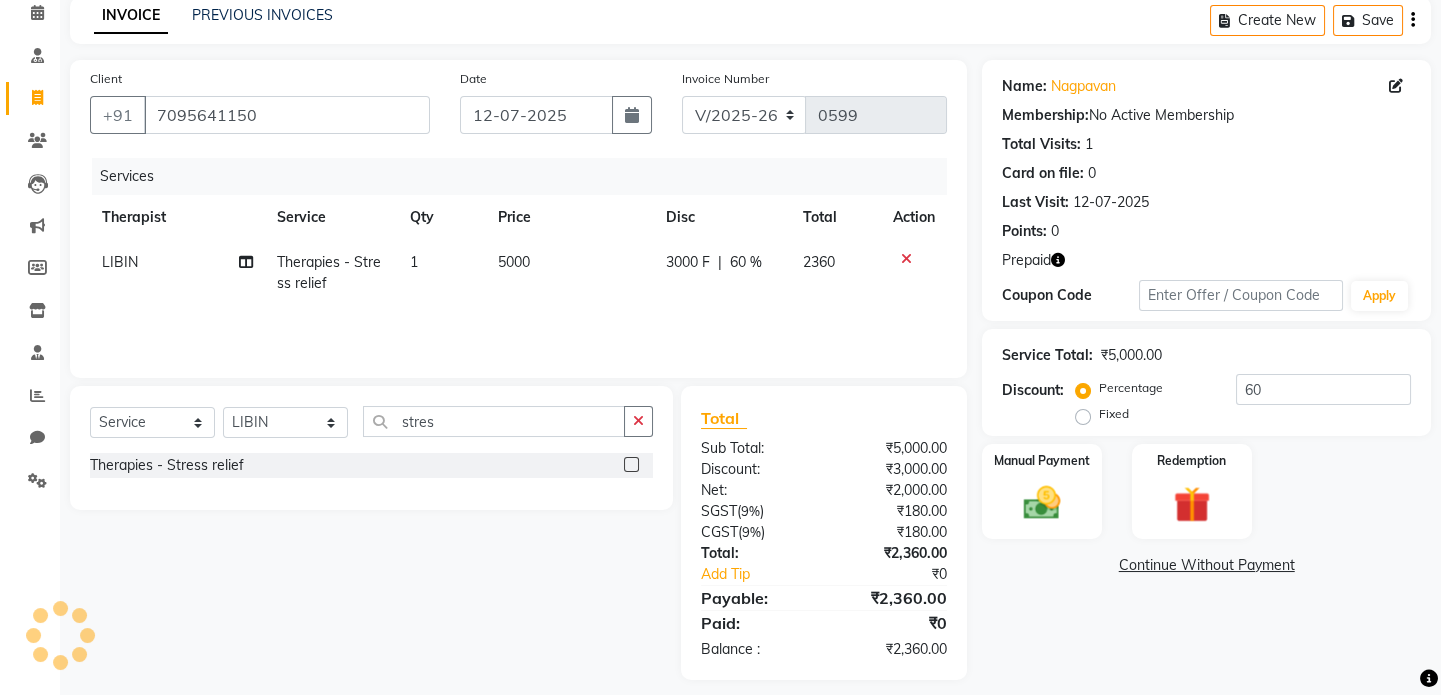 select on "[DEMOGRAPHIC_DATA]" 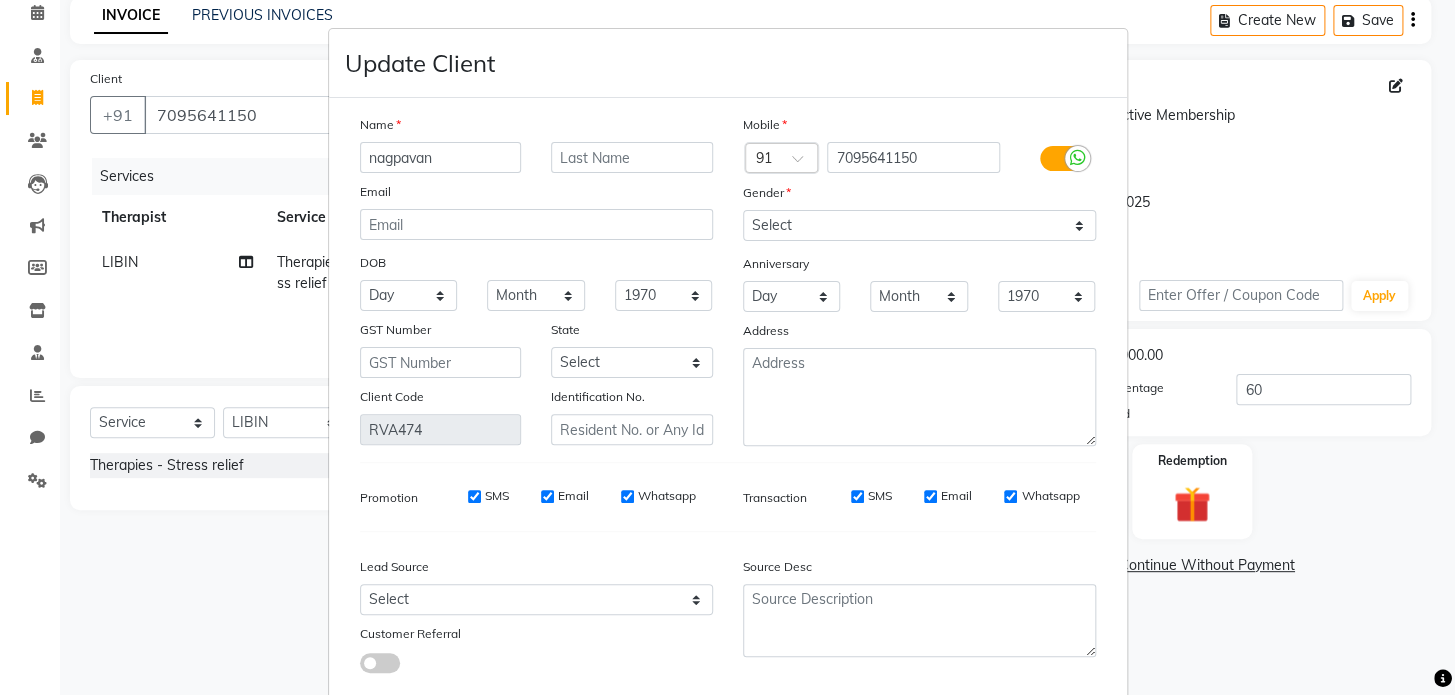 click on "nagpavan" at bounding box center (441, 157) 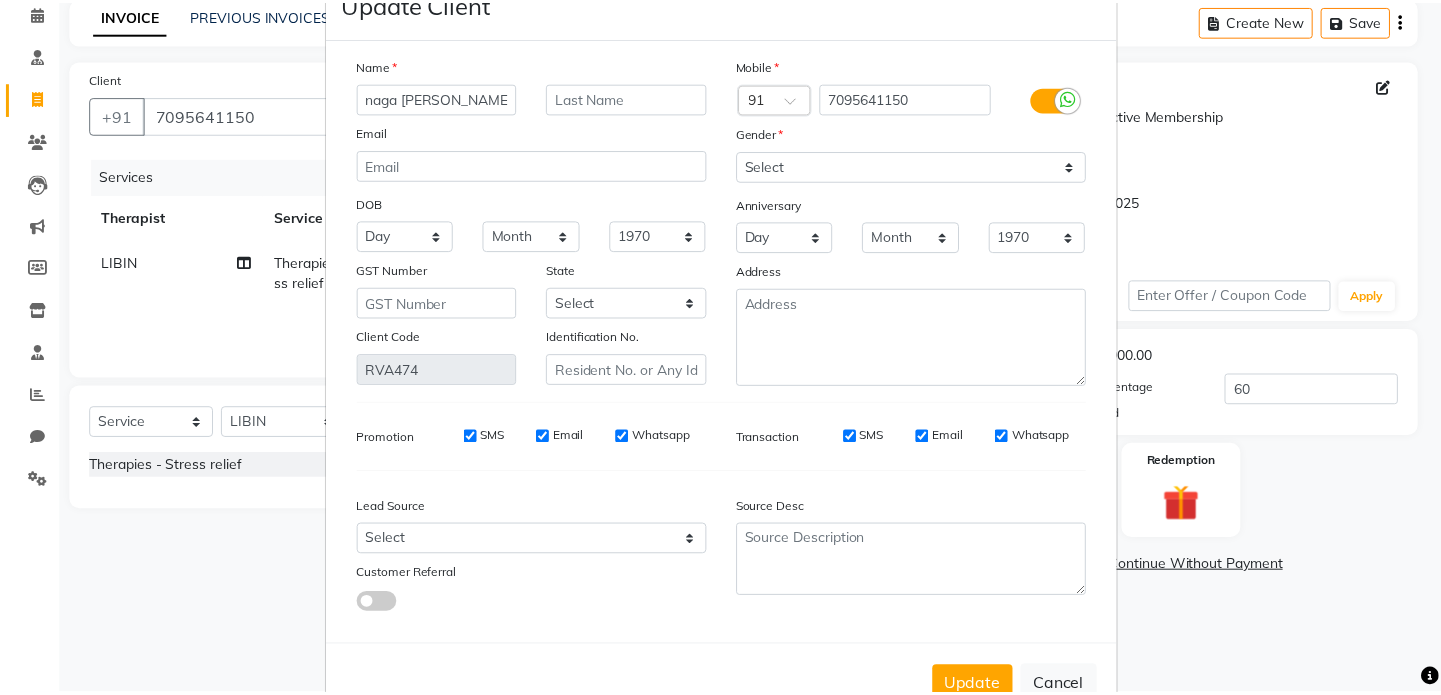 scroll, scrollTop: 122, scrollLeft: 0, axis: vertical 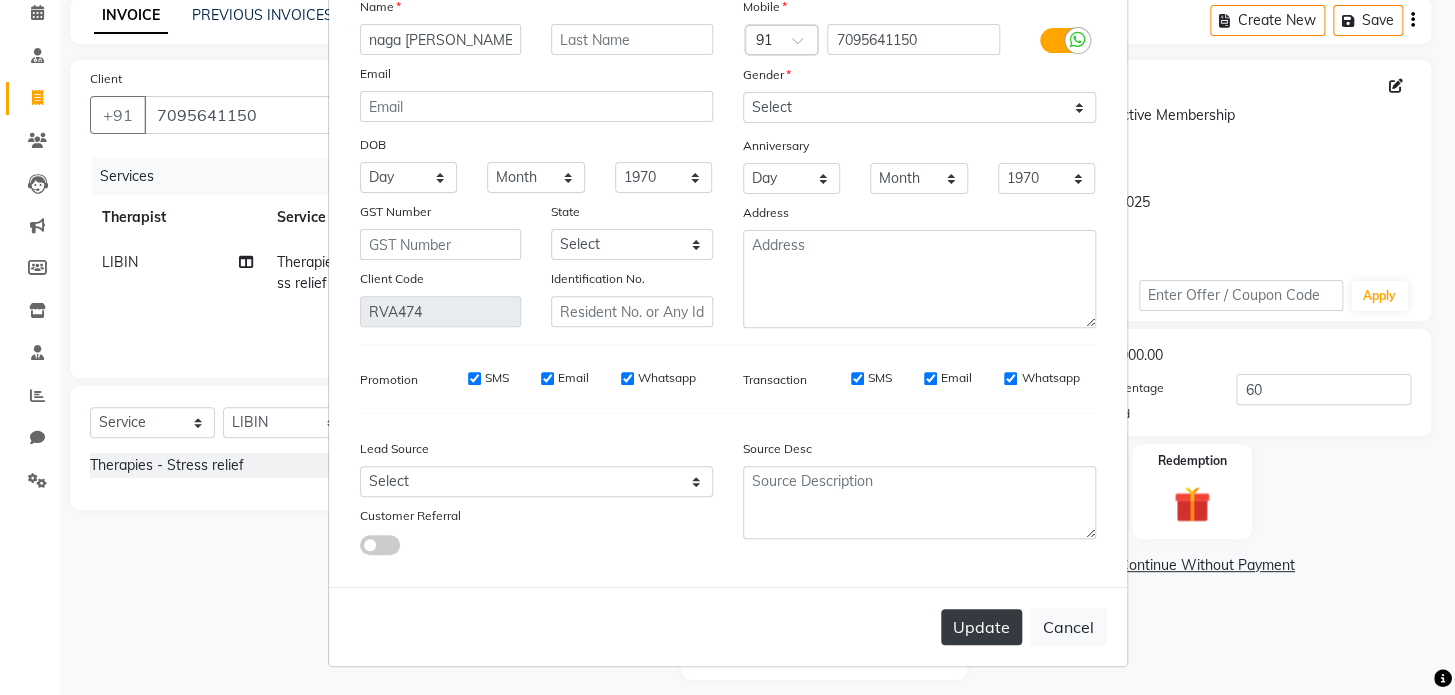 type on "naga [PERSON_NAME]" 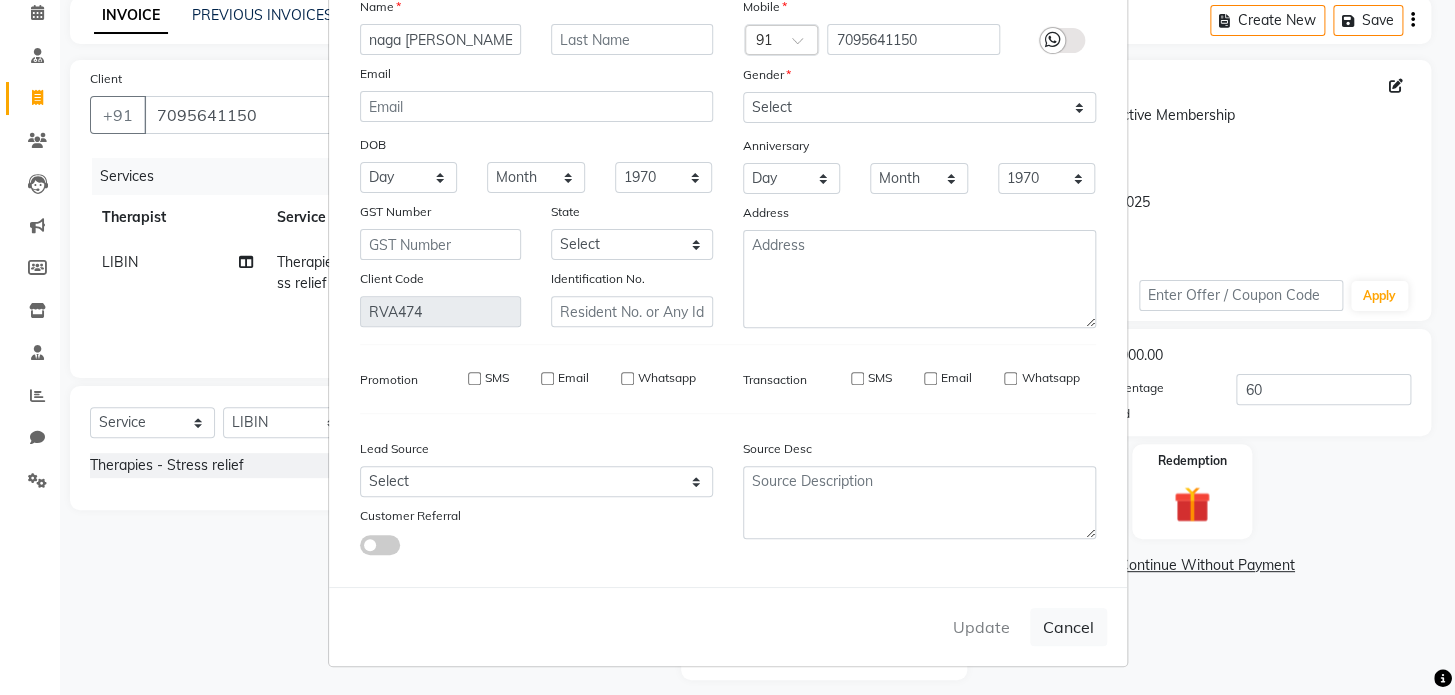 type 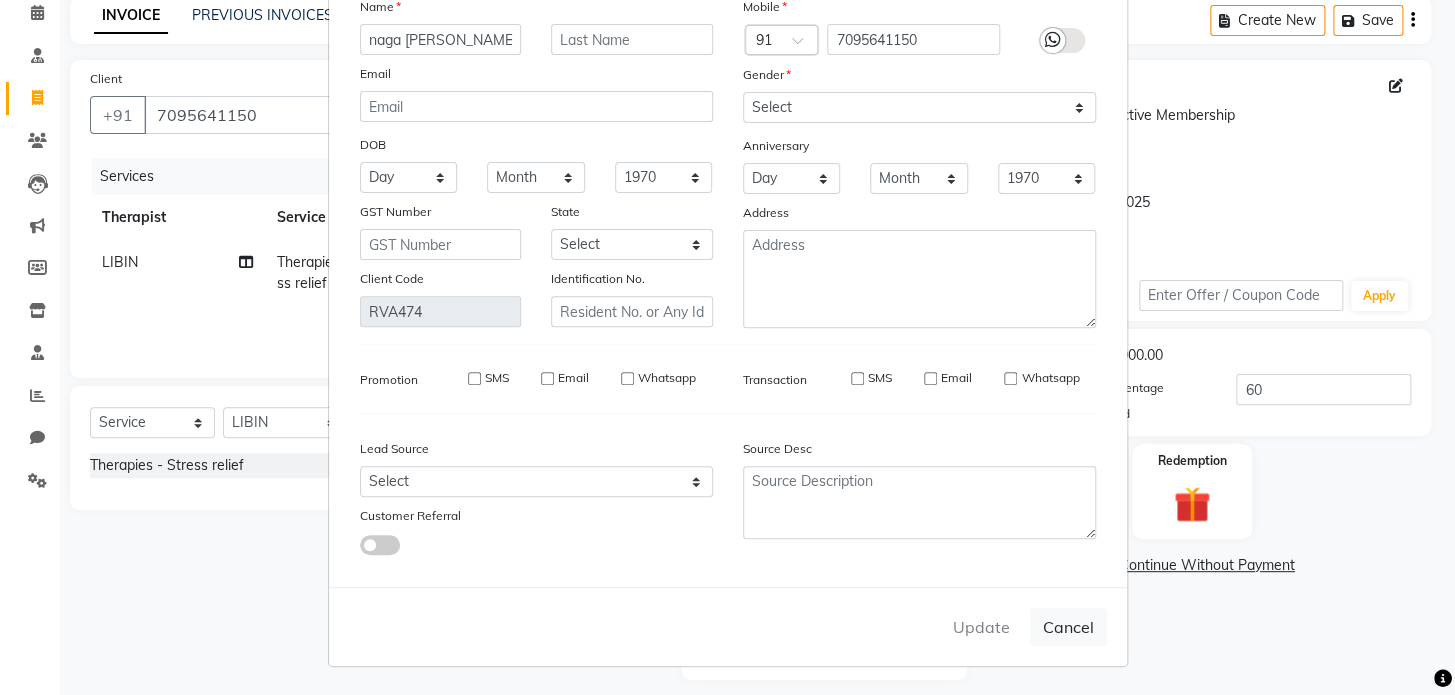 select 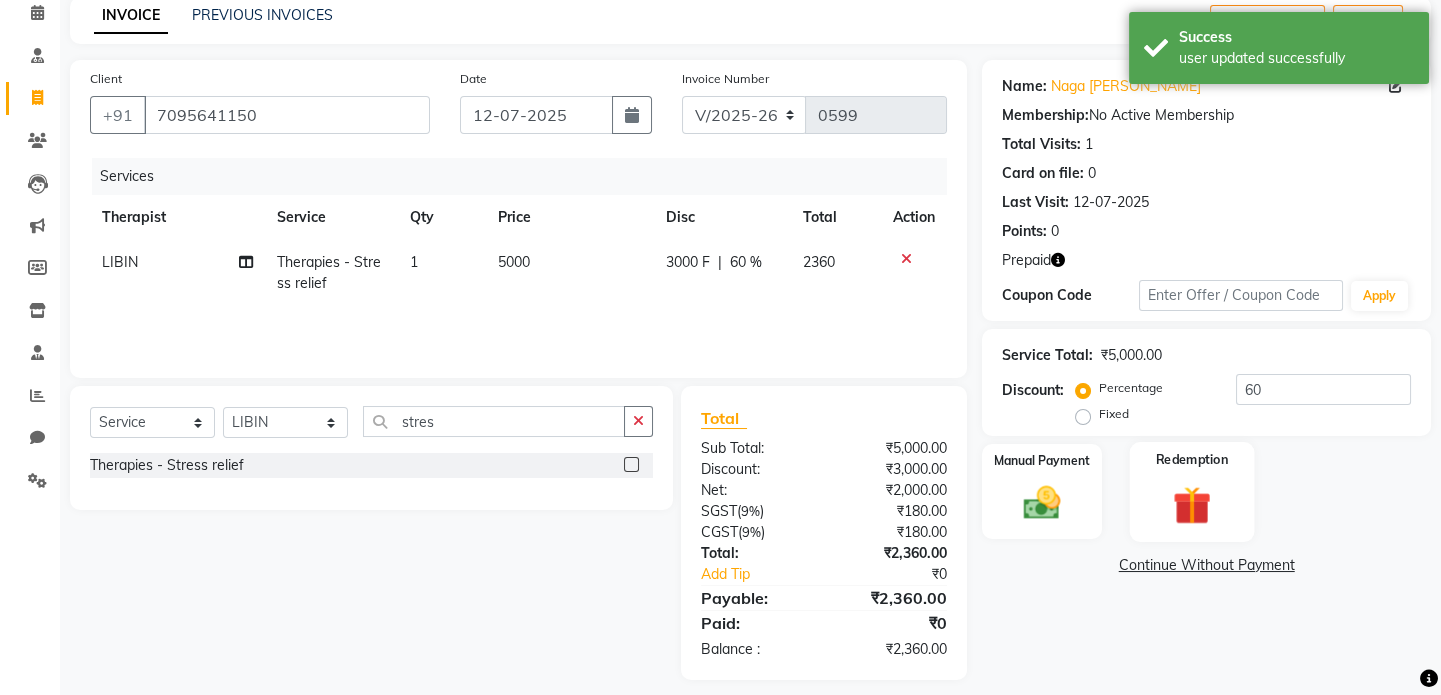 click 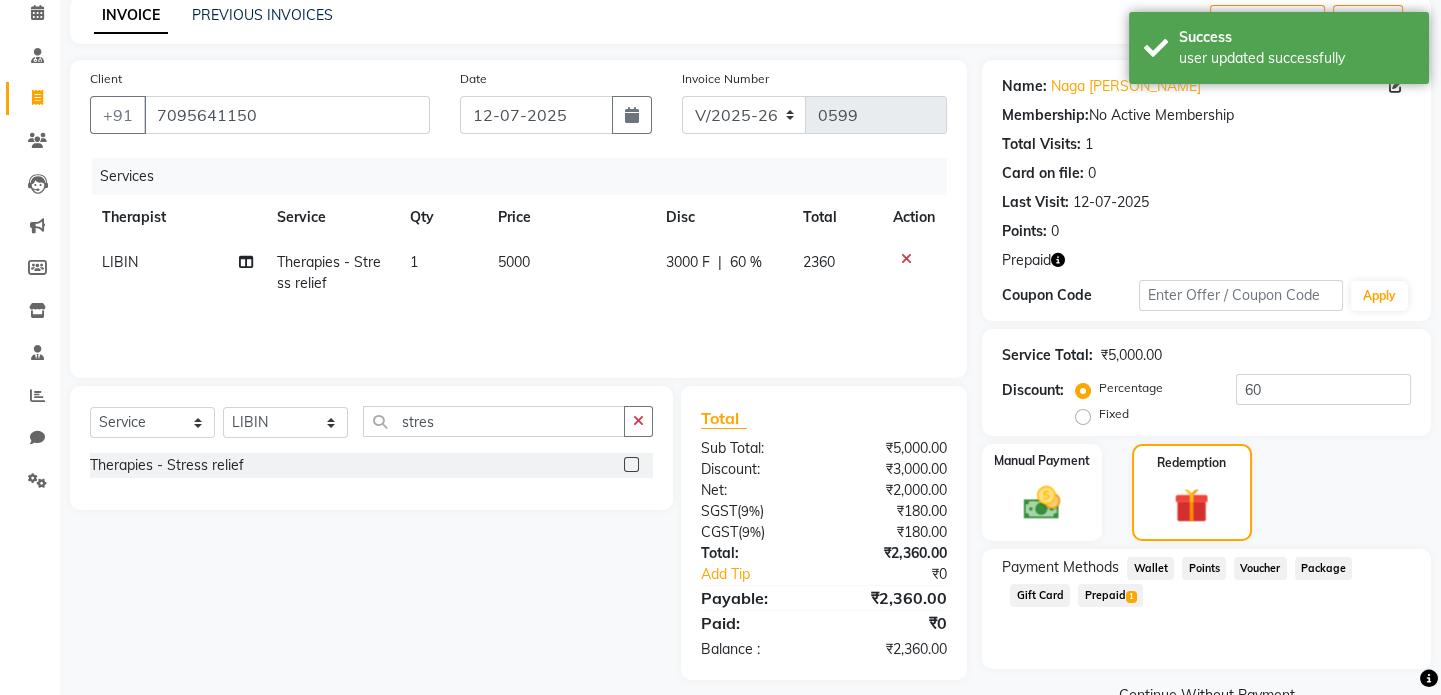 click on "Prepaid  1" 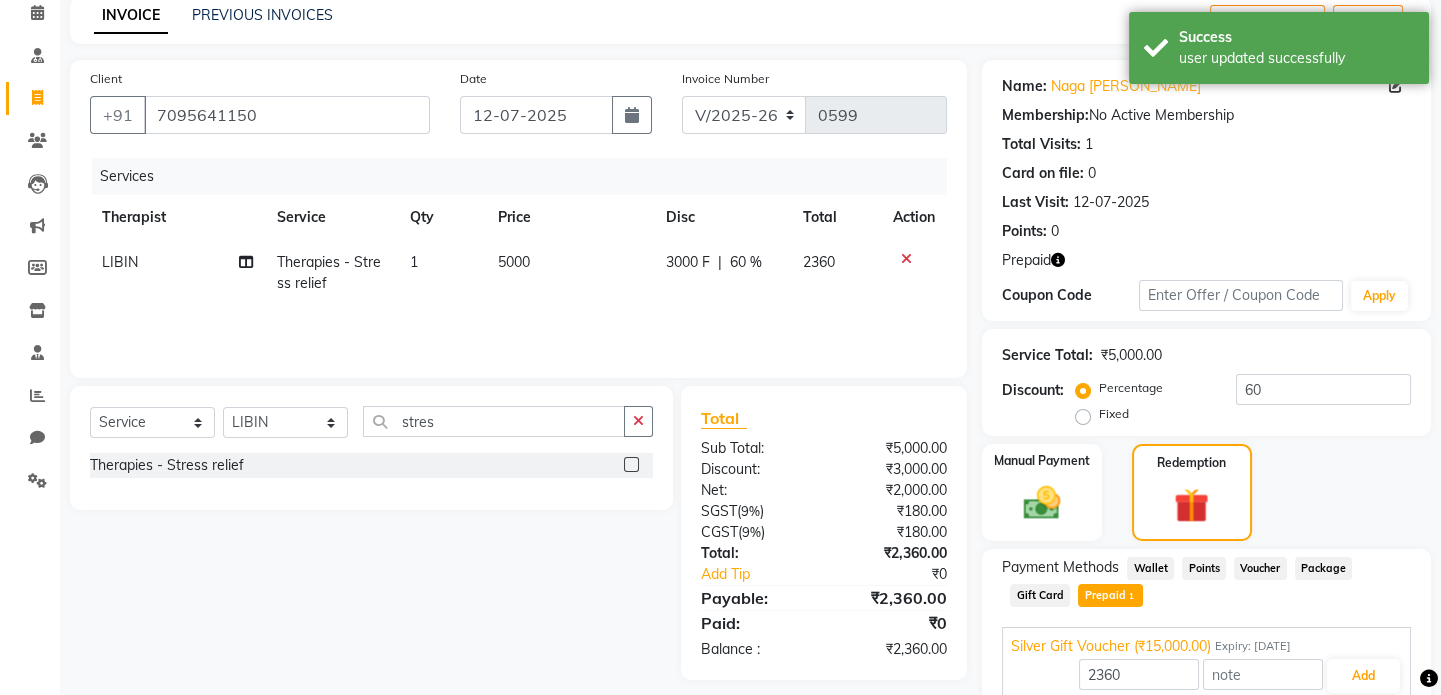scroll, scrollTop: 176, scrollLeft: 0, axis: vertical 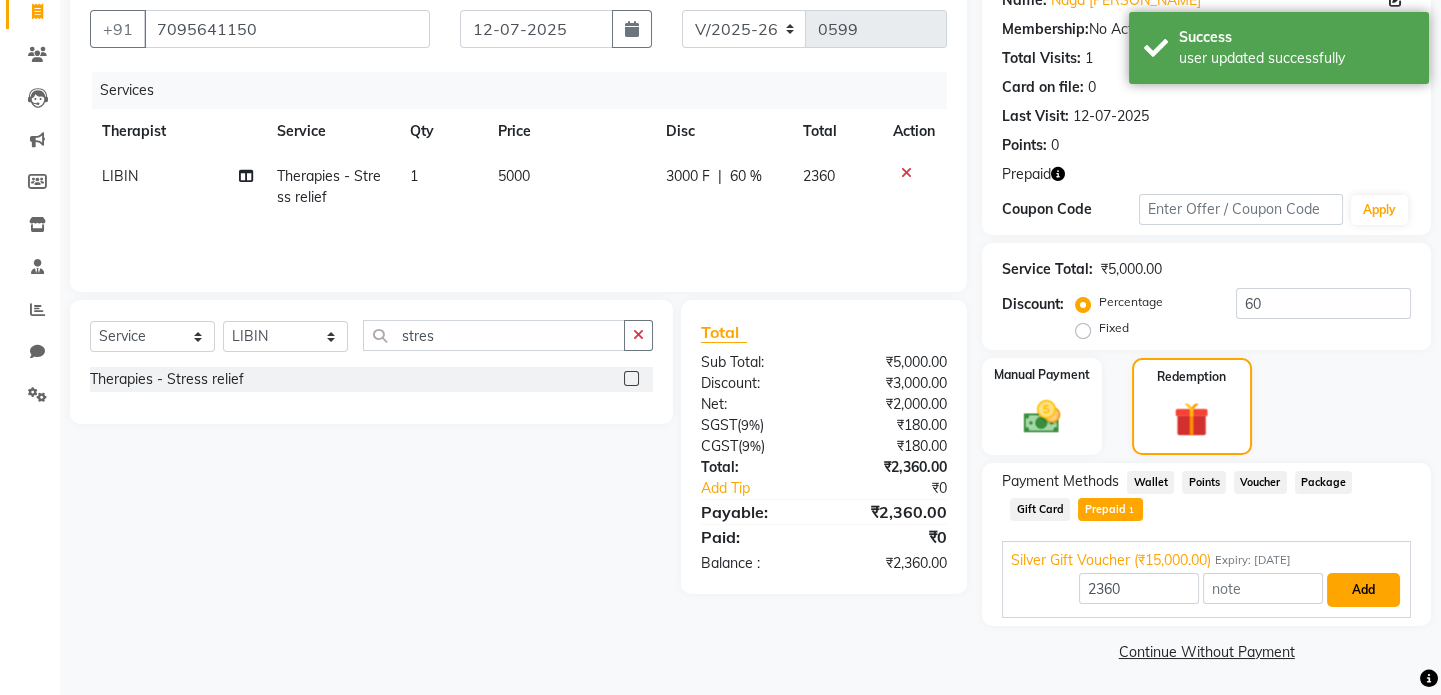 click on "Add" at bounding box center [1363, 590] 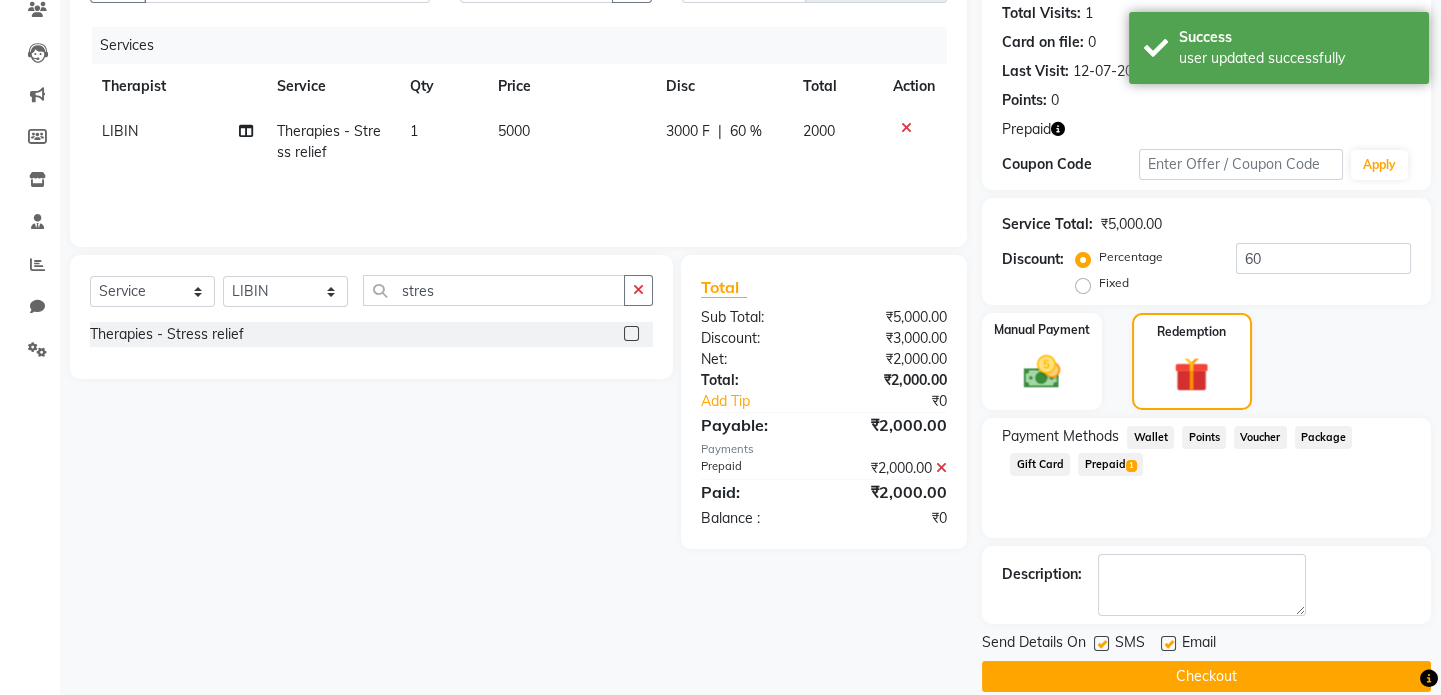 scroll, scrollTop: 246, scrollLeft: 0, axis: vertical 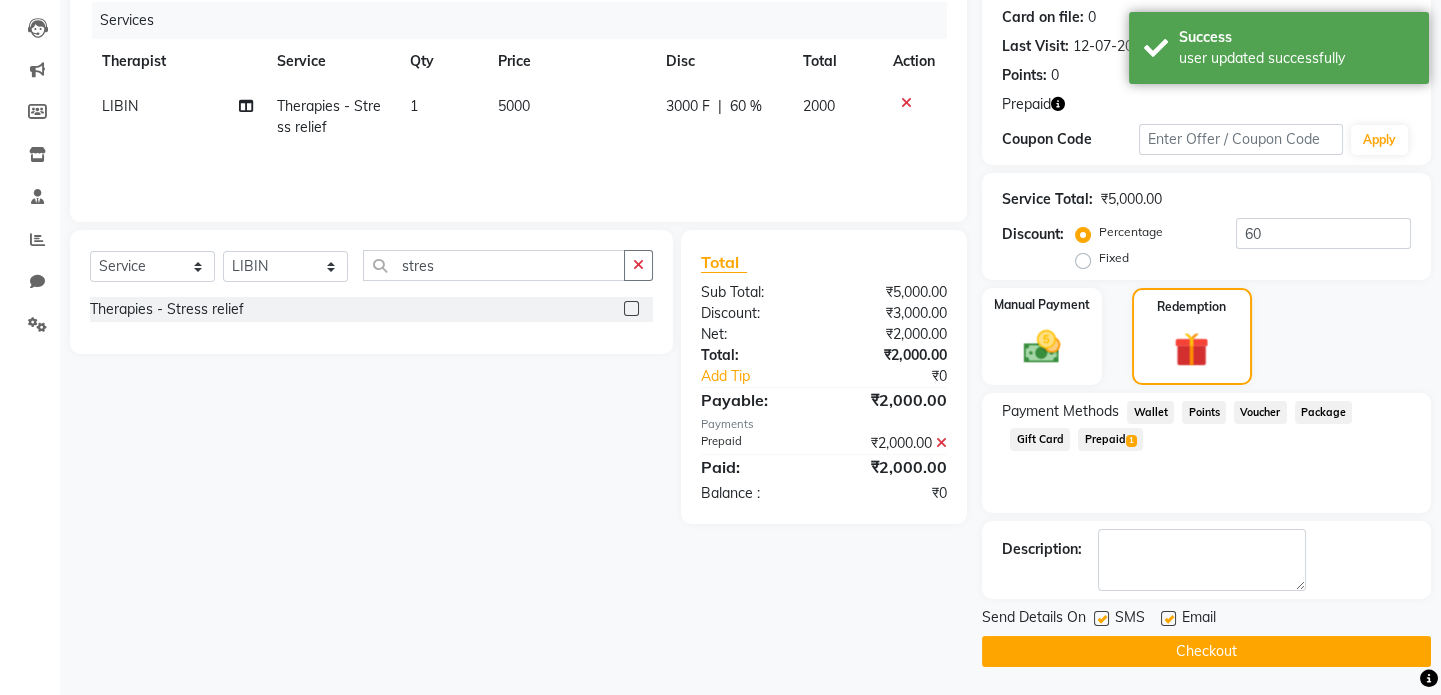 click on "Checkout" 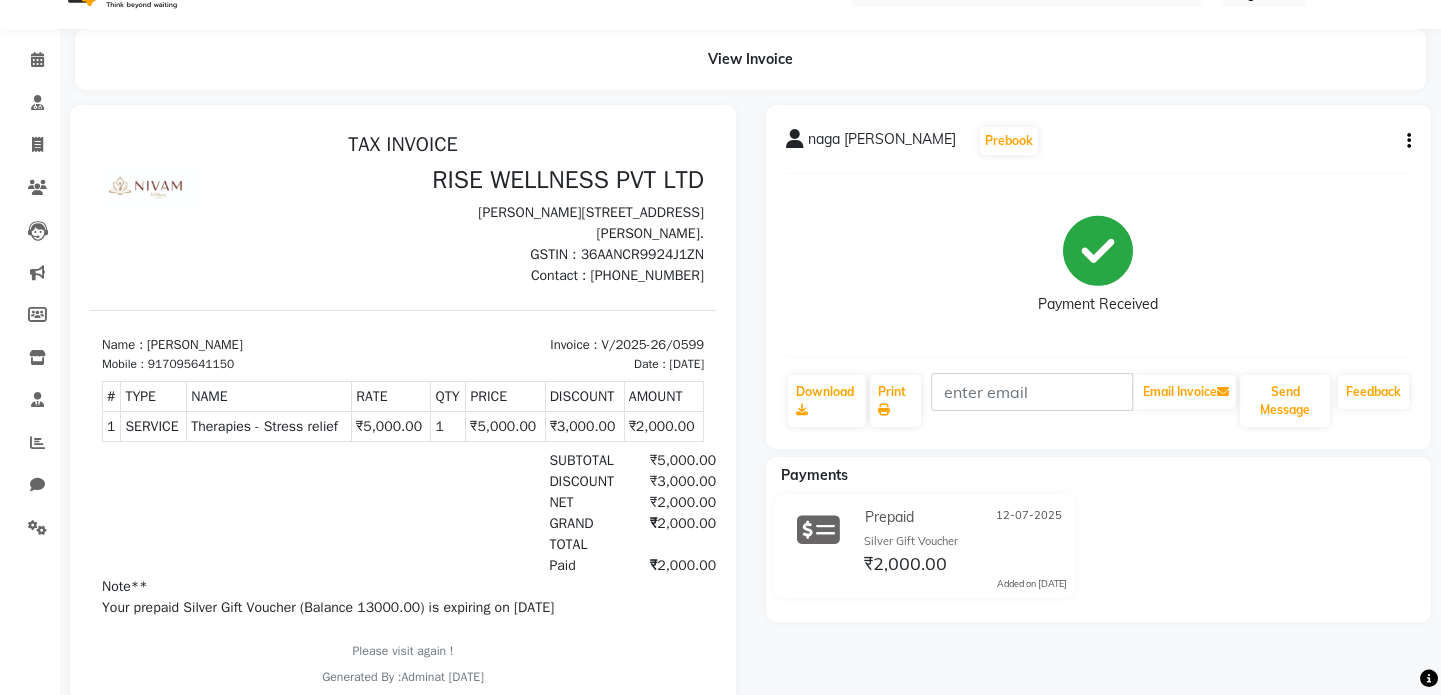 scroll, scrollTop: 115, scrollLeft: 0, axis: vertical 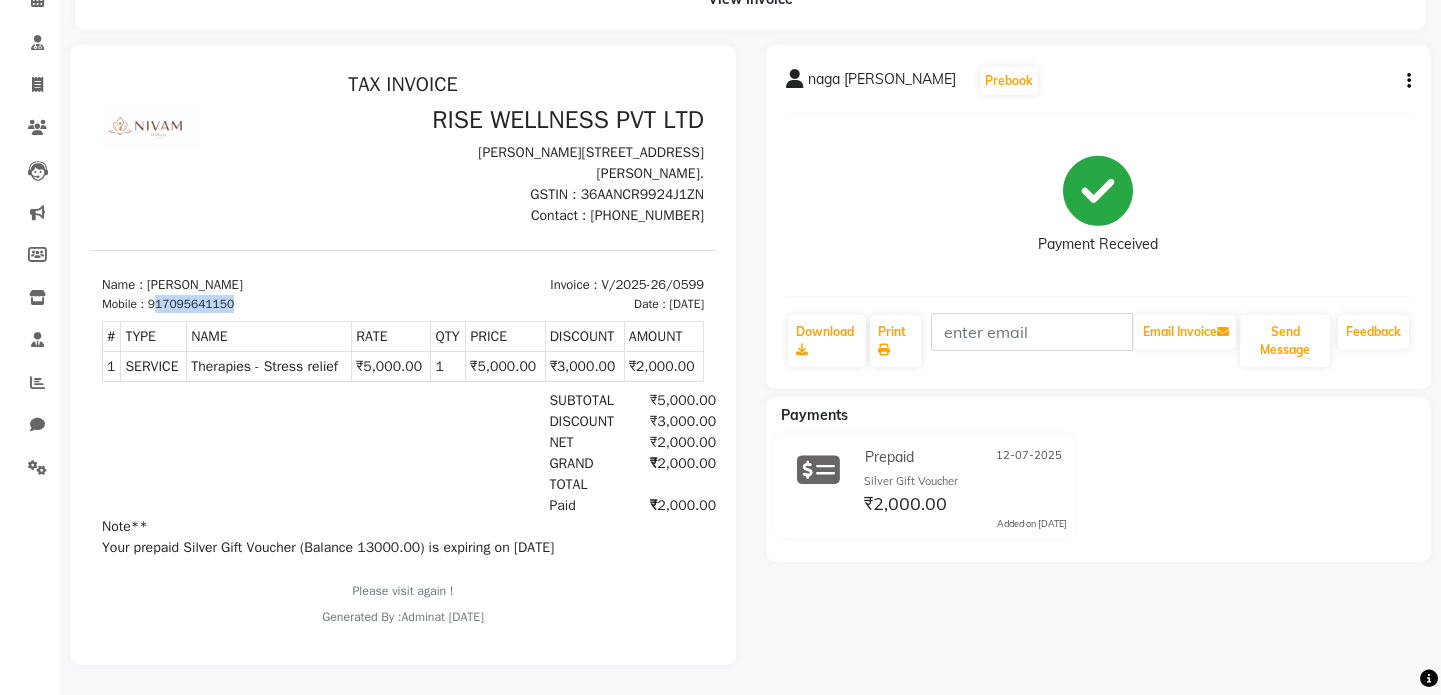 drag, startPoint x: 158, startPoint y: 306, endPoint x: 278, endPoint y: 311, distance: 120.10412 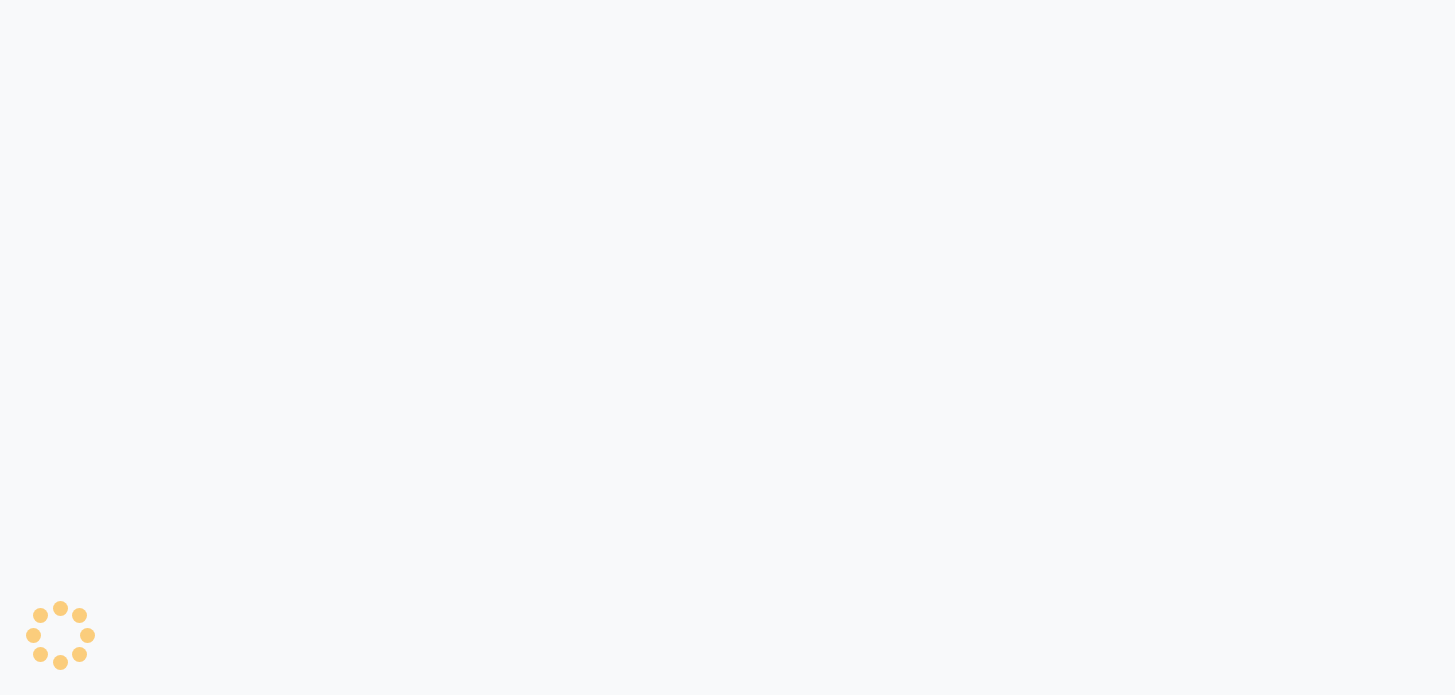 scroll, scrollTop: 0, scrollLeft: 0, axis: both 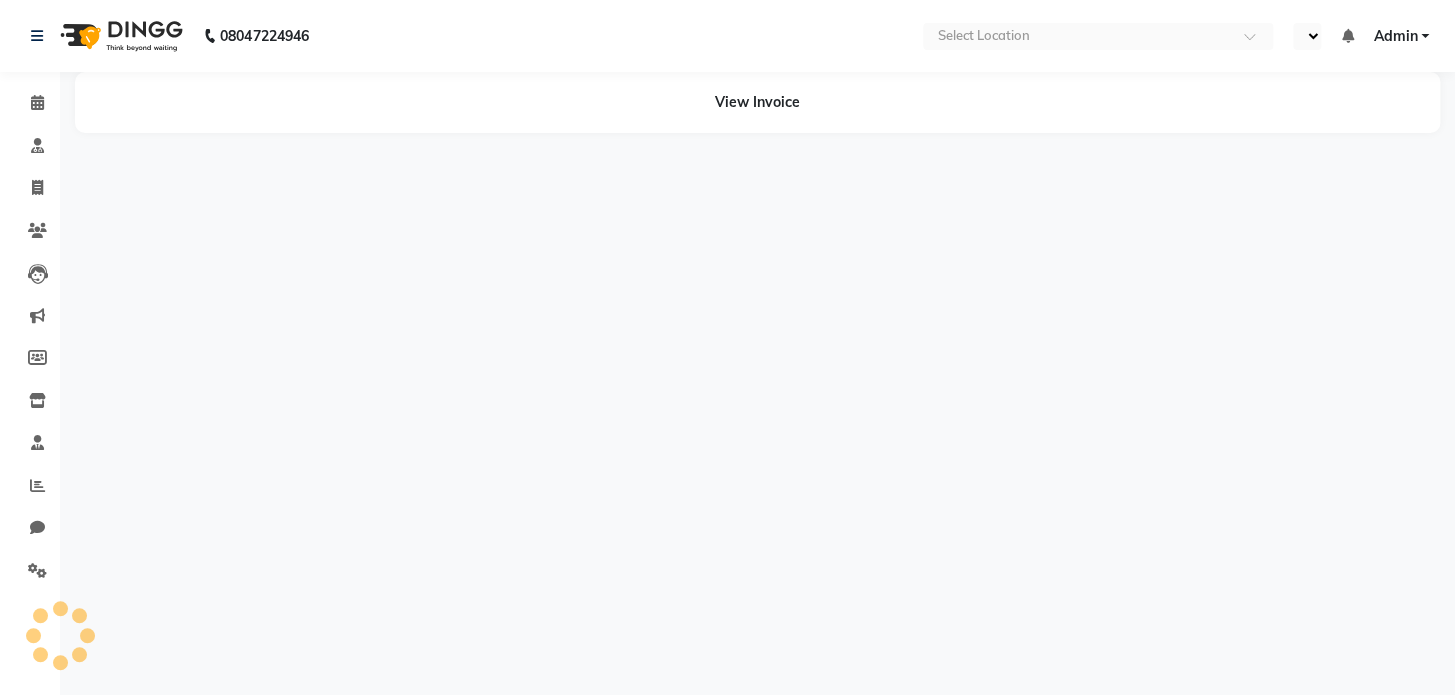 select on "en" 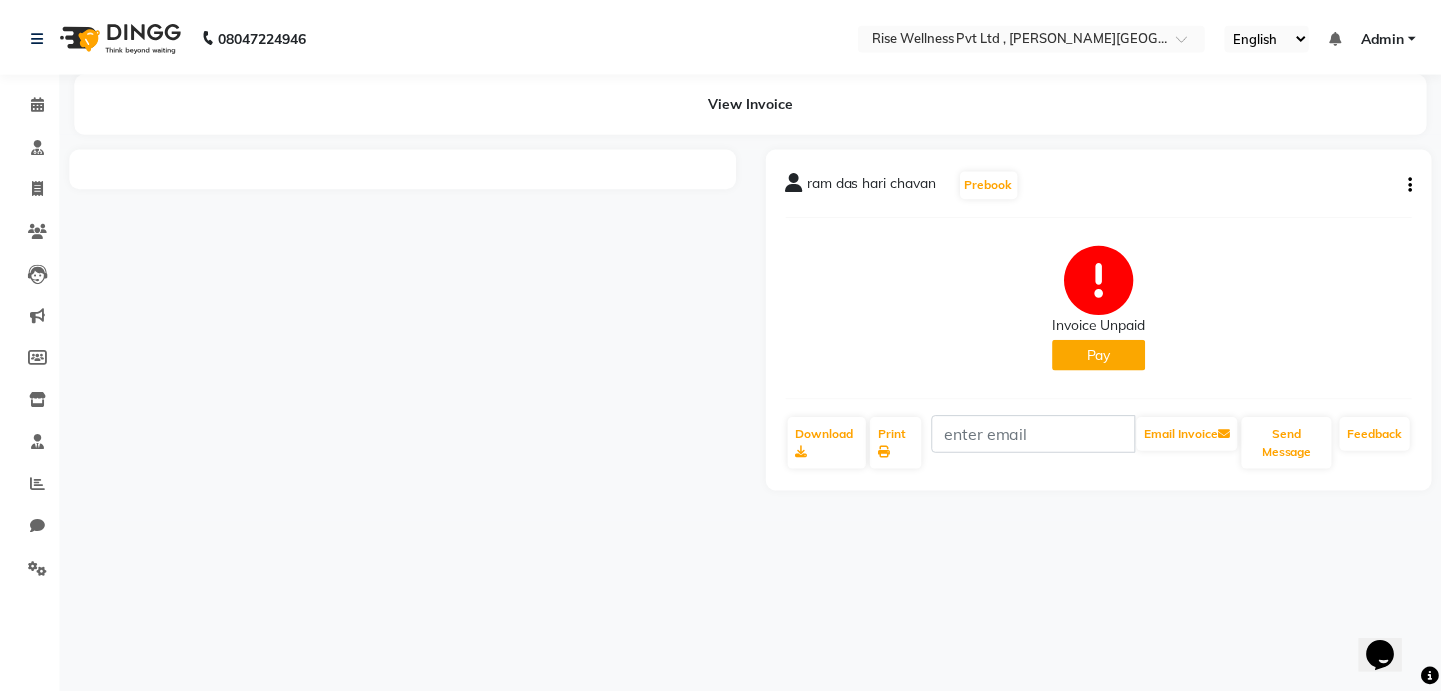 scroll, scrollTop: 0, scrollLeft: 0, axis: both 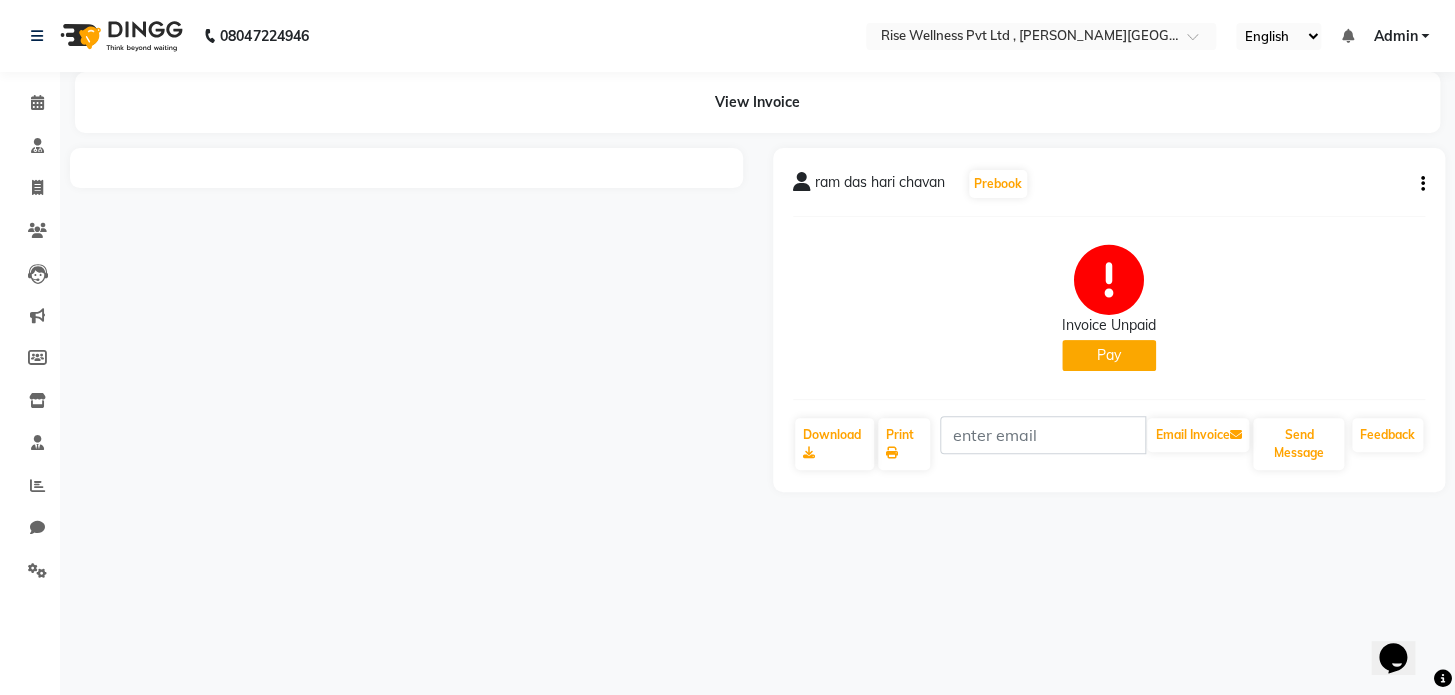 click on "Pay" 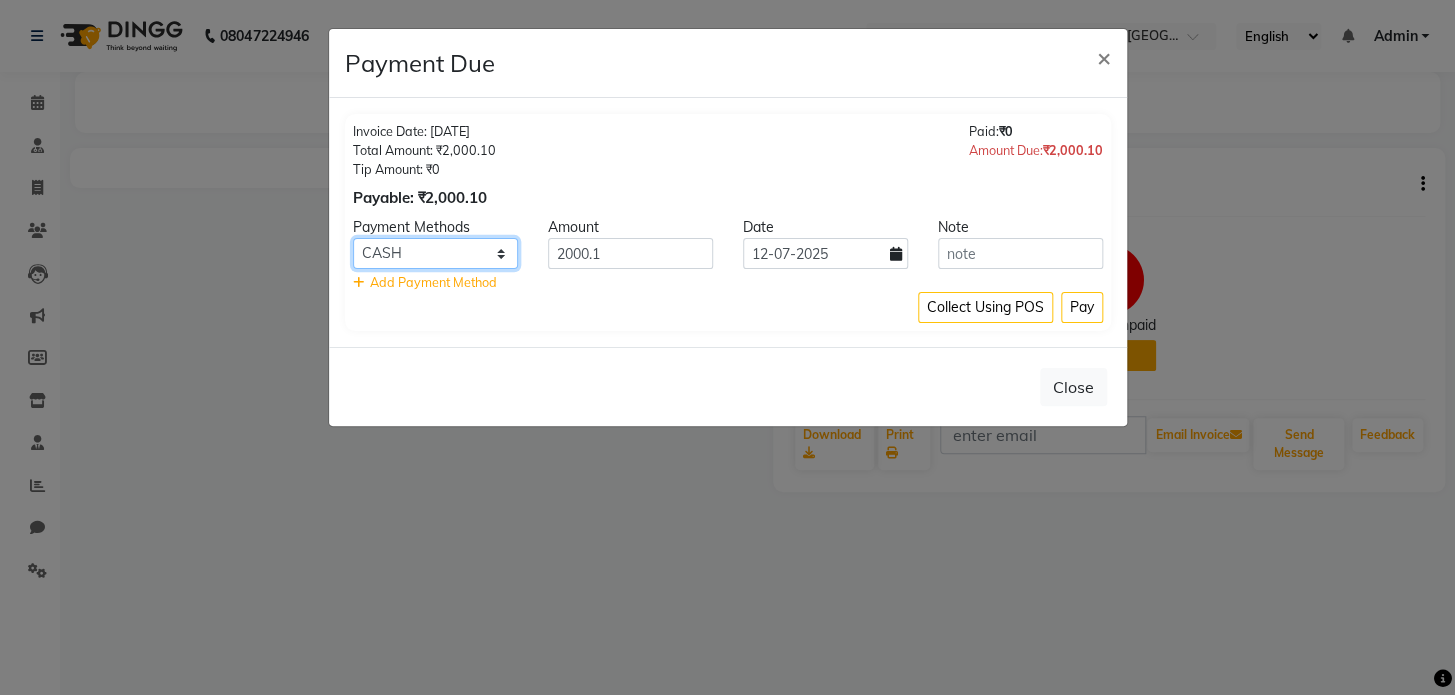 click on "CARD UPI CASH" 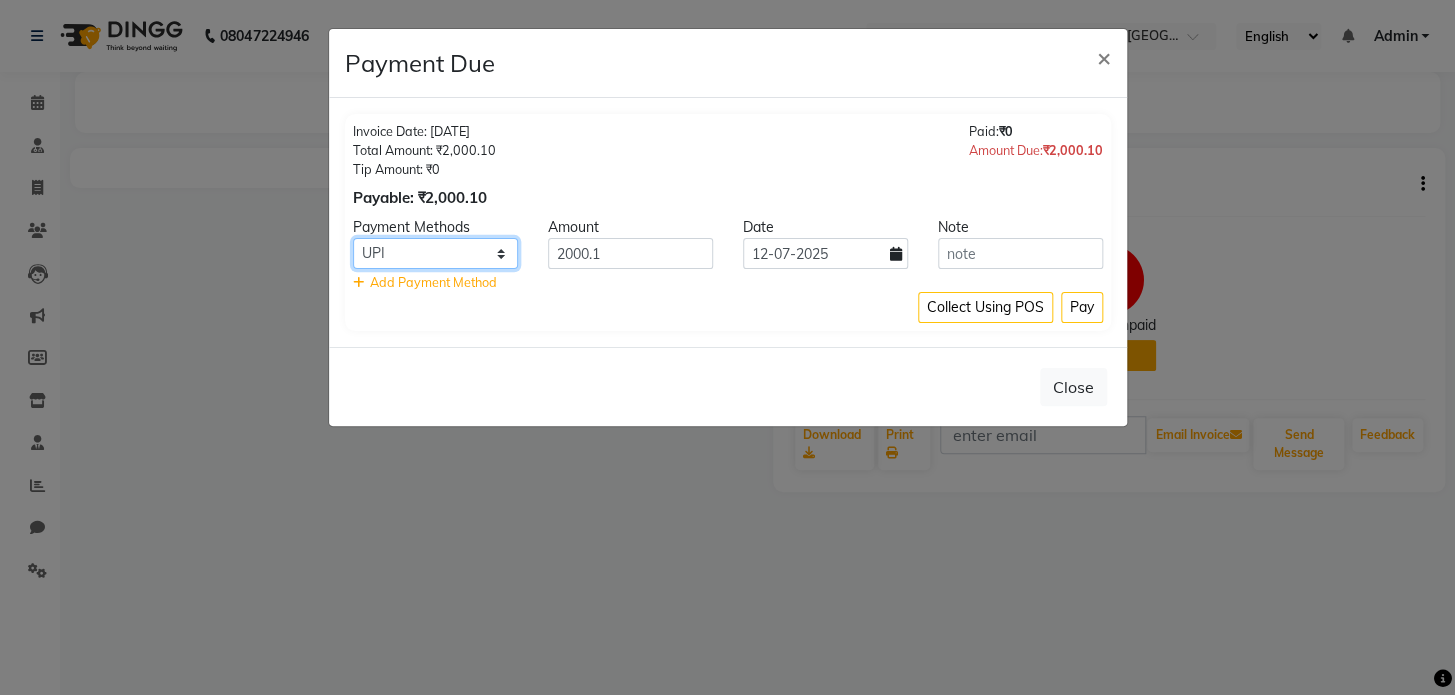 click on "CARD UPI CASH" 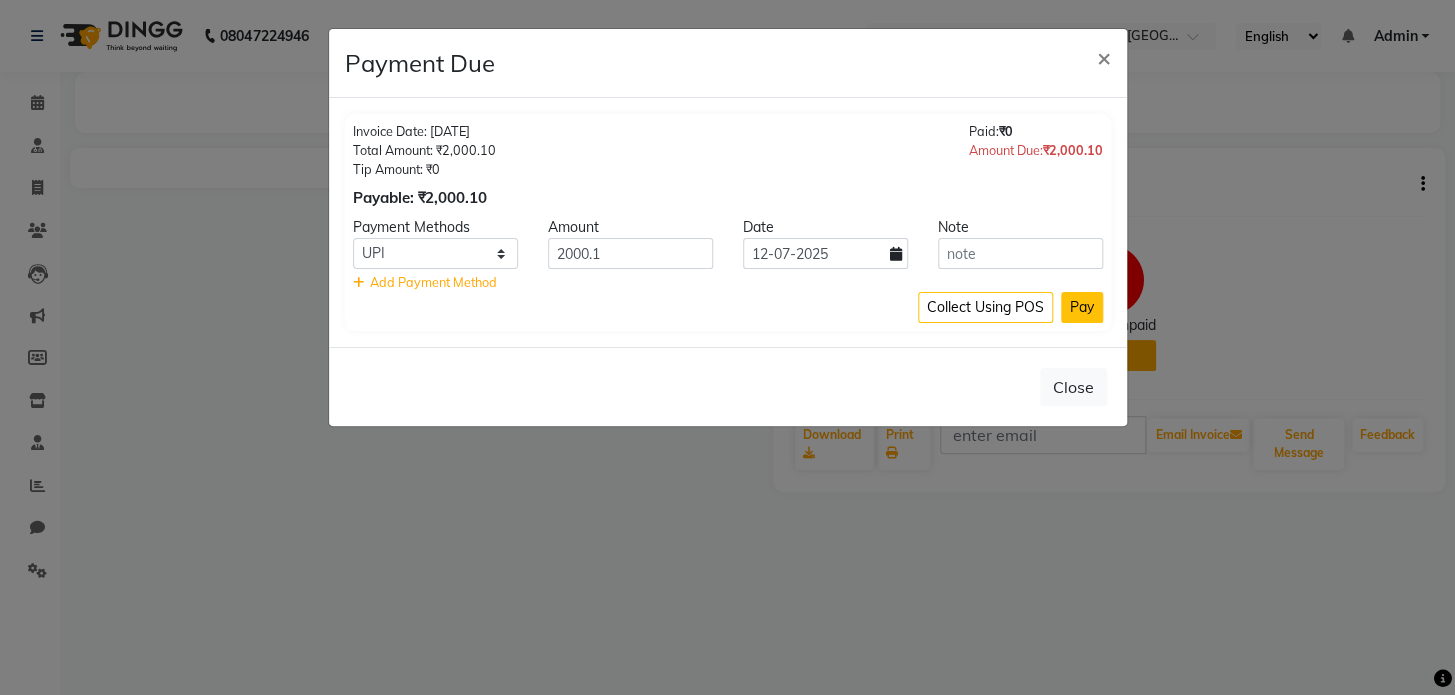 click on "Pay" 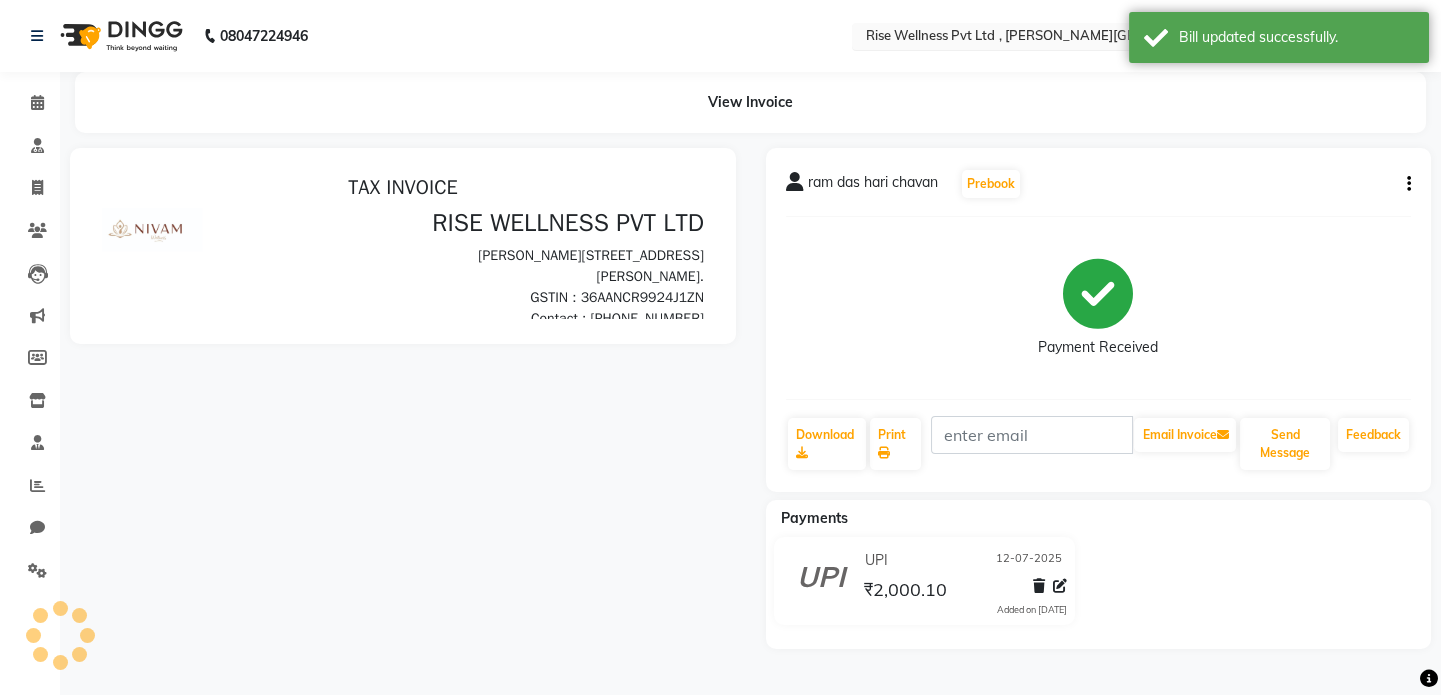 scroll, scrollTop: 0, scrollLeft: 0, axis: both 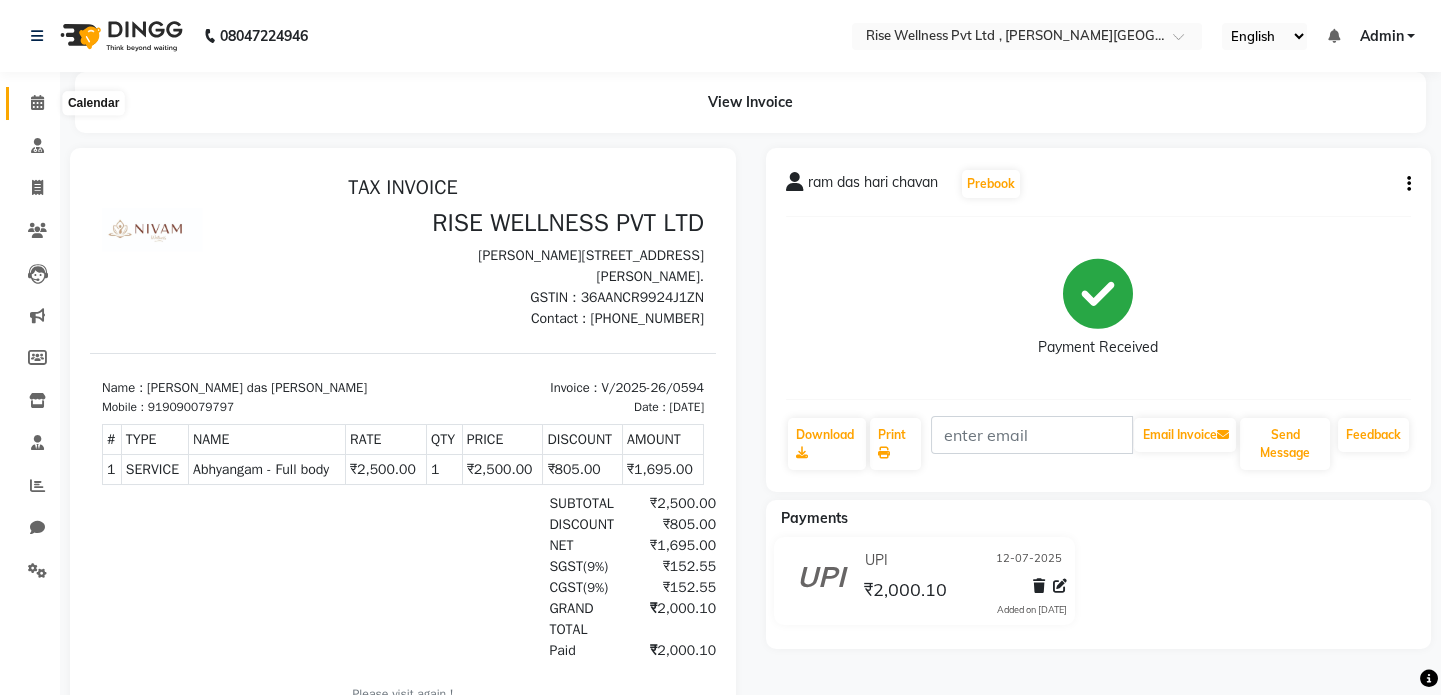 click 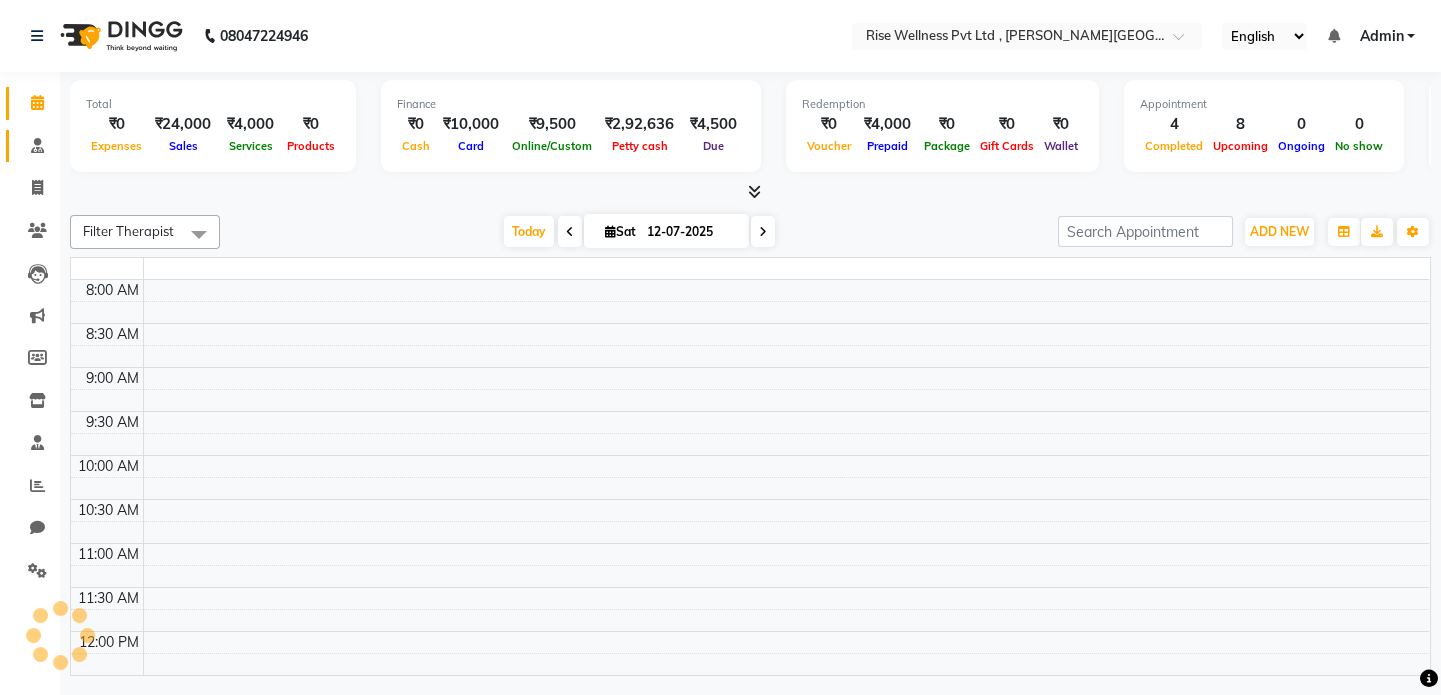 scroll, scrollTop: 0, scrollLeft: 0, axis: both 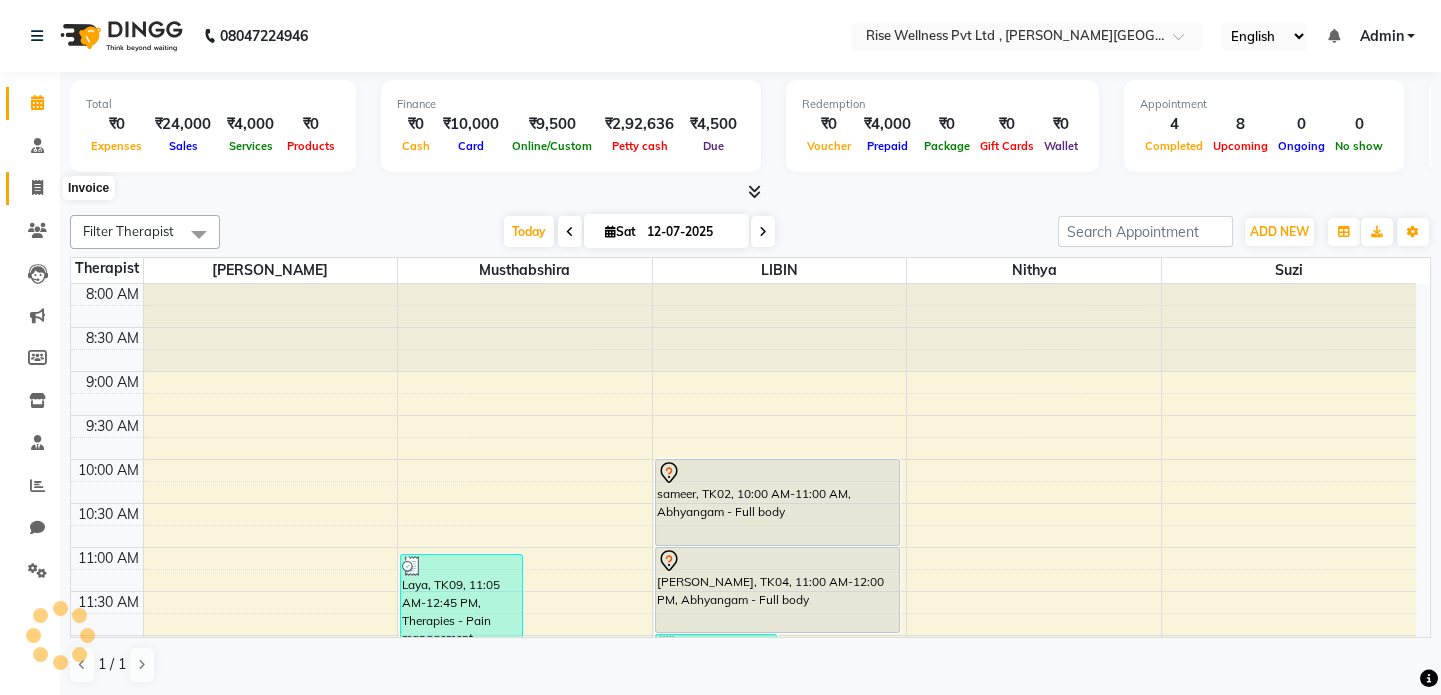 click 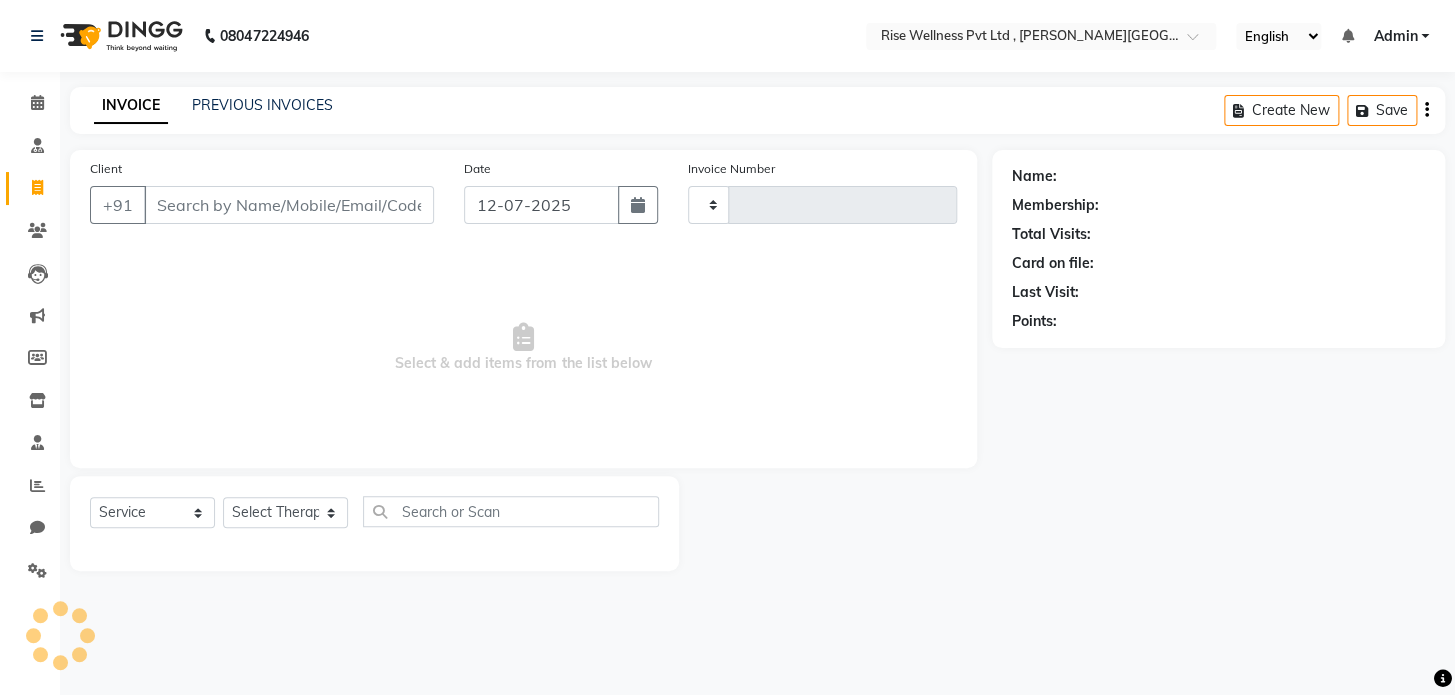 select on "V" 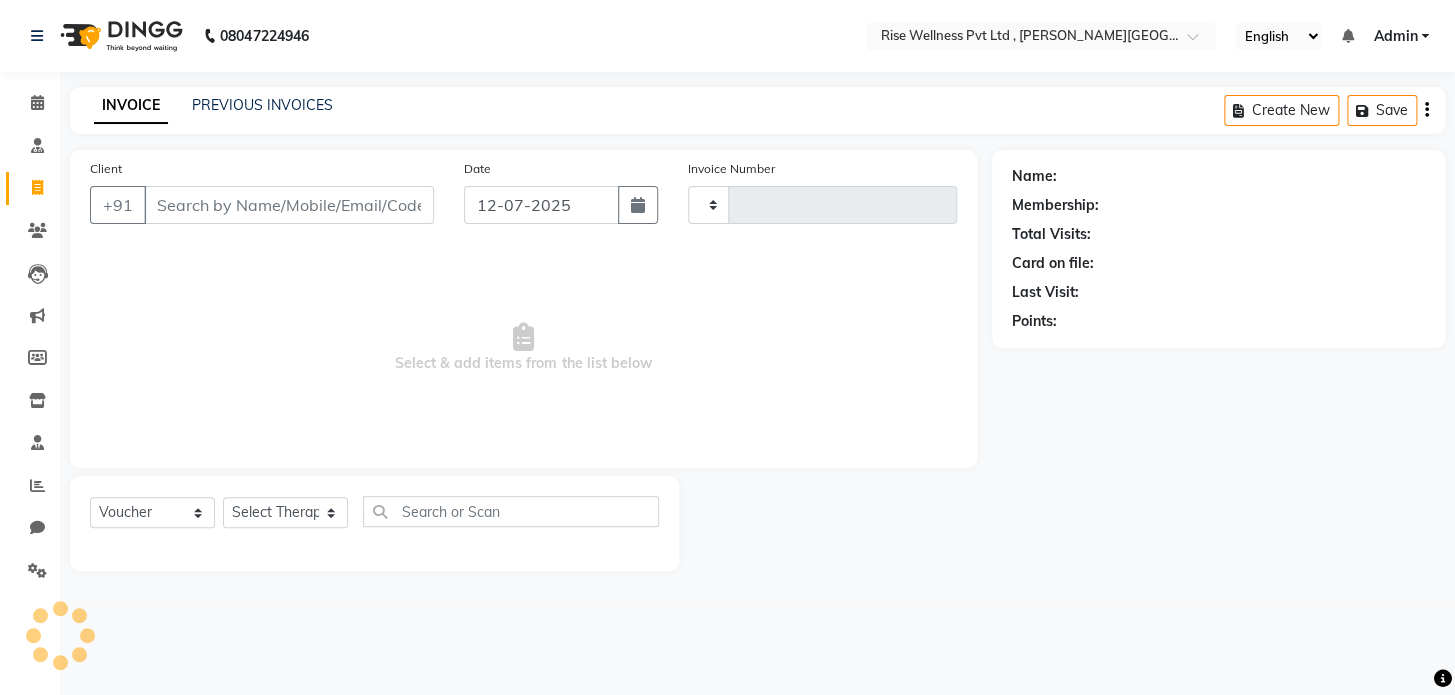 type on "0600" 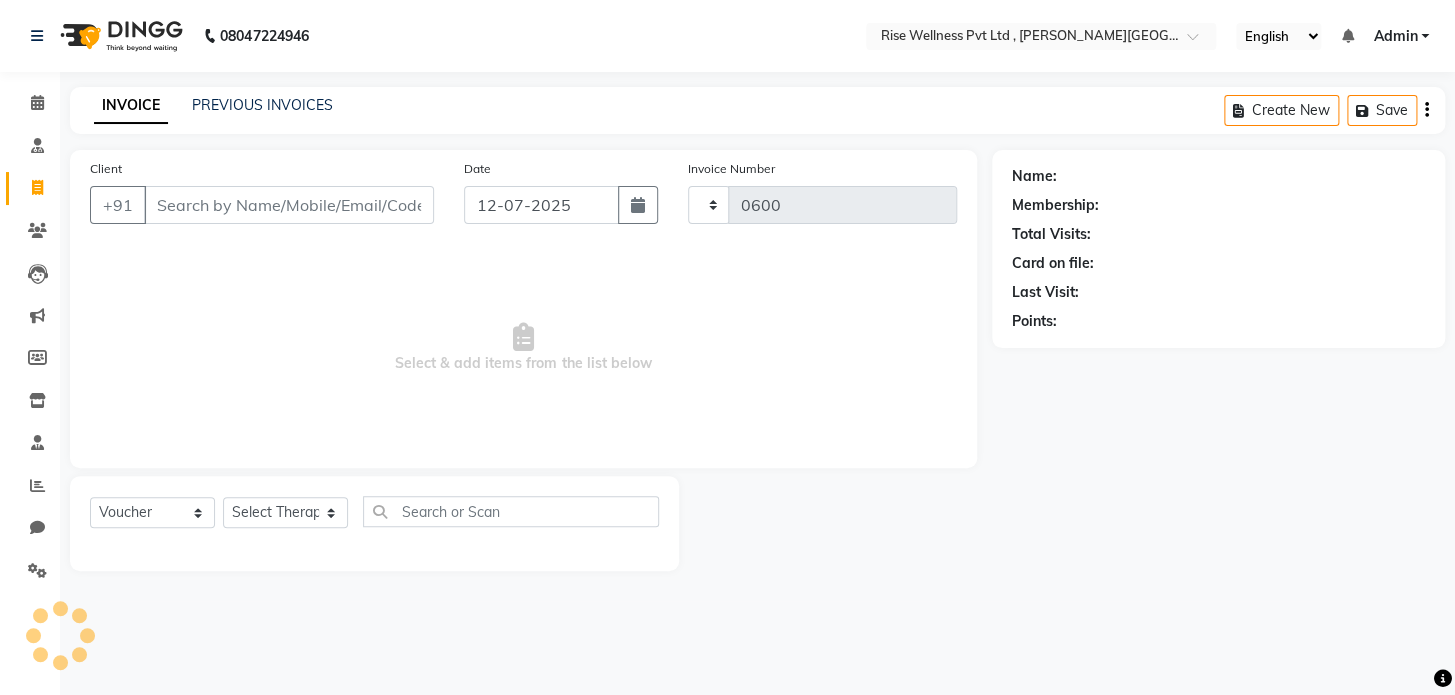 select on "7497" 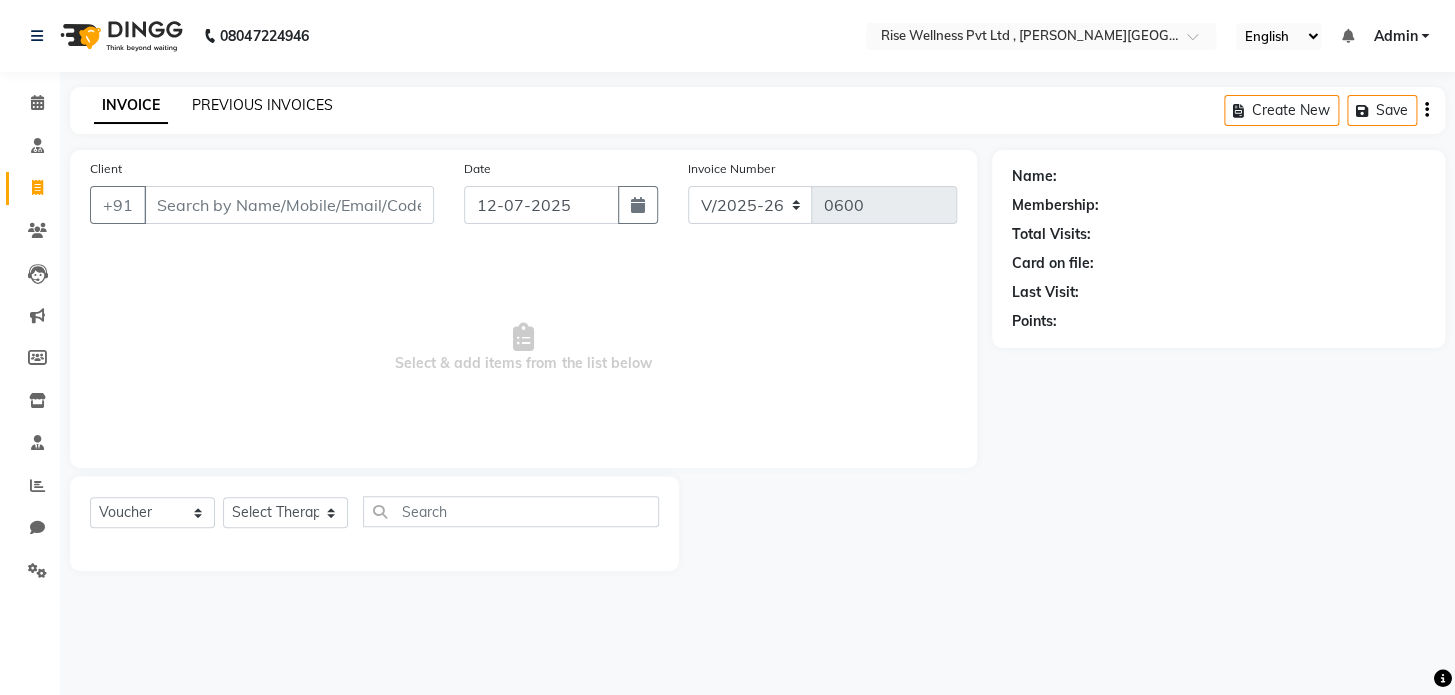 click on "PREVIOUS INVOICES" 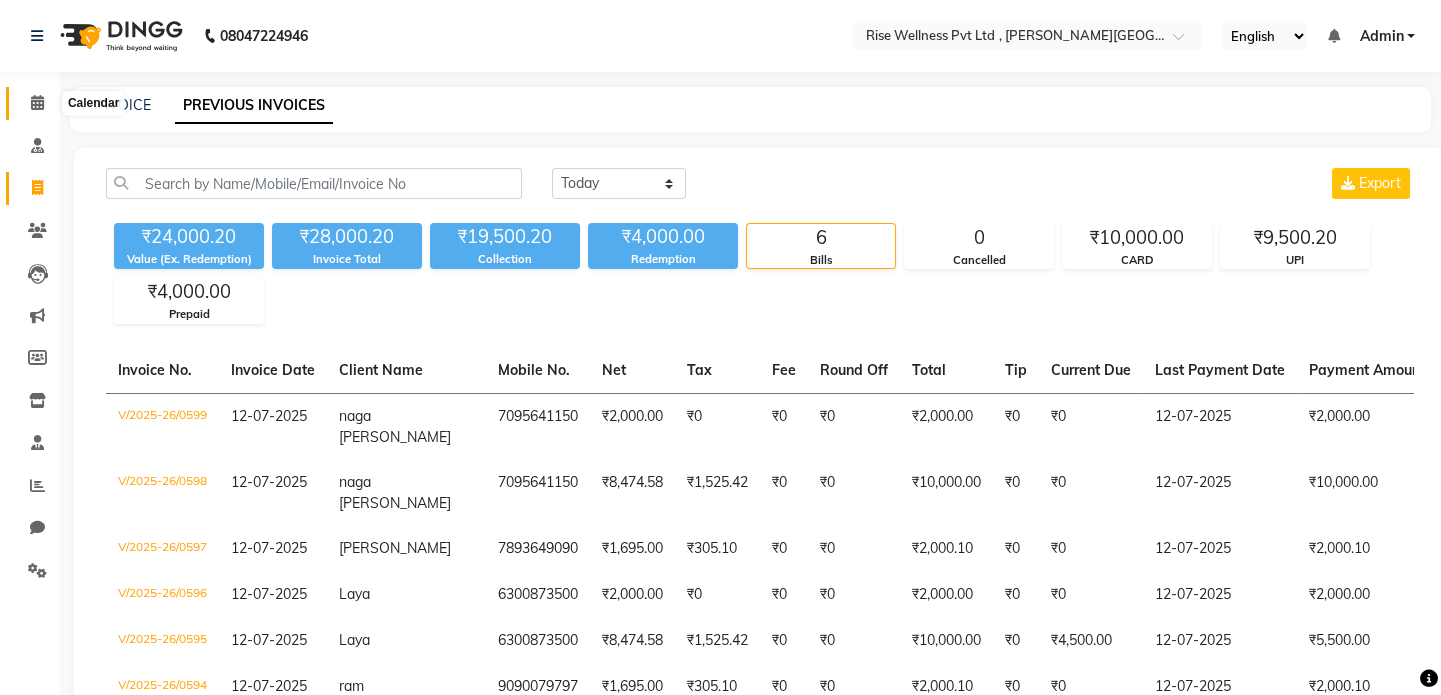 click 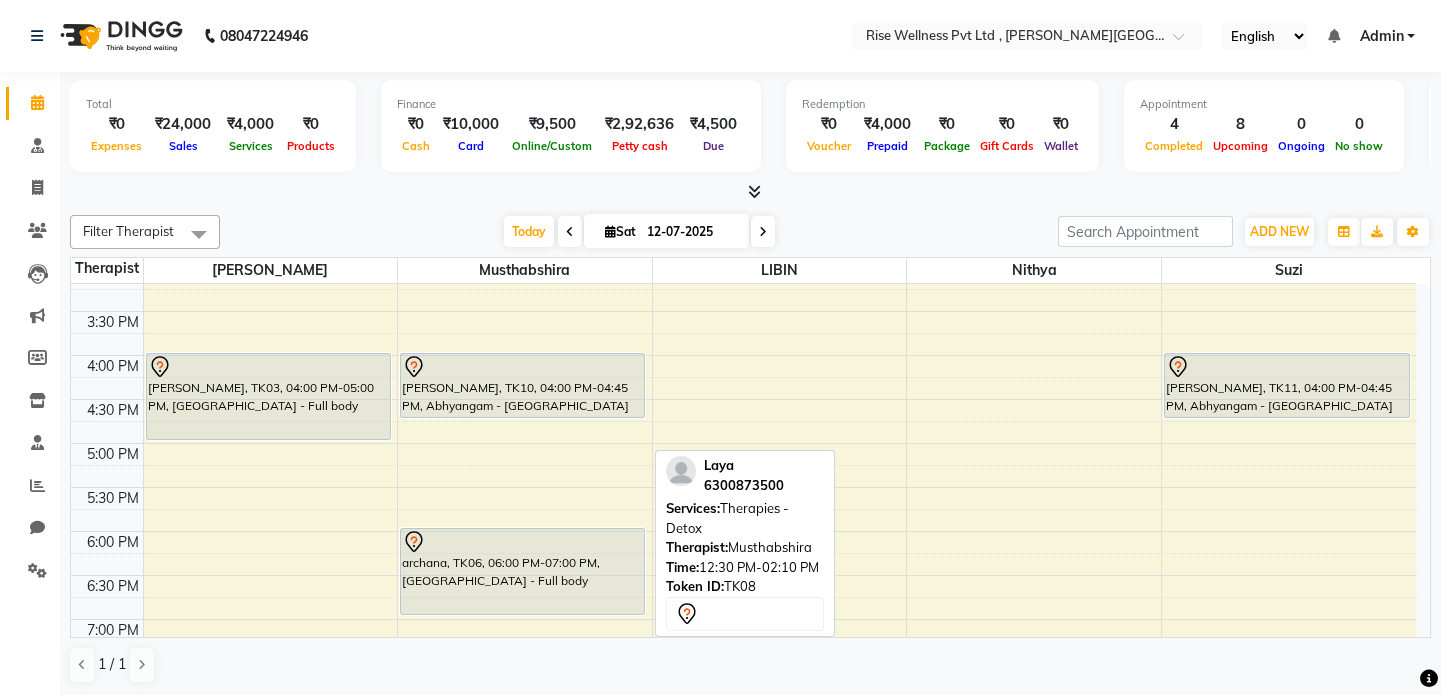 scroll, scrollTop: 636, scrollLeft: 0, axis: vertical 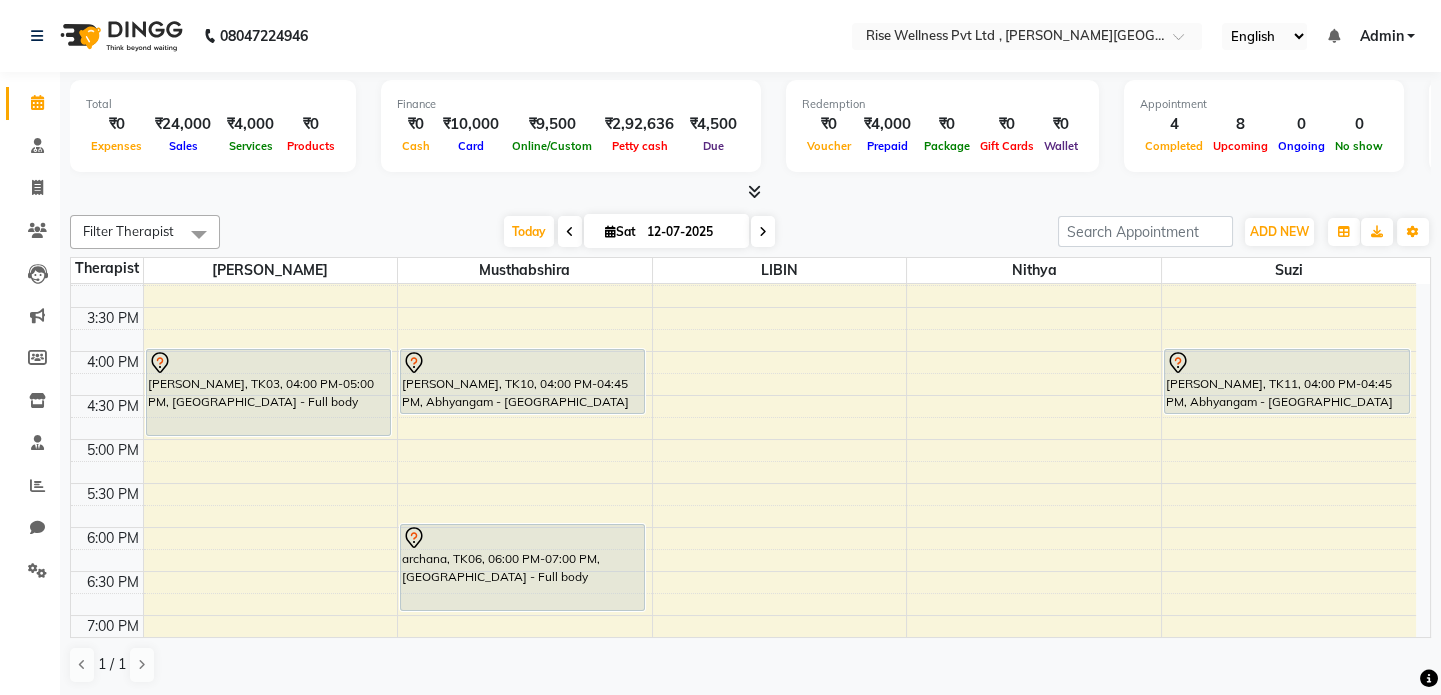 click on "8:00 AM 8:30 AM 9:00 AM 9:30 AM 10:00 AM 10:30 AM 11:00 AM 11:30 AM 12:00 PM 12:30 PM 1:00 PM 1:30 PM 2:00 PM 2:30 PM 3:00 PM 3:30 PM 4:00 PM 4:30 PM 5:00 PM 5:30 PM 6:00 PM 6:30 PM 7:00 PM 7:30 PM 8:00 PM 8:30 PM             [GEOGRAPHIC_DATA][PERSON_NAME], 12:30 PM-01:30 PM, [GEOGRAPHIC_DATA] - Full body             [PERSON_NAME], TK03, 04:00 PM-05:00 PM, Abhyangam - Full body     Laya, TK09, 11:05 AM-12:45 PM, Therapies - Pain management             Laya, TK08, 12:30 PM-02:10 PM, Therapies - Detox             [PERSON_NAME], TK10, 04:00 PM-04:45 PM, Abhyangam - [GEOGRAPHIC_DATA]             archana, TK06, 06:00 PM-07:00 PM, [GEOGRAPHIC_DATA] - Full body     ram das hari chavan, TK05, 12:00 PM-01:00 PM, [GEOGRAPHIC_DATA] - Full body     naga [PERSON_NAME], TK12, 12:45 PM-02:25 PM, Therapies - Stress relief     [PERSON_NAME], TK07, 02:00 PM-03:00 PM, Abhyangam - Full body             sameer, TK02, 10:00 AM-11:00 AM, Abhyangam - Full body             [PERSON_NAME], TK04, 11:00 AM-12:00 PM, Abhyangam - Full body             [PERSON_NAME], TK11, 04:00 PM-04:45 PM, [GEOGRAPHIC_DATA] - [GEOGRAPHIC_DATA]" at bounding box center [743, 219] 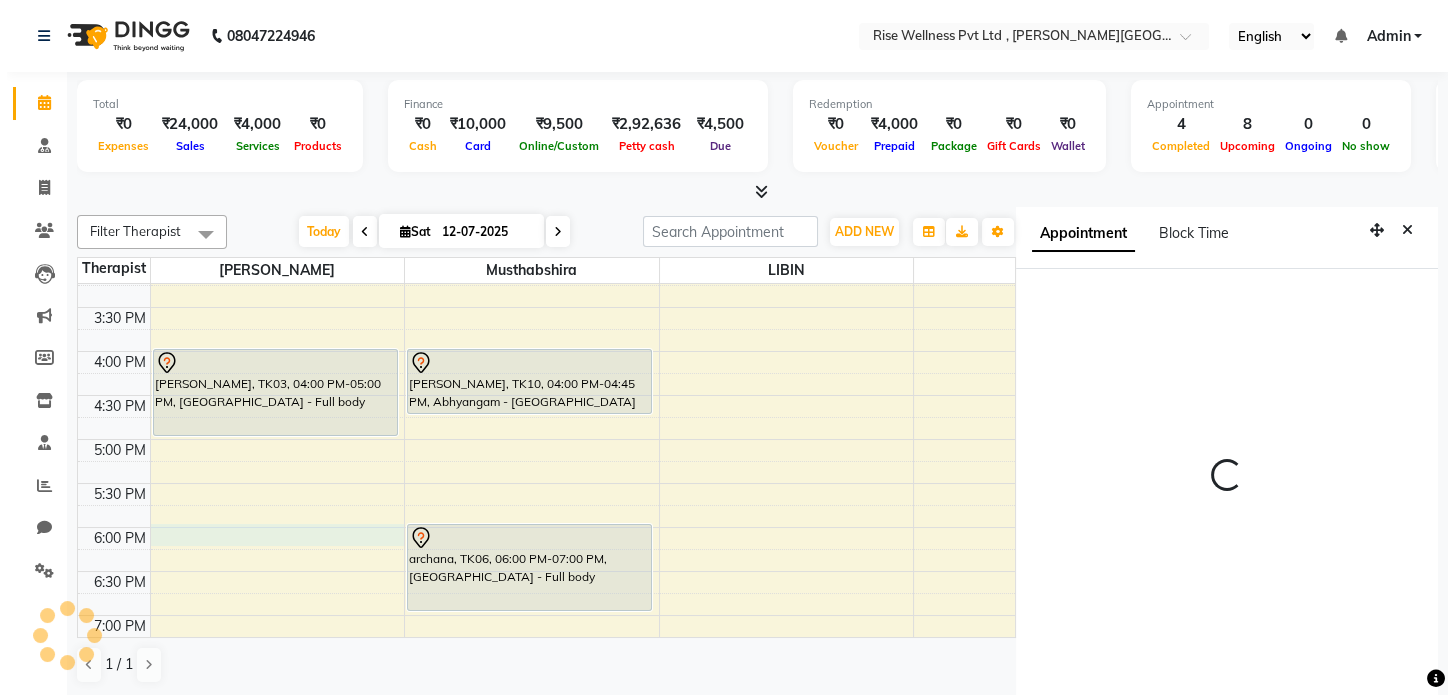 scroll, scrollTop: 8, scrollLeft: 0, axis: vertical 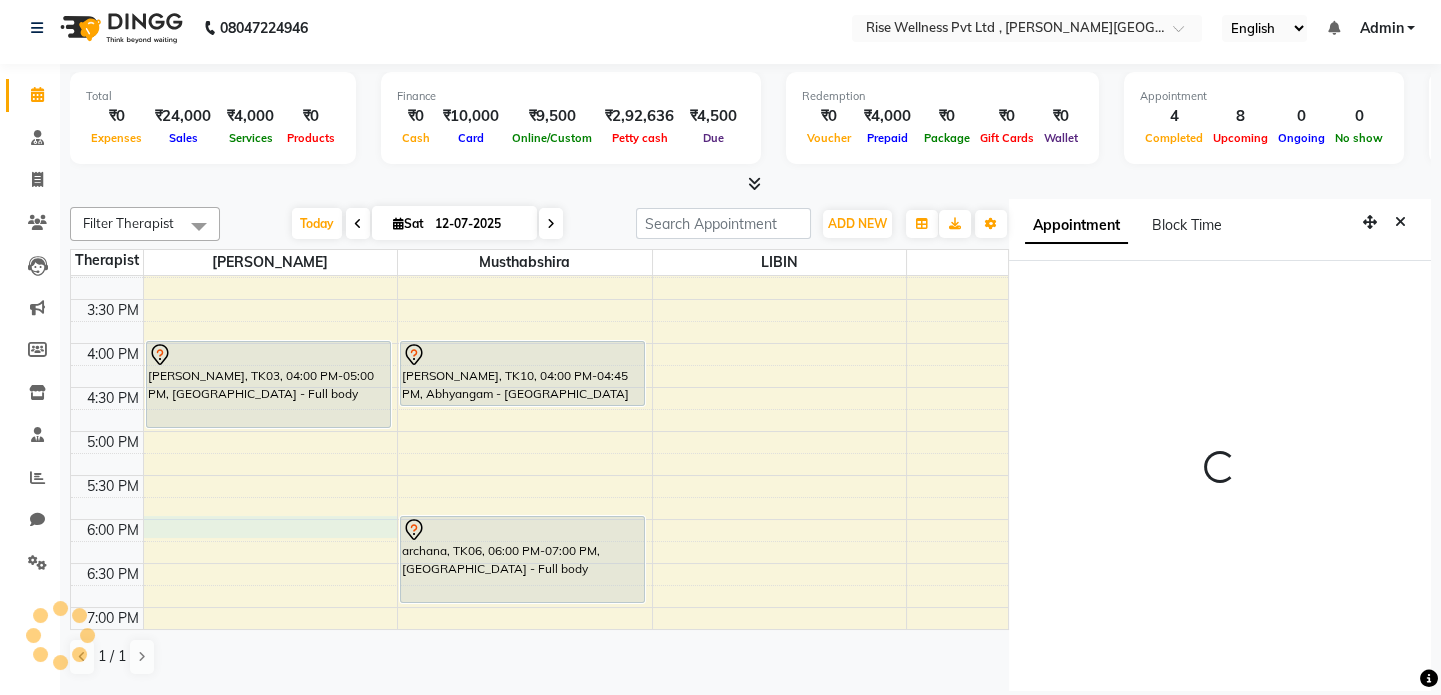 select on "1080" 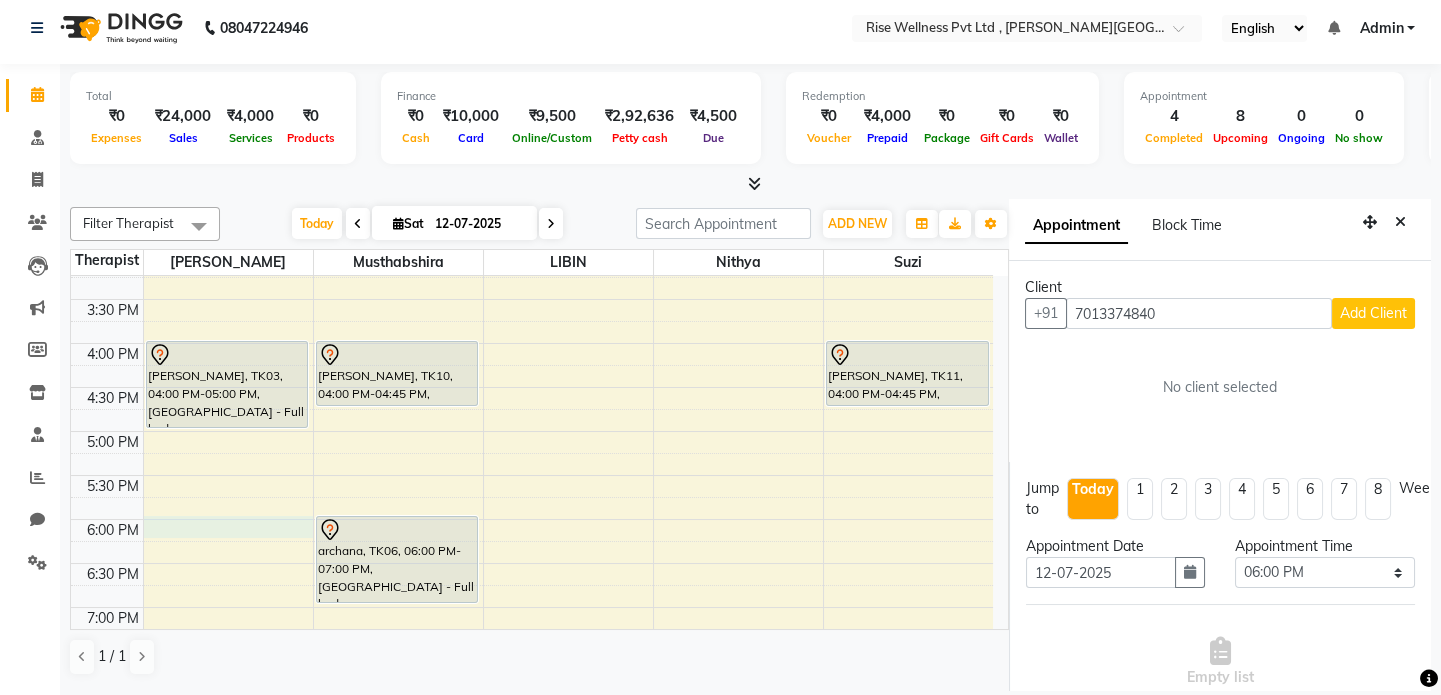 type on "7013374840" 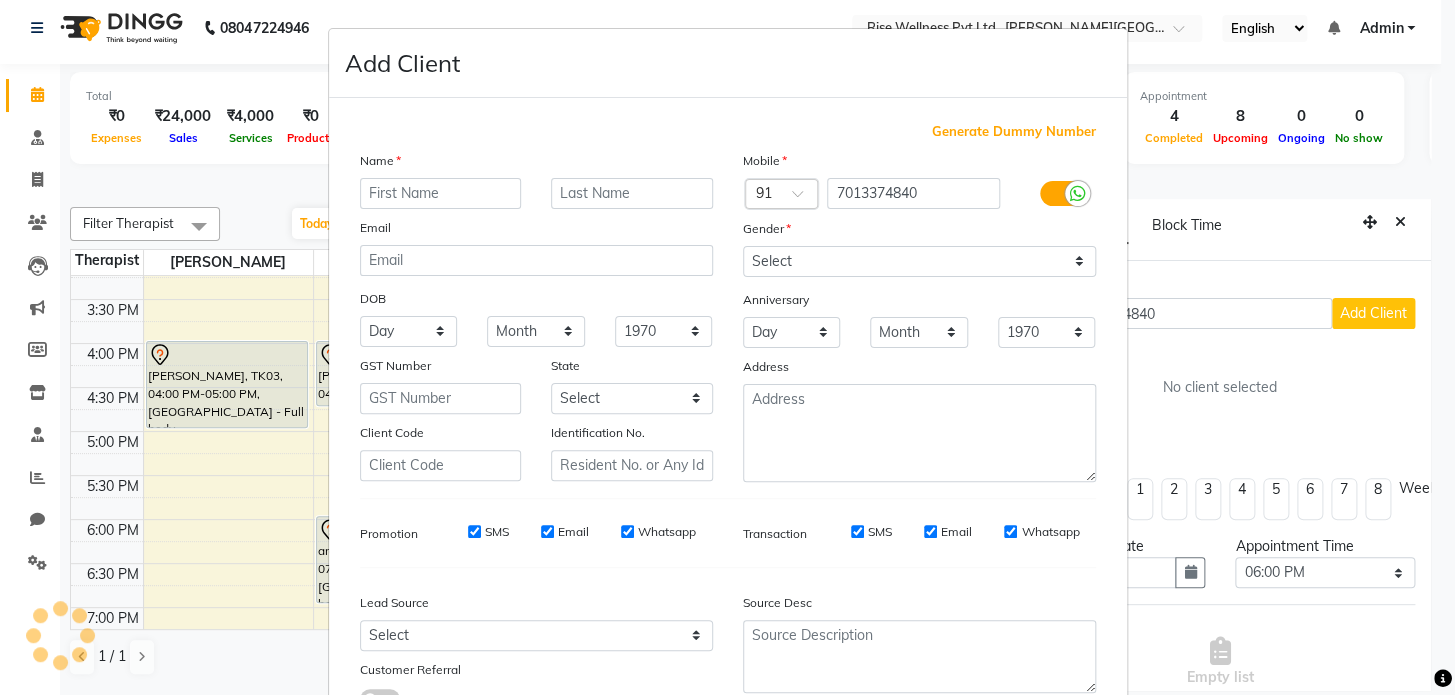click at bounding box center [441, 193] 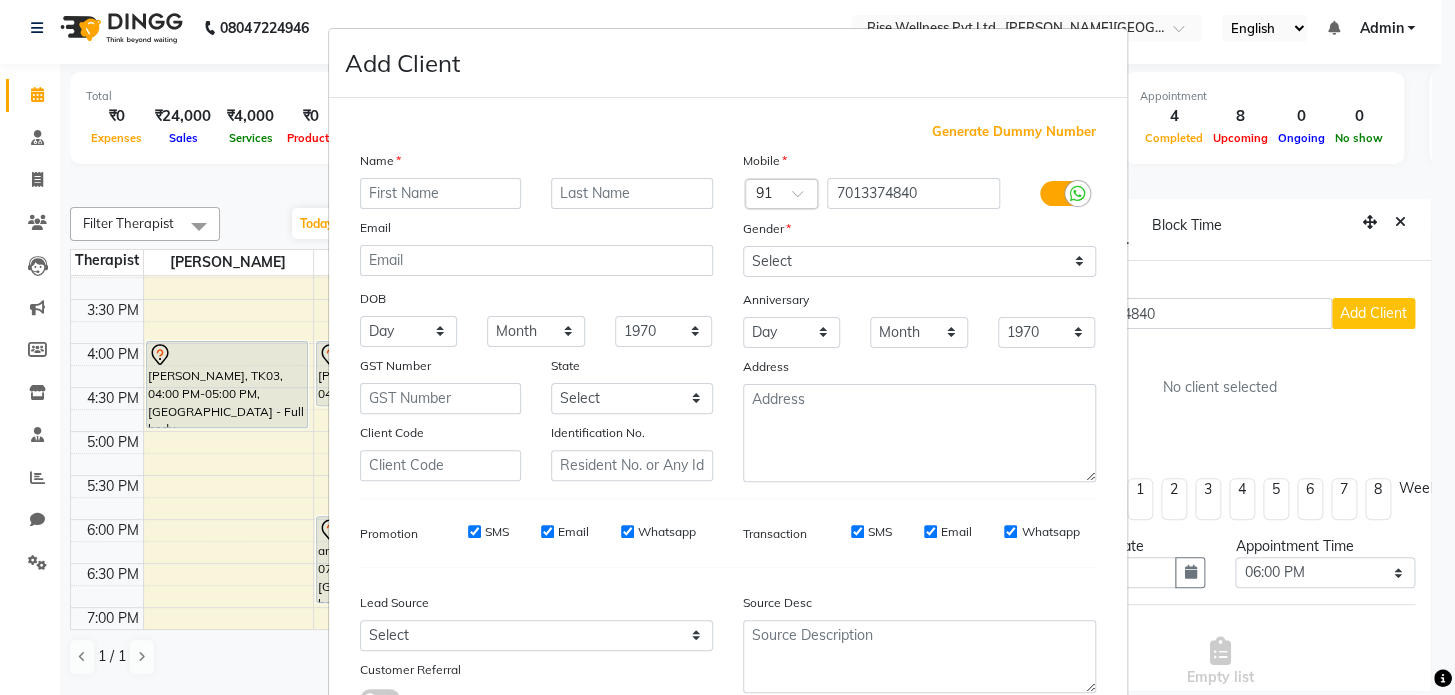 type on "m" 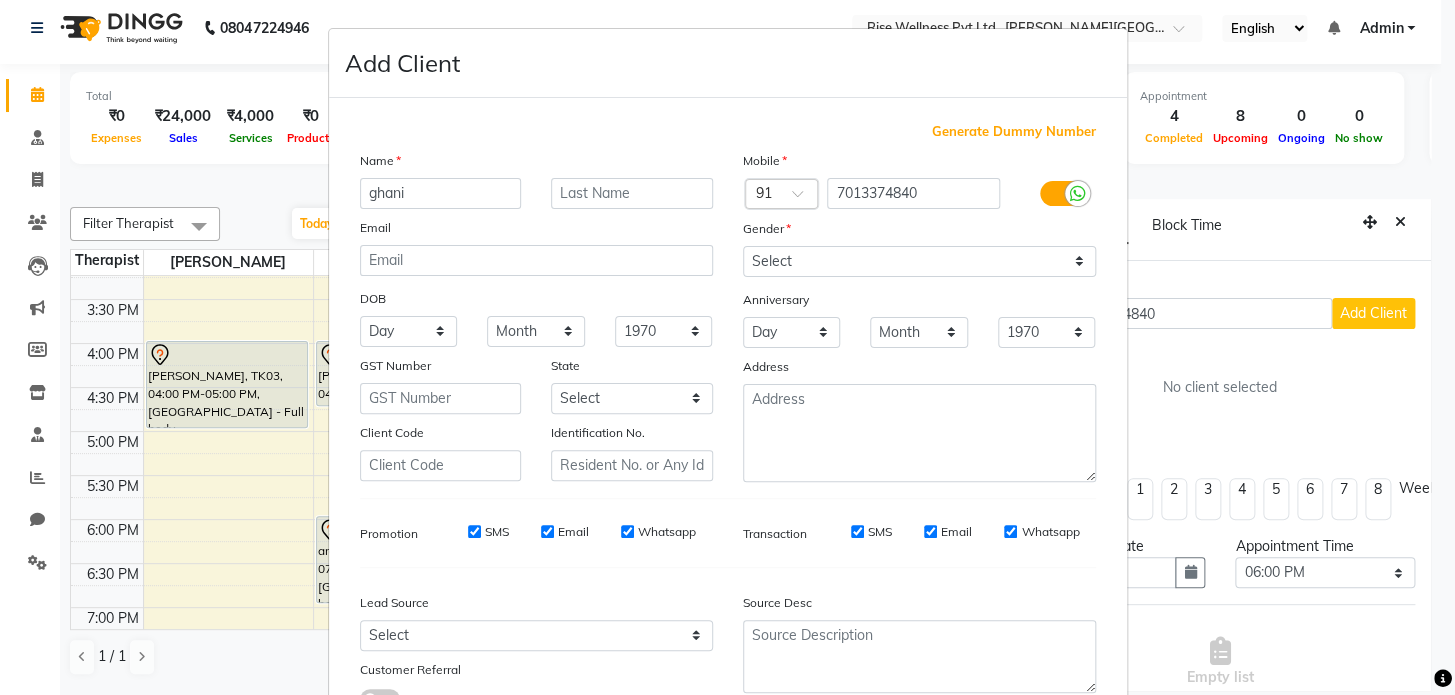 type on "ghani" 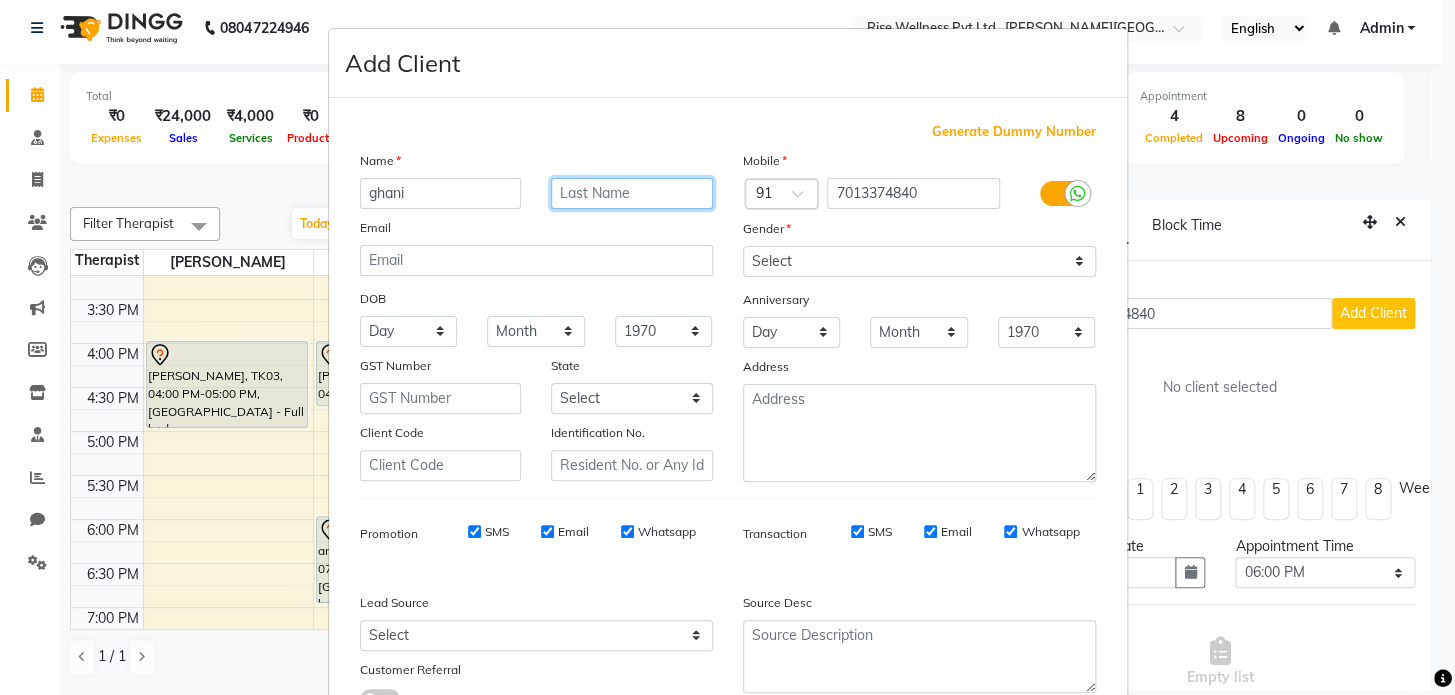 click at bounding box center [632, 193] 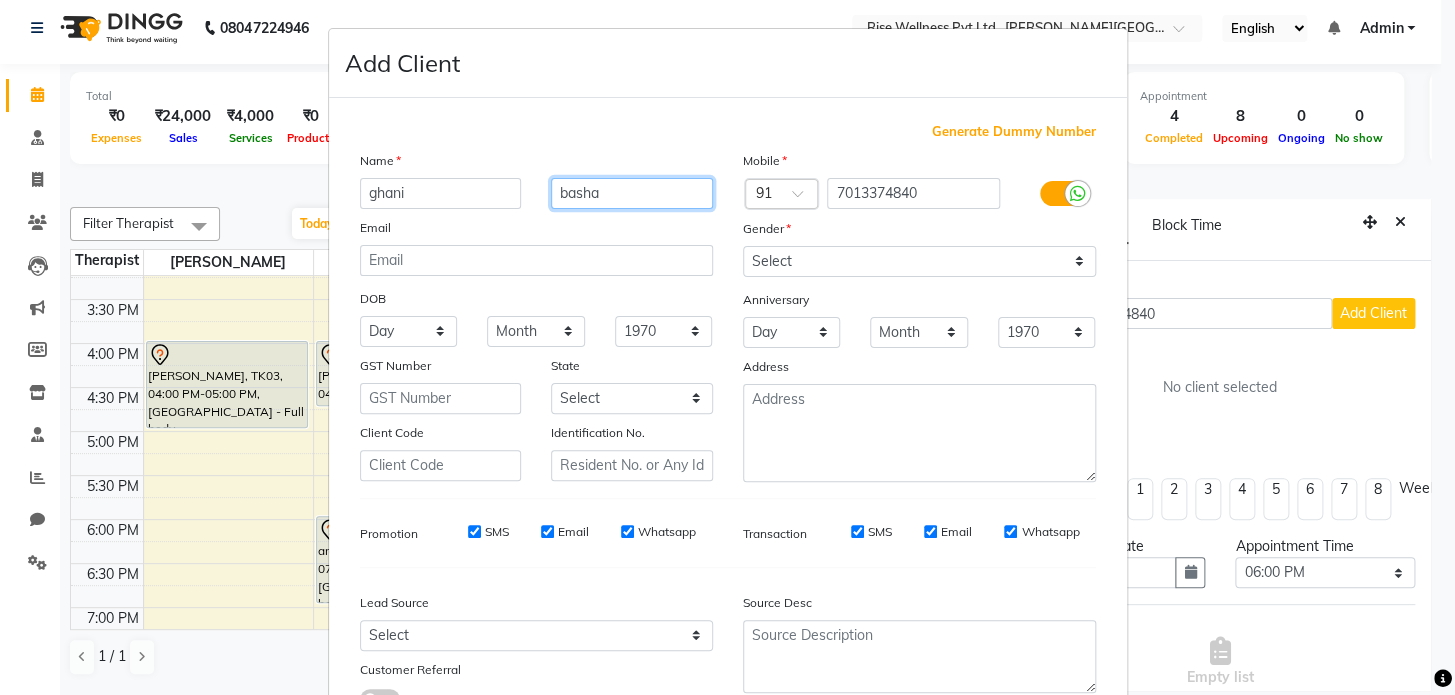 type on "basha" 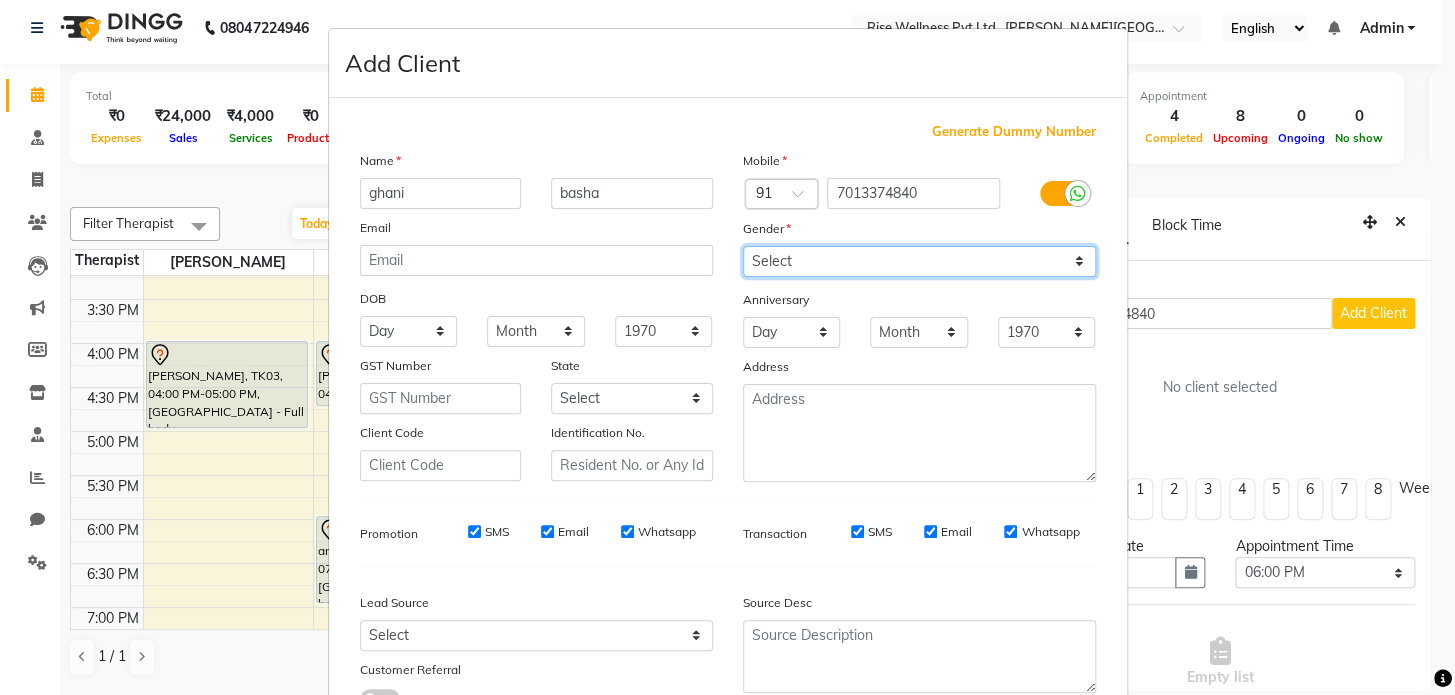 click on "Select [DEMOGRAPHIC_DATA] [DEMOGRAPHIC_DATA] Other Prefer Not To Say" at bounding box center [919, 261] 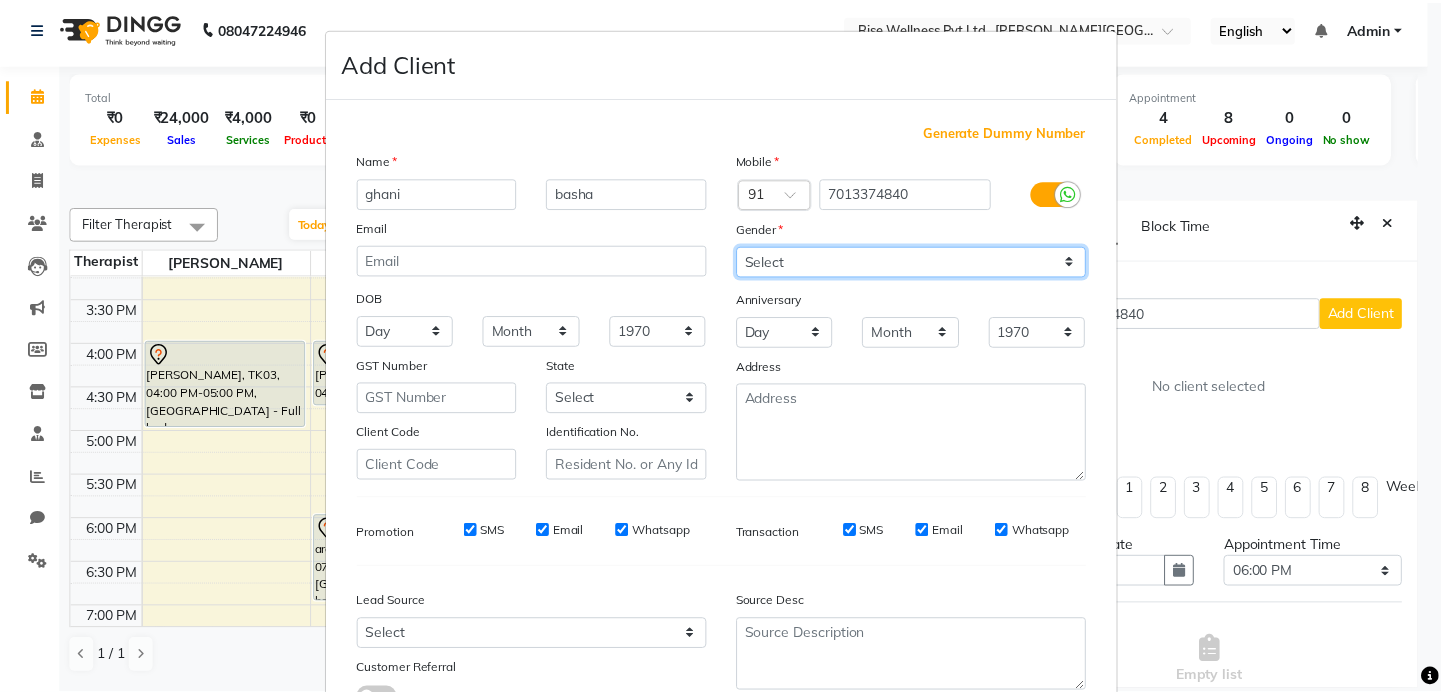 scroll, scrollTop: 158, scrollLeft: 0, axis: vertical 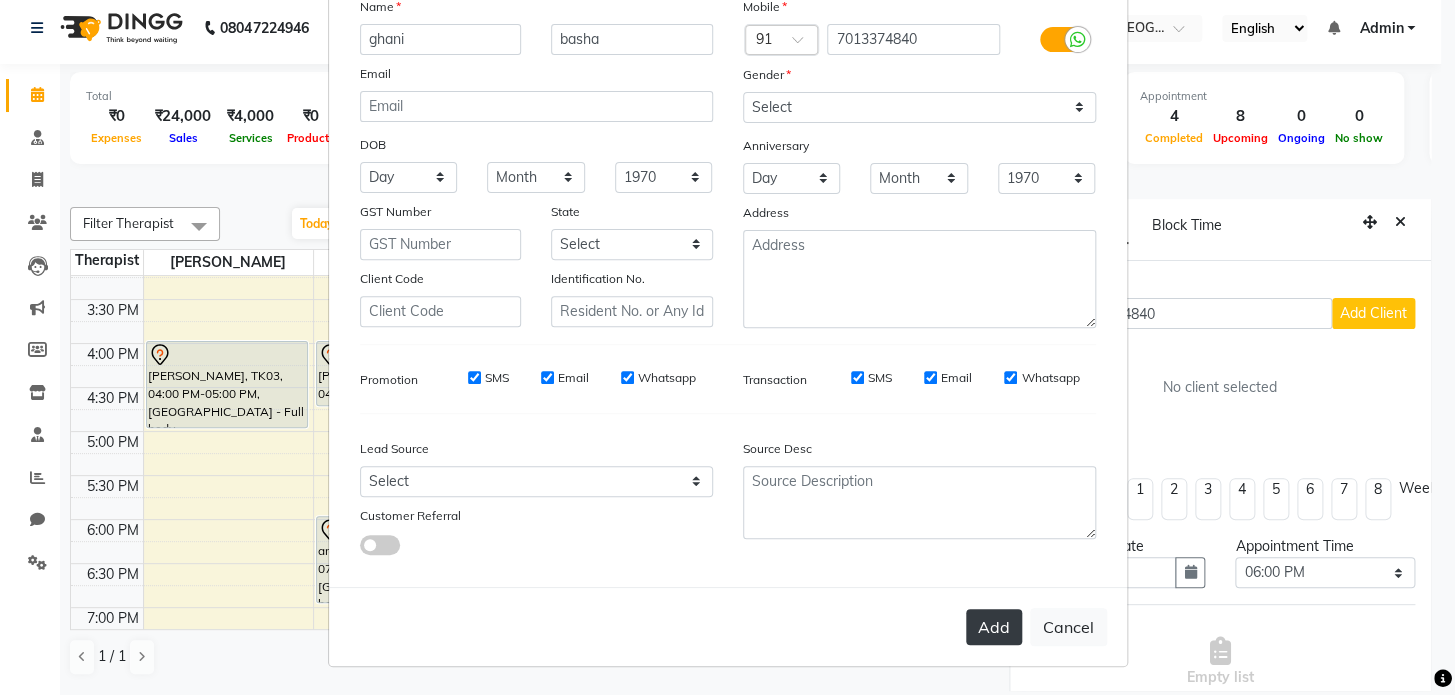 click on "Add" at bounding box center [994, 627] 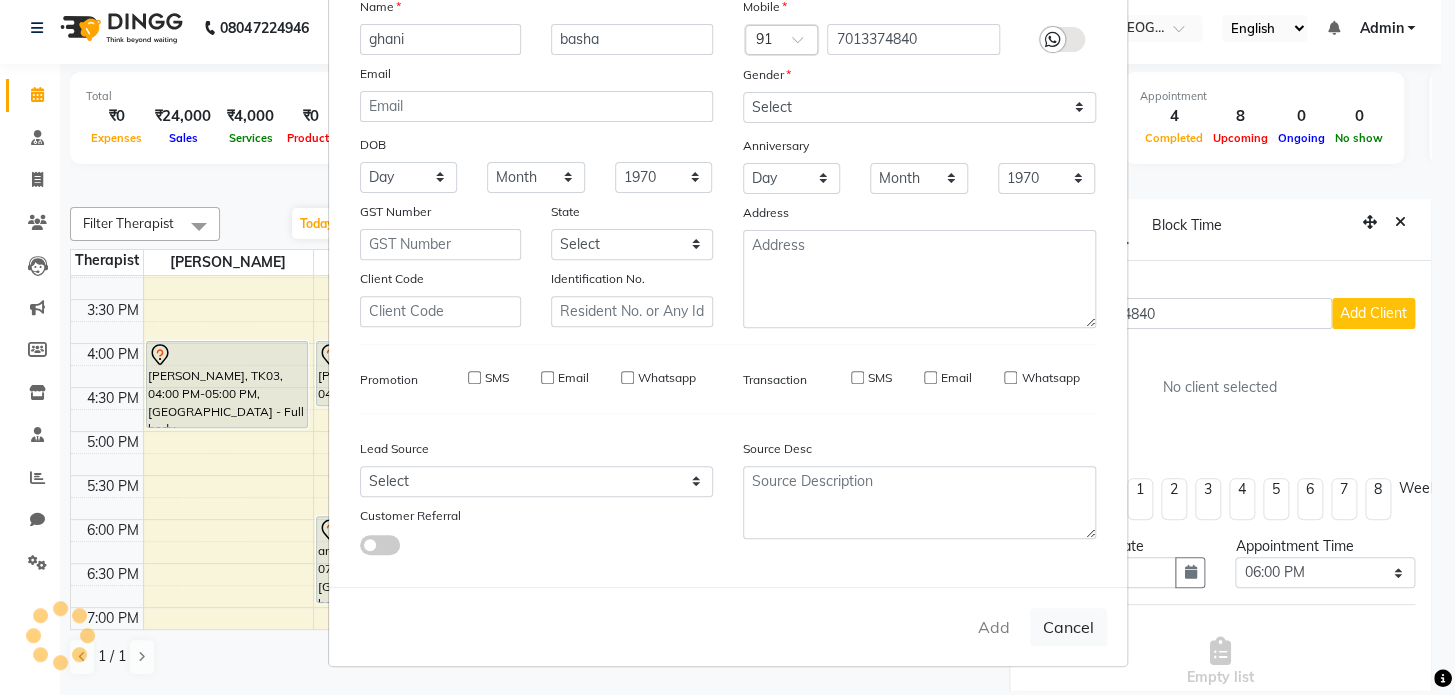 type 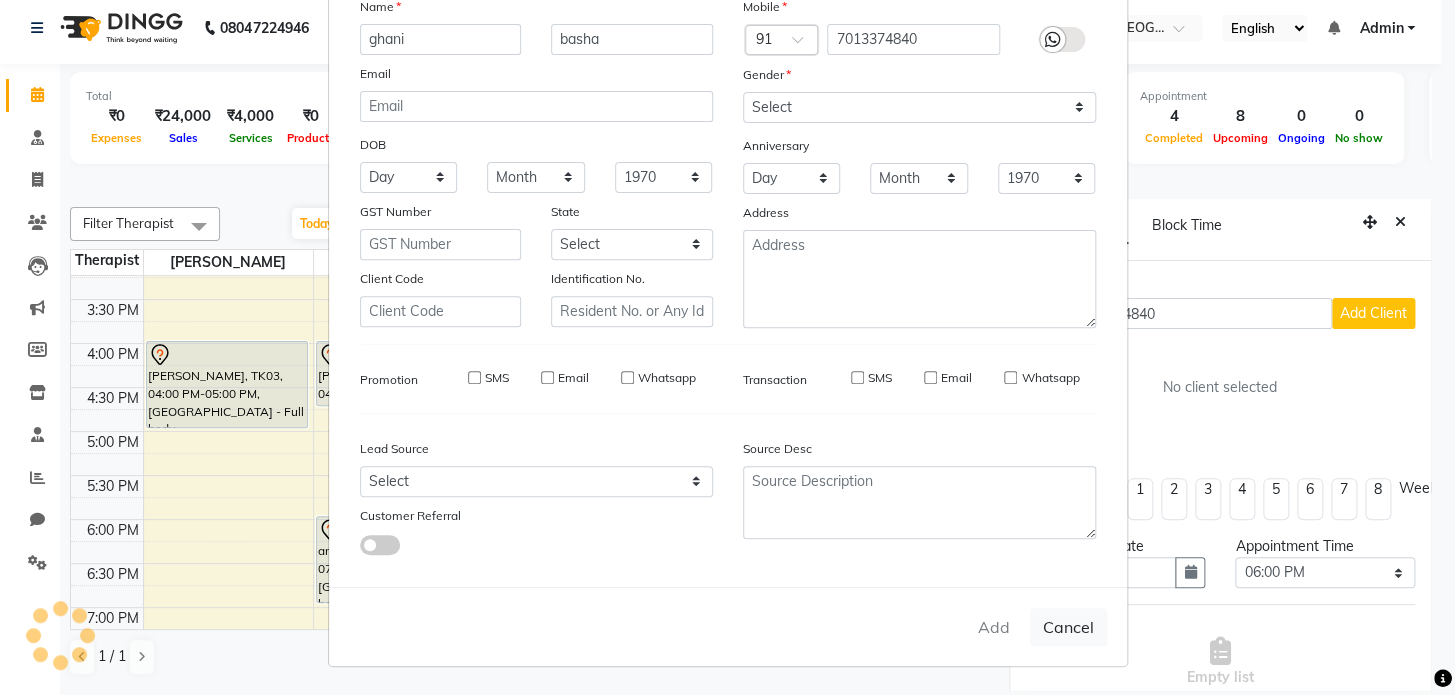 type 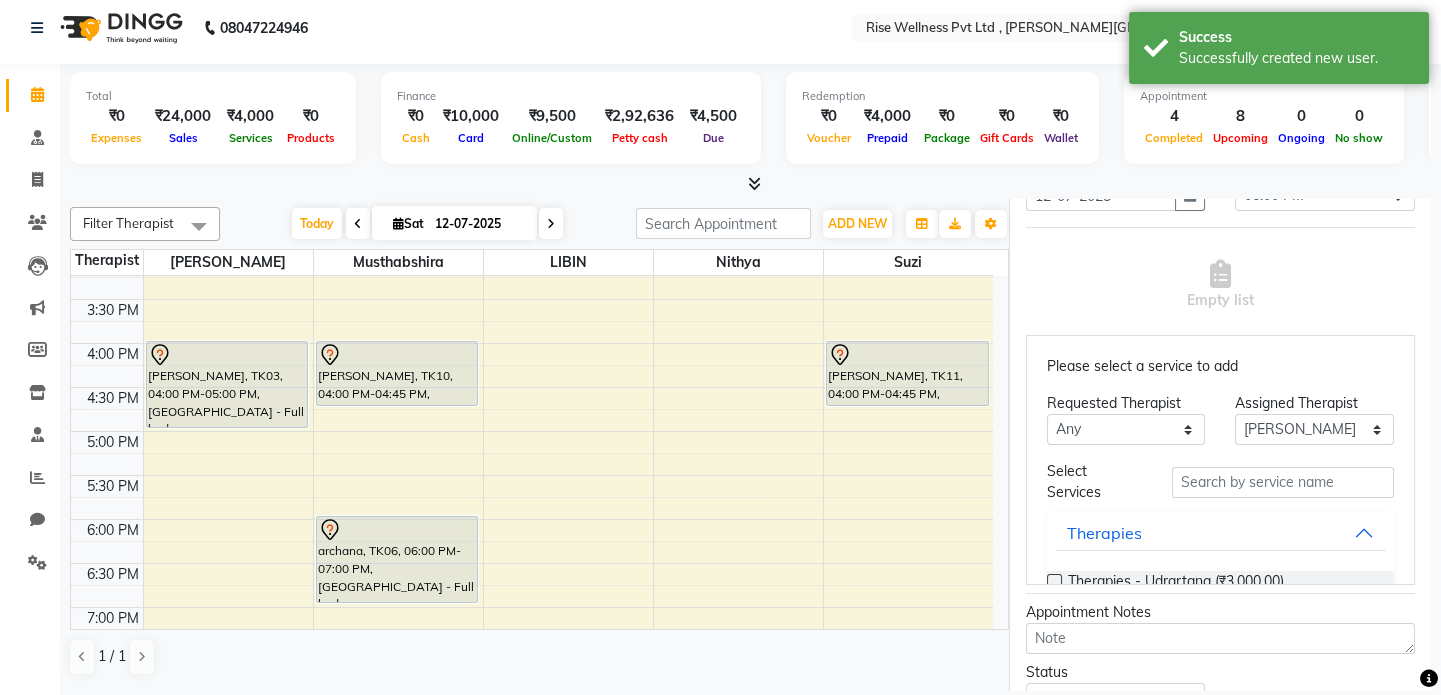 scroll, scrollTop: 454, scrollLeft: 0, axis: vertical 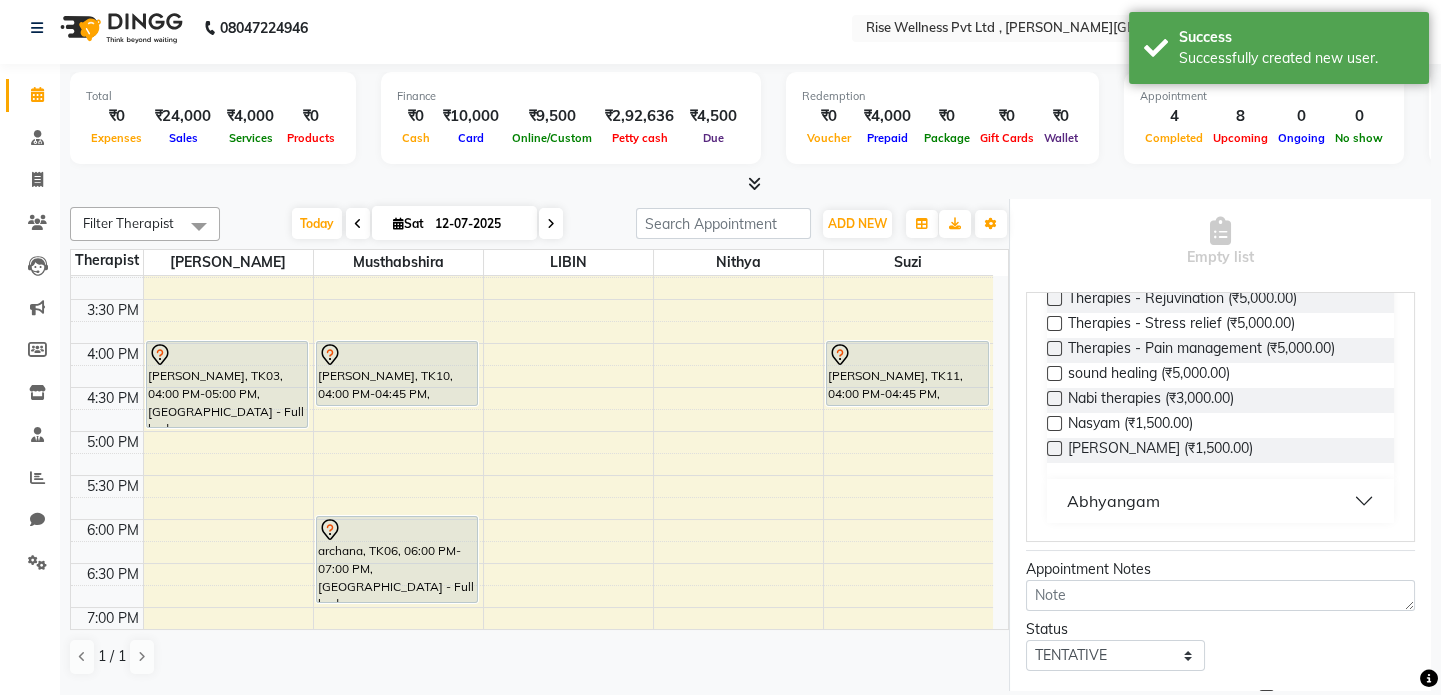 click on "Abhyangam" at bounding box center [1220, 501] 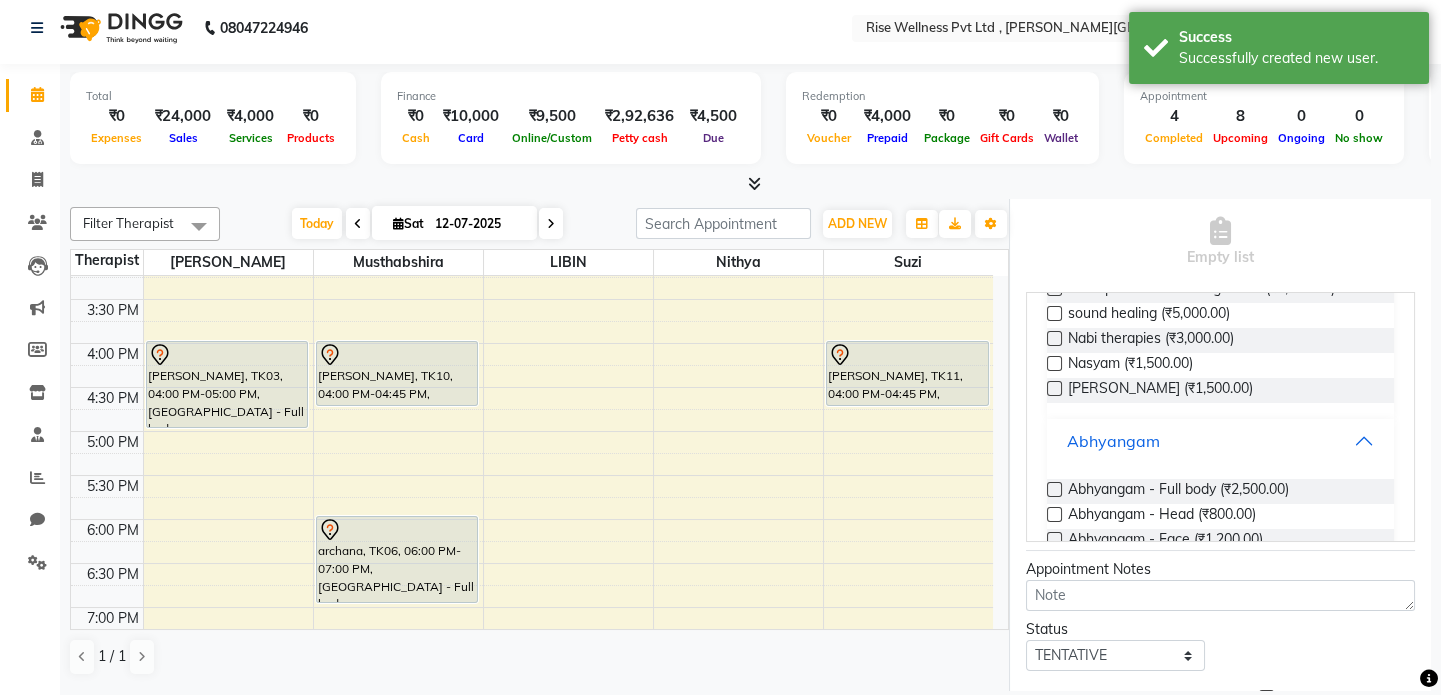 scroll, scrollTop: 381, scrollLeft: 0, axis: vertical 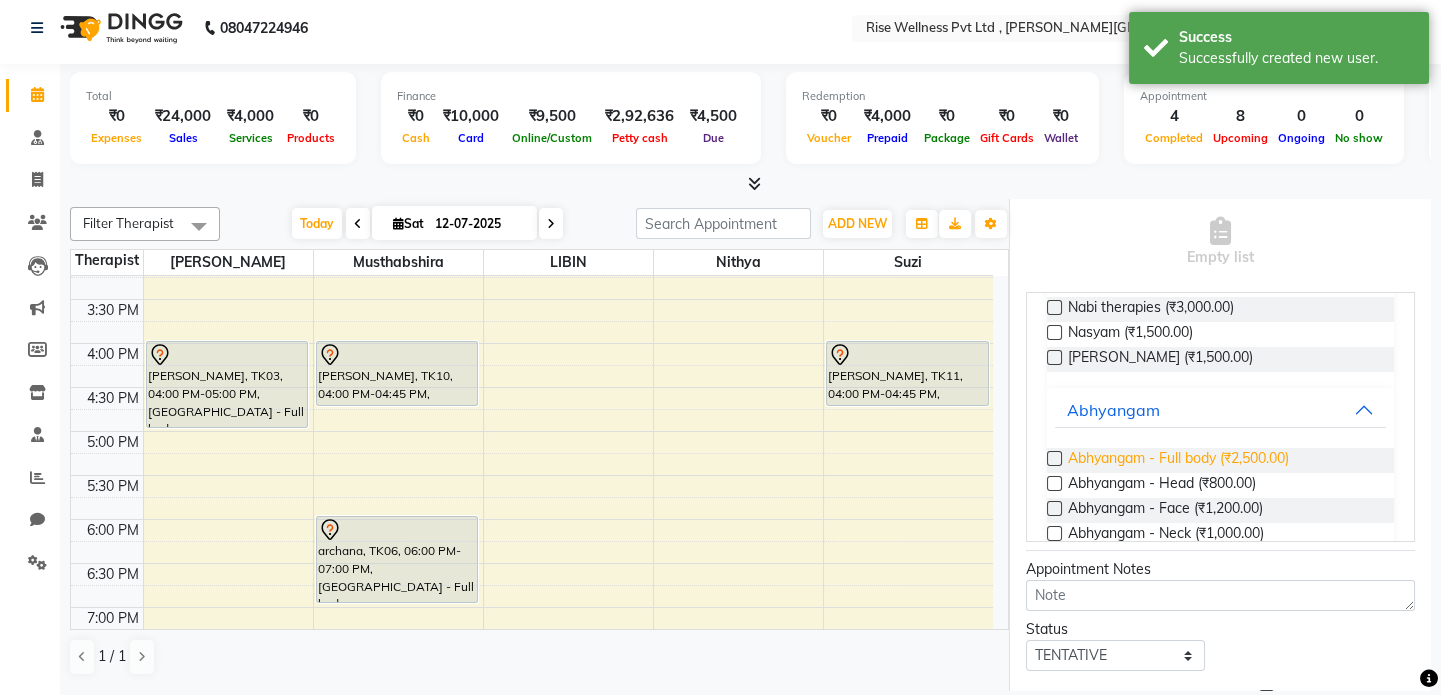 click on "Abhyangam - Full body (₹2,500.00)" at bounding box center [1178, 460] 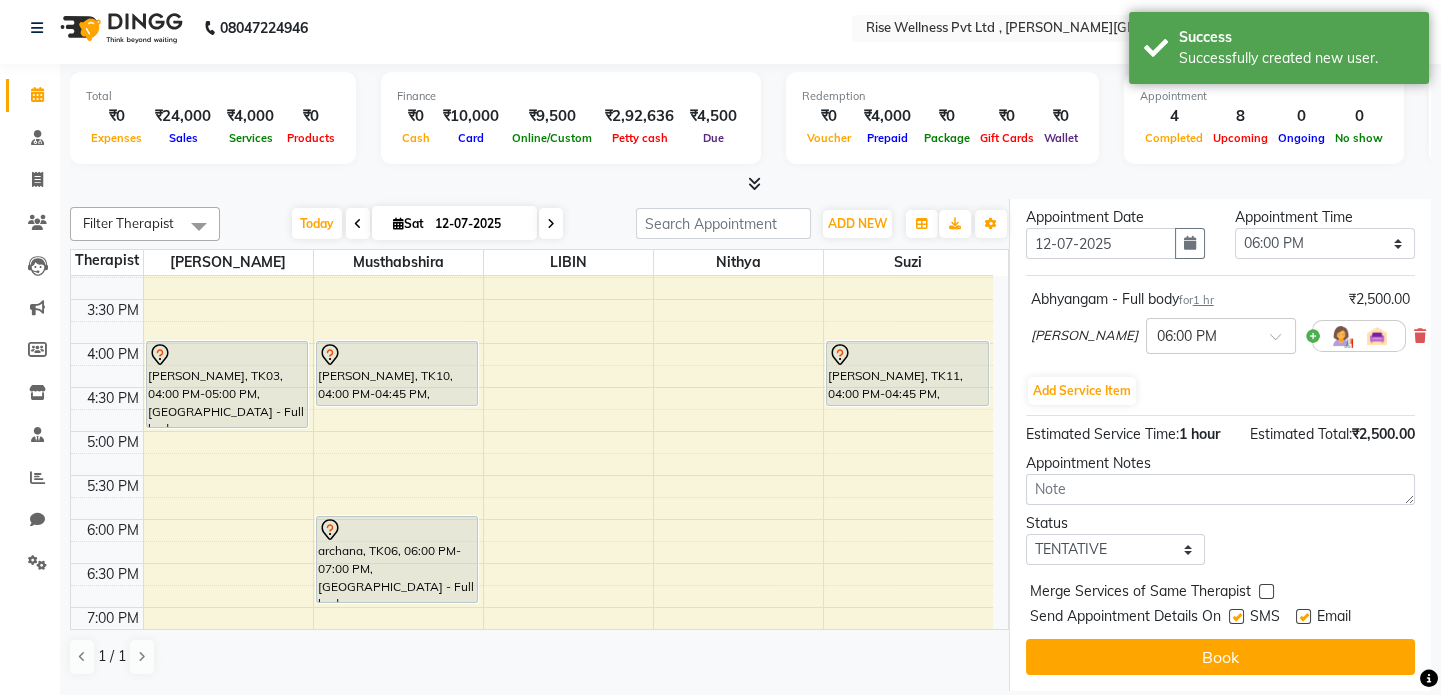 scroll, scrollTop: 375, scrollLeft: 0, axis: vertical 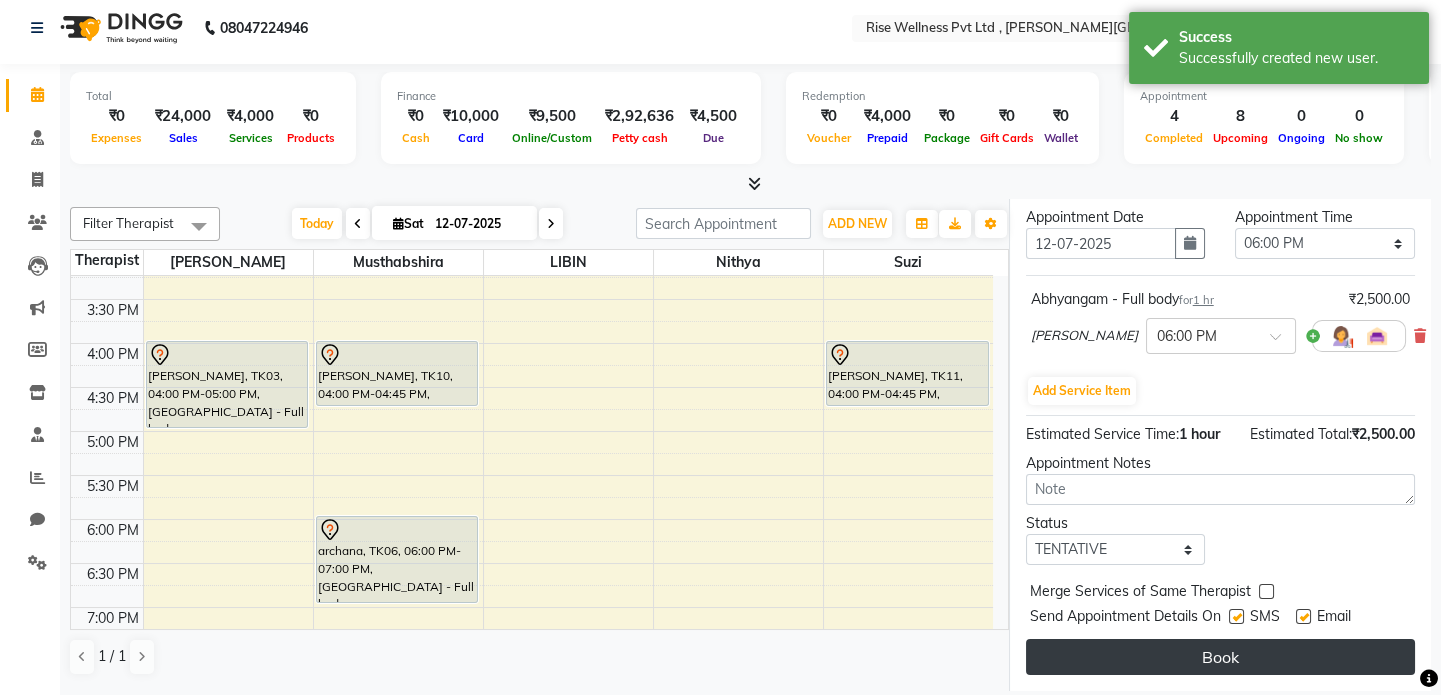 click on "Book" at bounding box center (1220, 657) 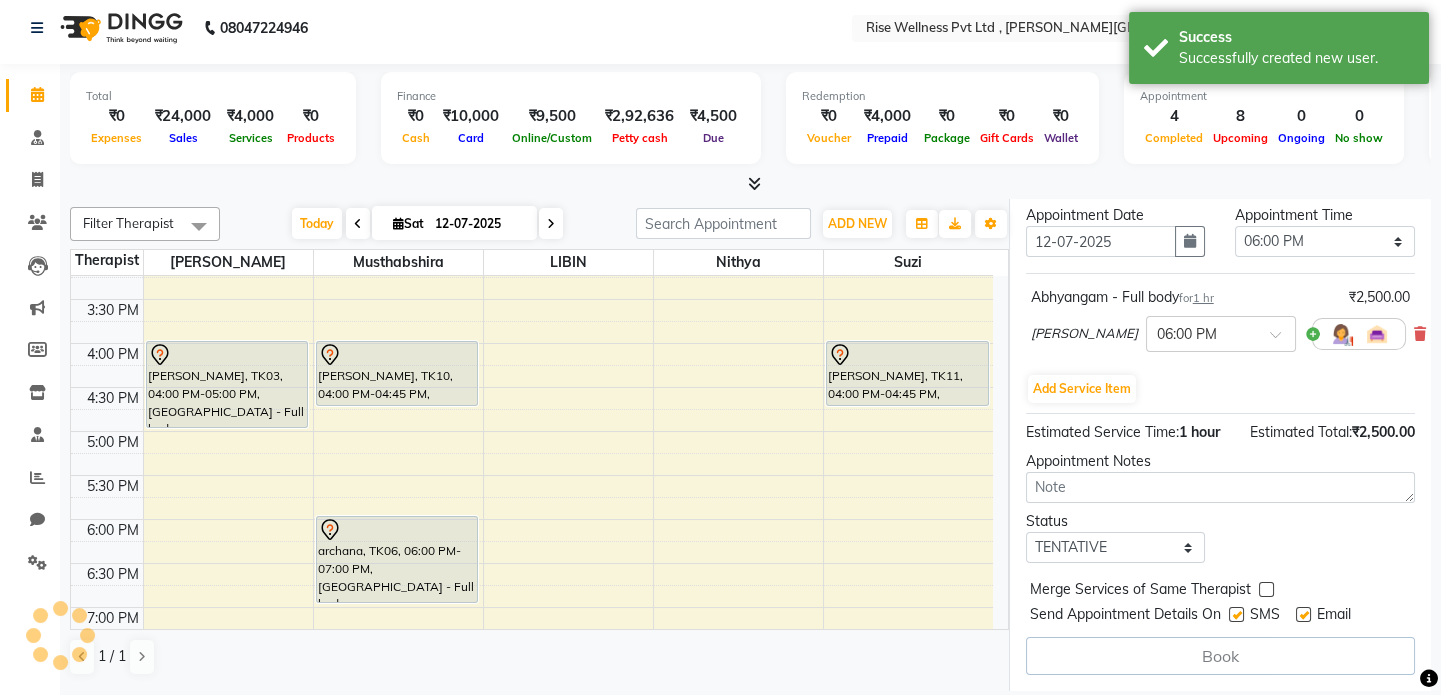 select on "67714" 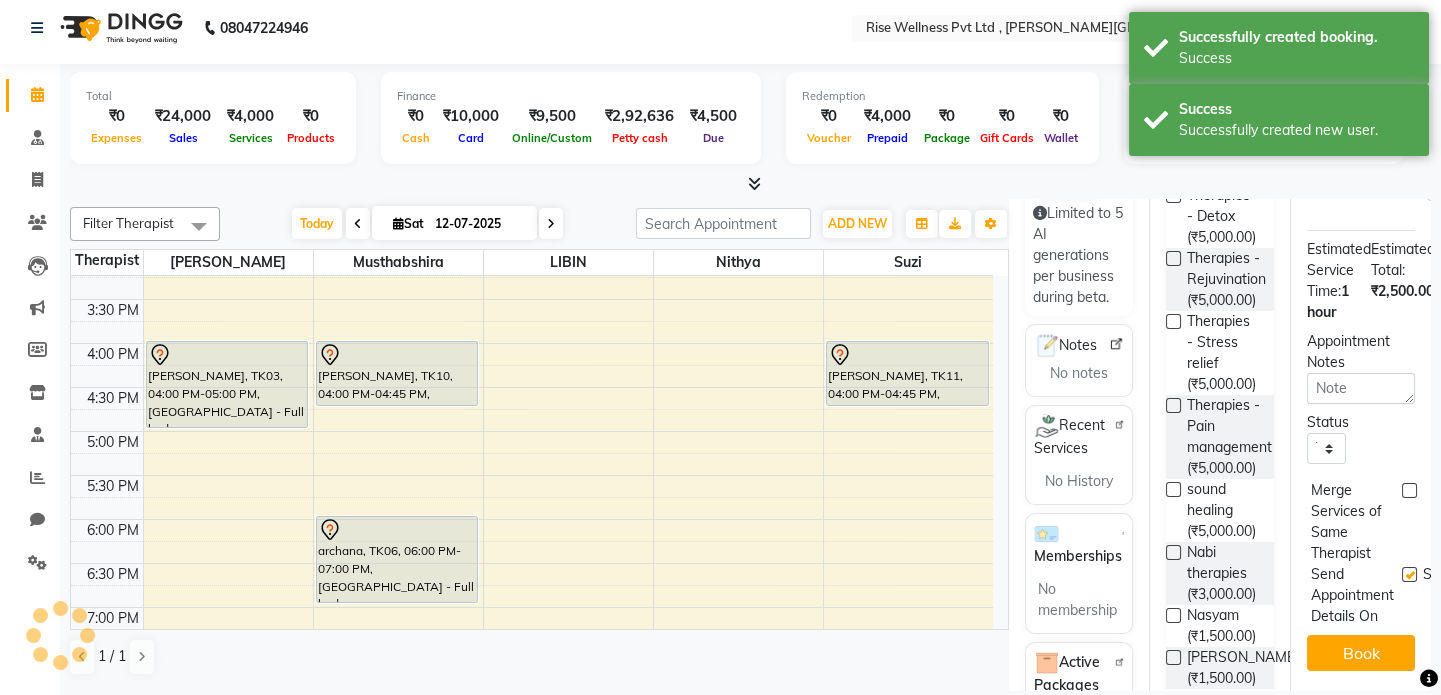 scroll, scrollTop: 0, scrollLeft: 0, axis: both 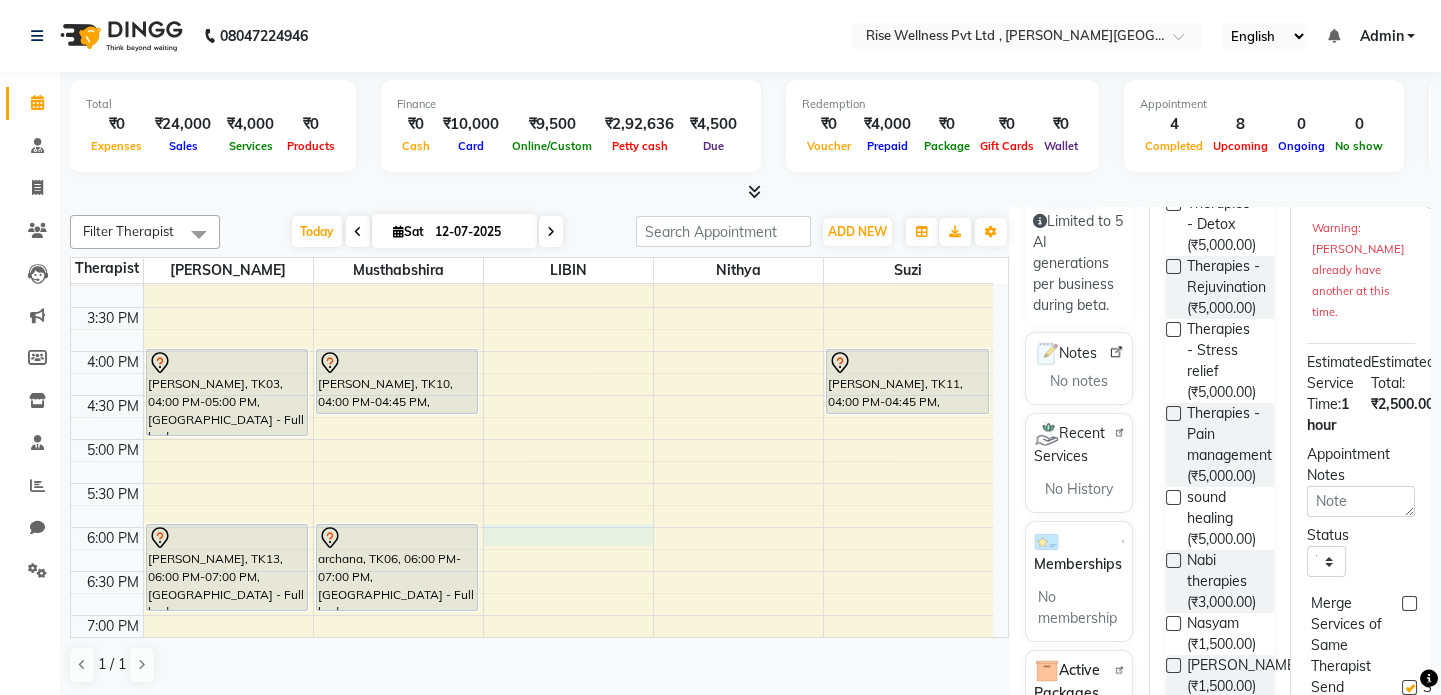 click on "8:00 AM 8:30 AM 9:00 AM 9:30 AM 10:00 AM 10:30 AM 11:00 AM 11:30 AM 12:00 PM 12:30 PM 1:00 PM 1:30 PM 2:00 PM 2:30 PM 3:00 PM 3:30 PM 4:00 PM 4:30 PM 5:00 PM 5:30 PM 6:00 PM 6:30 PM 7:00 PM 7:30 PM 8:00 PM 8:30 PM             [GEOGRAPHIC_DATA][PERSON_NAME], 12:30 PM-01:30 PM, [GEOGRAPHIC_DATA] - Full body             [PERSON_NAME], TK03, 04:00 PM-05:00 PM, [GEOGRAPHIC_DATA] - Full body             [PERSON_NAME], TK13, 06:00 PM-07:00 PM, [GEOGRAPHIC_DATA] - Full body     Laya, TK09, 11:05 AM-12:45 PM, Therapies - Pain management             Laya, TK08, 12:30 PM-02:10 PM, Therapies - Detox             [PERSON_NAME], TK10, 04:00 PM-04:45 PM, [GEOGRAPHIC_DATA] - Shirodhara             archana, TK06, 06:00 PM-07:00 PM, [GEOGRAPHIC_DATA] - Full body     ram das hari chavan, TK05, 12:00 PM-01:00 PM, [GEOGRAPHIC_DATA] - Full body     naga [PERSON_NAME], TK12, 12:45 PM-02:25 PM, Therapies - Stress relief     [PERSON_NAME], TK07, 02:00 PM-03:00 PM, Abhyangam - Full body             sameer, TK02, 10:00 AM-11:00 AM, Abhyangam - Full body             [PERSON_NAME], TK04, 11:00 AM-12:00 PM, Abhyangam - Full body" at bounding box center (532, 219) 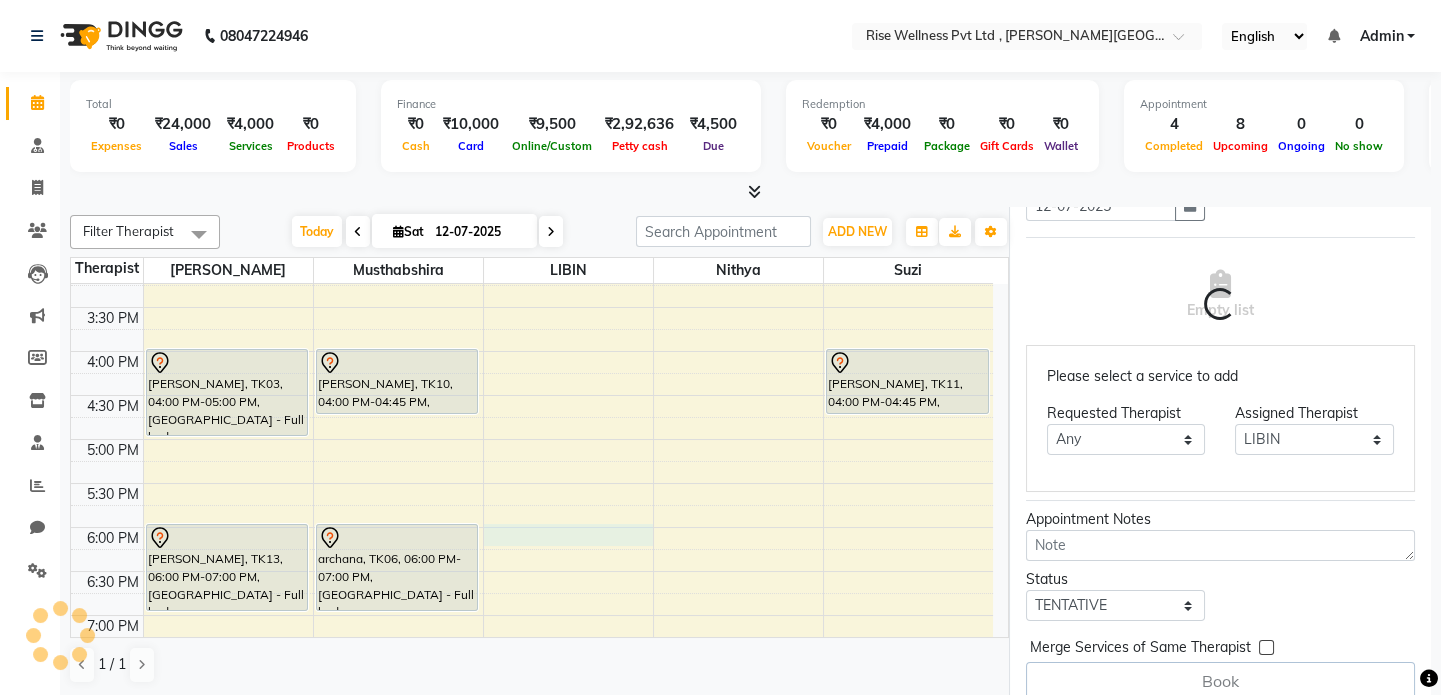 scroll, scrollTop: 0, scrollLeft: 0, axis: both 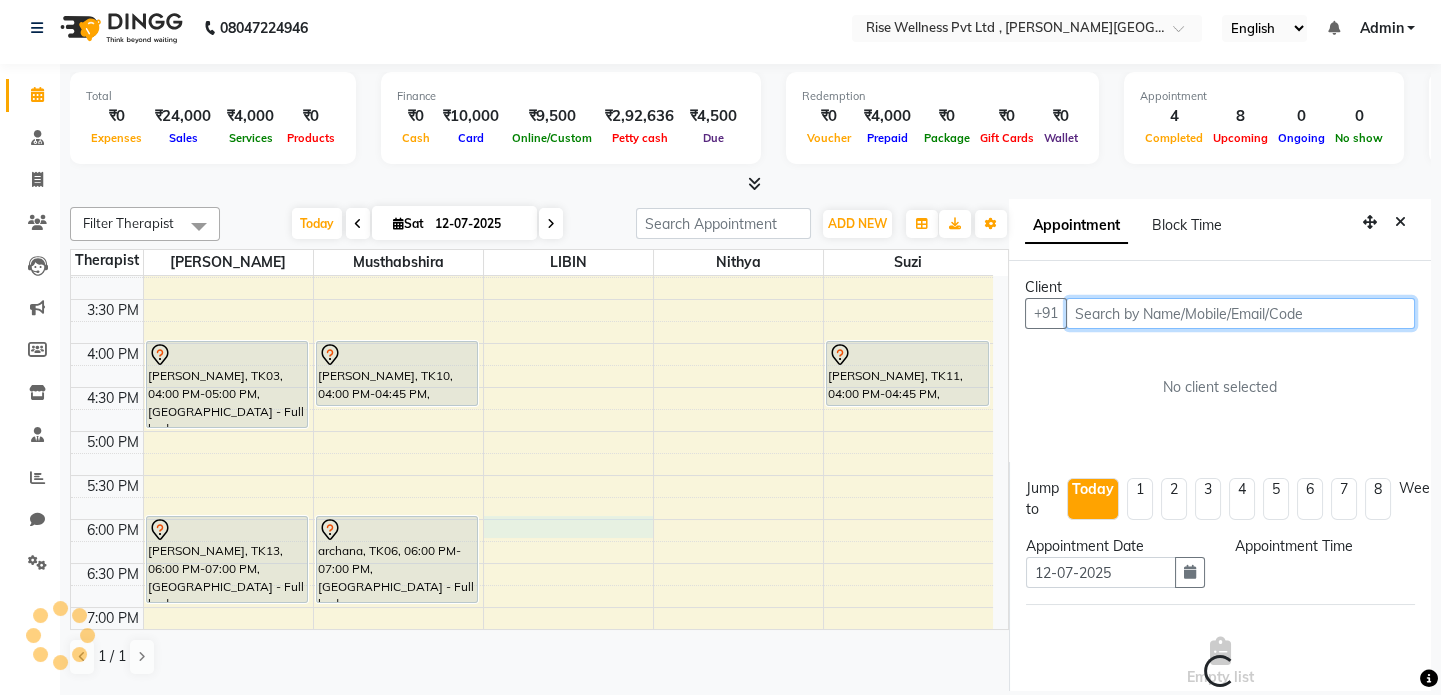 select on "1080" 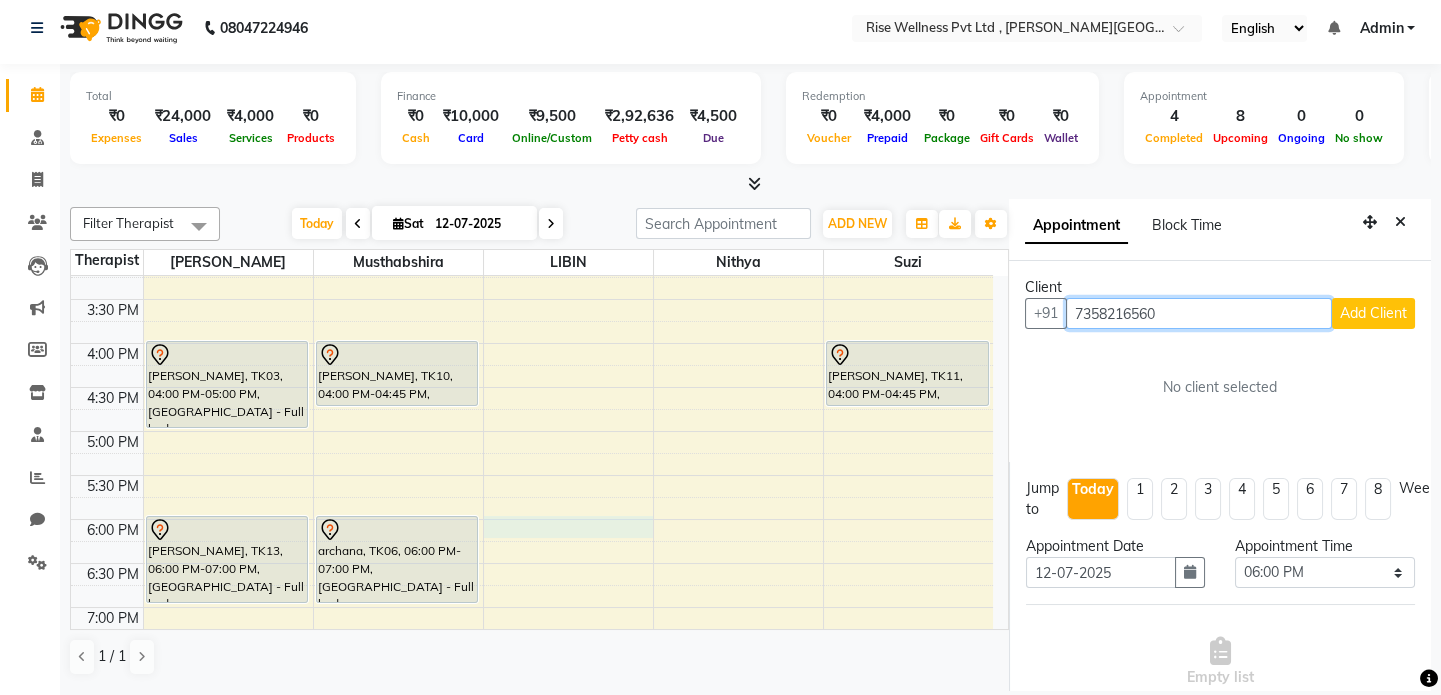 type on "7358216560" 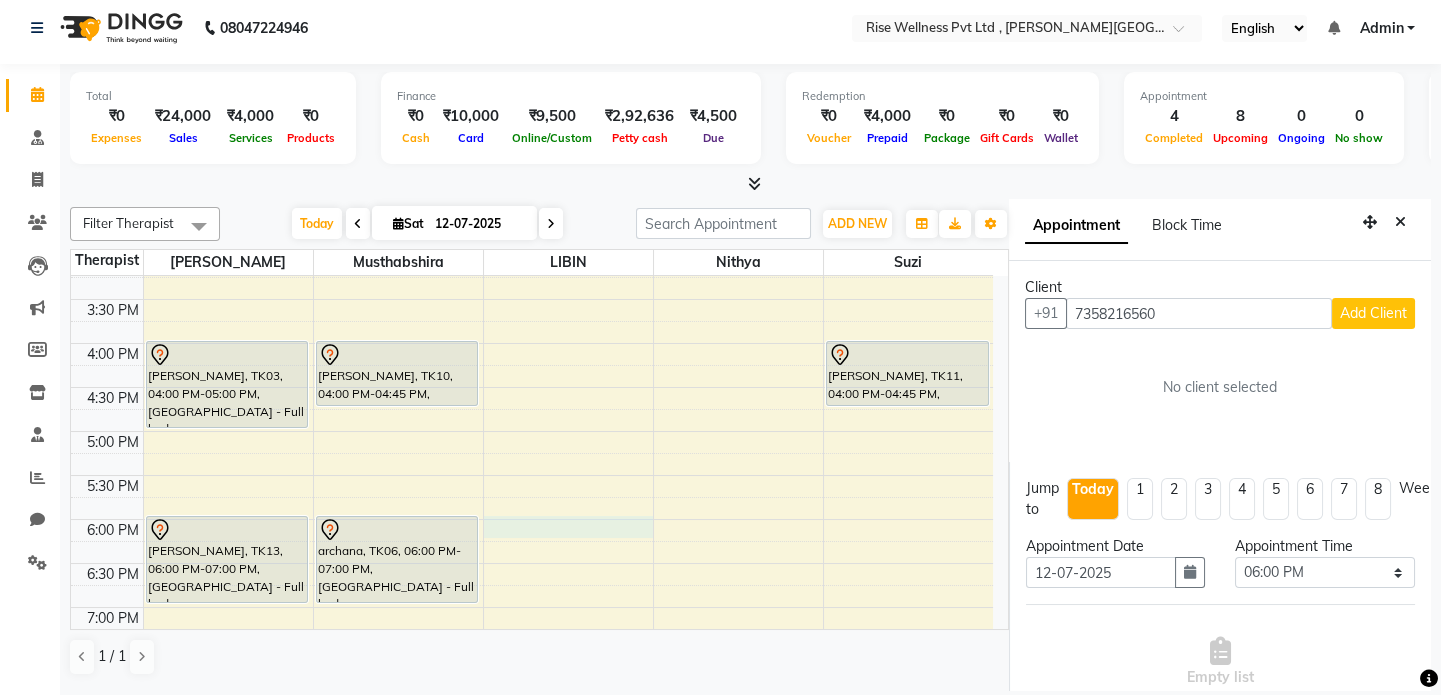 click on "Add Client" at bounding box center (1373, 313) 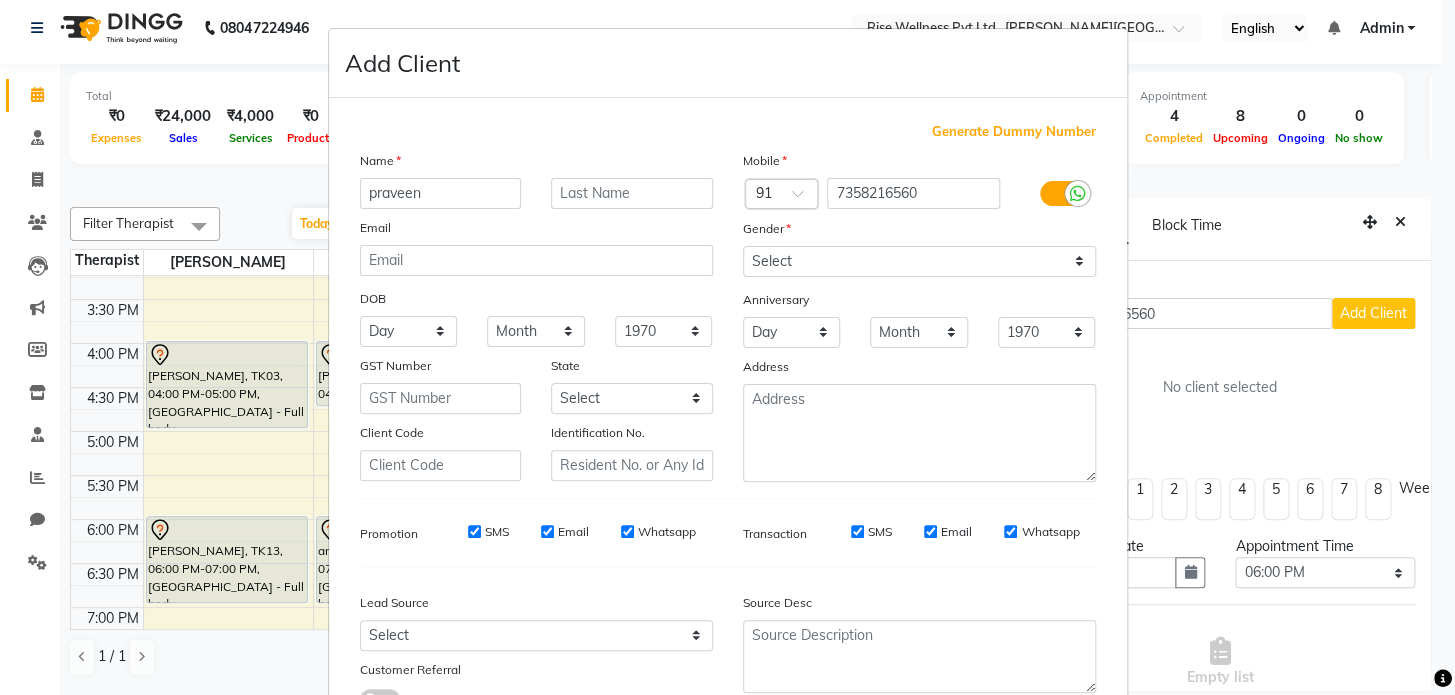 type on "praveen" 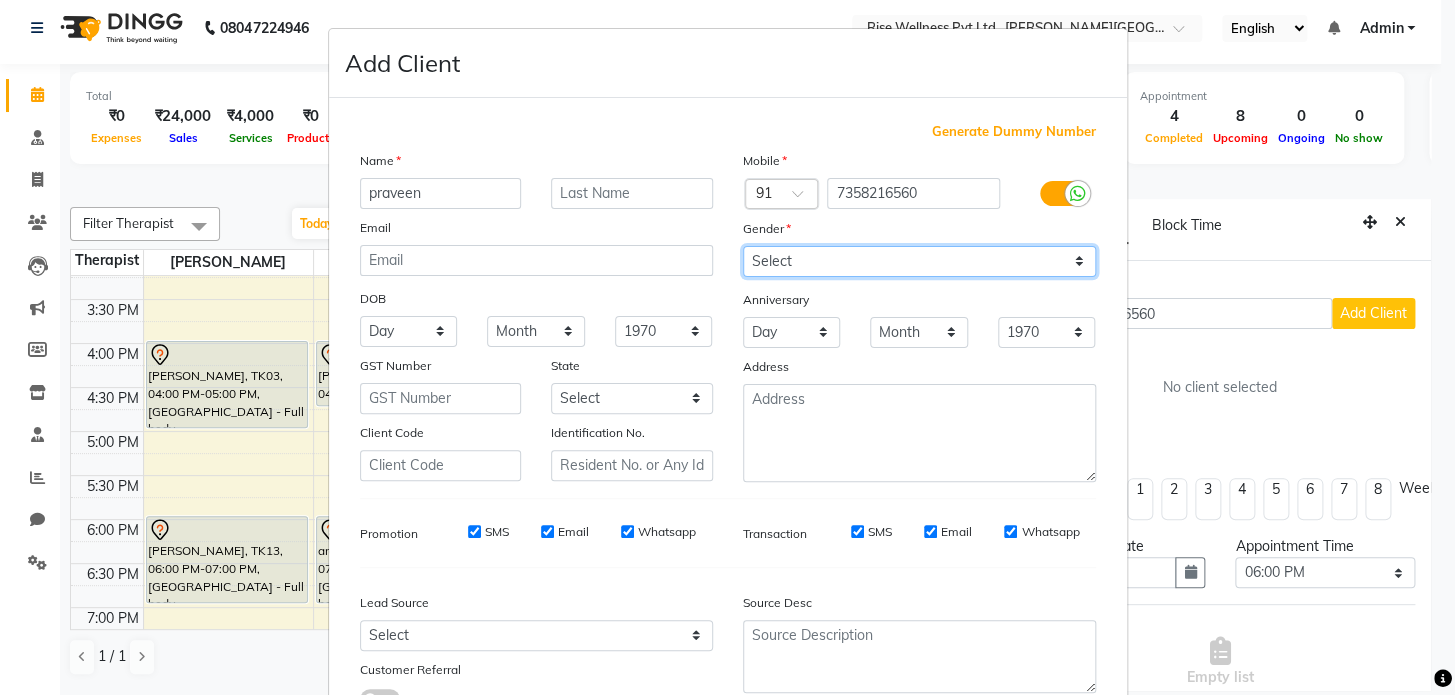 click on "Select [DEMOGRAPHIC_DATA] [DEMOGRAPHIC_DATA] Other Prefer Not To Say" at bounding box center (919, 261) 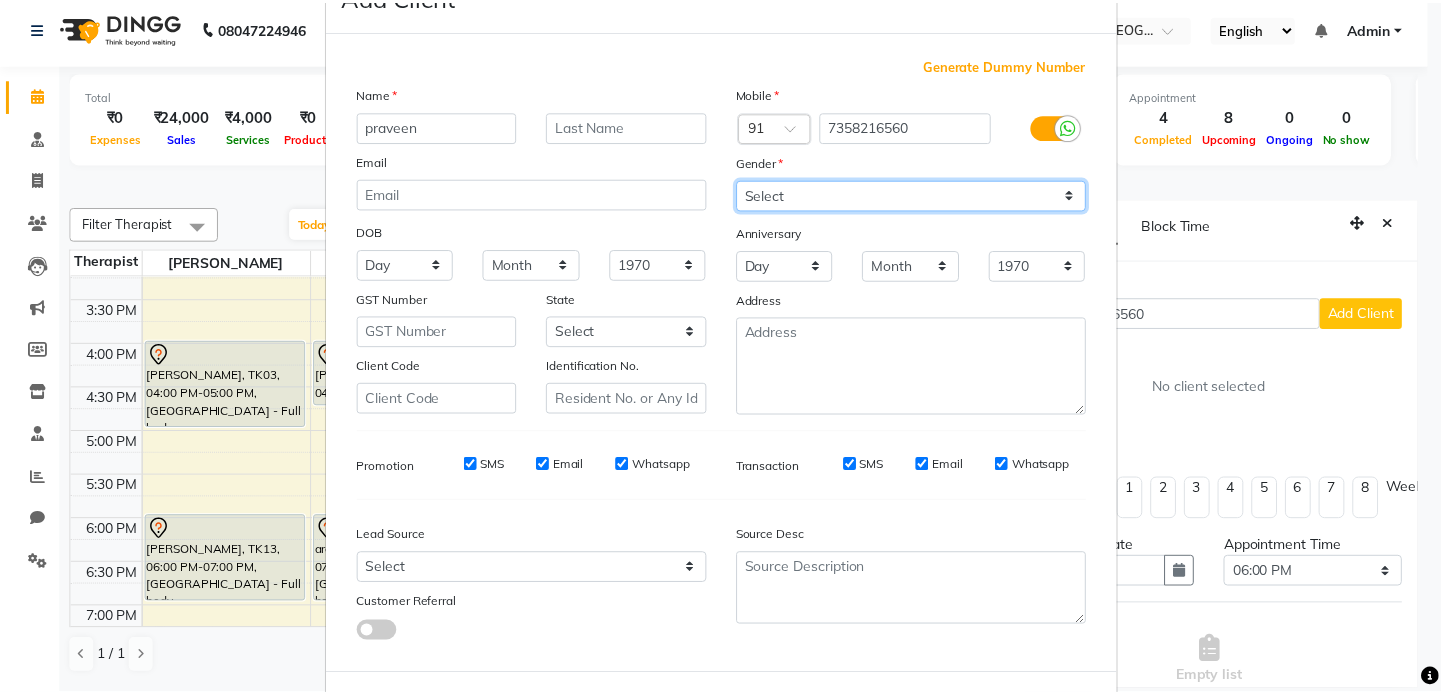 scroll, scrollTop: 158, scrollLeft: 0, axis: vertical 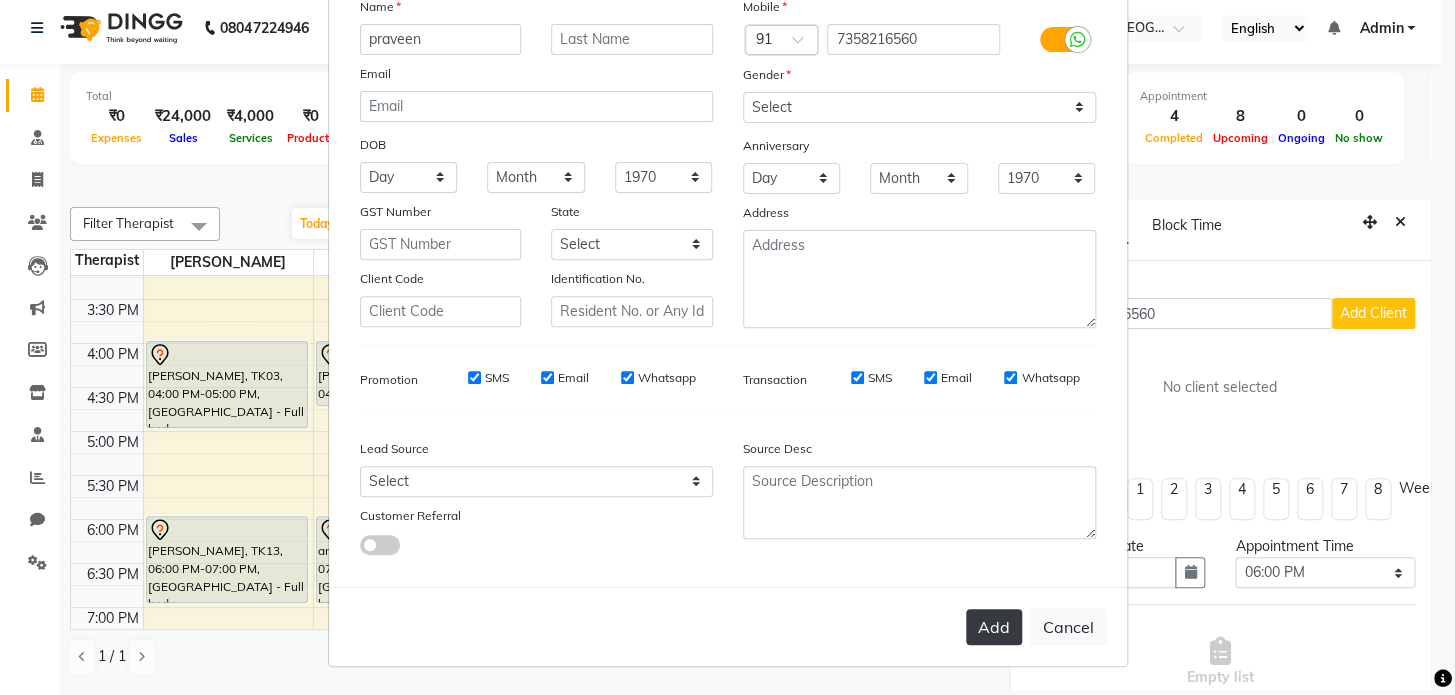 click on "Add" at bounding box center [994, 627] 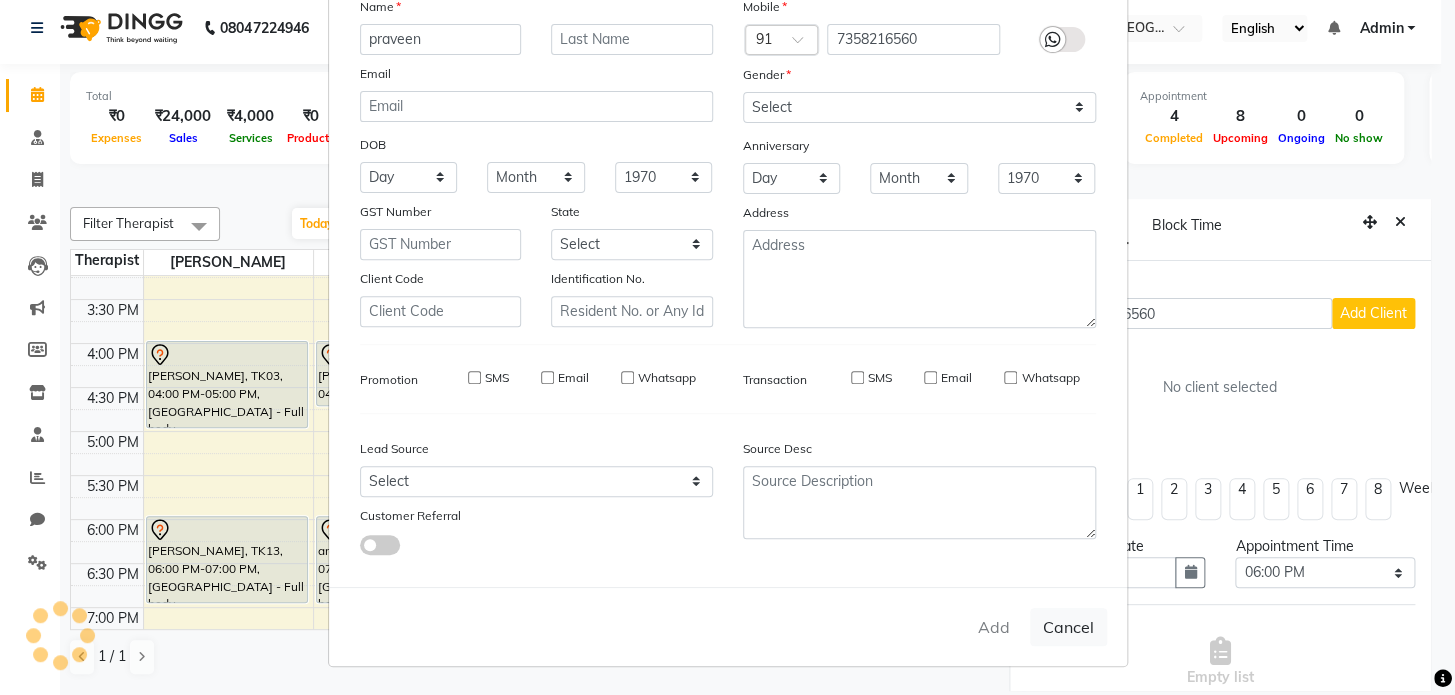 type 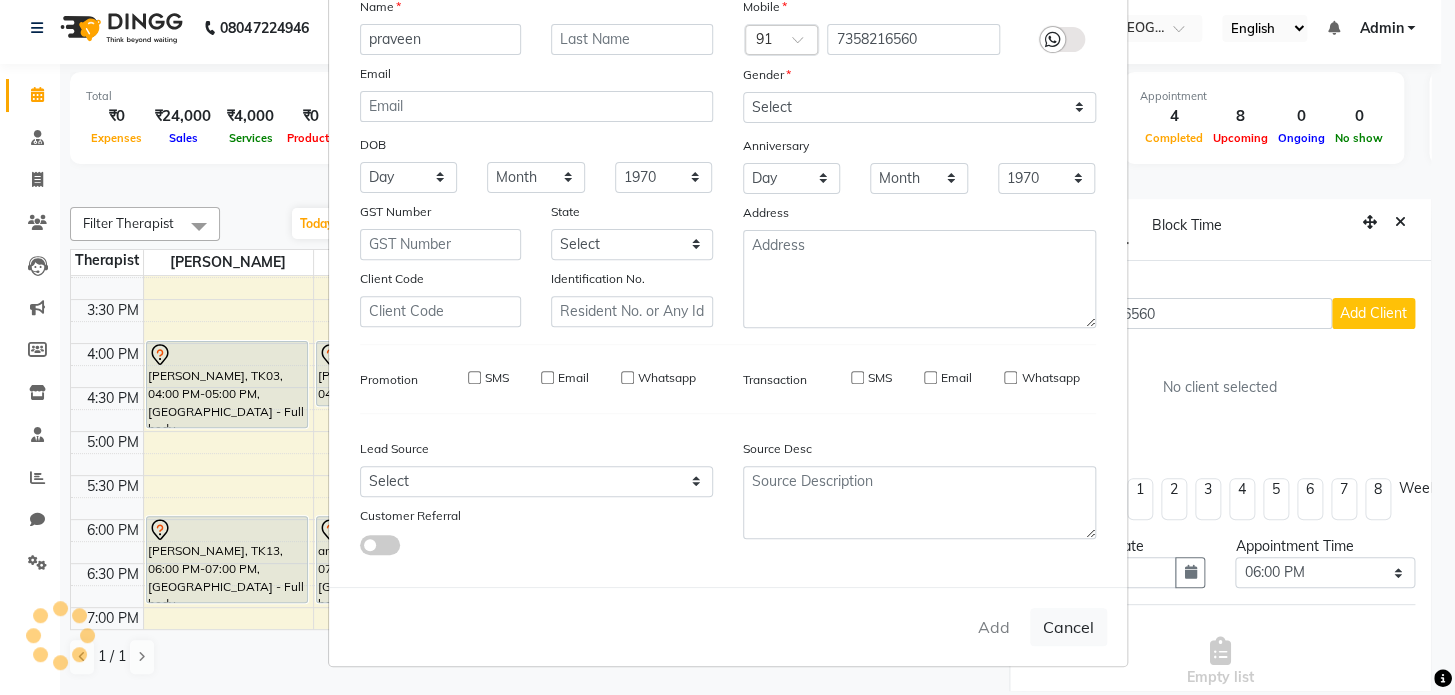 select 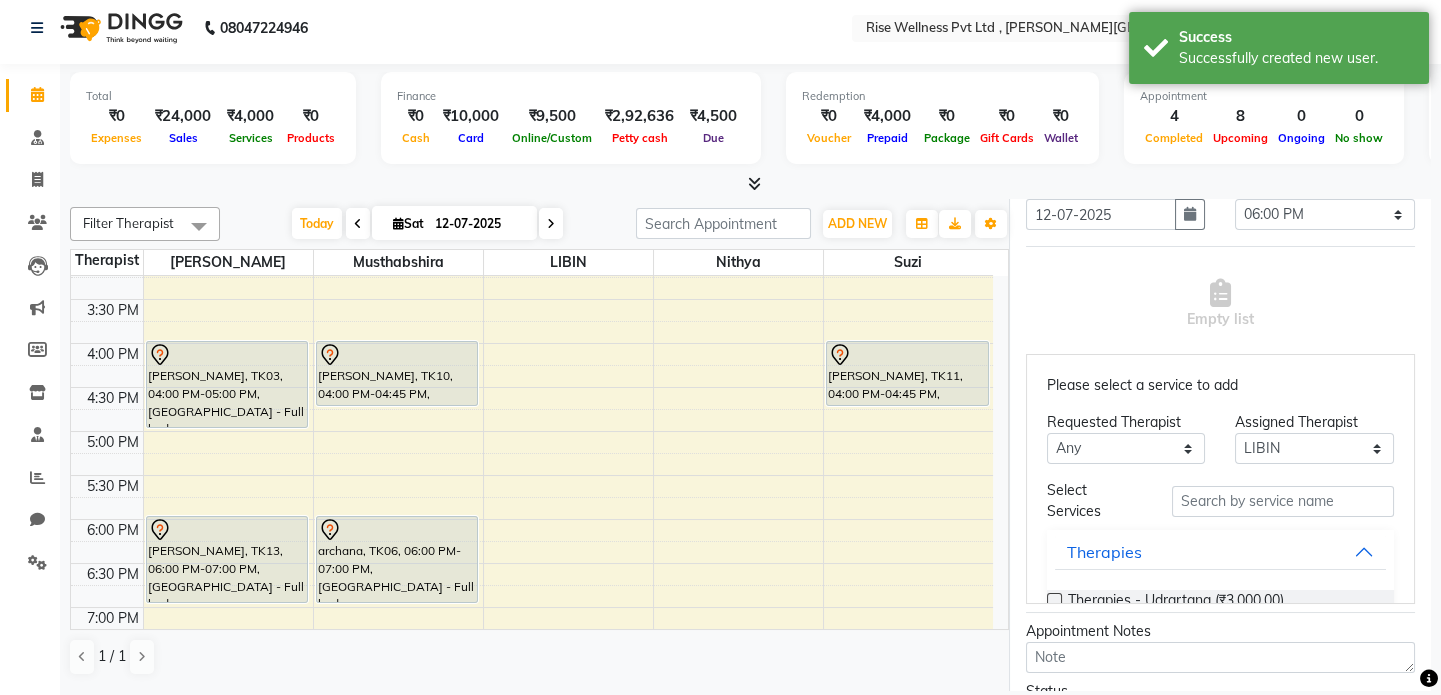 scroll, scrollTop: 454, scrollLeft: 0, axis: vertical 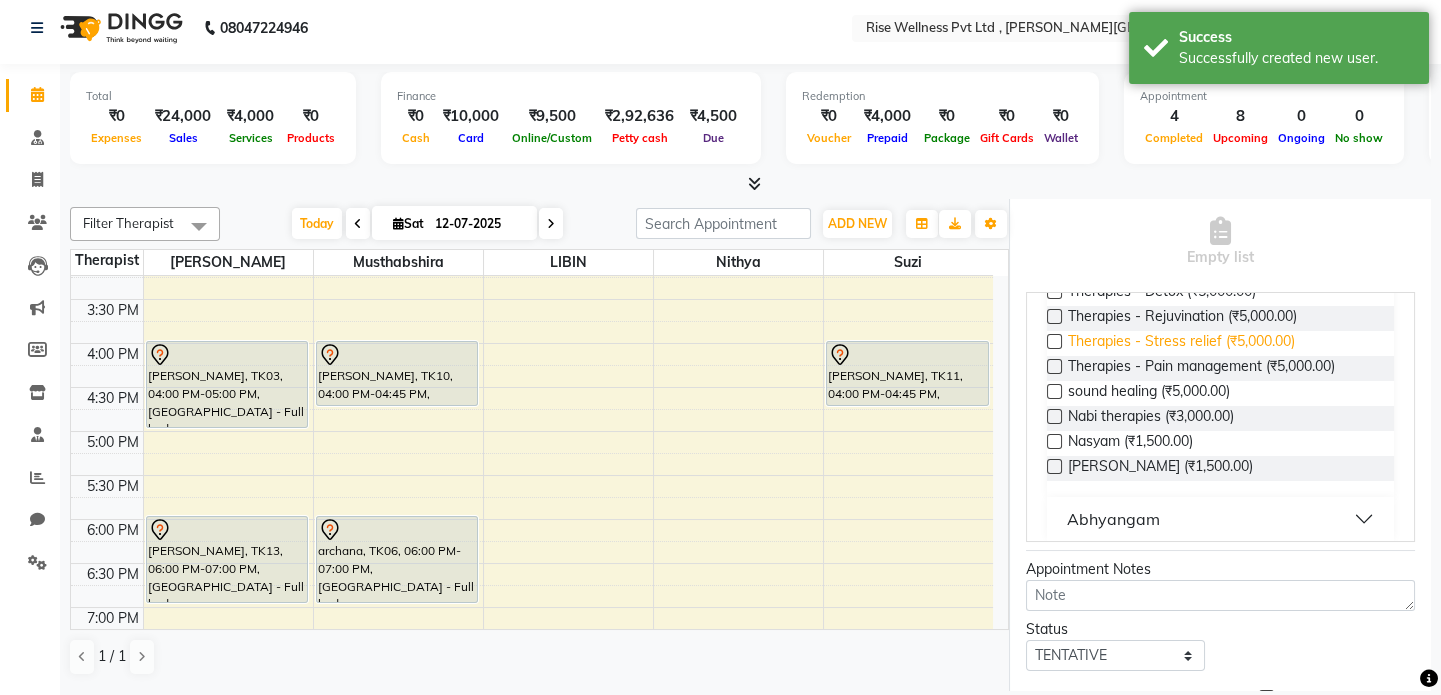 click on "Therapies - Stress relief (₹5,000.00)" at bounding box center (1181, 343) 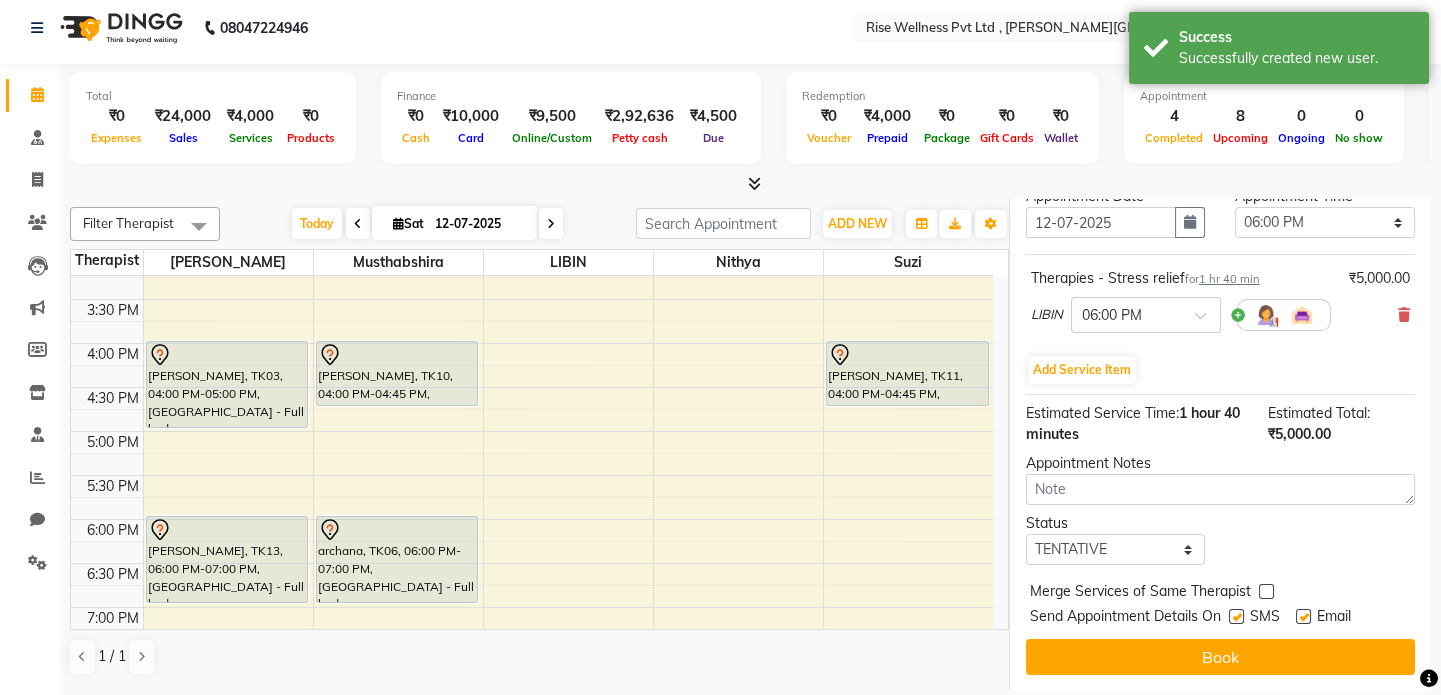 scroll, scrollTop: 396, scrollLeft: 0, axis: vertical 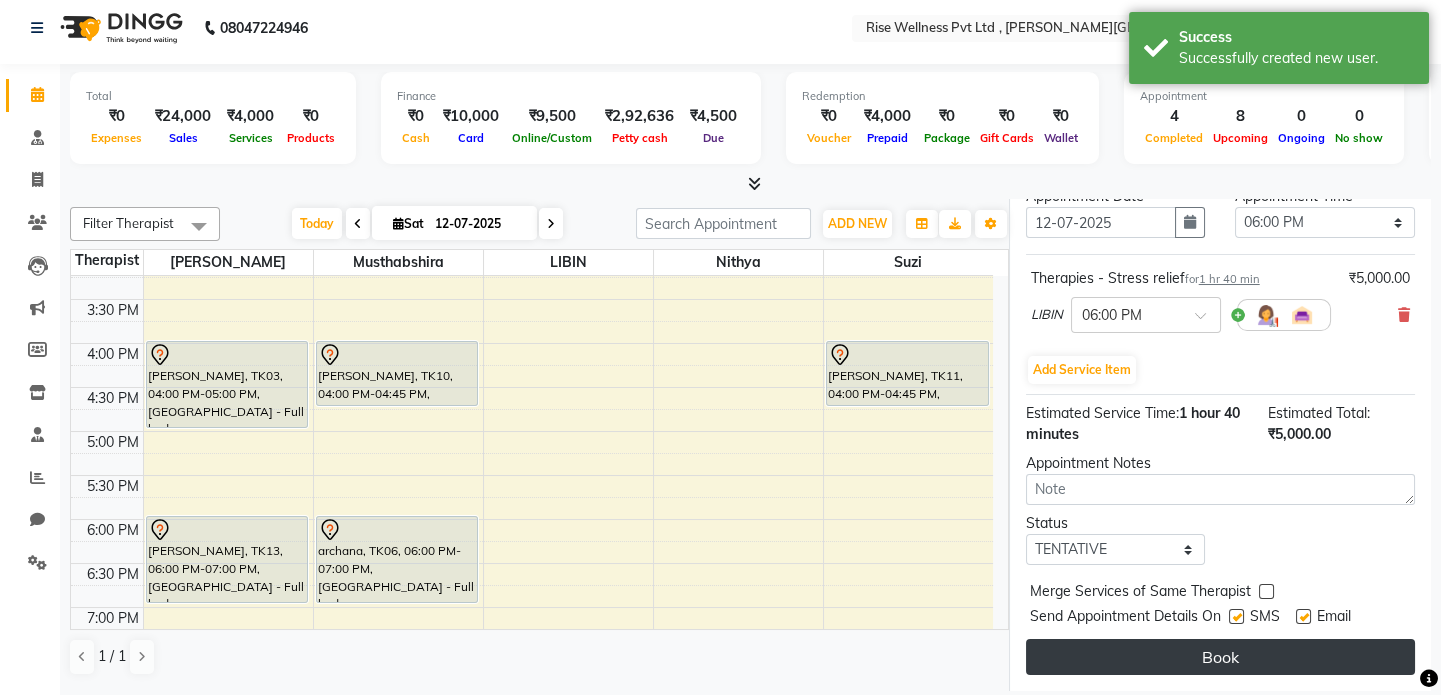 click on "Book" at bounding box center [1220, 657] 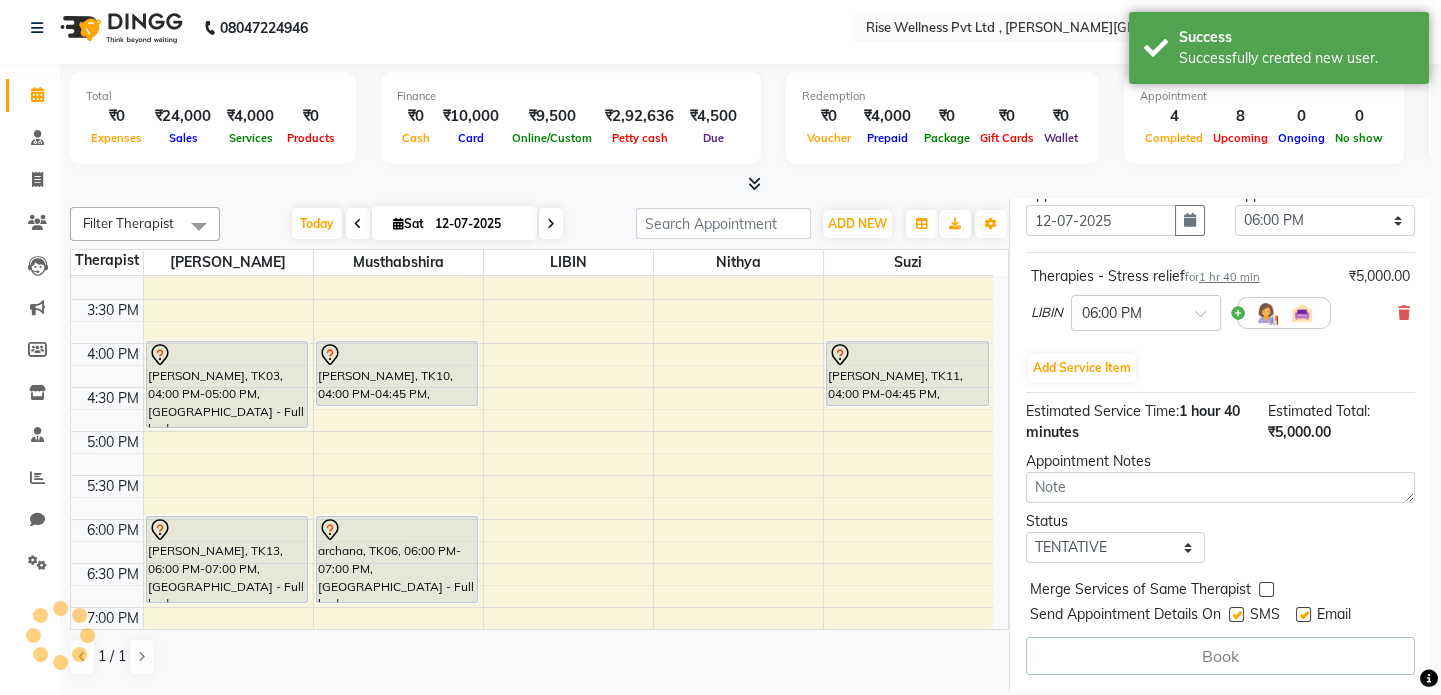 select on "69785" 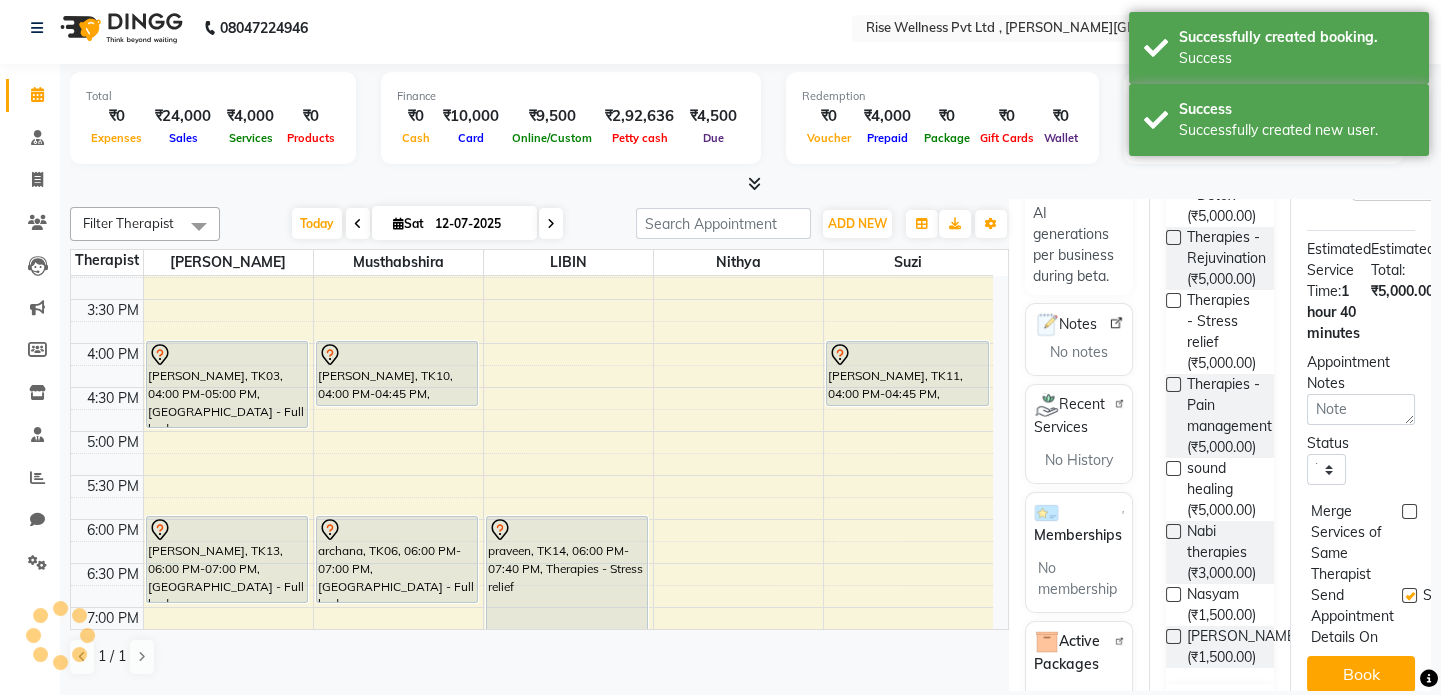 scroll, scrollTop: 0, scrollLeft: 0, axis: both 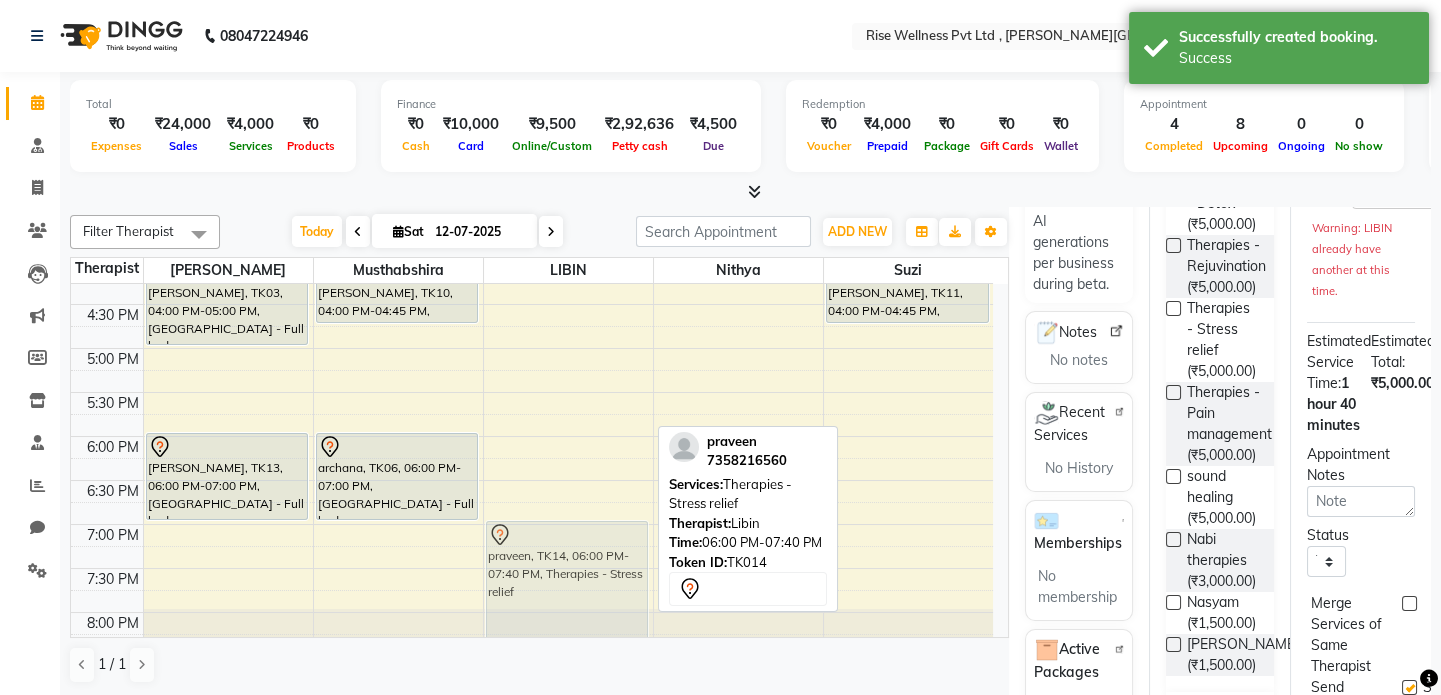 drag, startPoint x: 538, startPoint y: 464, endPoint x: 539, endPoint y: 553, distance: 89.005615 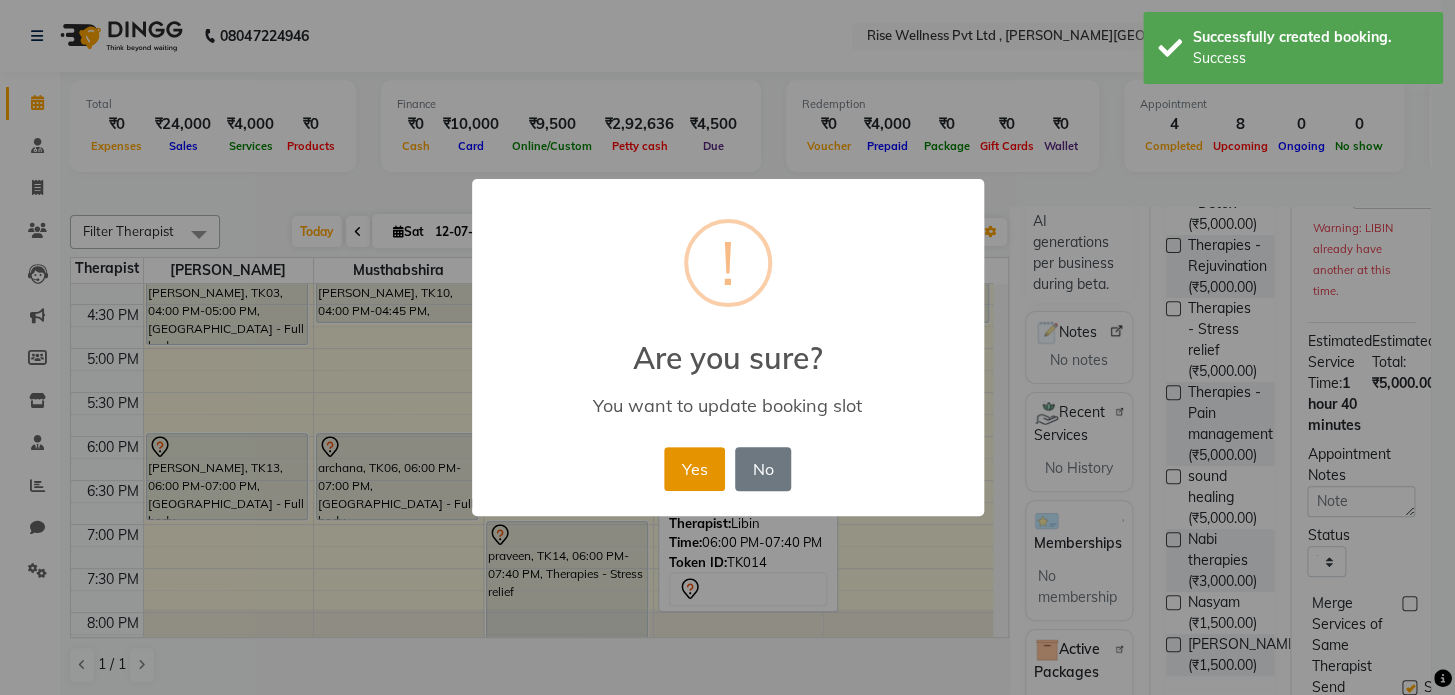 click on "Yes" at bounding box center (694, 469) 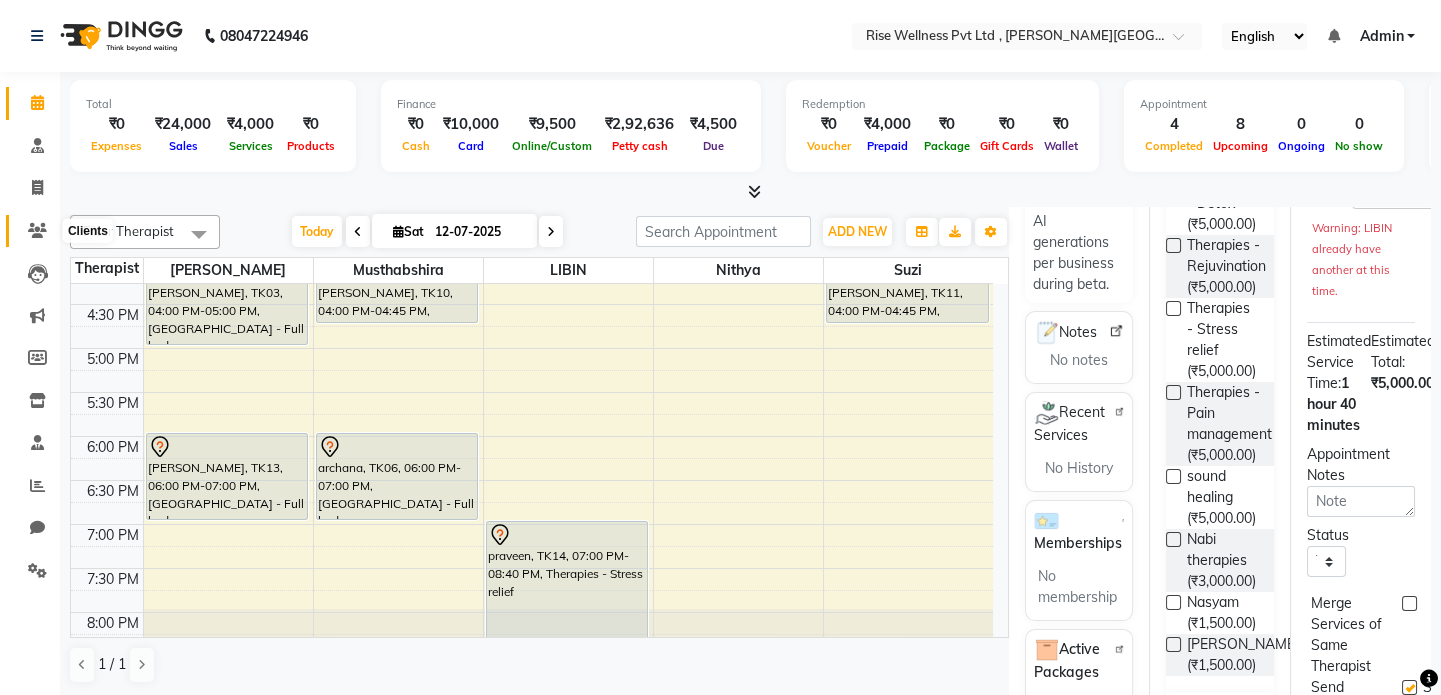 click 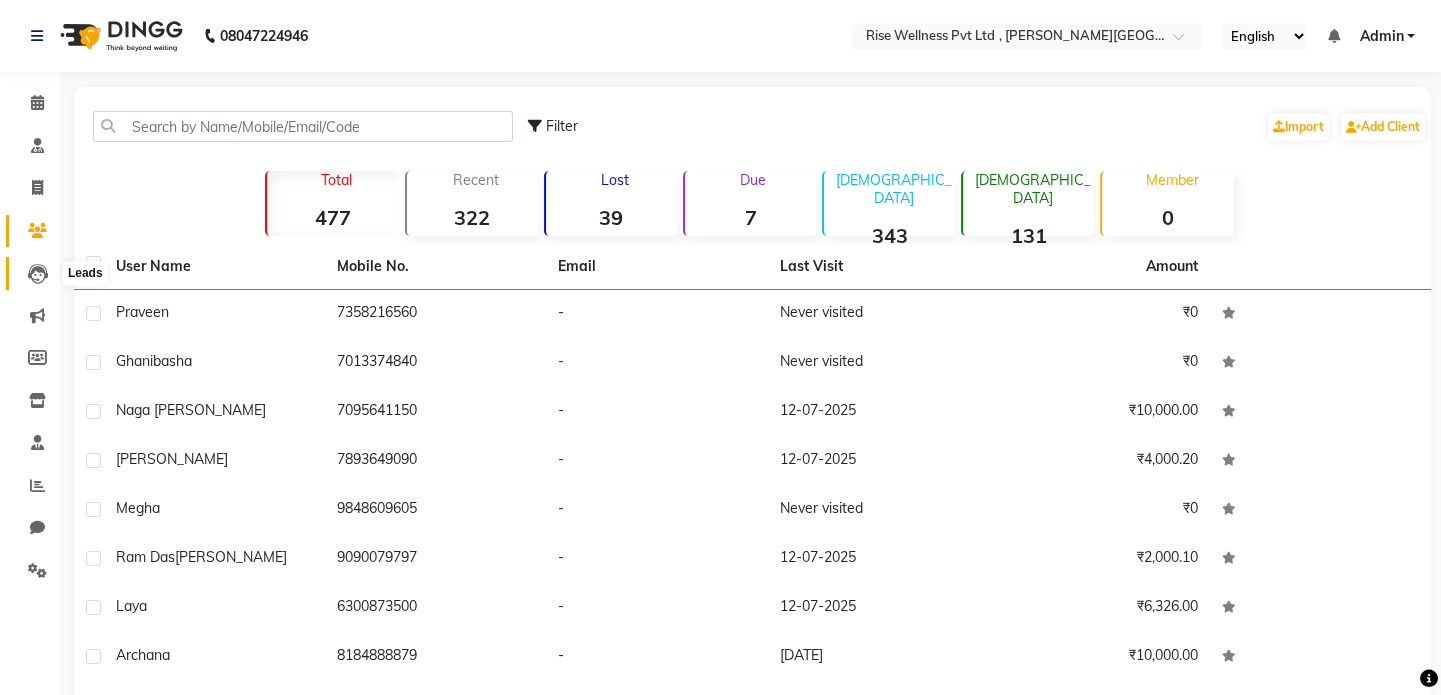click 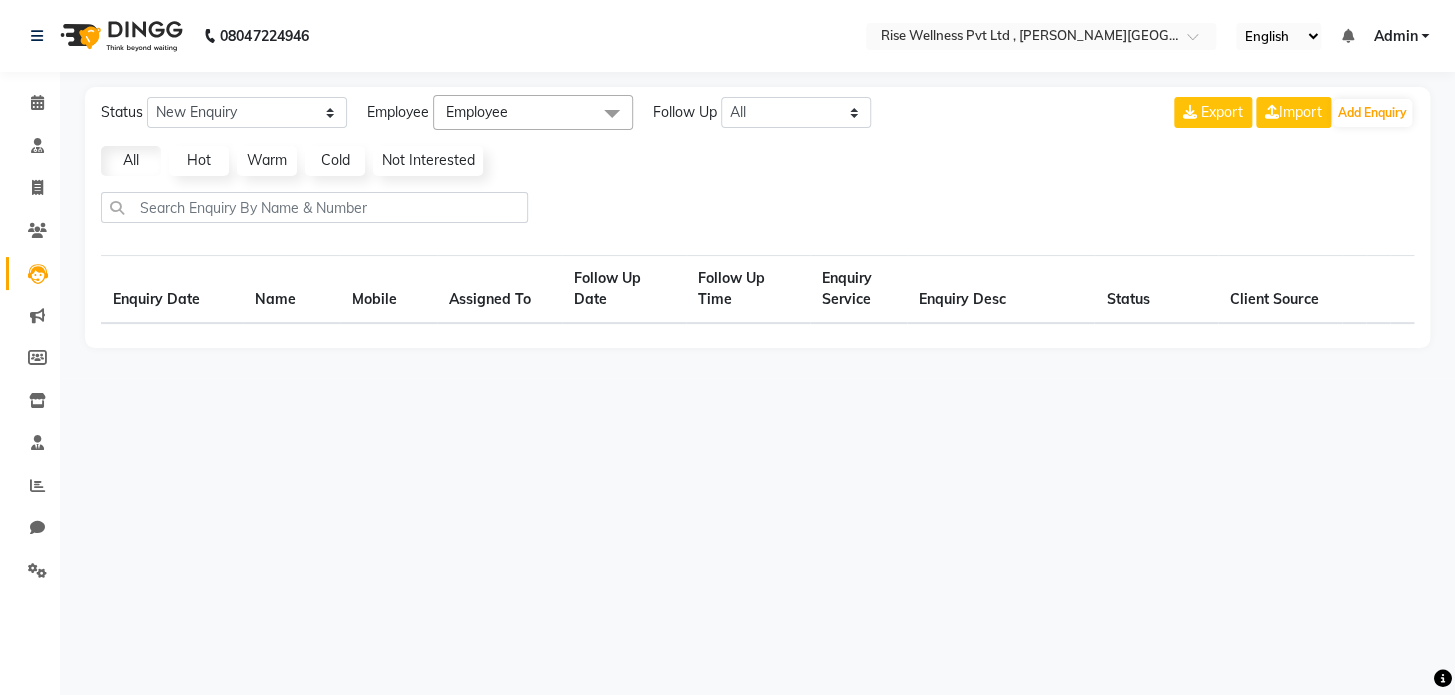 select on "10" 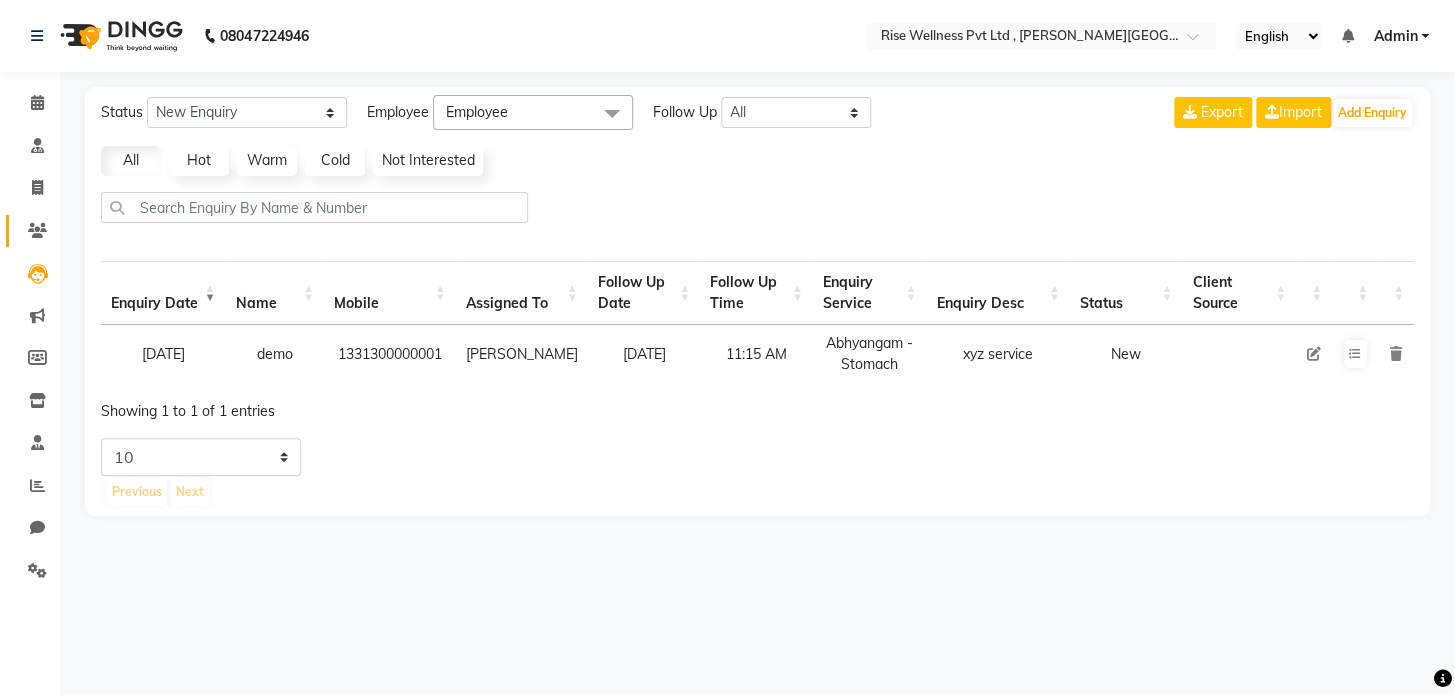 click 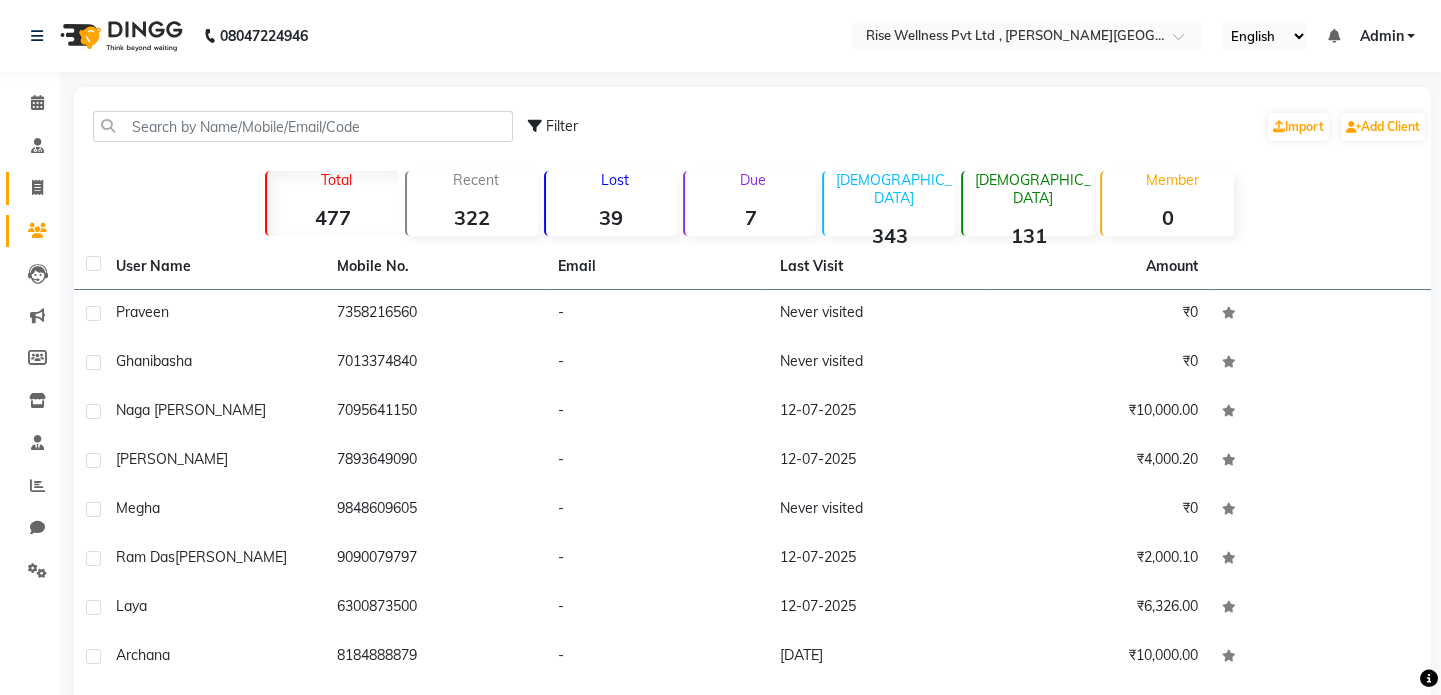 click on "Invoice" 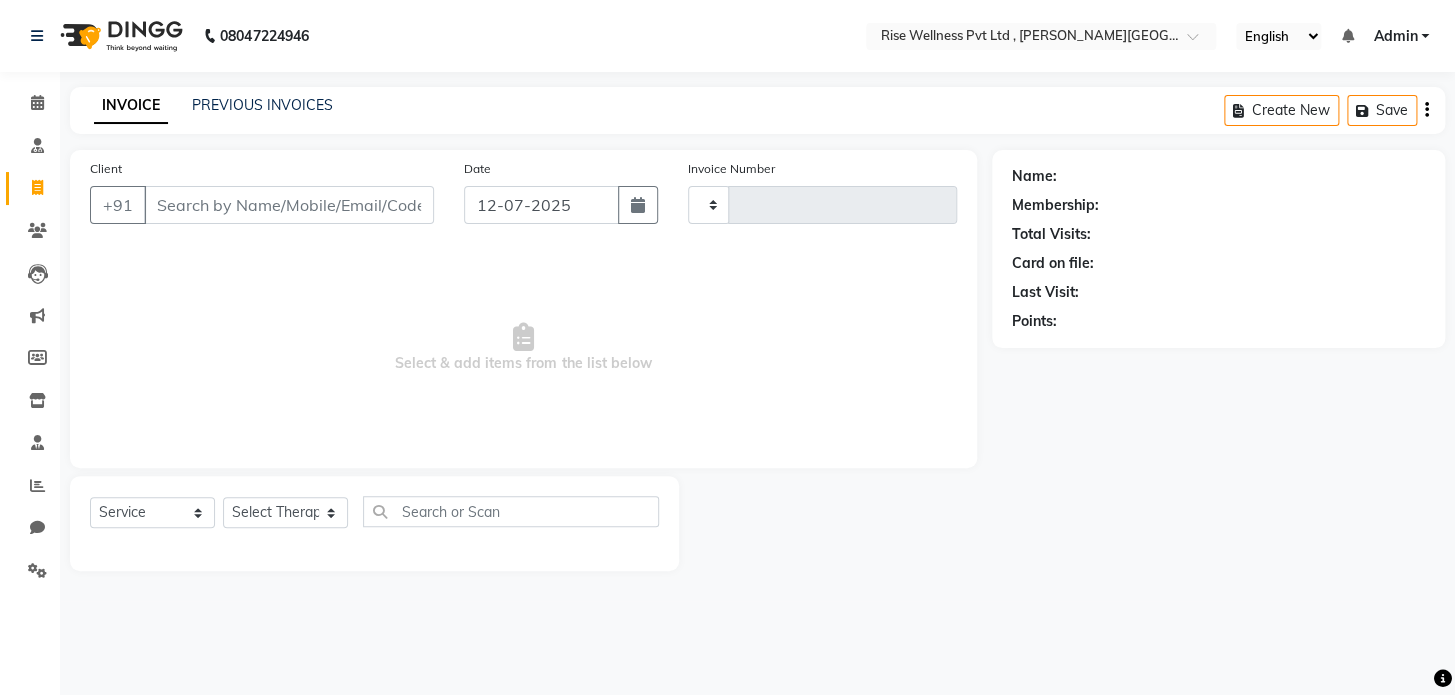 type on "0600" 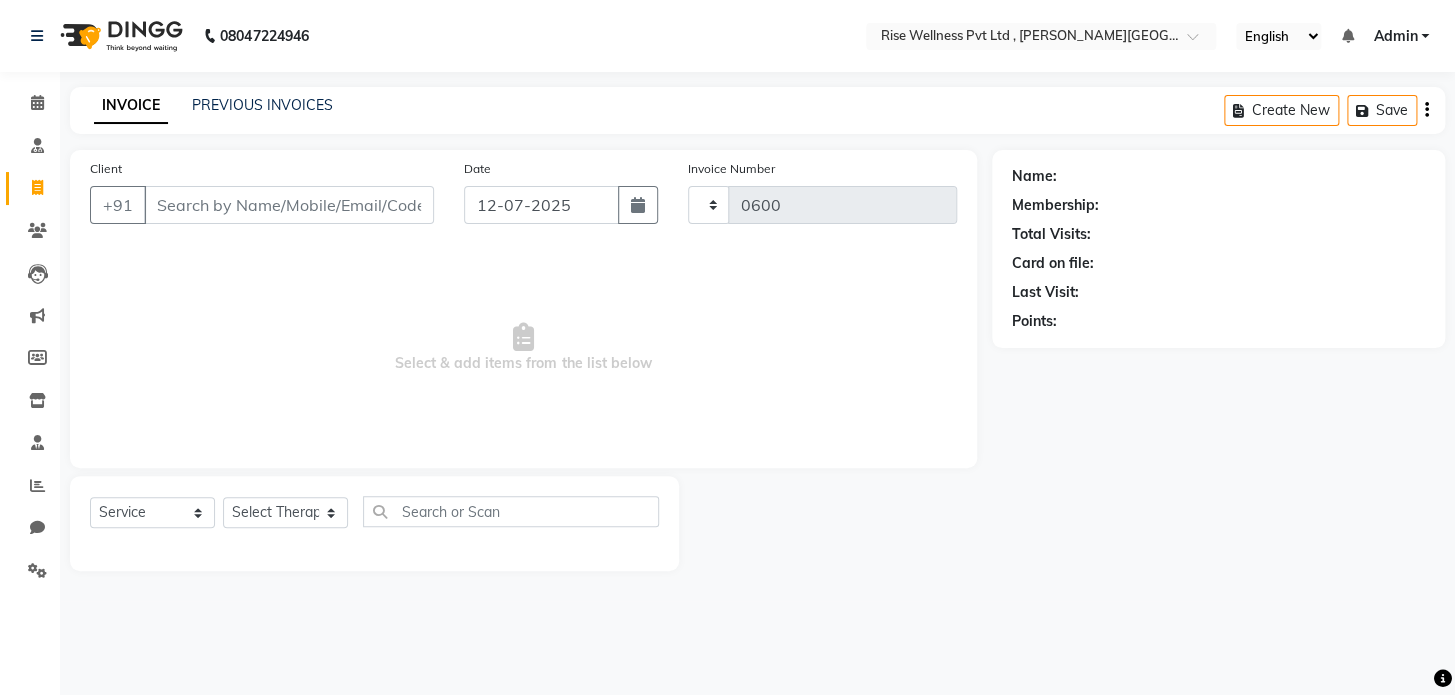 select on "7497" 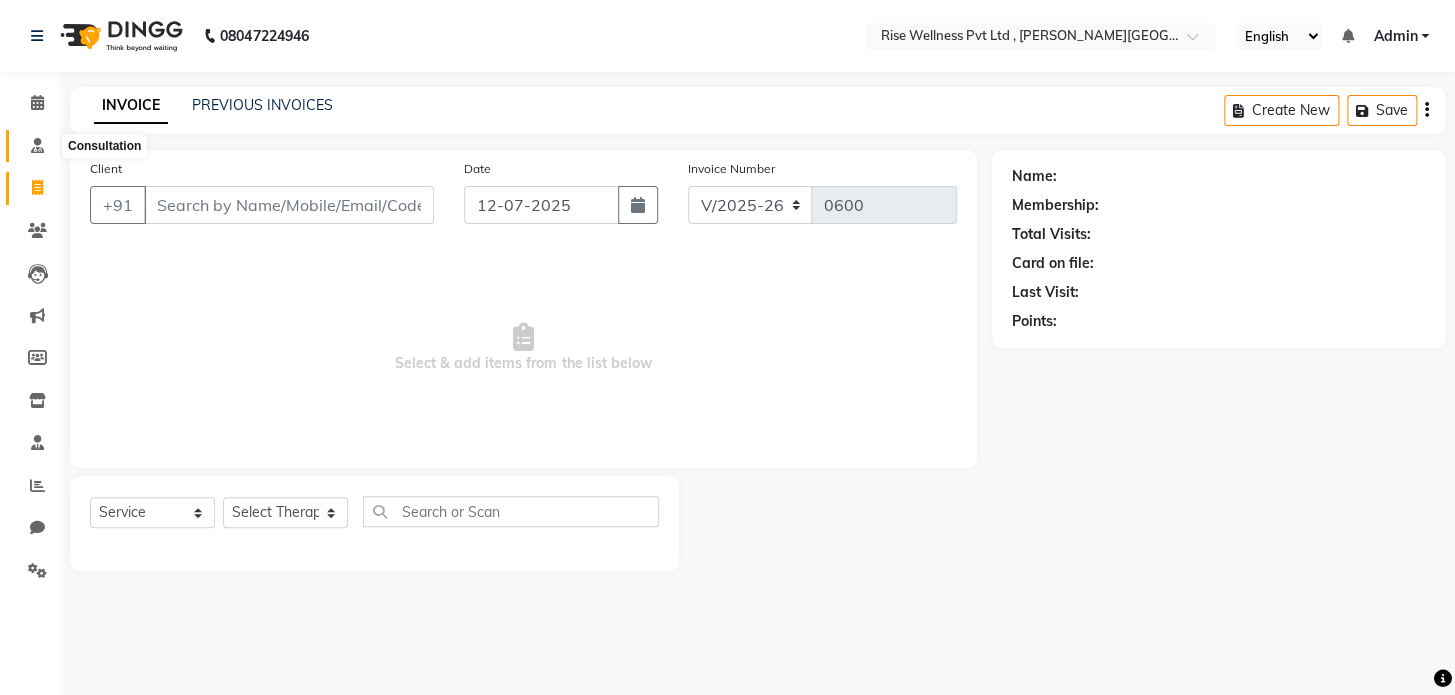 click 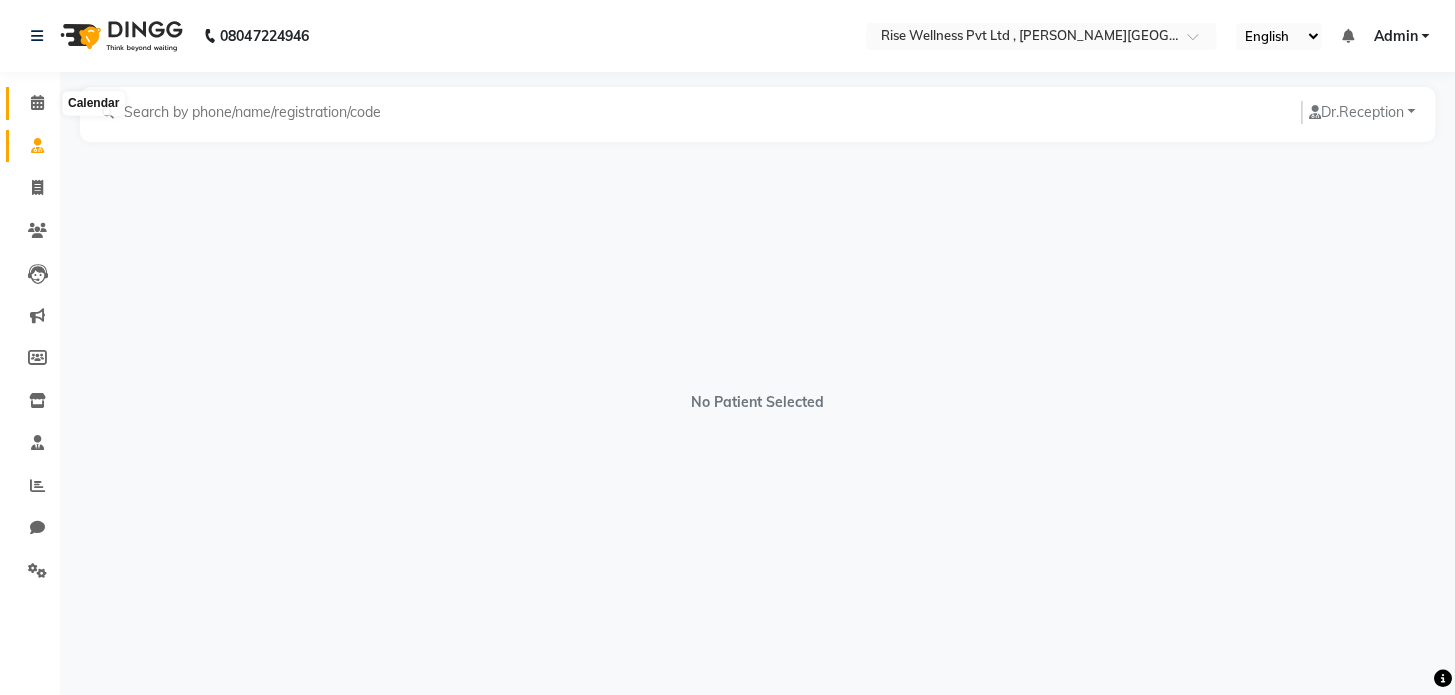 click 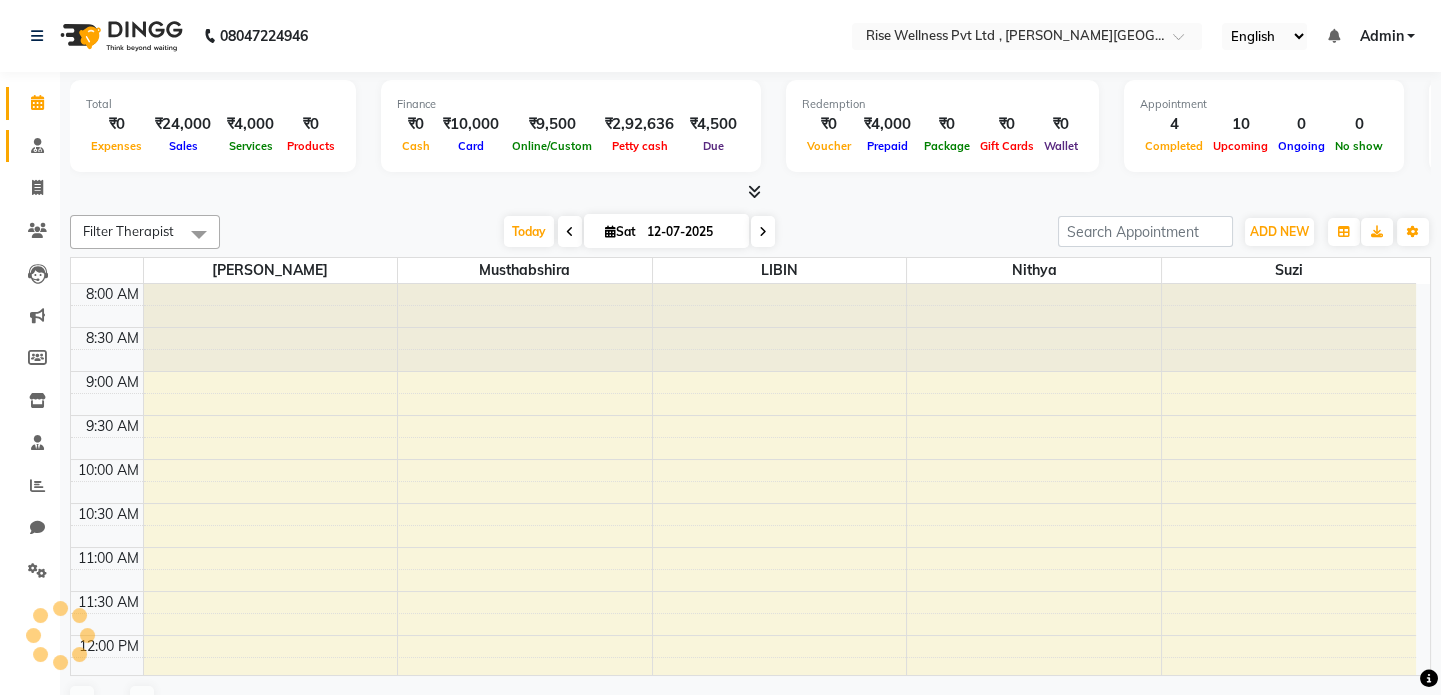 scroll, scrollTop: 527, scrollLeft: 0, axis: vertical 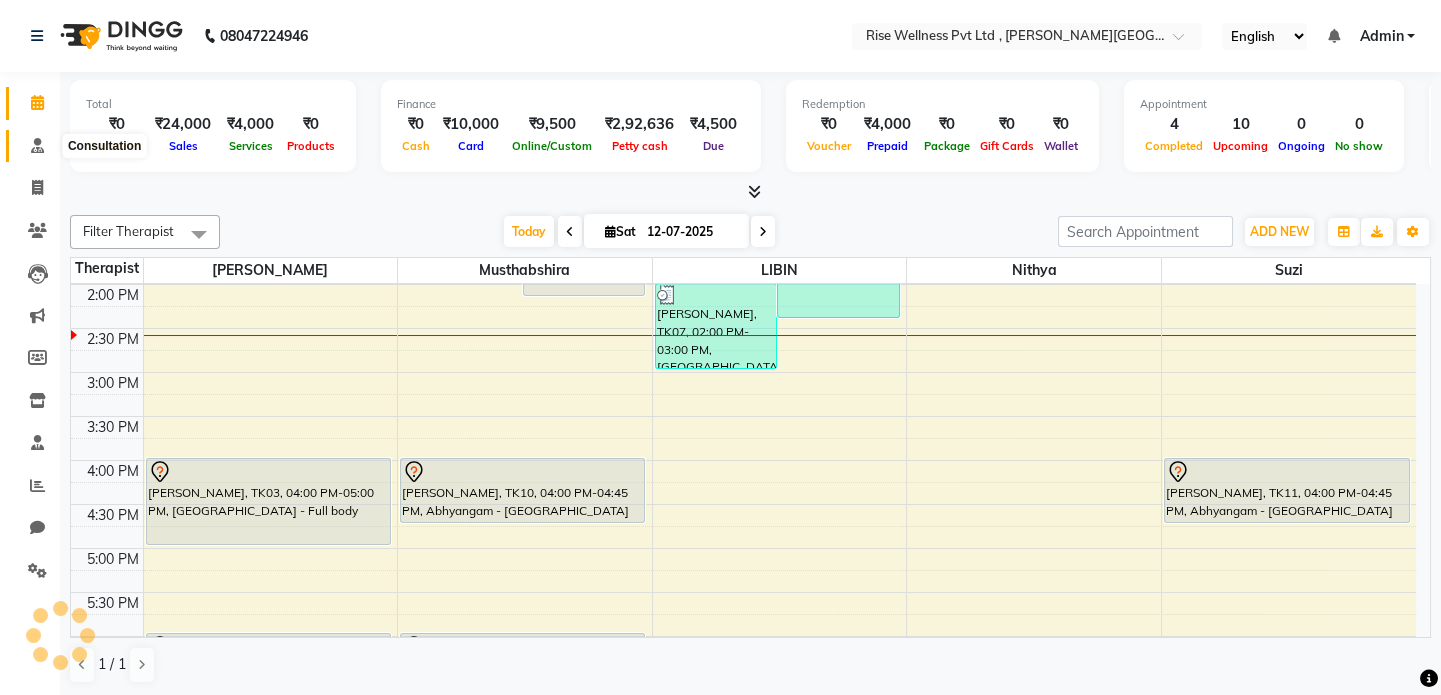 click 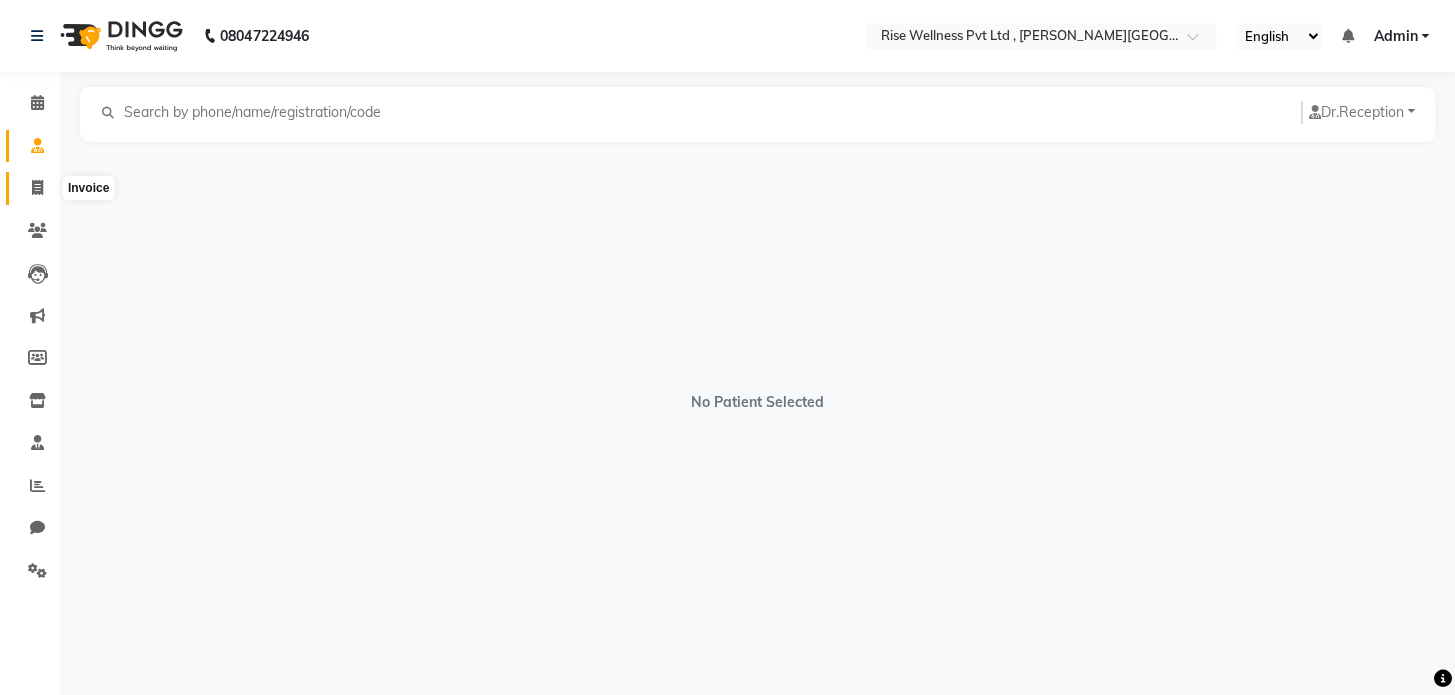 click 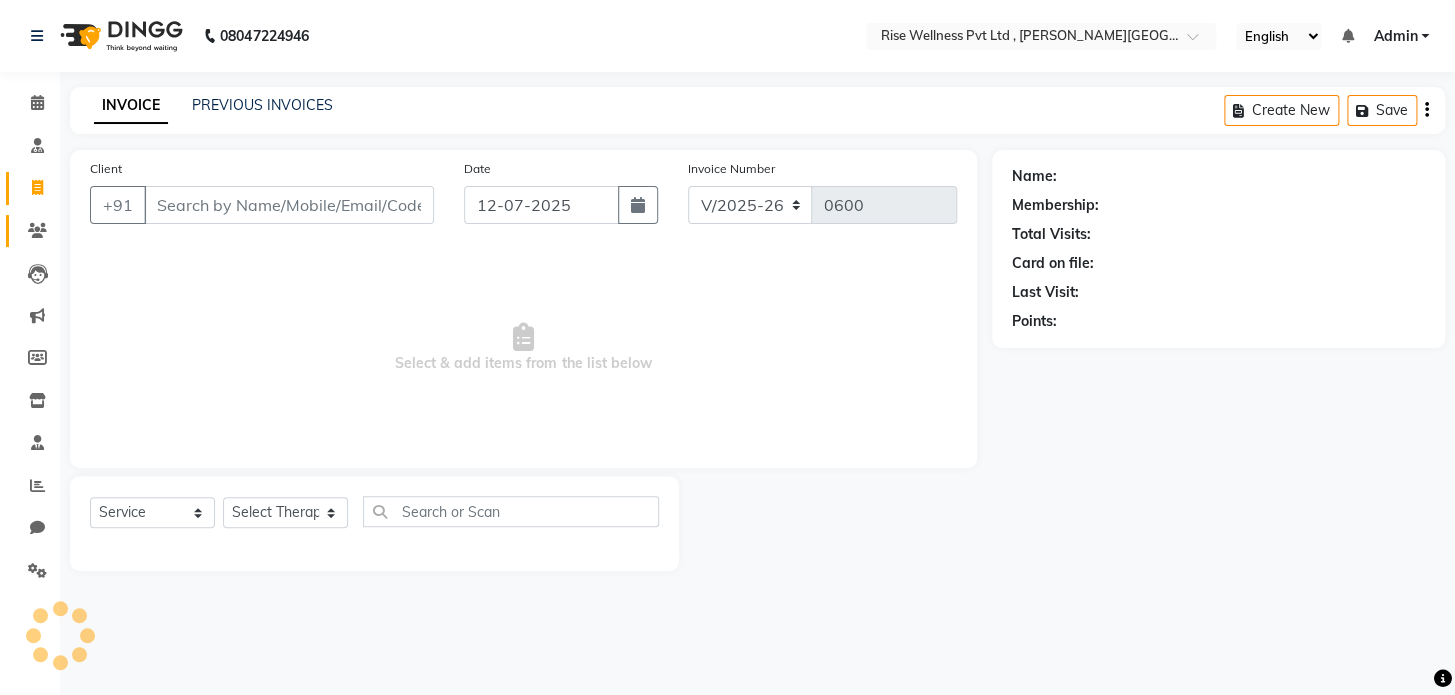 select on "V" 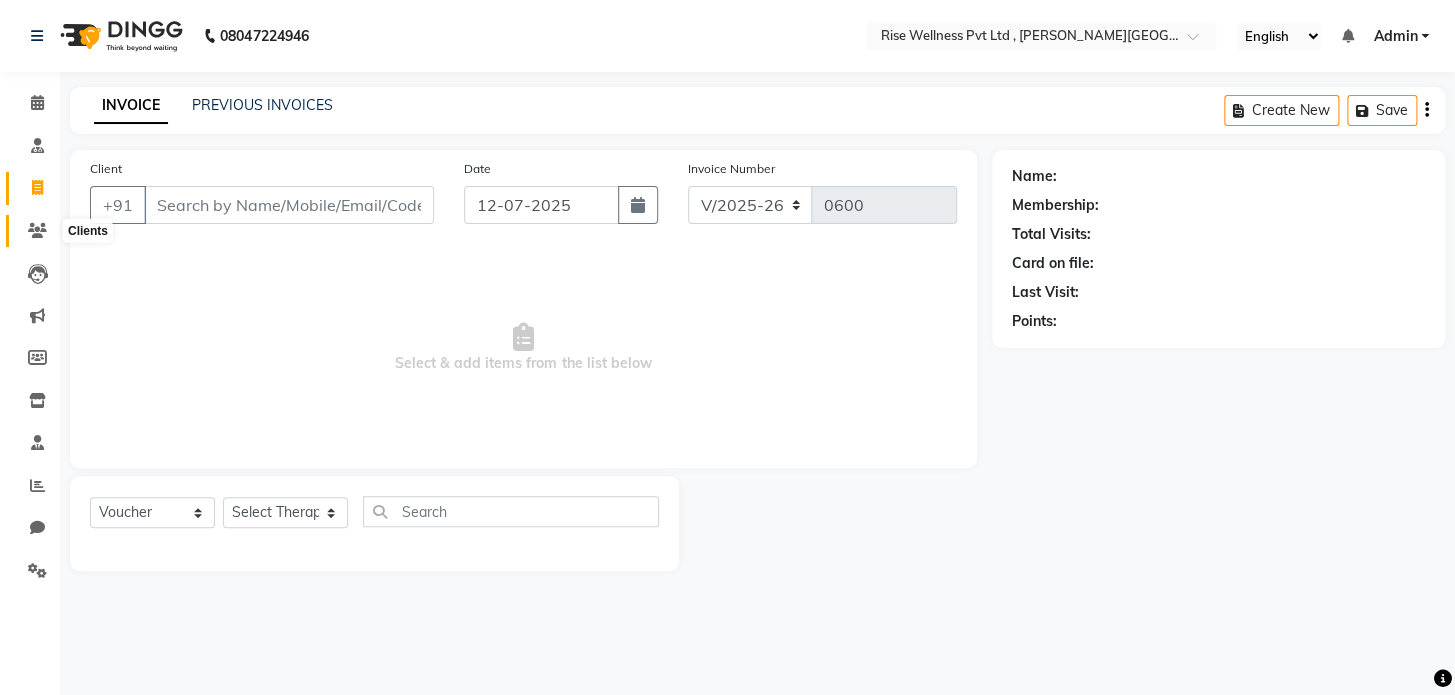 click 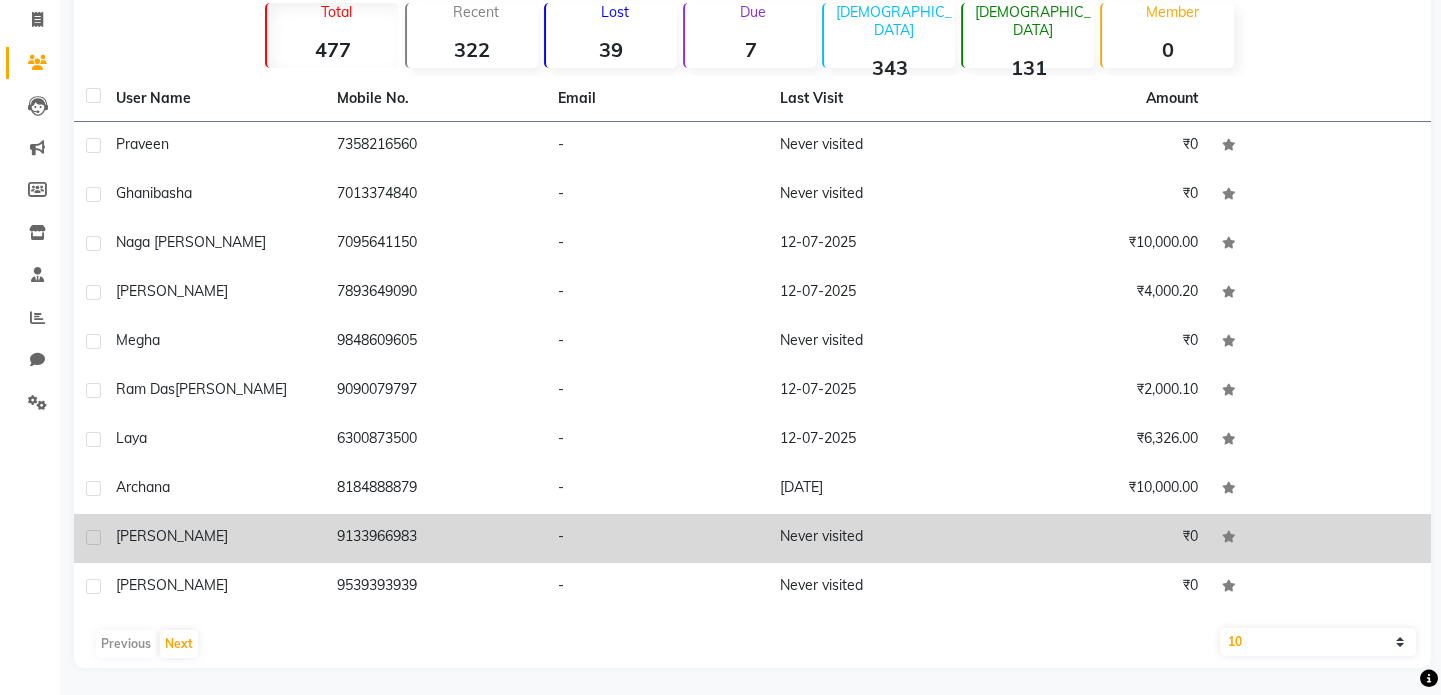 scroll, scrollTop: 170, scrollLeft: 0, axis: vertical 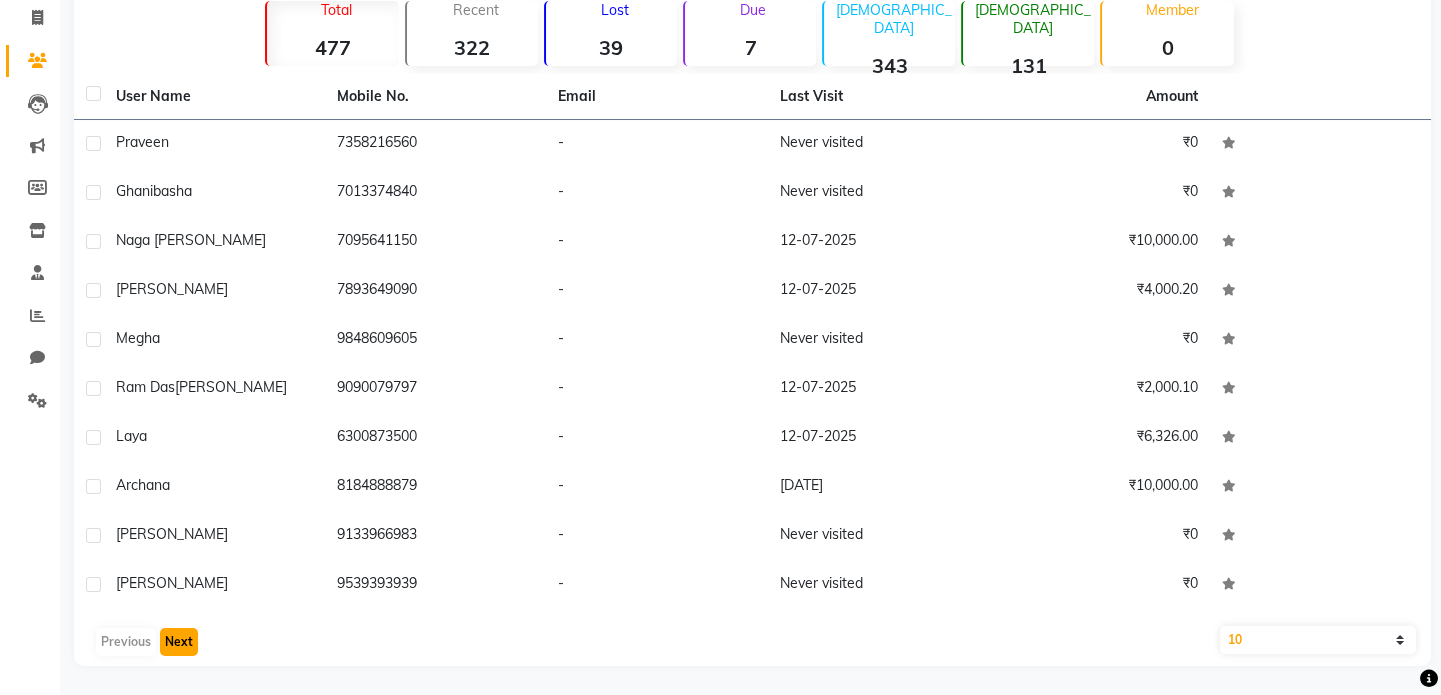click on "Next" 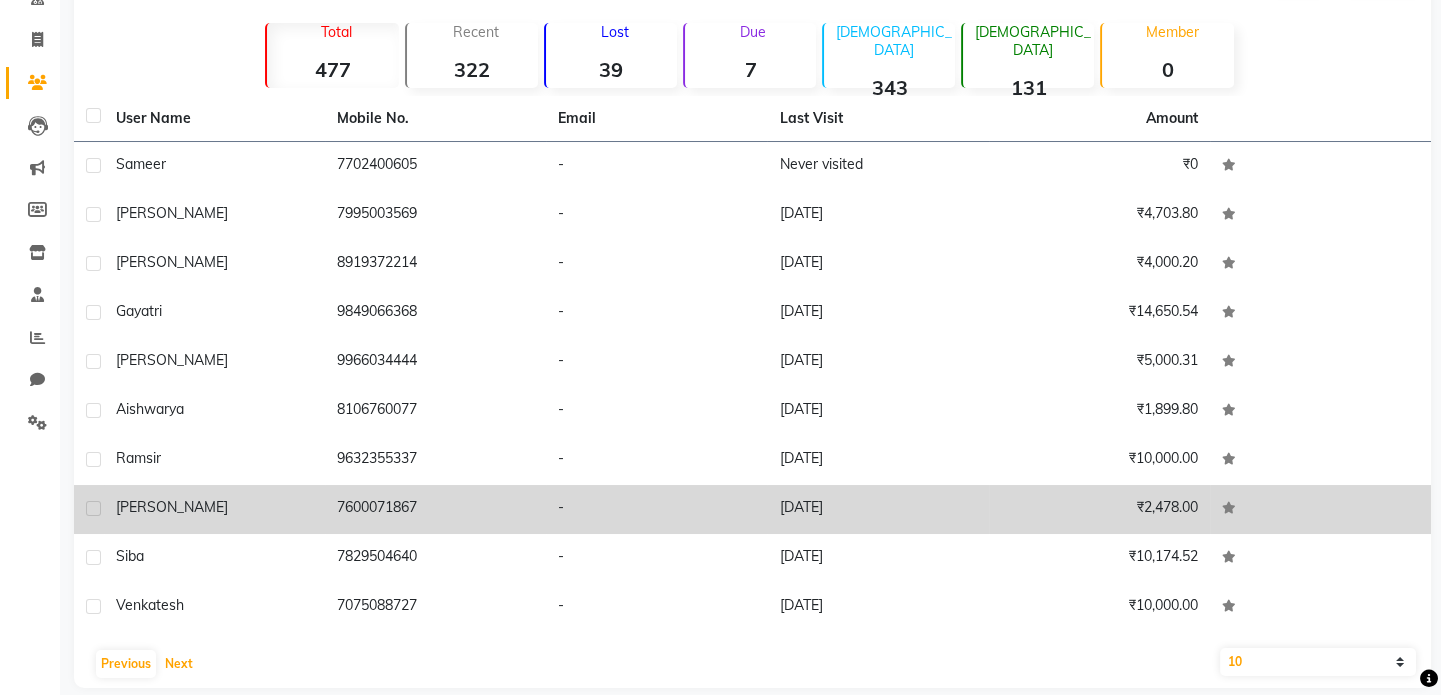 scroll, scrollTop: 170, scrollLeft: 0, axis: vertical 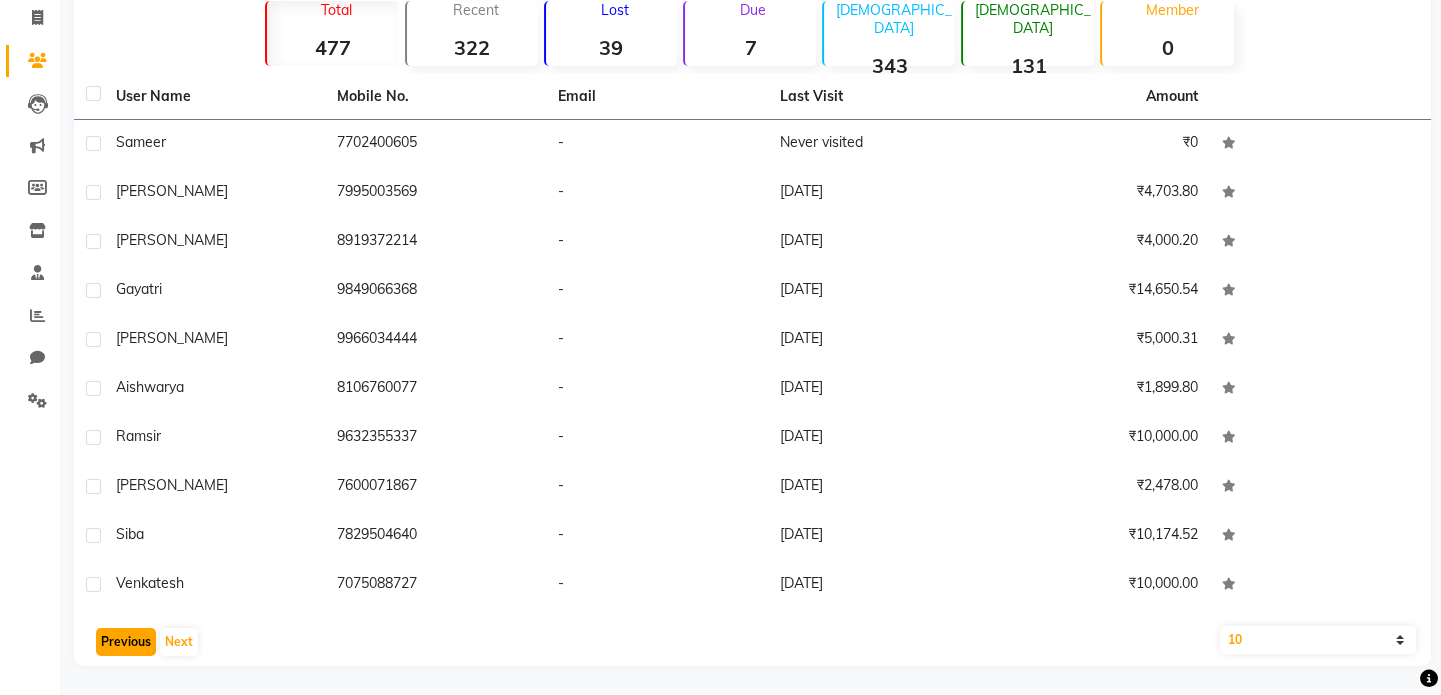 click on "Previous" 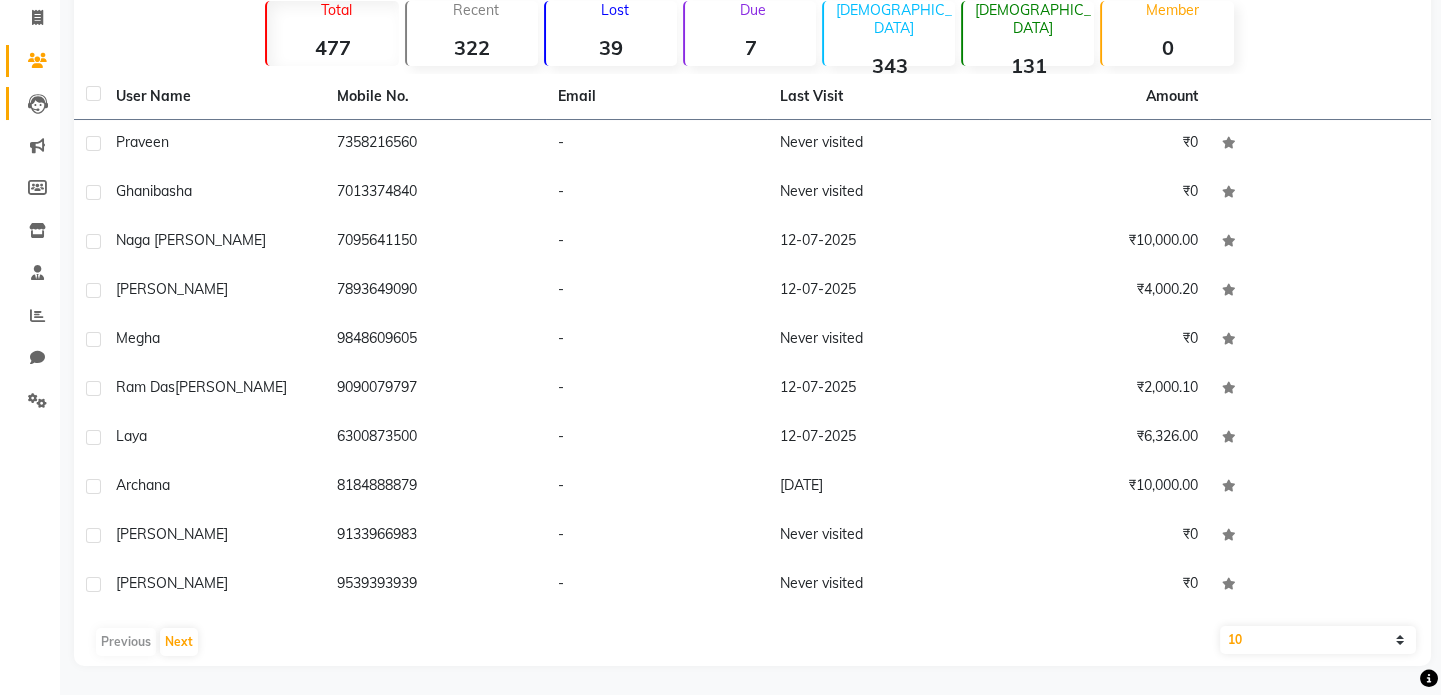 click on "Leads" 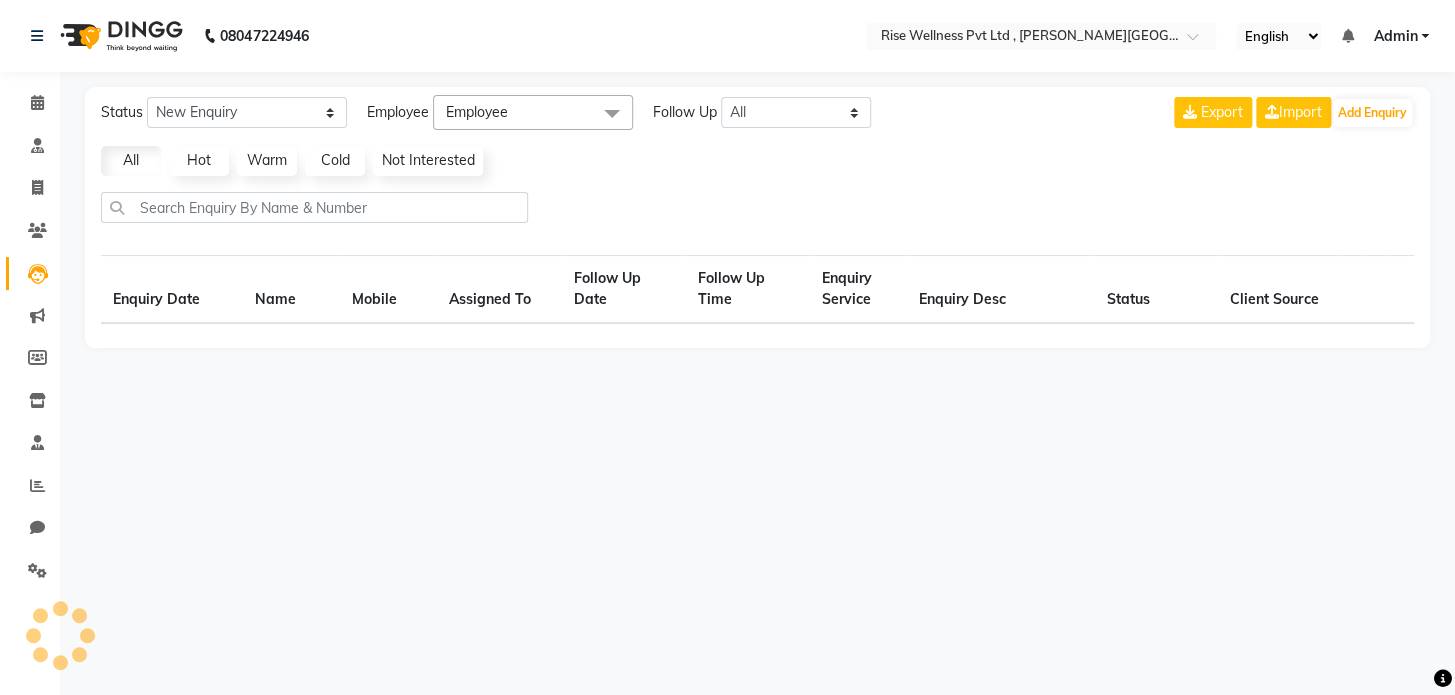 select on "10" 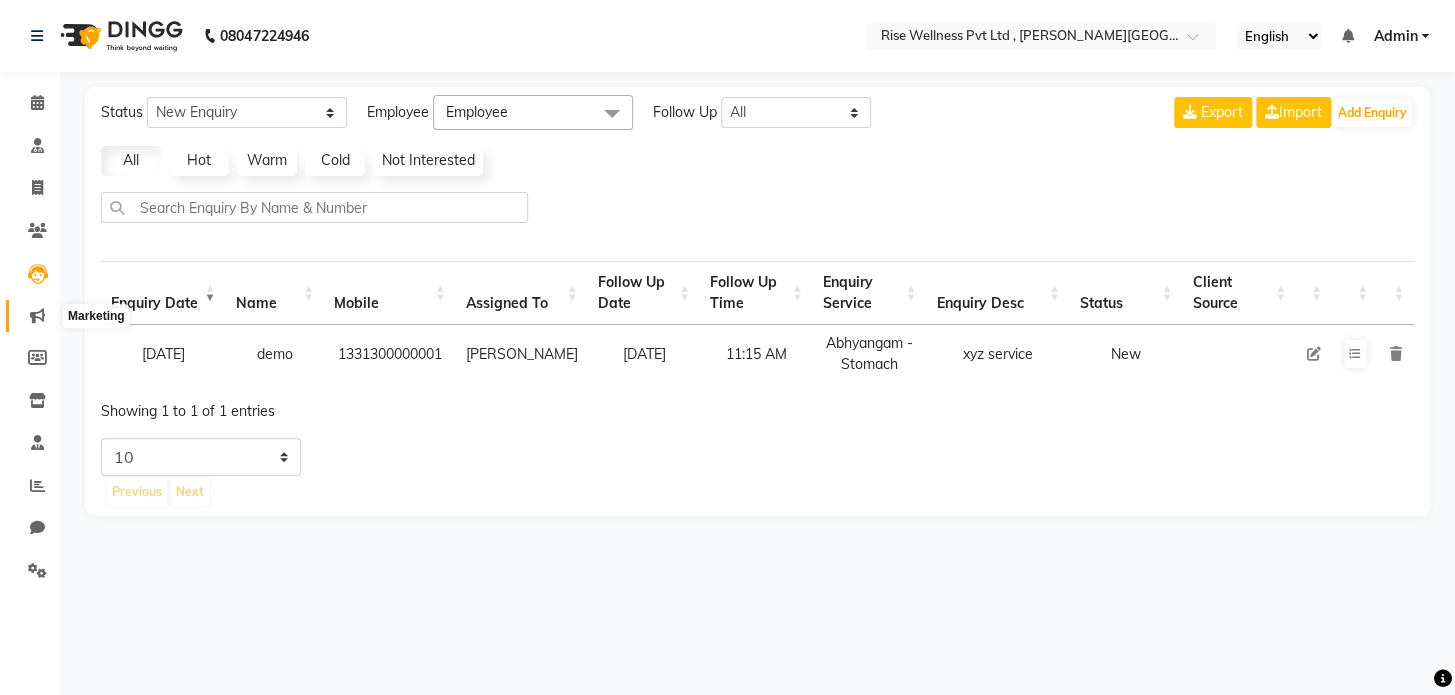 click 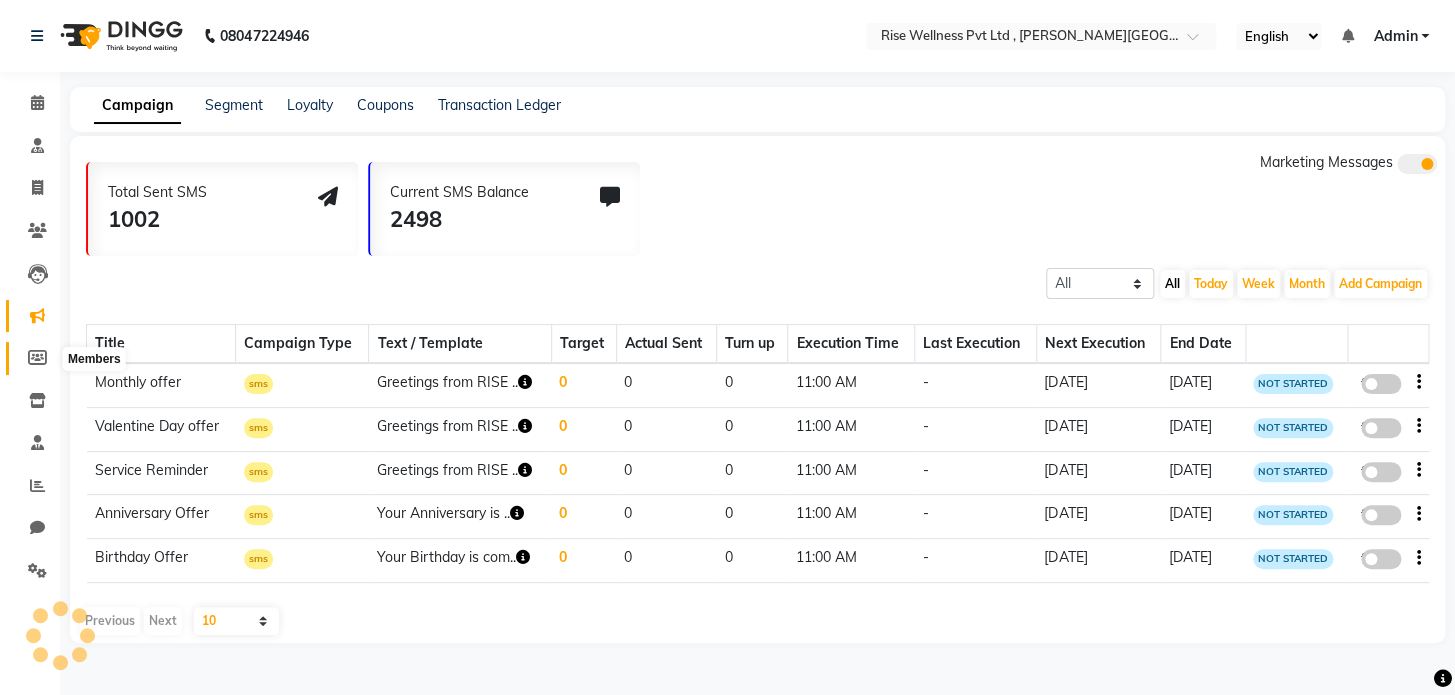 click 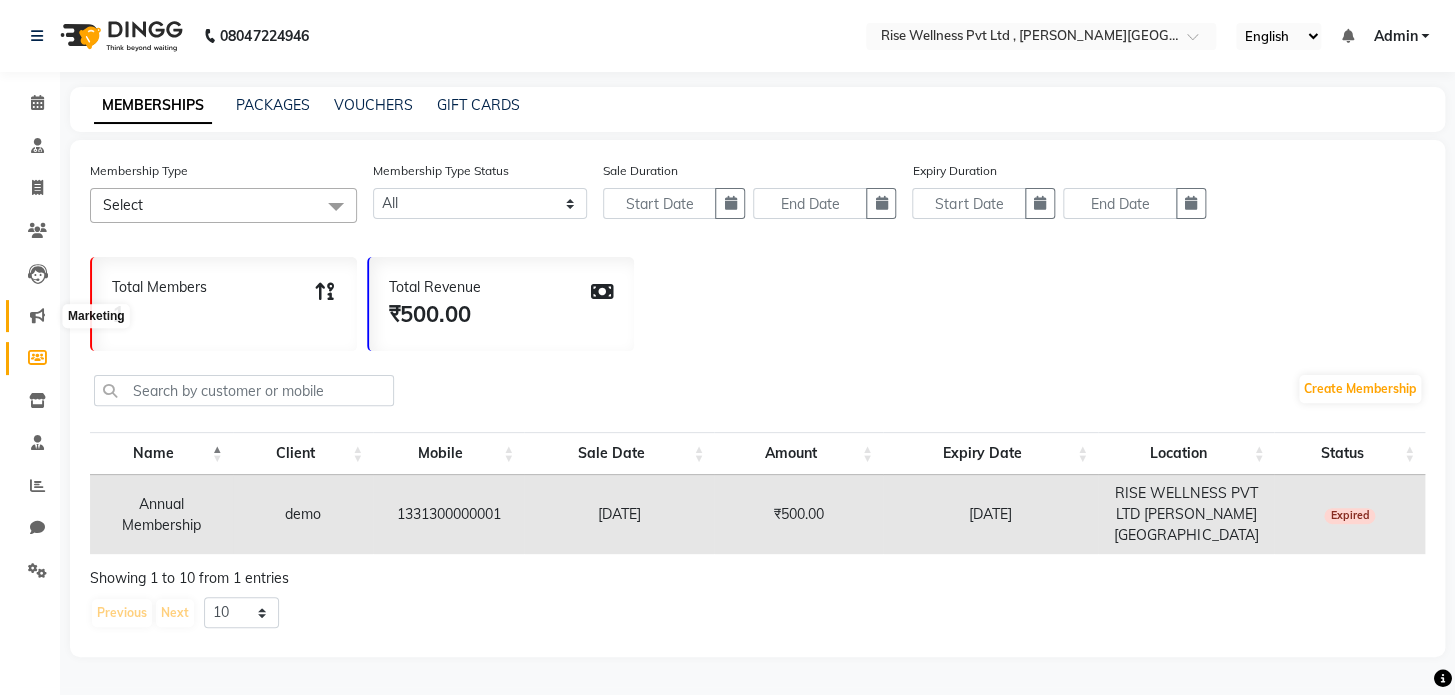 click 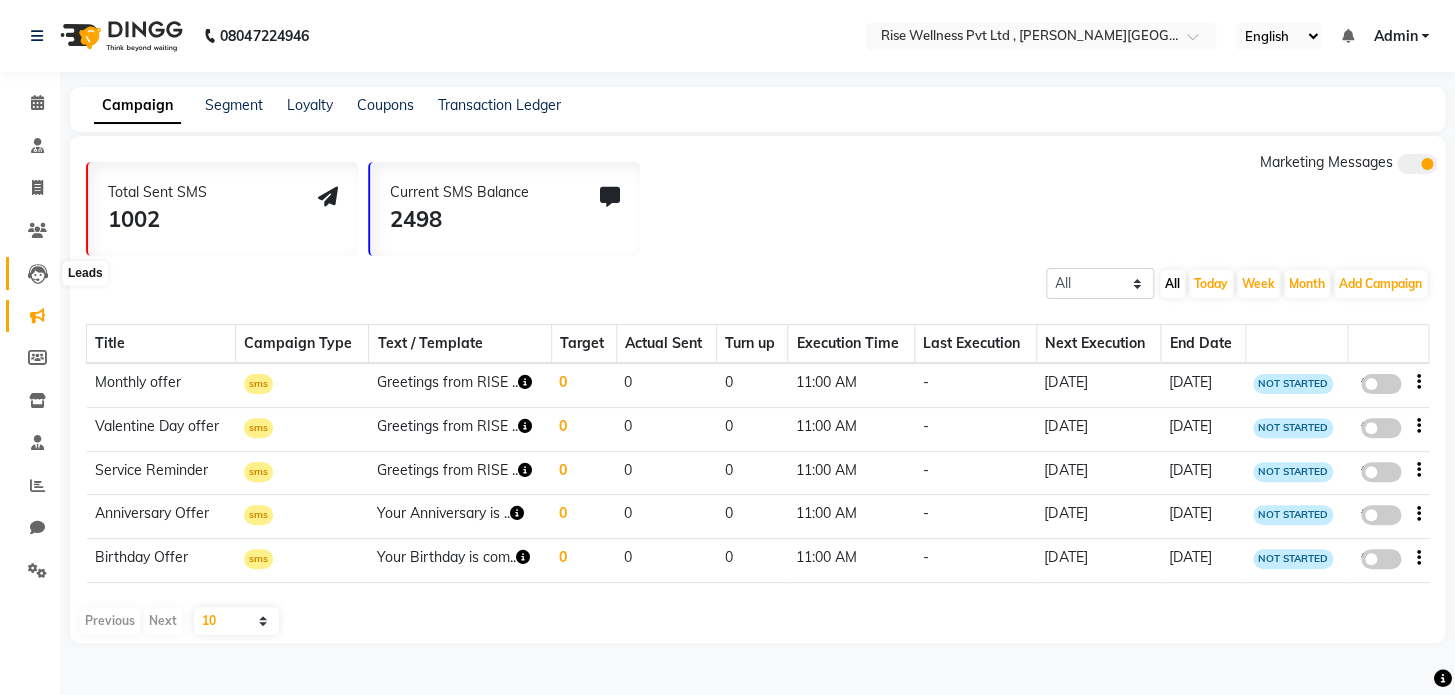click 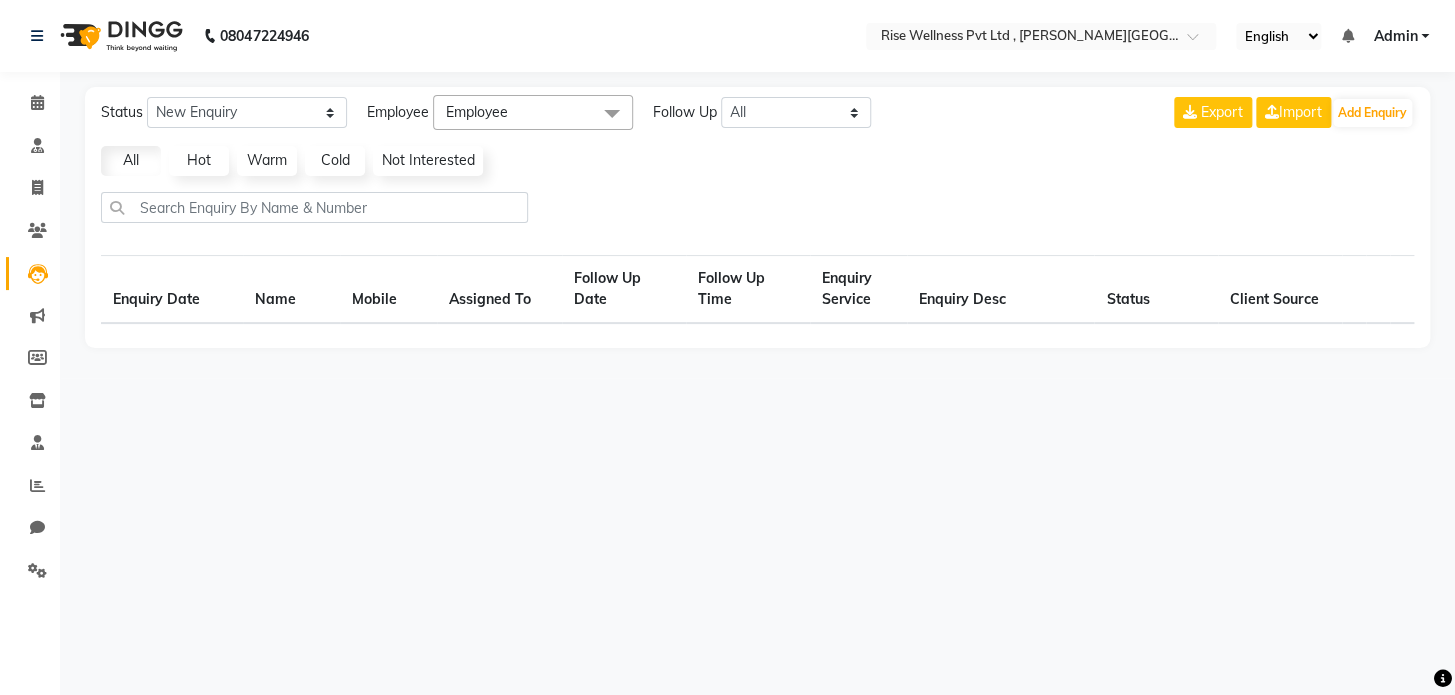 select on "10" 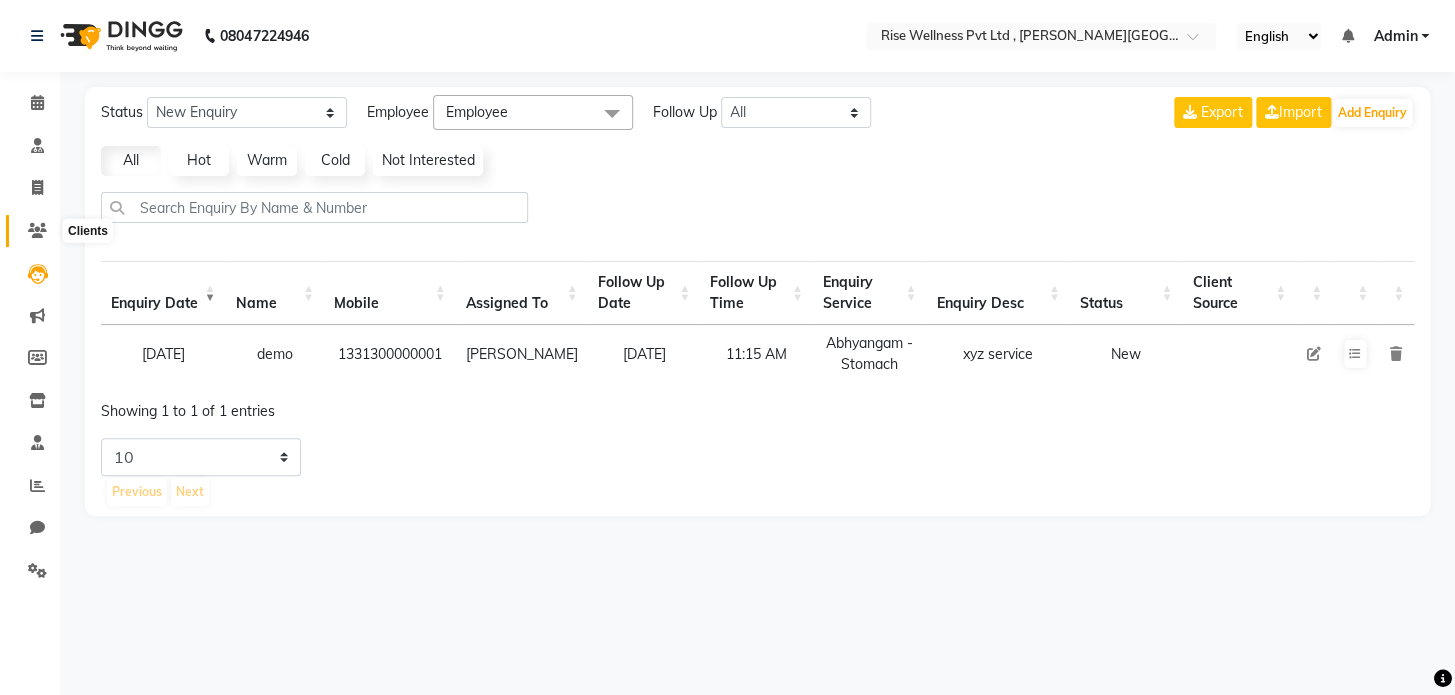 click 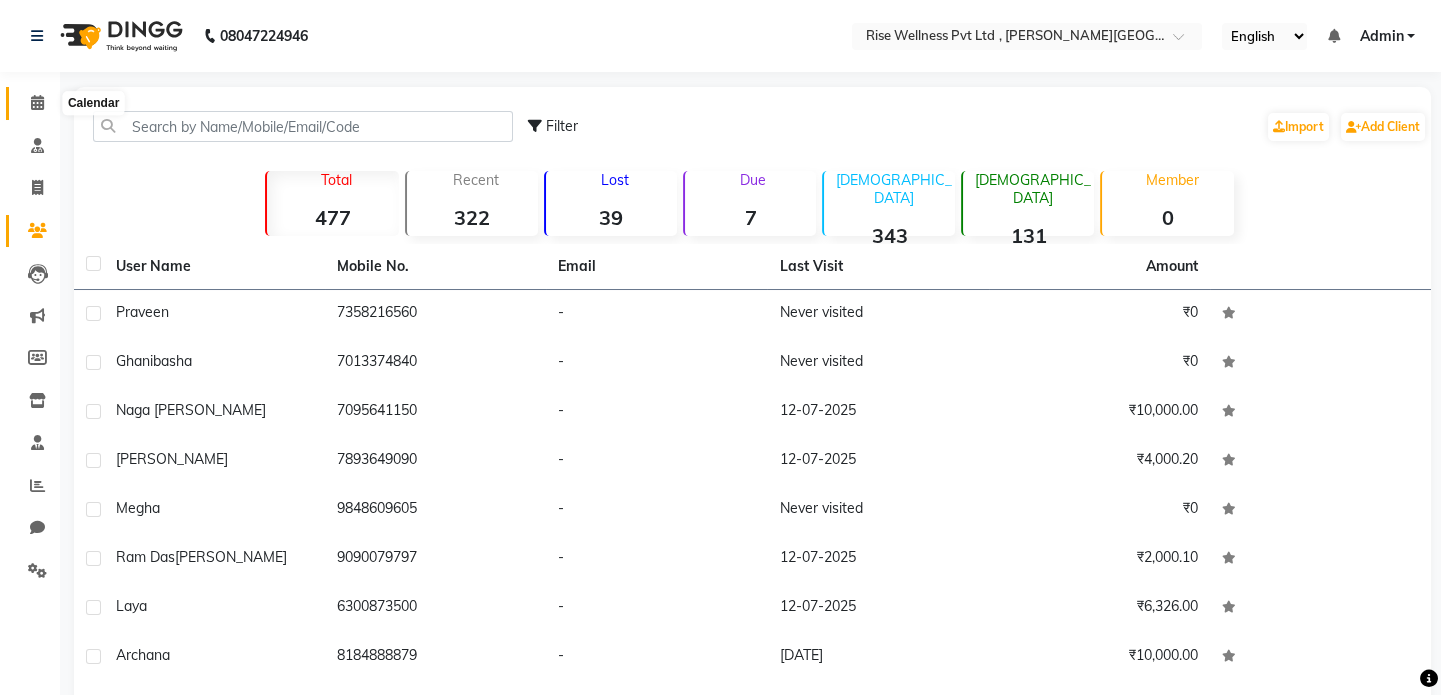 click 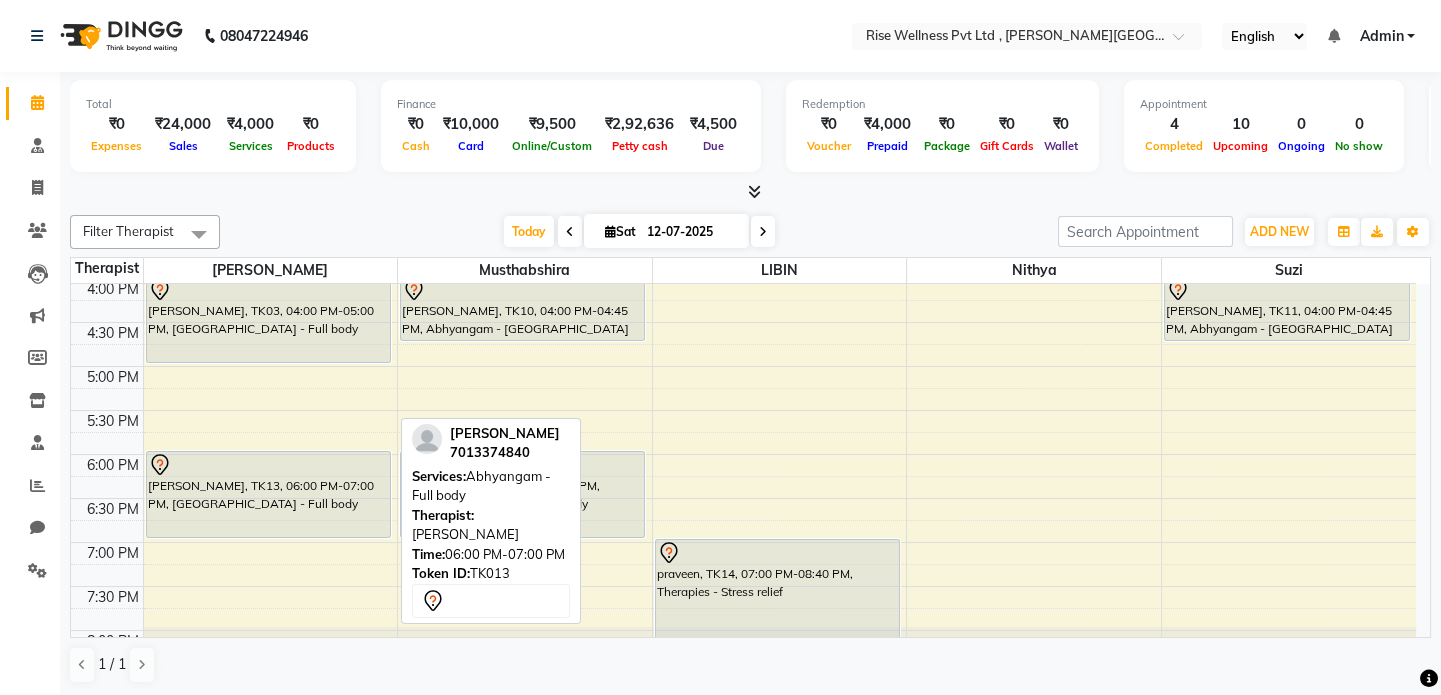 scroll, scrollTop: 785, scrollLeft: 0, axis: vertical 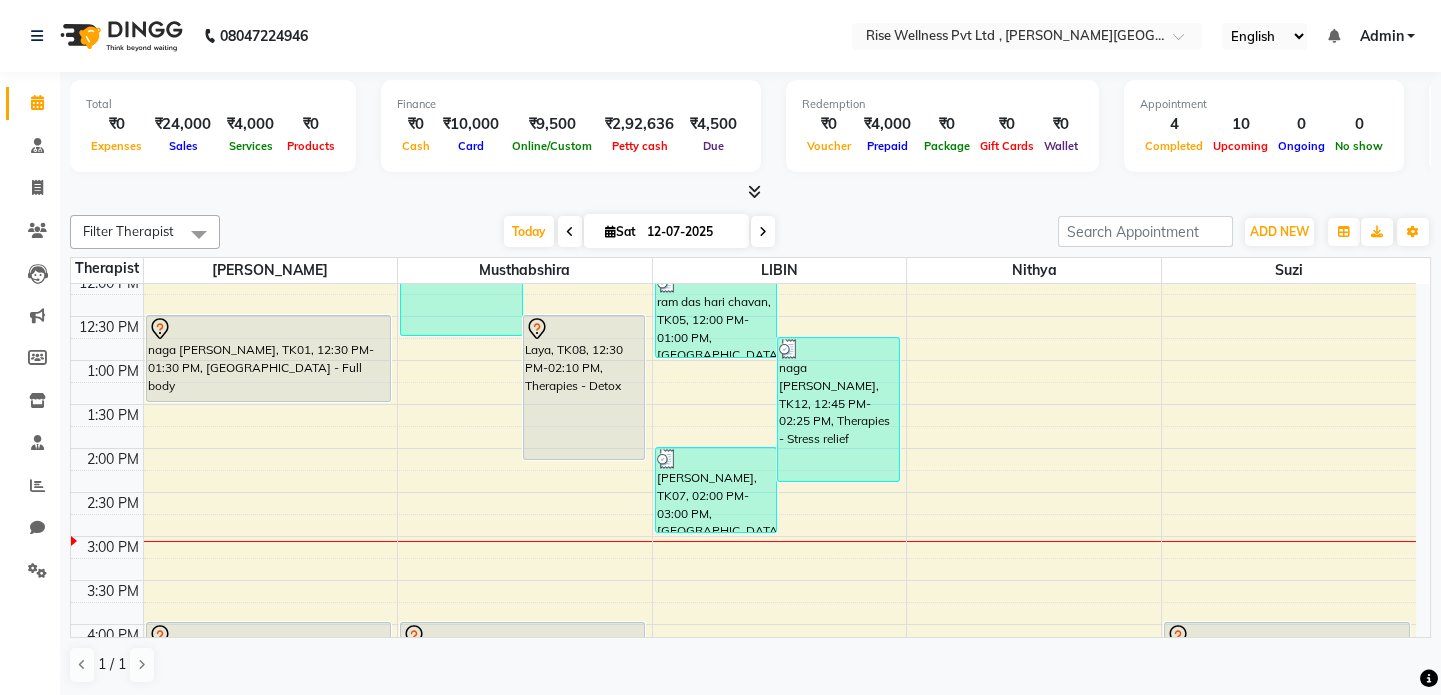 drag, startPoint x: 727, startPoint y: 505, endPoint x: 355, endPoint y: 476, distance: 373.12866 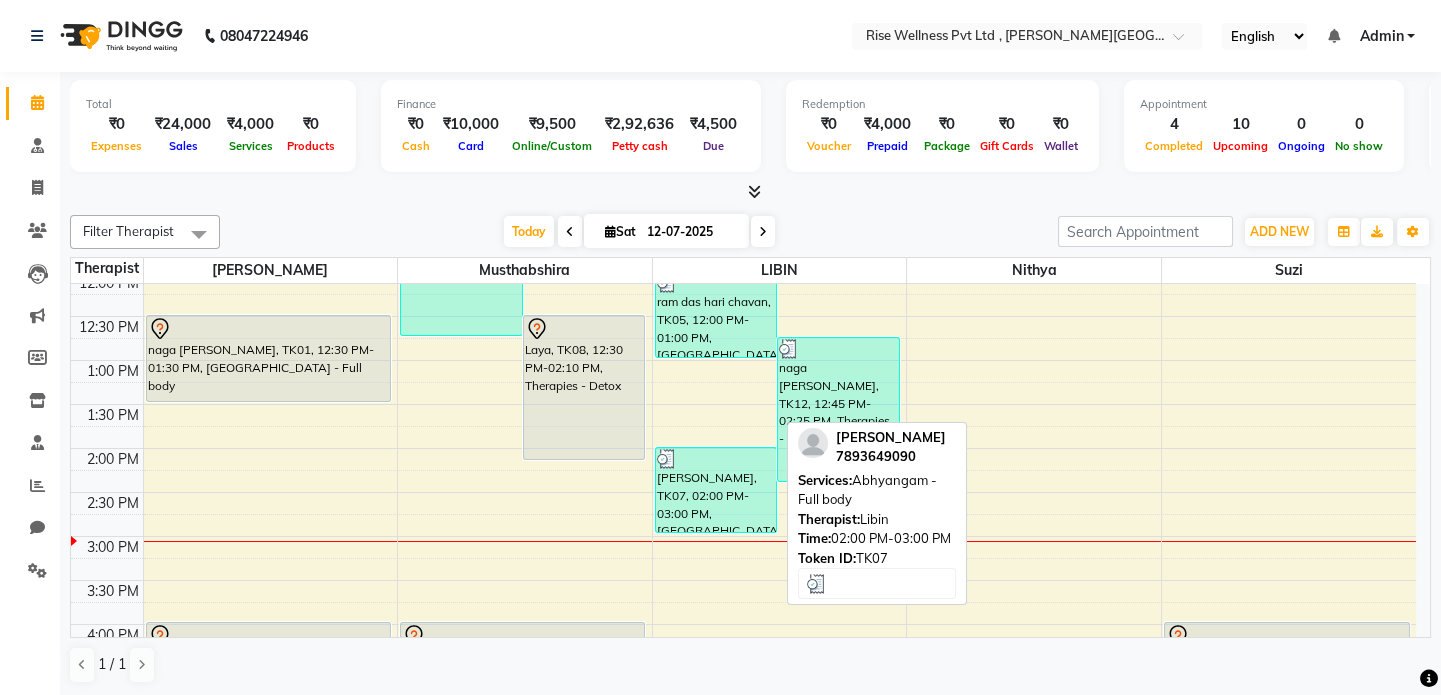 click on "[PERSON_NAME], TK07, 02:00 PM-03:00 PM, [GEOGRAPHIC_DATA] - Full body" at bounding box center (716, 490) 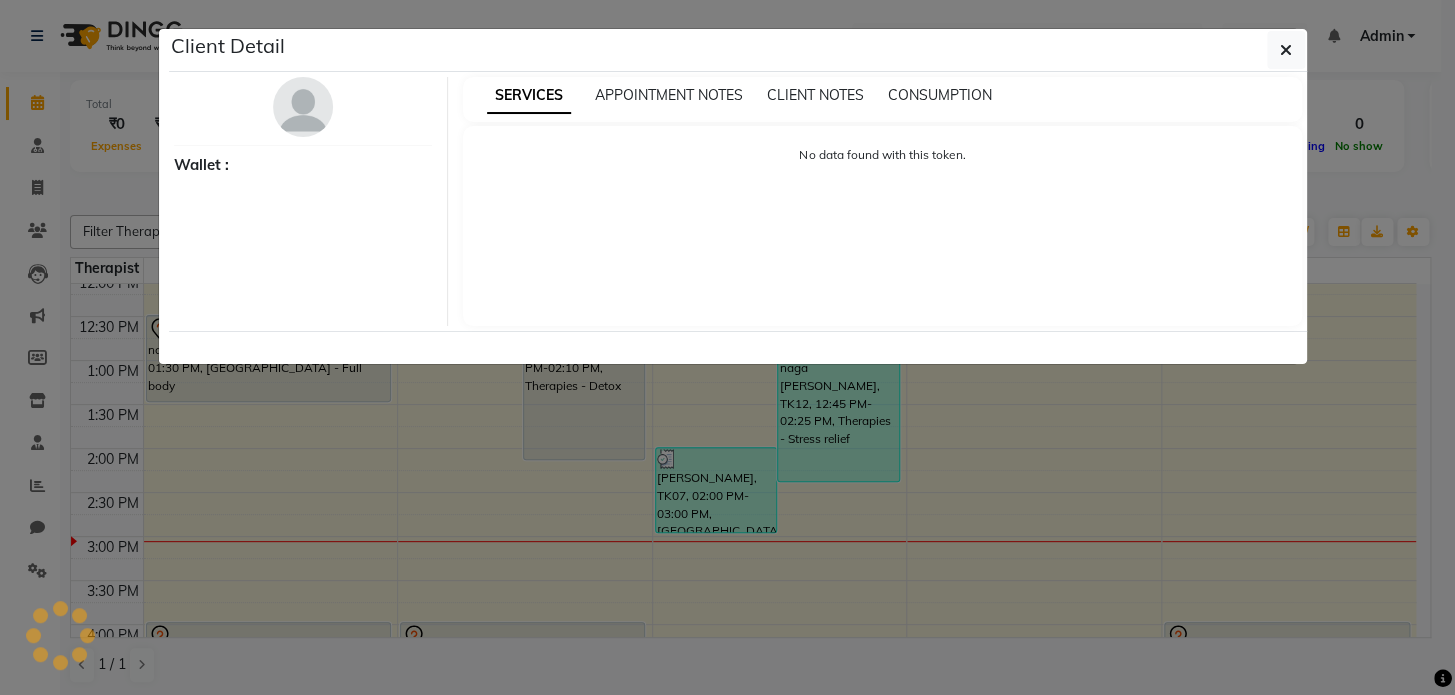 select on "3" 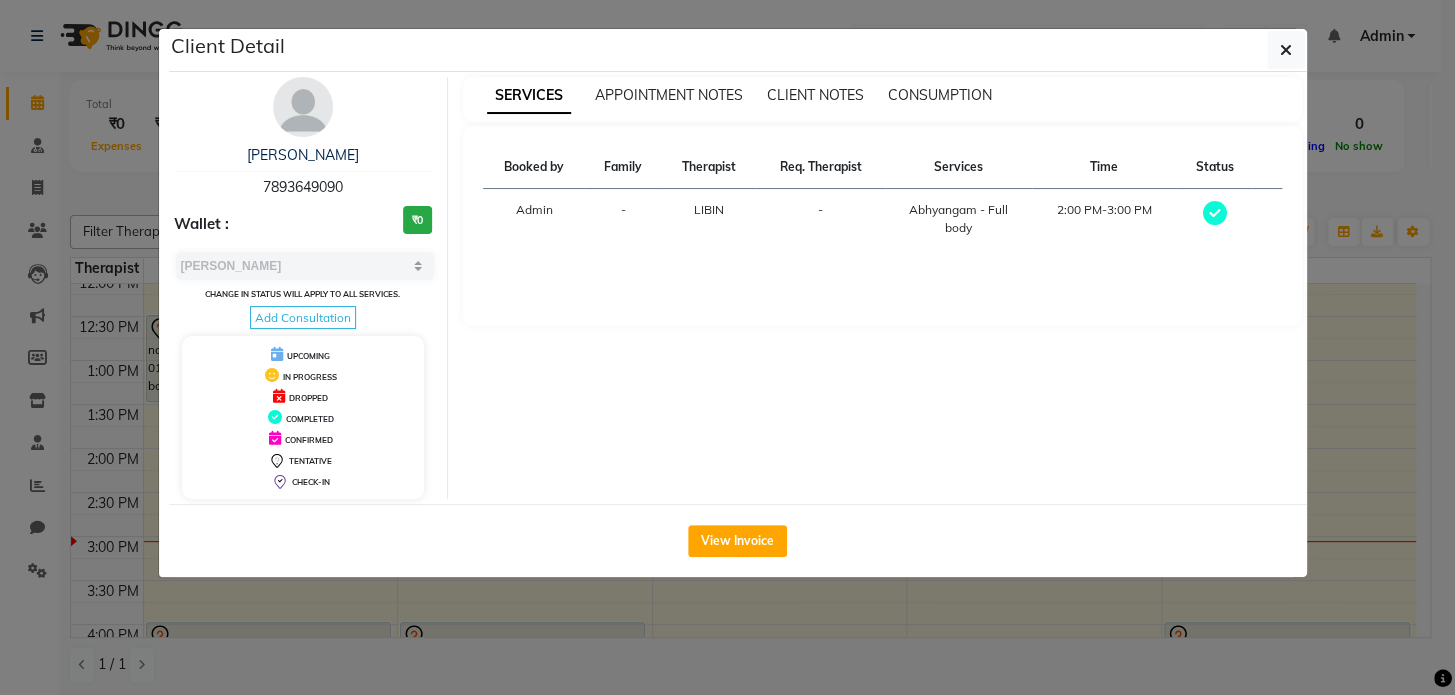 click on "LIBIN" at bounding box center [709, 209] 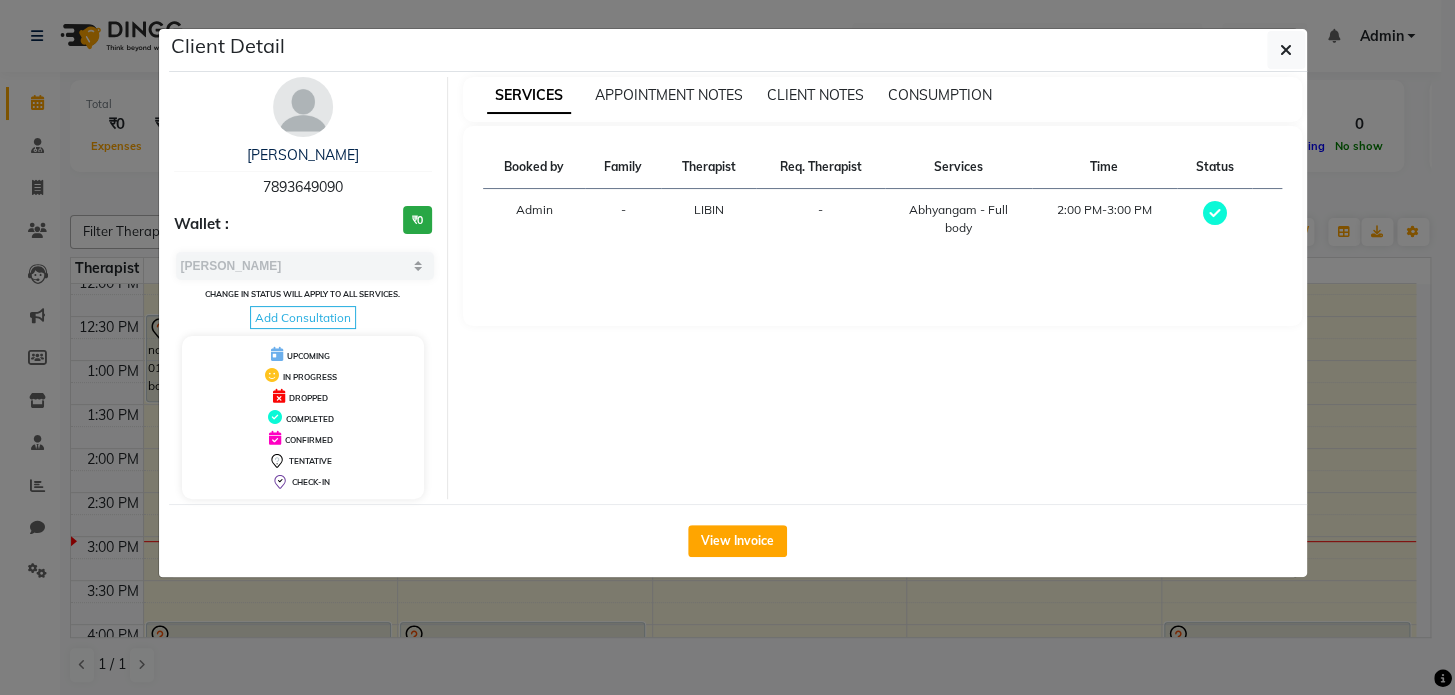 click on "Therapist" at bounding box center (708, 167) 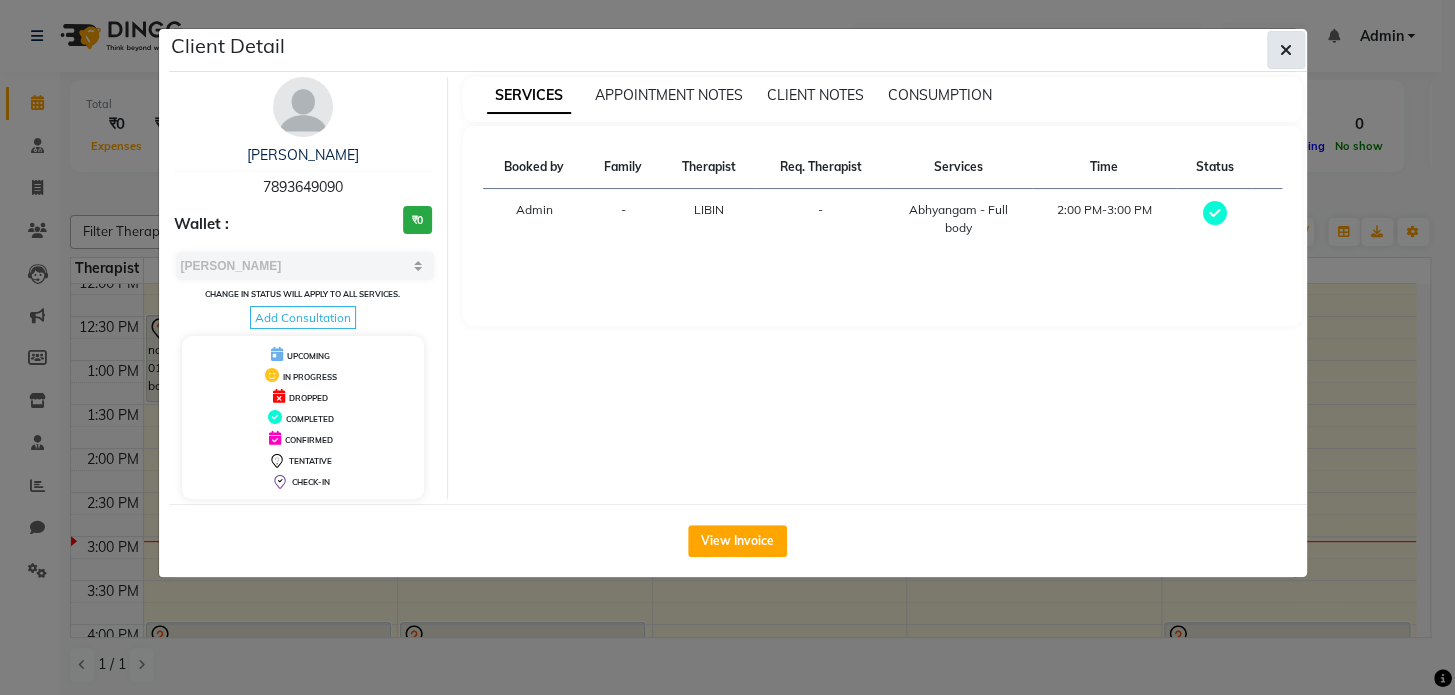 click 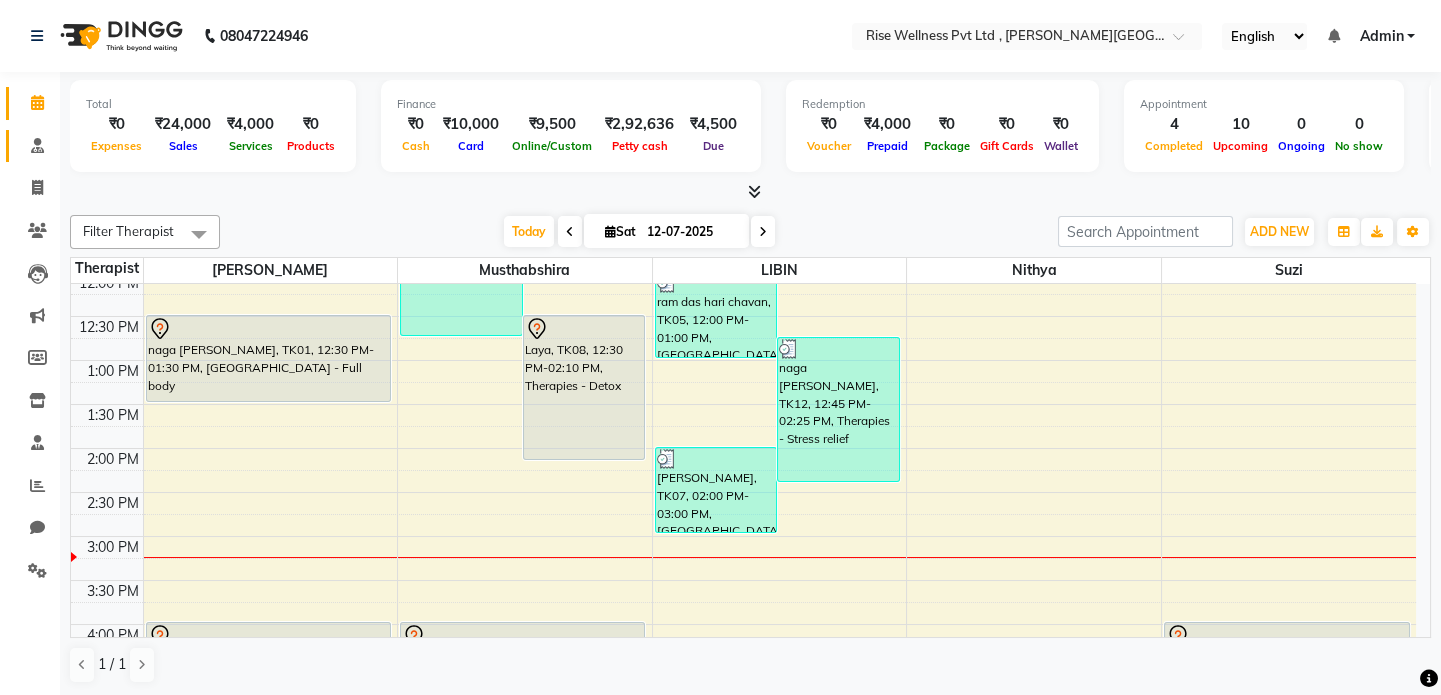 click on "Consultation" 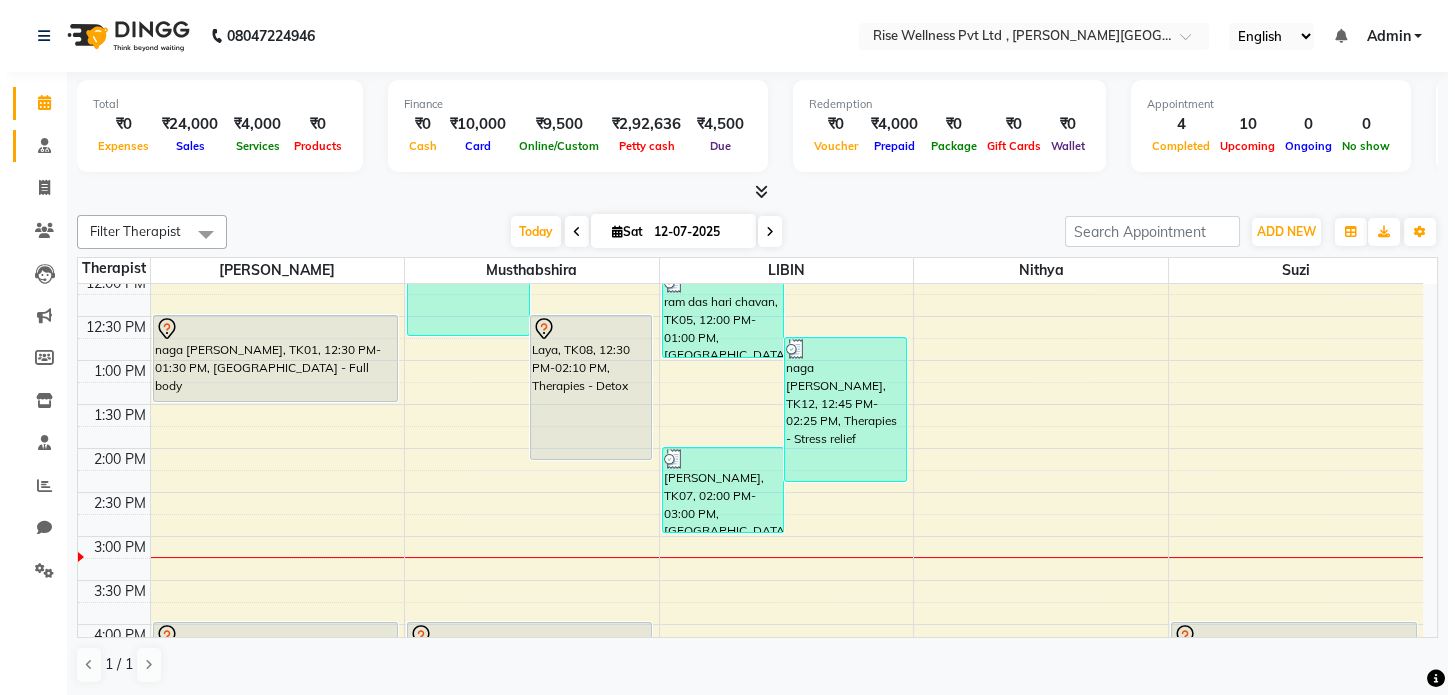 scroll, scrollTop: 0, scrollLeft: 0, axis: both 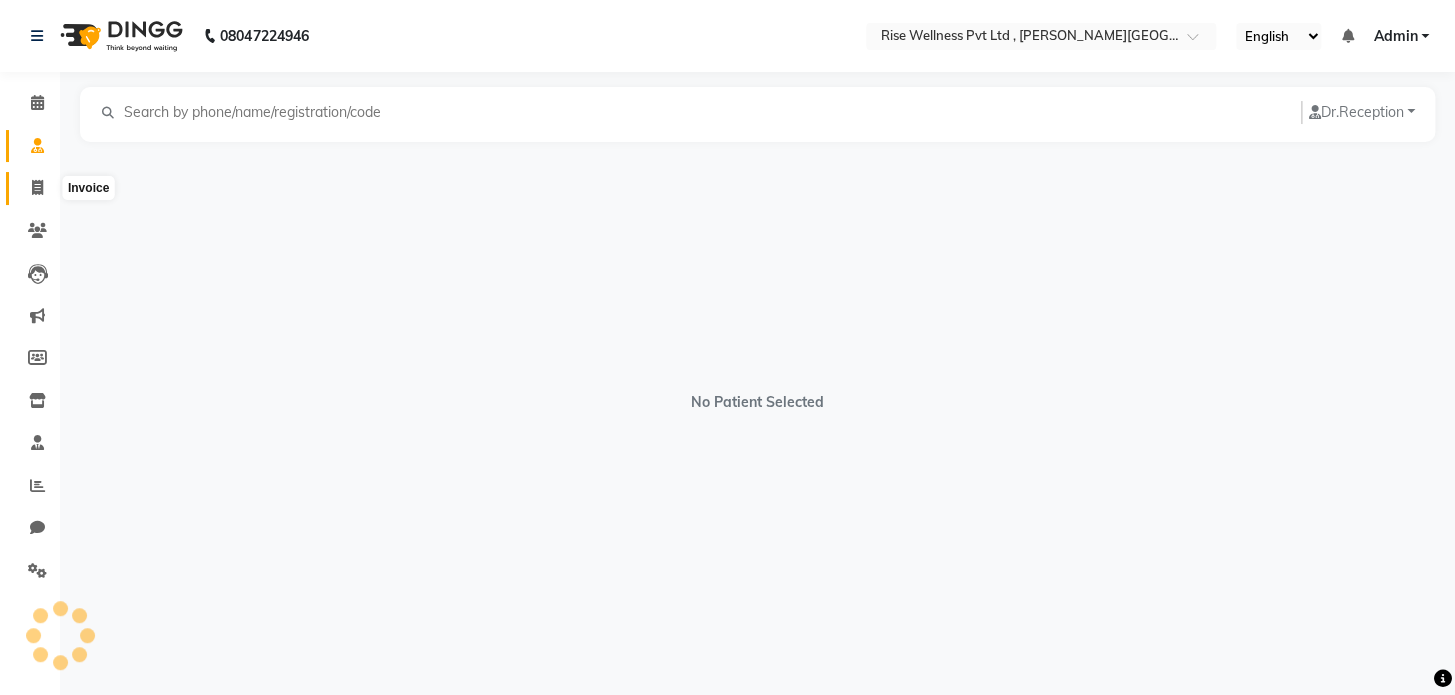 click 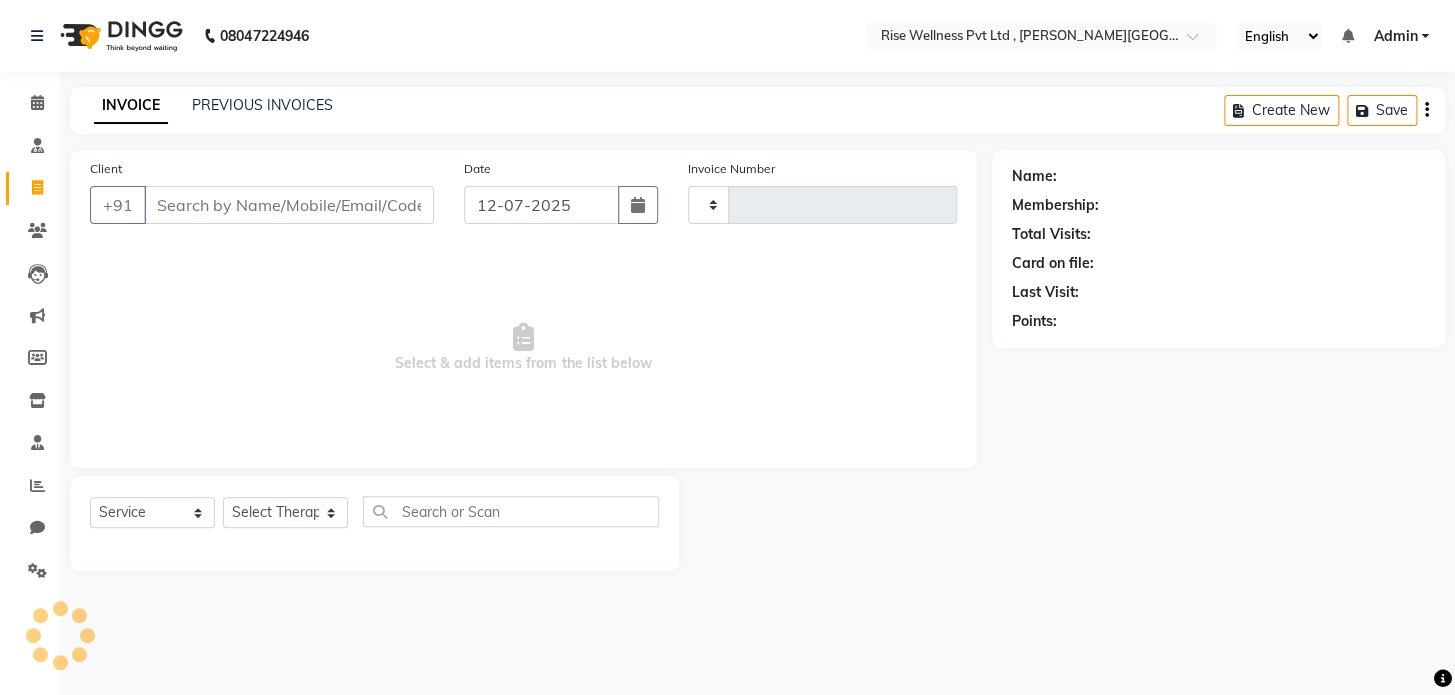 type on "0600" 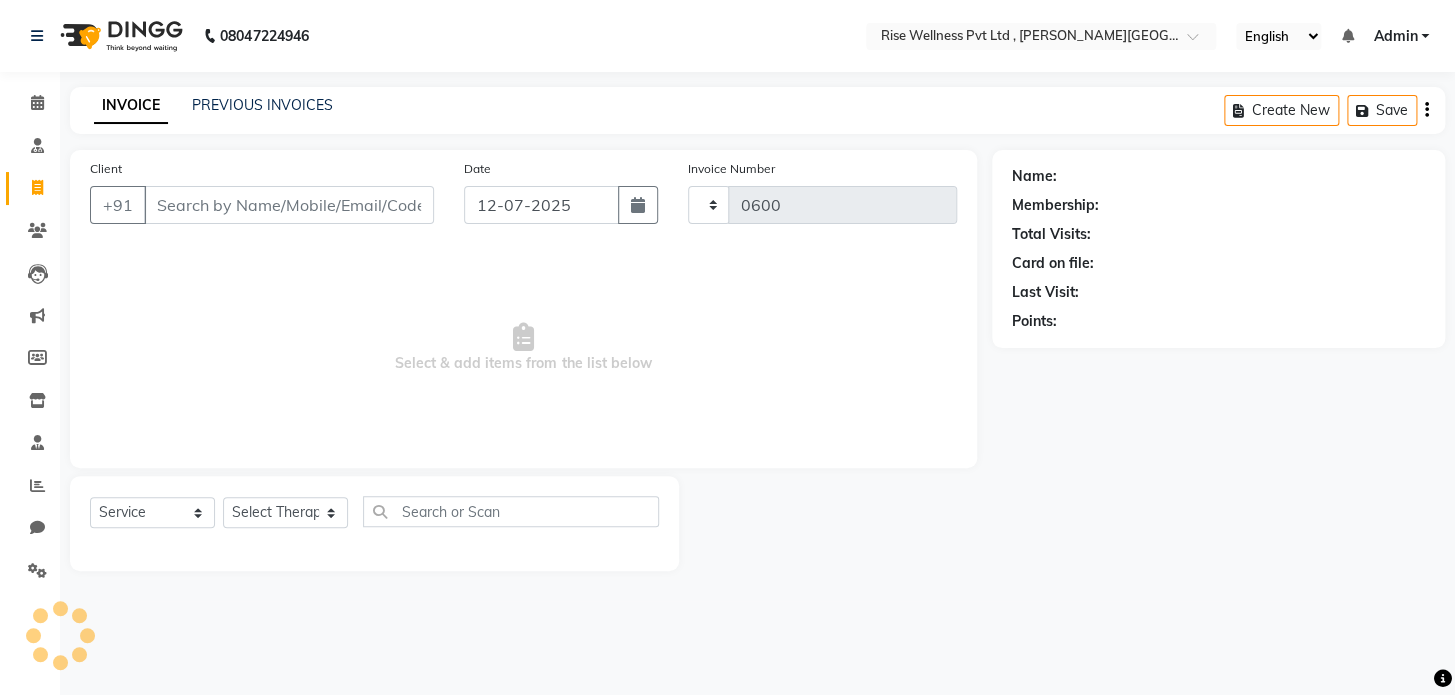 select on "7497" 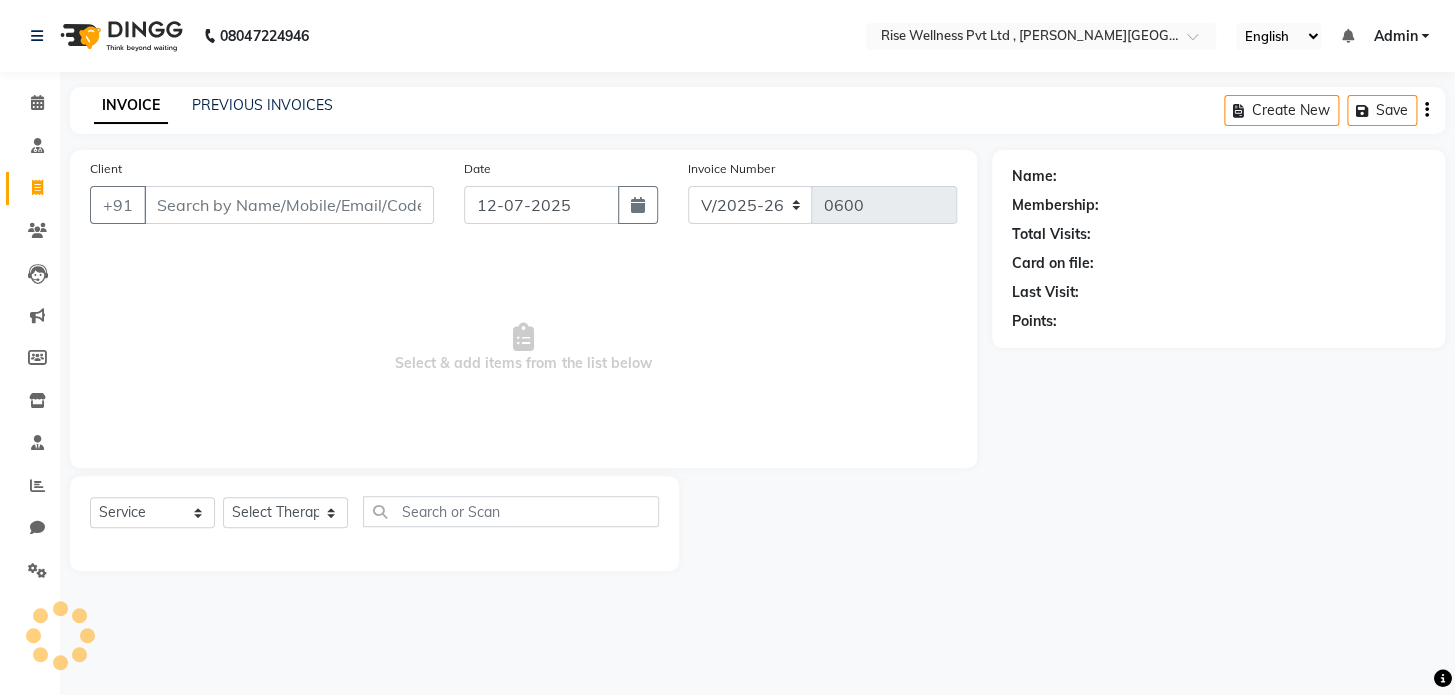 select on "V" 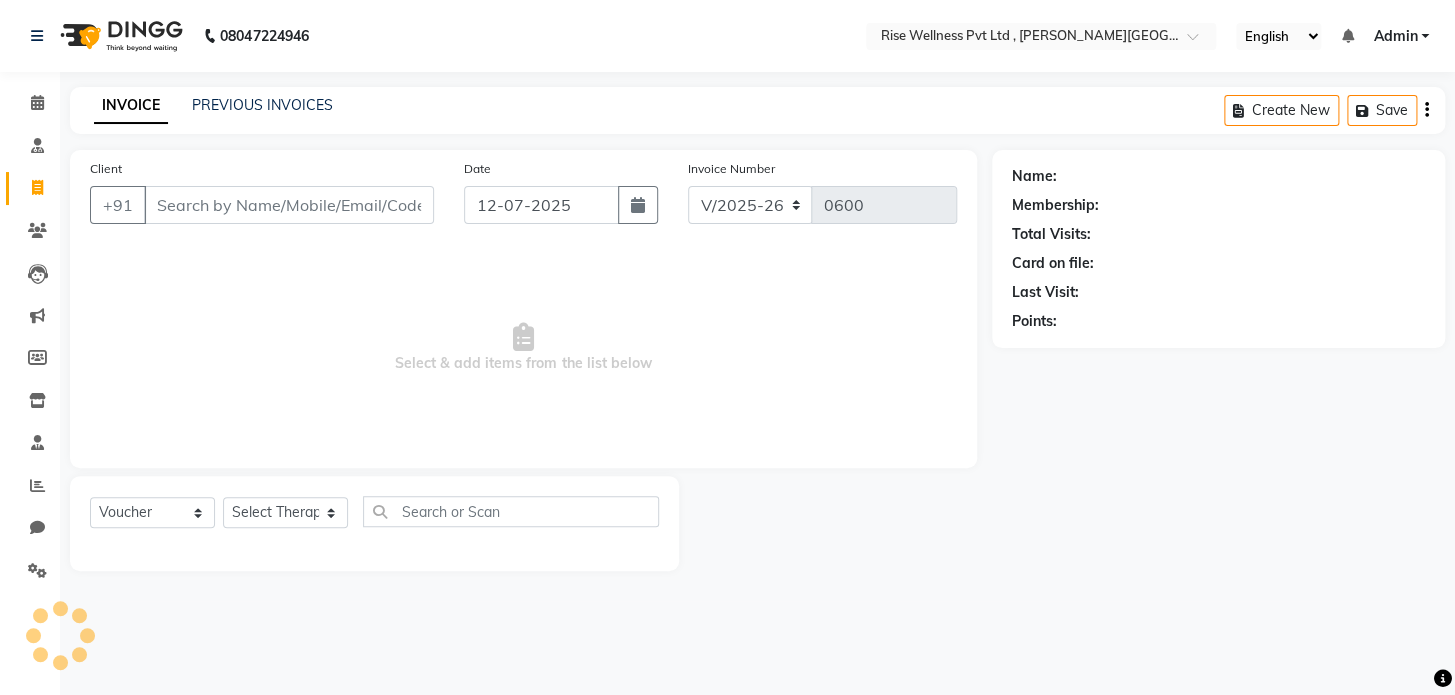 click on "Client" at bounding box center (289, 205) 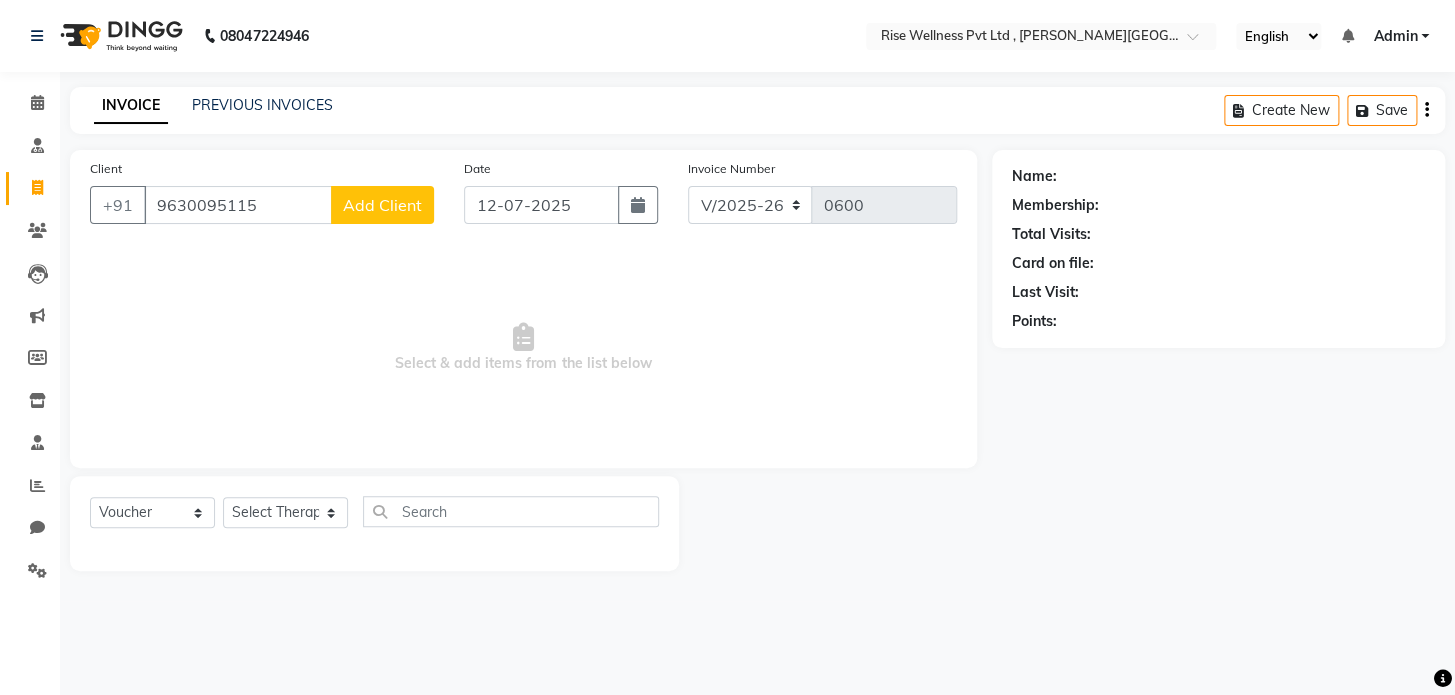 type on "9630095115" 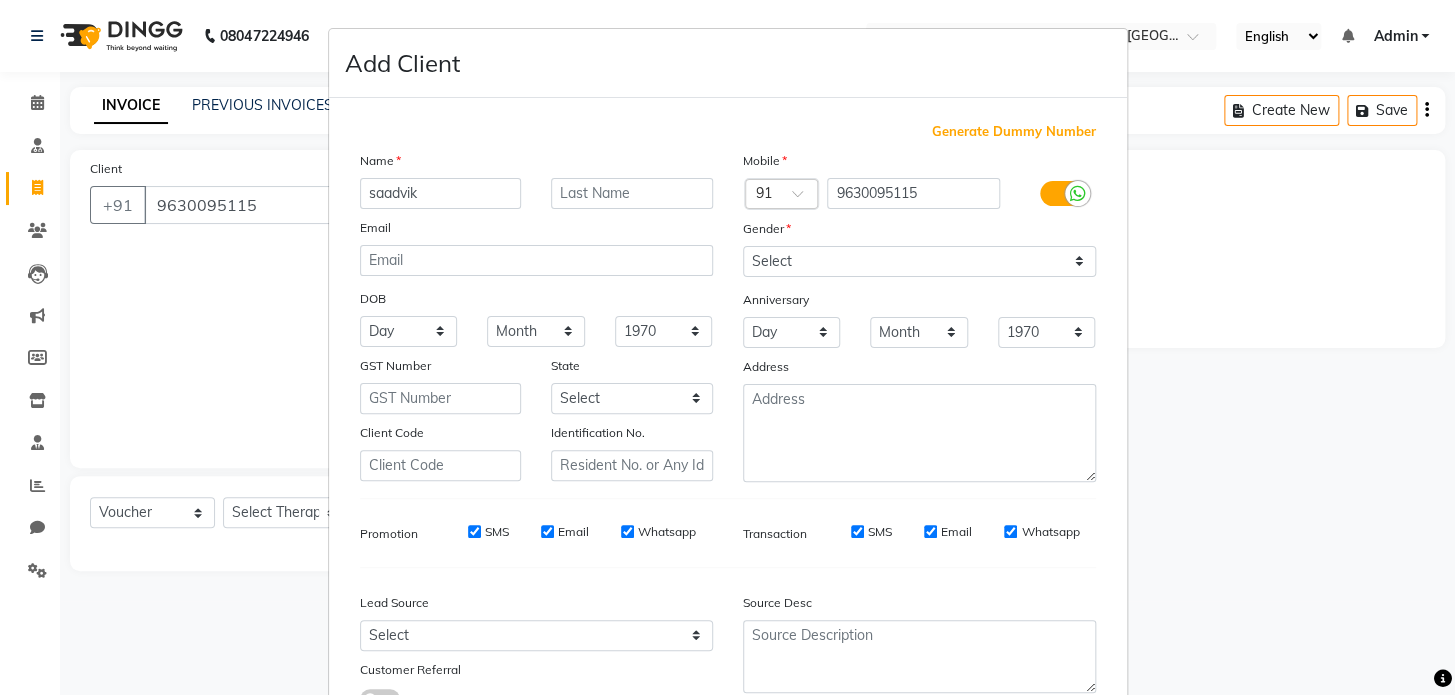 type on "saadvik" 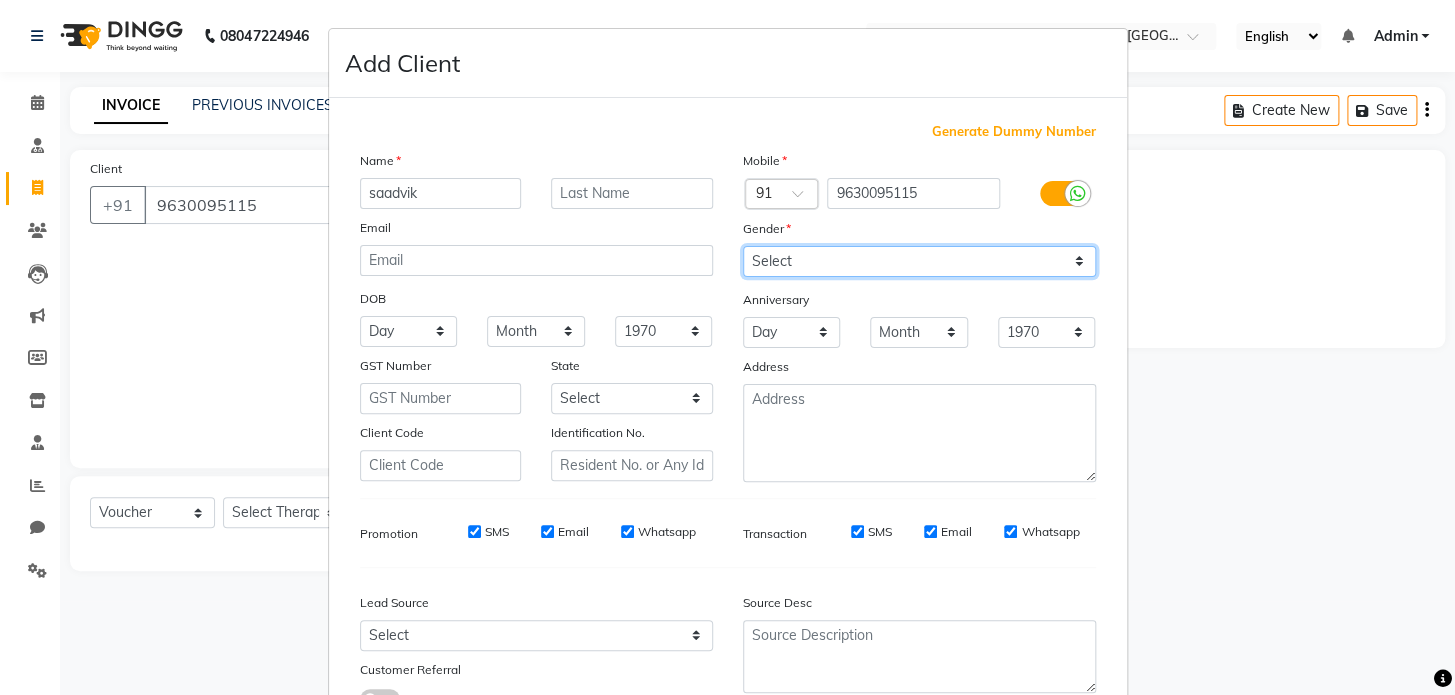 click on "Select Male Female Other Prefer Not To Say" at bounding box center [919, 261] 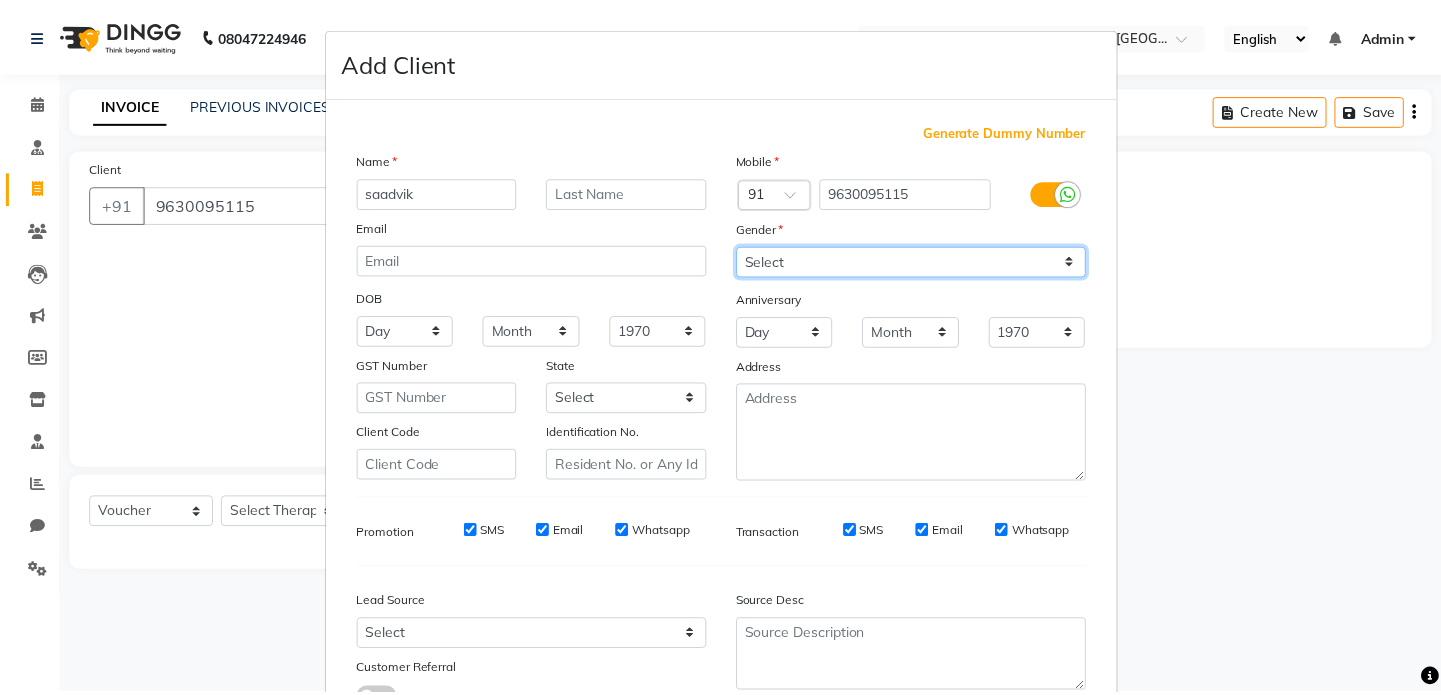 scroll, scrollTop: 158, scrollLeft: 0, axis: vertical 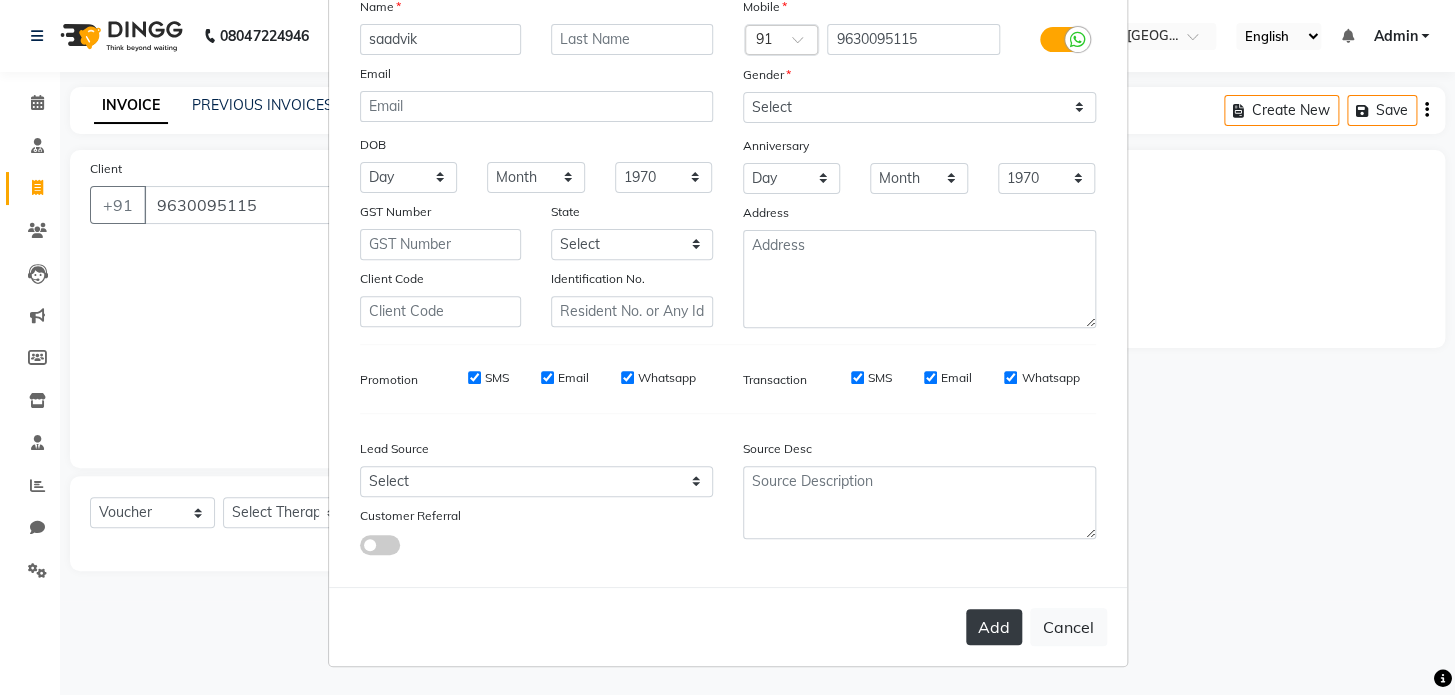 click on "Add" at bounding box center [994, 627] 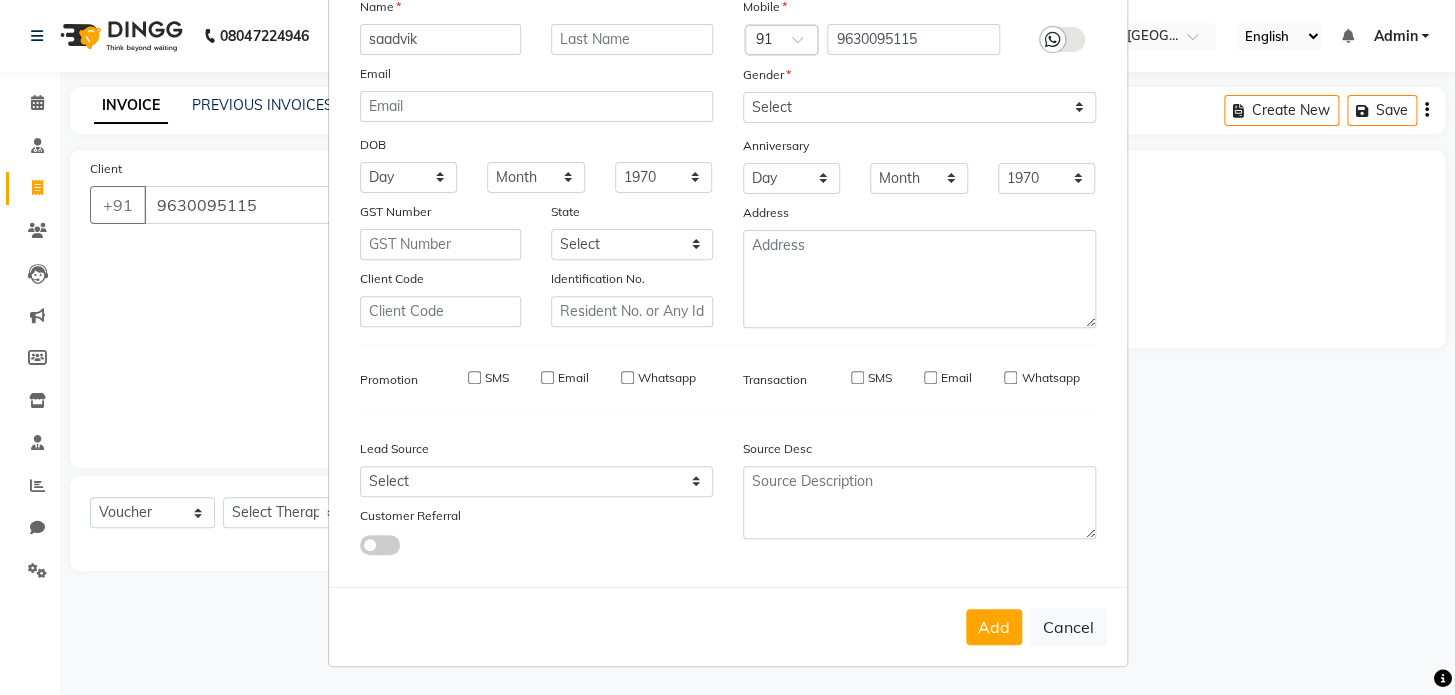 type 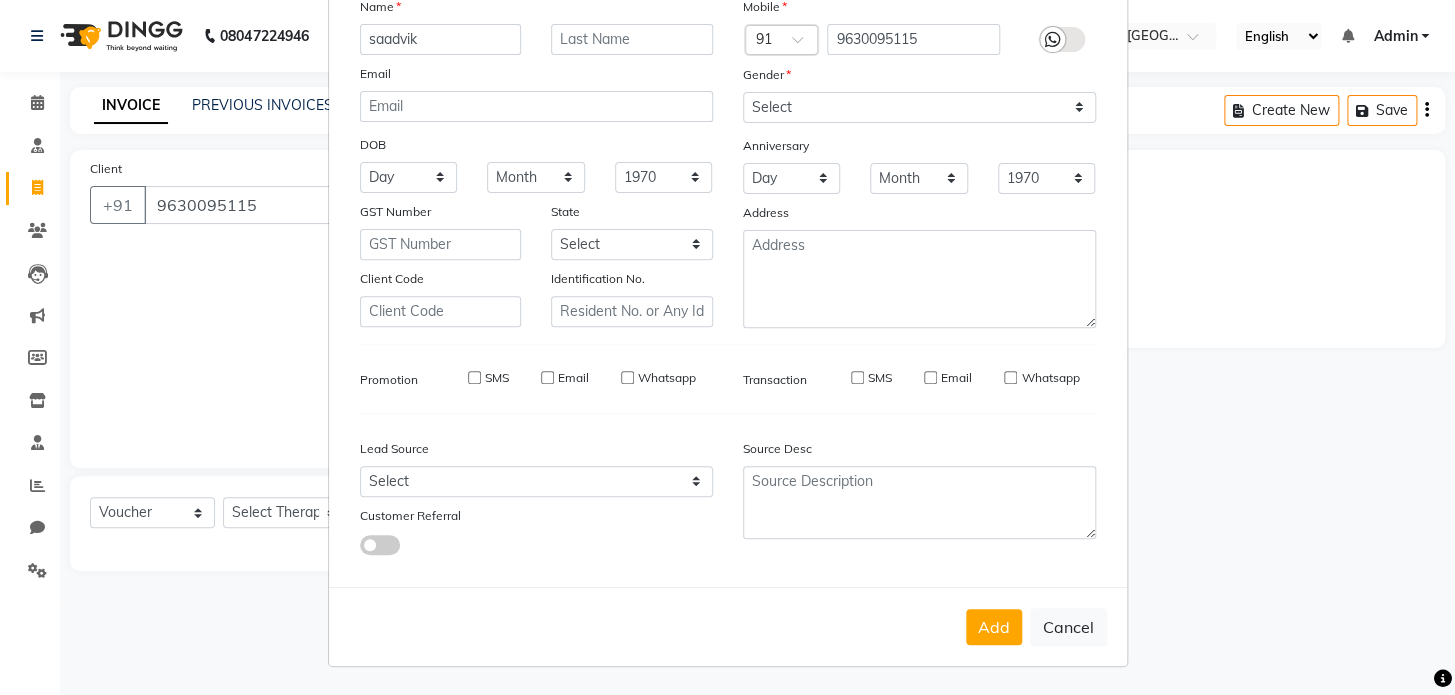 select 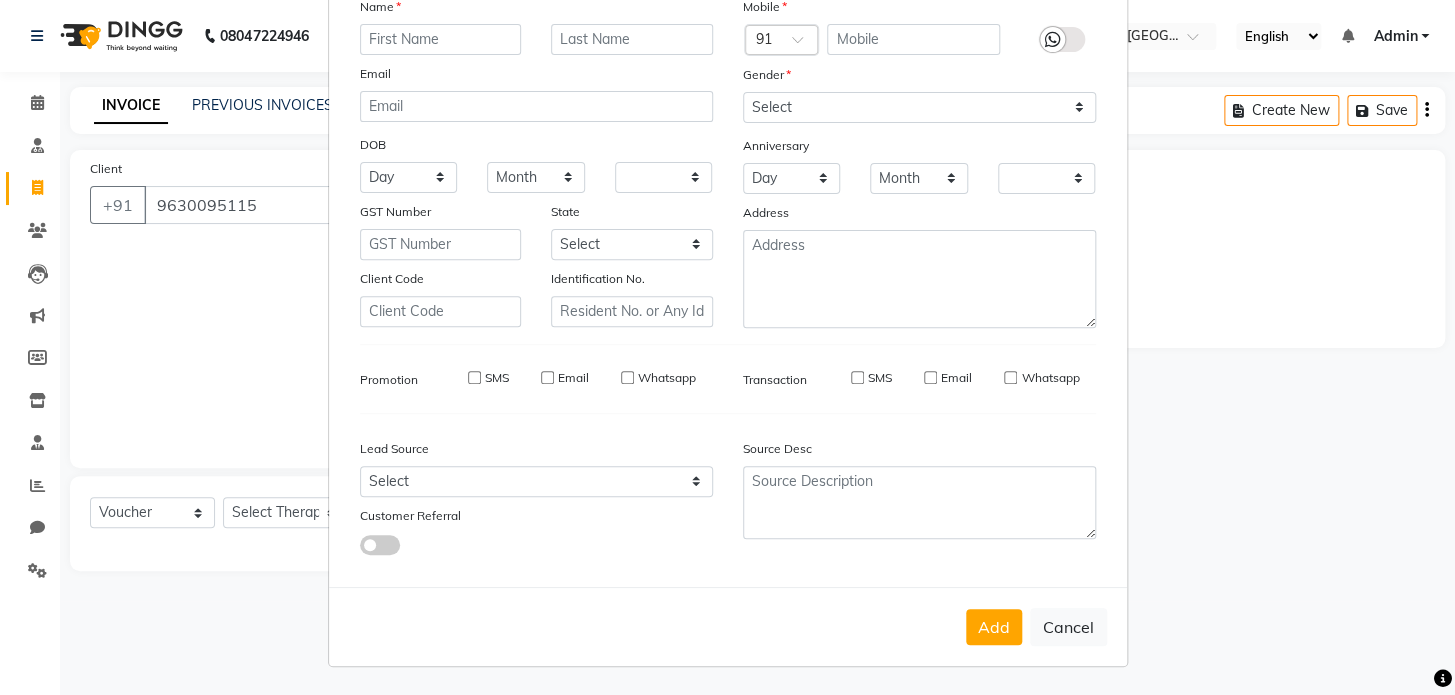 checkbox on "false" 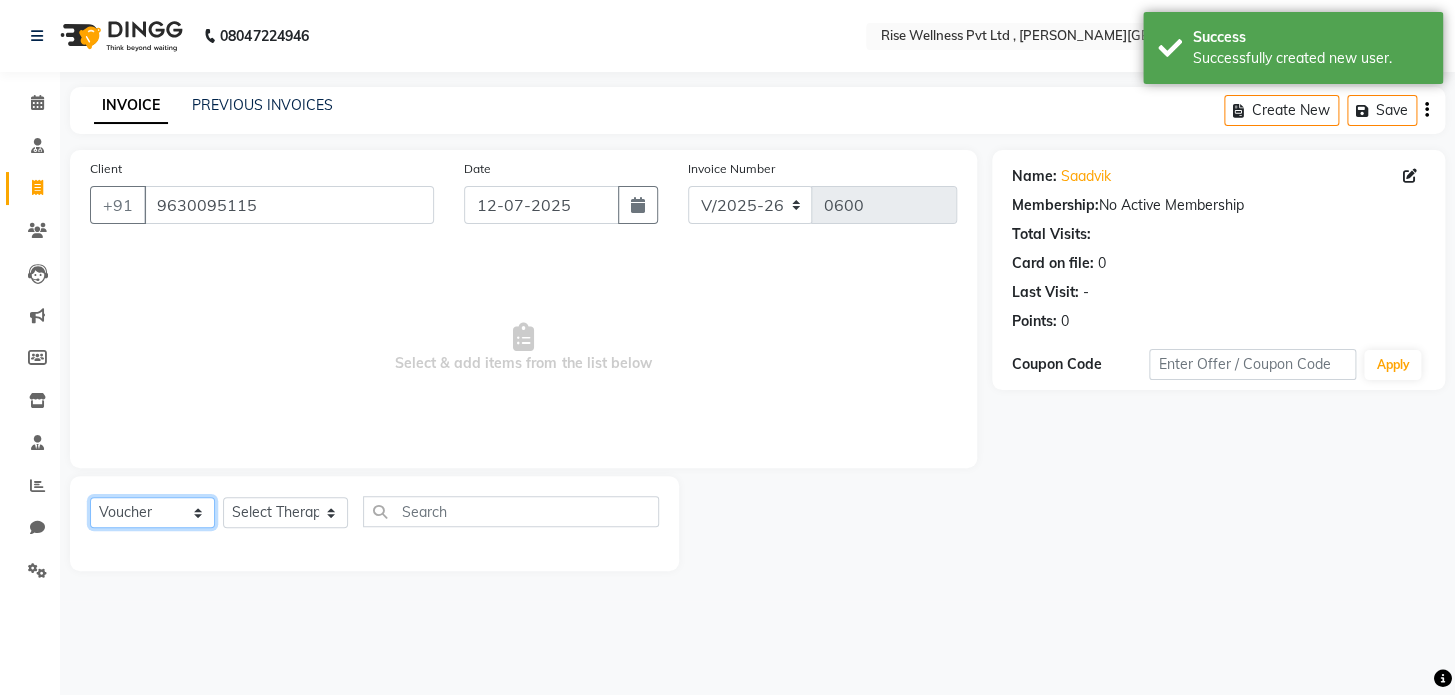 click on "Select  Service  Product  Membership  Package Voucher Prepaid Gift Card" 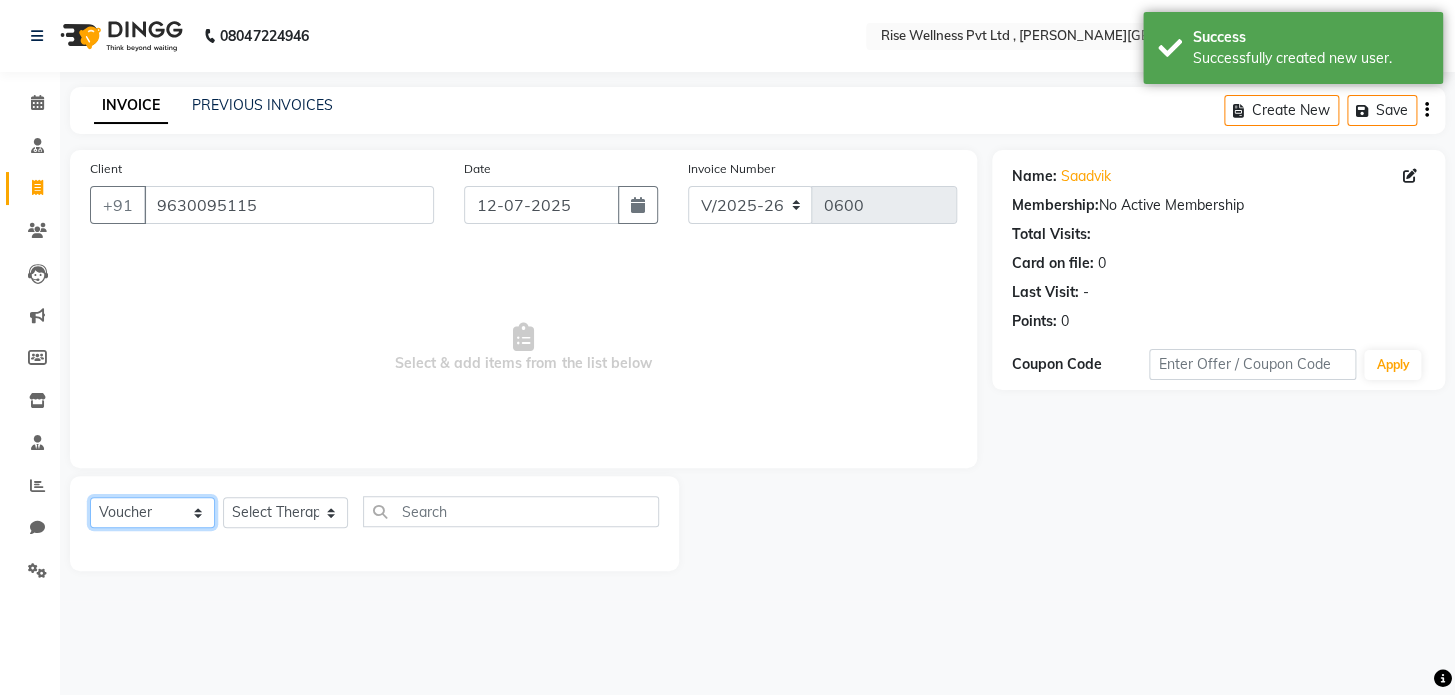 select on "service" 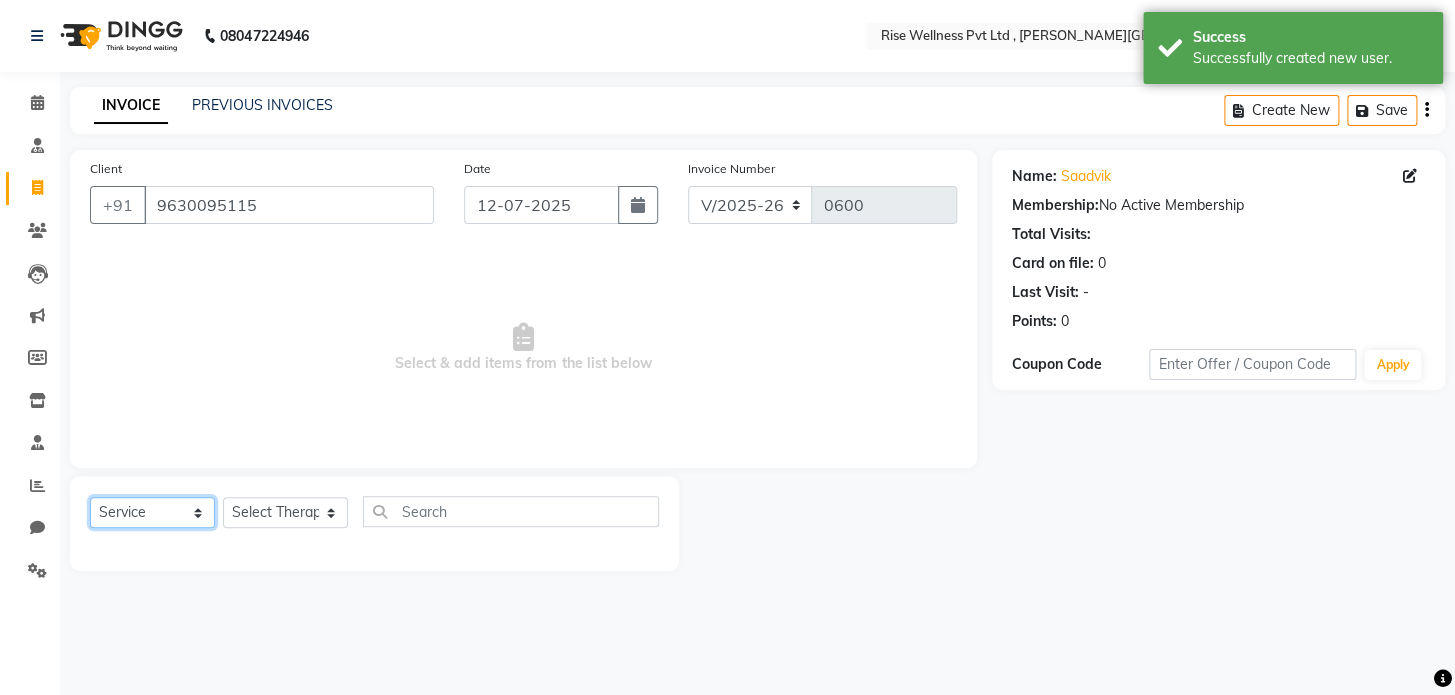 click on "Select  Service  Product  Membership  Package Voucher Prepaid Gift Card" 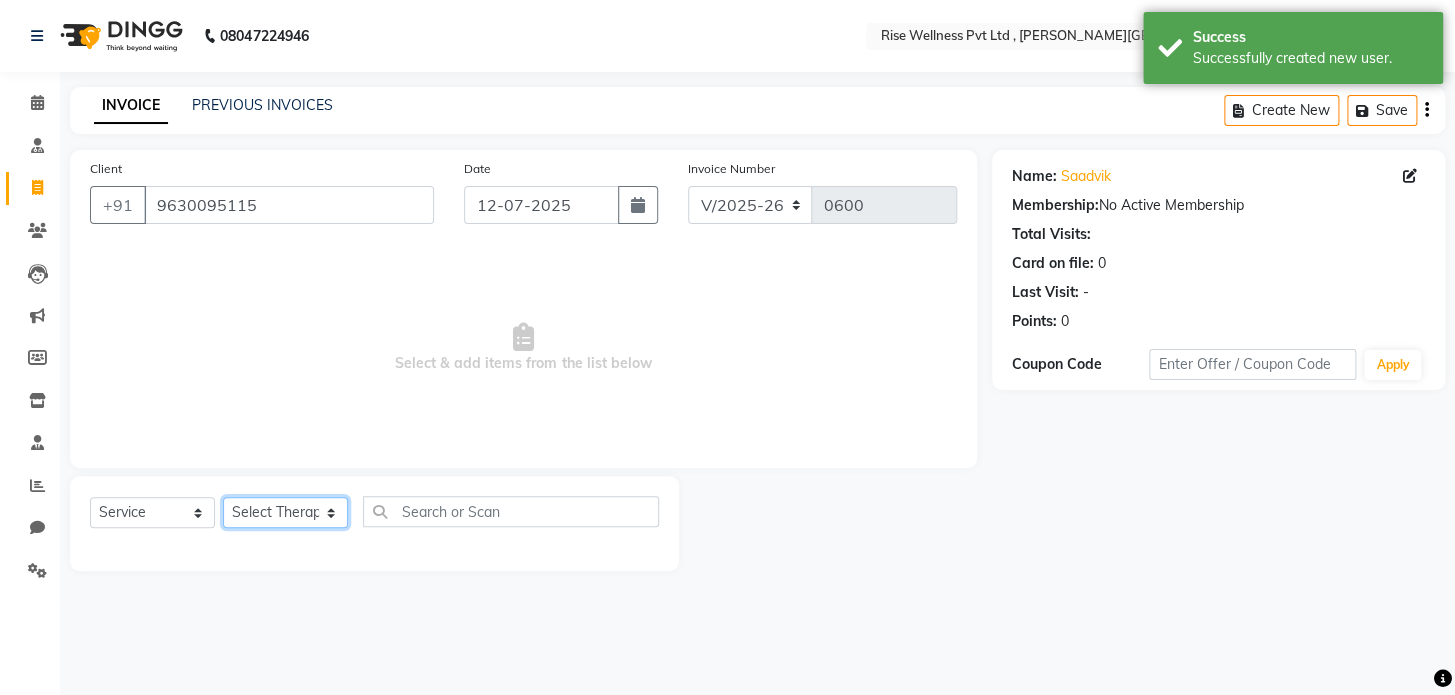 click on "Select Therapist LIBIN musthabshira nithya Reception [PERSON_NAME]" 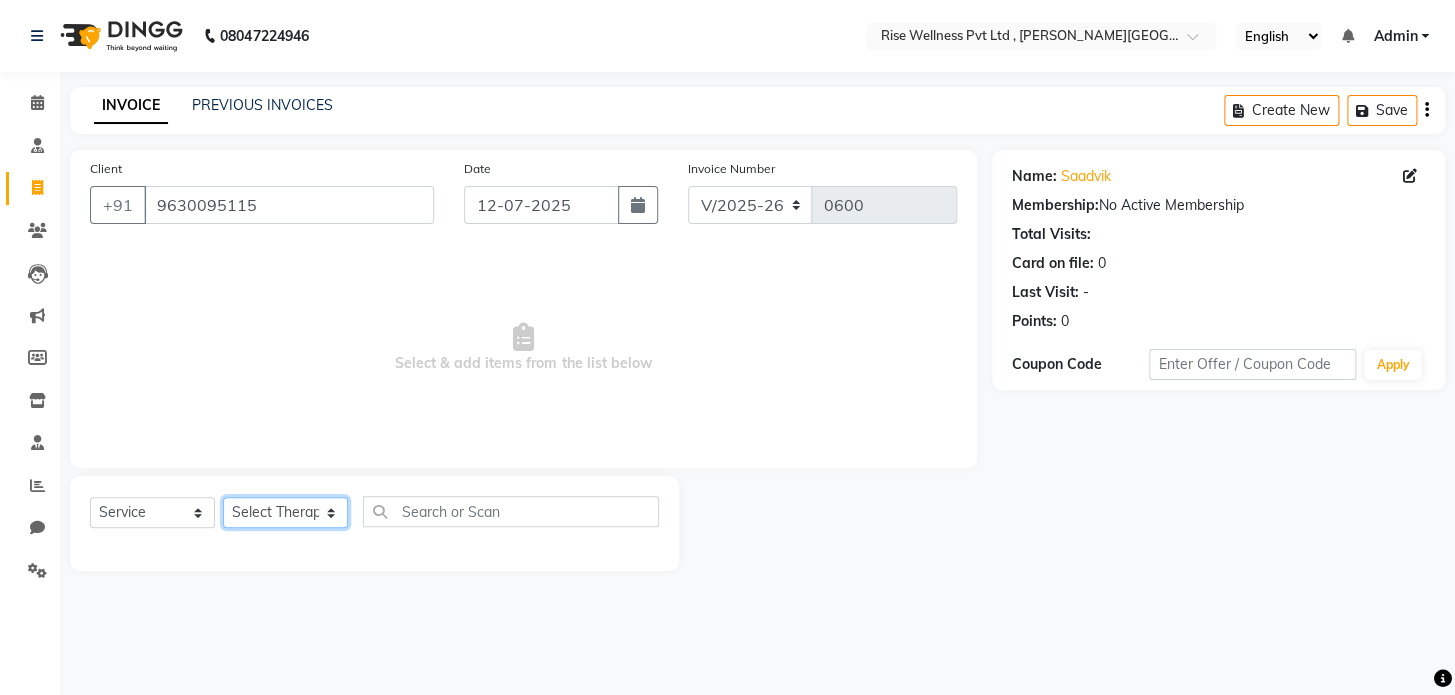 select on "67714" 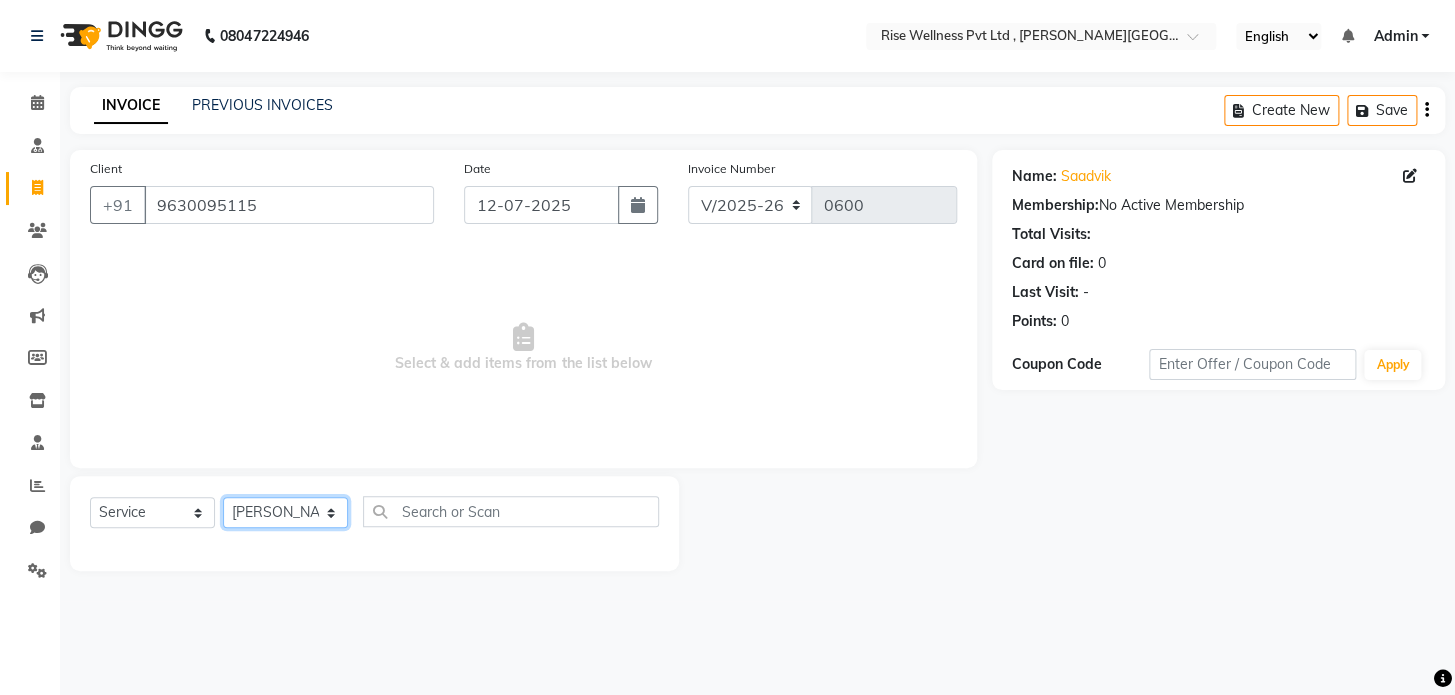 click on "Select Therapist LIBIN musthabshira nithya Reception [PERSON_NAME]" 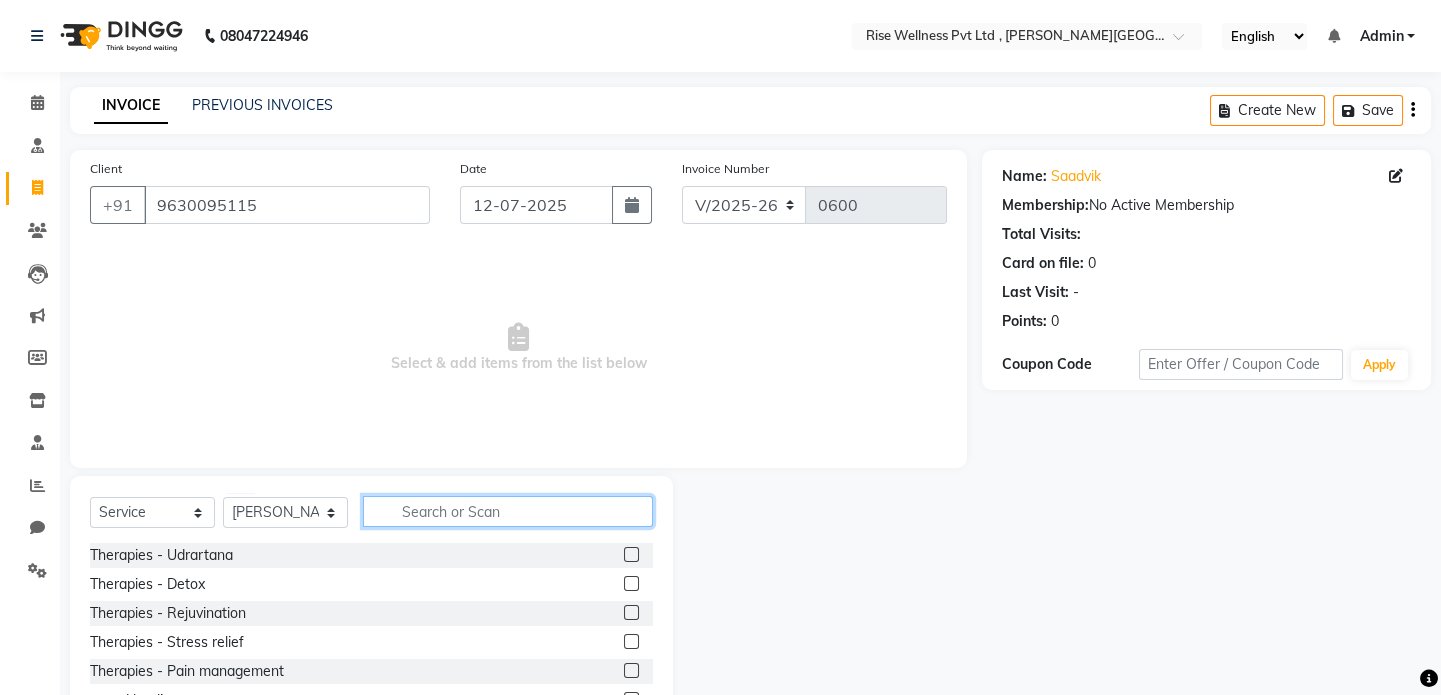 click 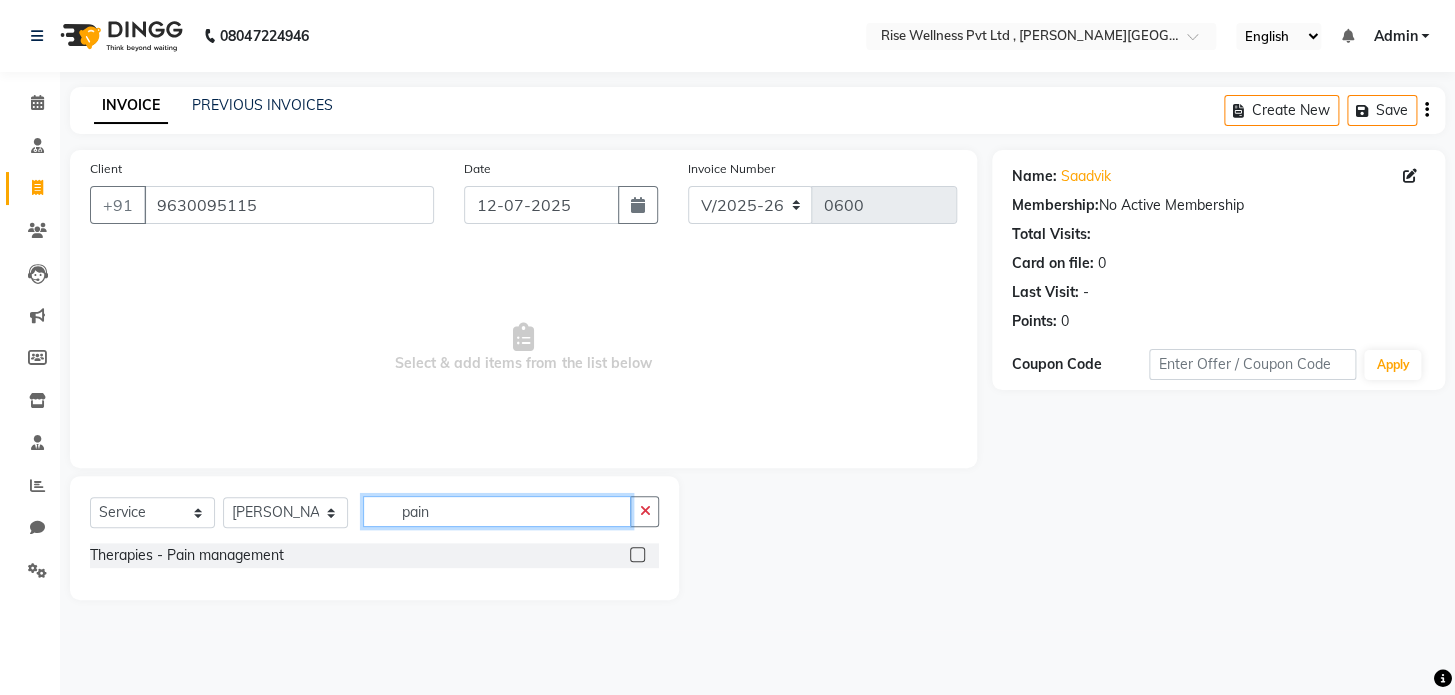 type on "pain" 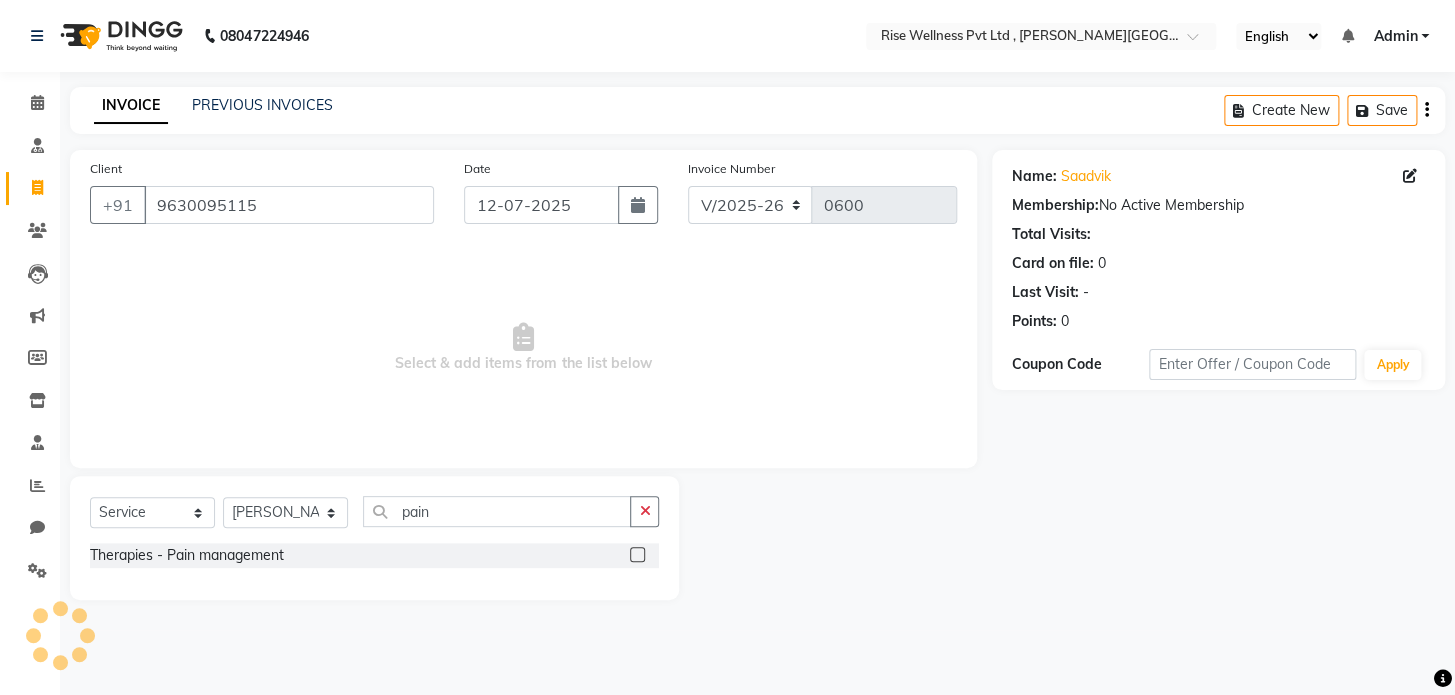 click 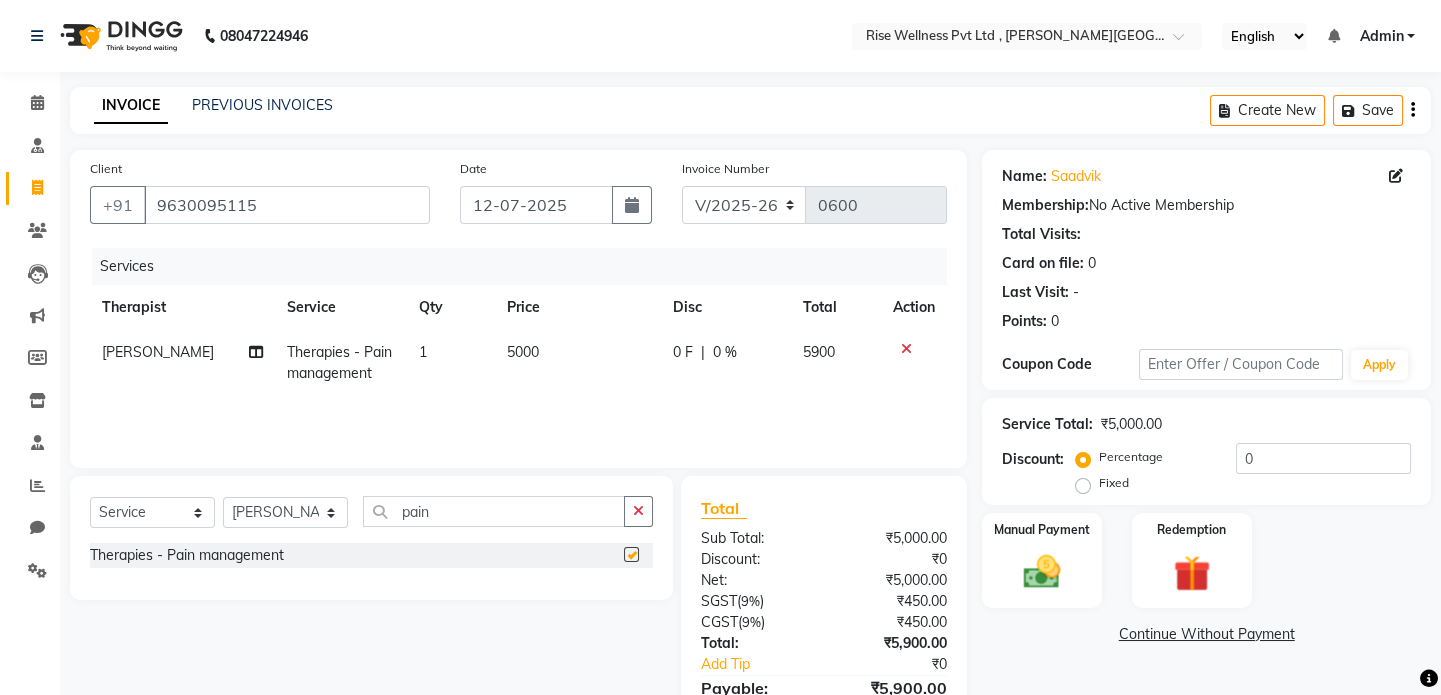checkbox on "false" 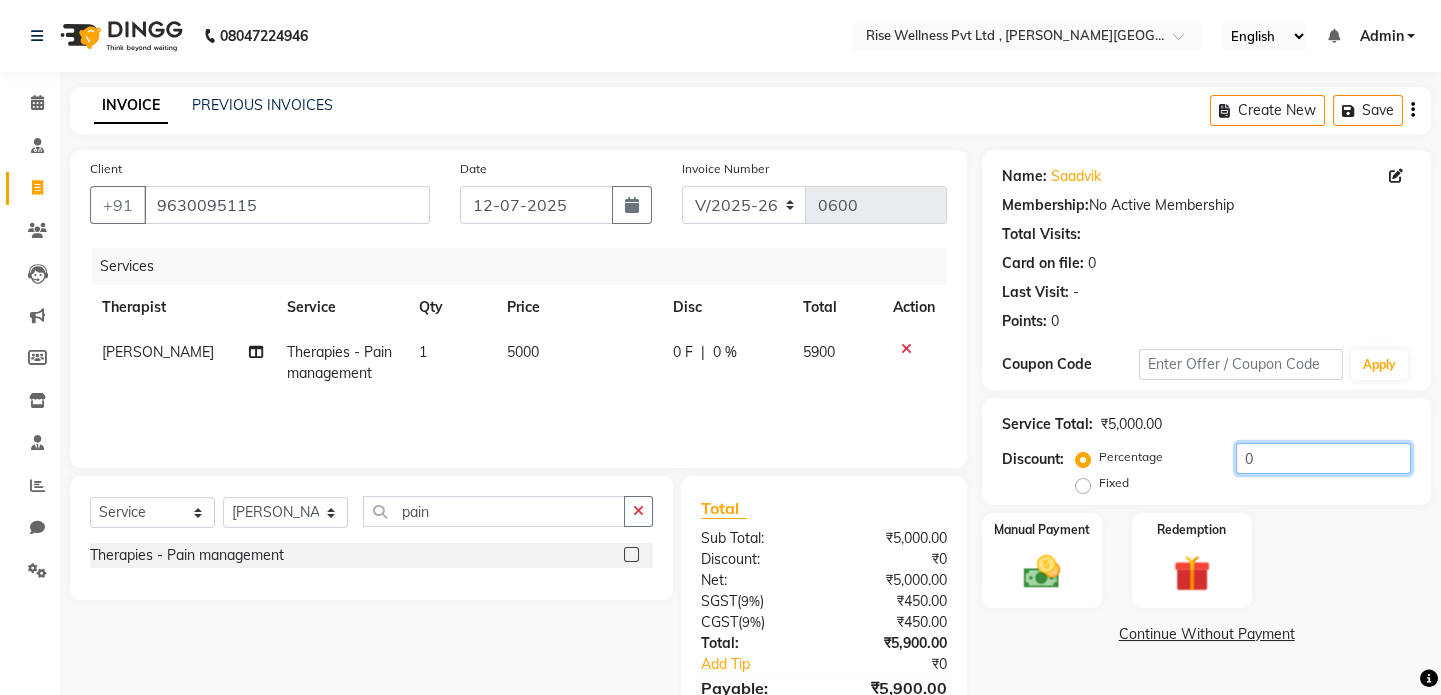 click on "0" 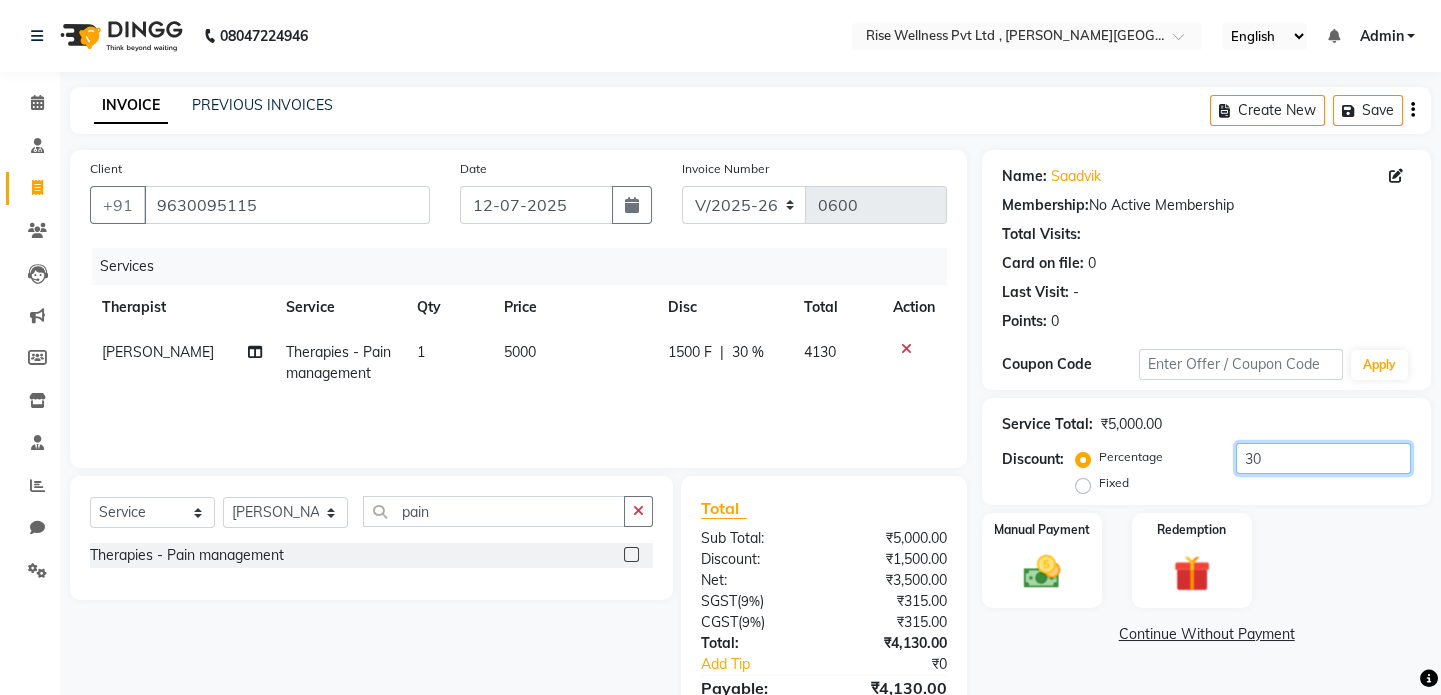type on "30" 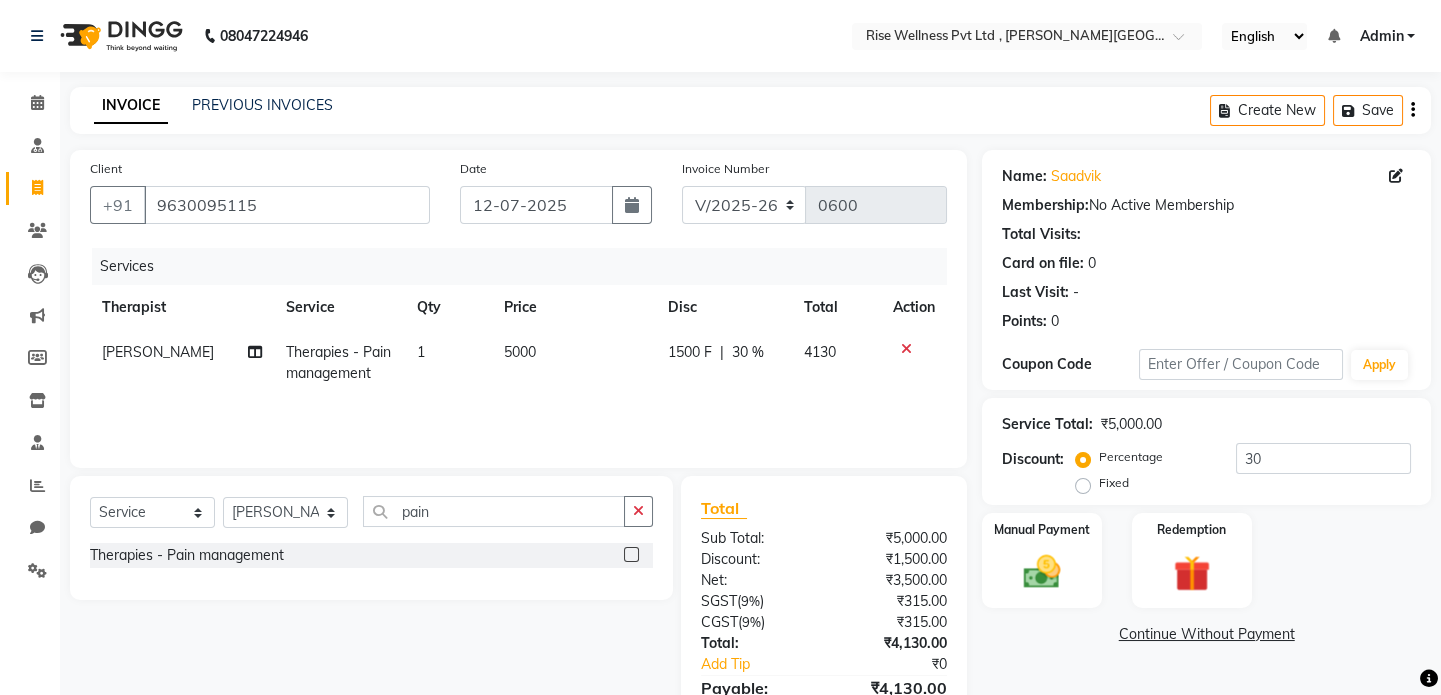 click on "Continue Without Payment" 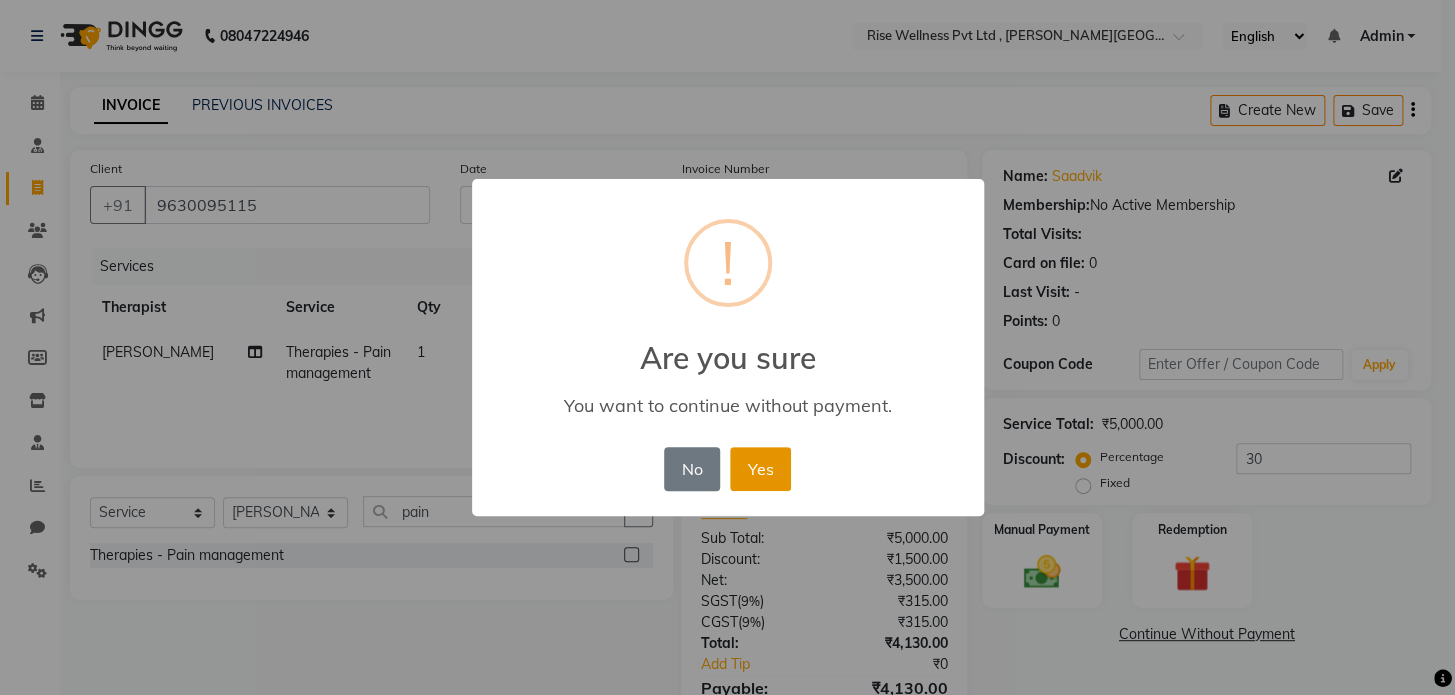 click on "Yes" at bounding box center [760, 469] 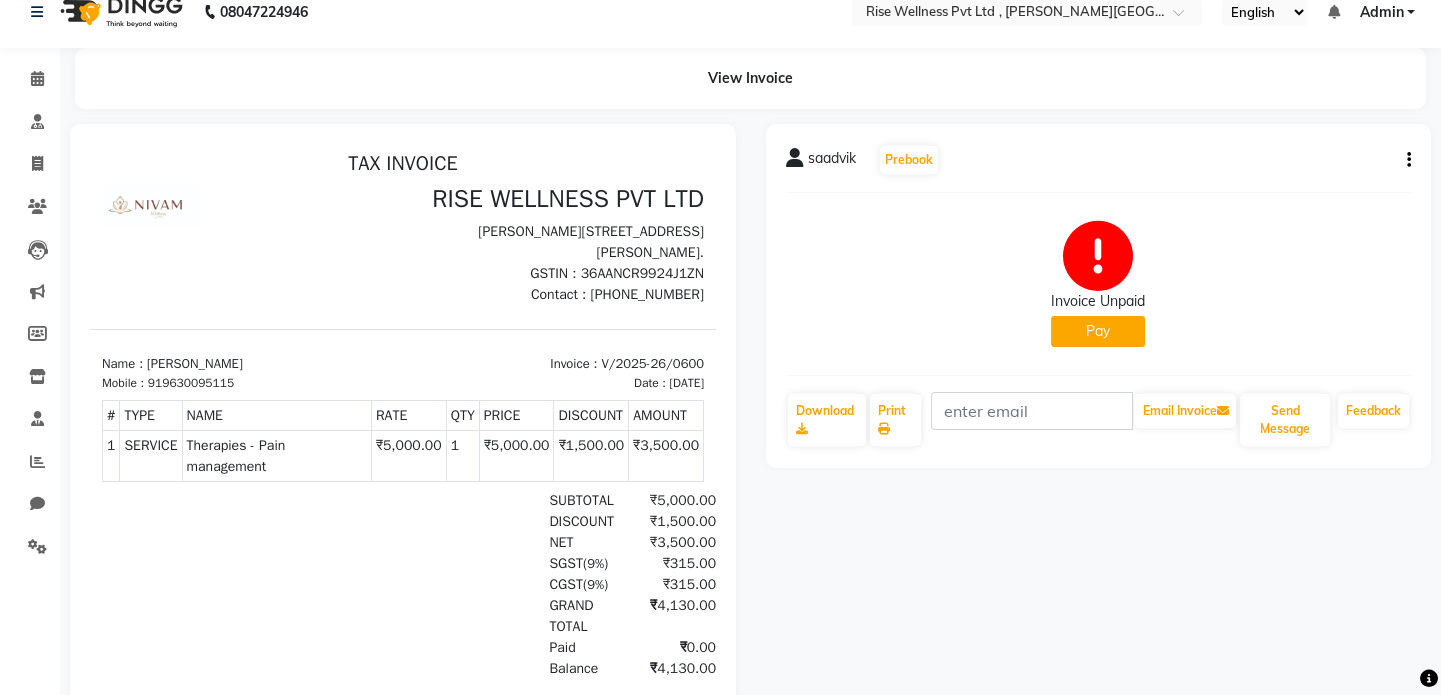 scroll, scrollTop: 0, scrollLeft: 0, axis: both 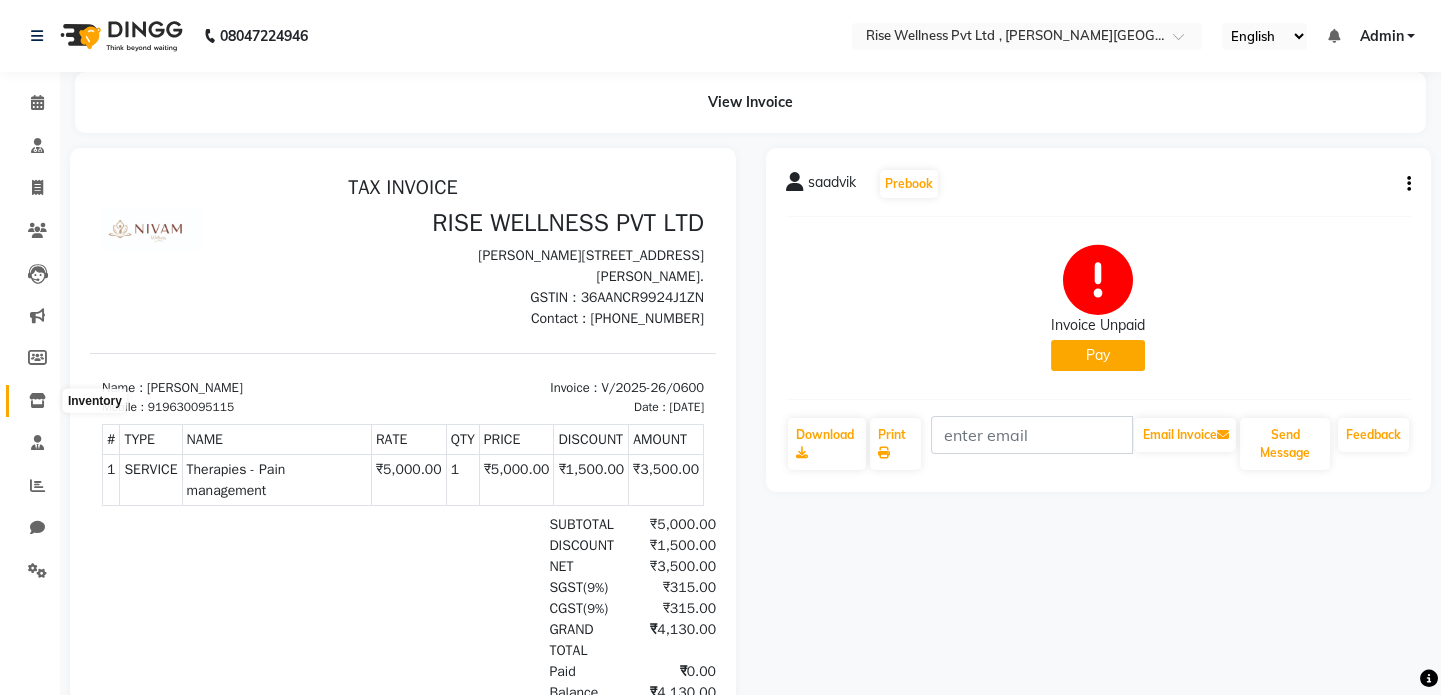click 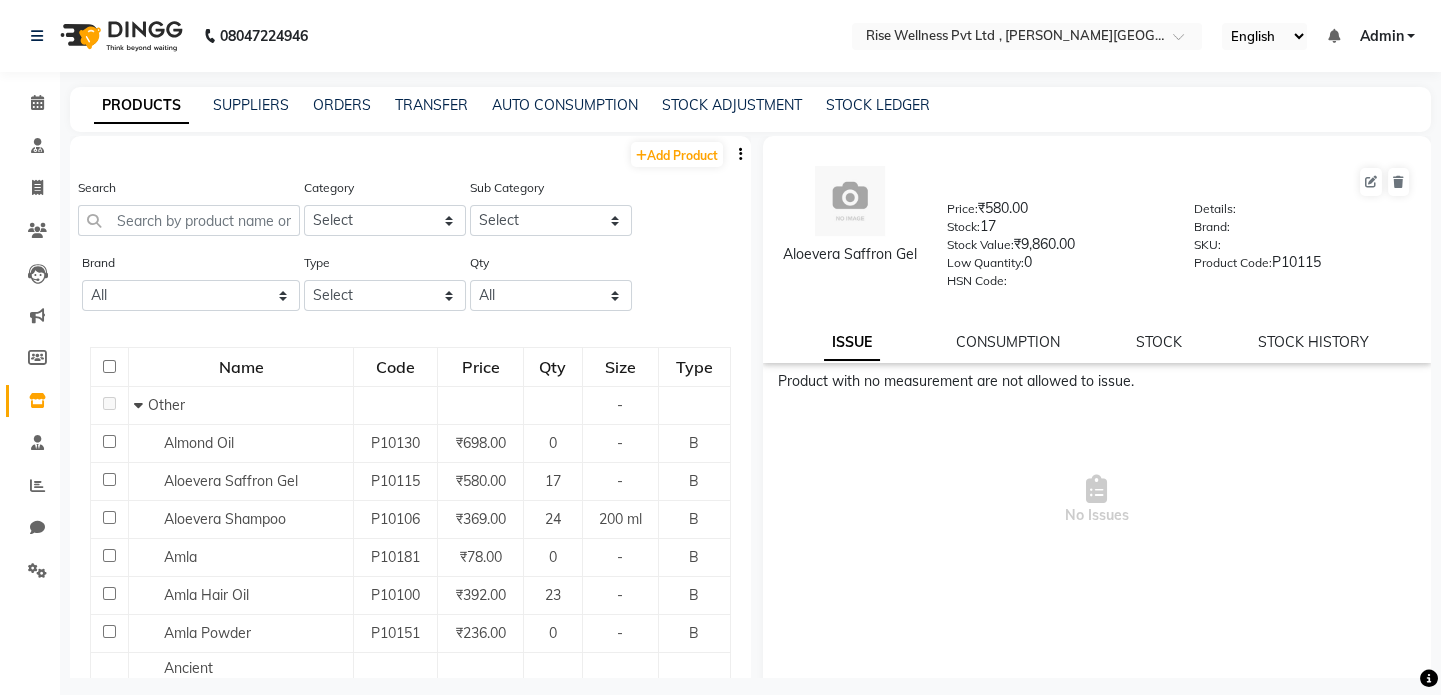 scroll, scrollTop: 12, scrollLeft: 0, axis: vertical 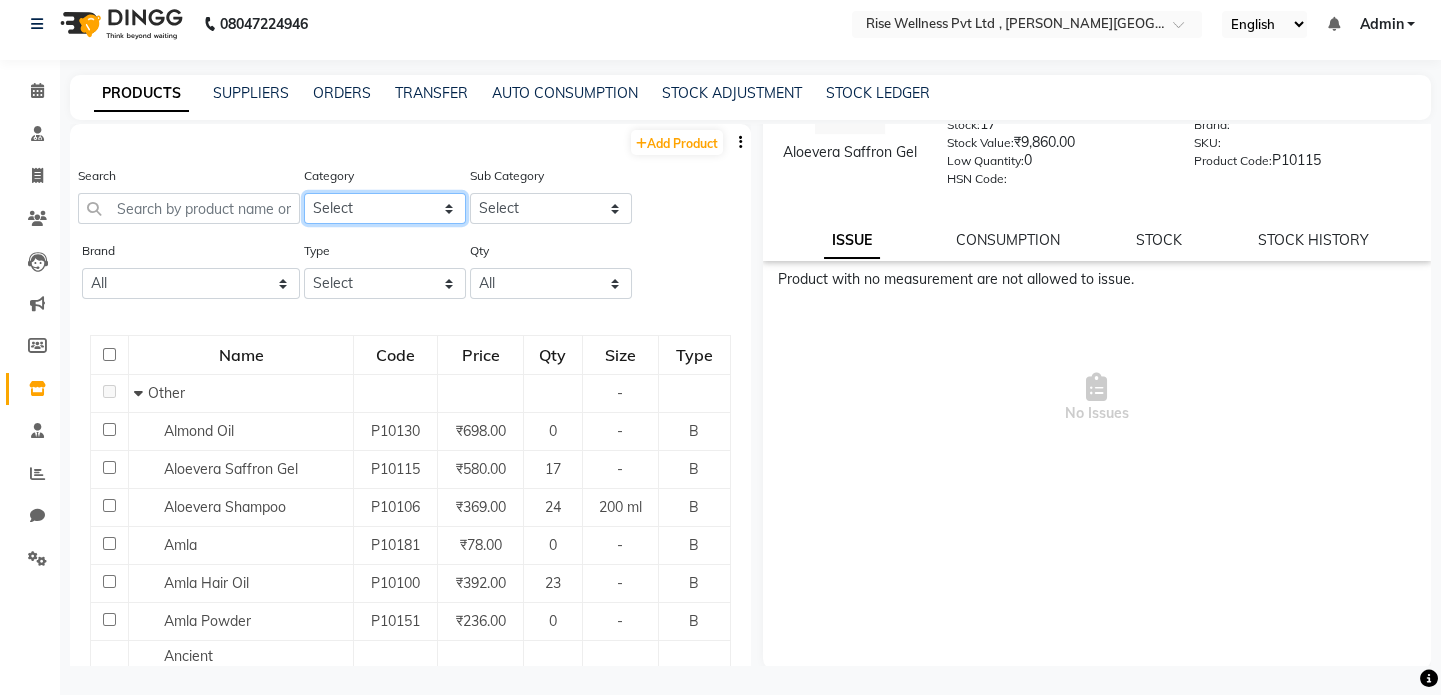 click on "Select Hair Skin Makeup Personal Care Appliances Other" 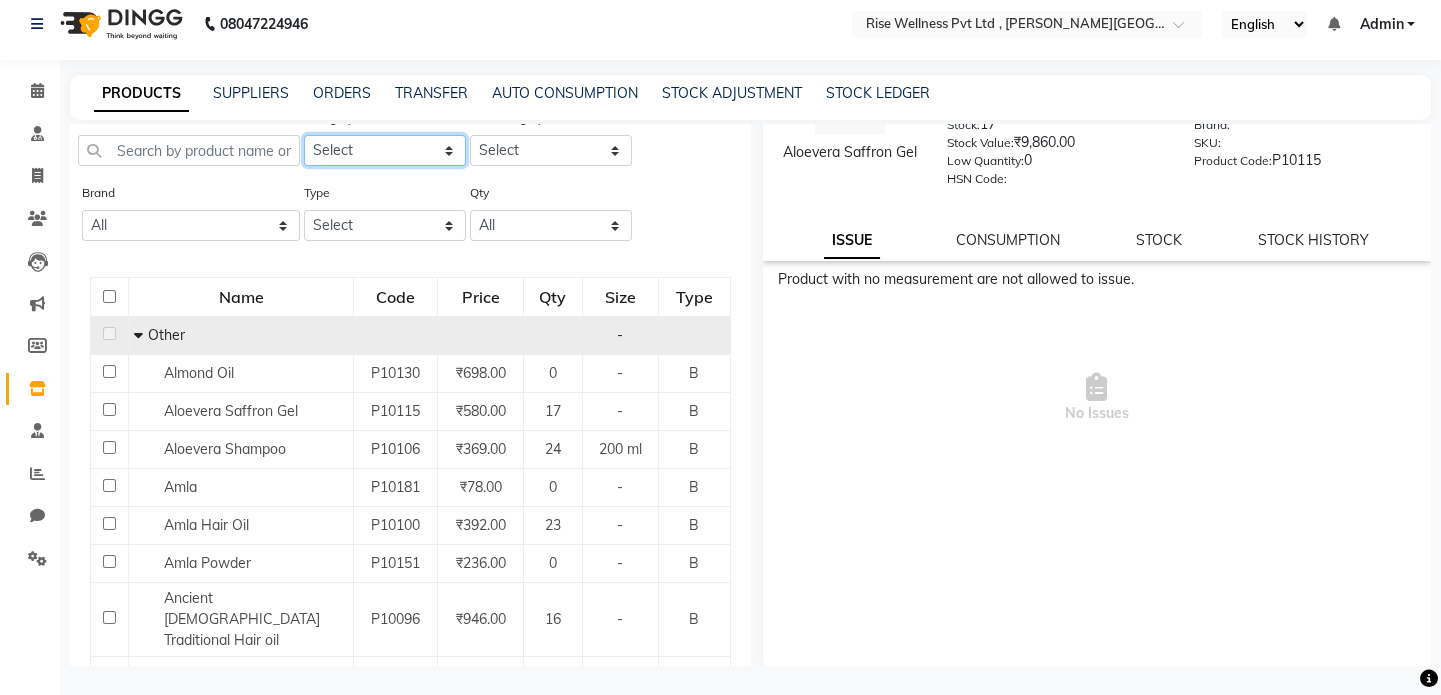 scroll, scrollTop: 0, scrollLeft: 0, axis: both 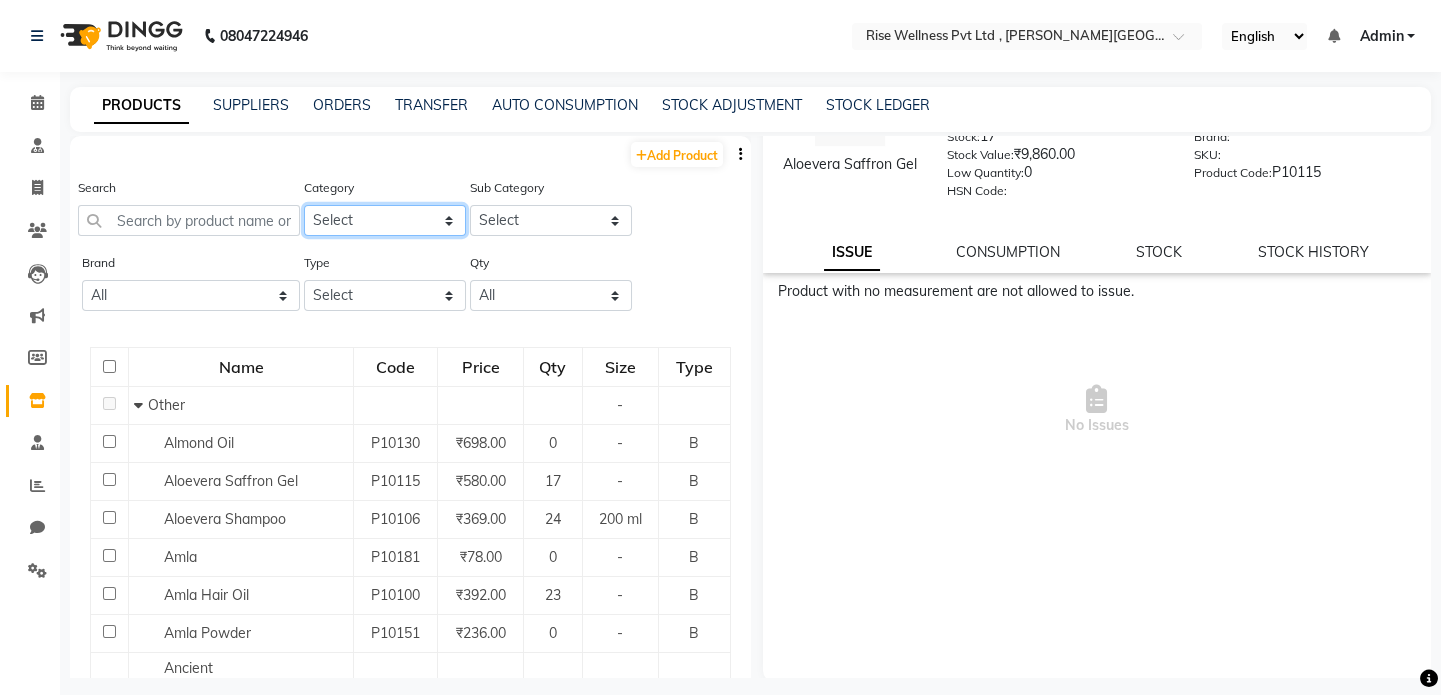 click on "Select Hair Skin Makeup Personal Care Appliances Other" 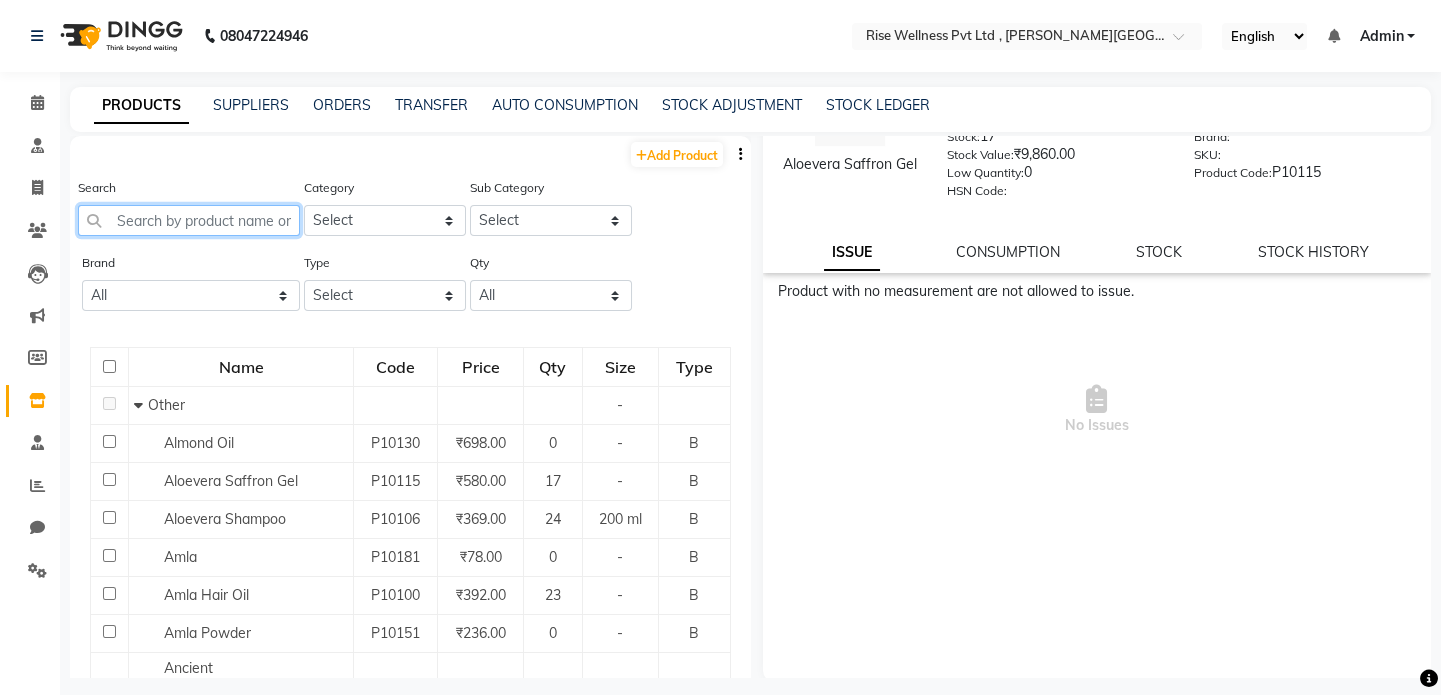 drag, startPoint x: 142, startPoint y: 221, endPoint x: 127, endPoint y: 223, distance: 15.132746 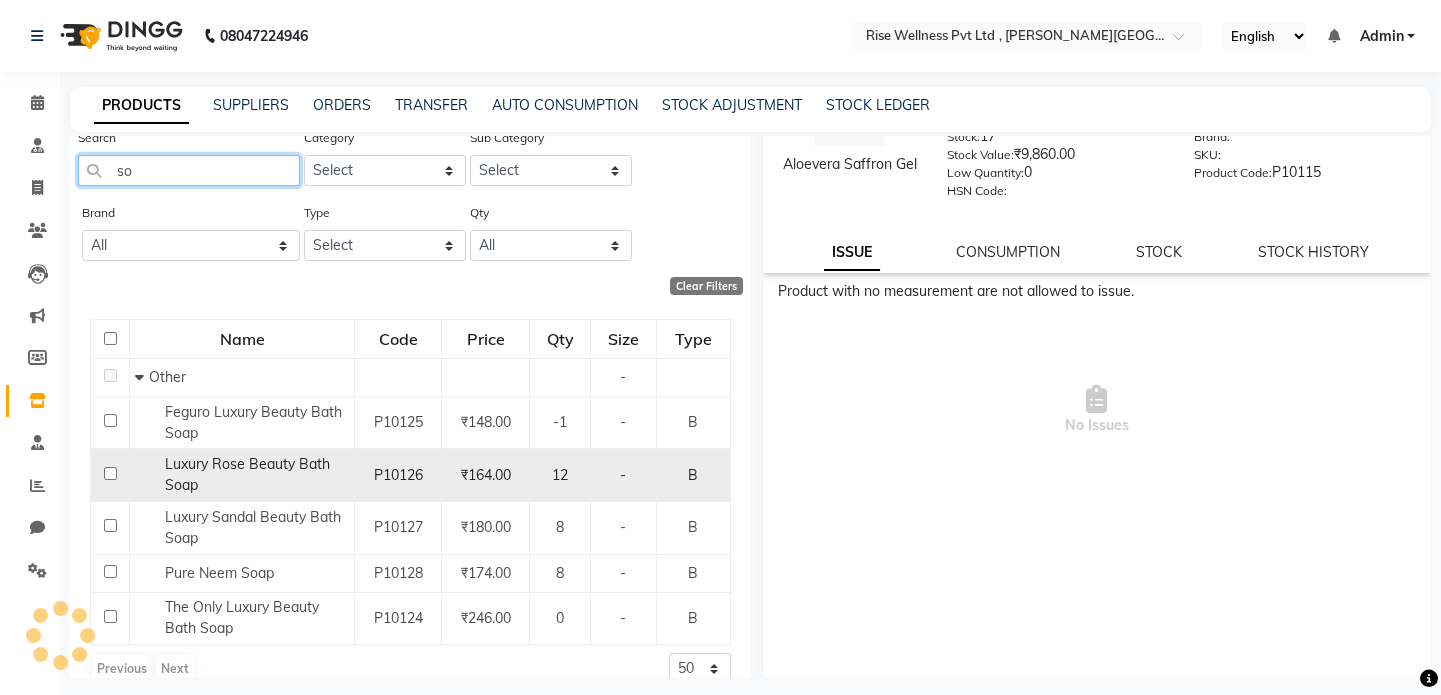 scroll, scrollTop: 77, scrollLeft: 0, axis: vertical 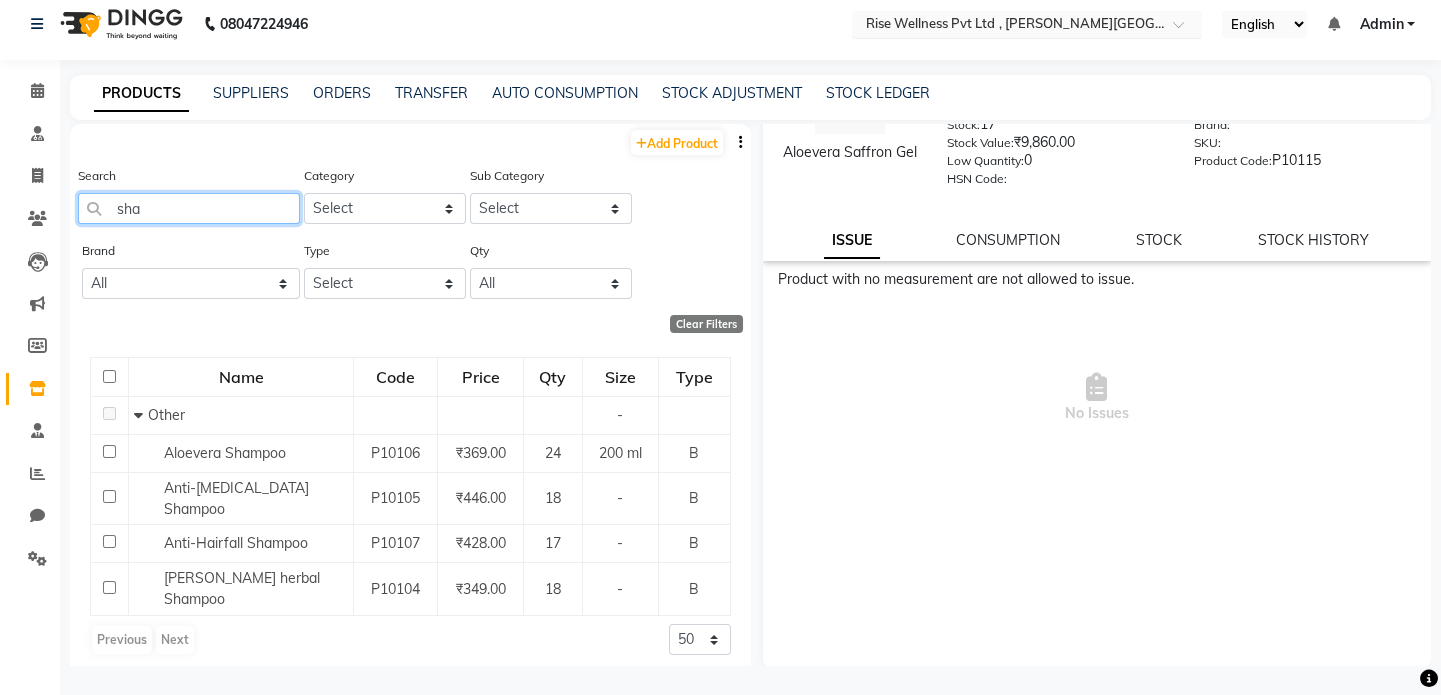 type on "sha" 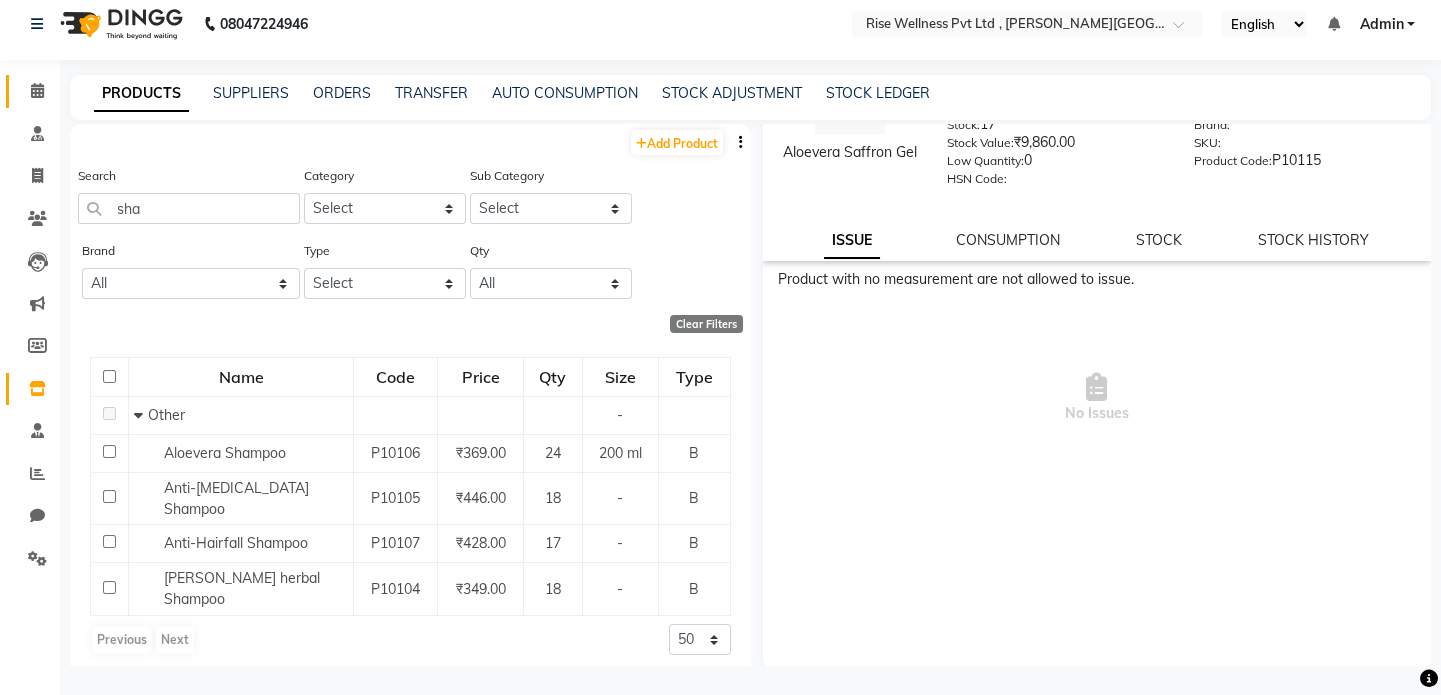 click on "Calendar" 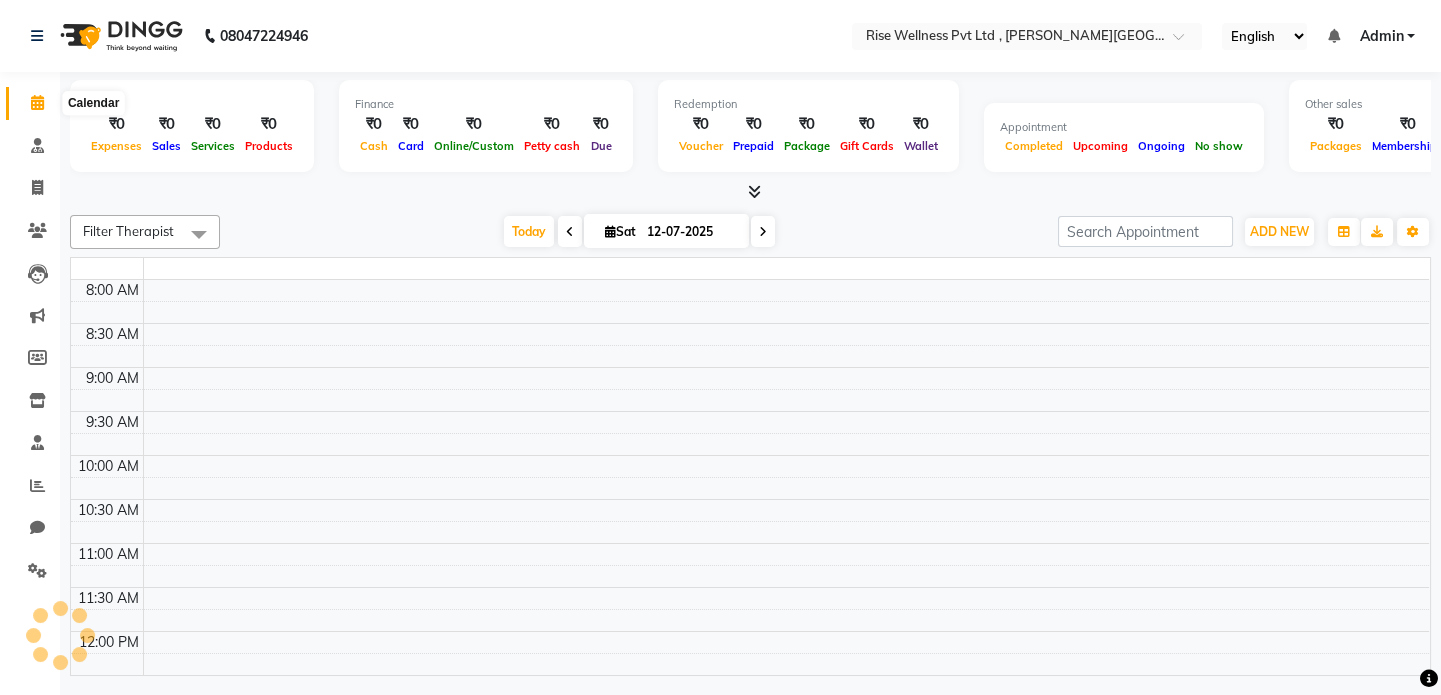scroll, scrollTop: 0, scrollLeft: 0, axis: both 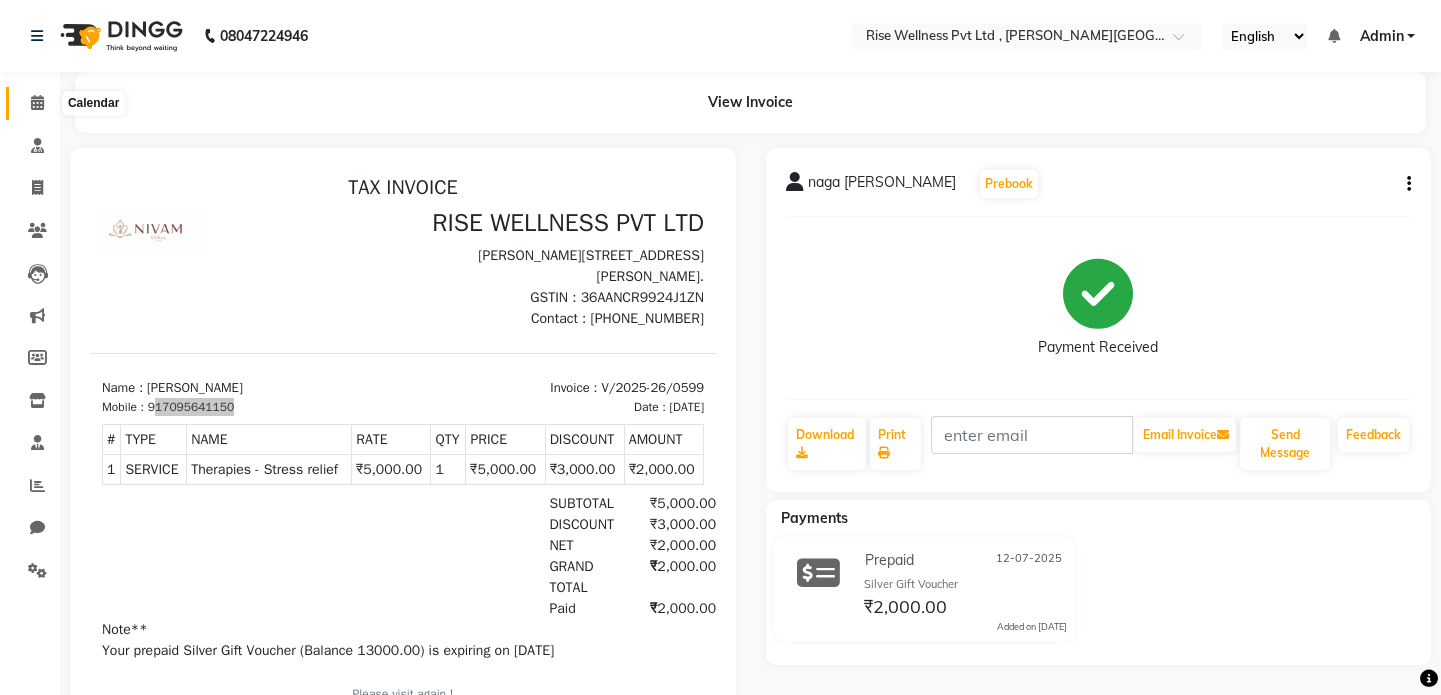 click 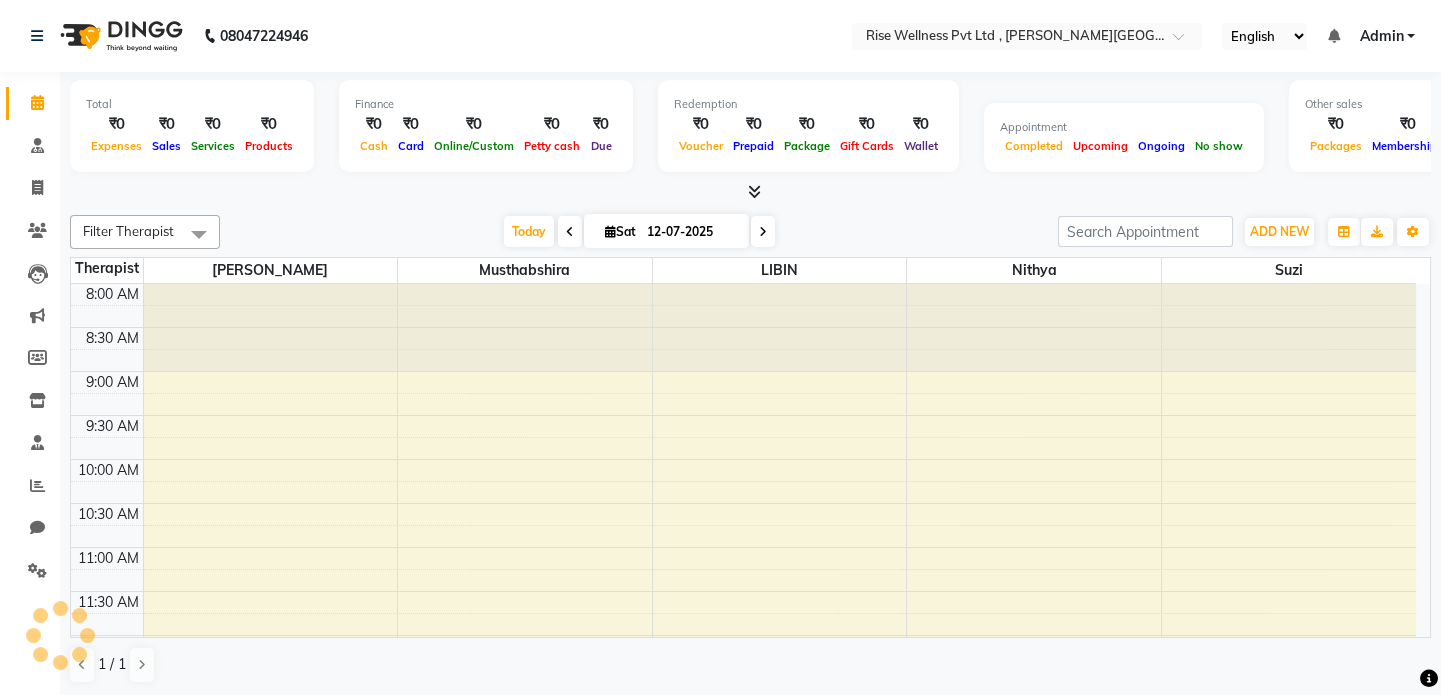 scroll, scrollTop: 0, scrollLeft: 0, axis: both 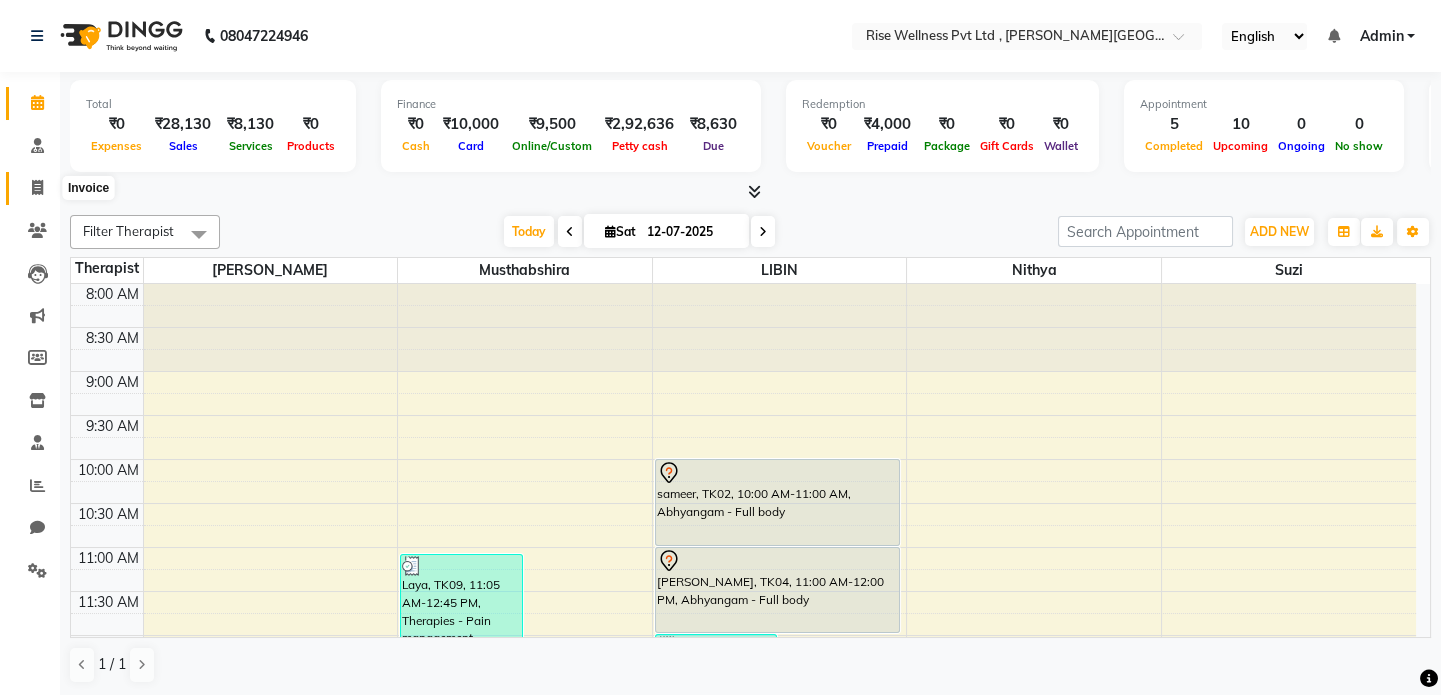 click 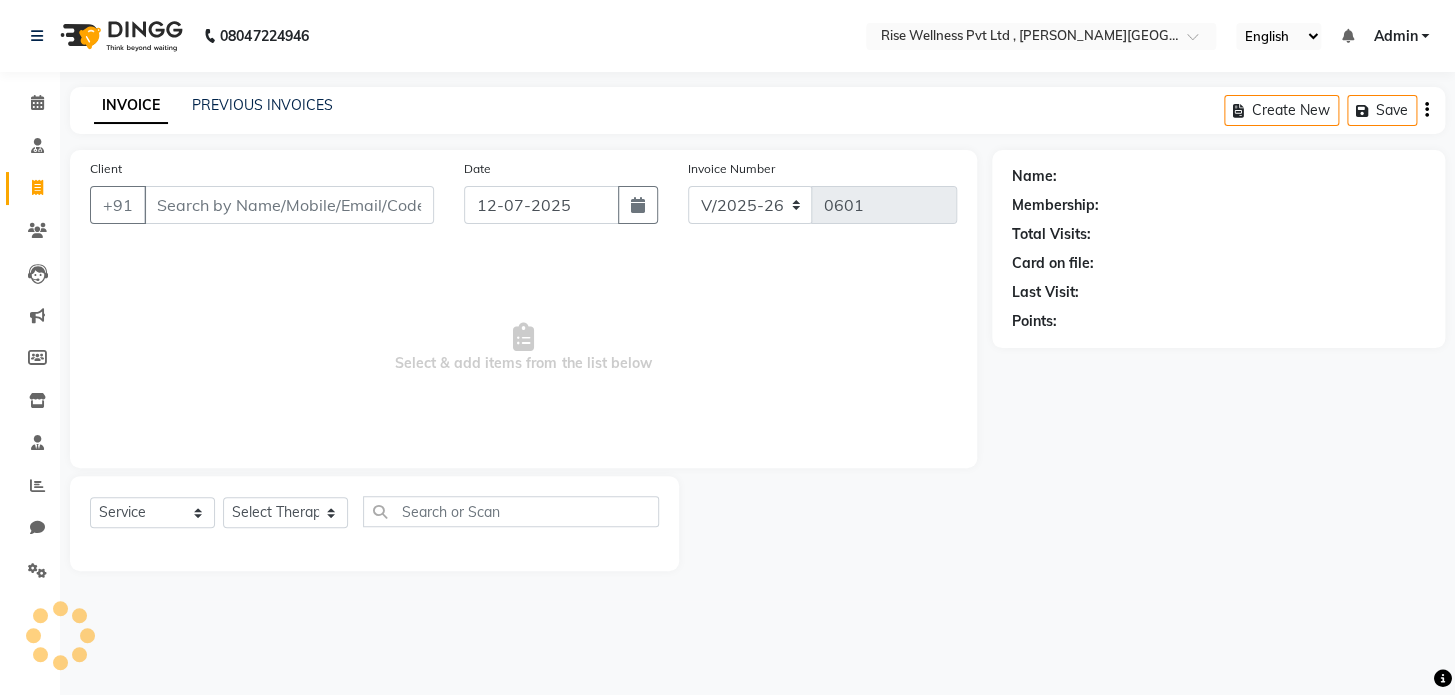 click on "Client" at bounding box center [289, 205] 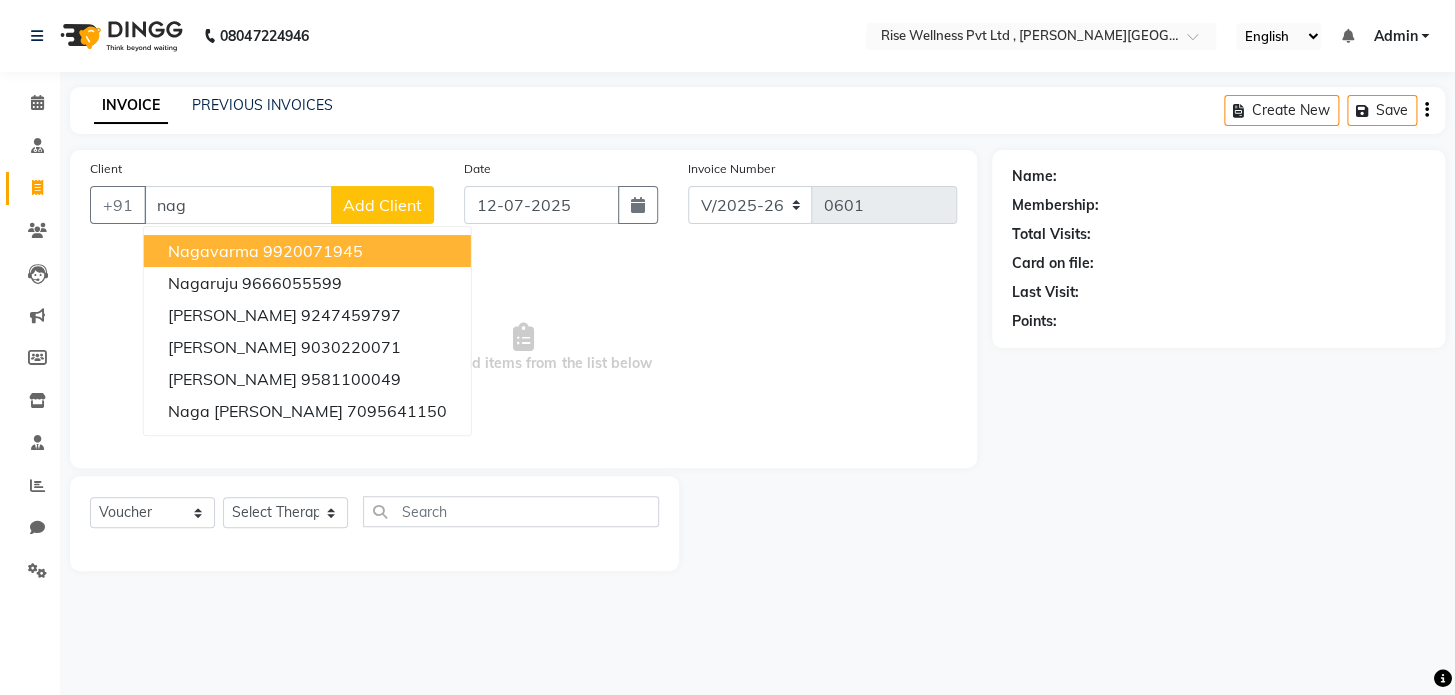 click on "nagavarma  9920071945" at bounding box center [307, 251] 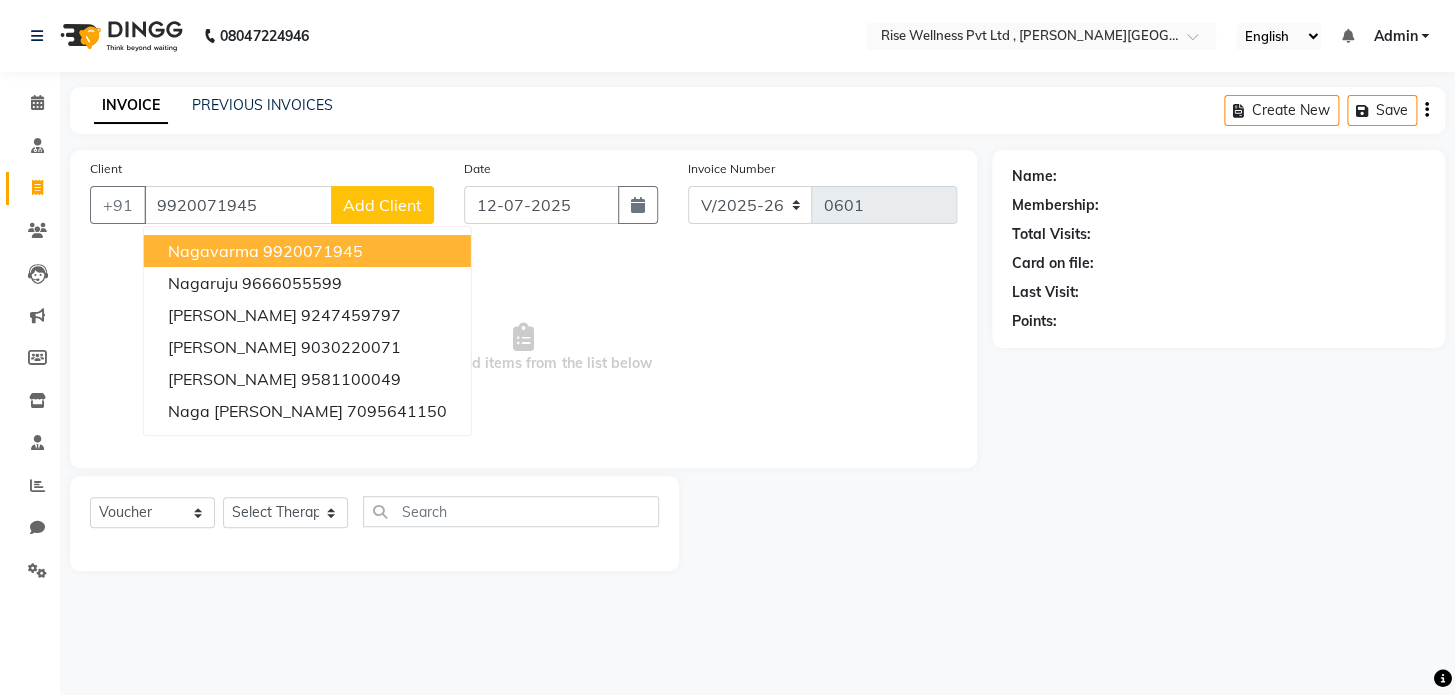 type on "9920071945" 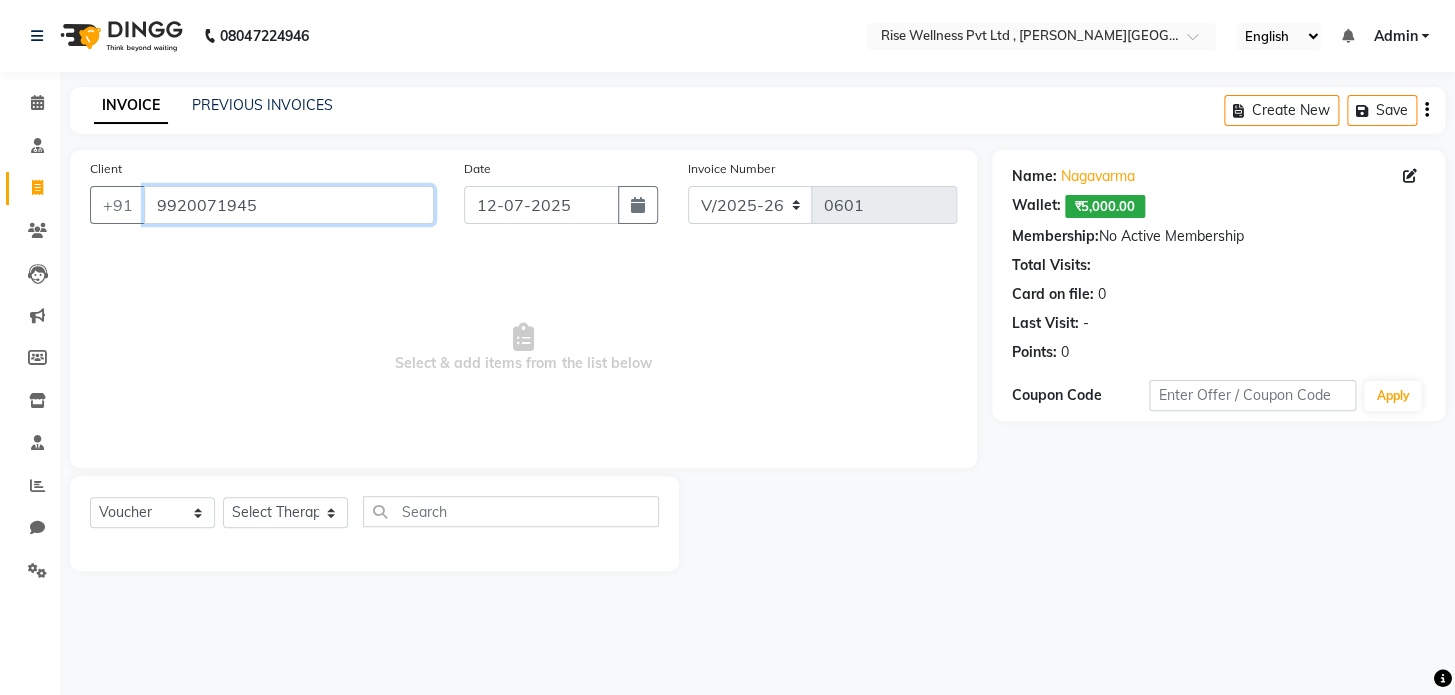 click on "9920071945" at bounding box center (289, 205) 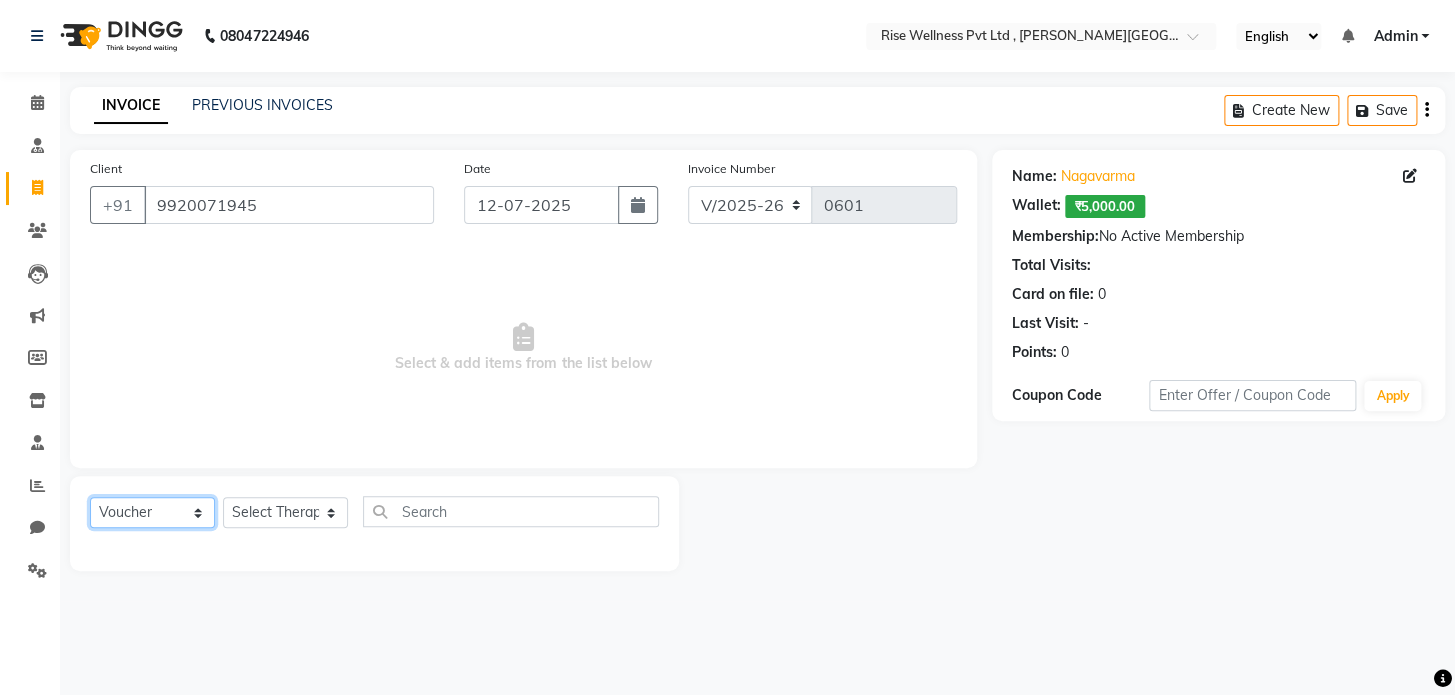drag, startPoint x: 186, startPoint y: 511, endPoint x: 180, endPoint y: 499, distance: 13.416408 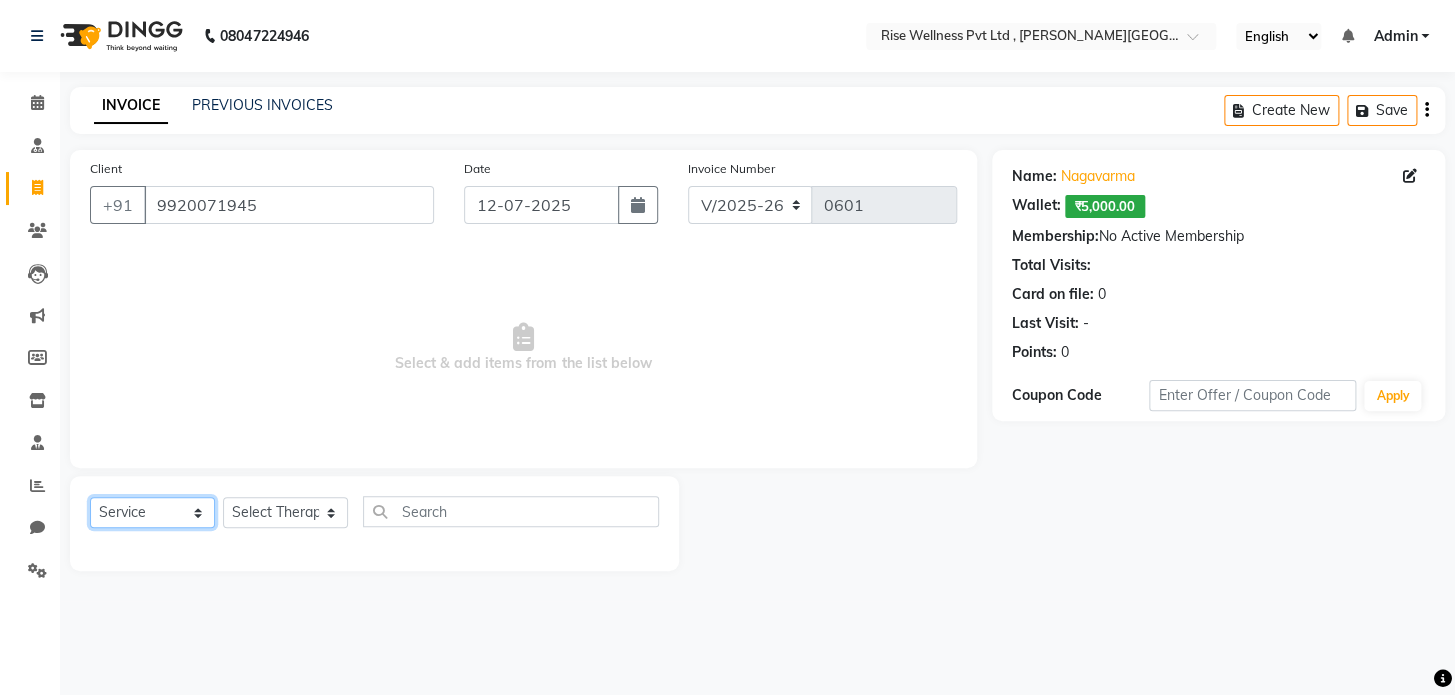 click on "Select  Service  Product  Membership  Package Voucher Prepaid Gift Card" 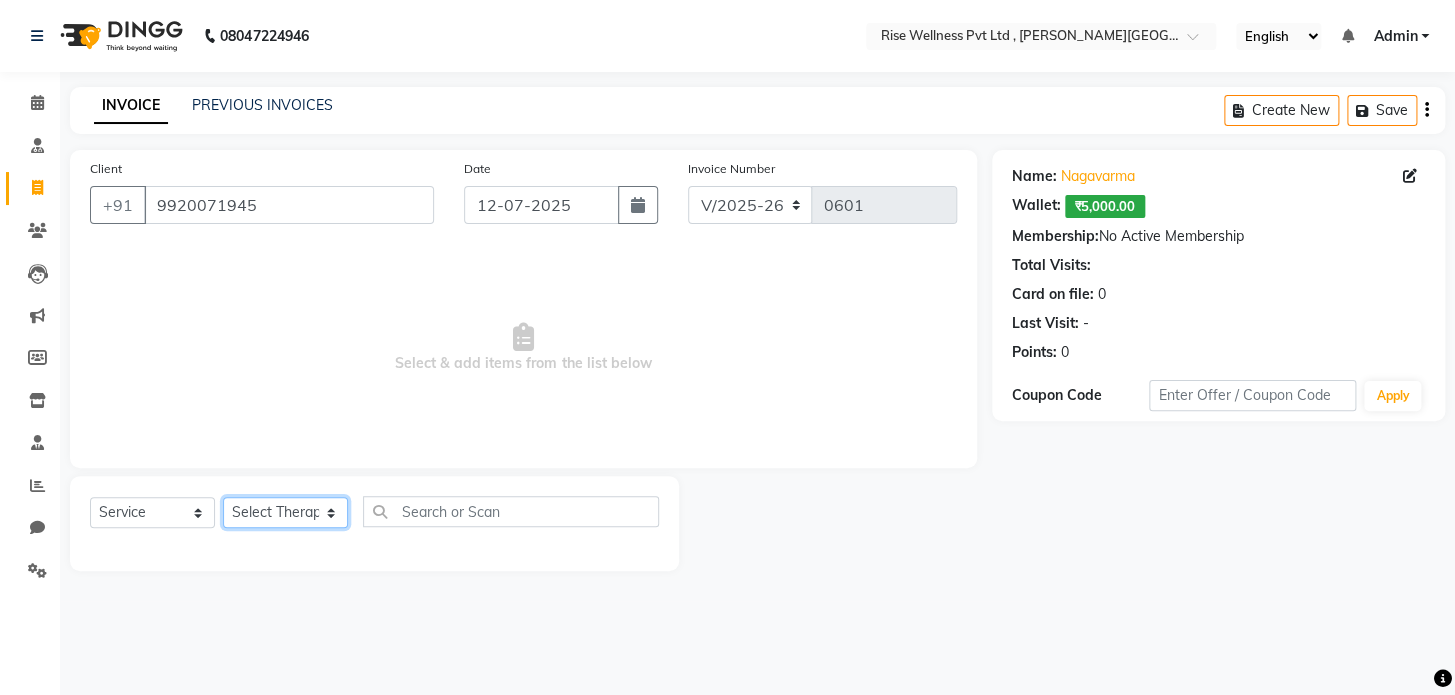 click on "Select Therapist LIBIN musthabshira nithya Reception [PERSON_NAME]" 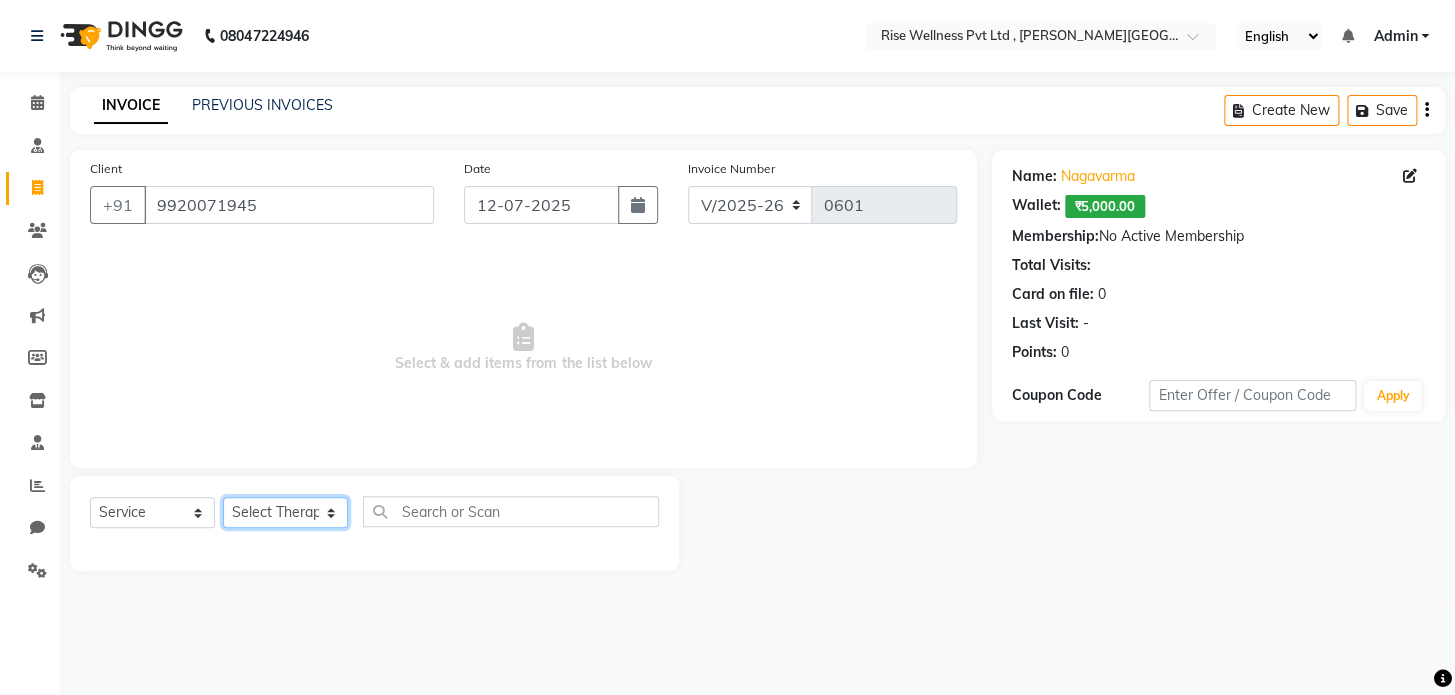 select on "69785" 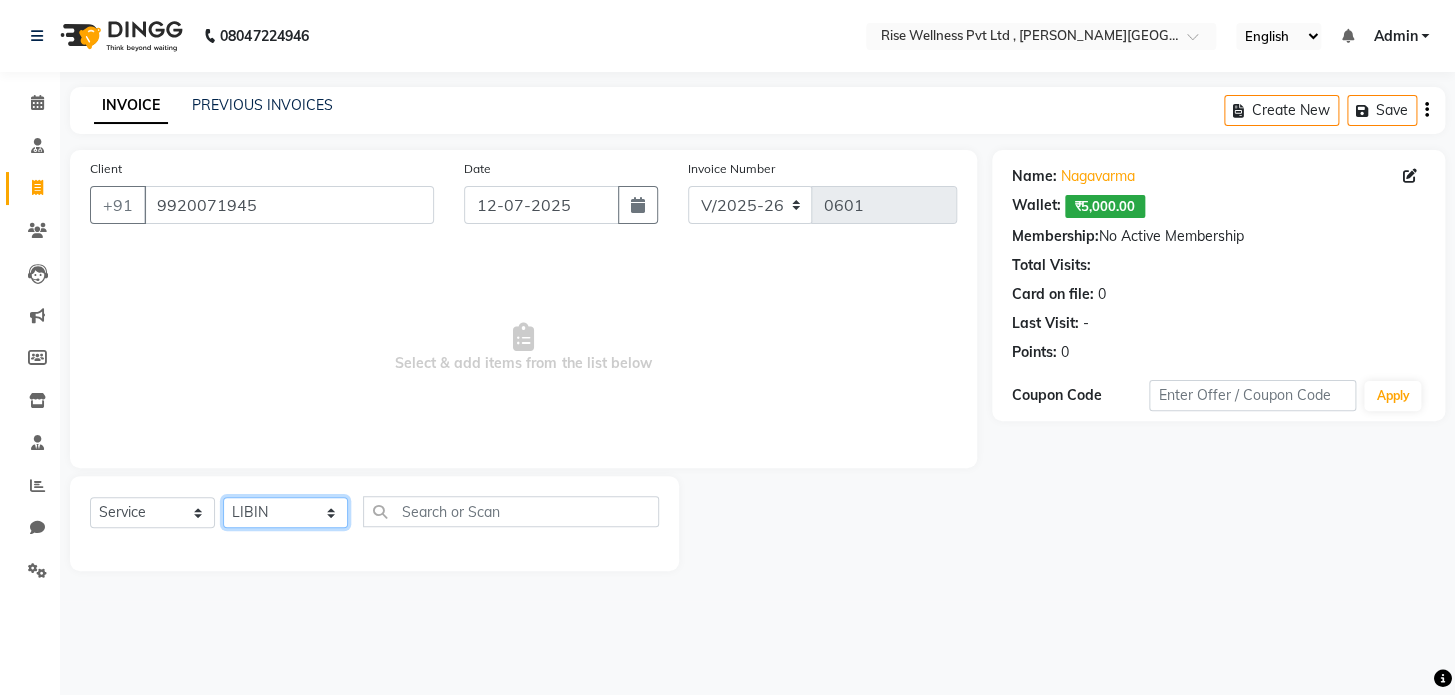 click on "Select Therapist LIBIN musthabshira nithya Reception [PERSON_NAME]" 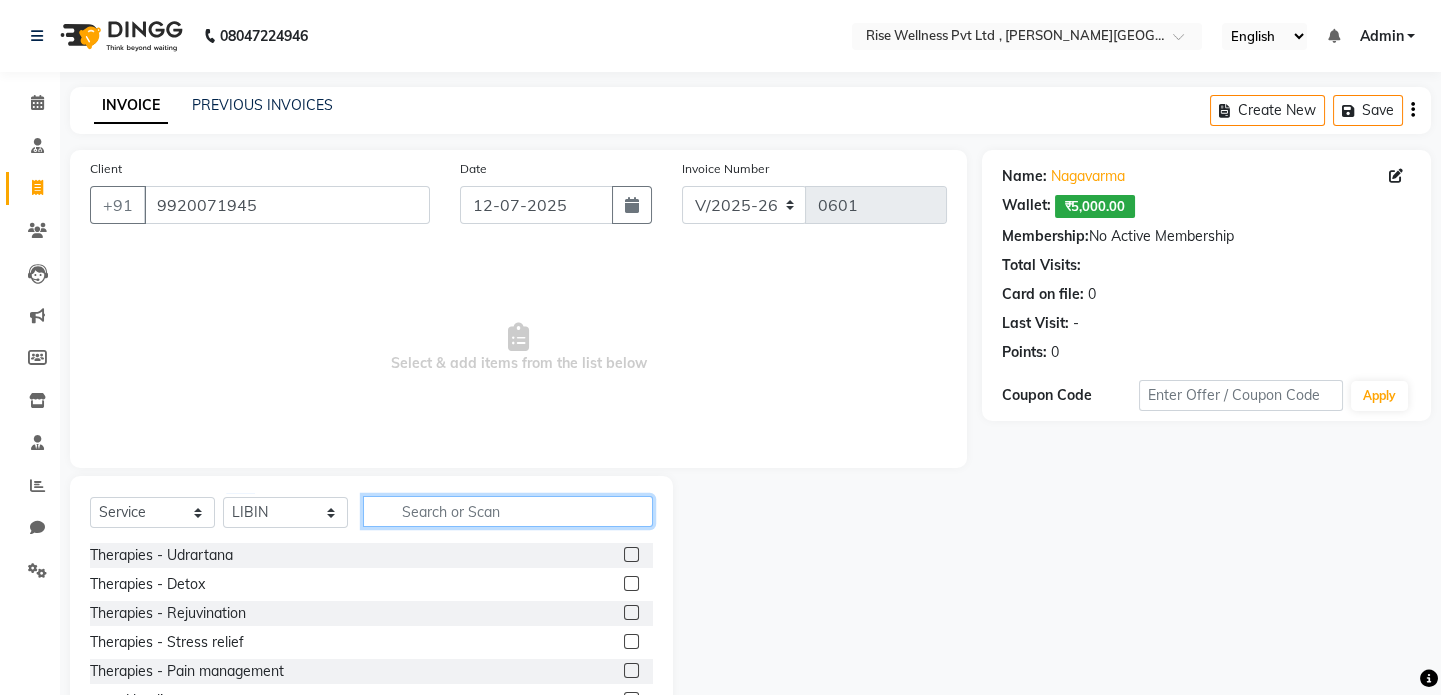 click 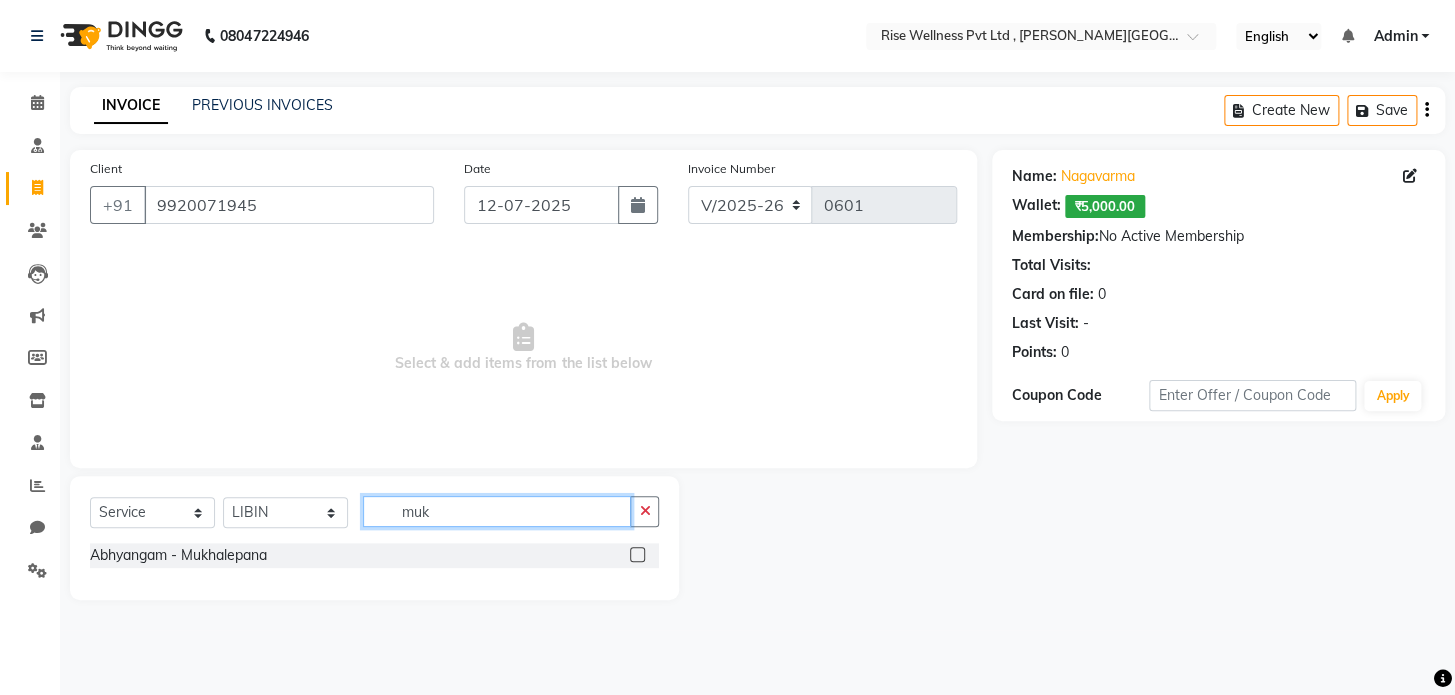 type on "muk" 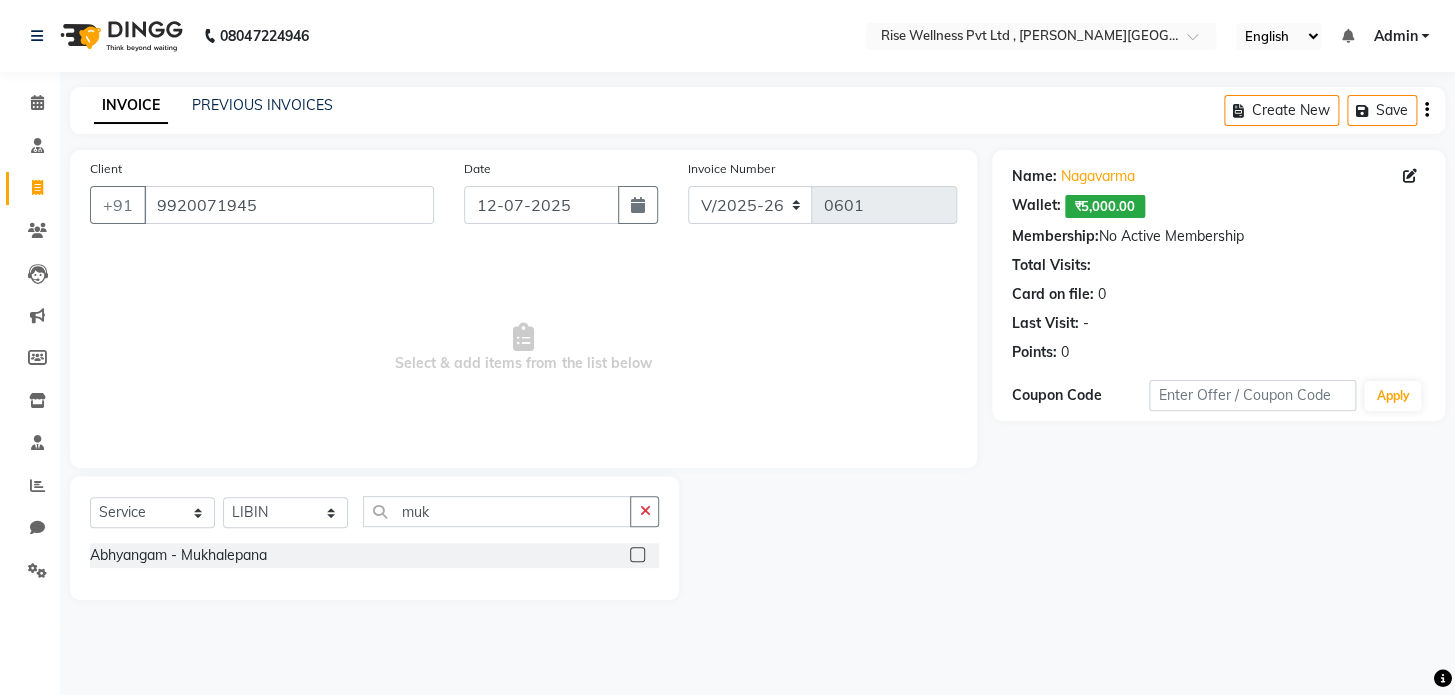 click 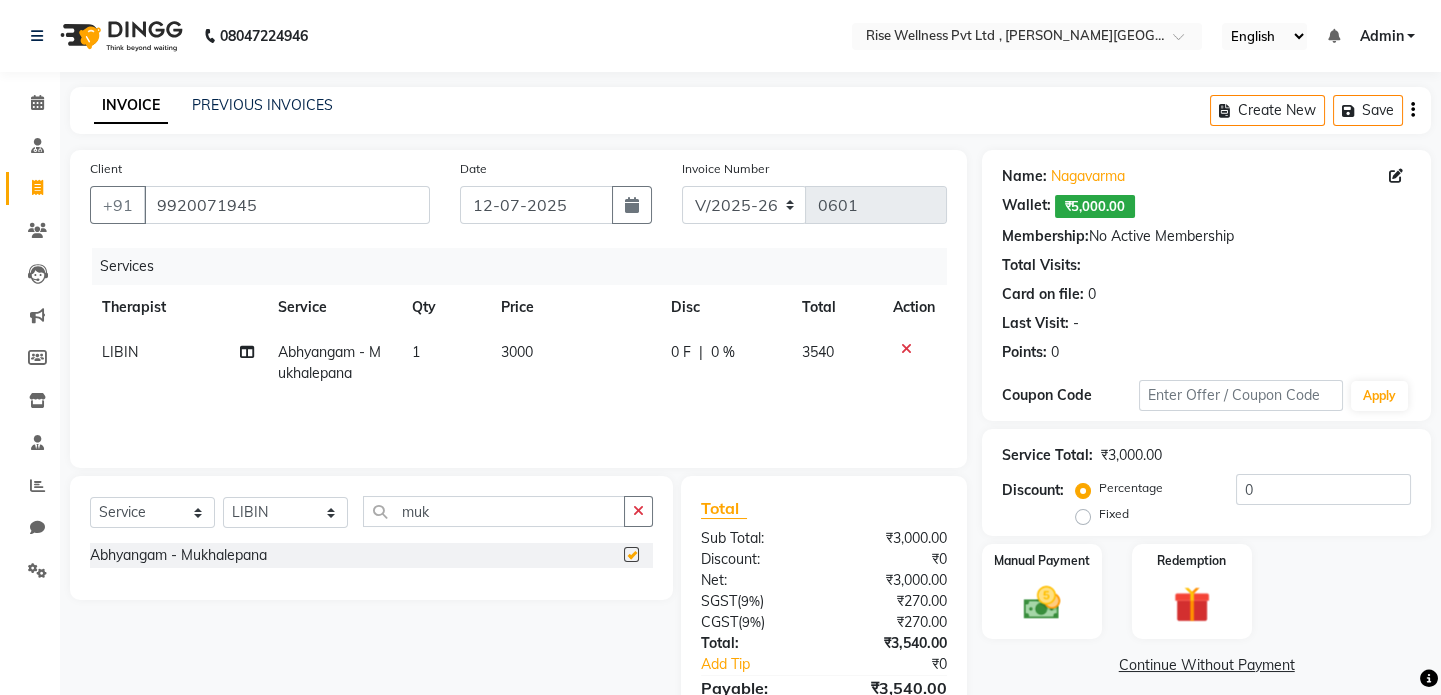 checkbox on "false" 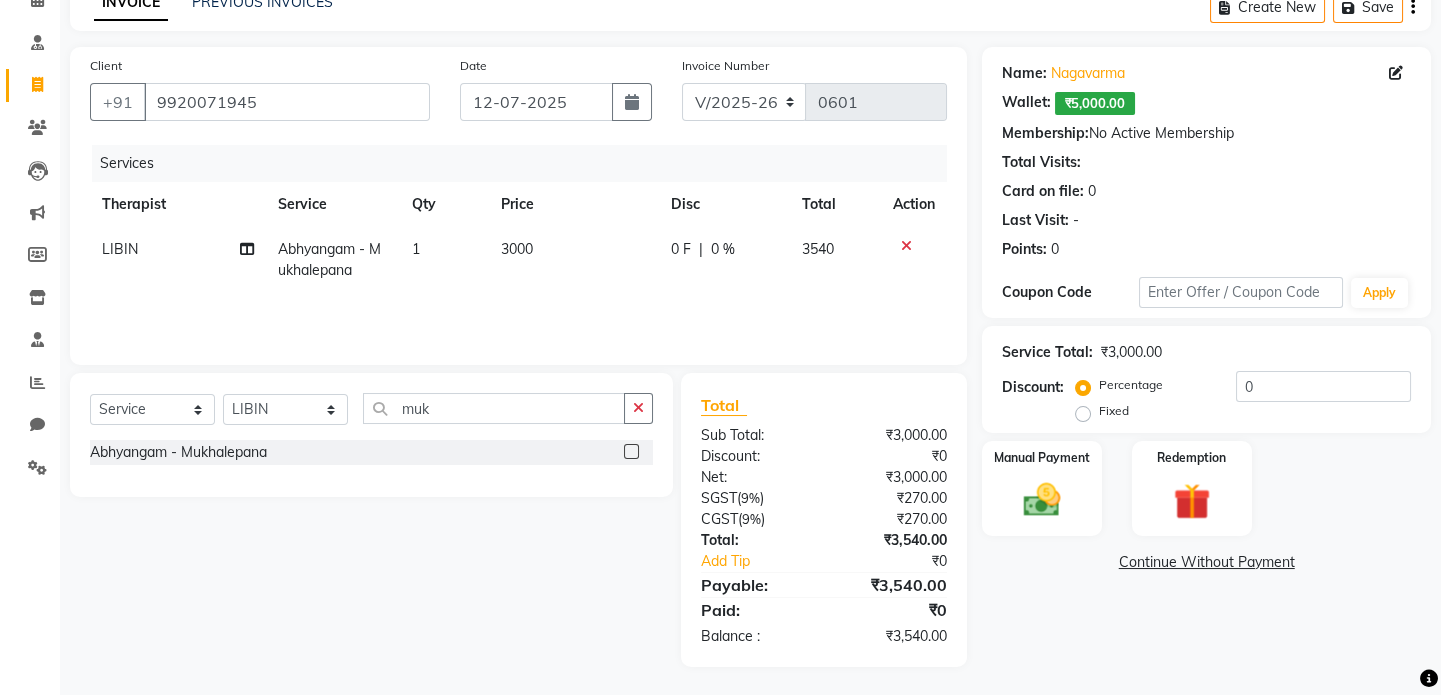 scroll, scrollTop: 105, scrollLeft: 0, axis: vertical 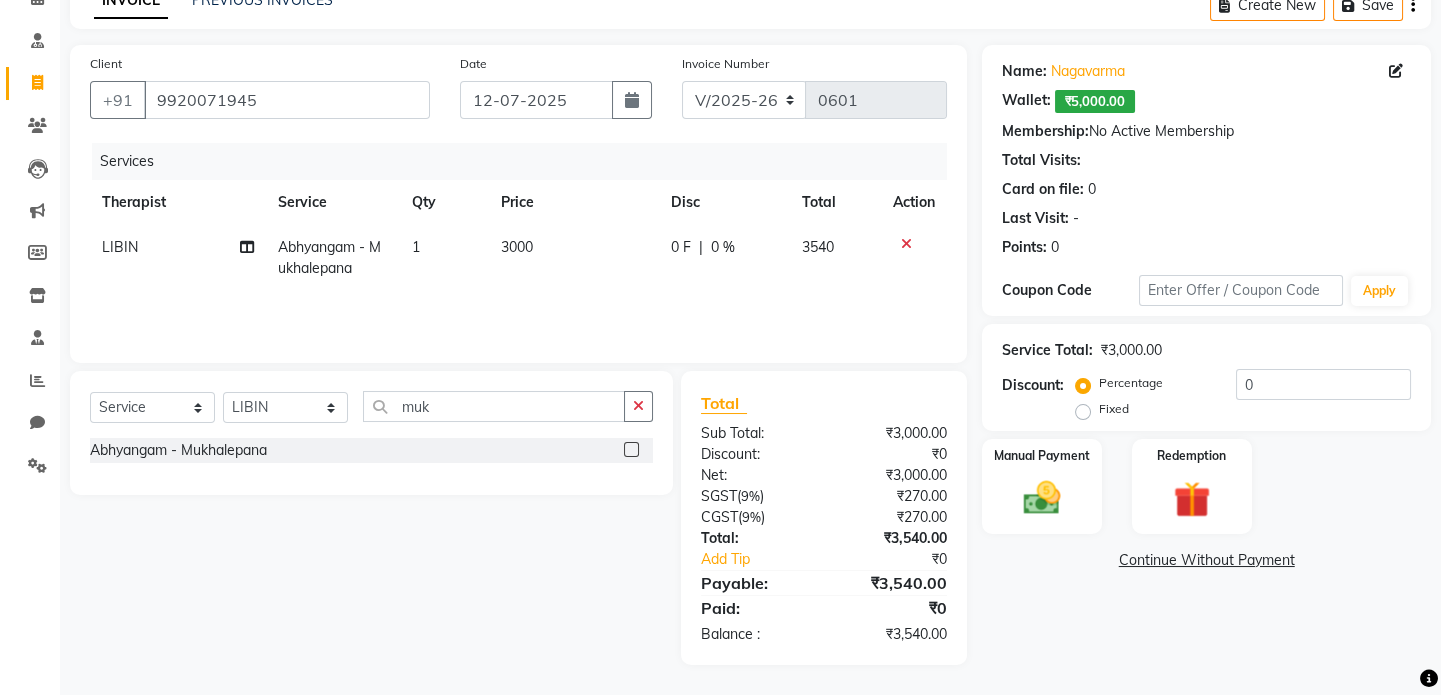 click on "Service Total:  ₹3,000.00  Discount:  Percentage   Fixed  0" 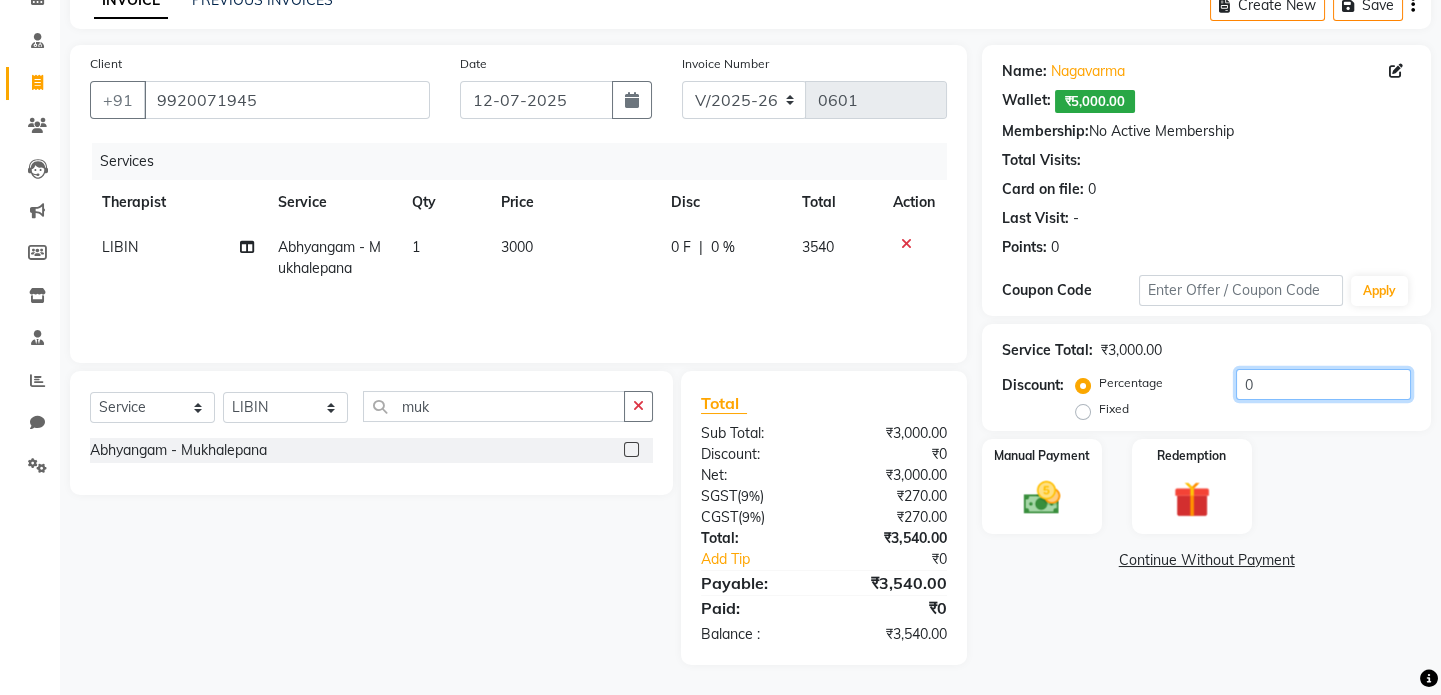 click on "0" 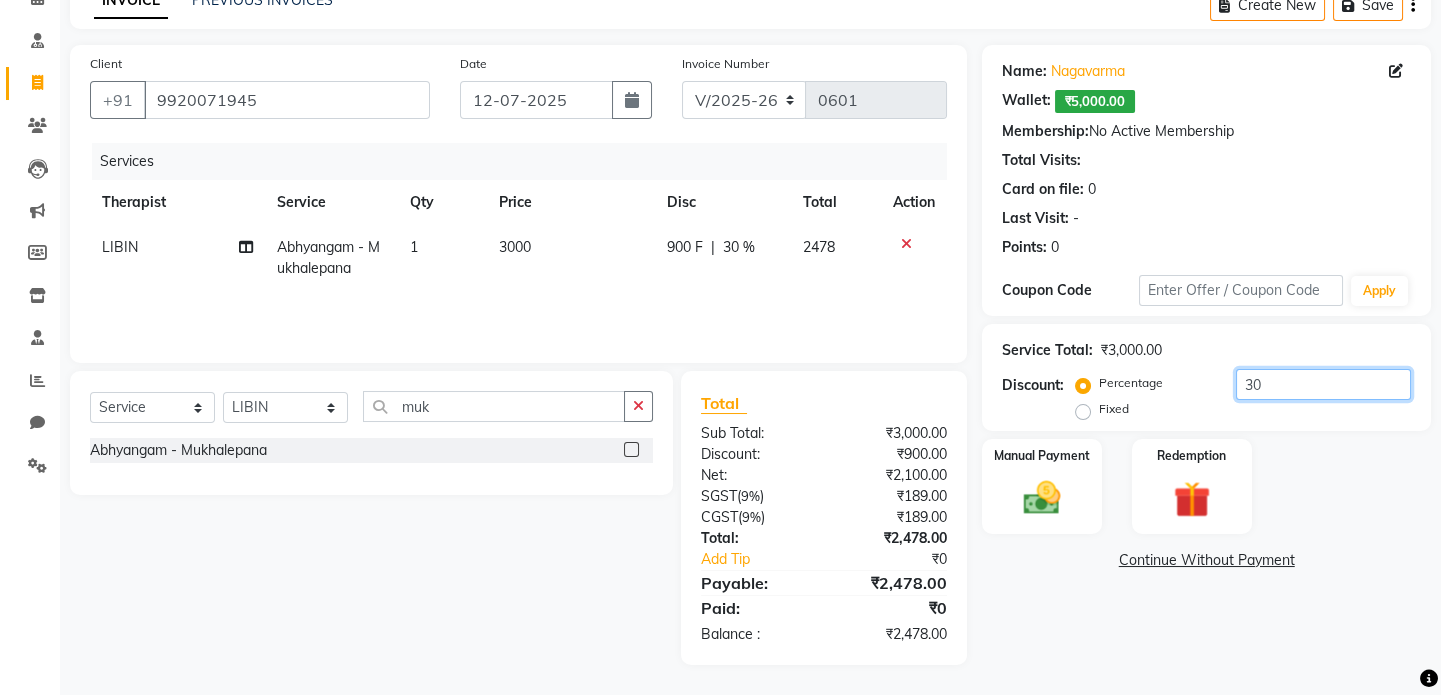 type on "30" 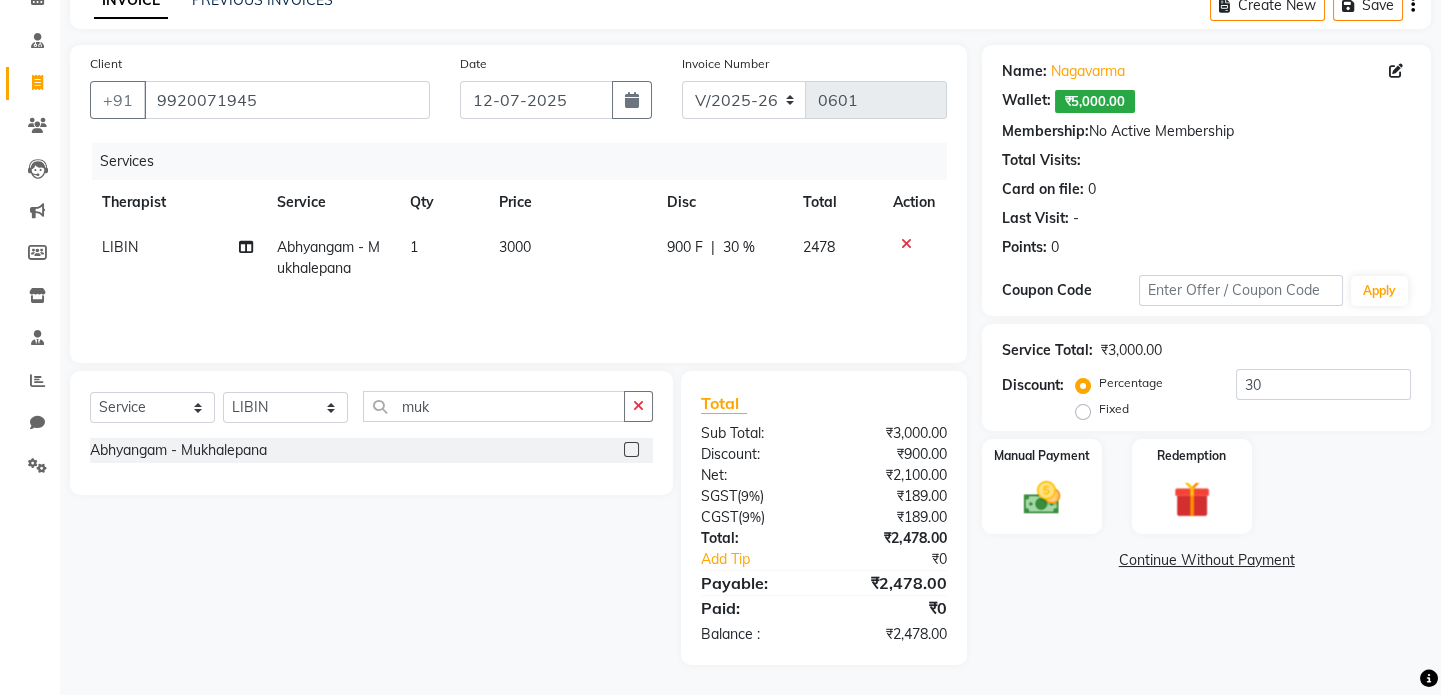 drag, startPoint x: 851, startPoint y: 37, endPoint x: 938, endPoint y: 140, distance: 134.82582 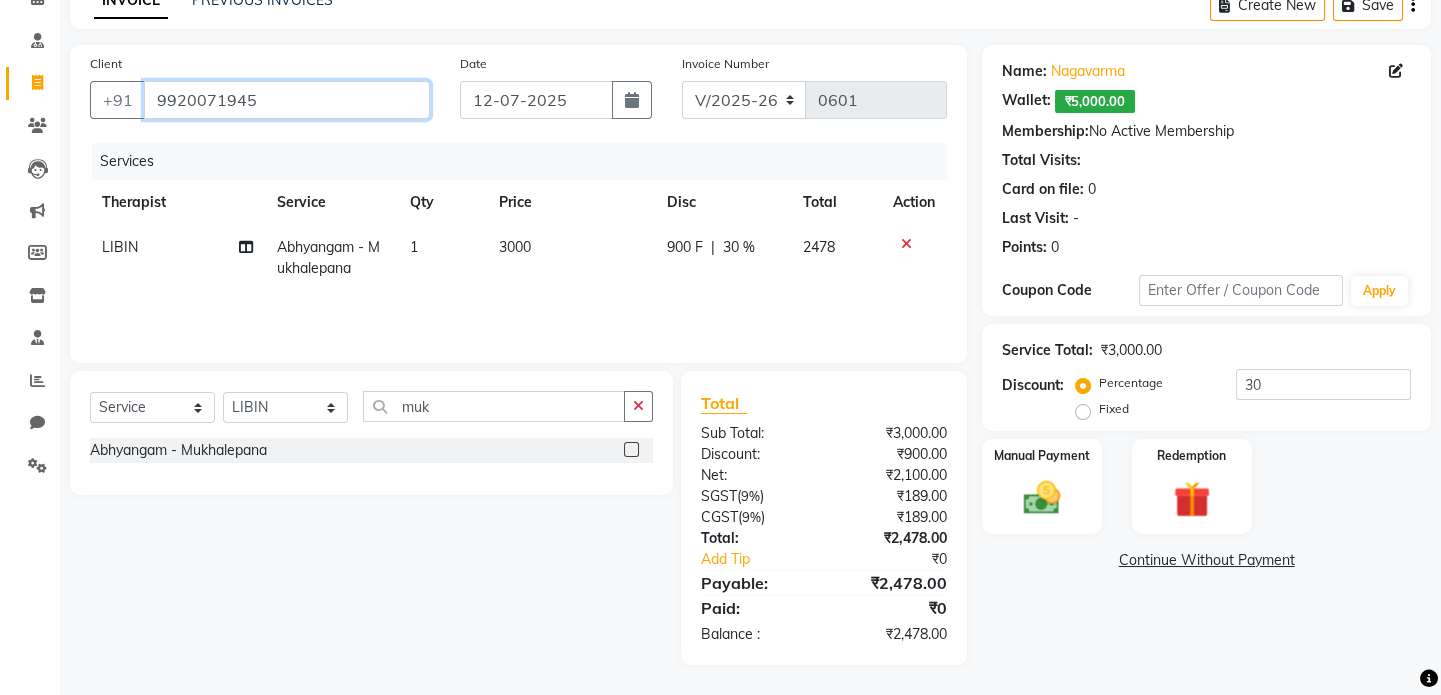 click on "9920071945" at bounding box center (287, 100) 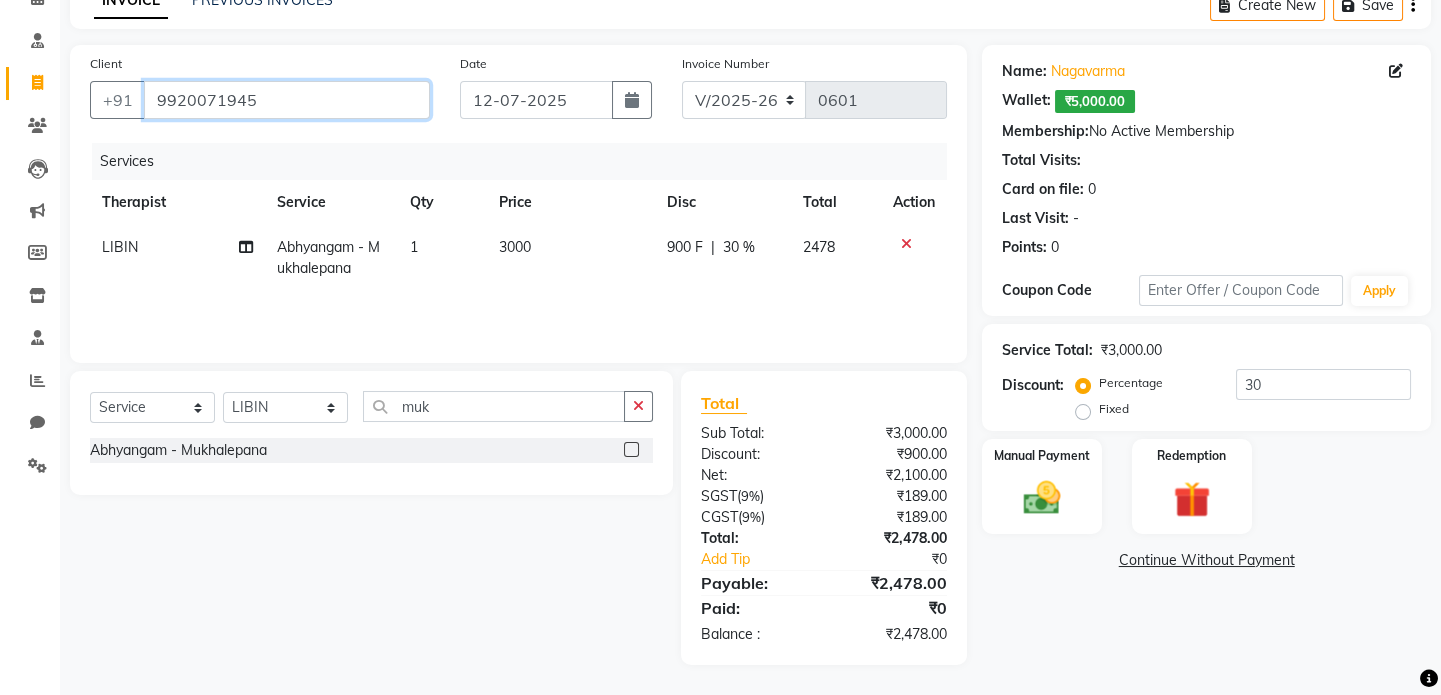 scroll, scrollTop: 0, scrollLeft: 0, axis: both 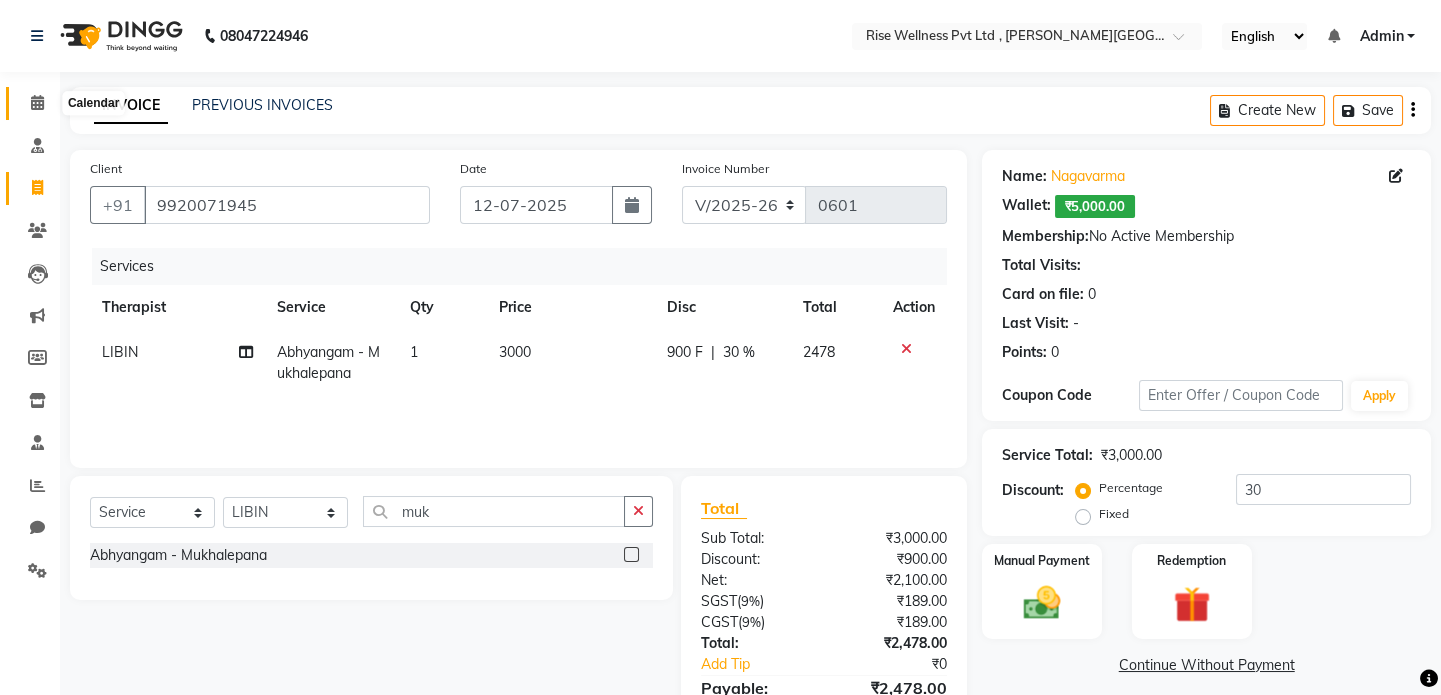 click 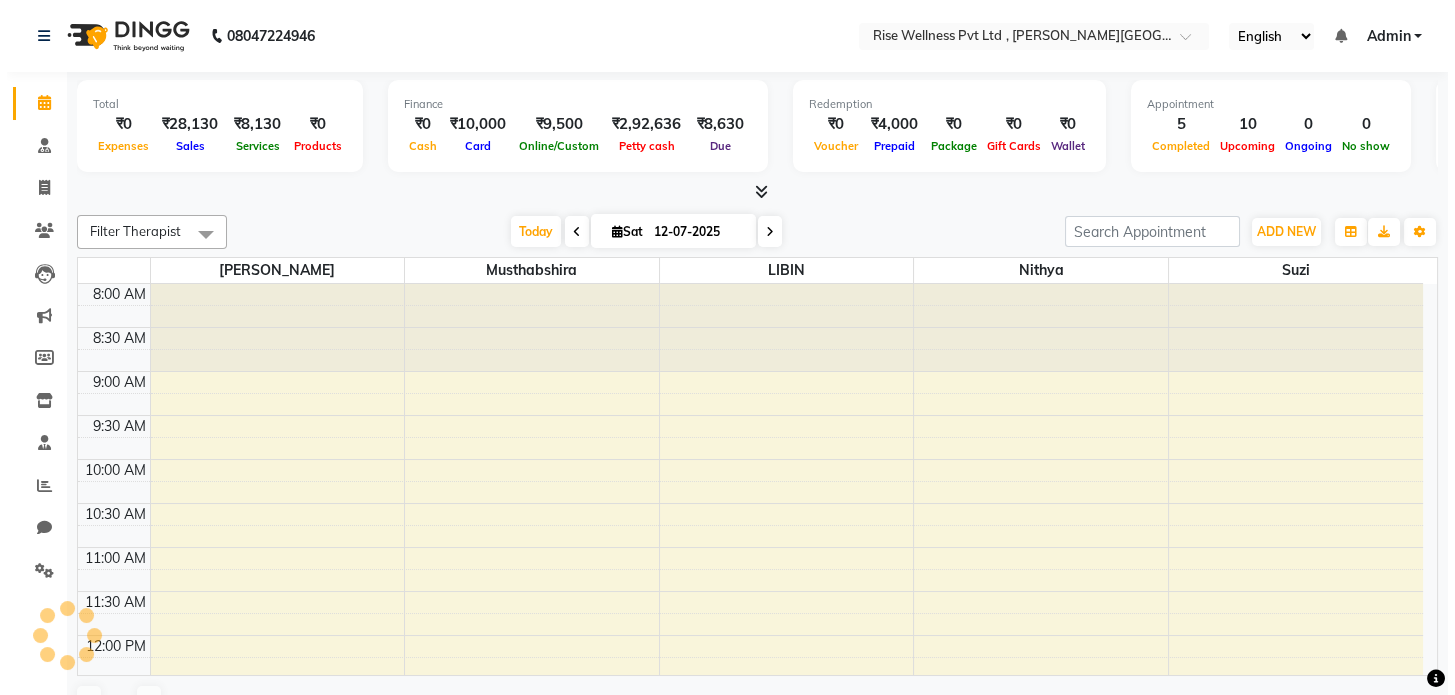 scroll, scrollTop: 701, scrollLeft: 0, axis: vertical 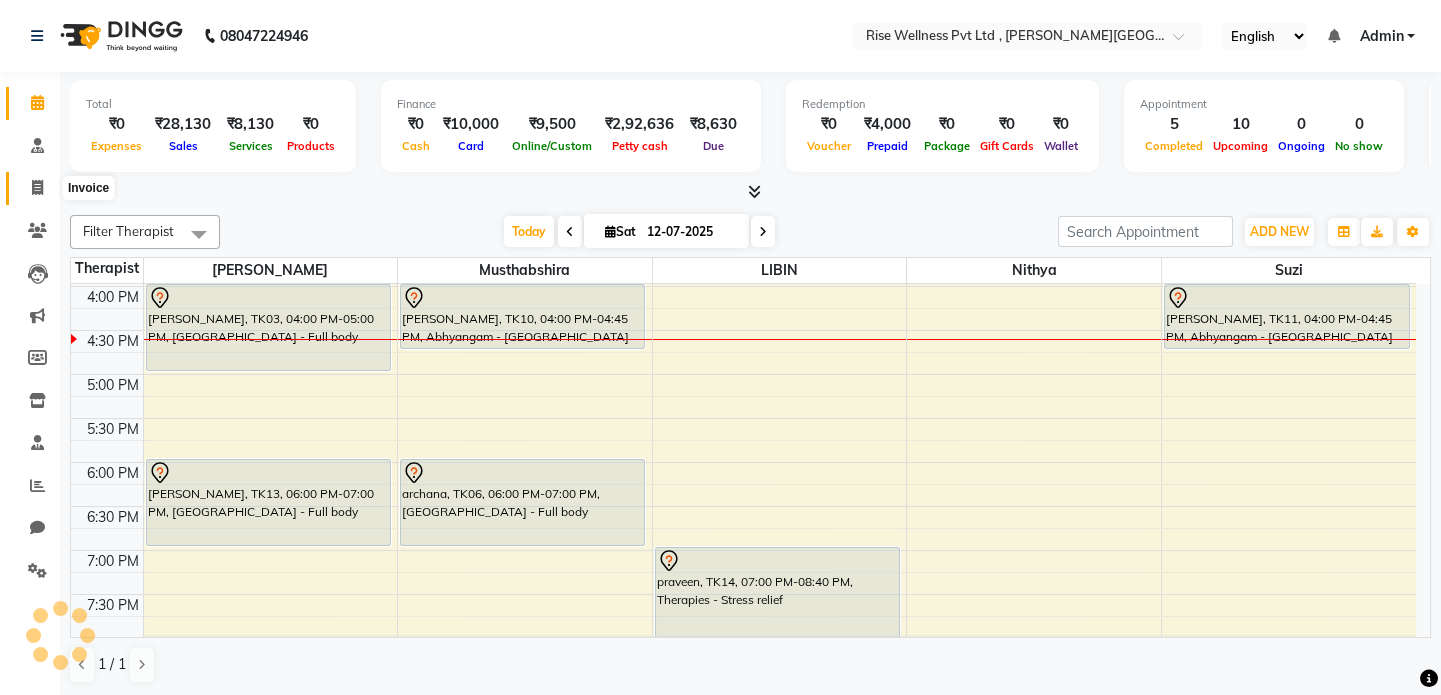 click 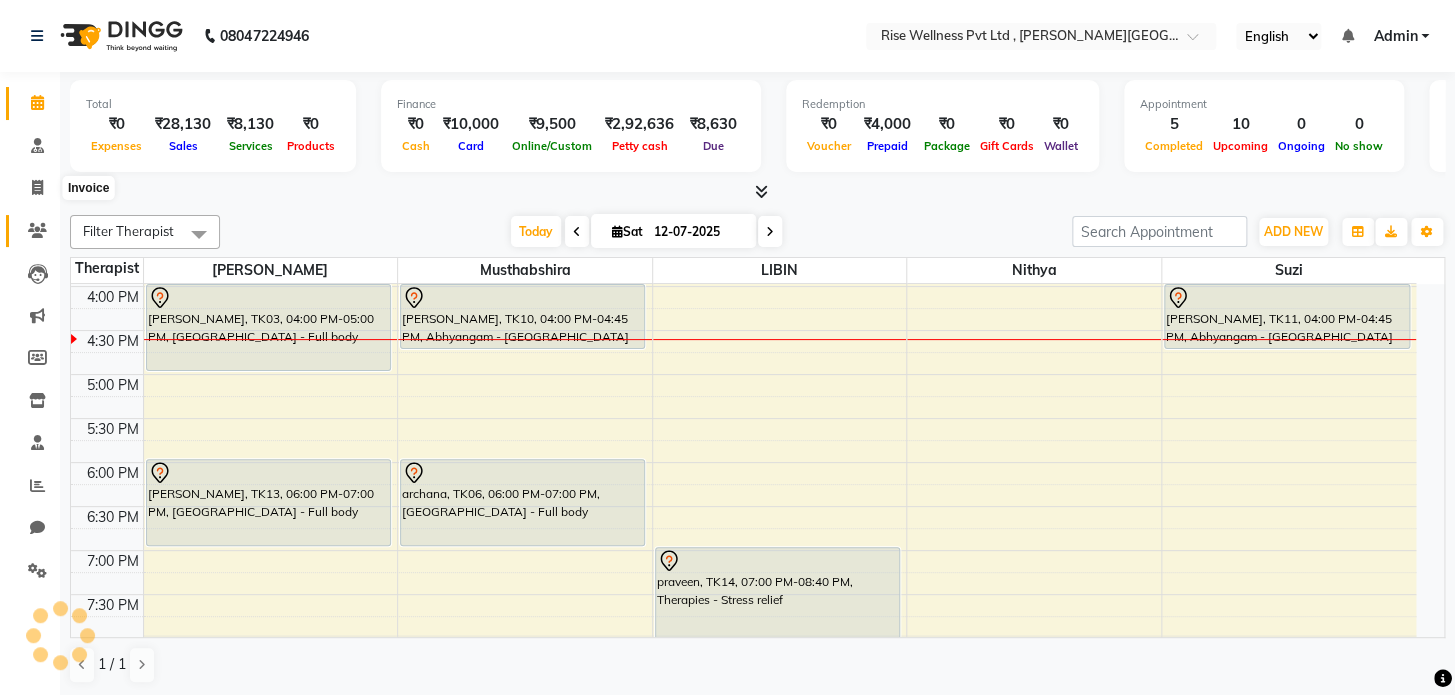 select on "7497" 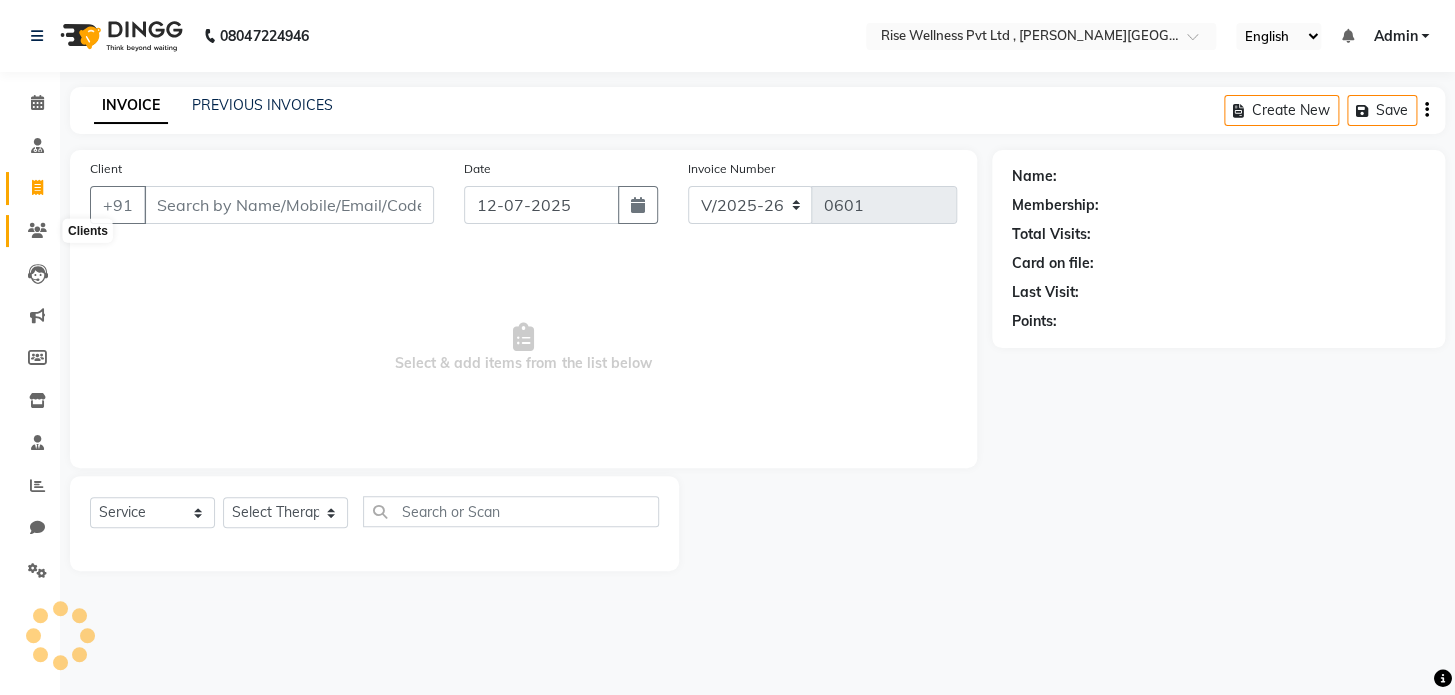 click 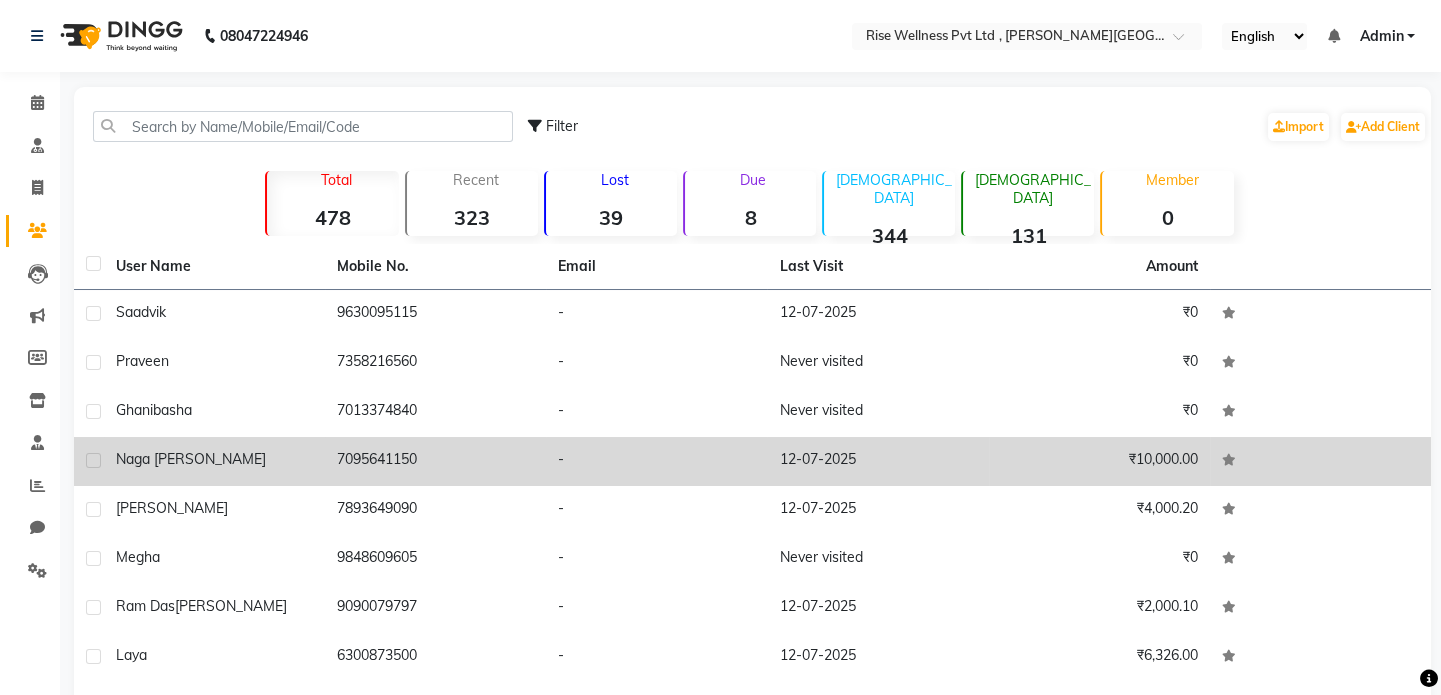click on "naga [PERSON_NAME]" 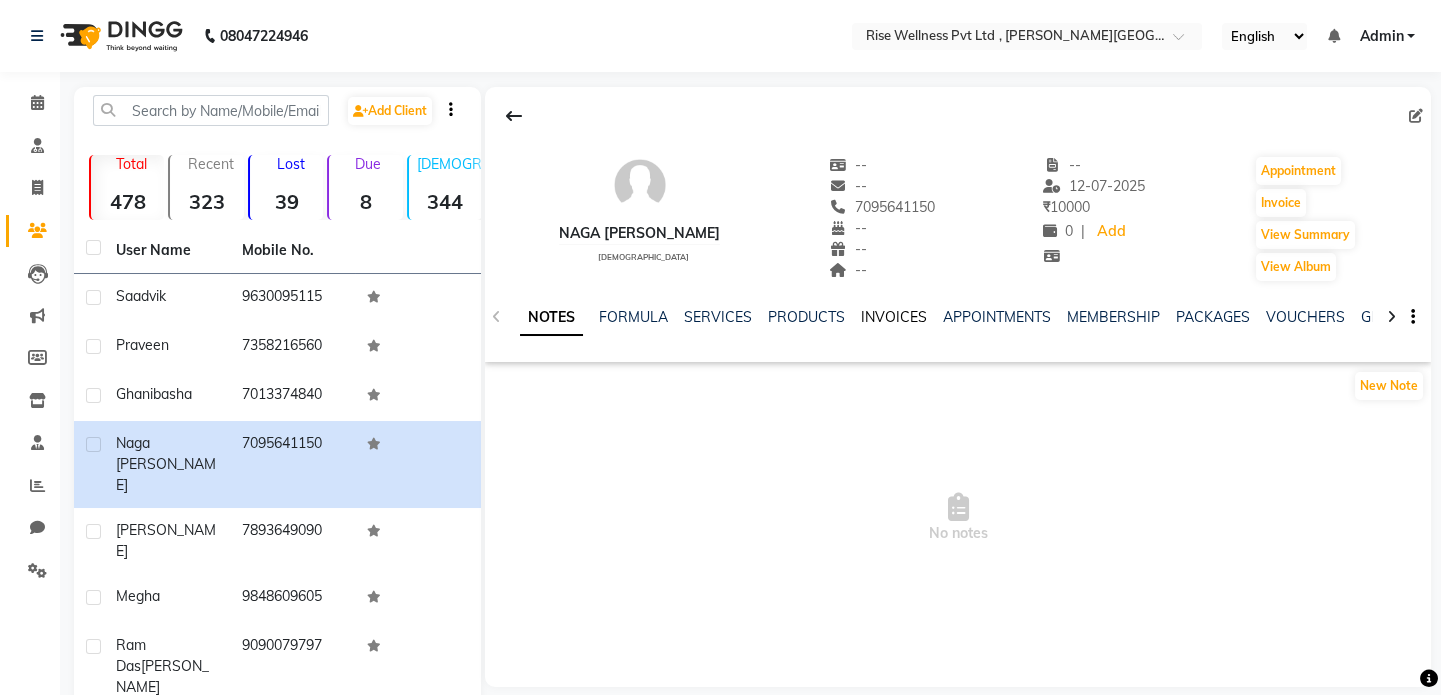 click on "INVOICES" 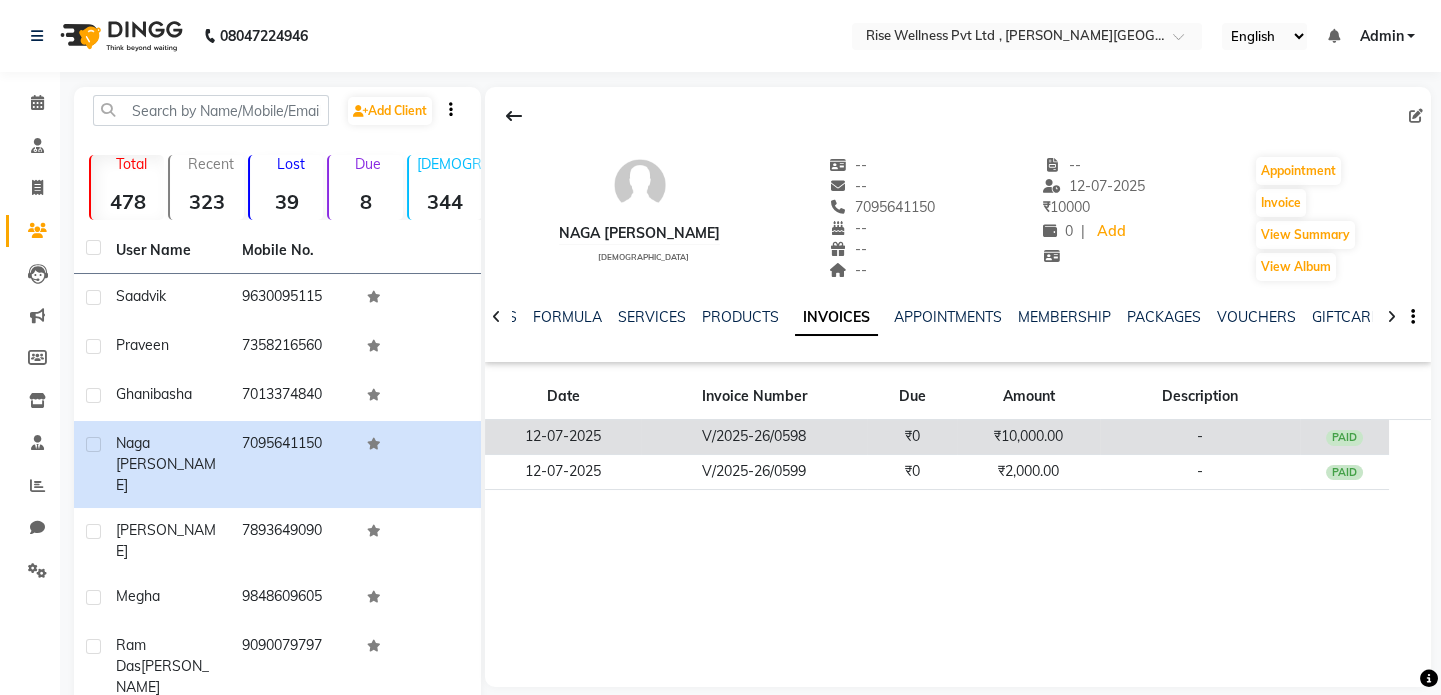 click on "₹10,000.00" 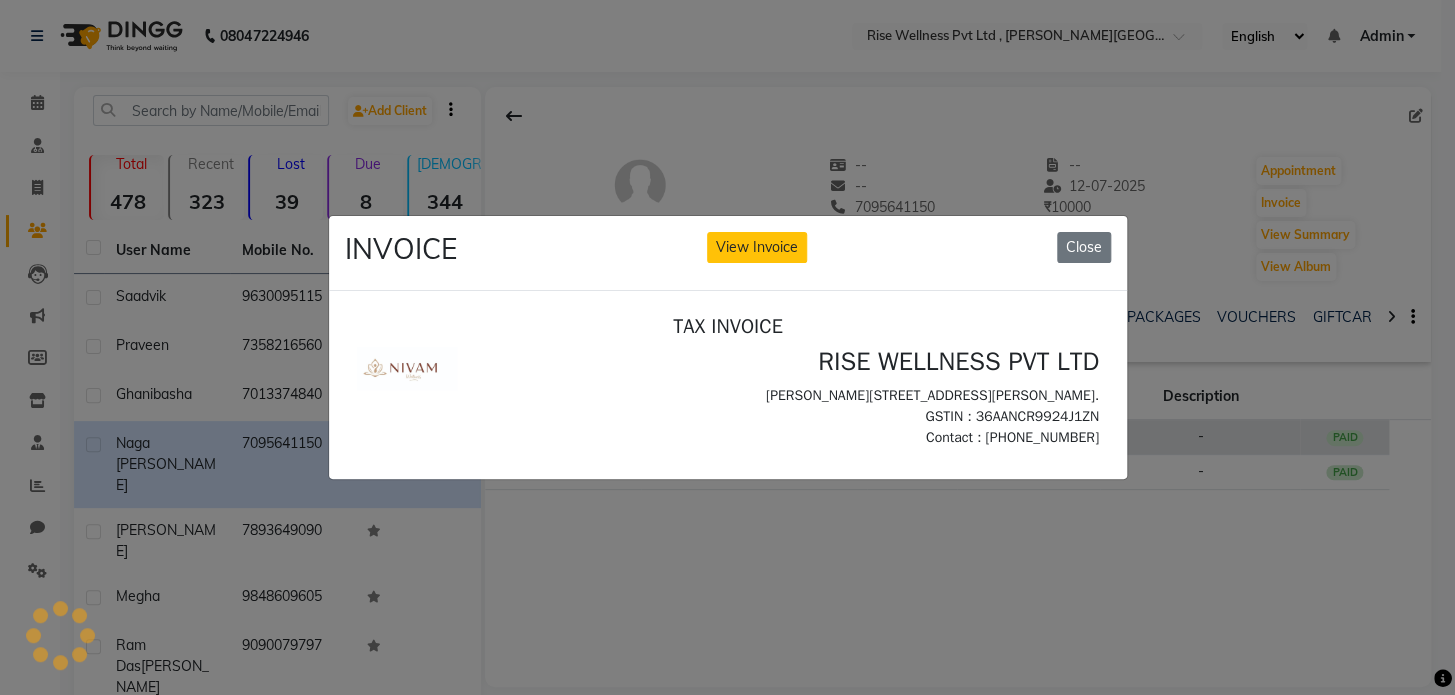 scroll, scrollTop: 0, scrollLeft: 0, axis: both 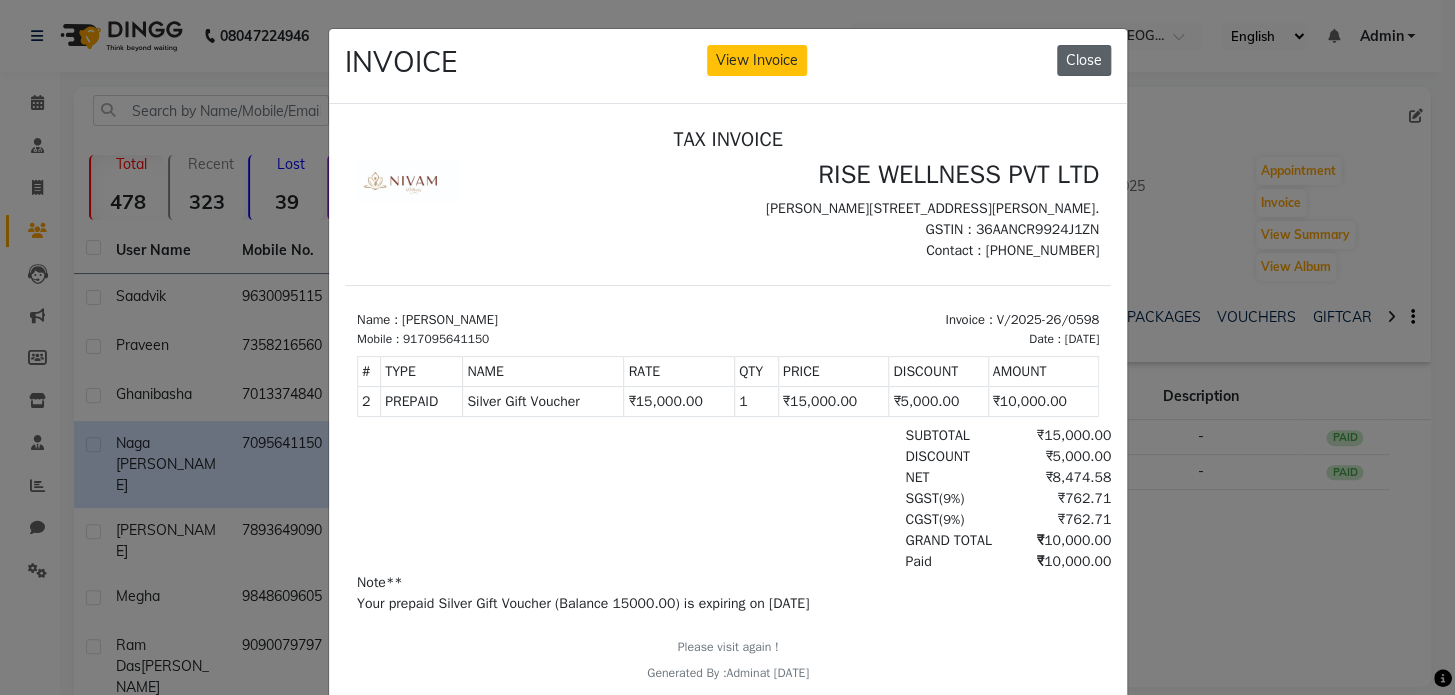 click on "Close" 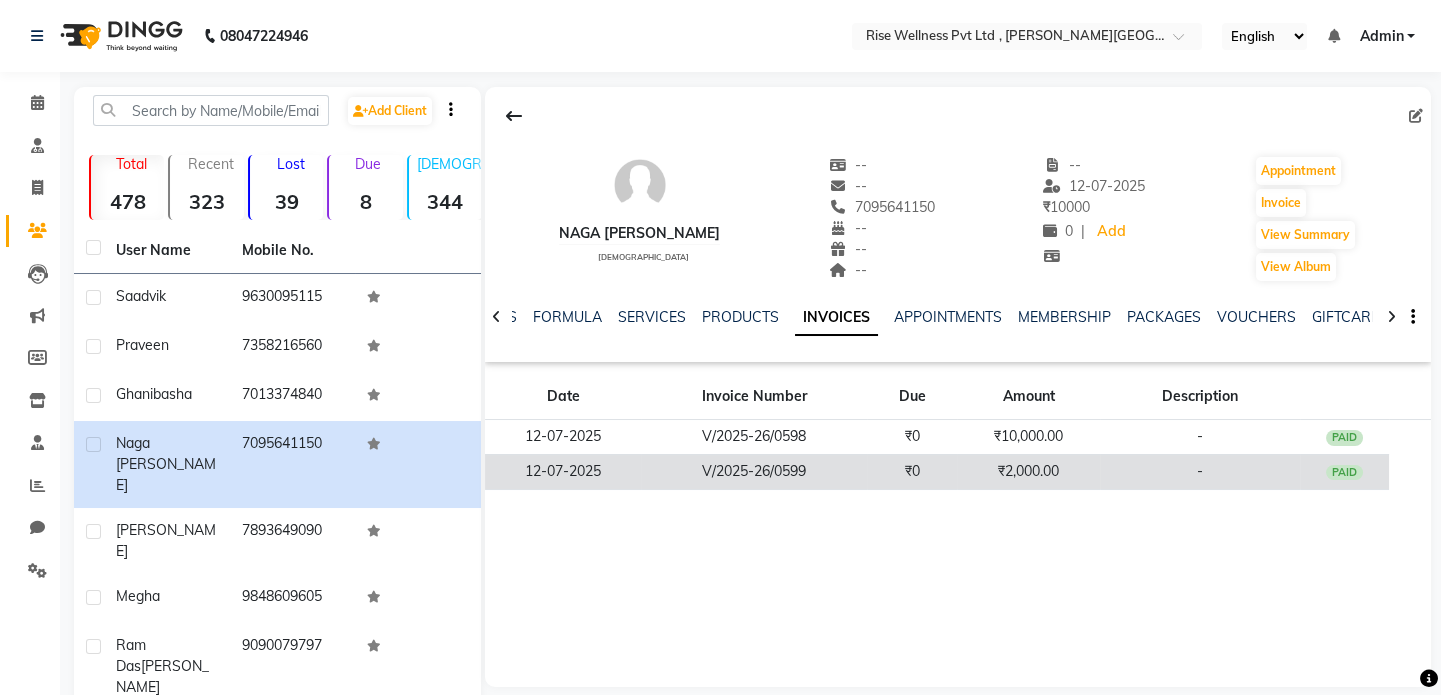 click on "₹2,000.00" 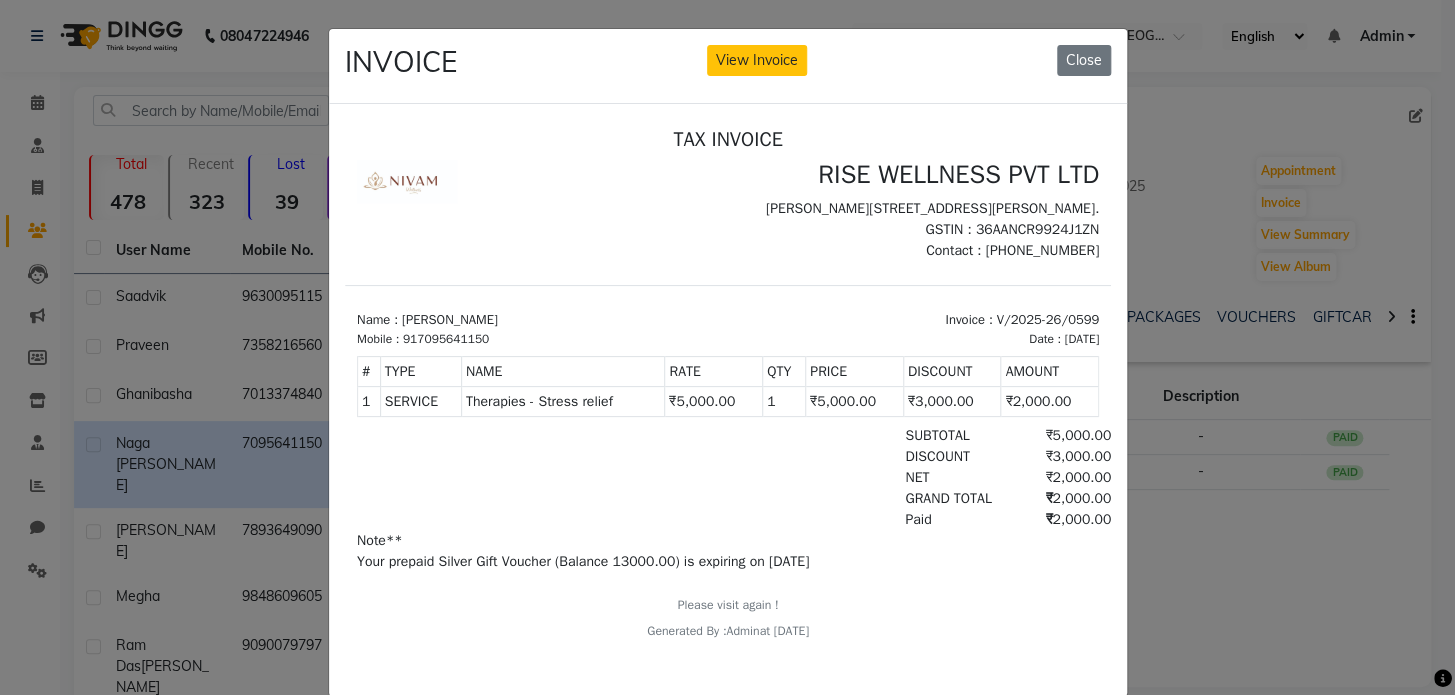 scroll, scrollTop: 16, scrollLeft: 0, axis: vertical 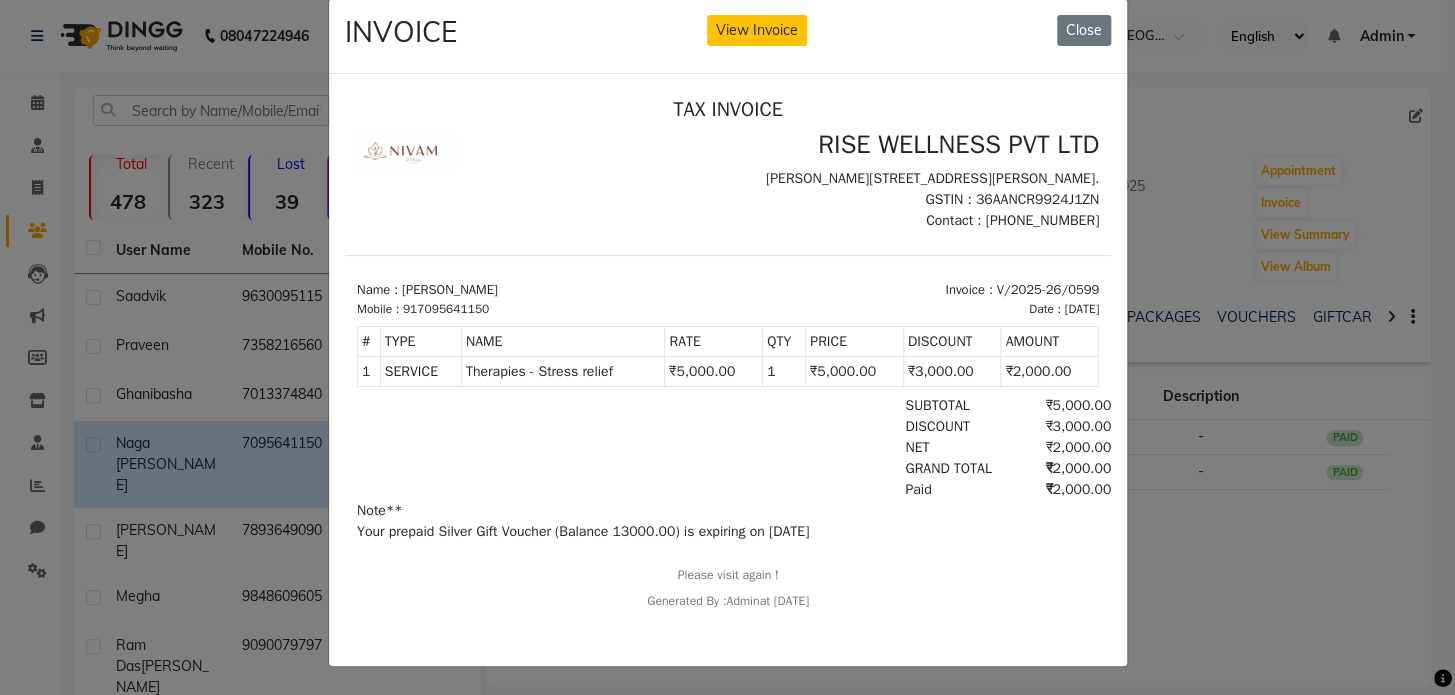 click on "INVOICE View Invoice Close" 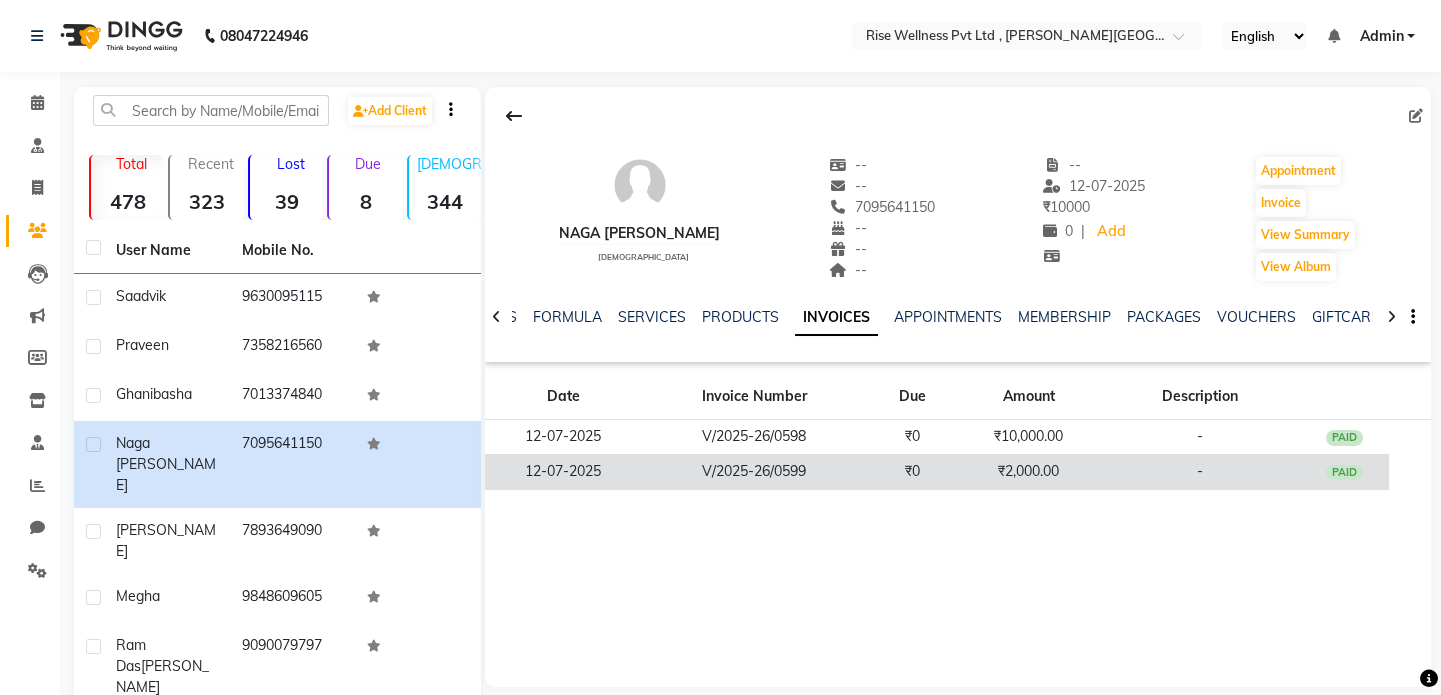 click on "PAID" 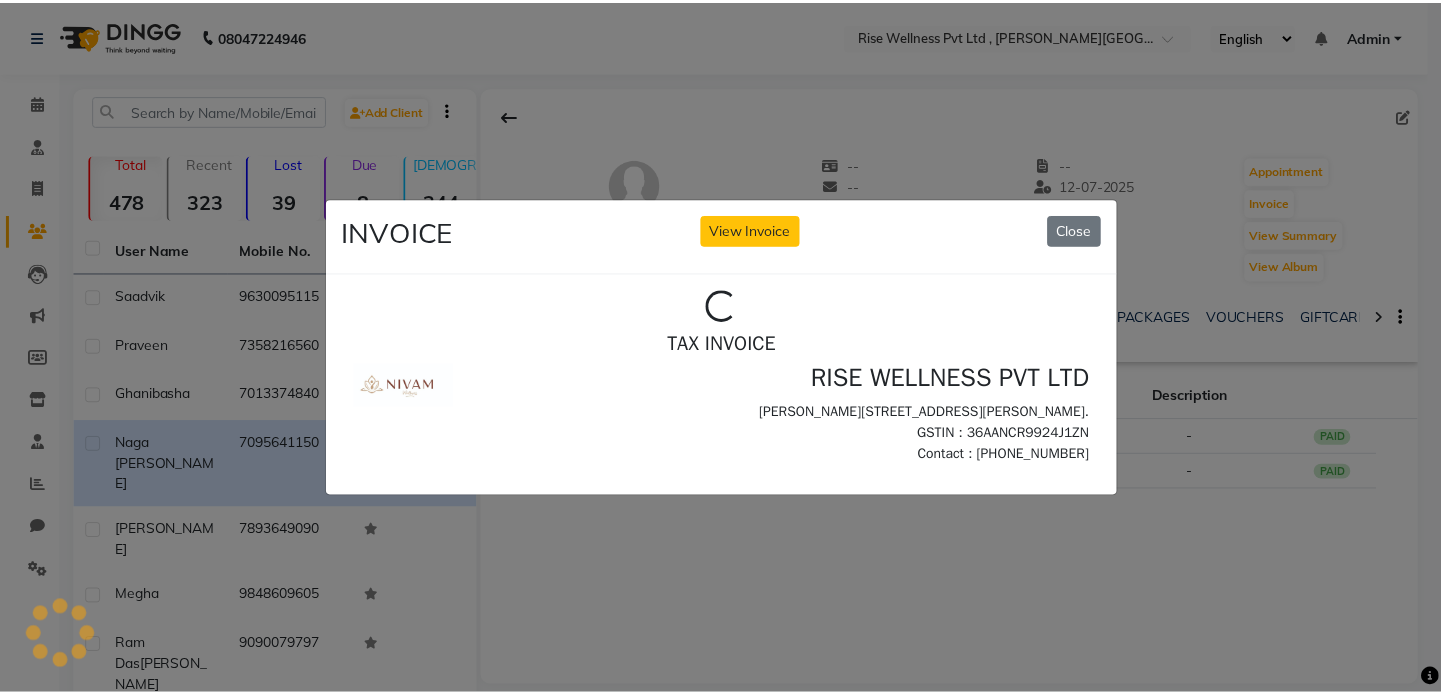 scroll, scrollTop: 0, scrollLeft: 0, axis: both 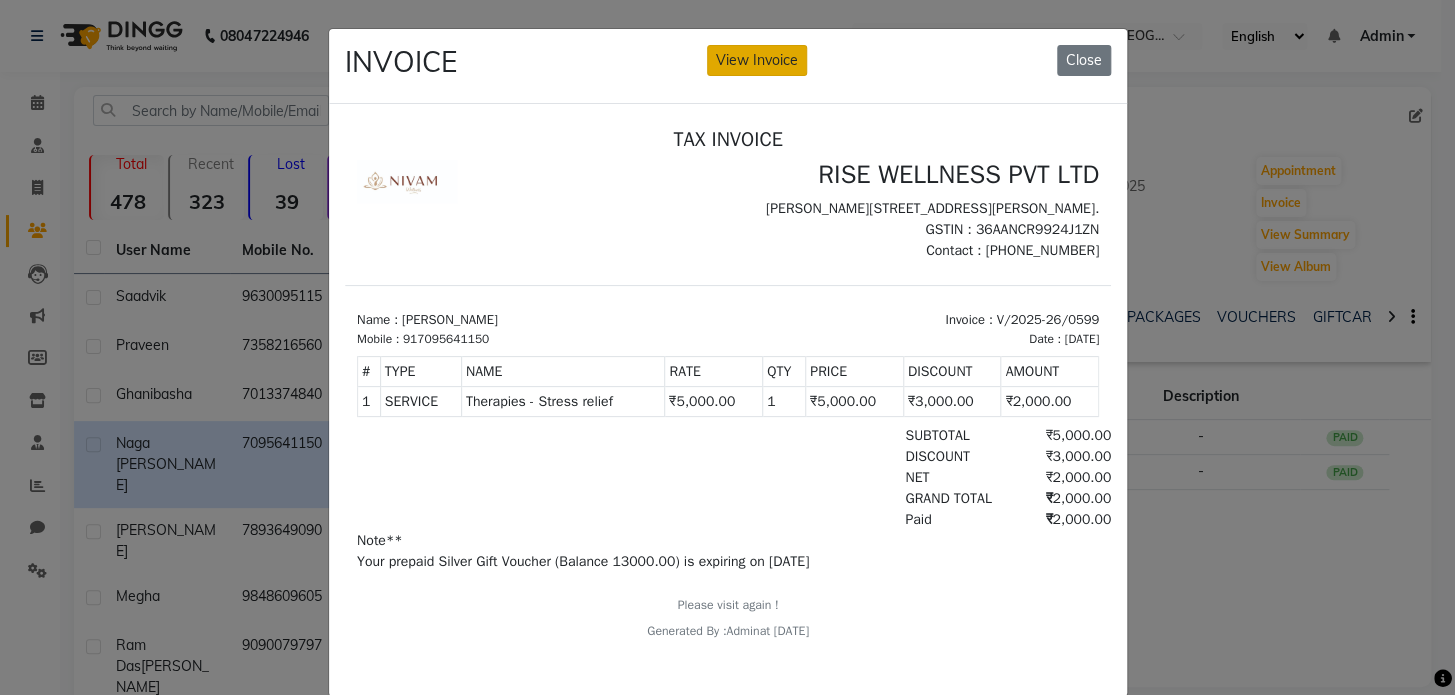 click on "View Invoice" 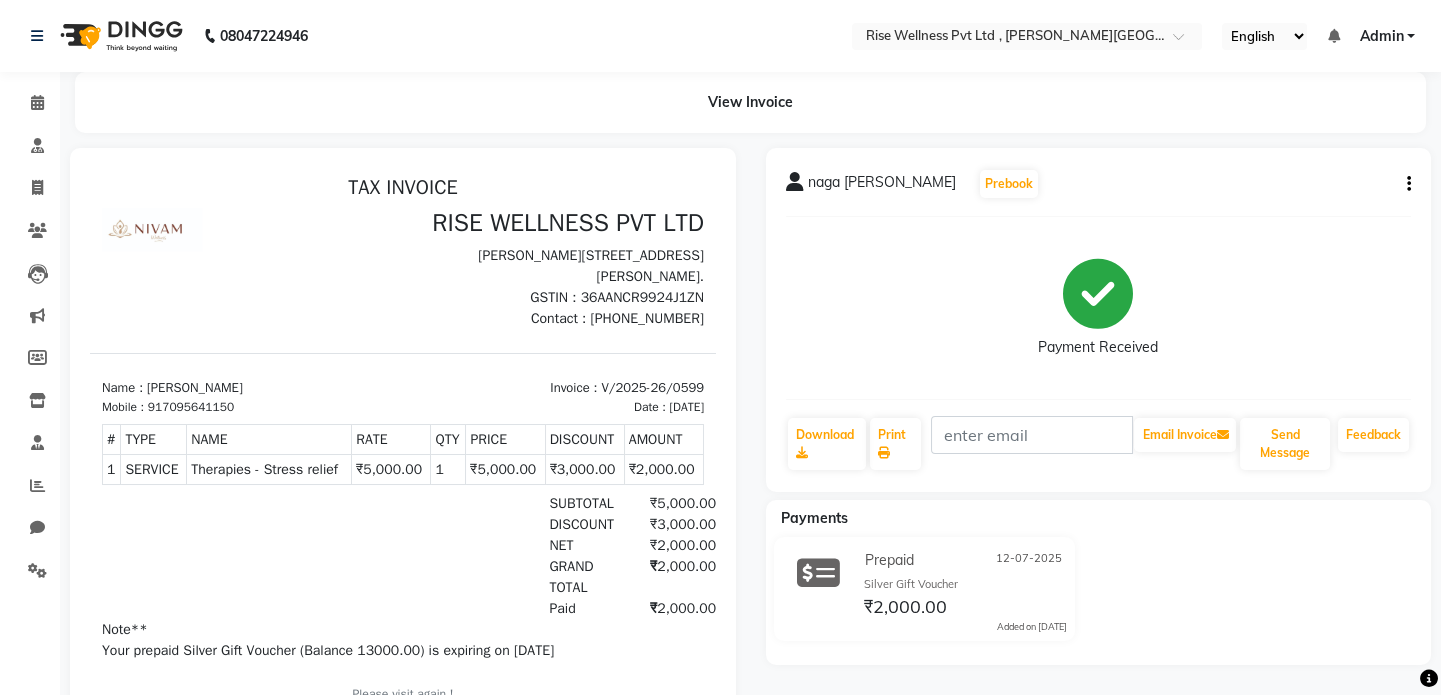 scroll, scrollTop: 16, scrollLeft: 0, axis: vertical 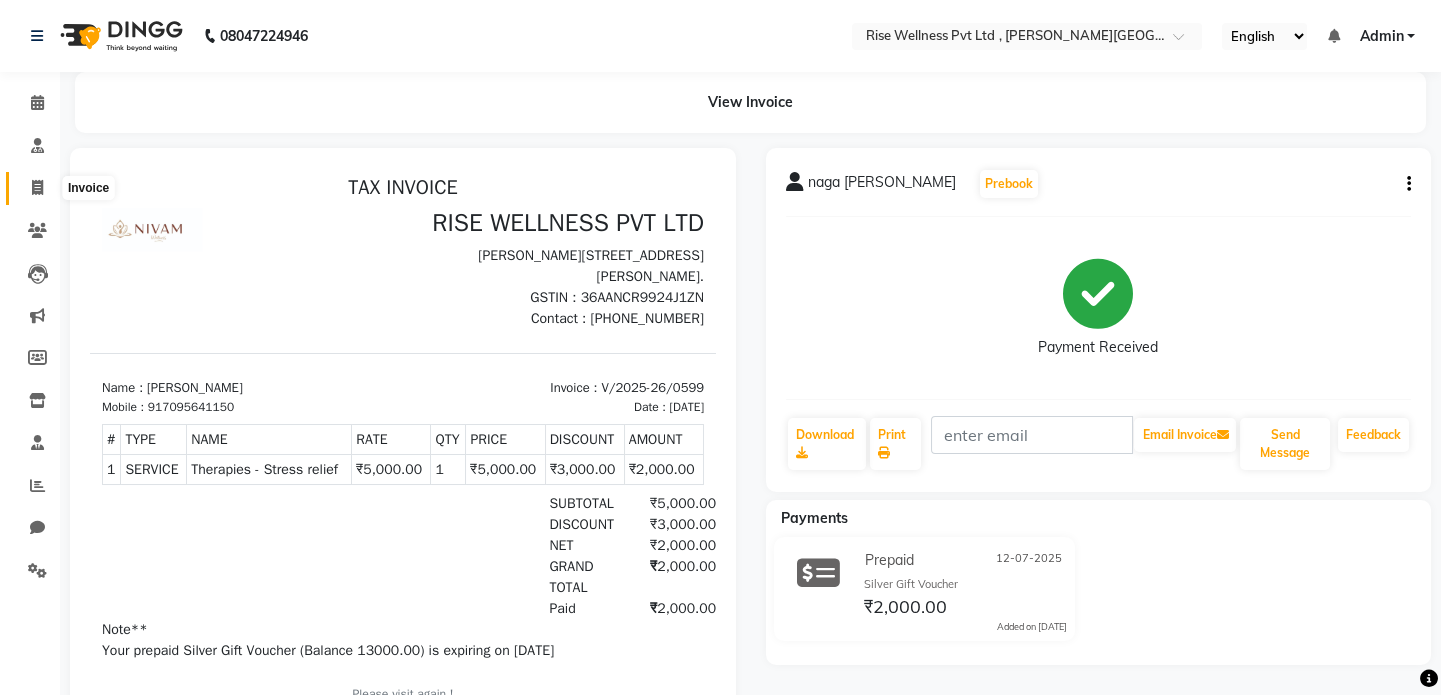 click 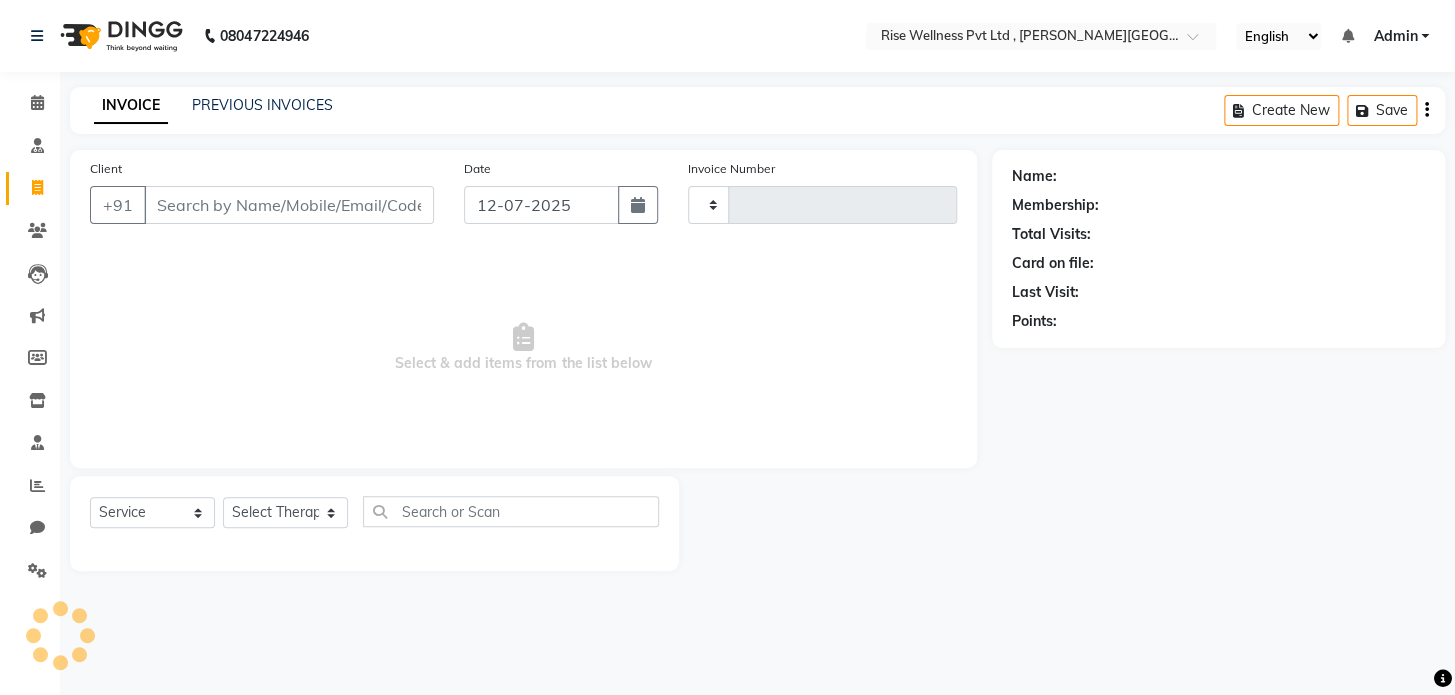 type on "0601" 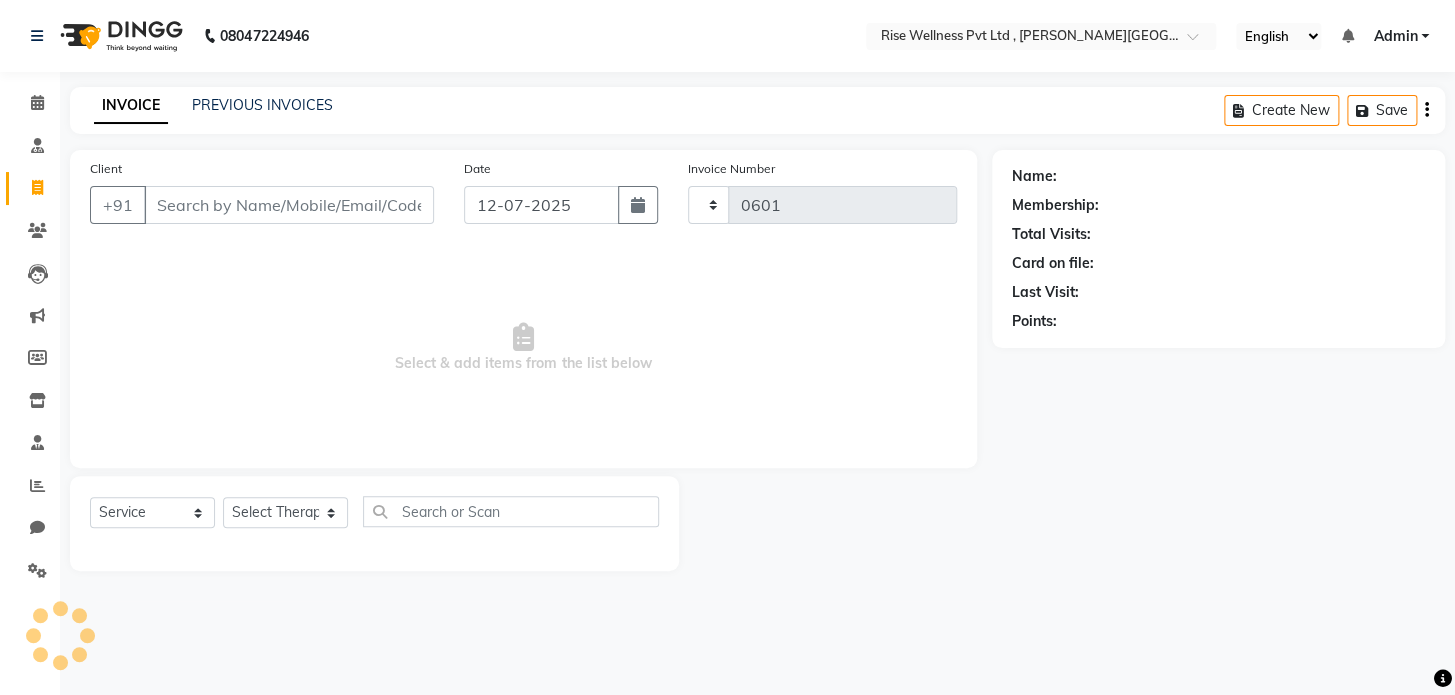 select on "7497" 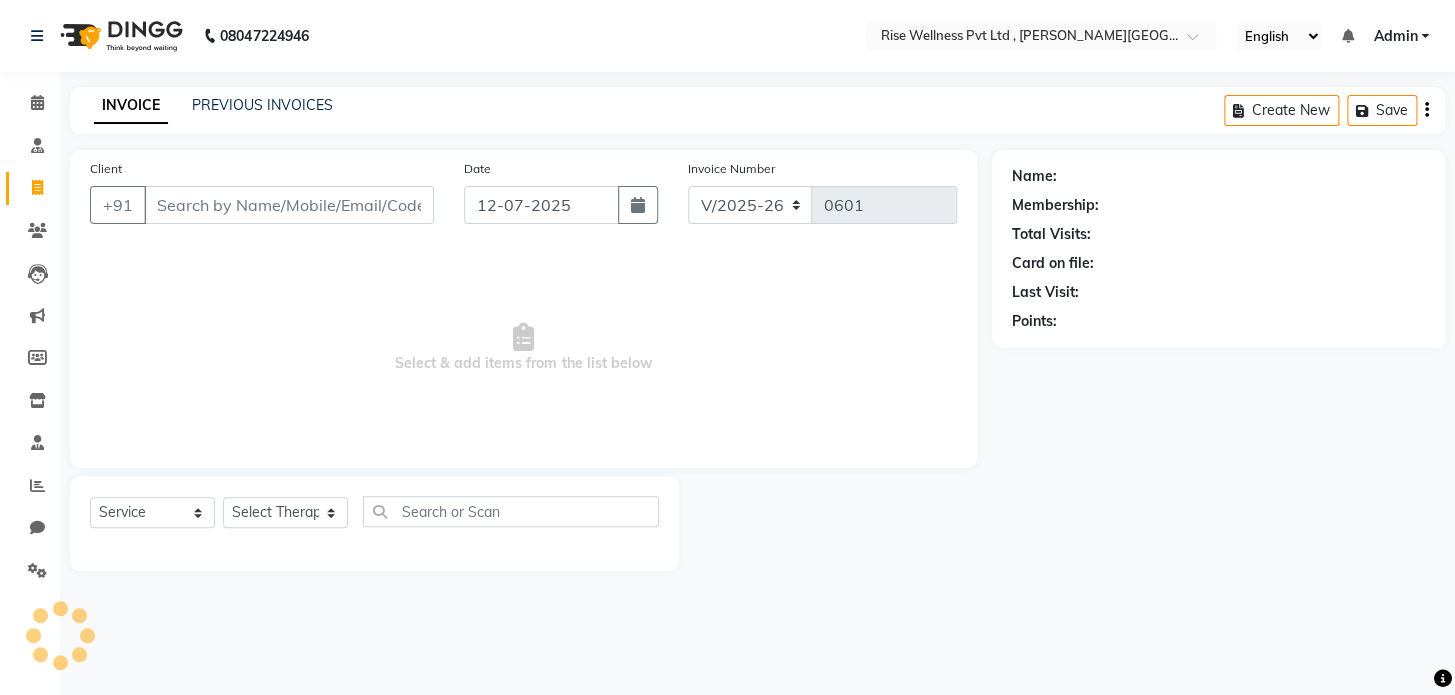 select on "V" 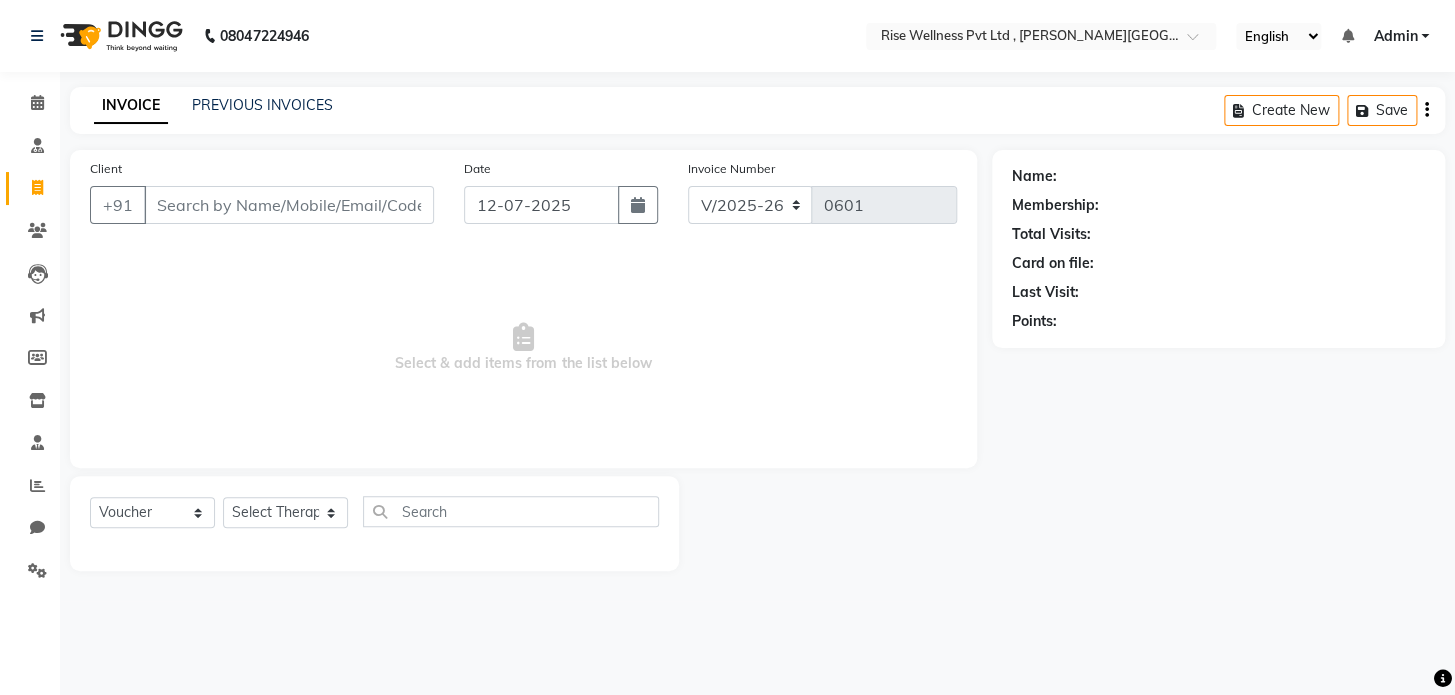 click on "Client" at bounding box center (289, 205) 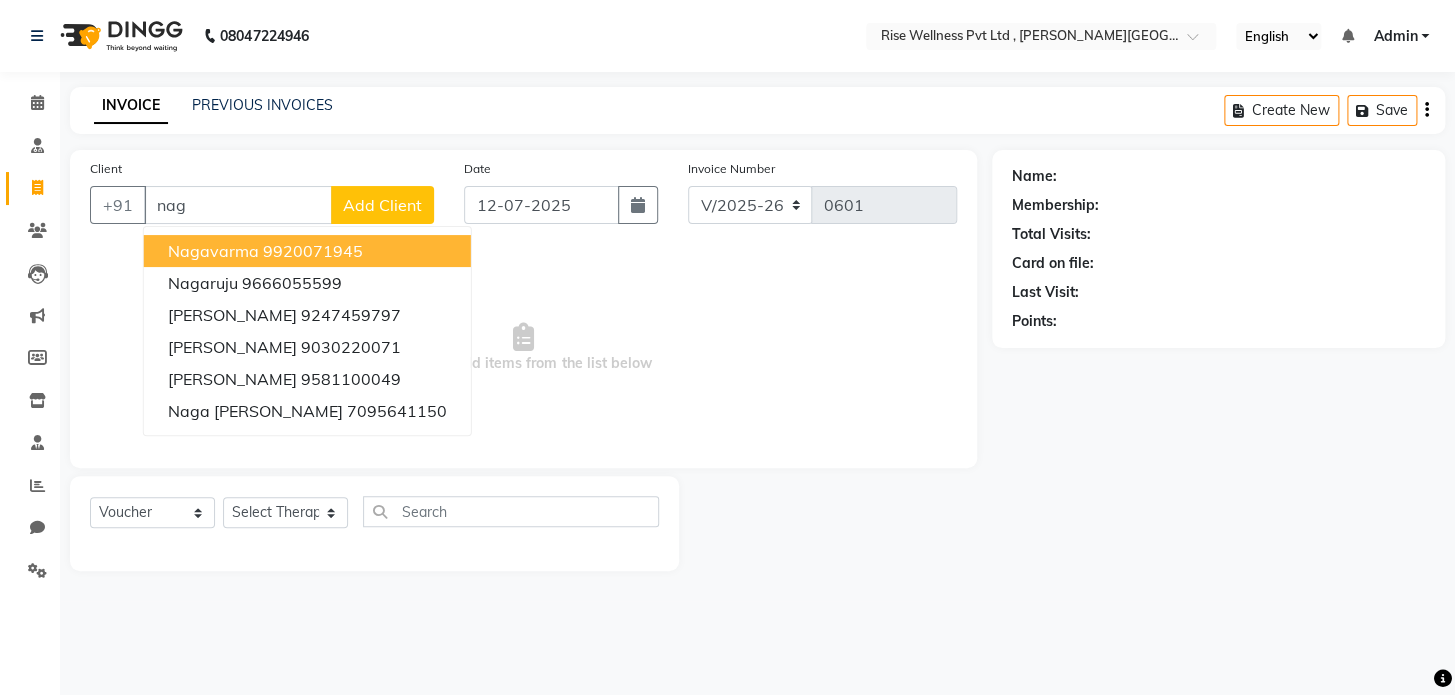 click on "9920071945" at bounding box center [313, 251] 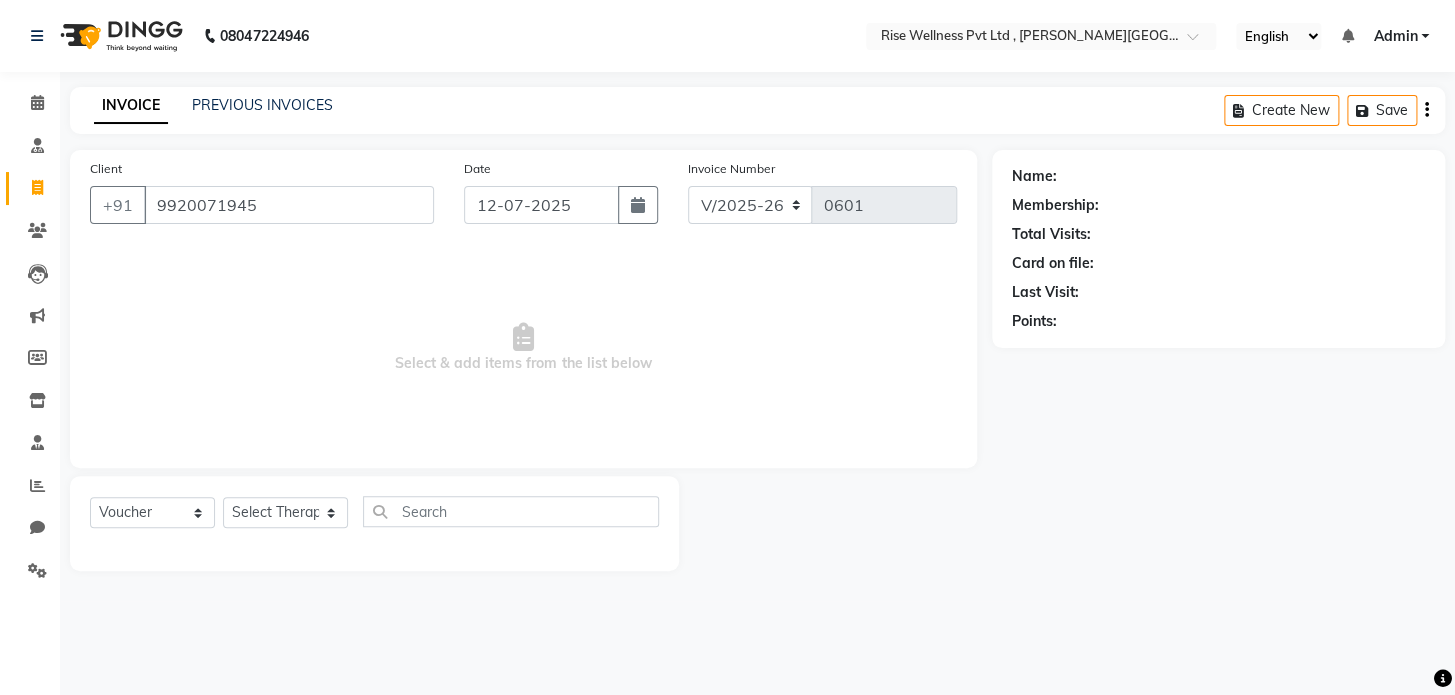 type on "9920071945" 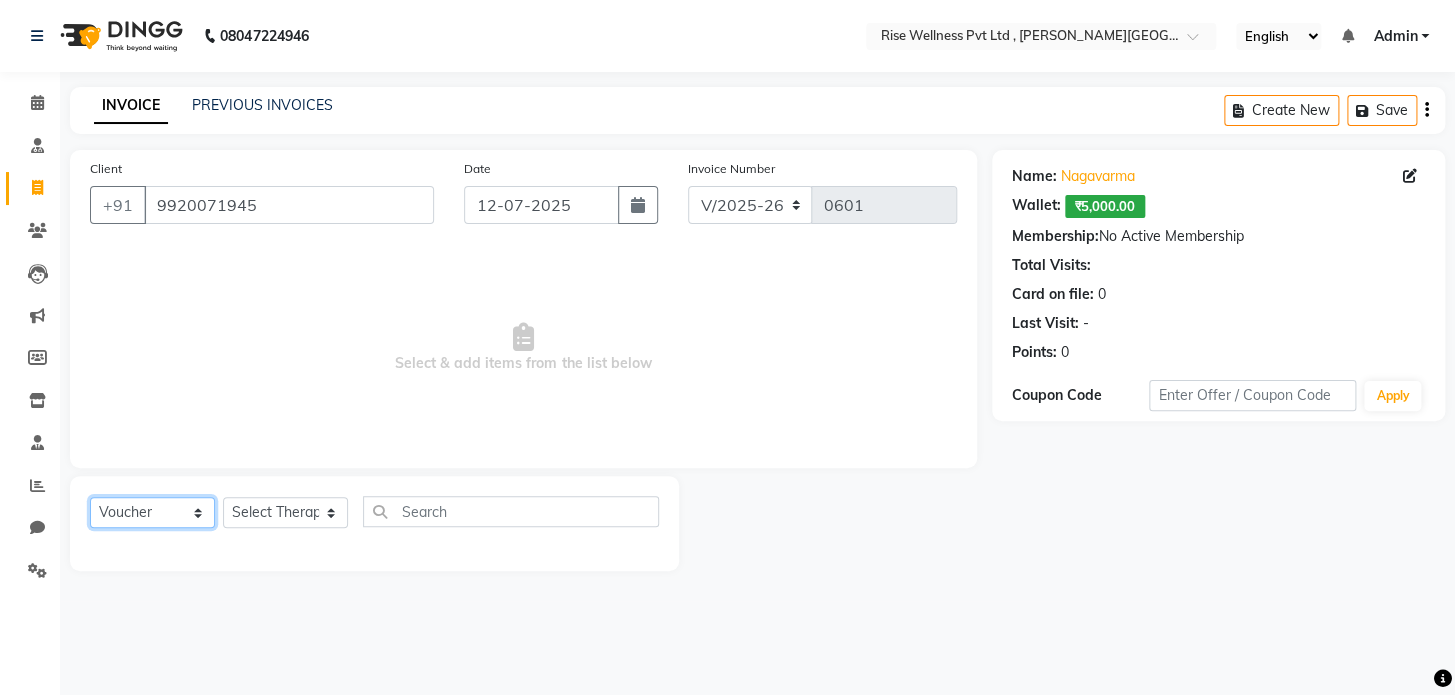 click on "Select  Service  Product  Membership  Package Voucher Prepaid Gift Card" 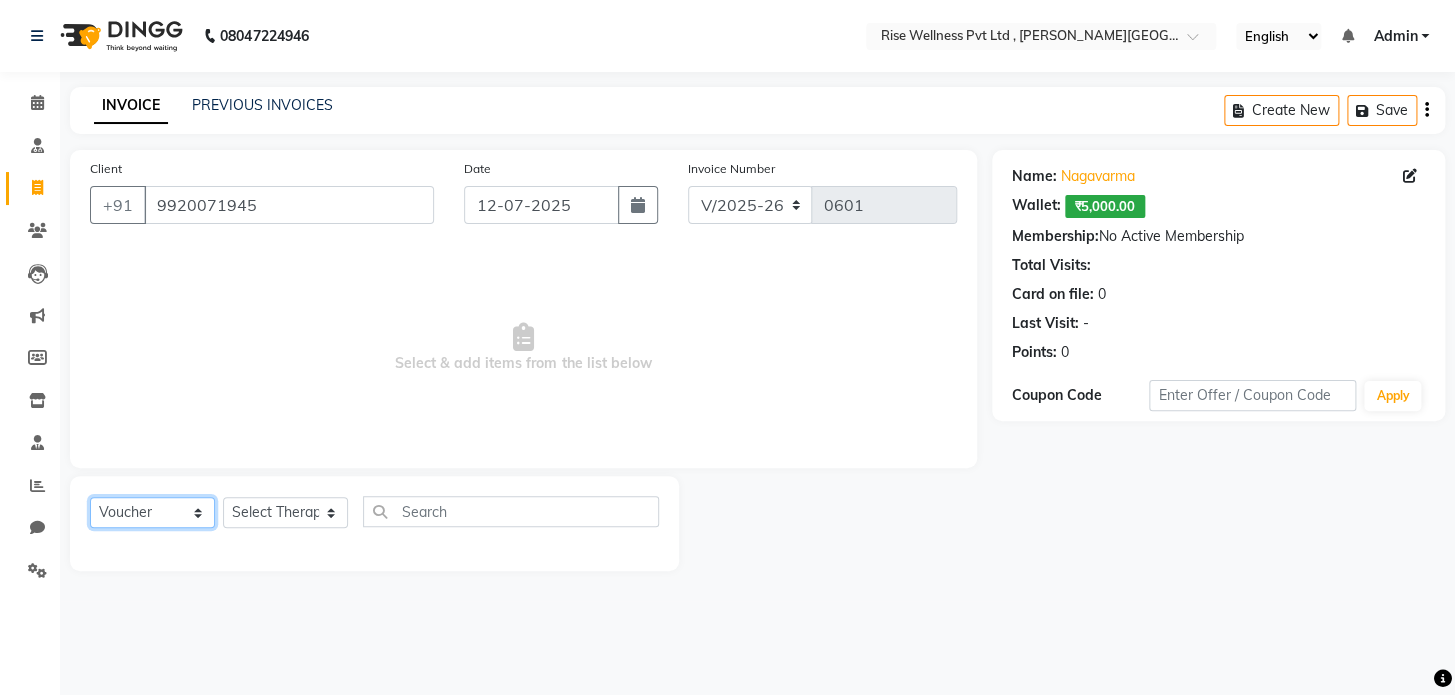 select on "service" 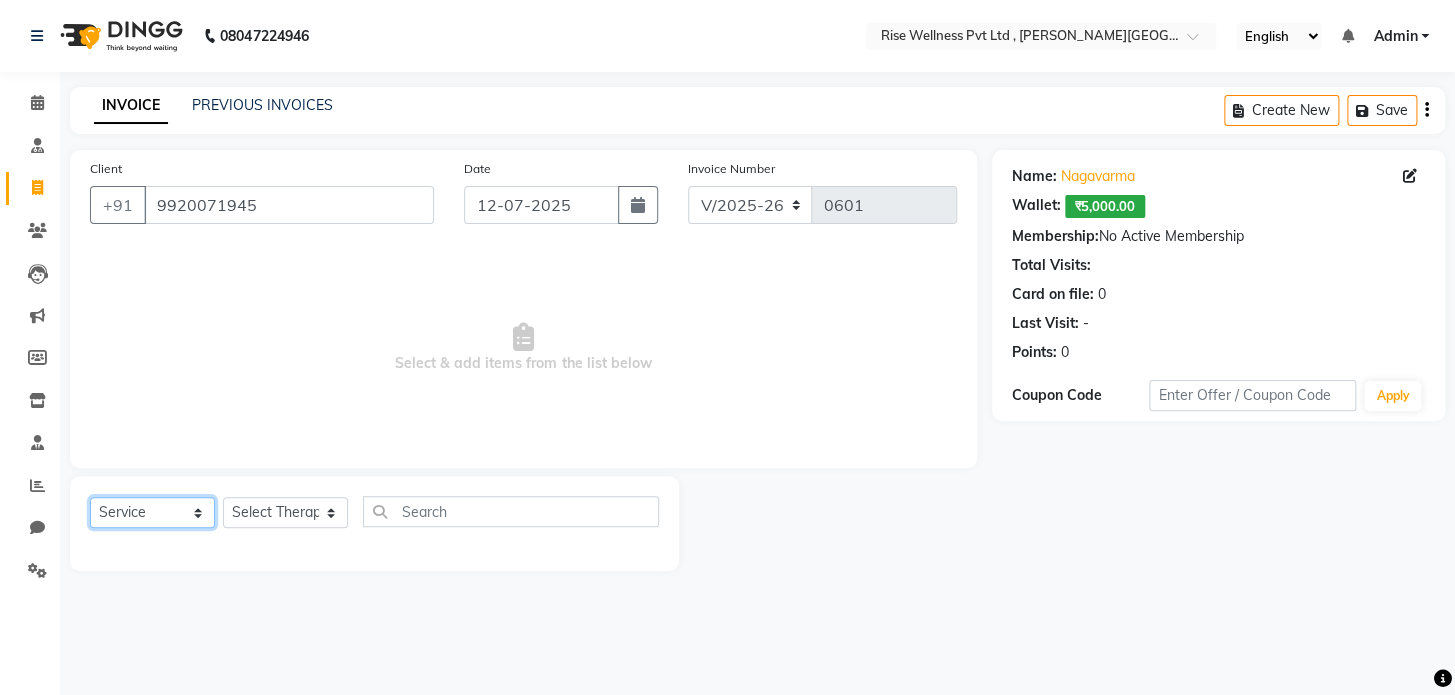 click on "Select  Service  Product  Membership  Package Voucher Prepaid Gift Card" 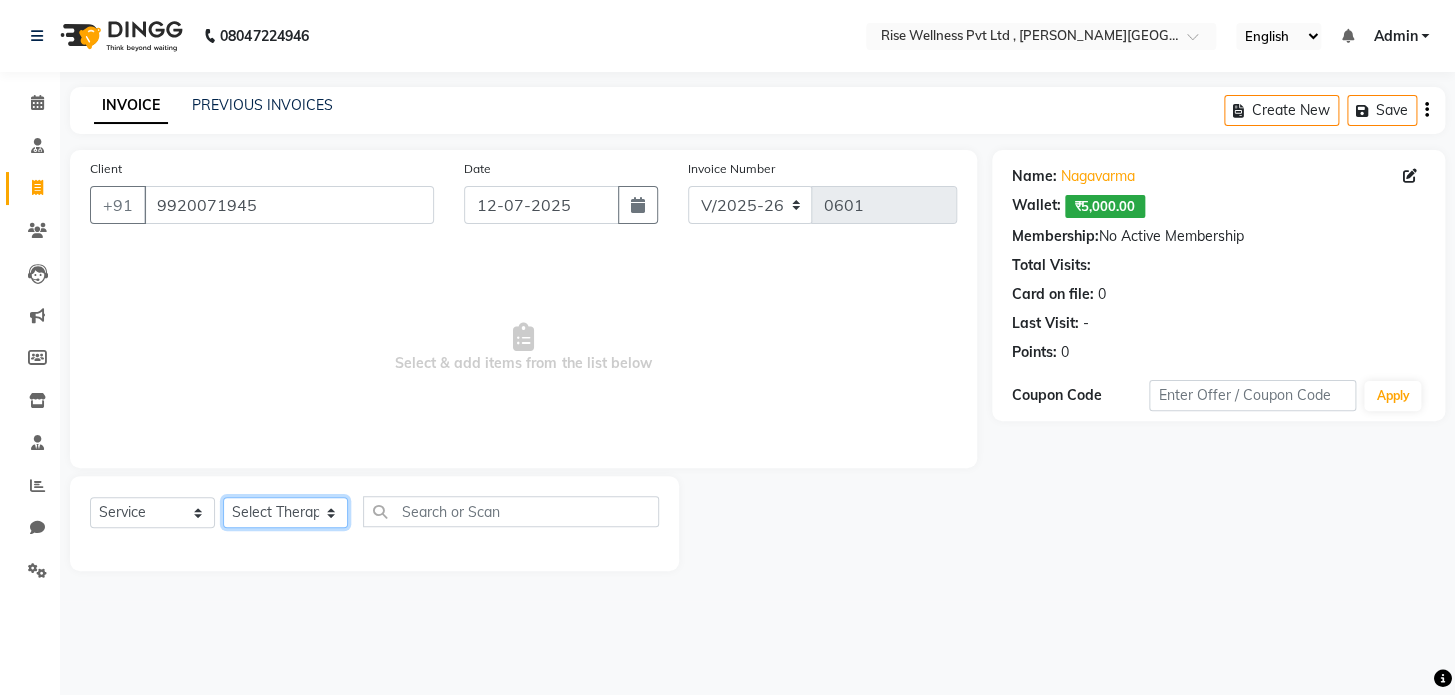 click on "Select Therapist LIBIN musthabshira nithya Reception [PERSON_NAME]" 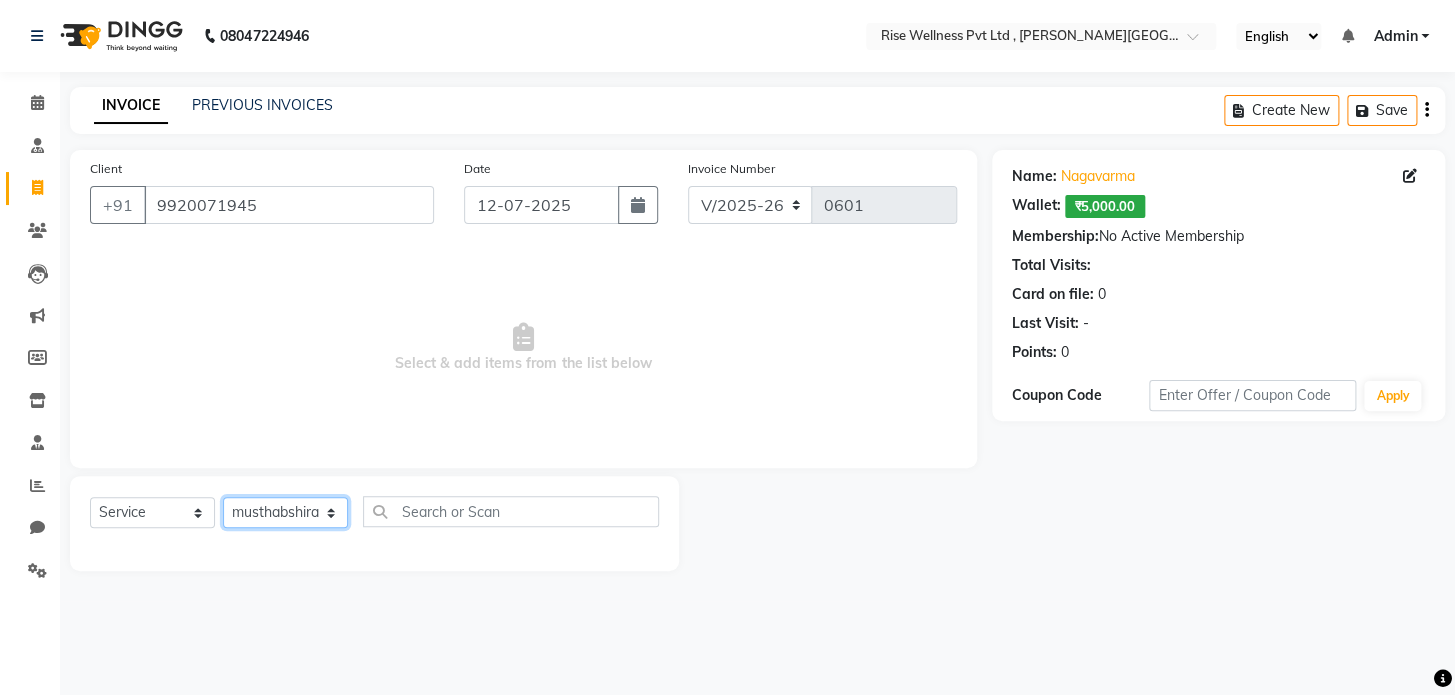 click on "Select Therapist LIBIN musthabshira nithya Reception [PERSON_NAME]" 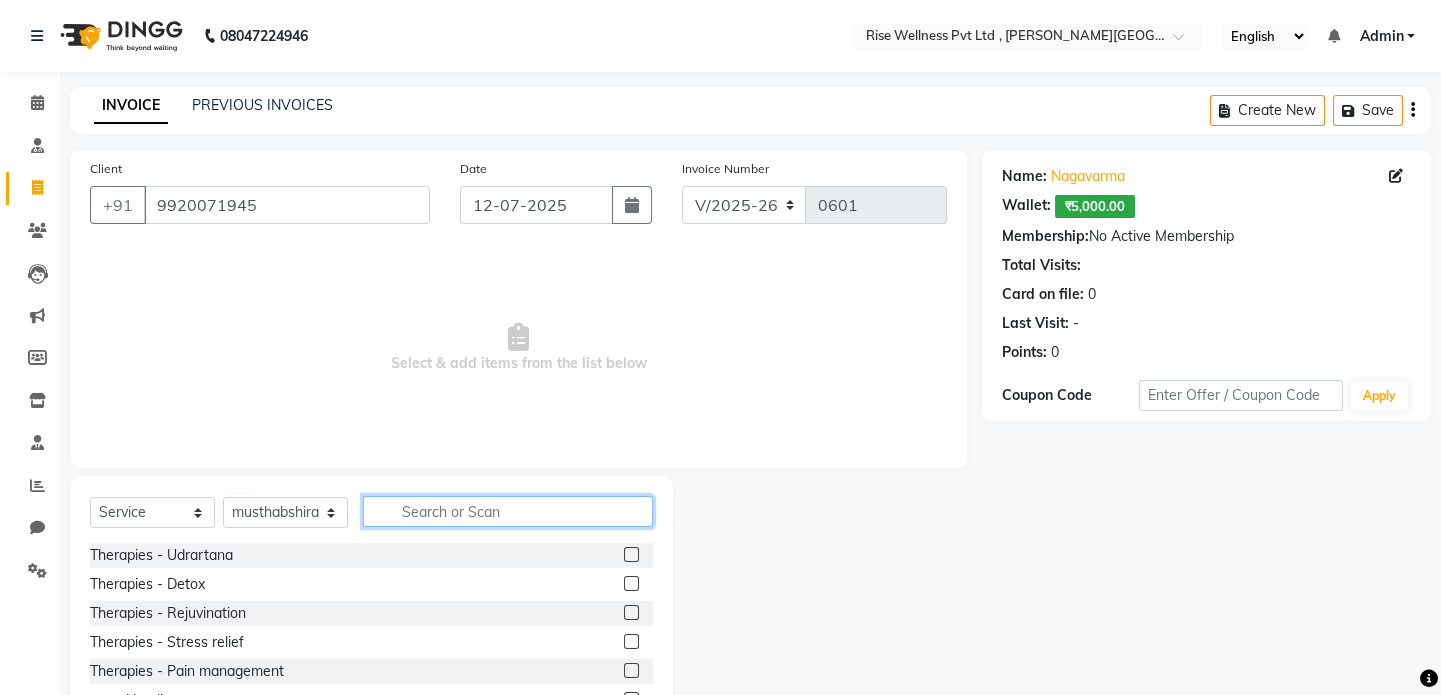 click 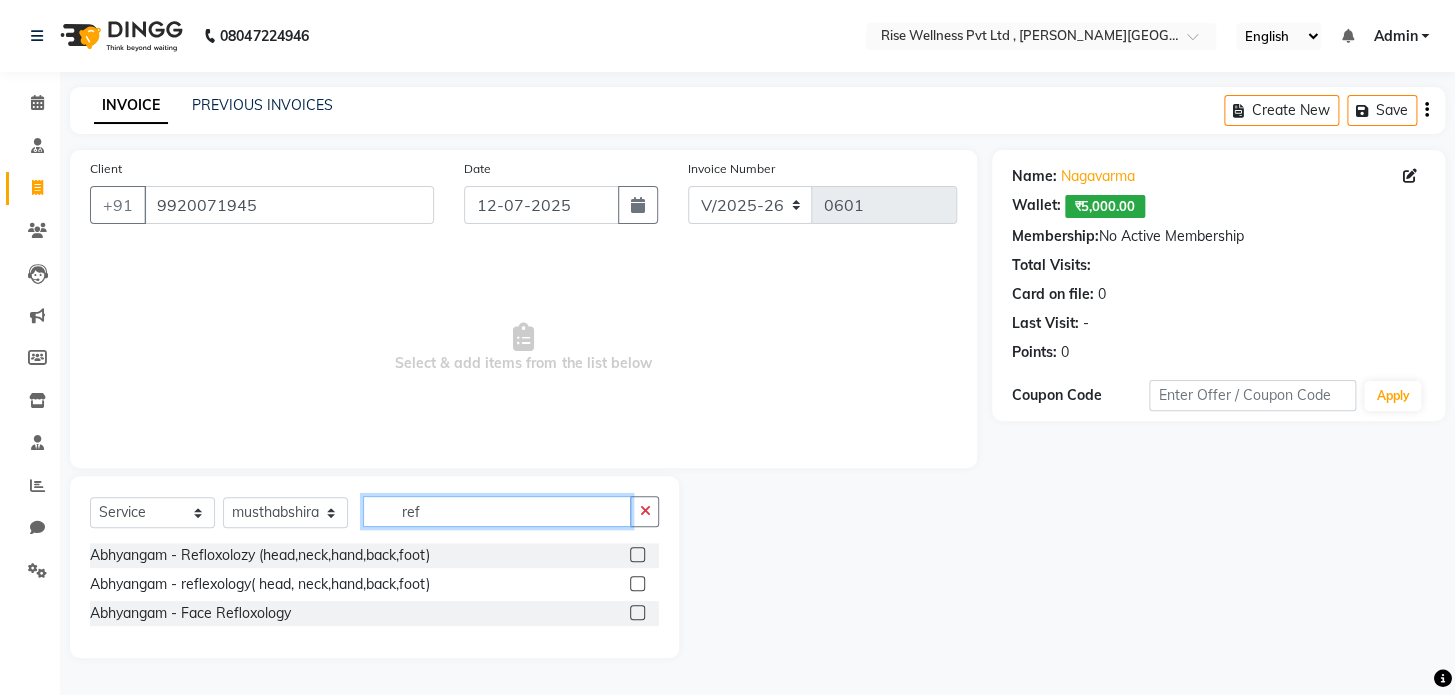 type on "ref" 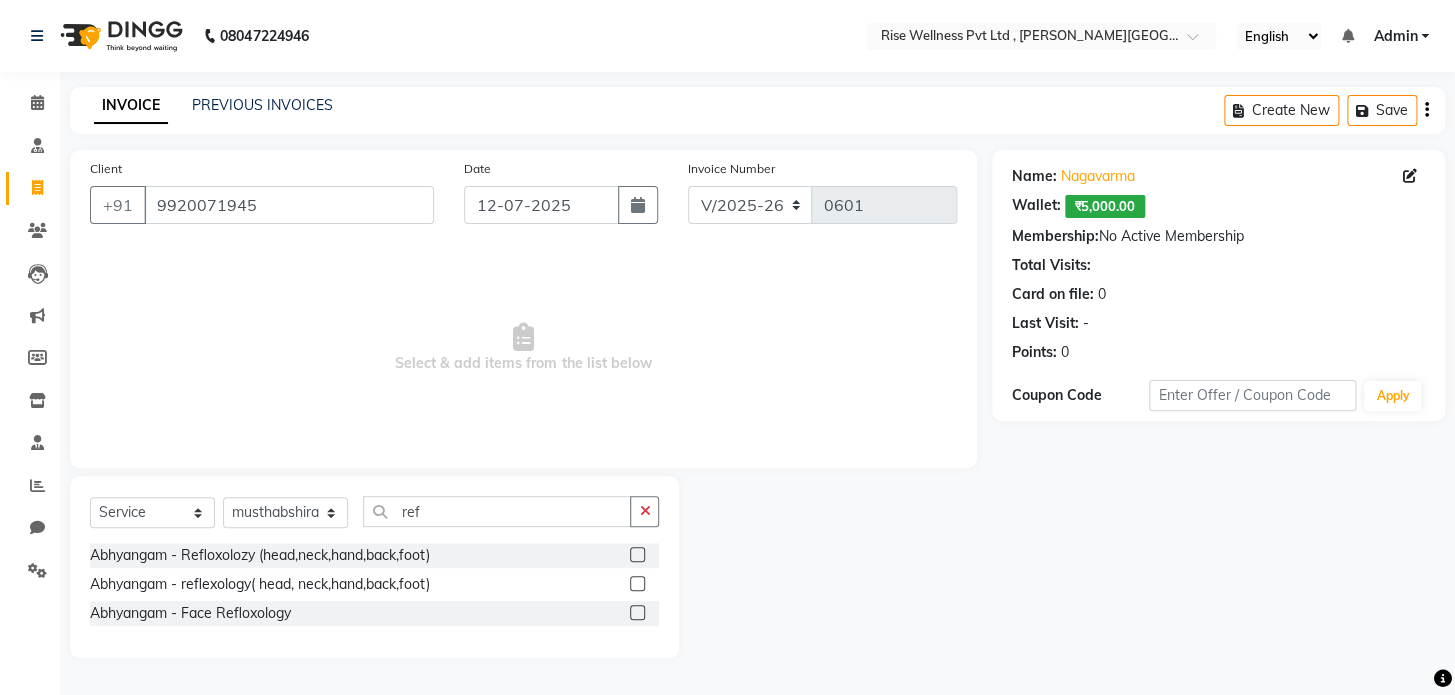click 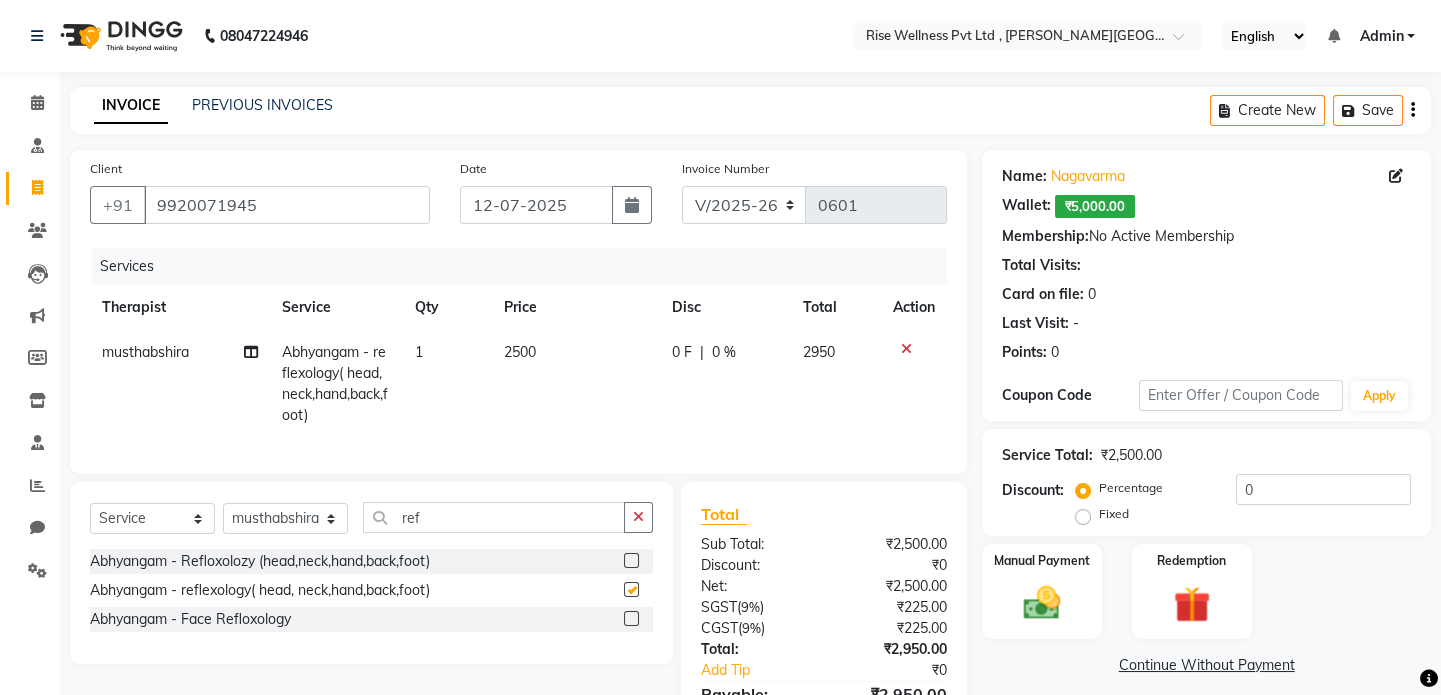 checkbox on "false" 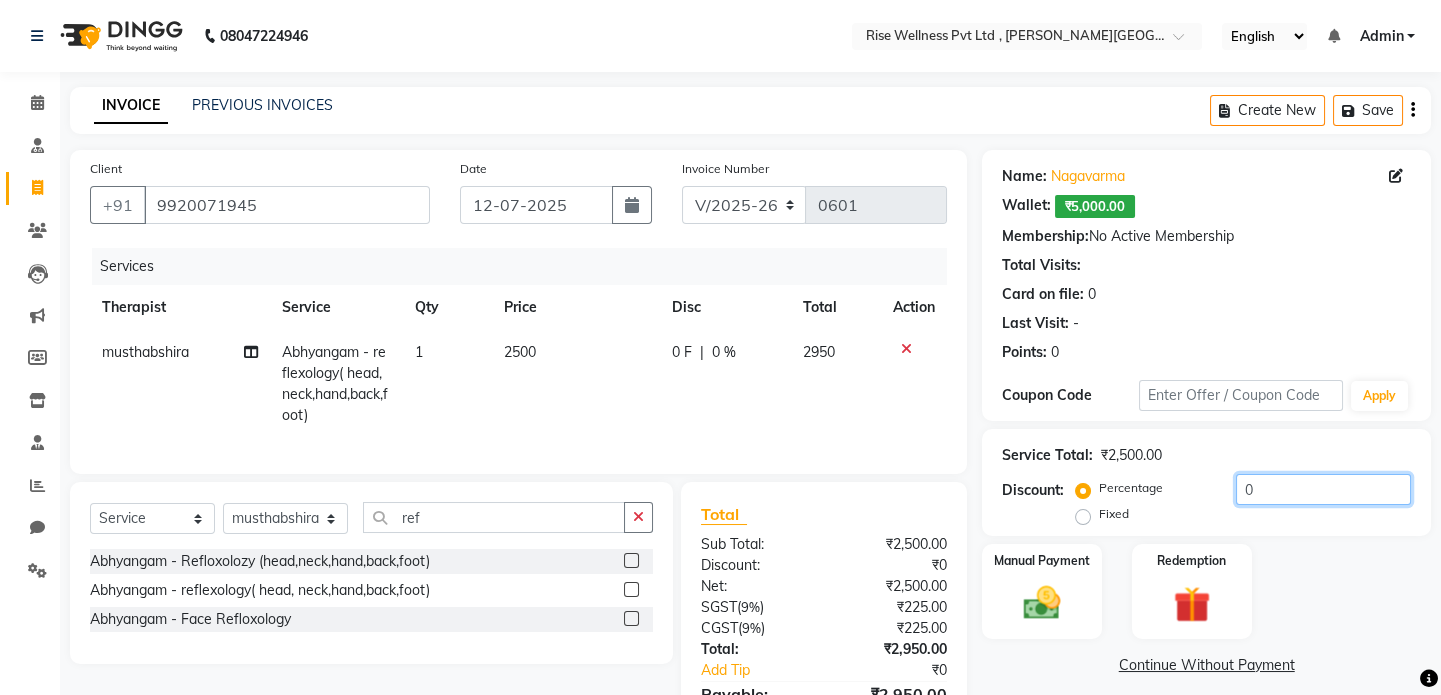 click on "0" 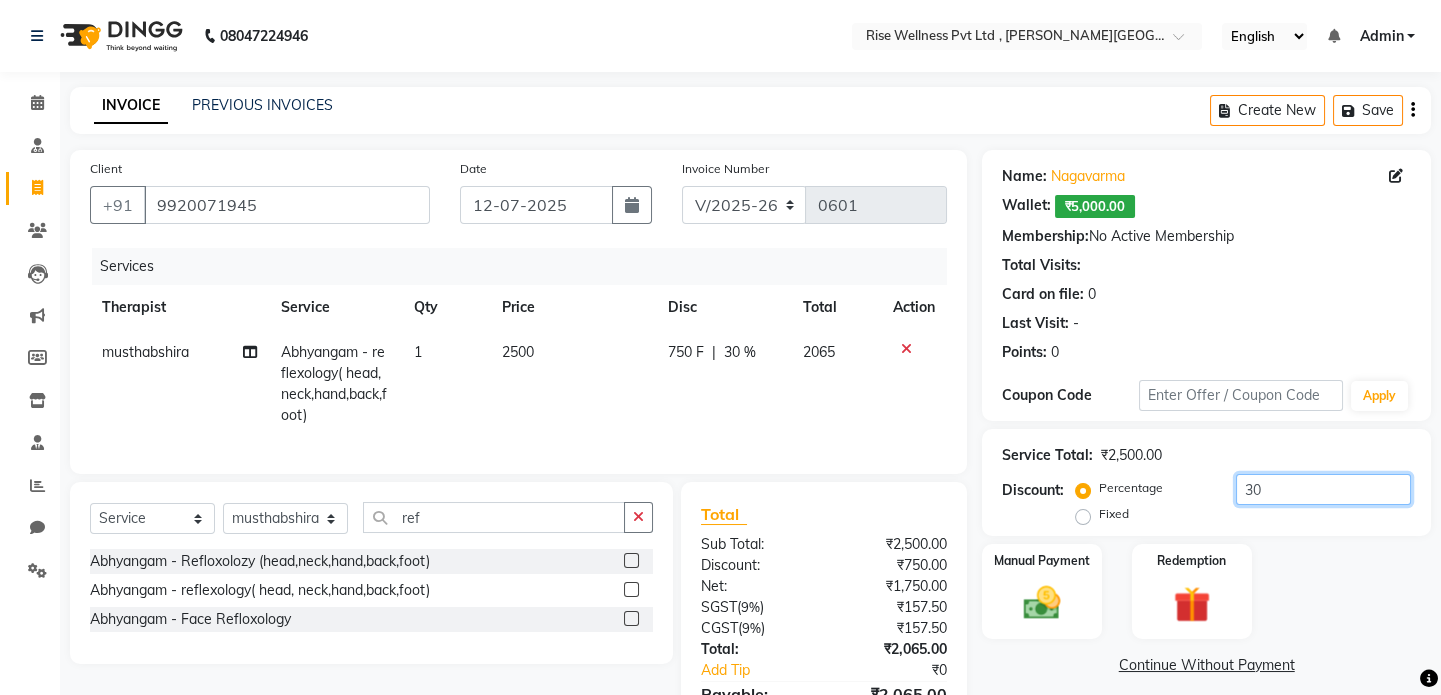 scroll, scrollTop: 90, scrollLeft: 0, axis: vertical 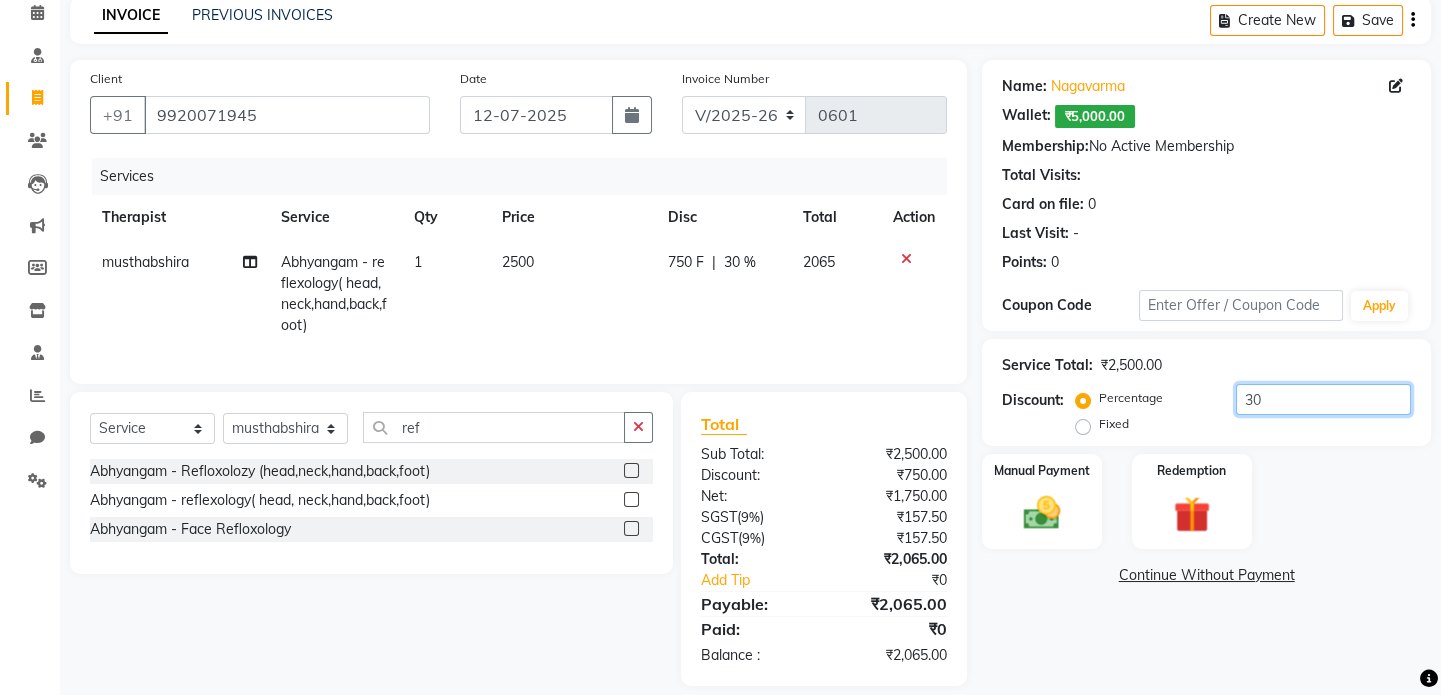 type on "3" 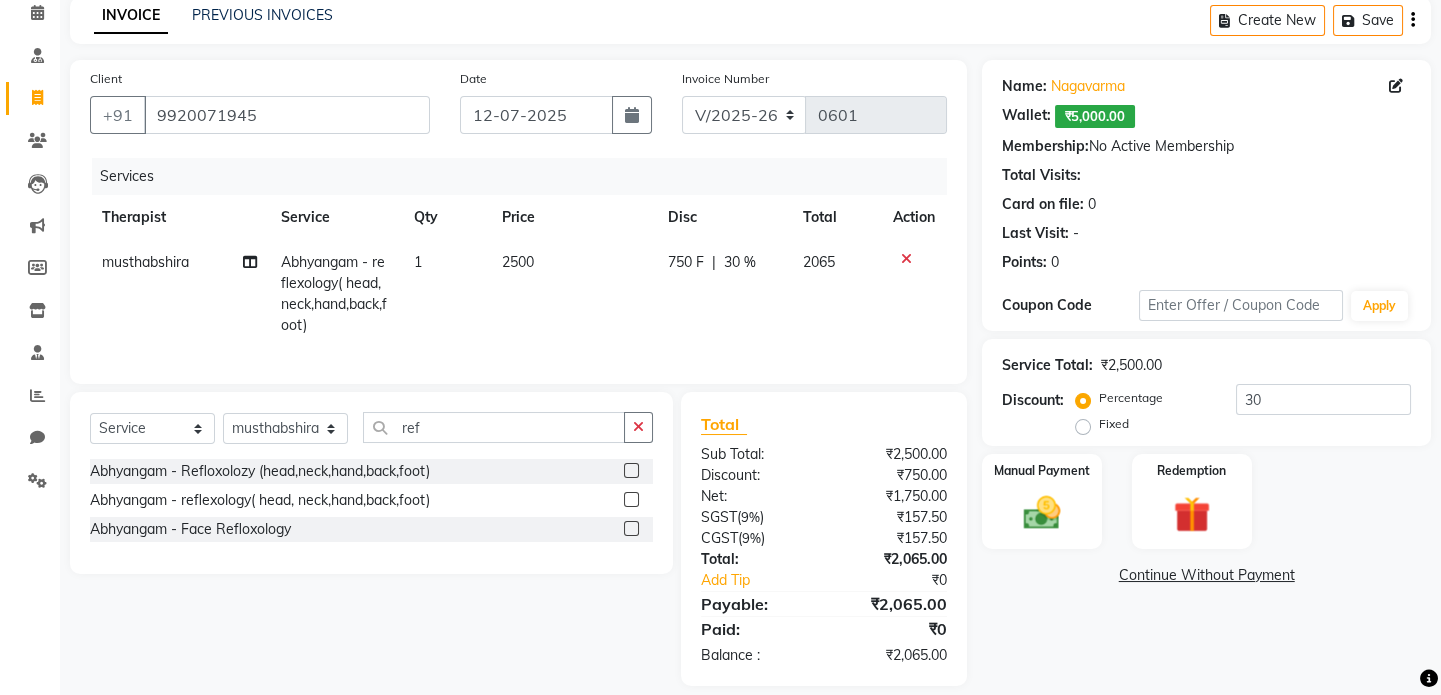 click 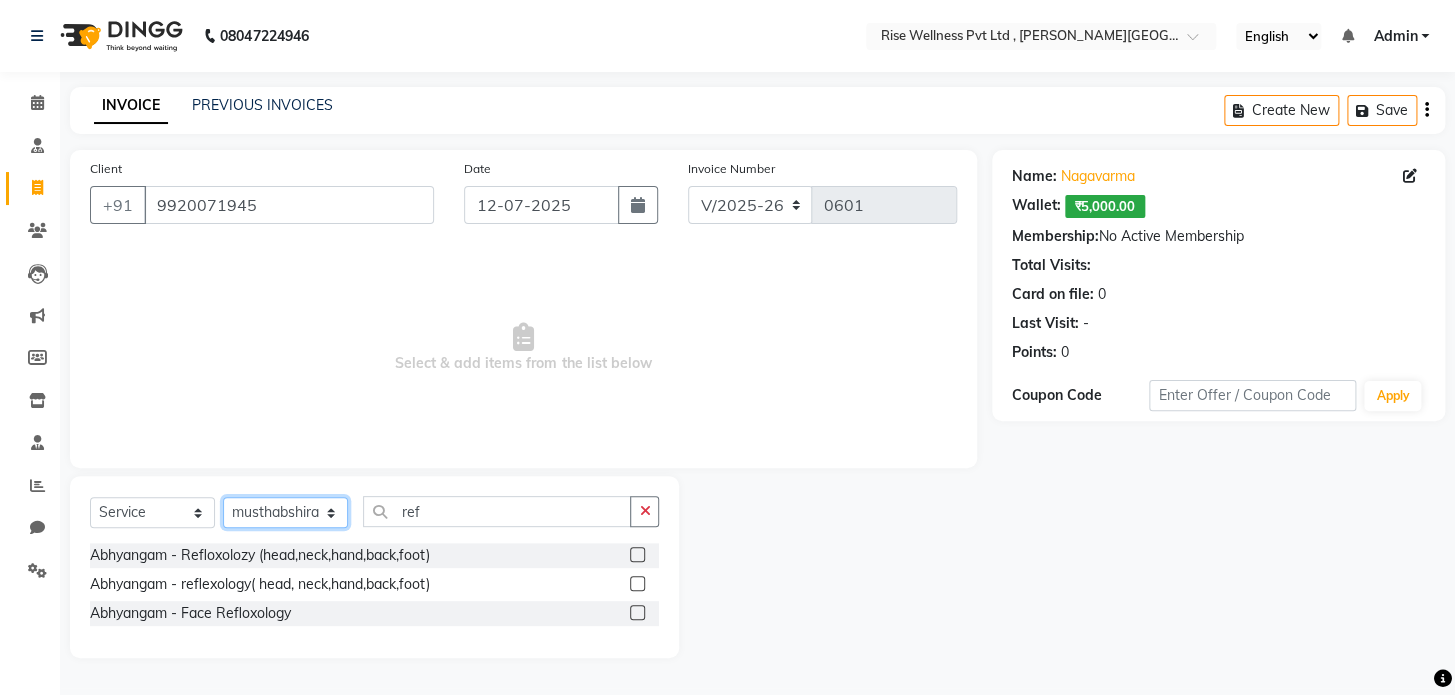 click on "Select Therapist LIBIN musthabshira nithya Reception [PERSON_NAME]" 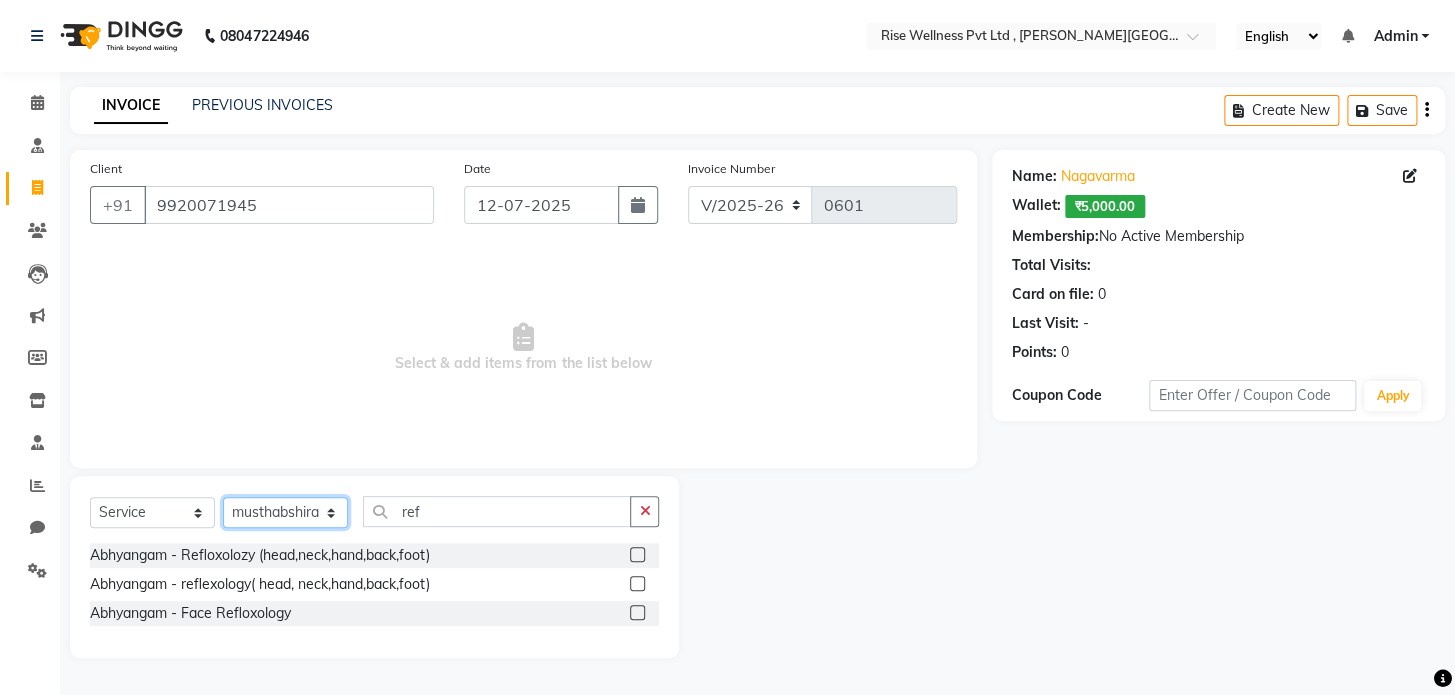click on "Select Therapist LIBIN musthabshira nithya Reception [PERSON_NAME]" 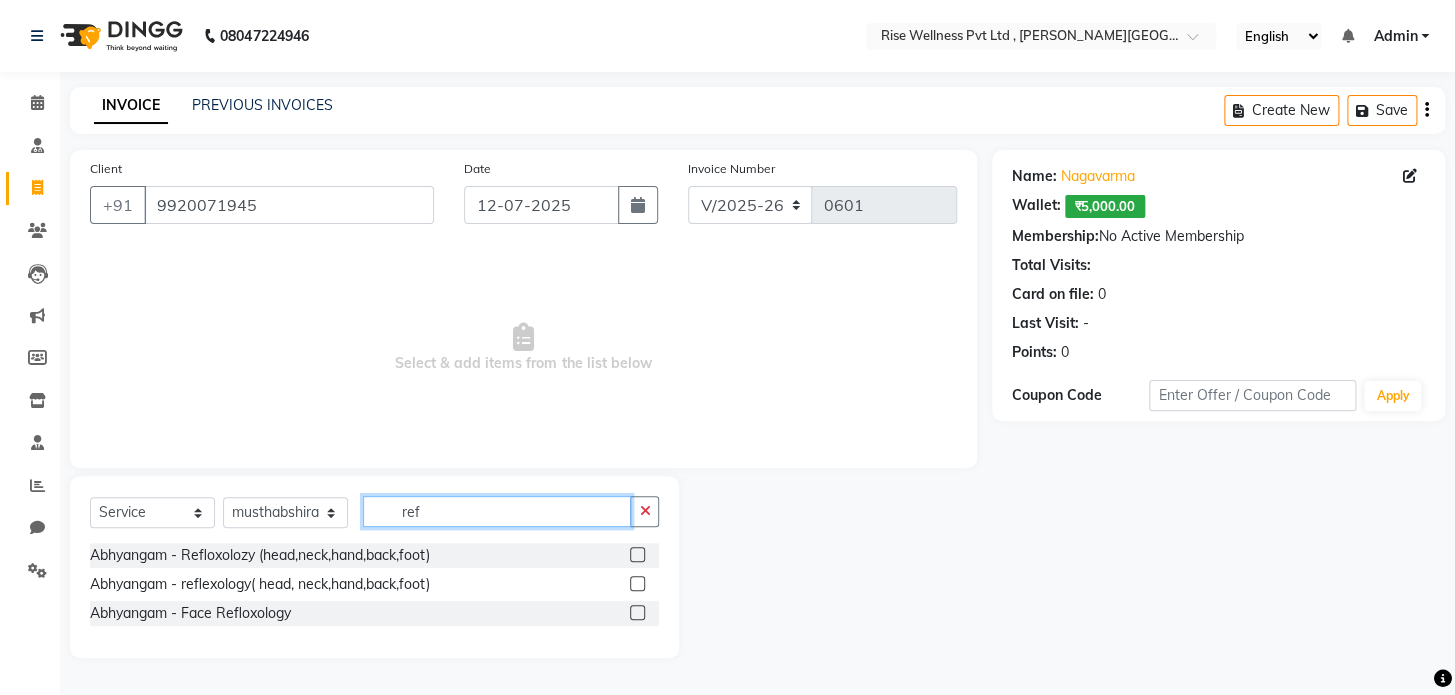 click on "ref" 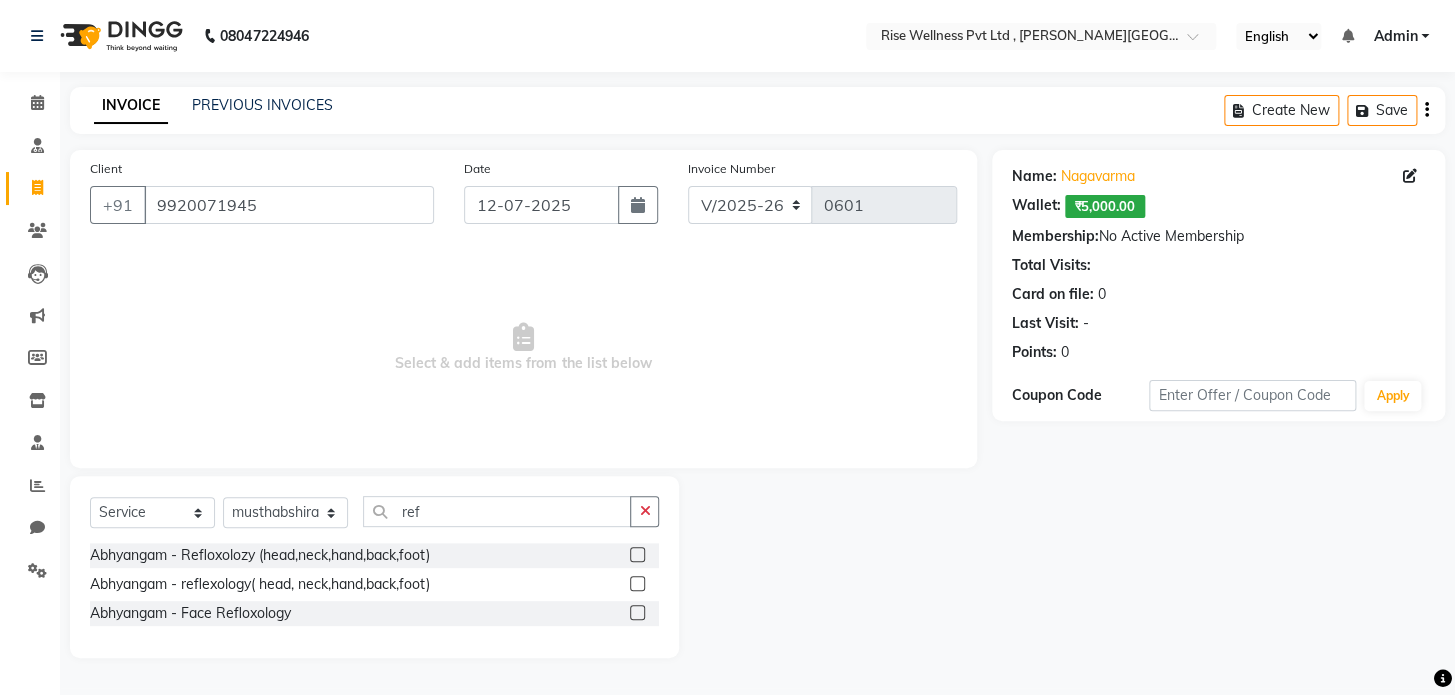 click 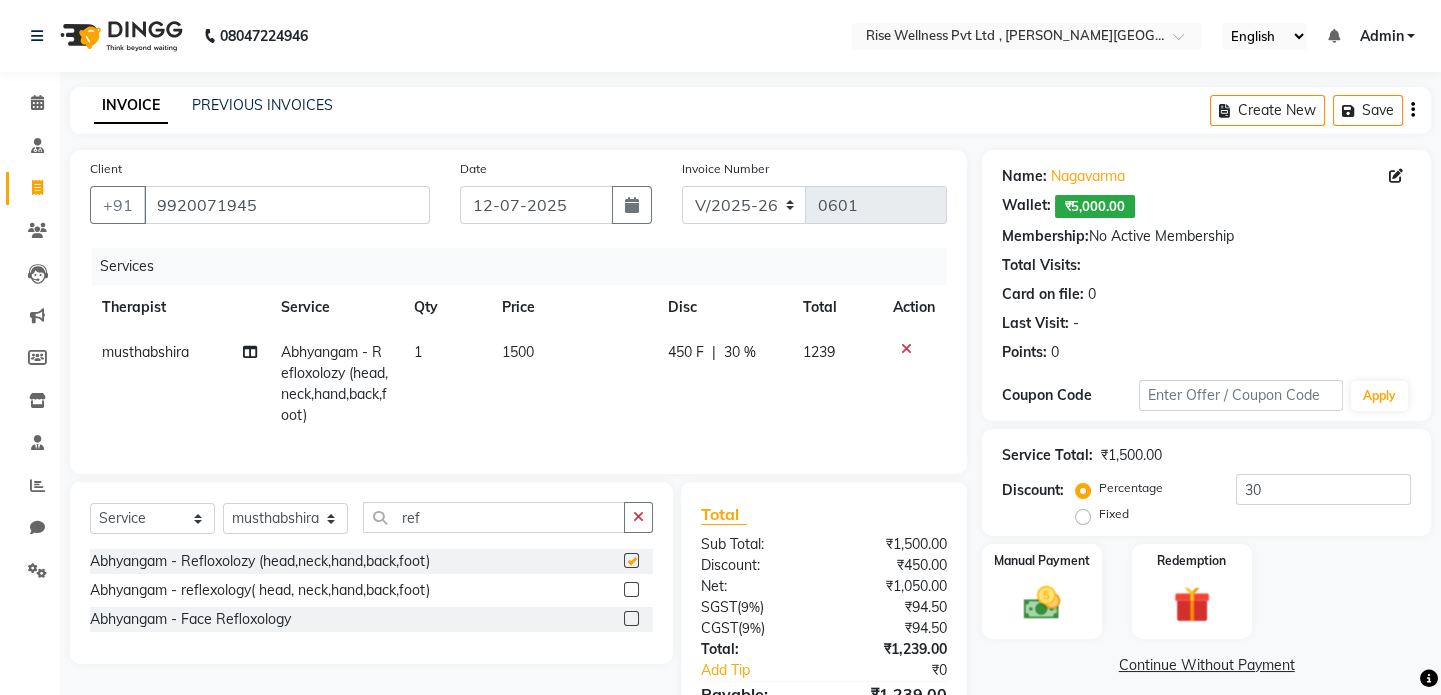 checkbox on "false" 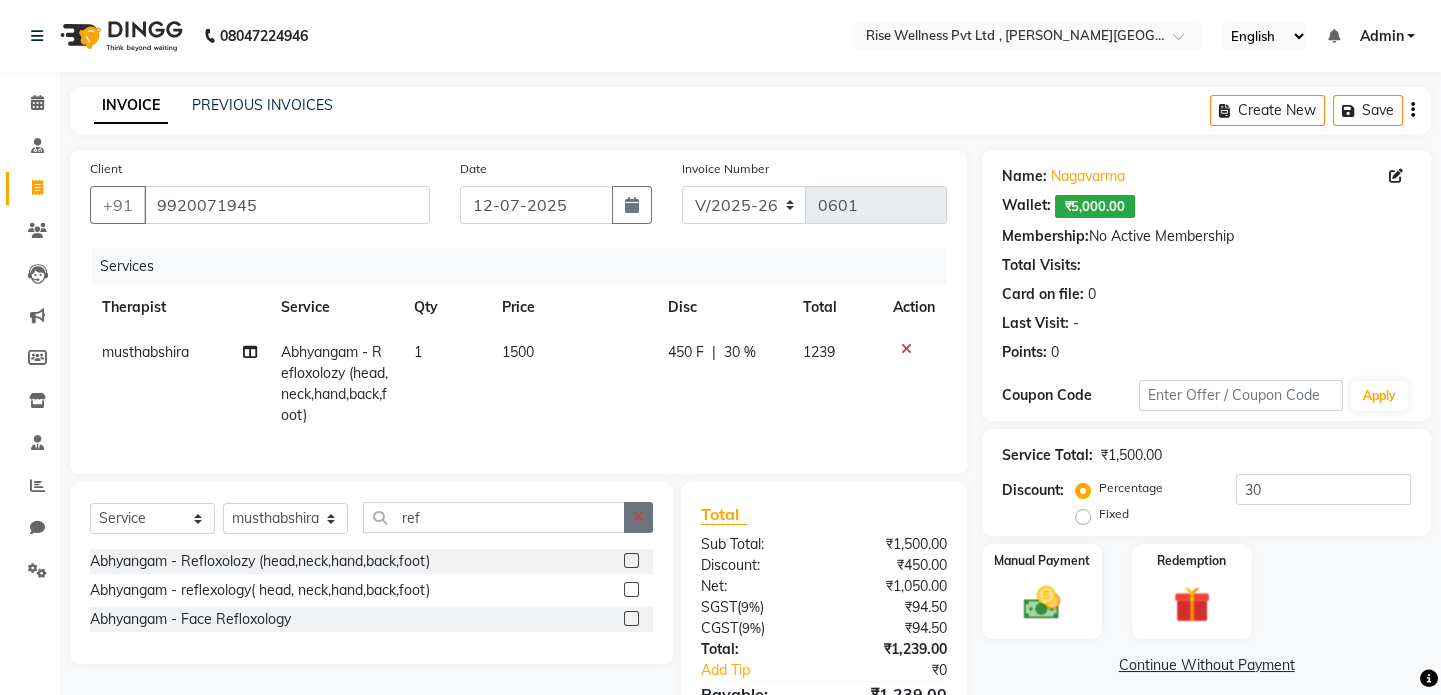 click 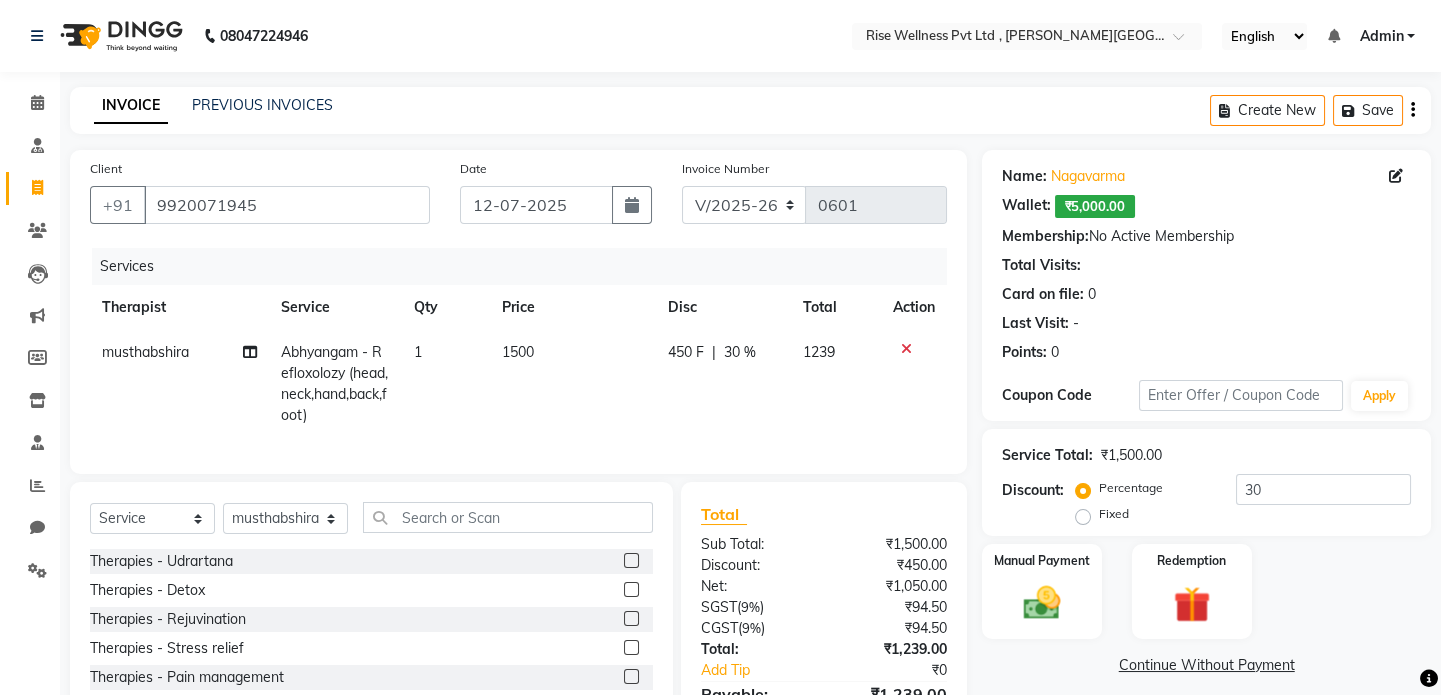 click 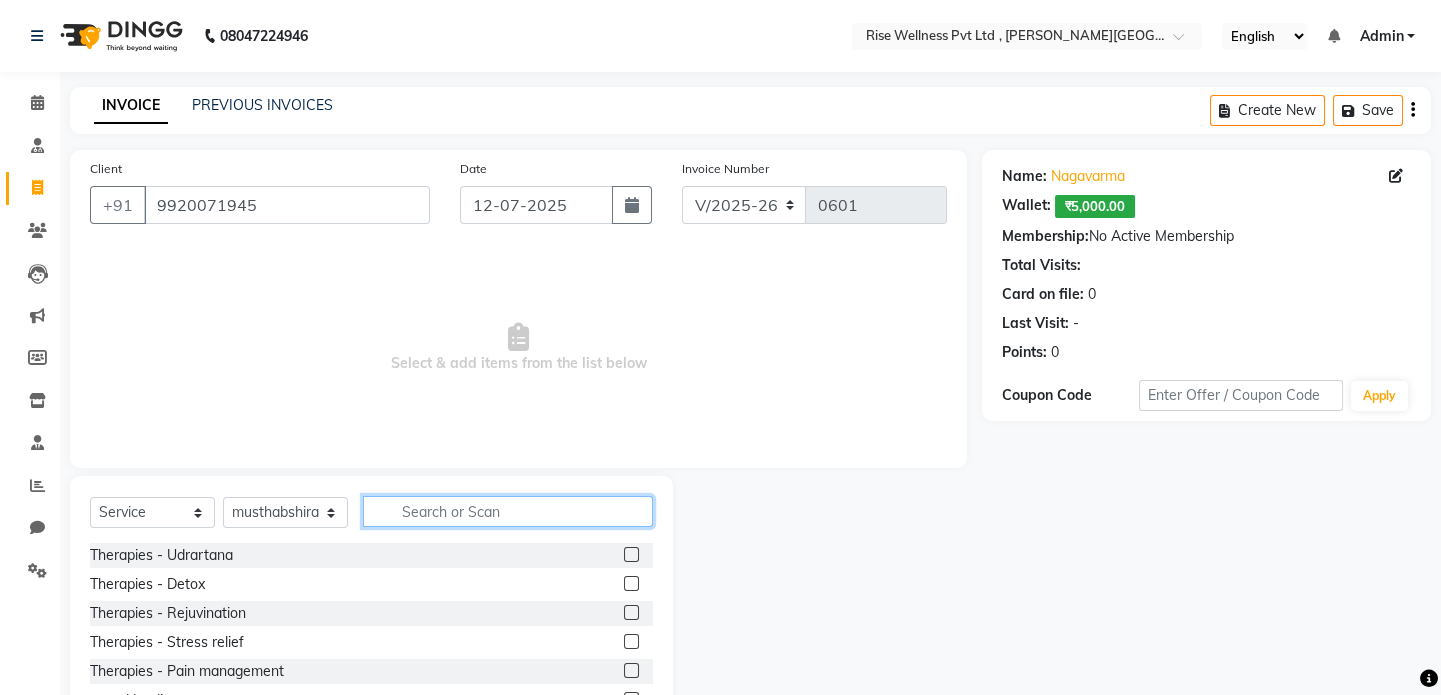 click 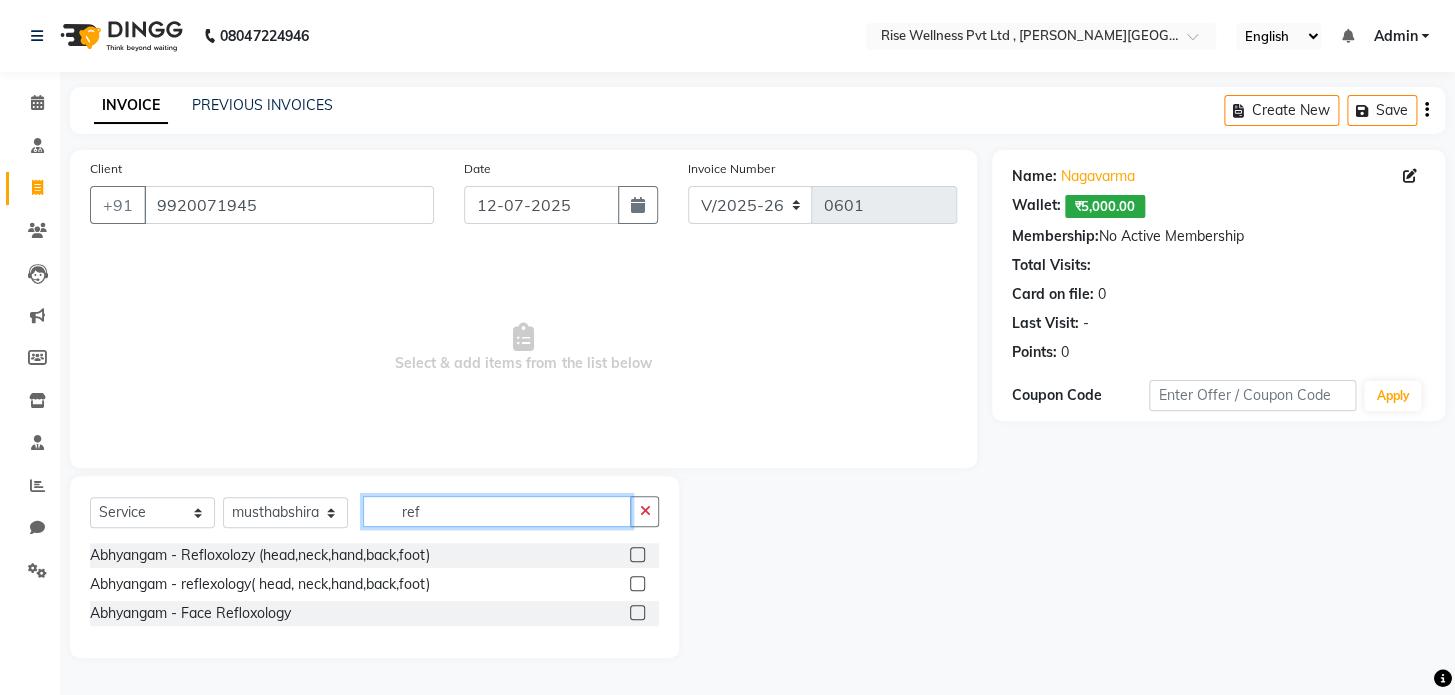 type on "ref" 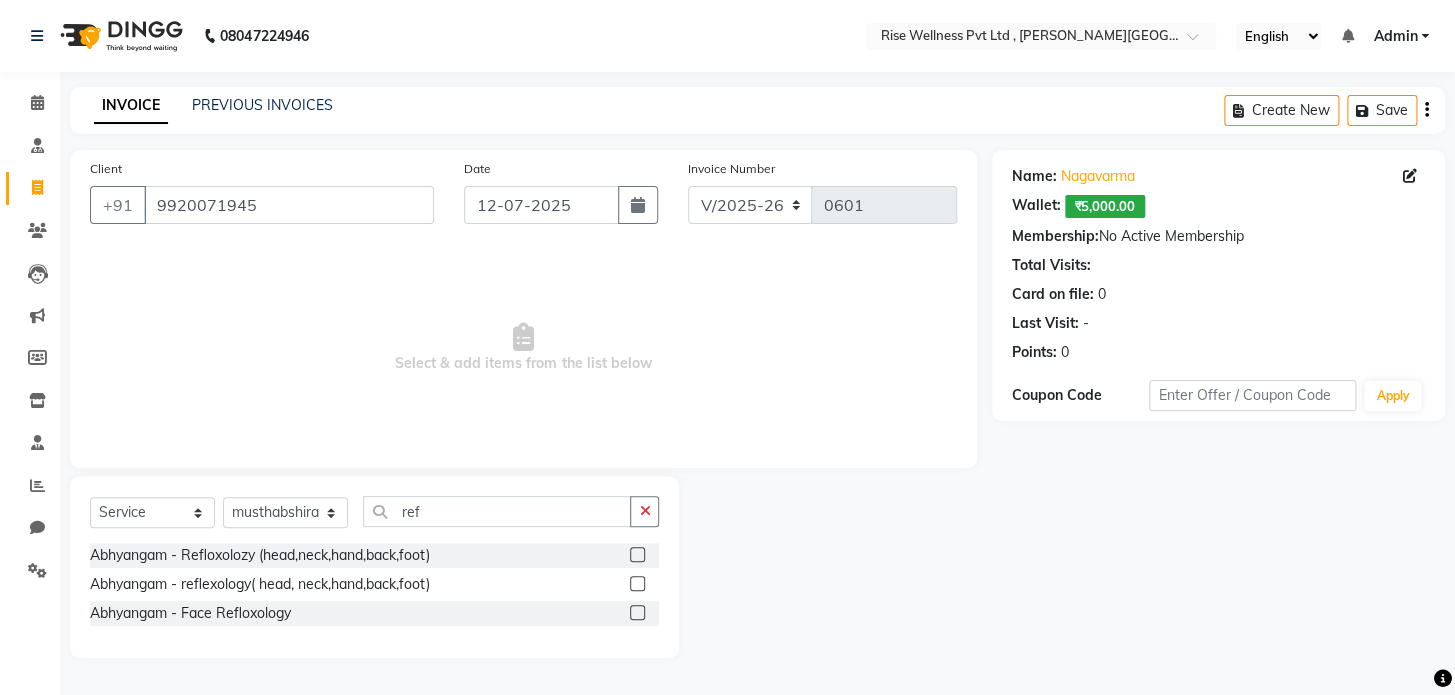 click 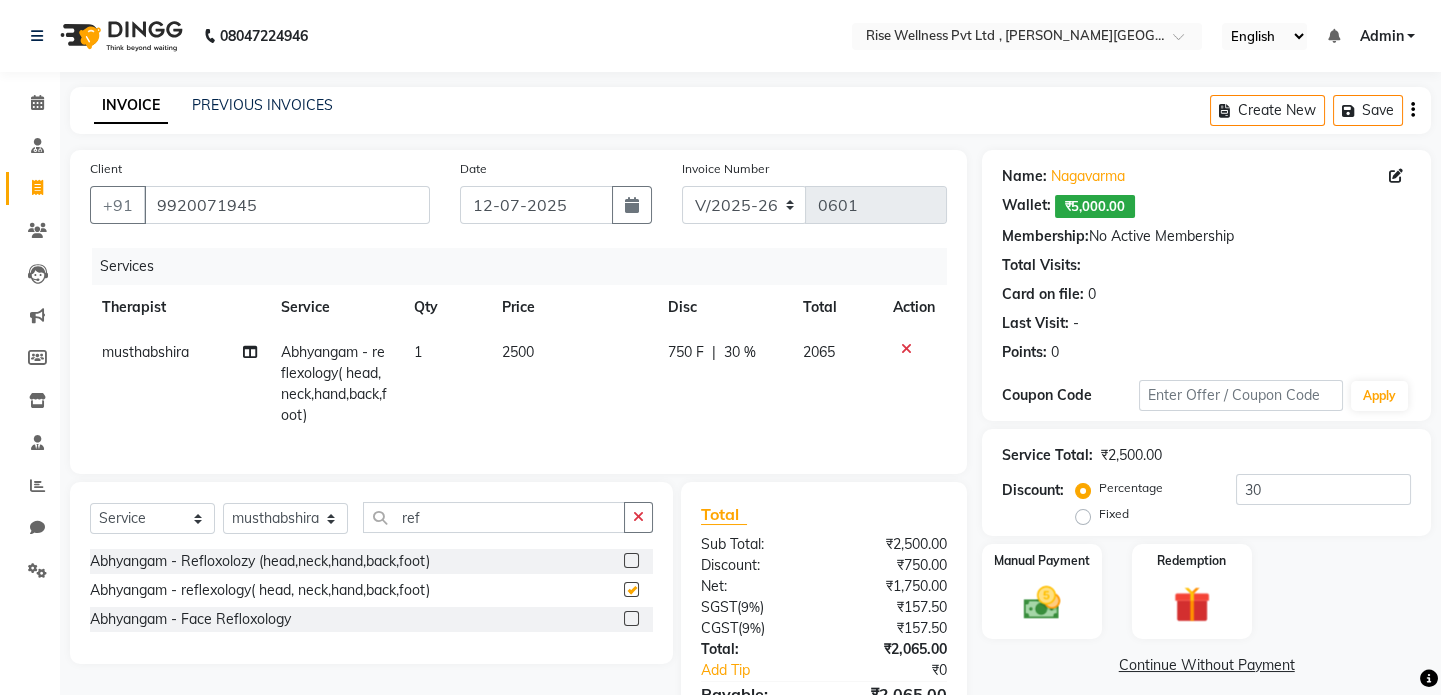 checkbox on "false" 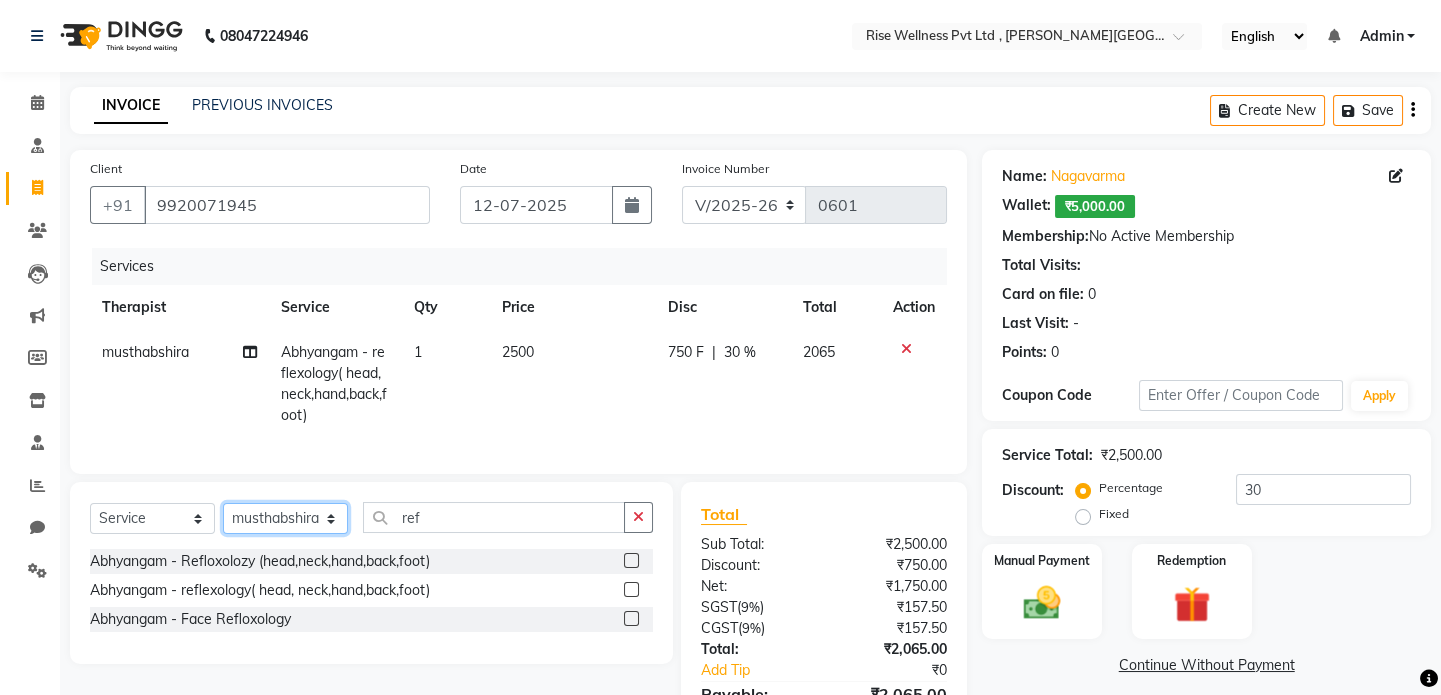 click on "Select Therapist LIBIN musthabshira nithya Reception [PERSON_NAME]" 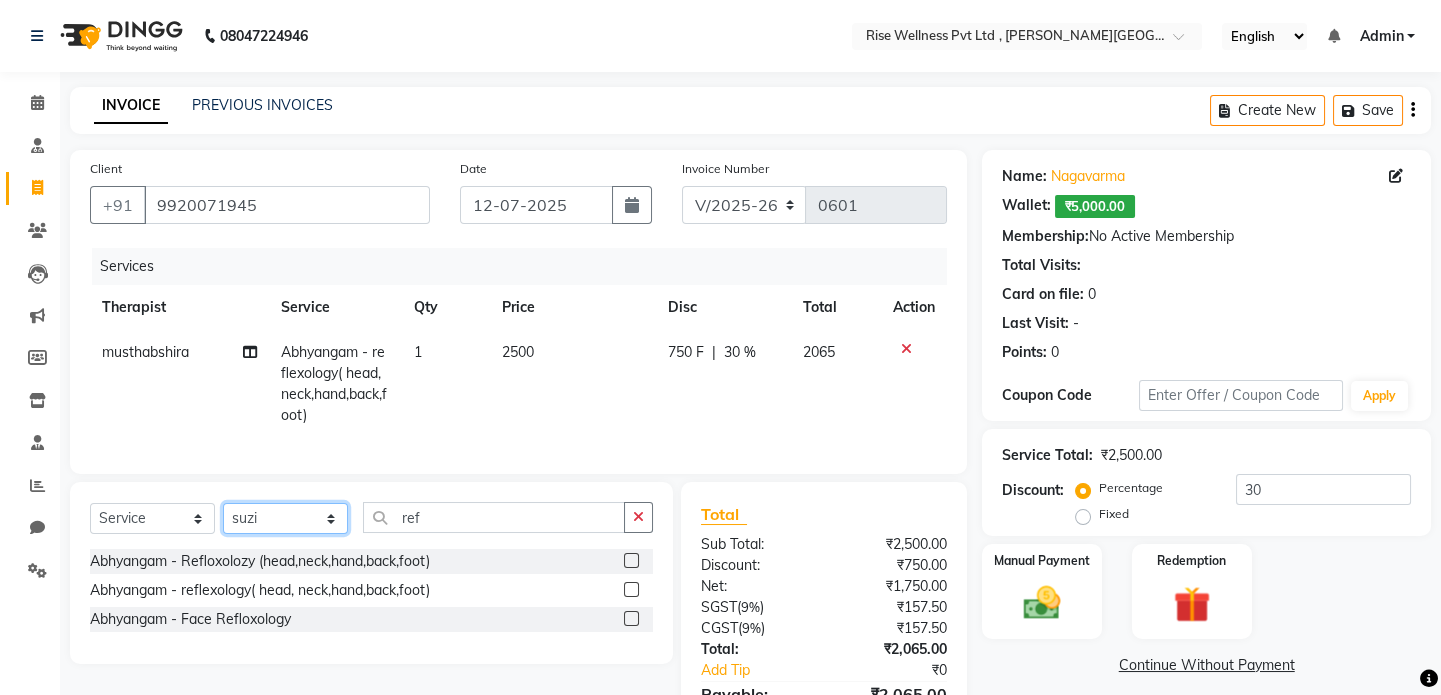 click on "Select Therapist LIBIN musthabshira nithya Reception [PERSON_NAME]" 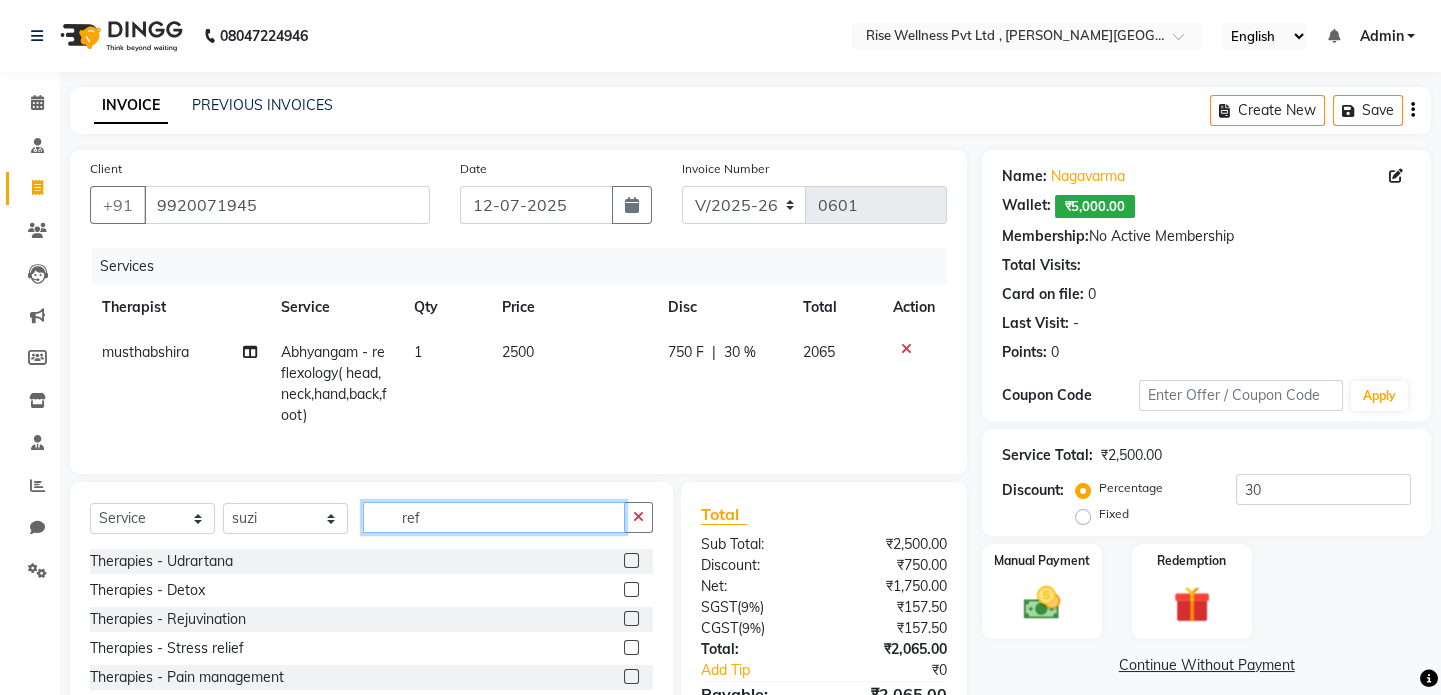 click on "ref" 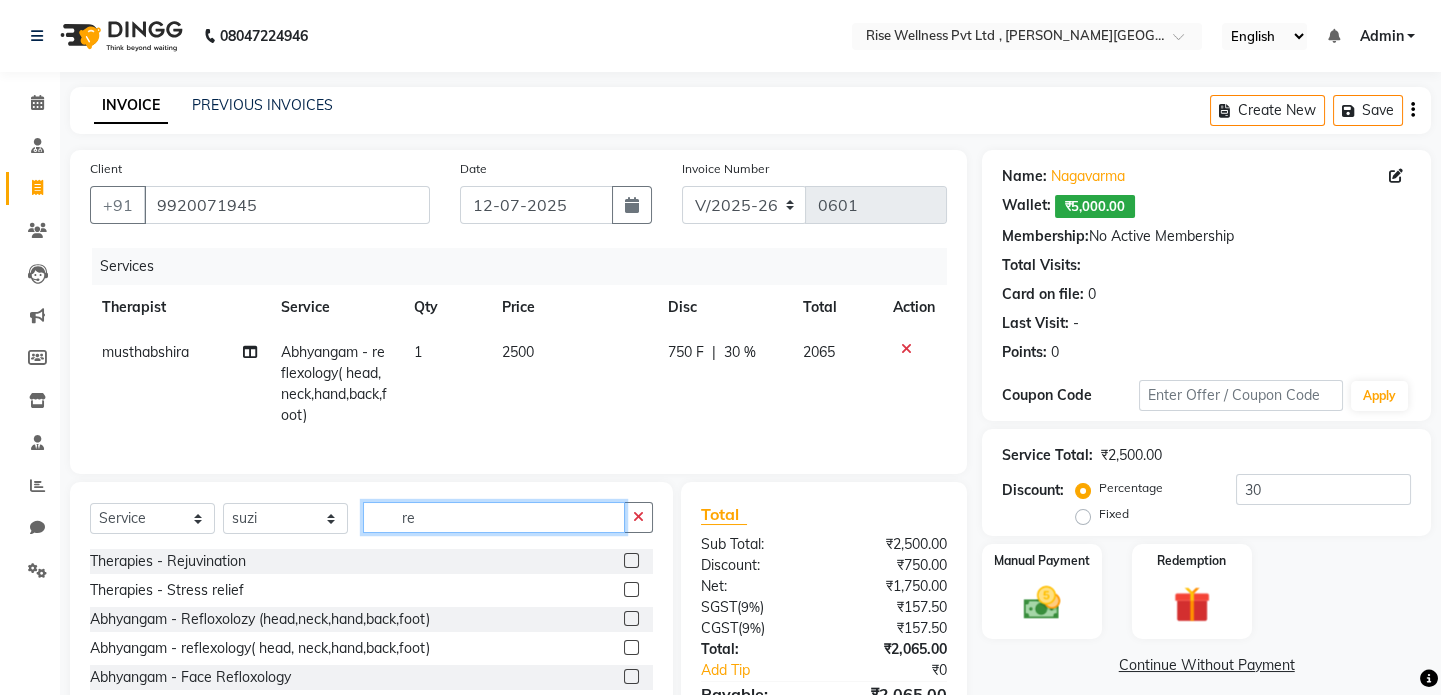 type on "r" 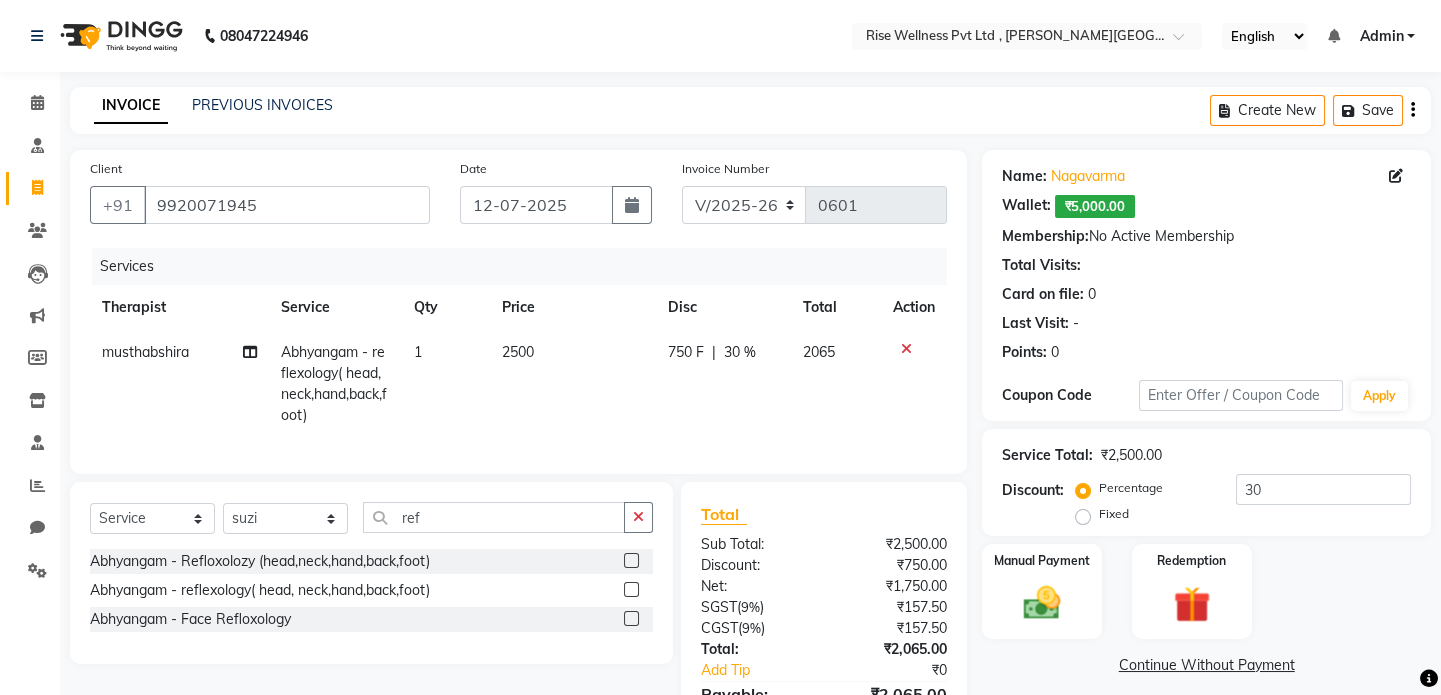 click 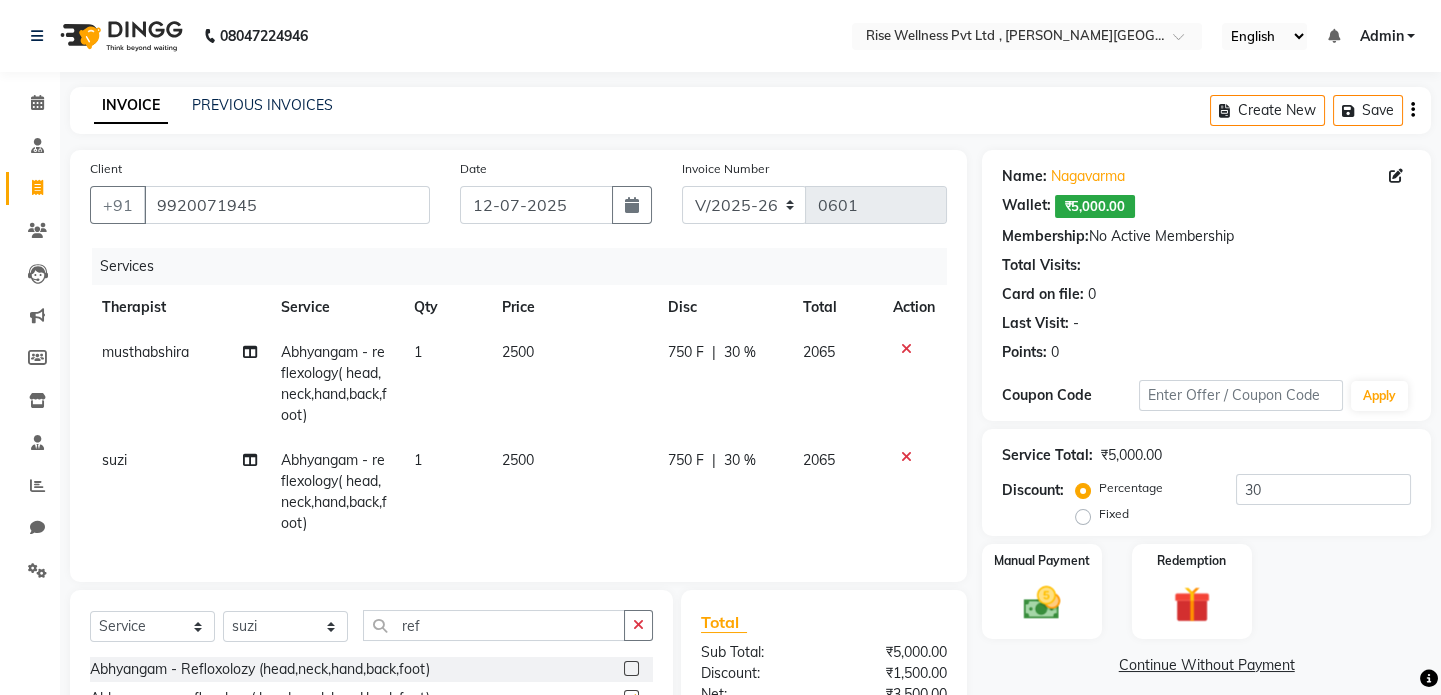 checkbox on "false" 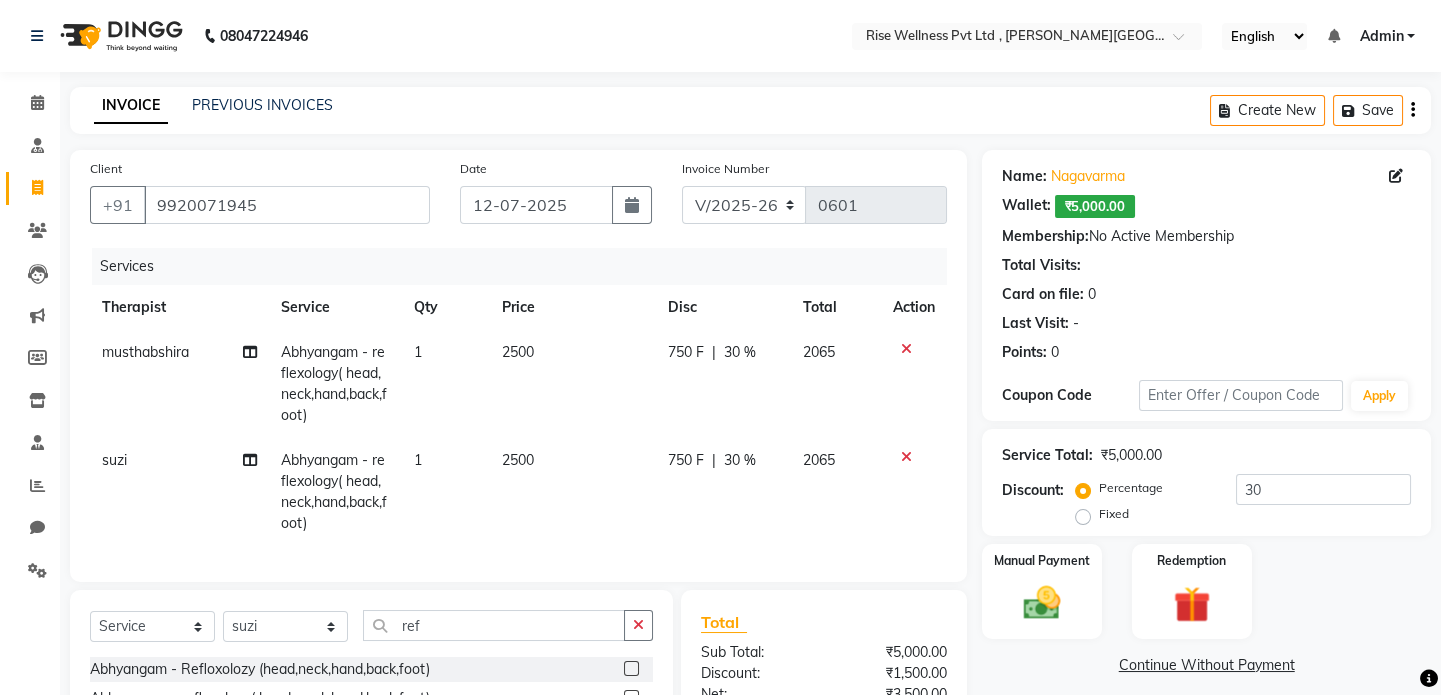 scroll, scrollTop: 90, scrollLeft: 0, axis: vertical 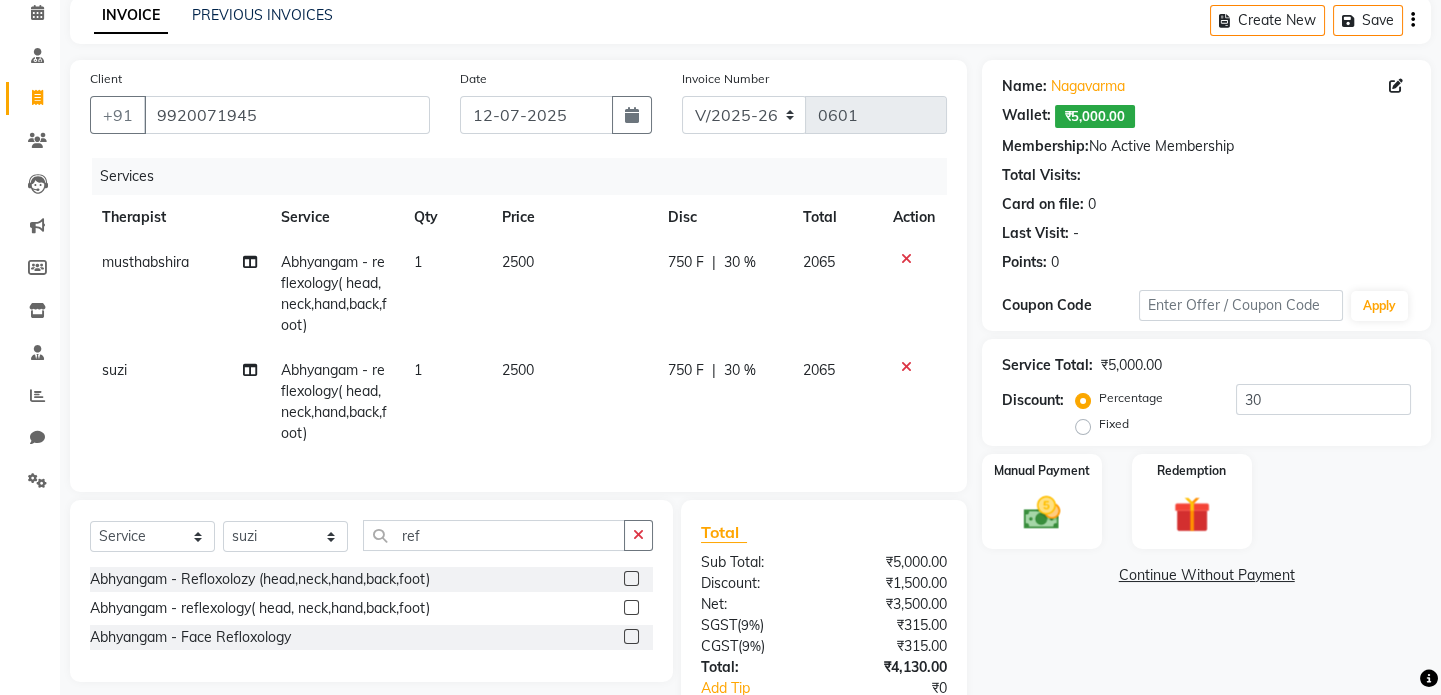 click on "Continue Without Payment" 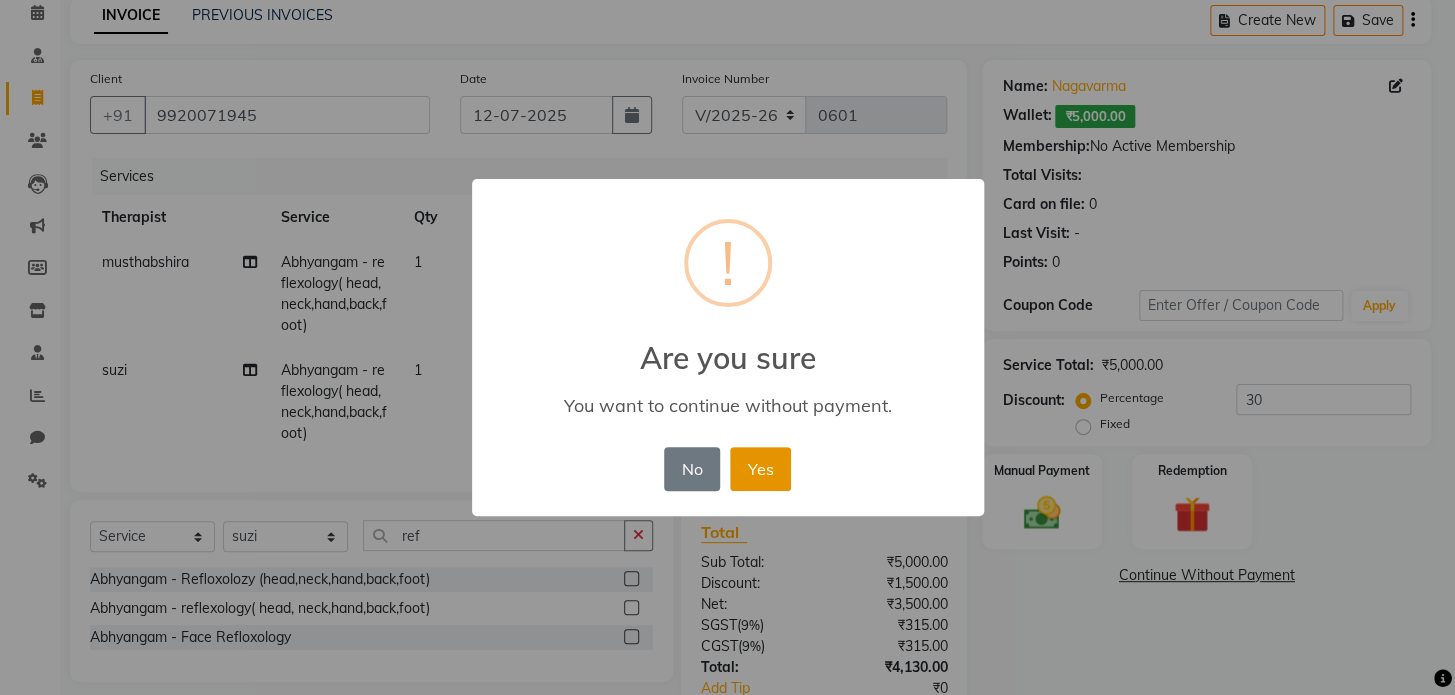 click on "Yes" at bounding box center (760, 469) 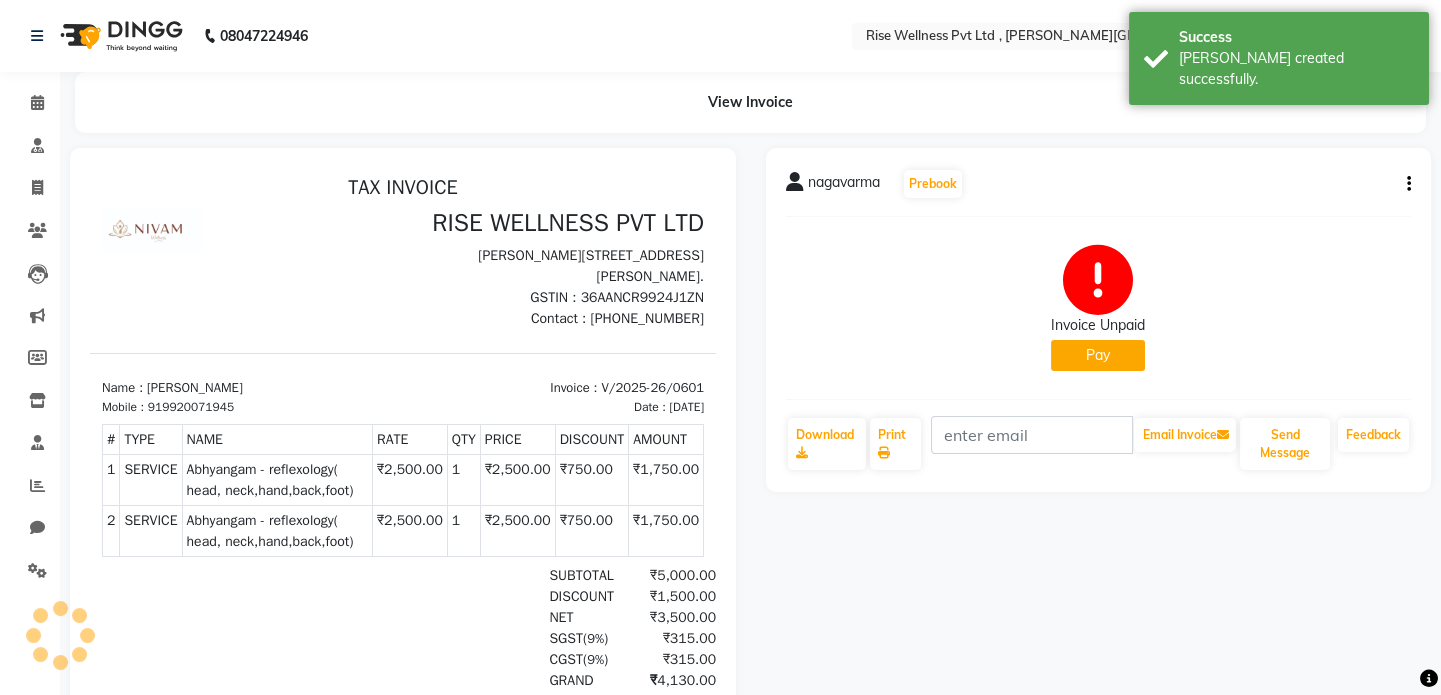 scroll, scrollTop: 0, scrollLeft: 0, axis: both 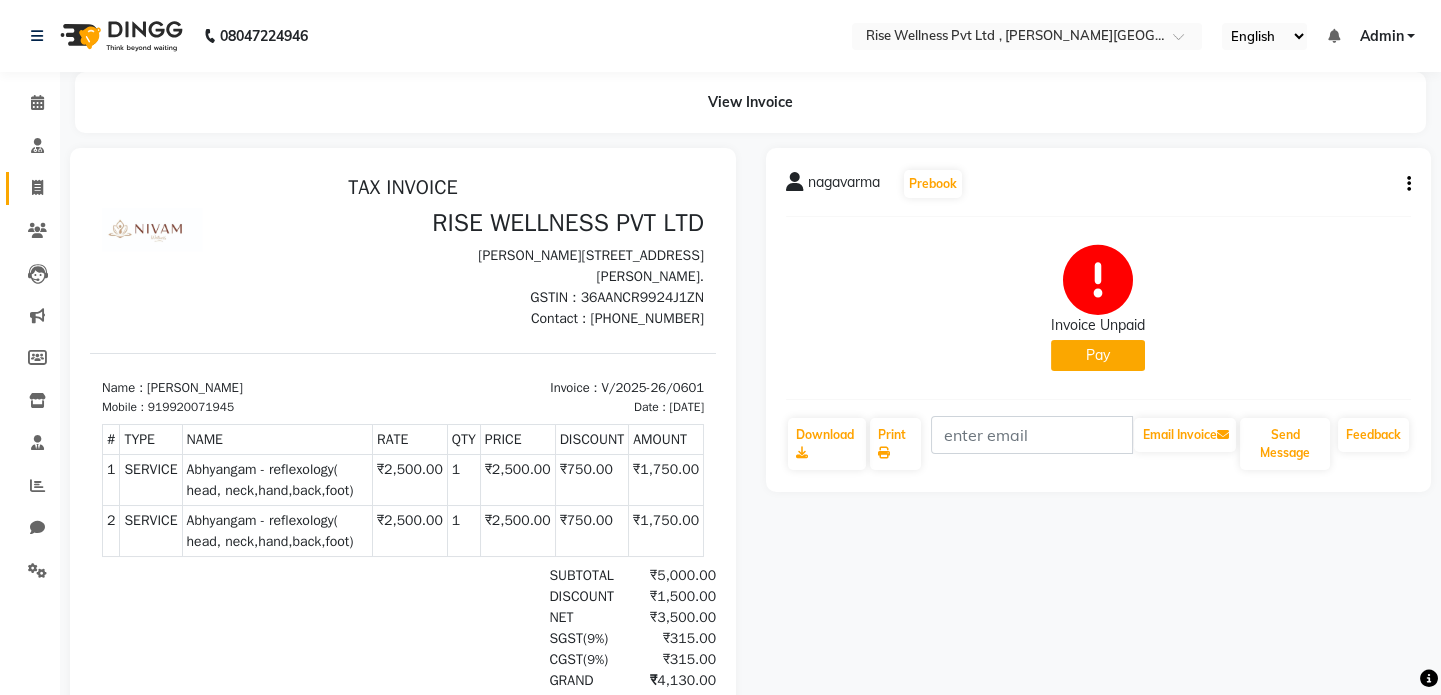 click on "Invoice" 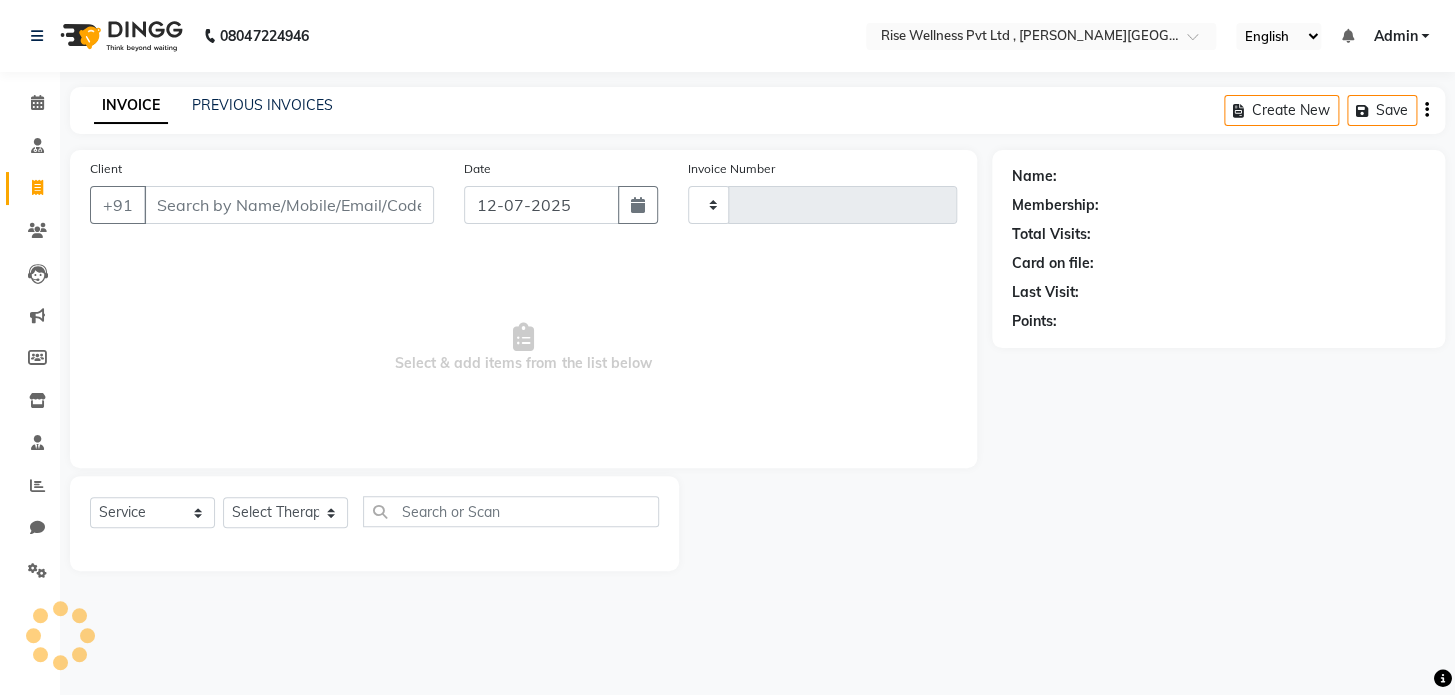 type on "0602" 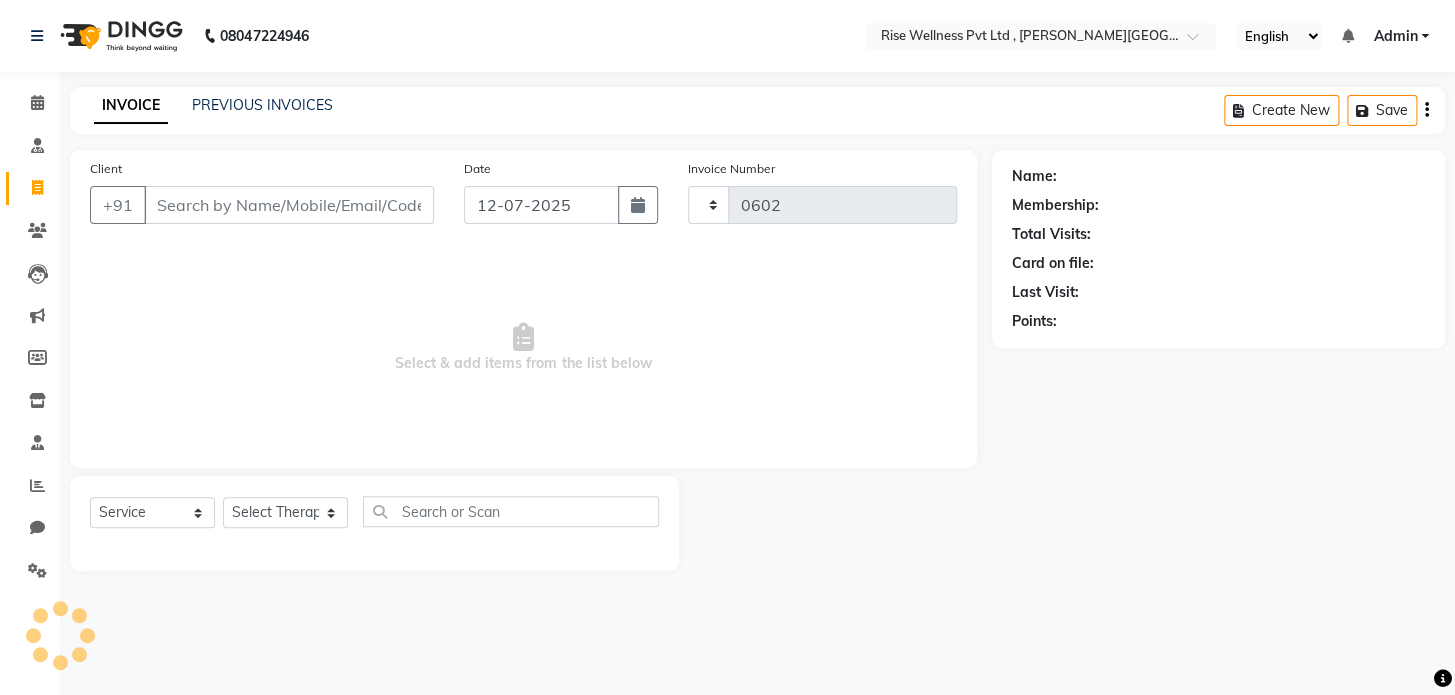 select on "7497" 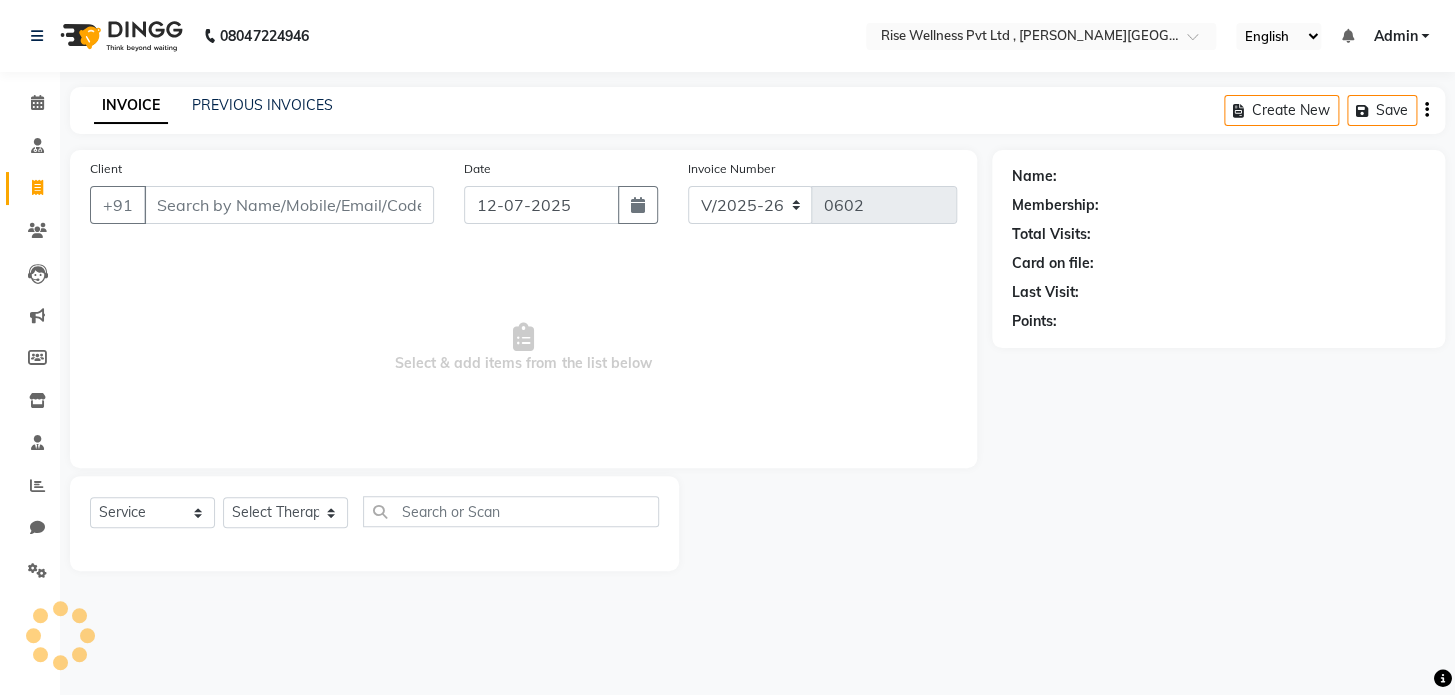 click on "Client" at bounding box center (289, 205) 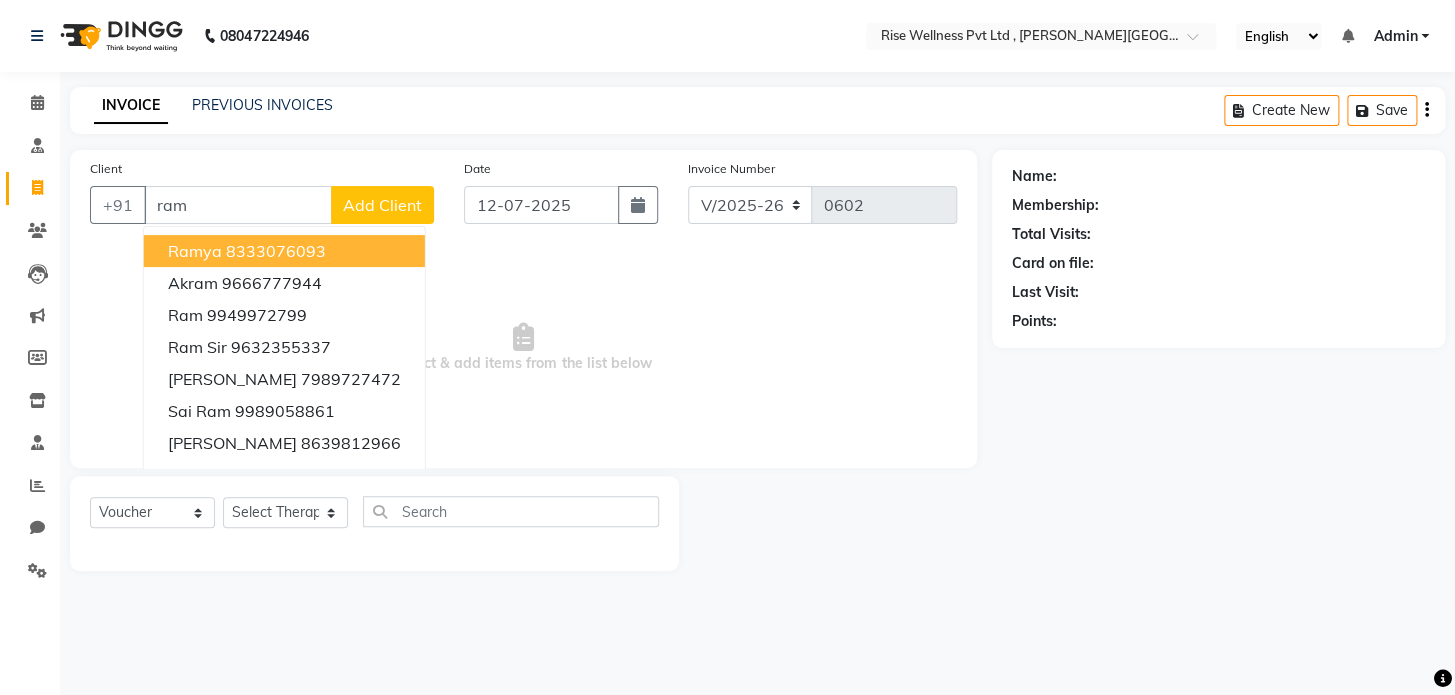 click on "8333076093" at bounding box center [276, 251] 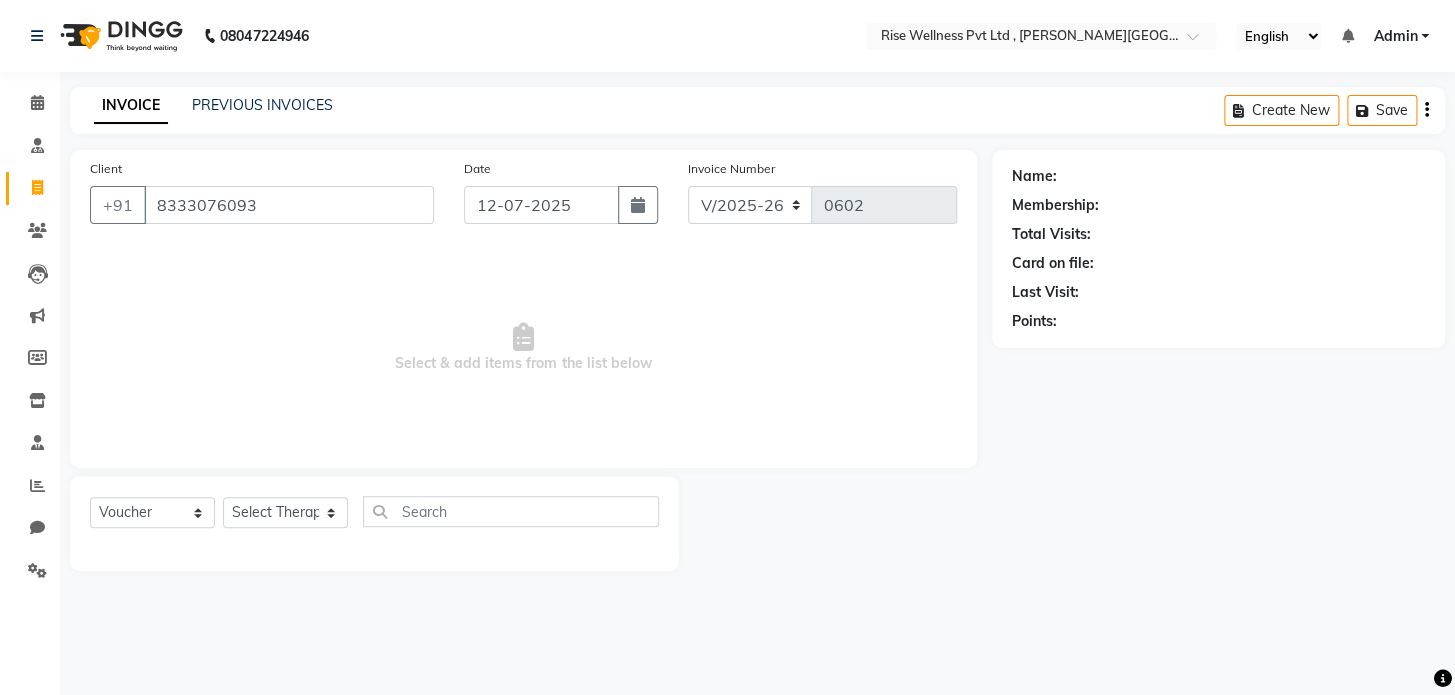 type on "8333076093" 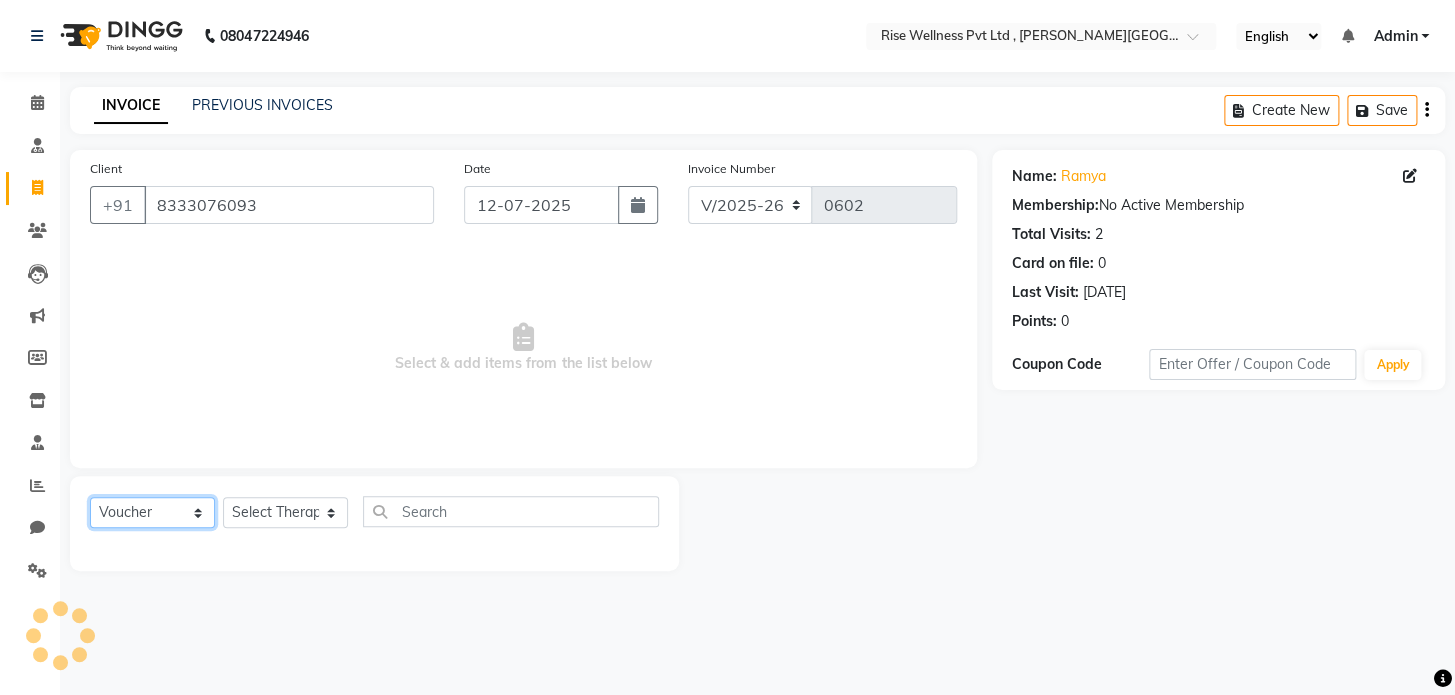 click on "Select  Service  Product  Membership  Package Voucher Prepaid Gift Card" 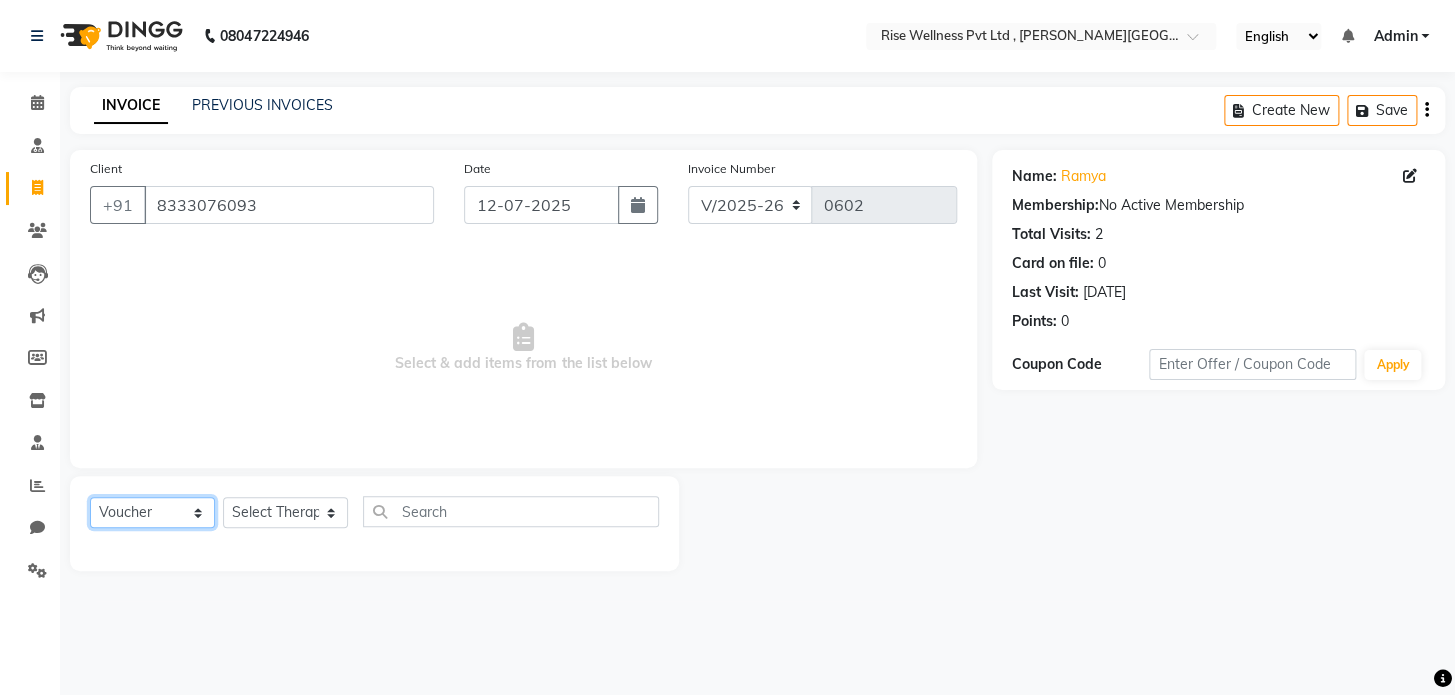 select on "service" 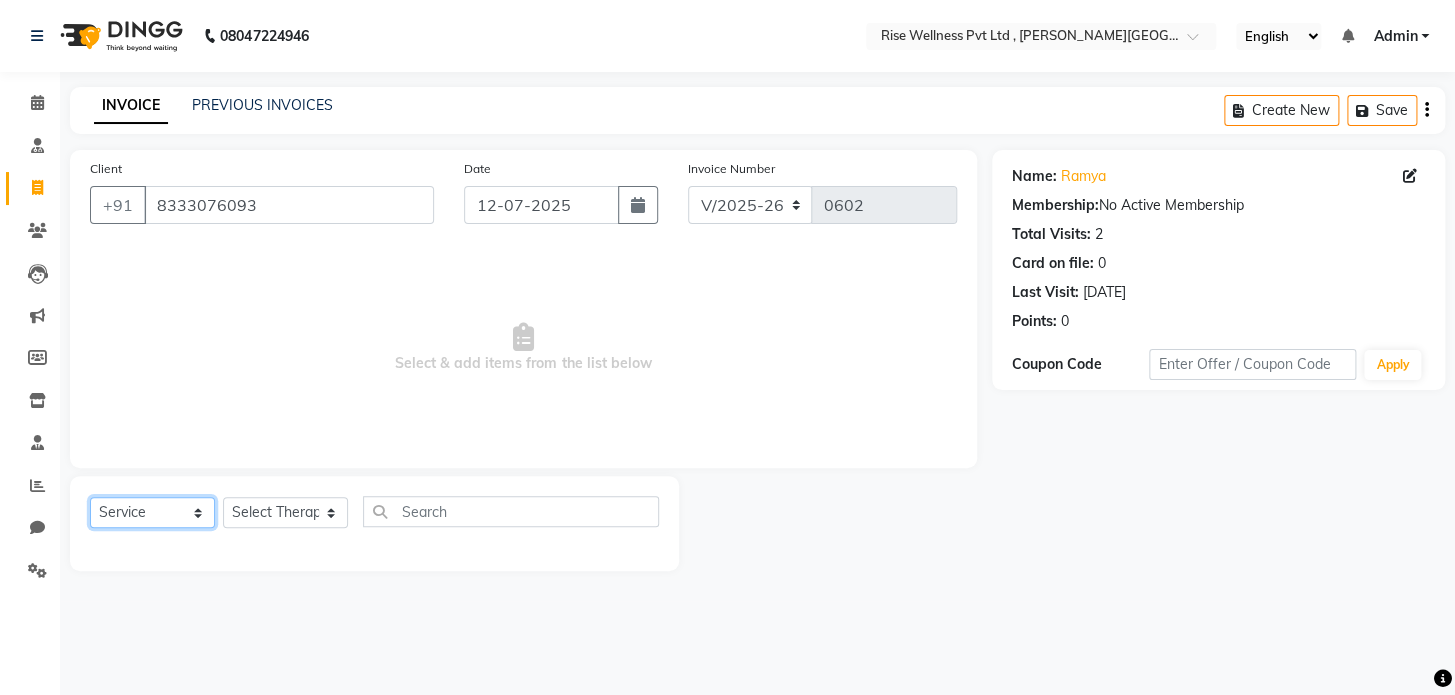 click on "Select  Service  Product  Membership  Package Voucher Prepaid Gift Card" 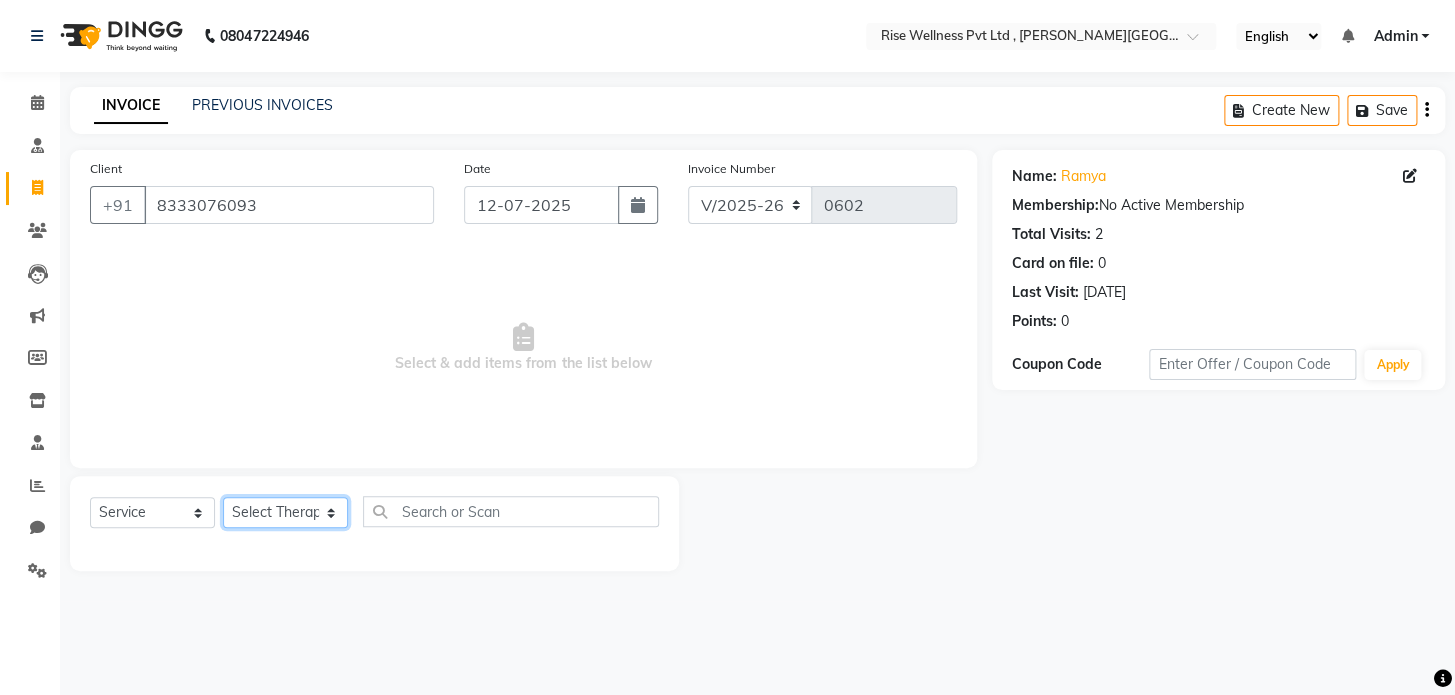 click on "Select Therapist LIBIN musthabshira nithya Reception sujith suzi" 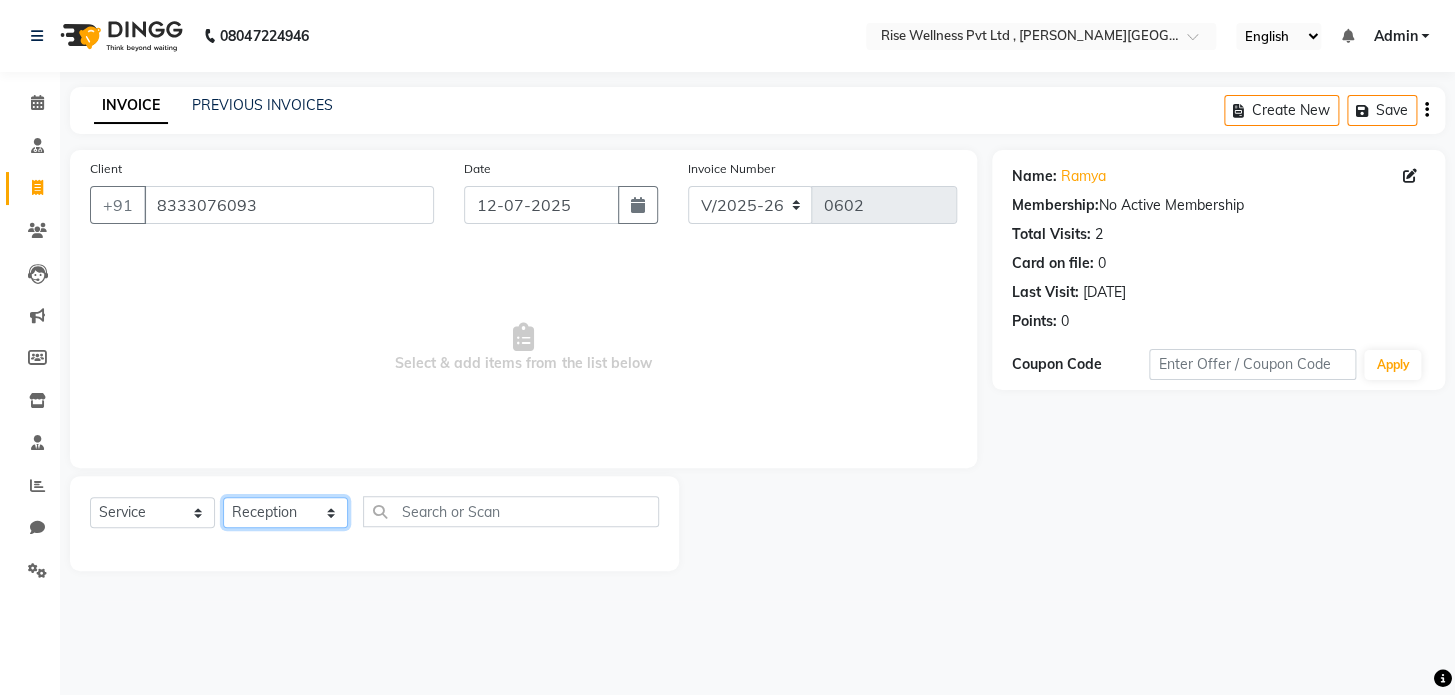 click on "Select Therapist LIBIN musthabshira nithya Reception sujith suzi" 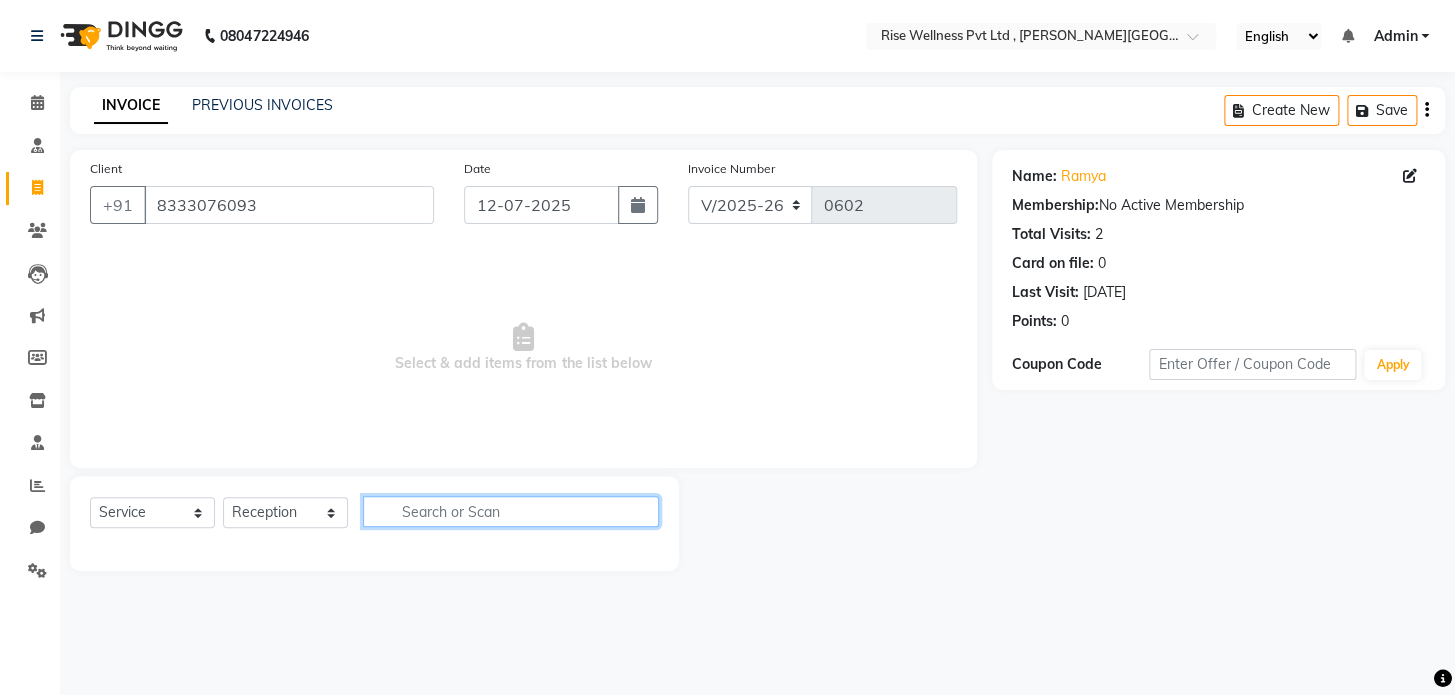 click 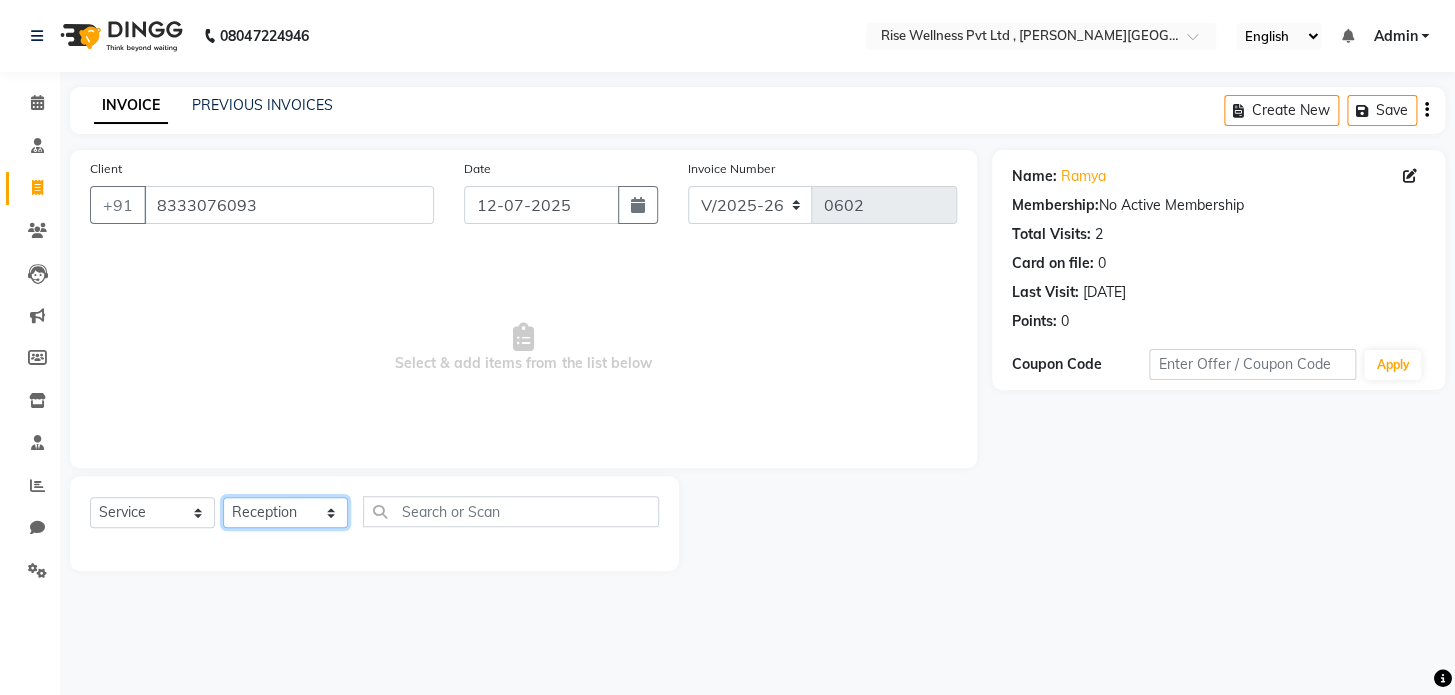 click on "Select Therapist LIBIN musthabshira nithya Reception sujith suzi" 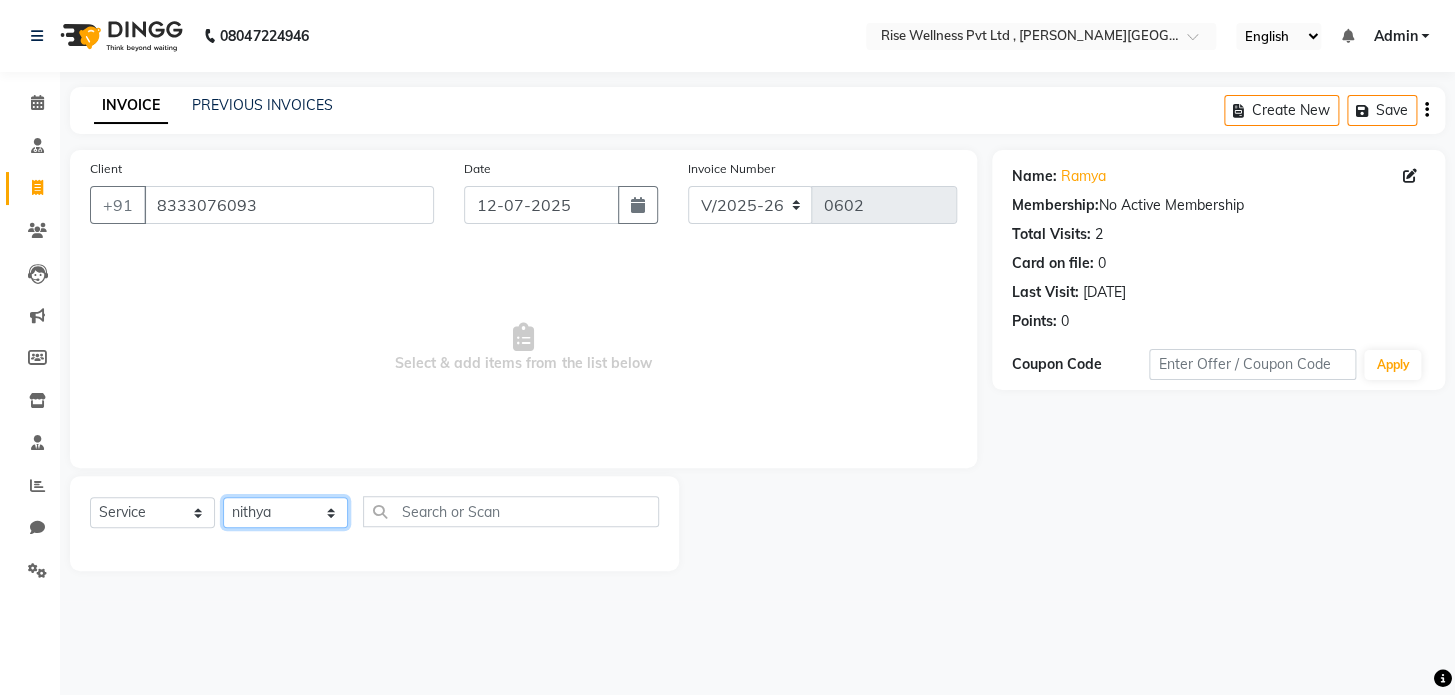 click on "Select Therapist LIBIN musthabshira nithya Reception sujith suzi" 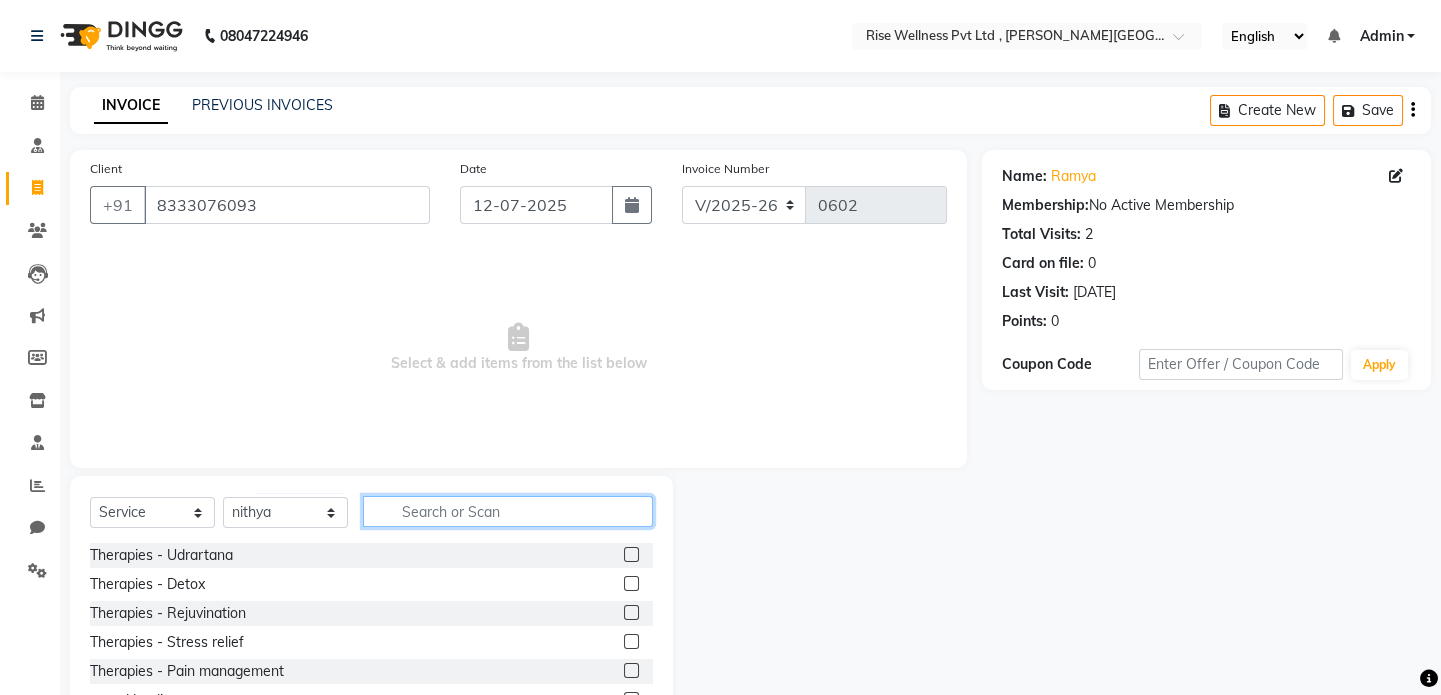 click 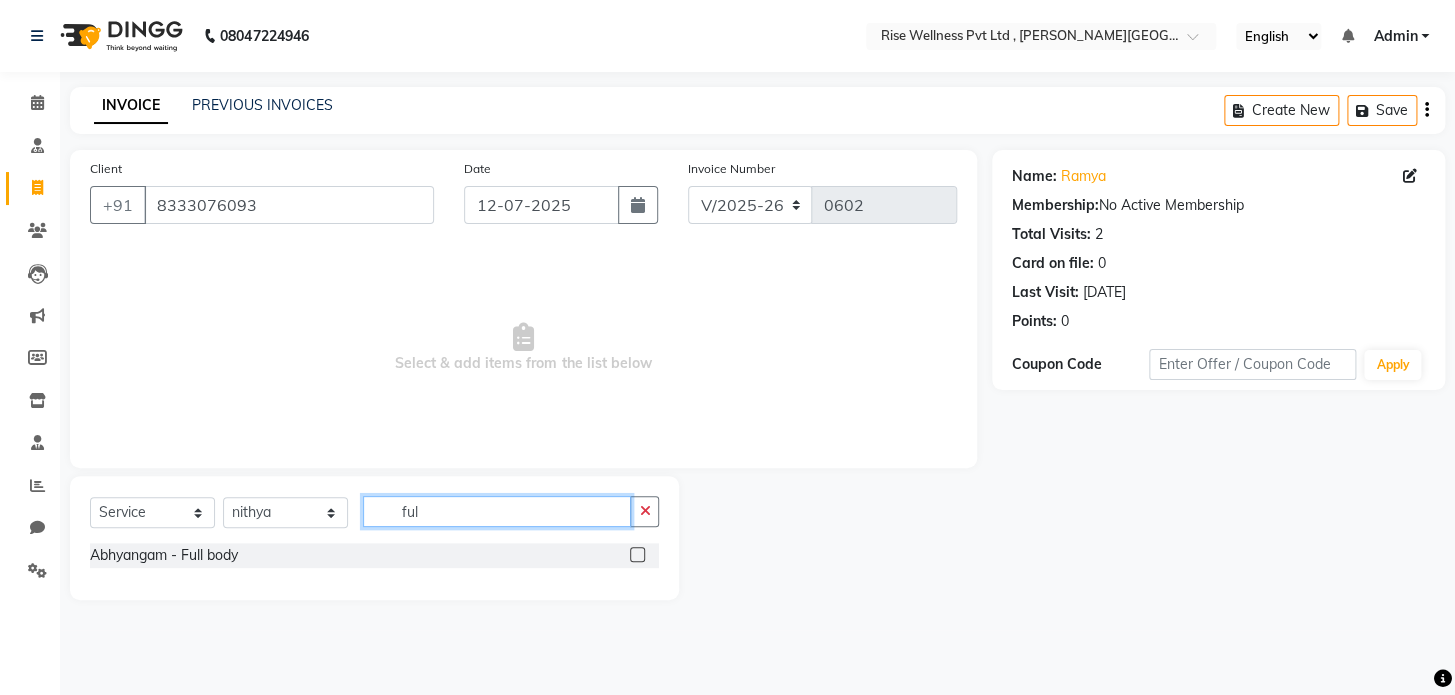 type on "ful" 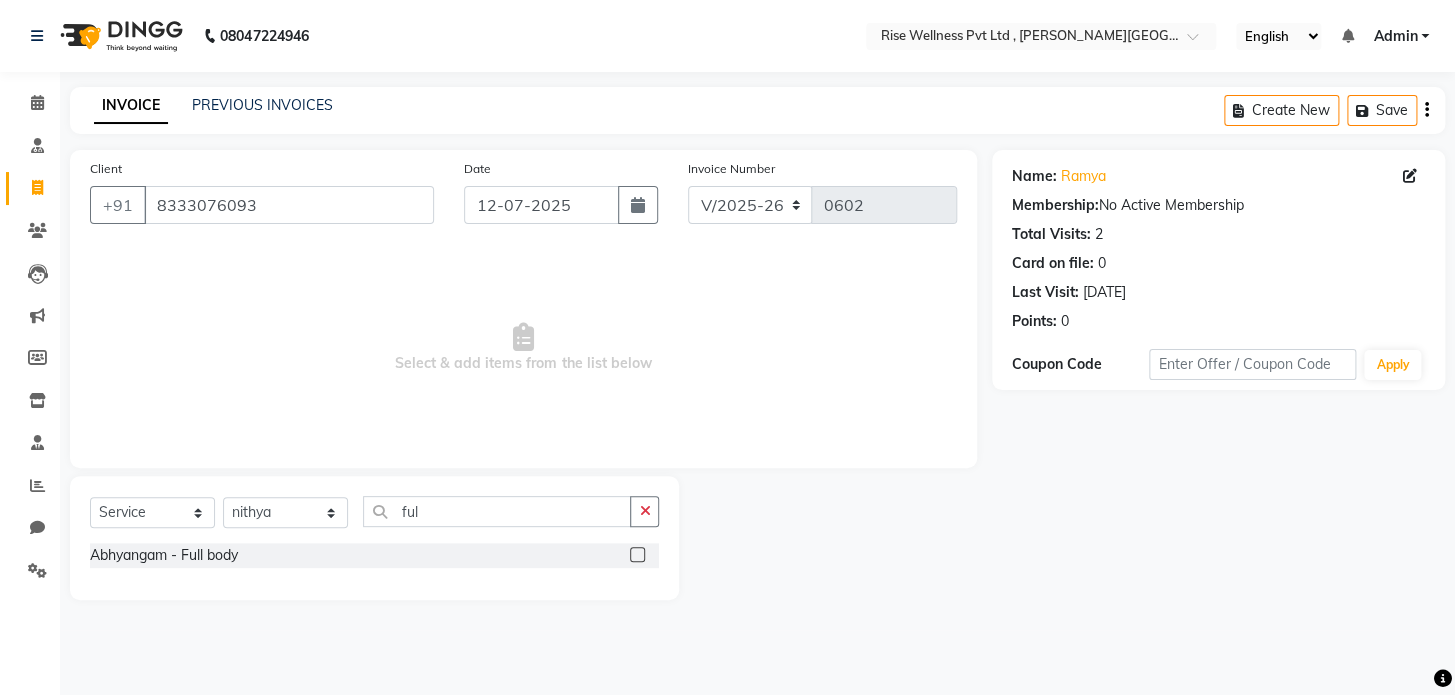 click 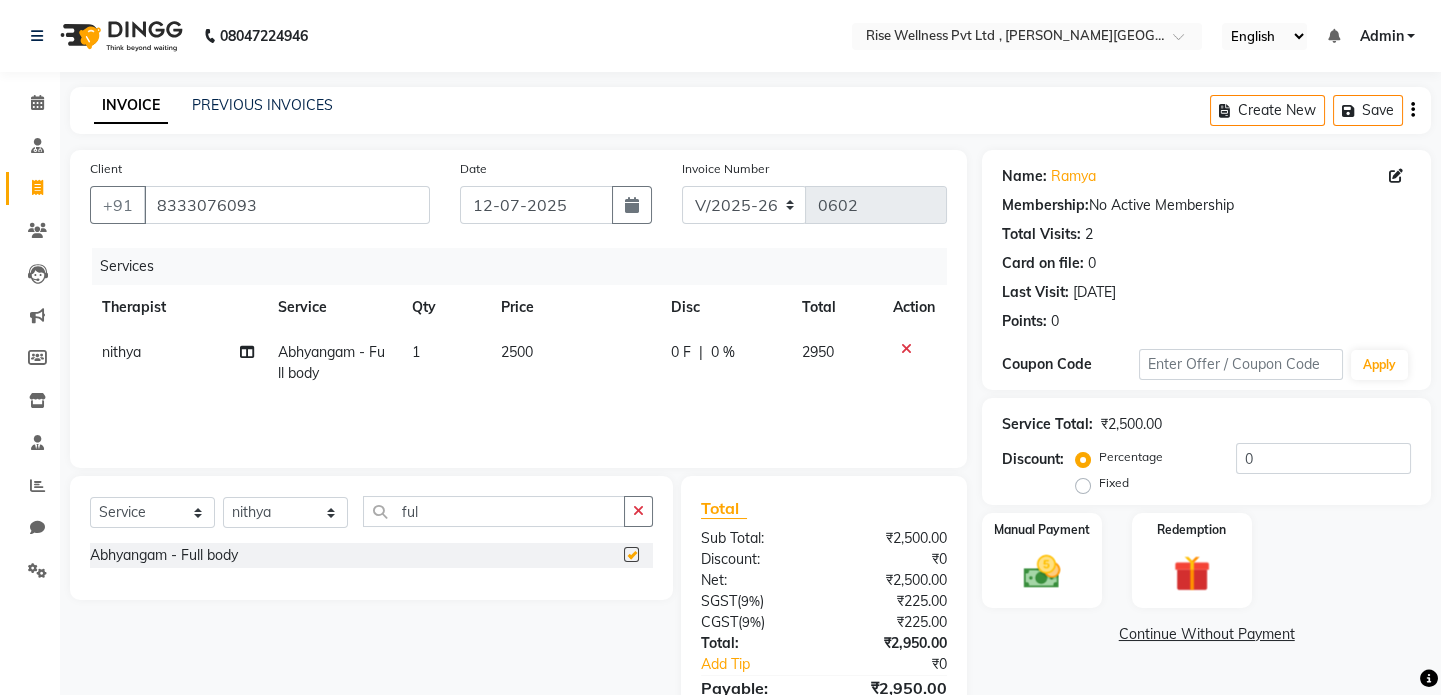 checkbox on "false" 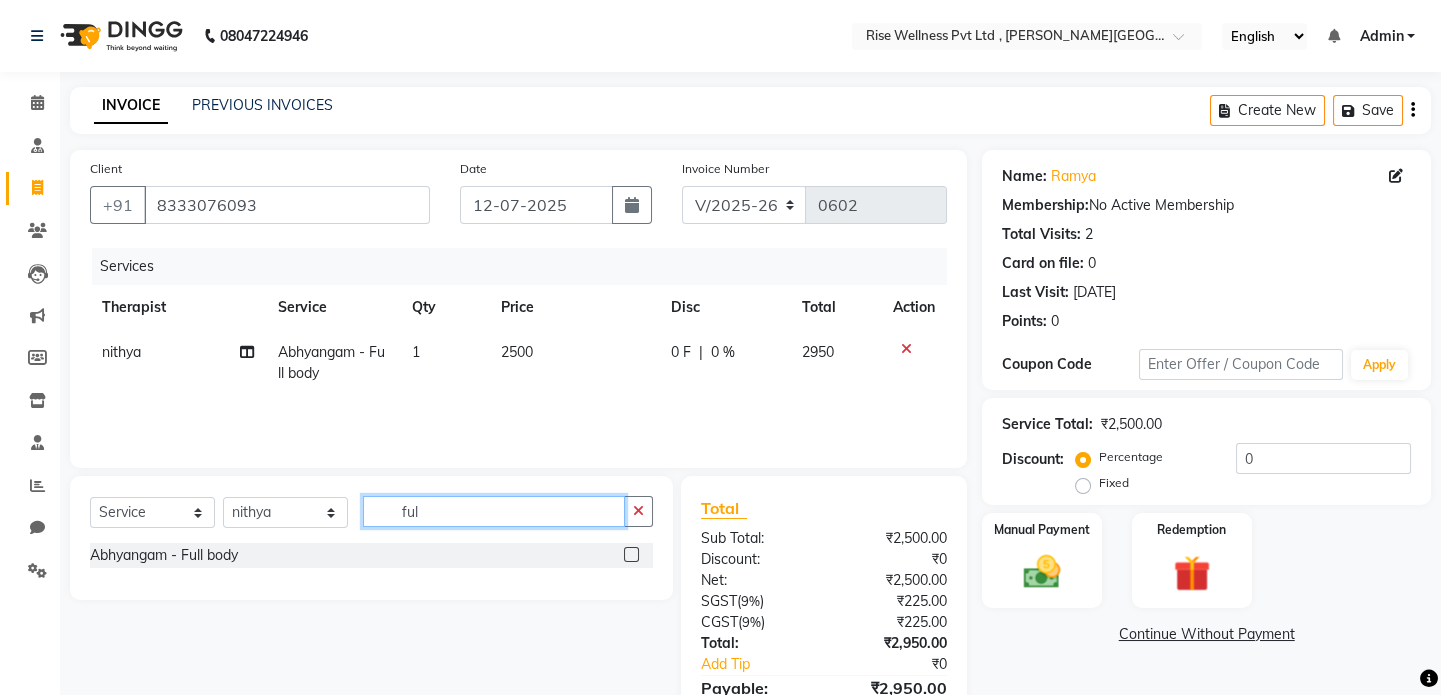click on "ful" 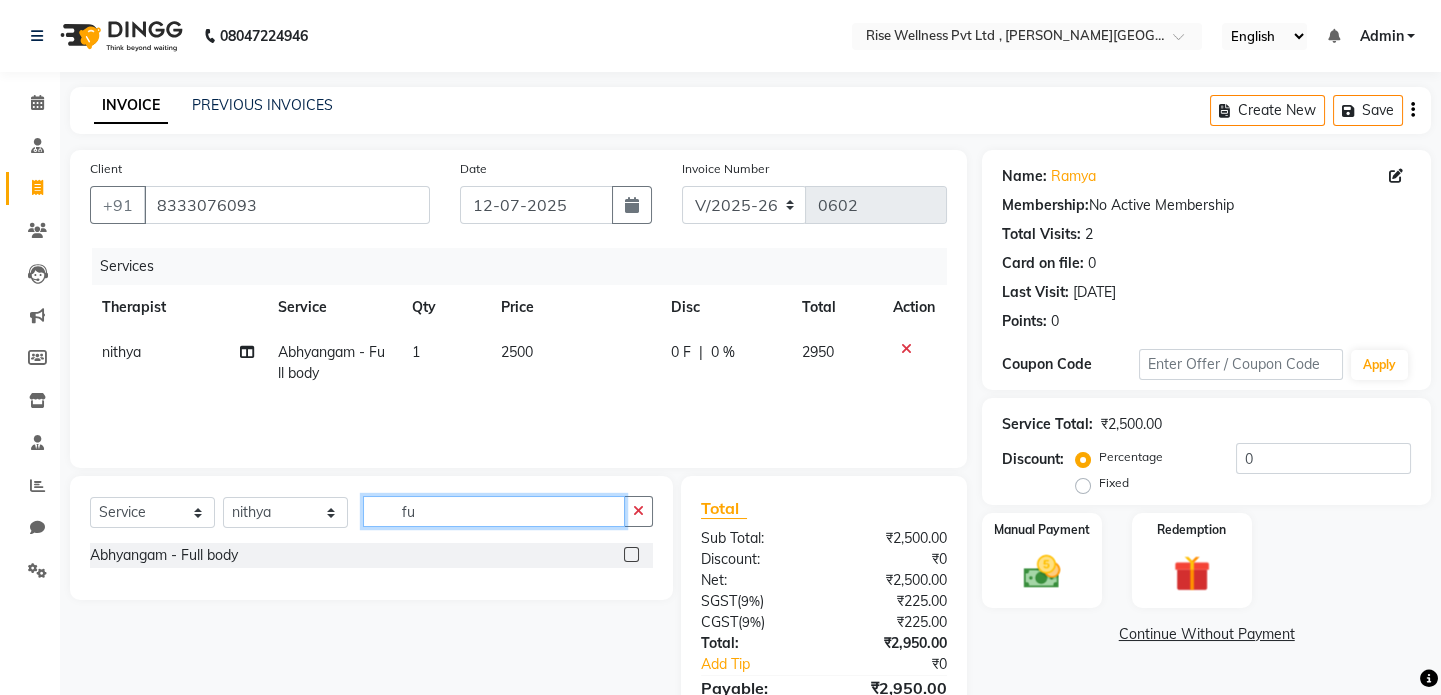 type on "f" 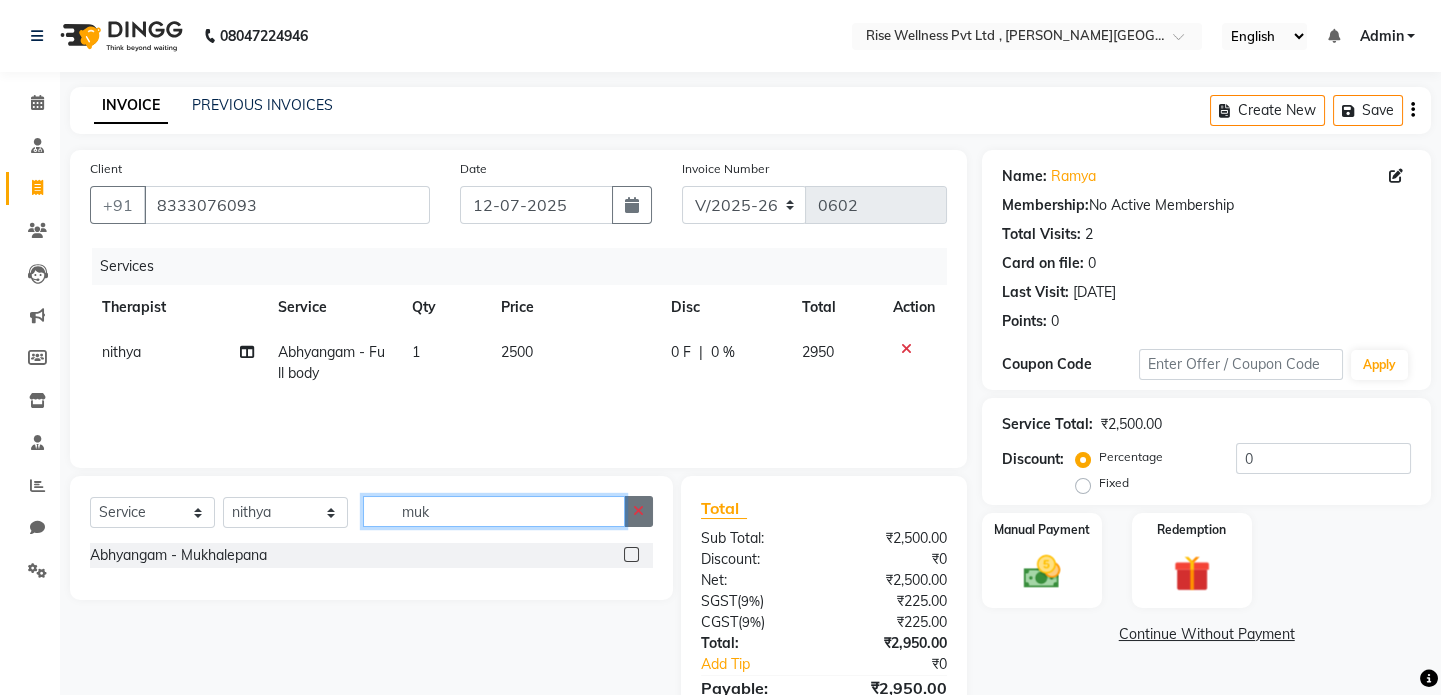 type on "muk" 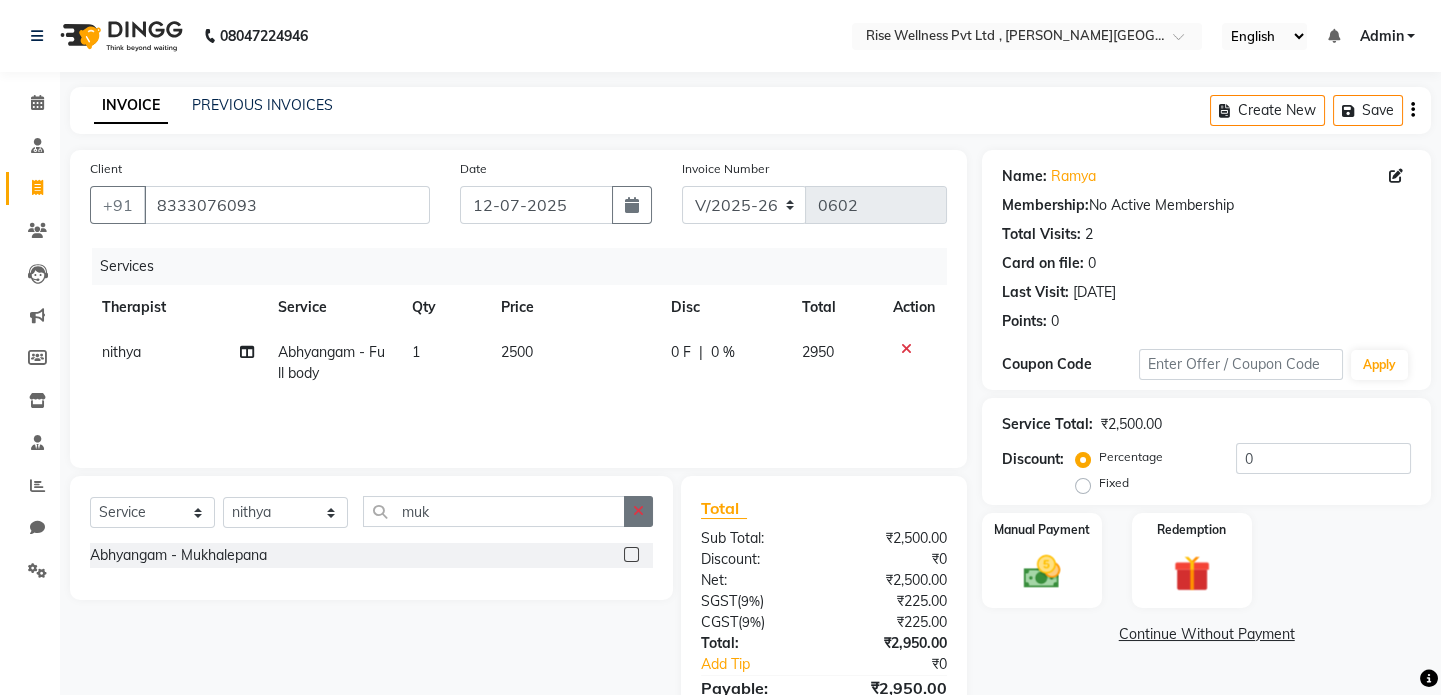 click 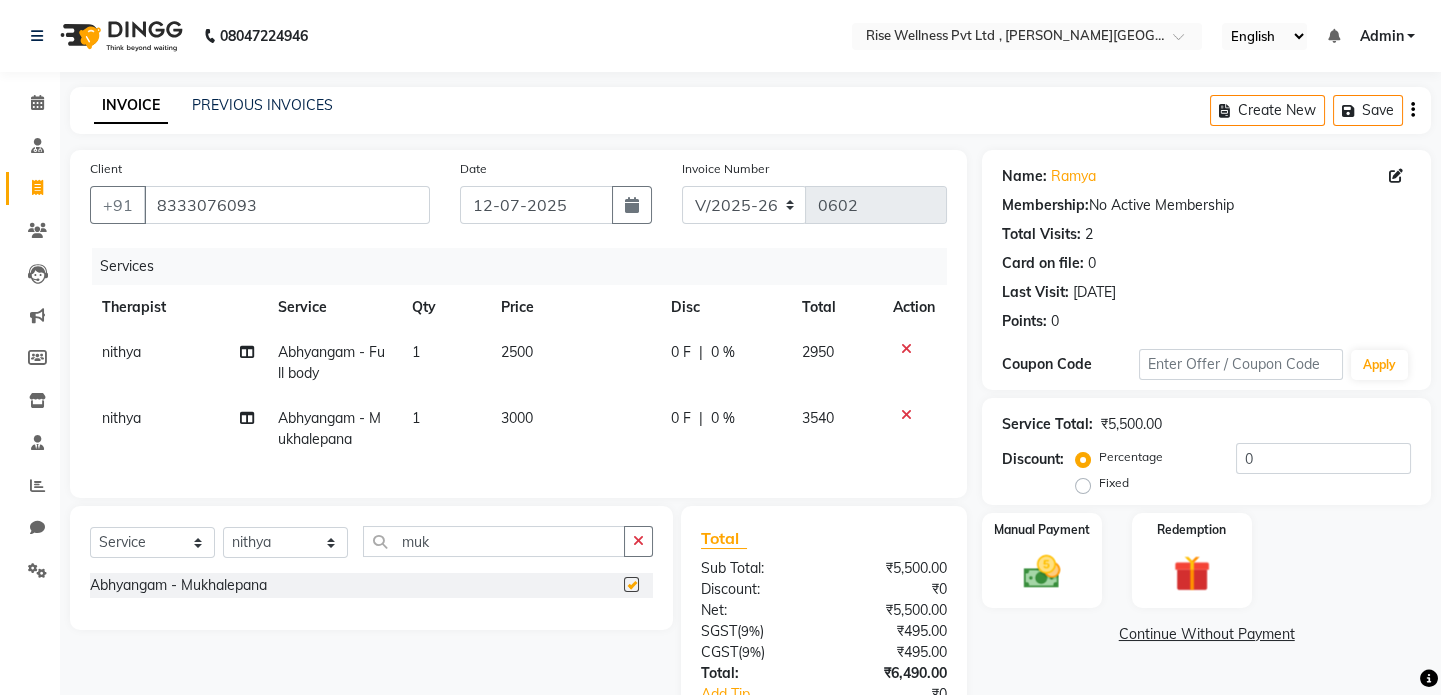checkbox on "false" 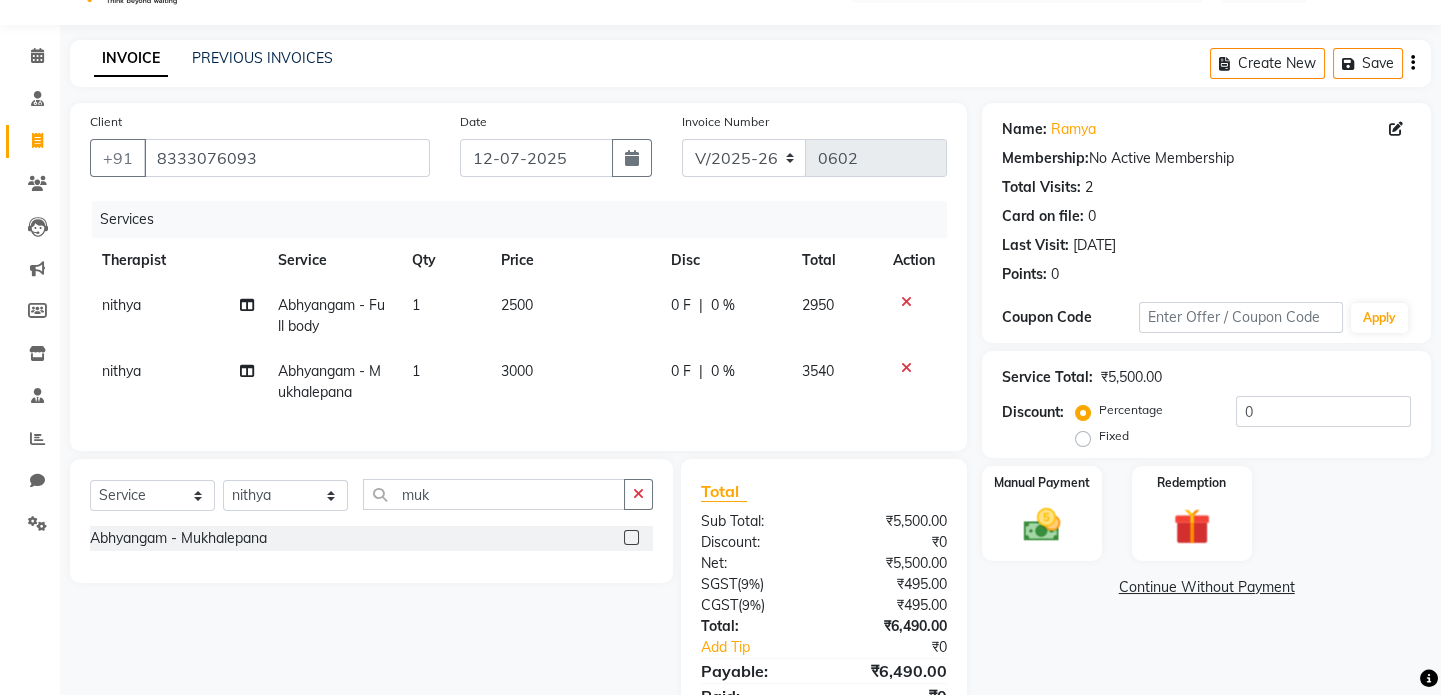 scroll, scrollTop: 149, scrollLeft: 0, axis: vertical 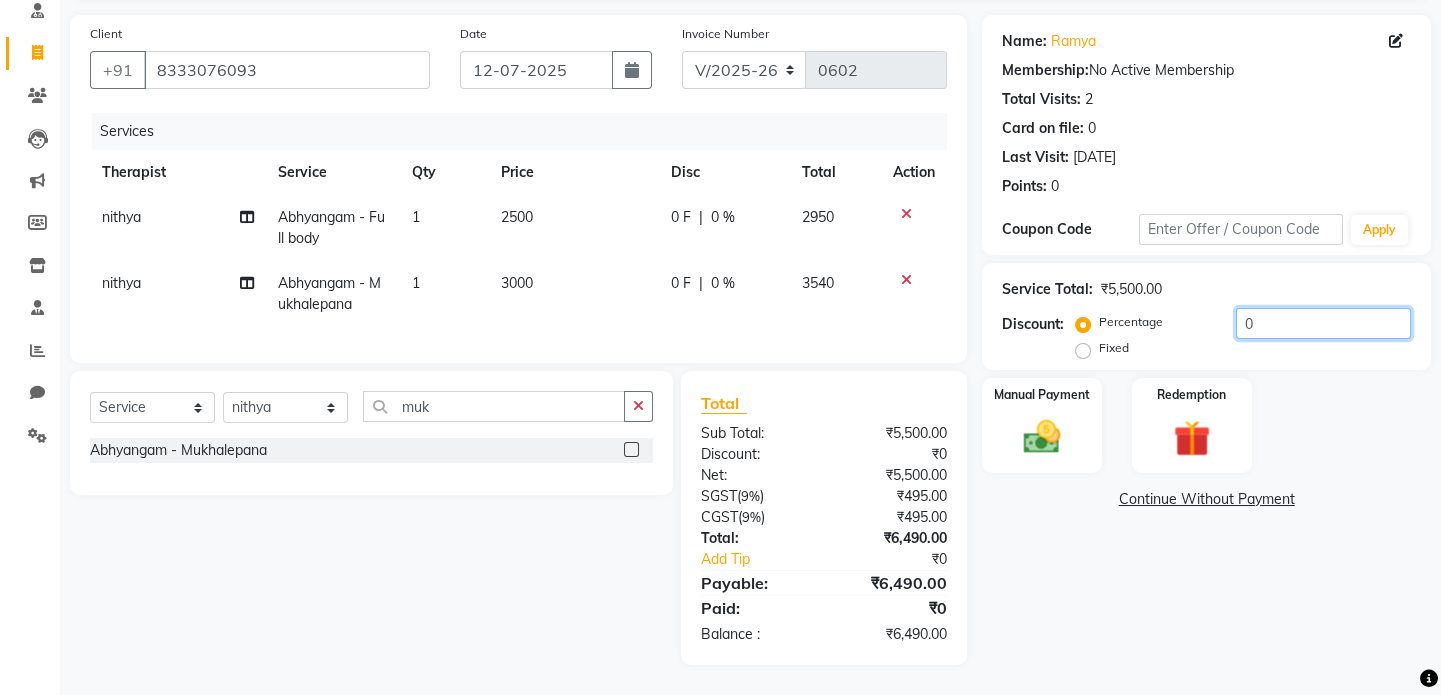 click on "0" 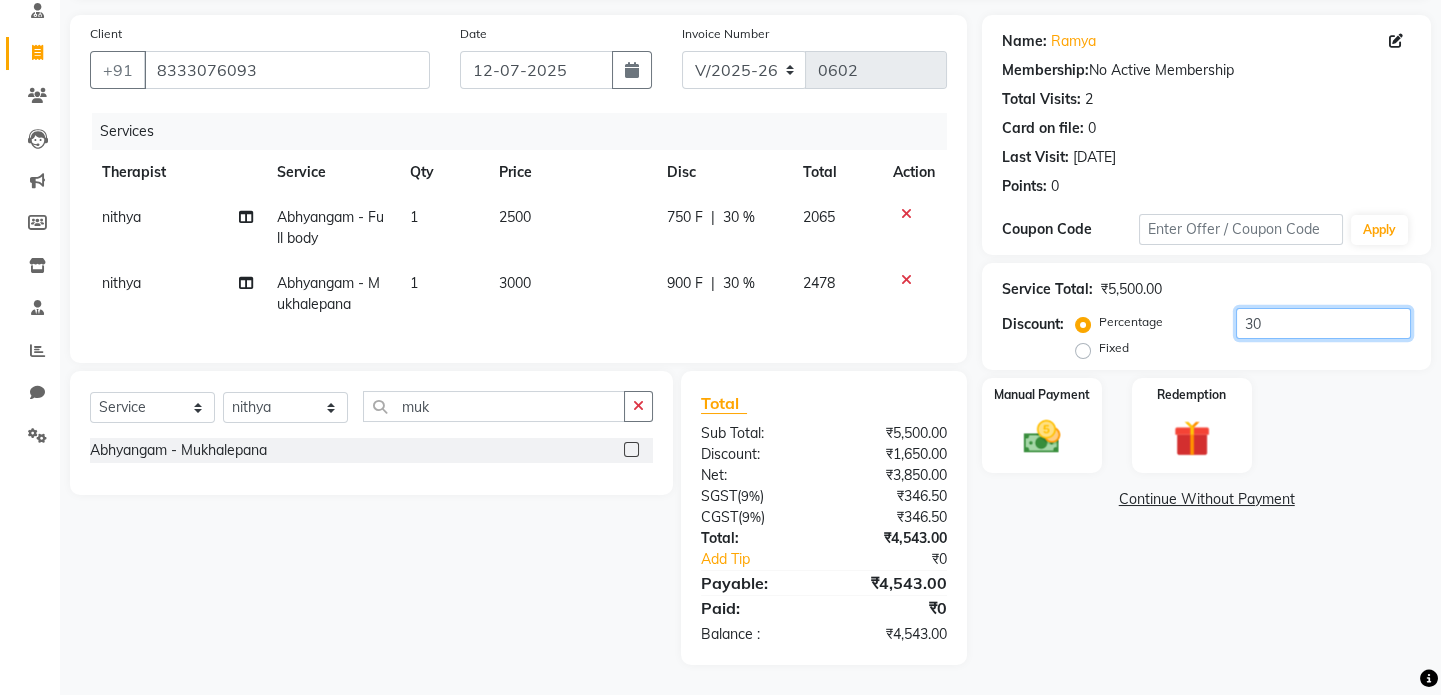 type on "30" 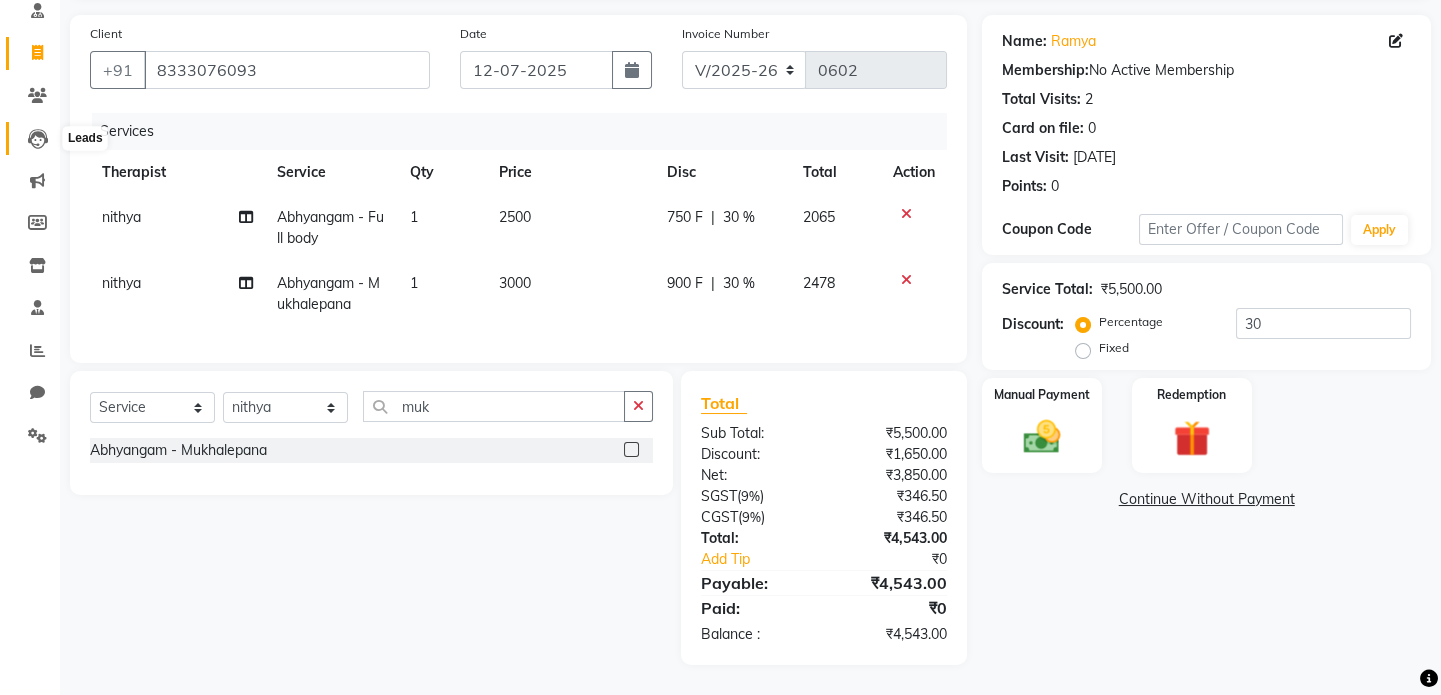 click 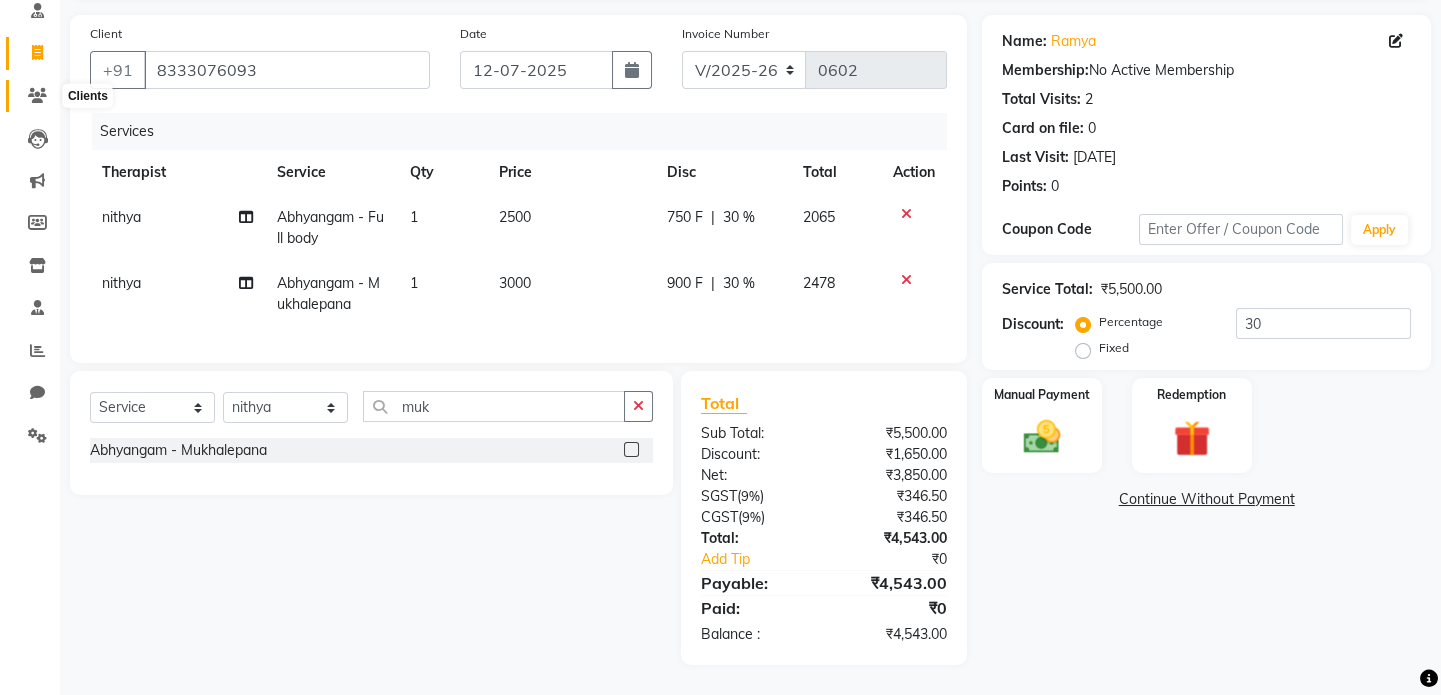 click 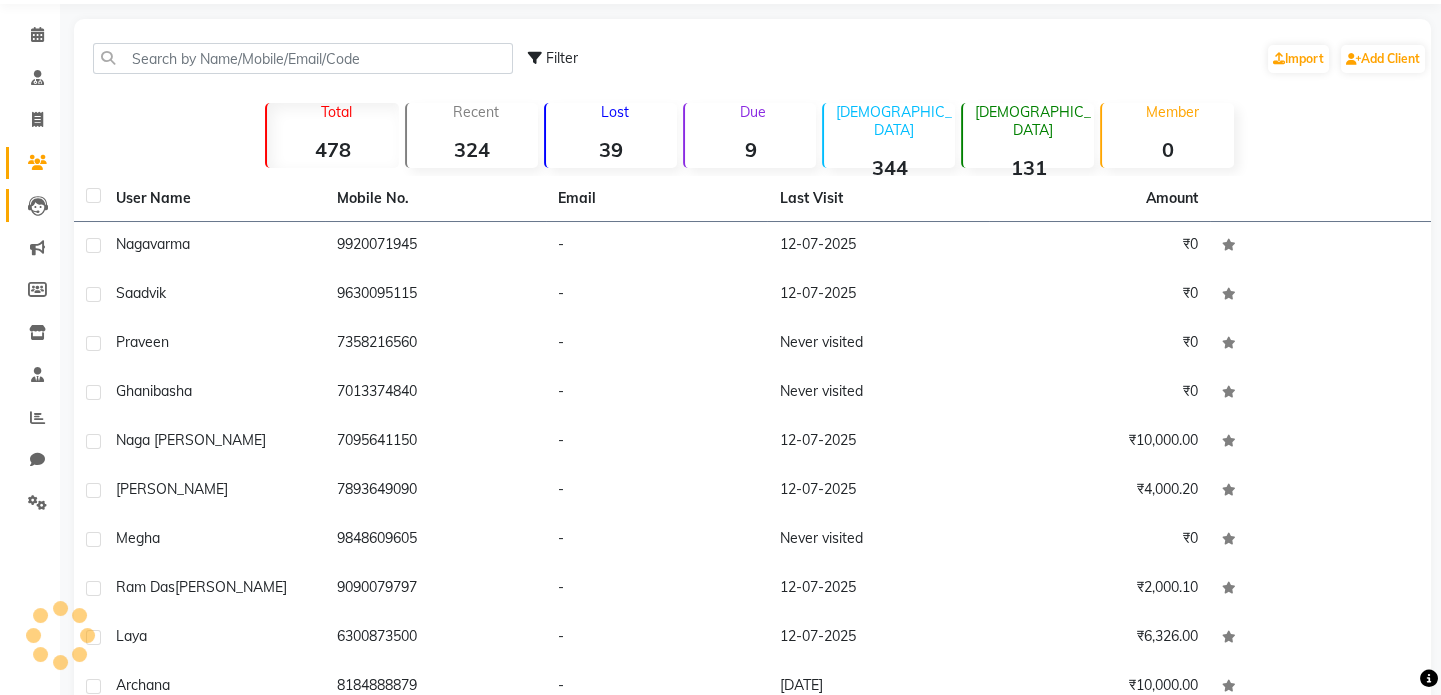 scroll, scrollTop: 149, scrollLeft: 0, axis: vertical 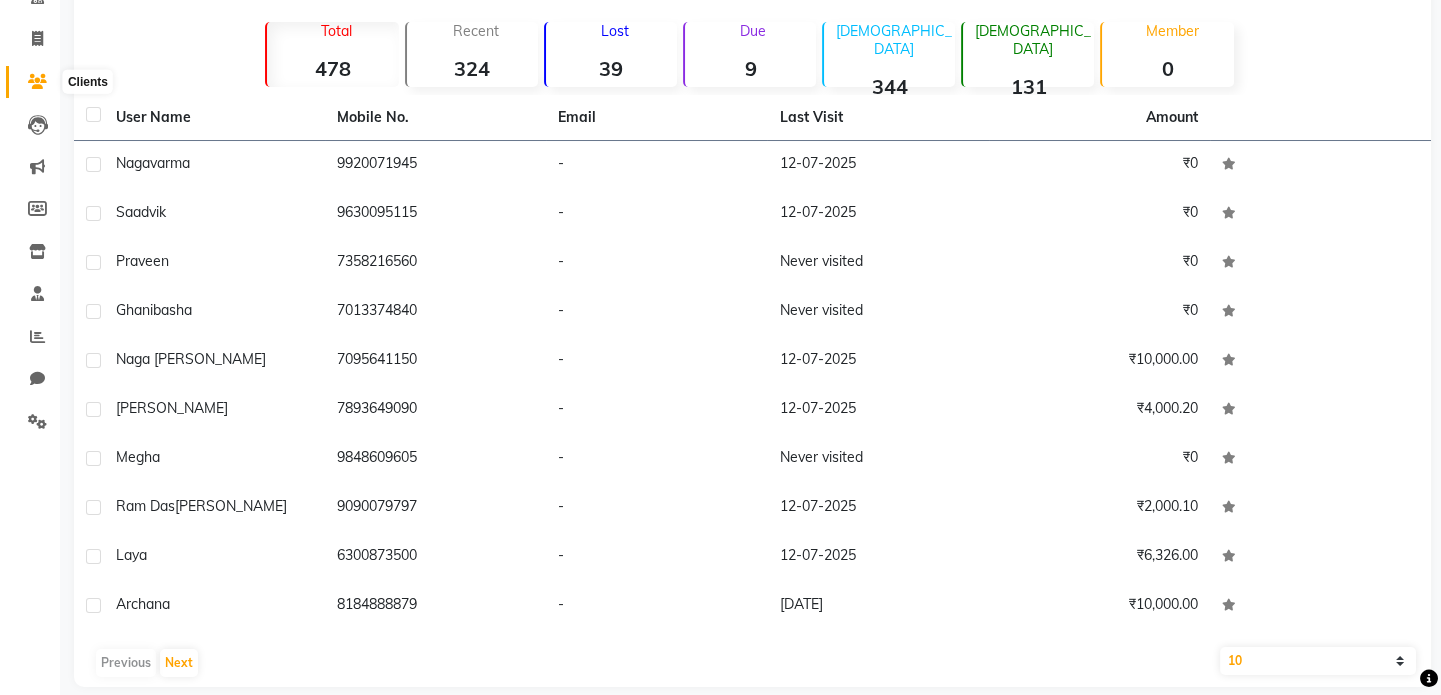 click 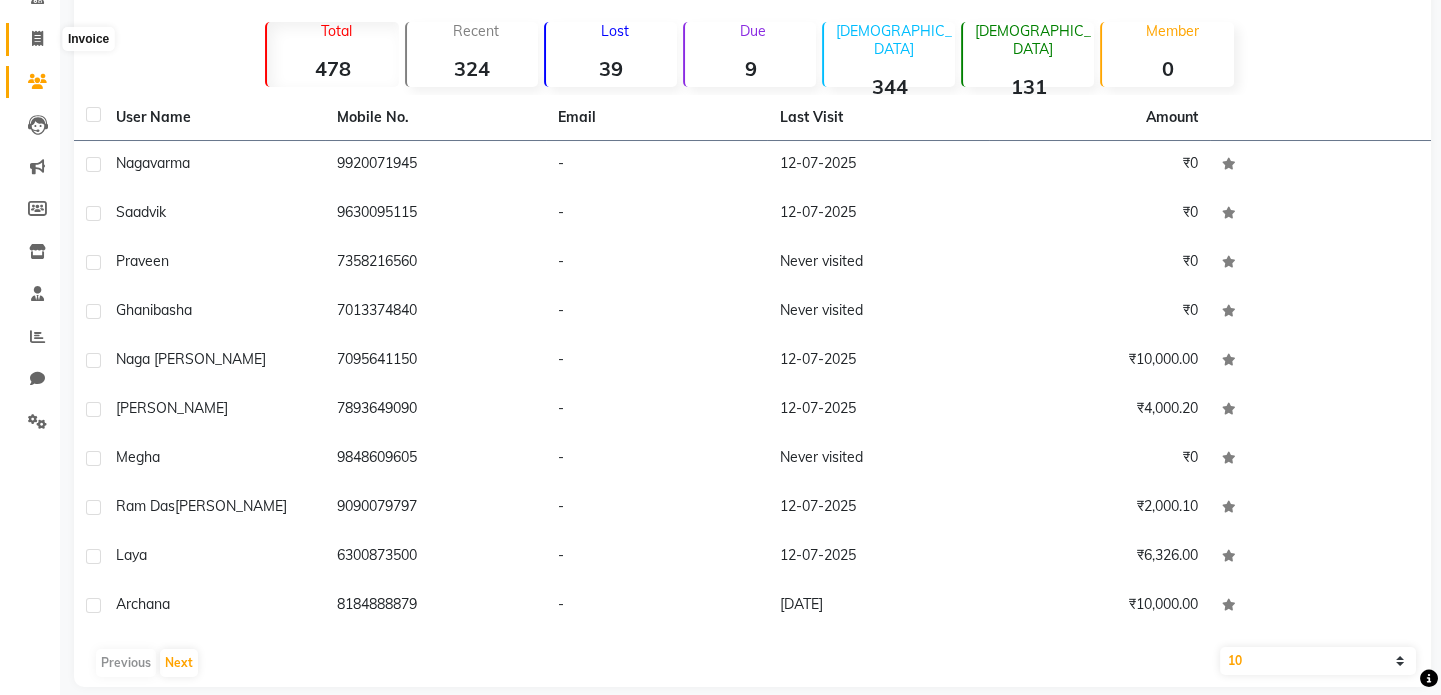 click 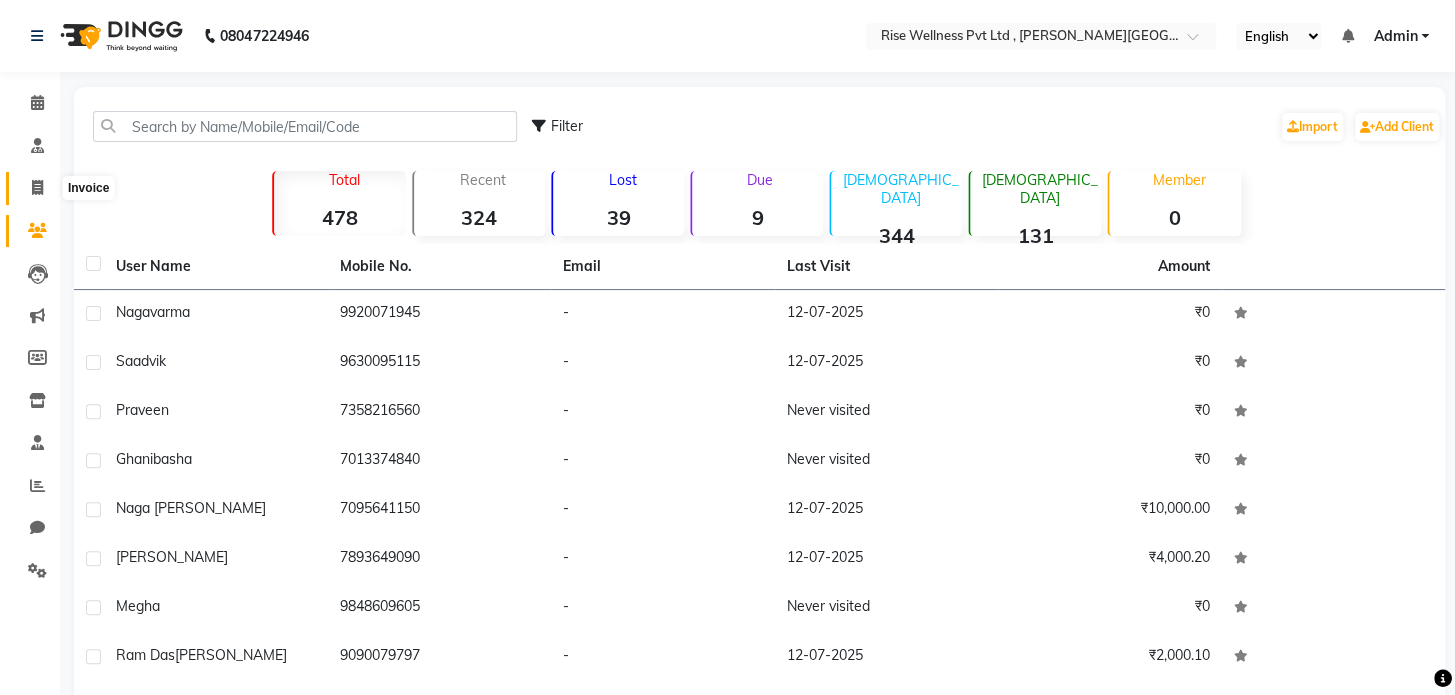 select on "7497" 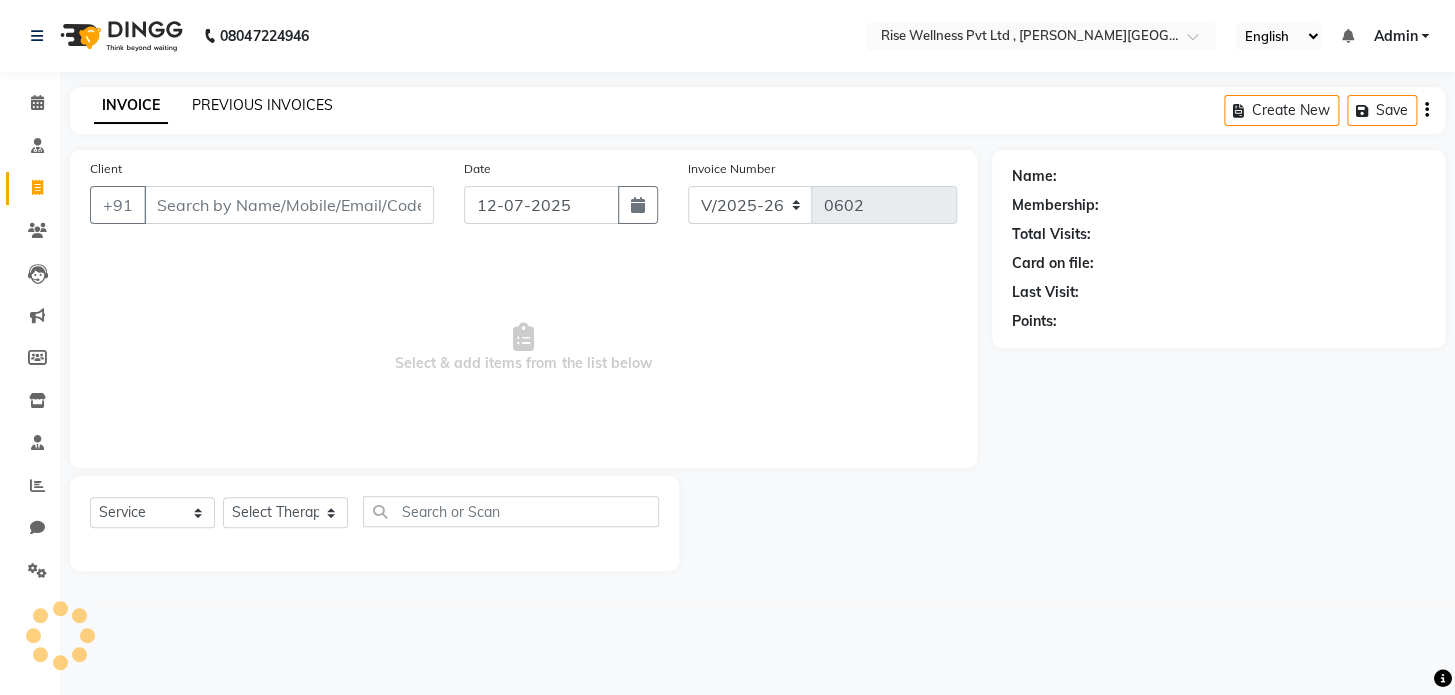 click on "PREVIOUS INVOICES" 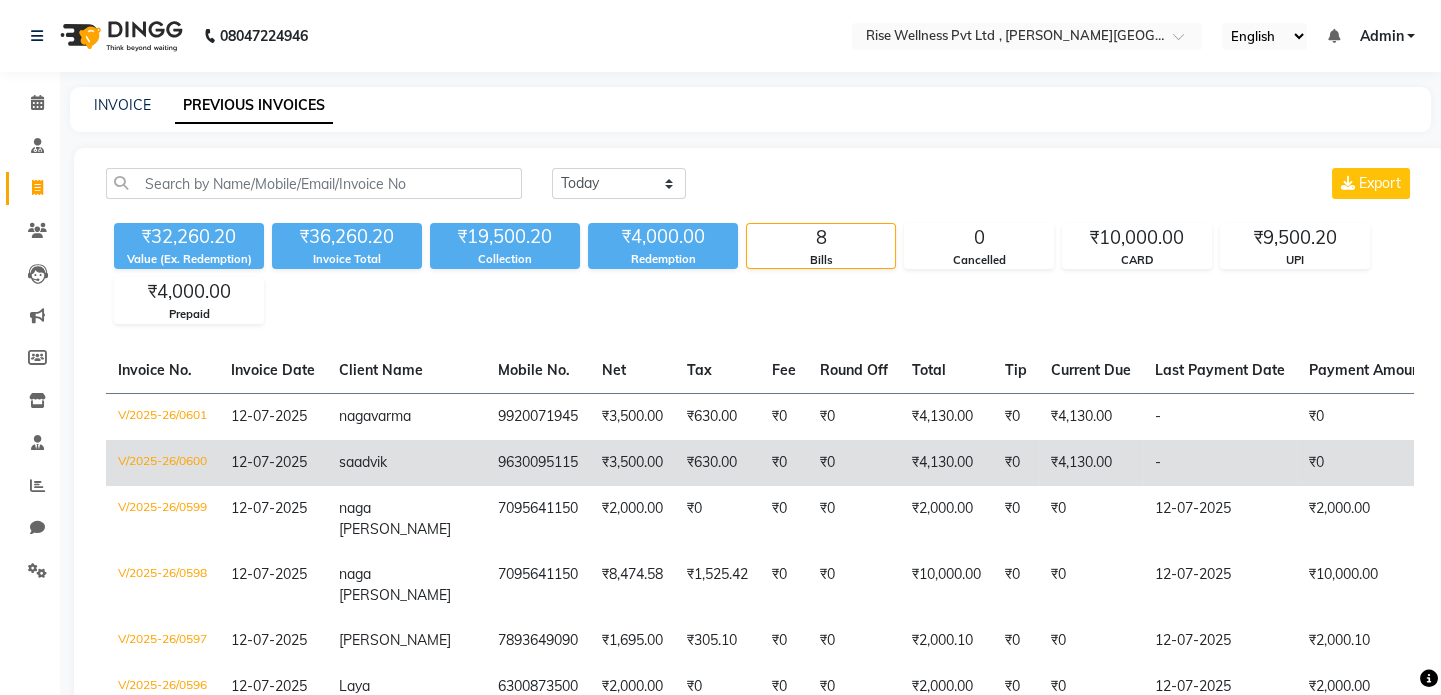 click on "9630095115" 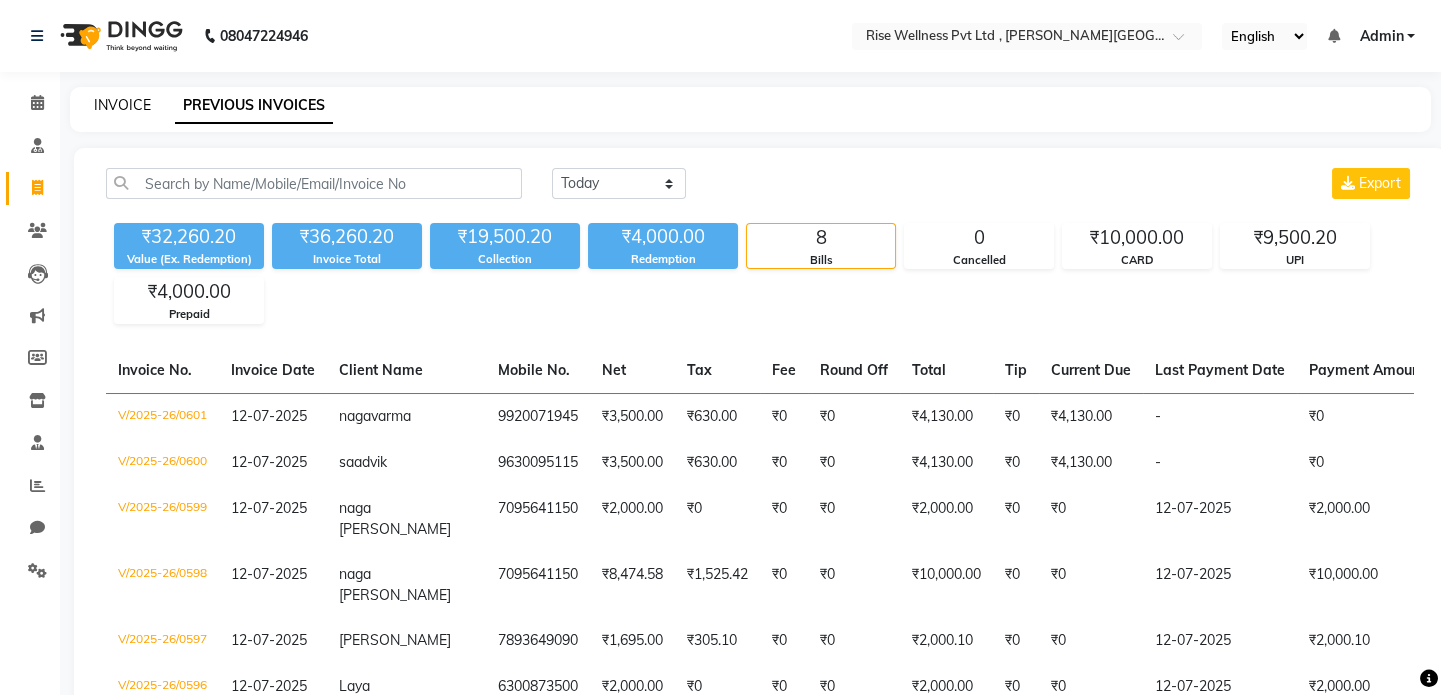 click on "INVOICE" 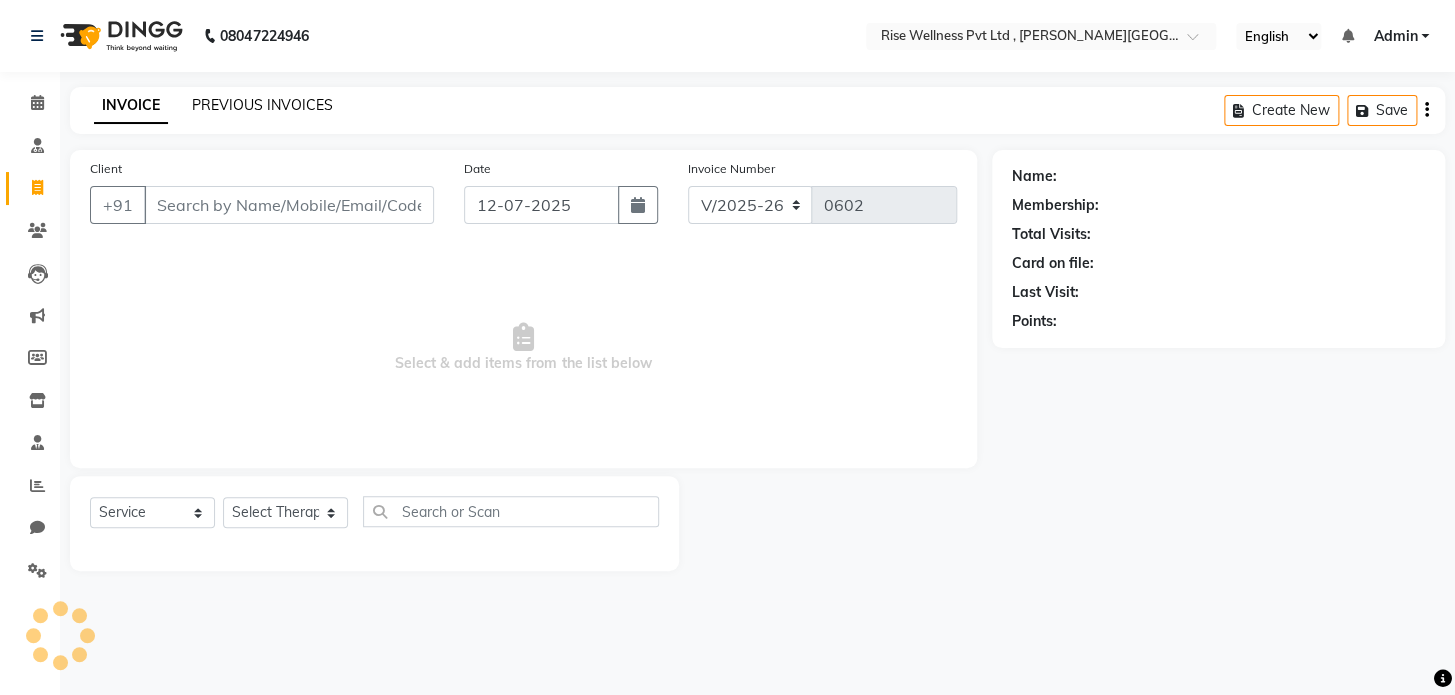 select on "V" 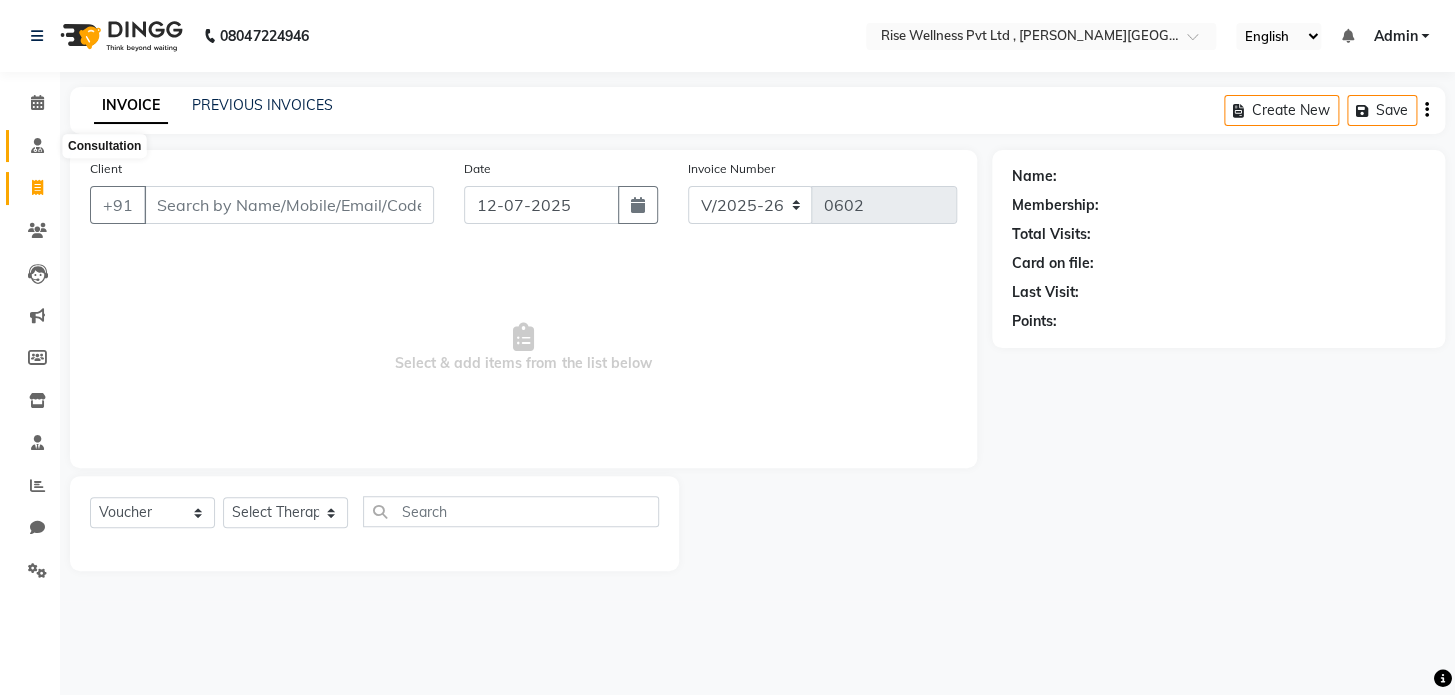 click 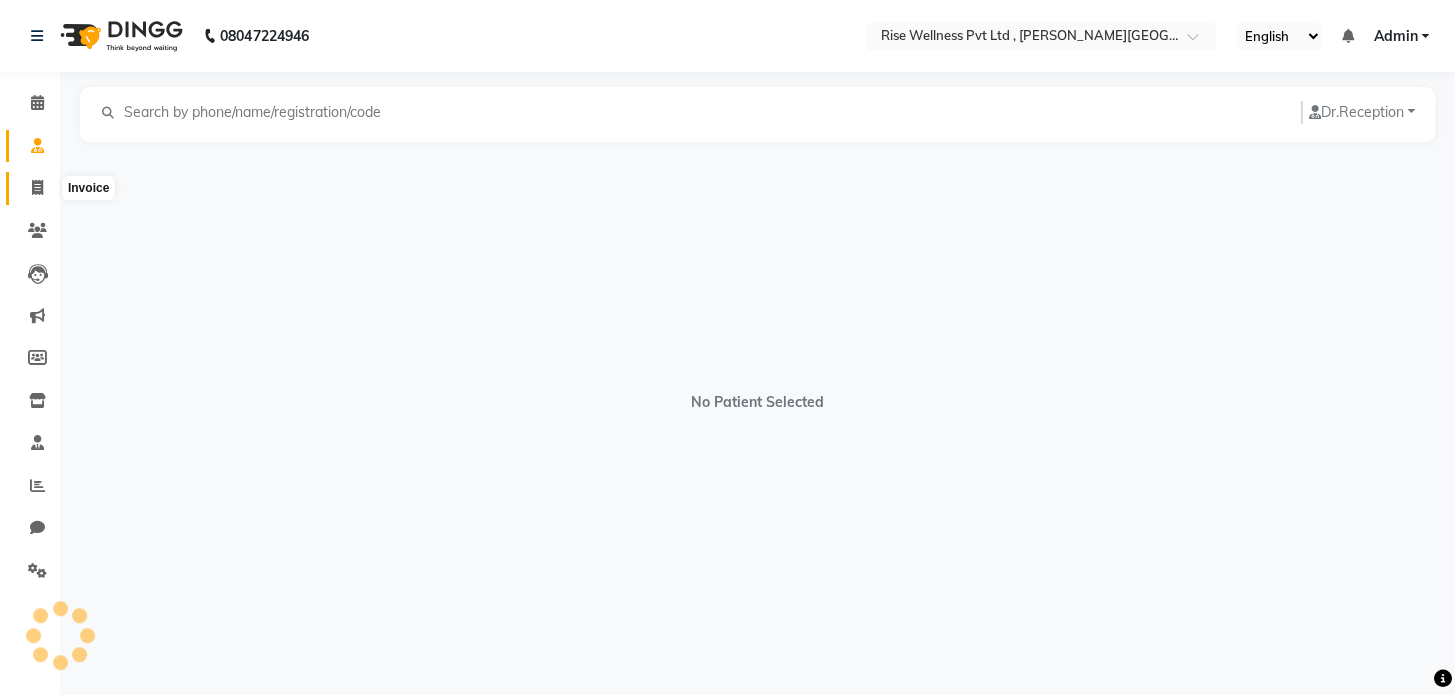 click 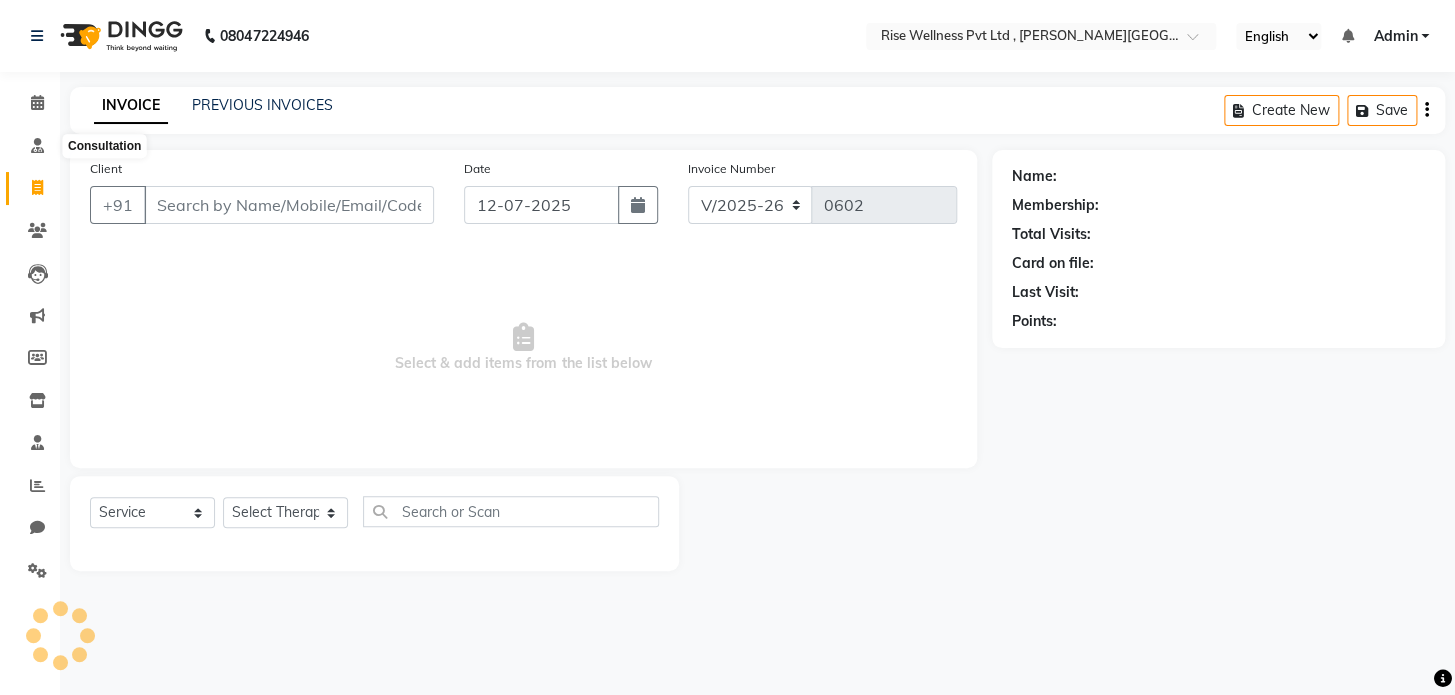 select on "V" 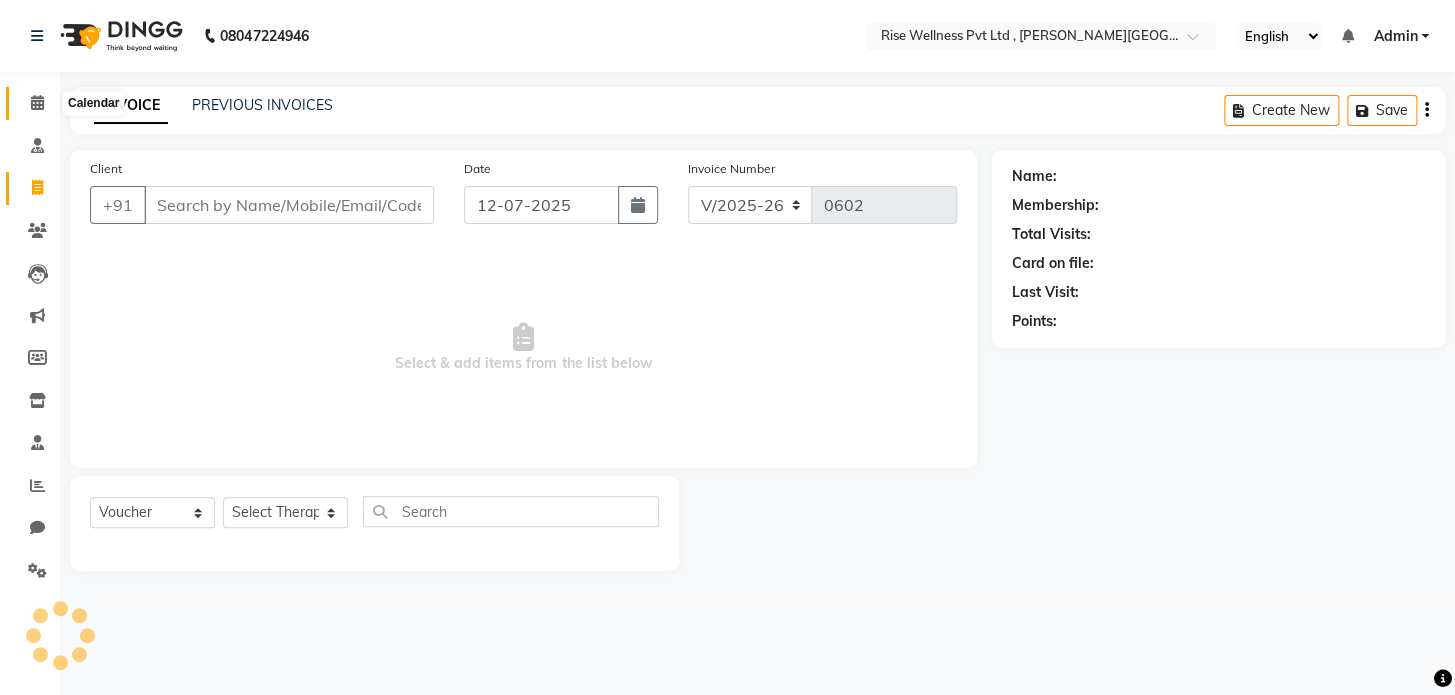 click 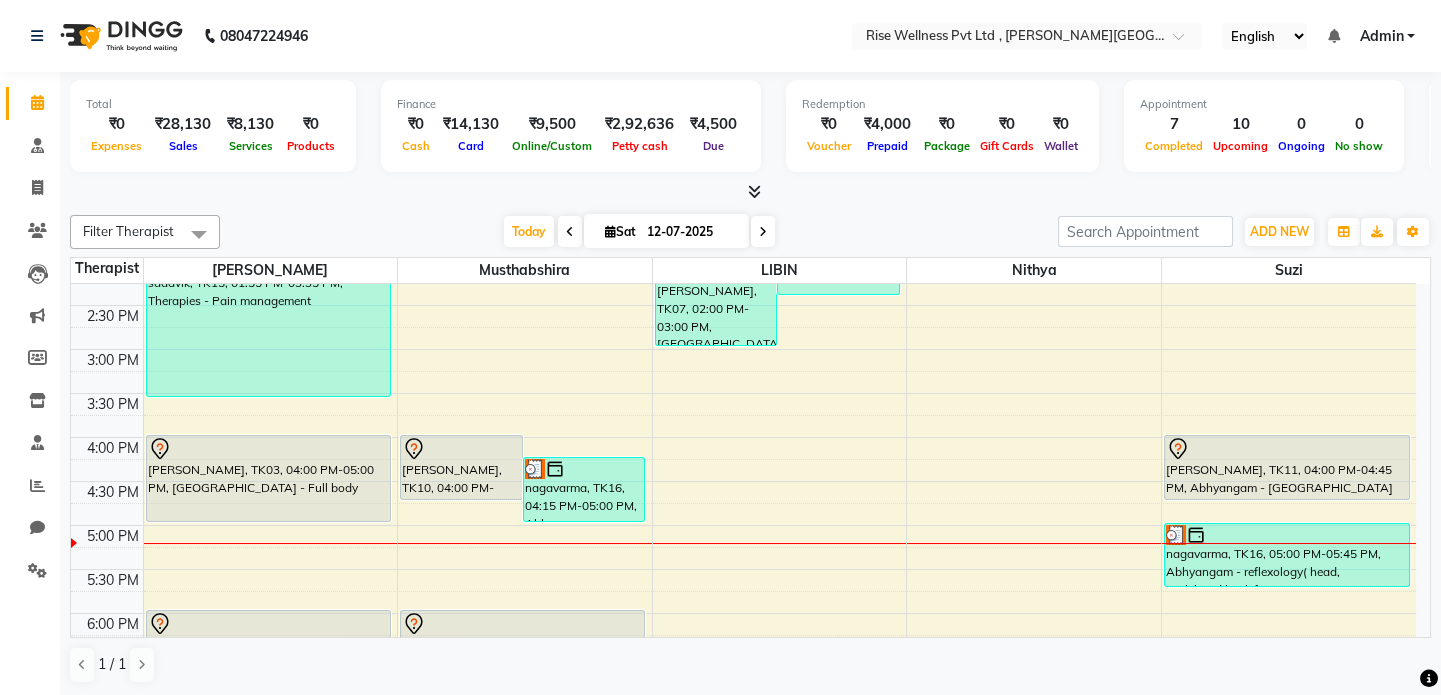 scroll, scrollTop: 636, scrollLeft: 0, axis: vertical 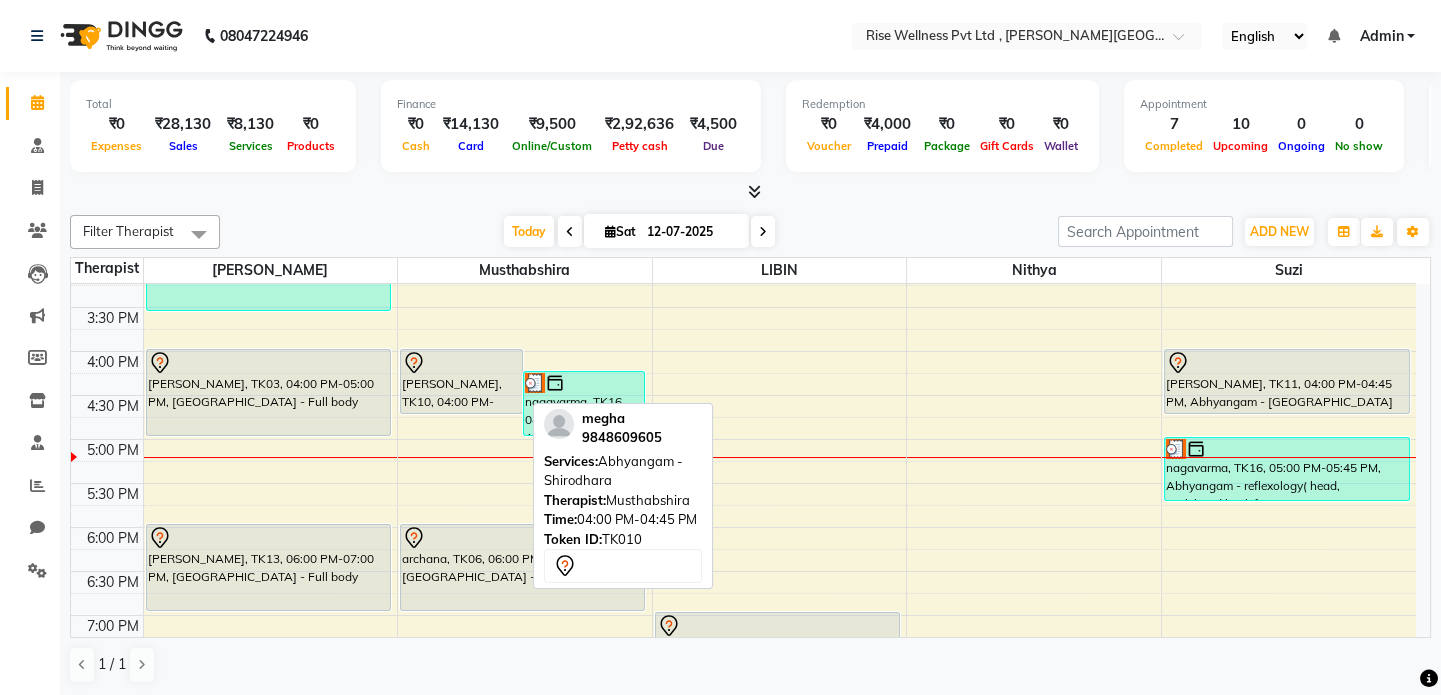 click on "megha, TK10, 04:00 PM-04:45 PM, Abhyangam - Shirodhara" at bounding box center (461, 381) 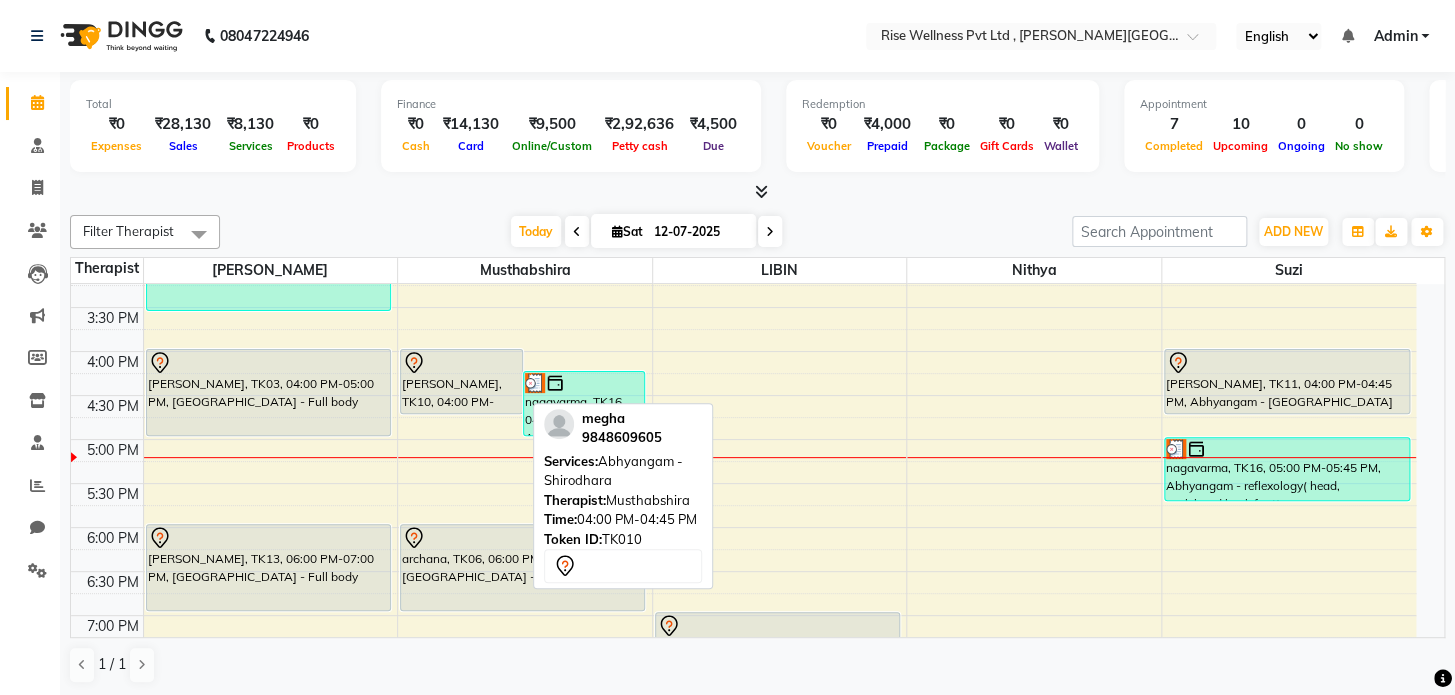 select on "7" 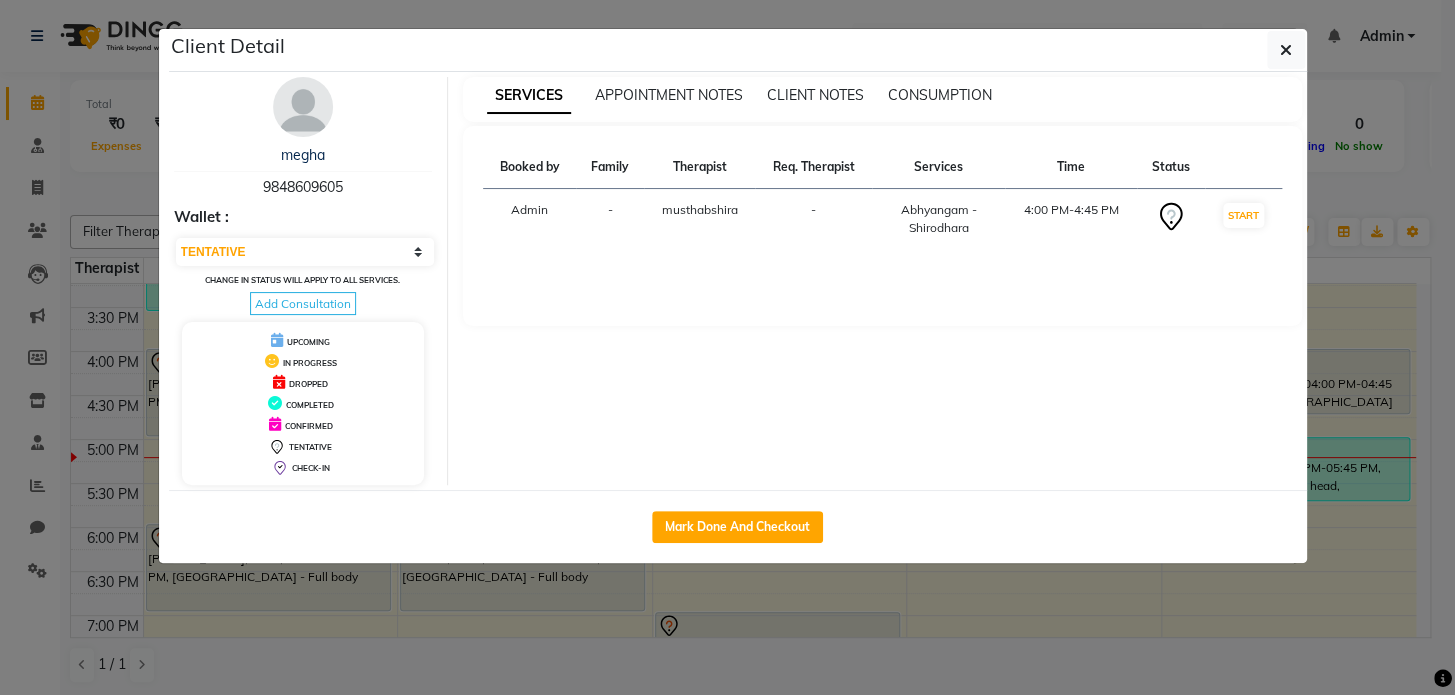 drag, startPoint x: 261, startPoint y: 189, endPoint x: 341, endPoint y: 190, distance: 80.00625 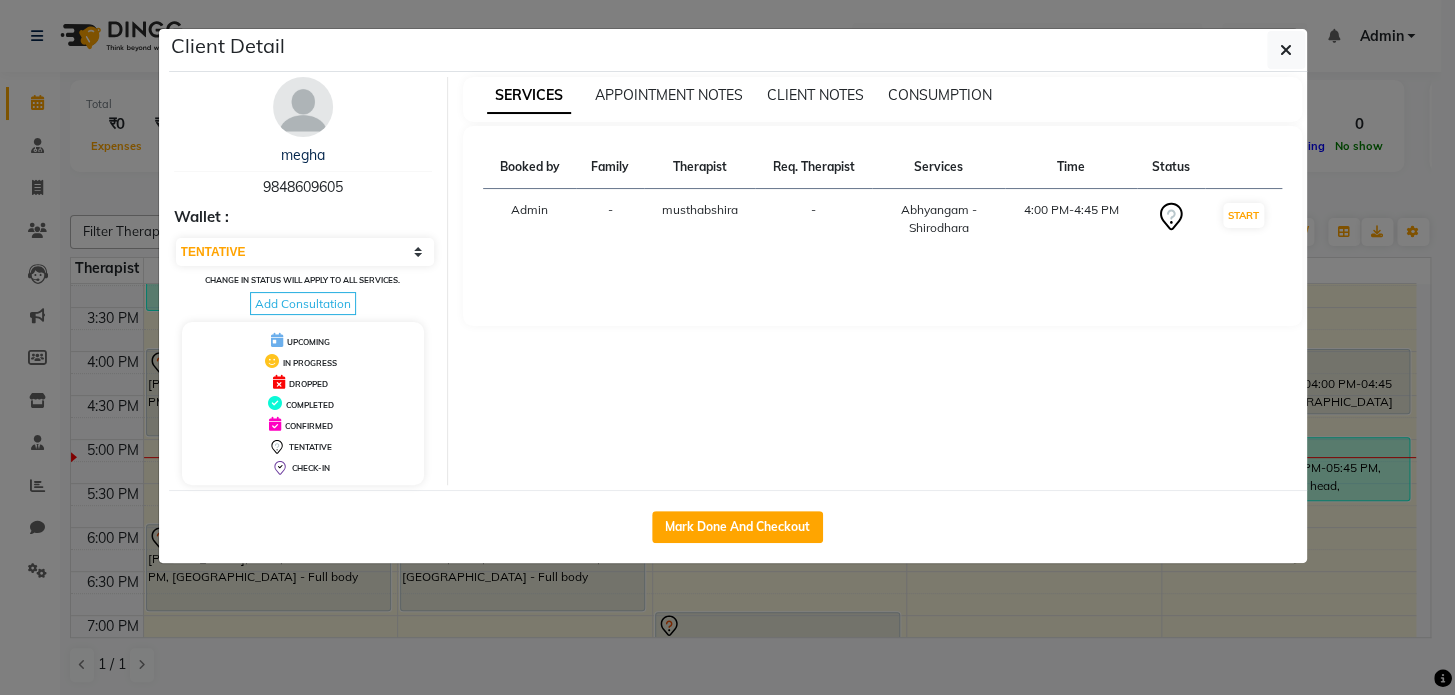 copy on "9848609605" 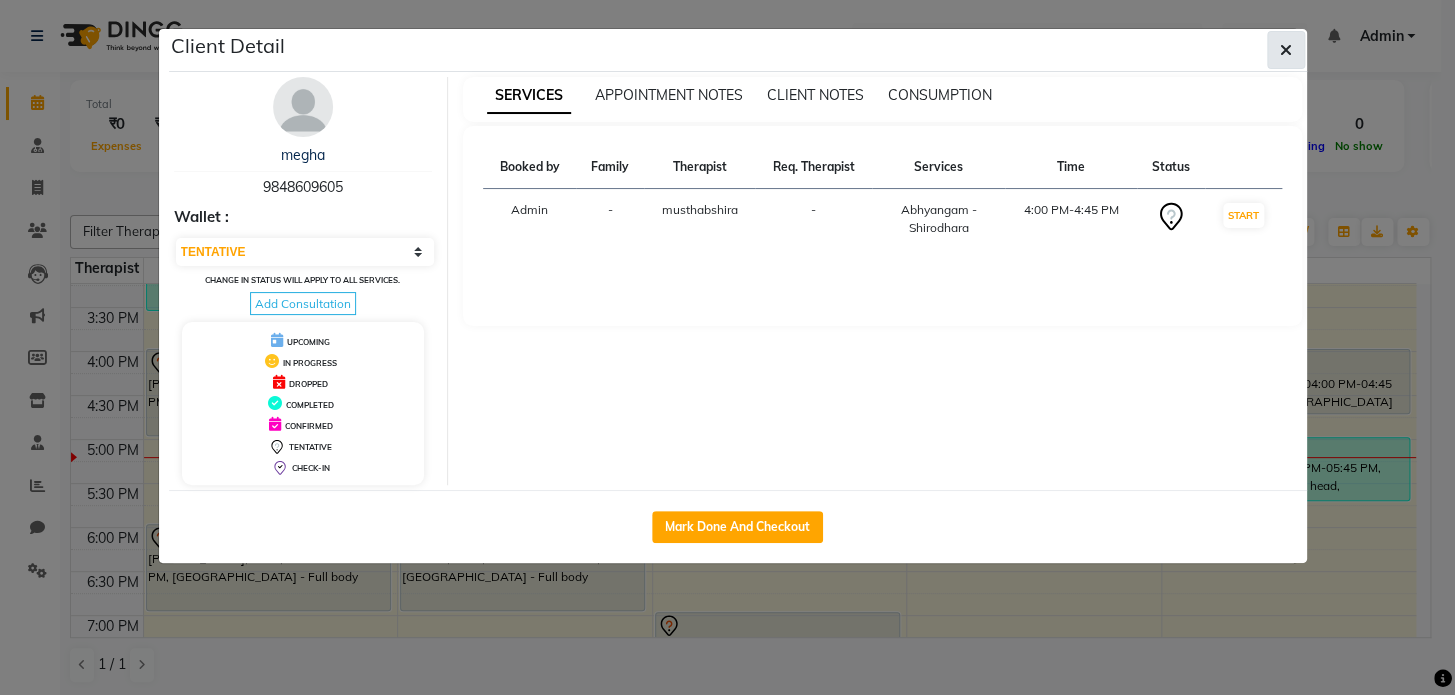 click 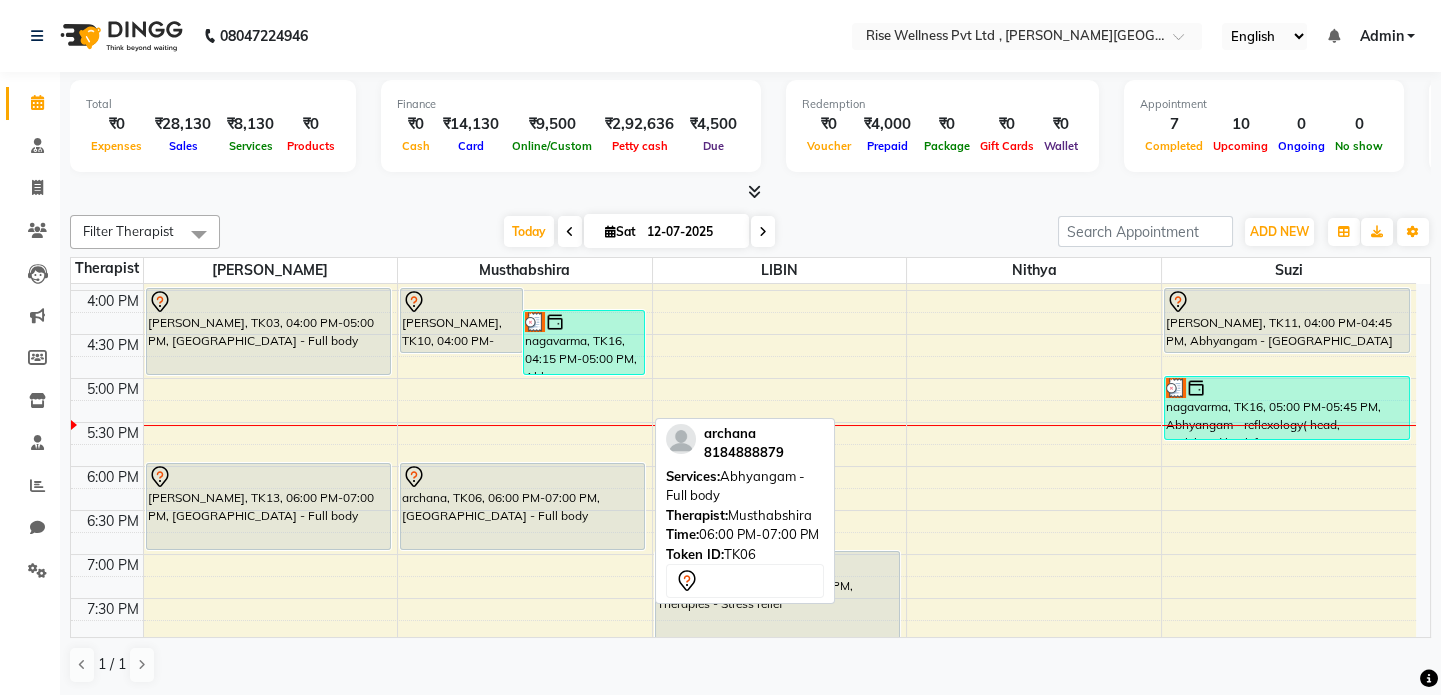 scroll, scrollTop: 785, scrollLeft: 0, axis: vertical 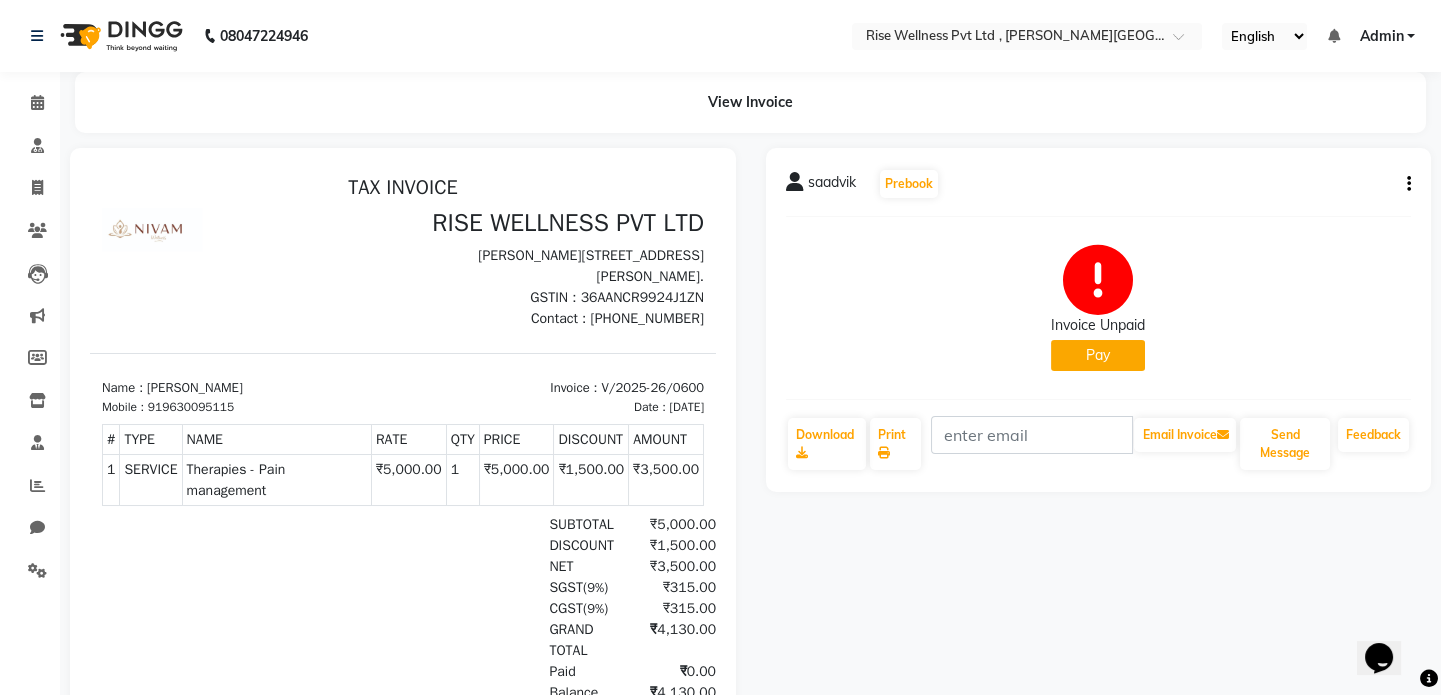 click on "Pay" 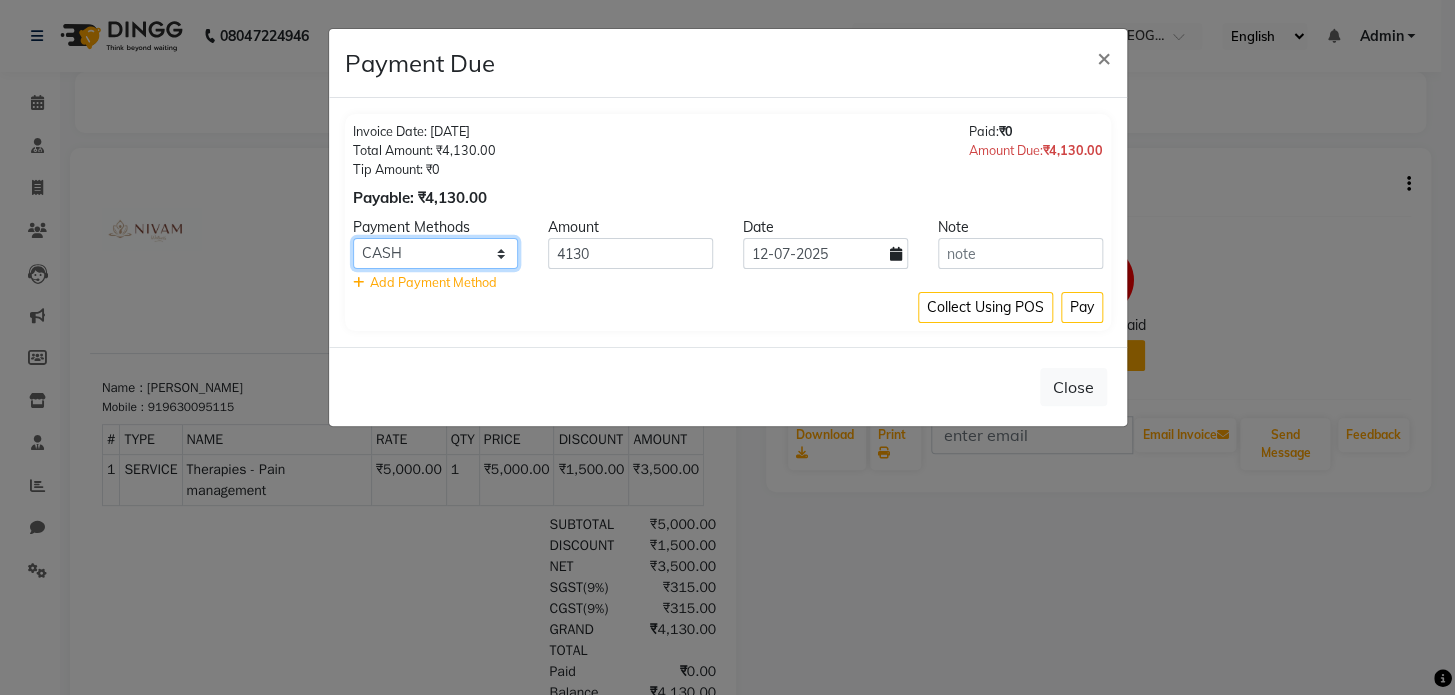 click on "CARD UPI CASH" 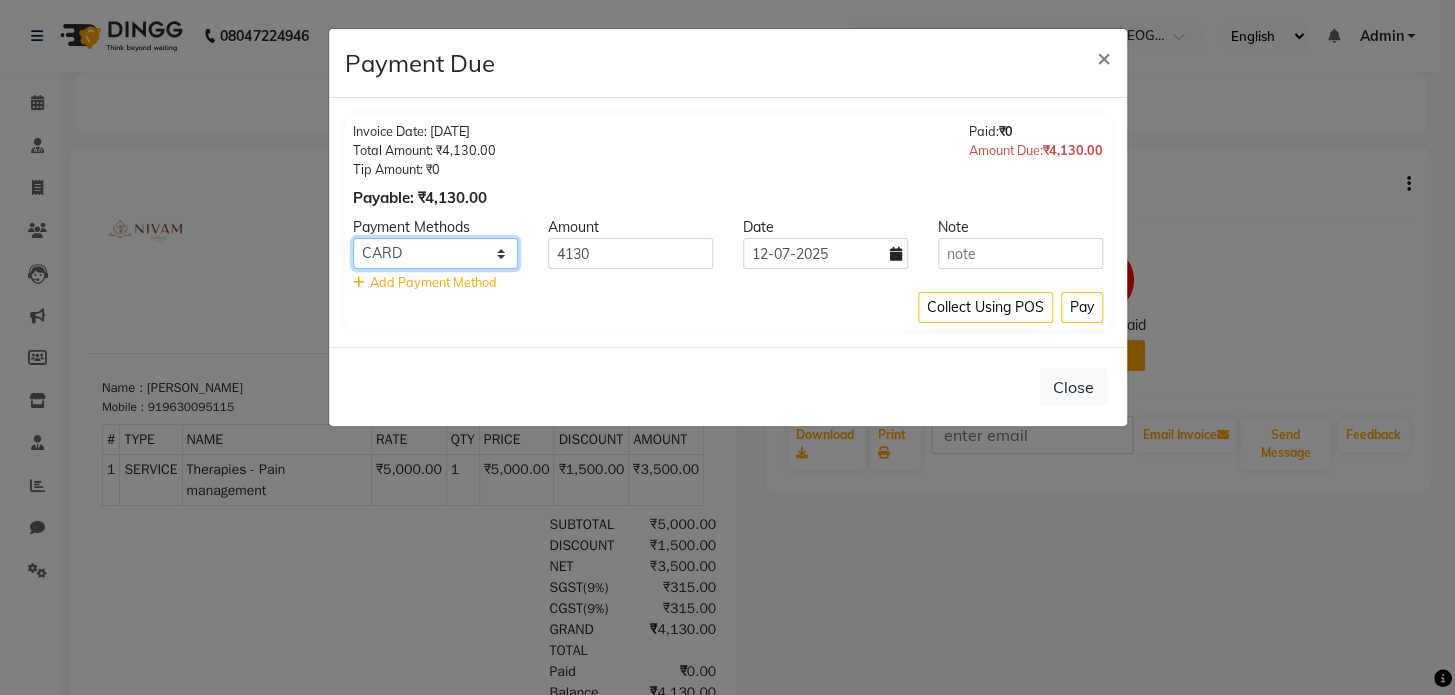 click on "CARD UPI CASH" 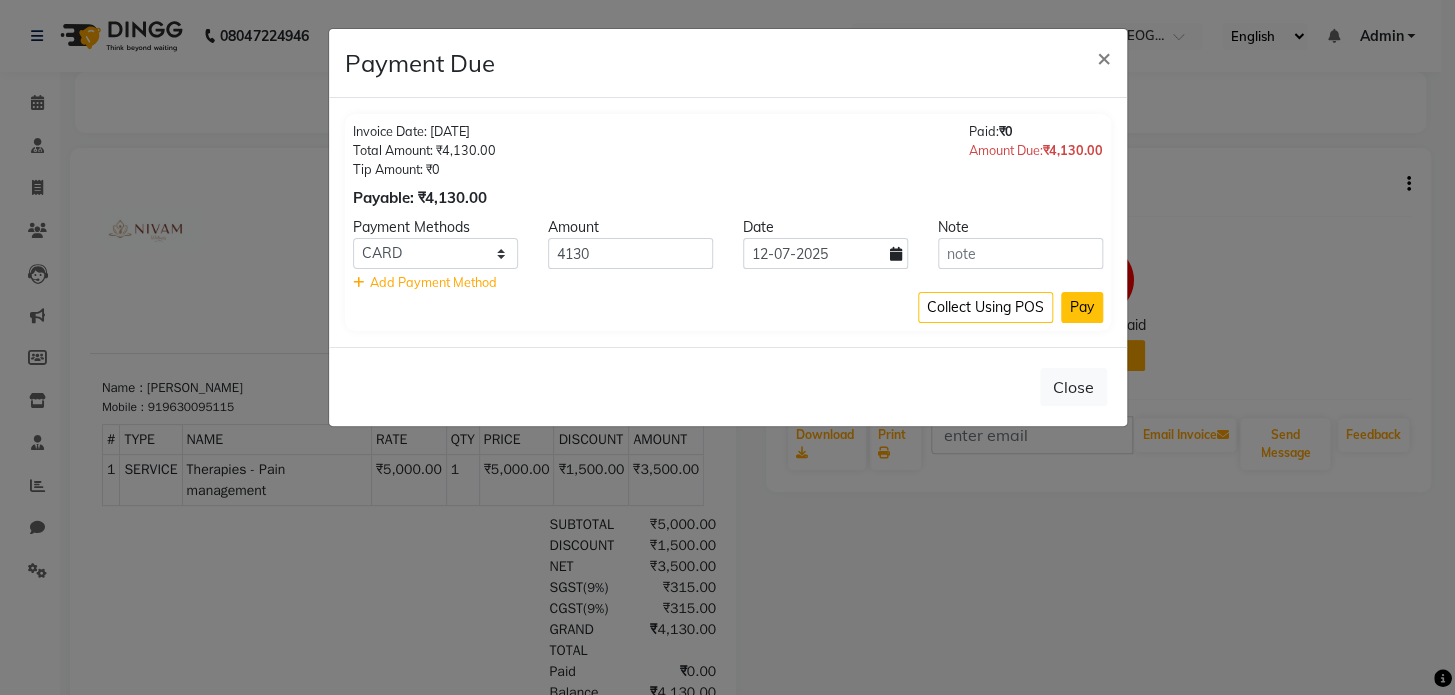 click on "Pay" 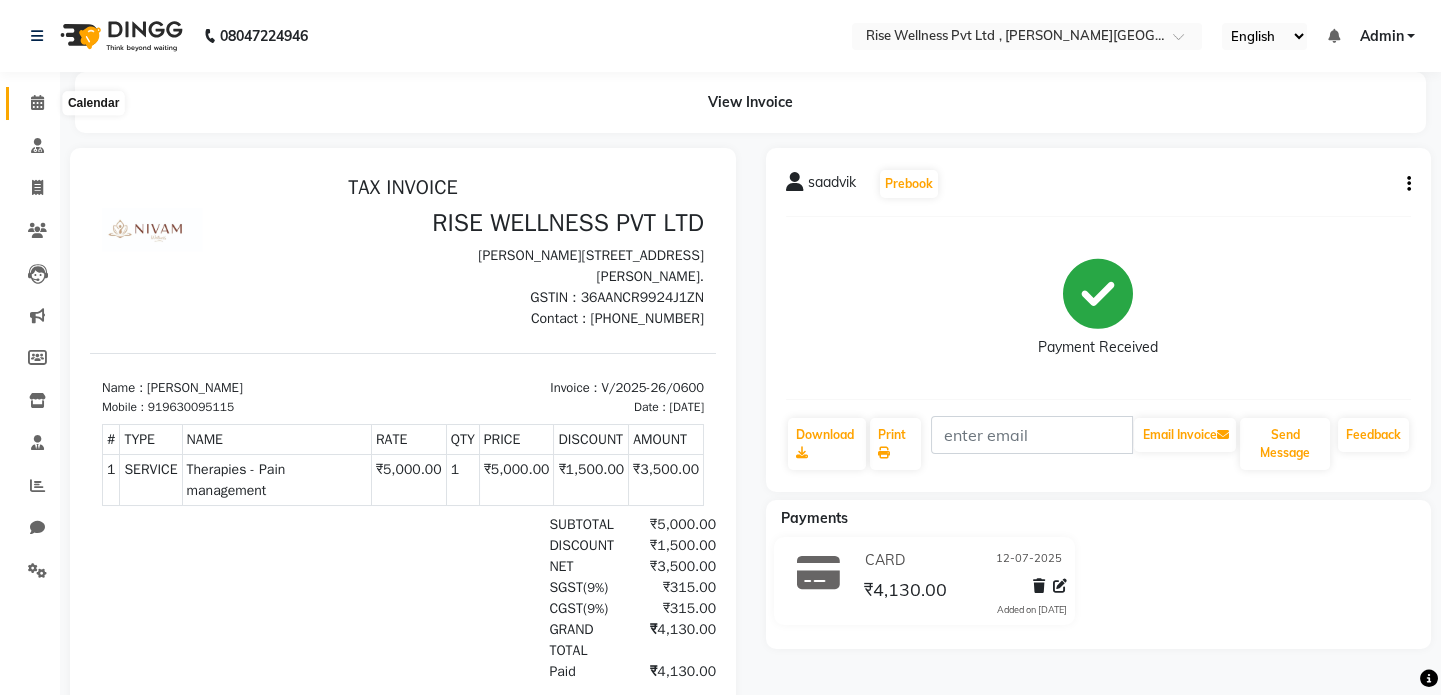 click 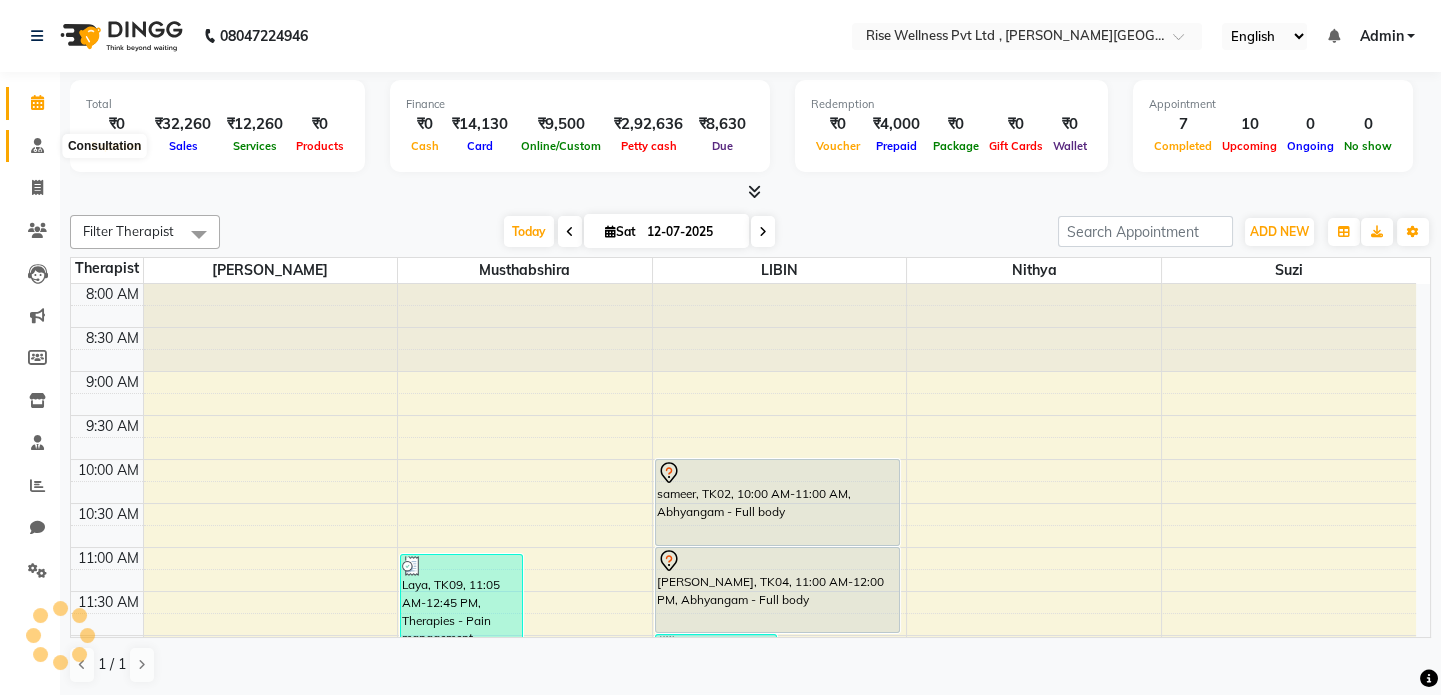 scroll, scrollTop: 0, scrollLeft: 0, axis: both 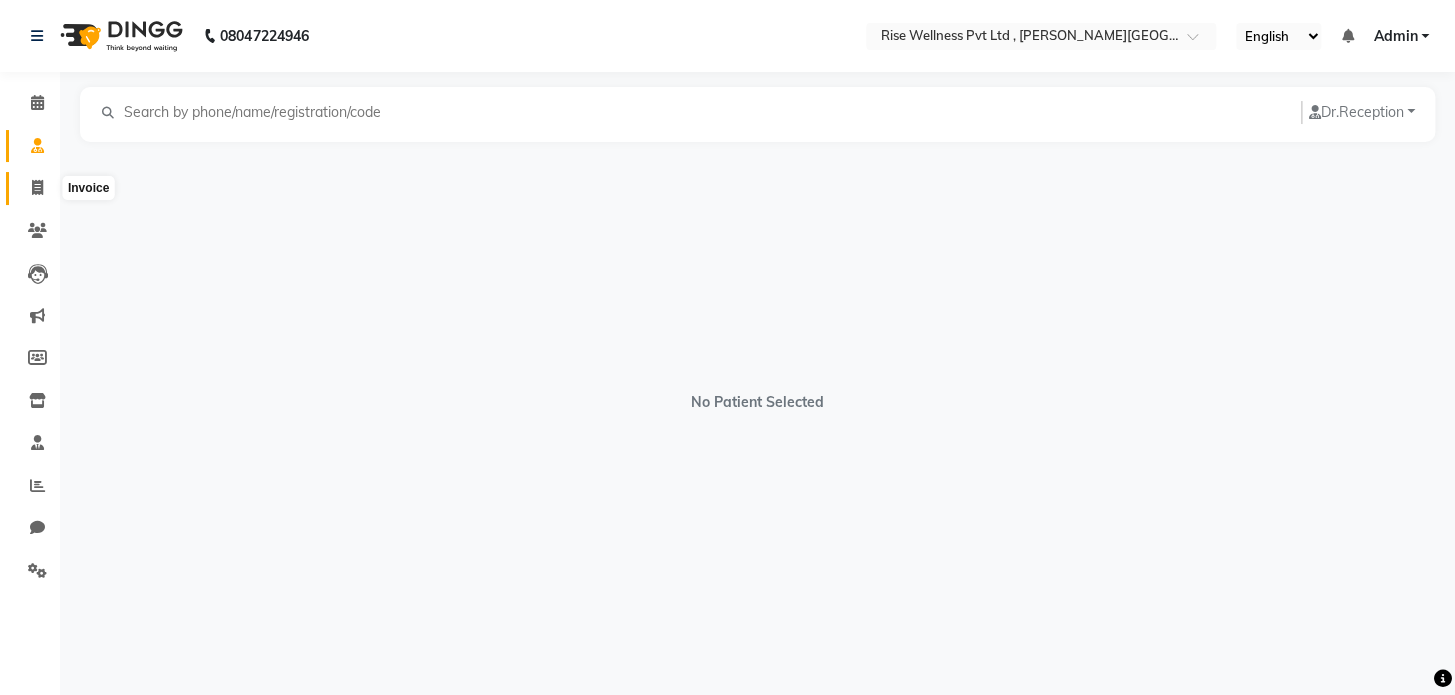 click 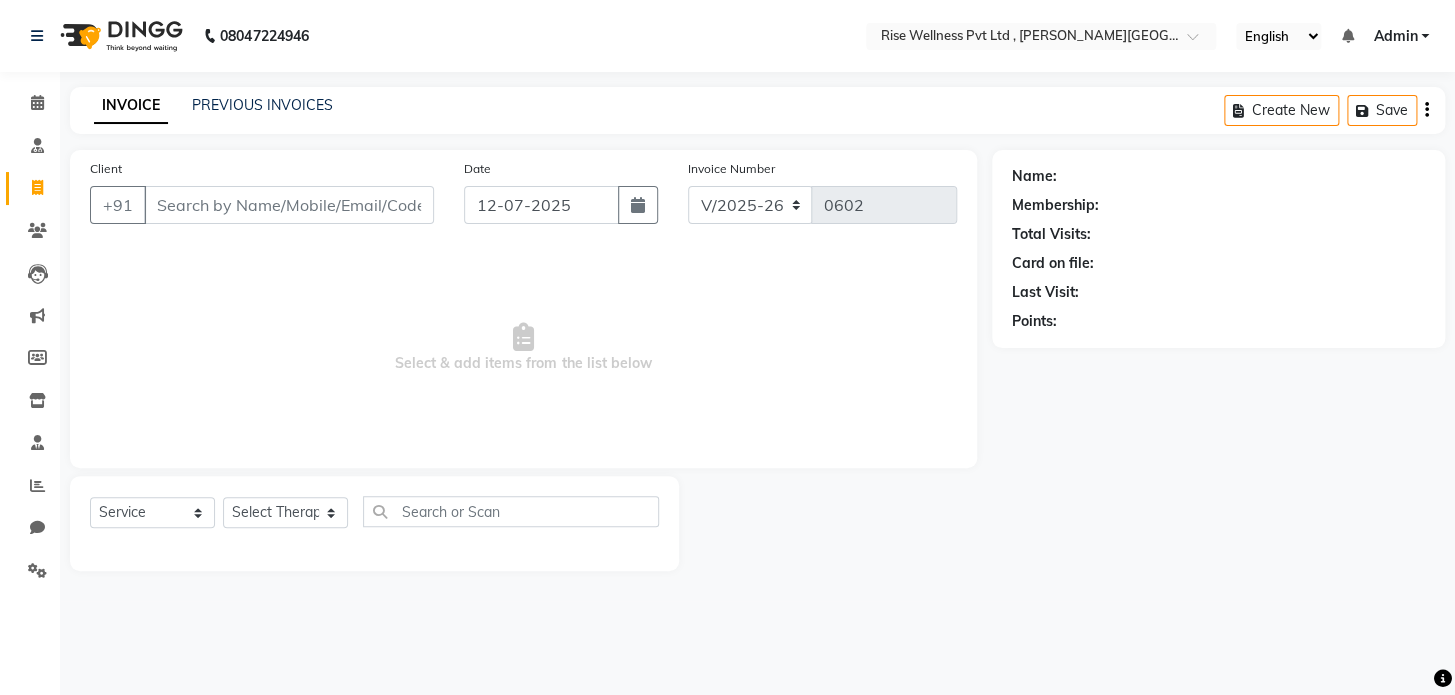 select on "V" 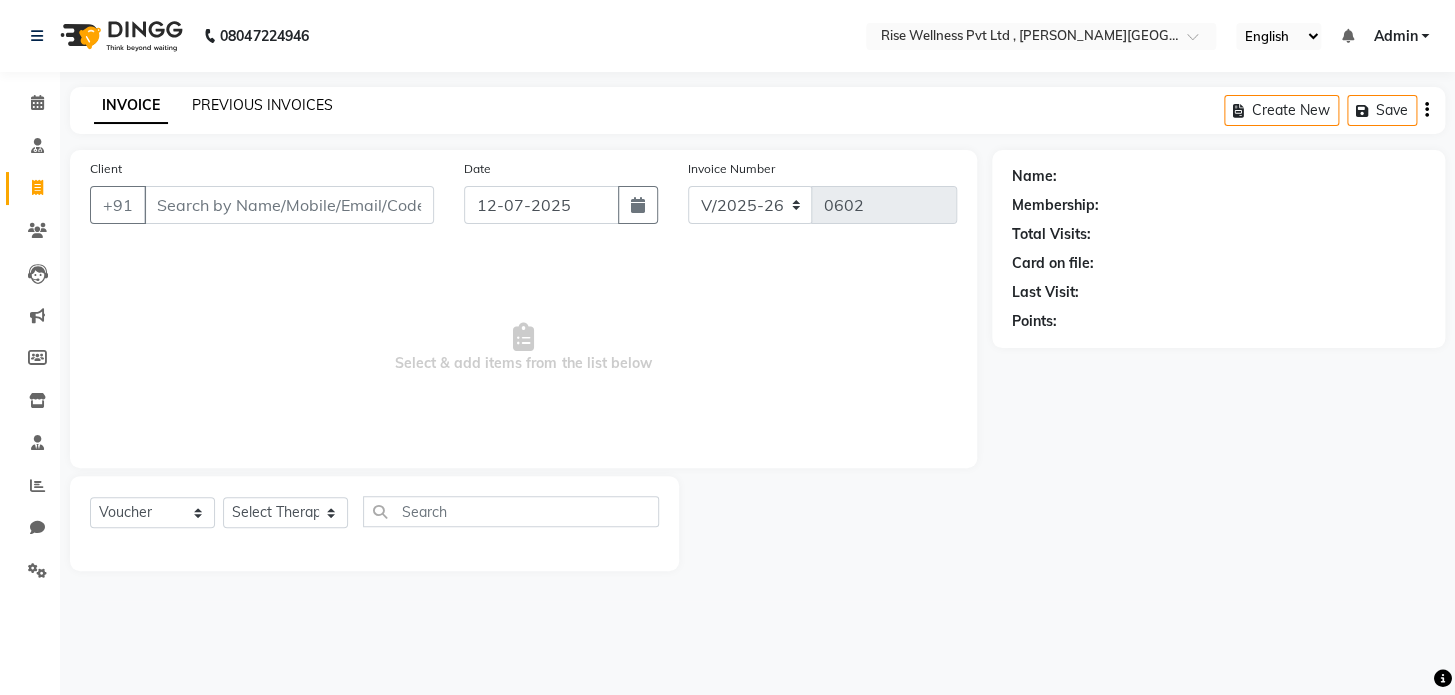 click on "PREVIOUS INVOICES" 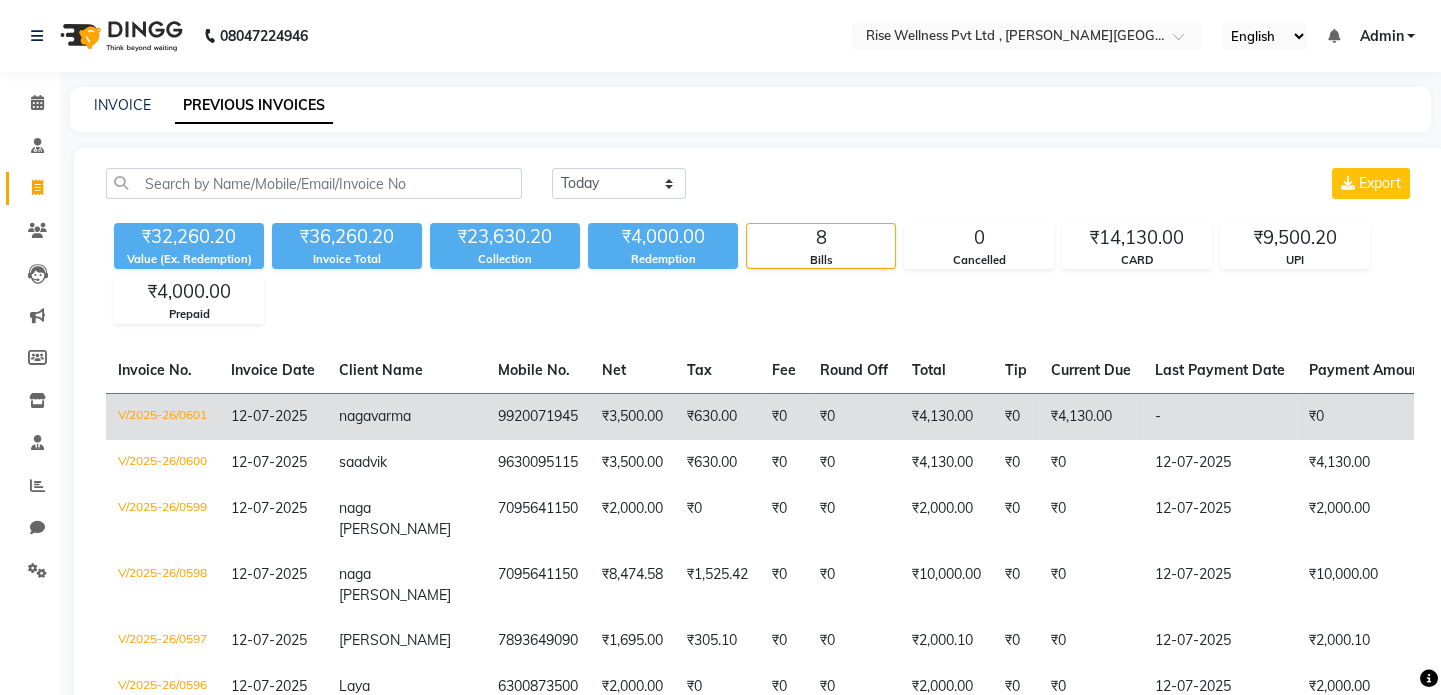 click on "9920071945" 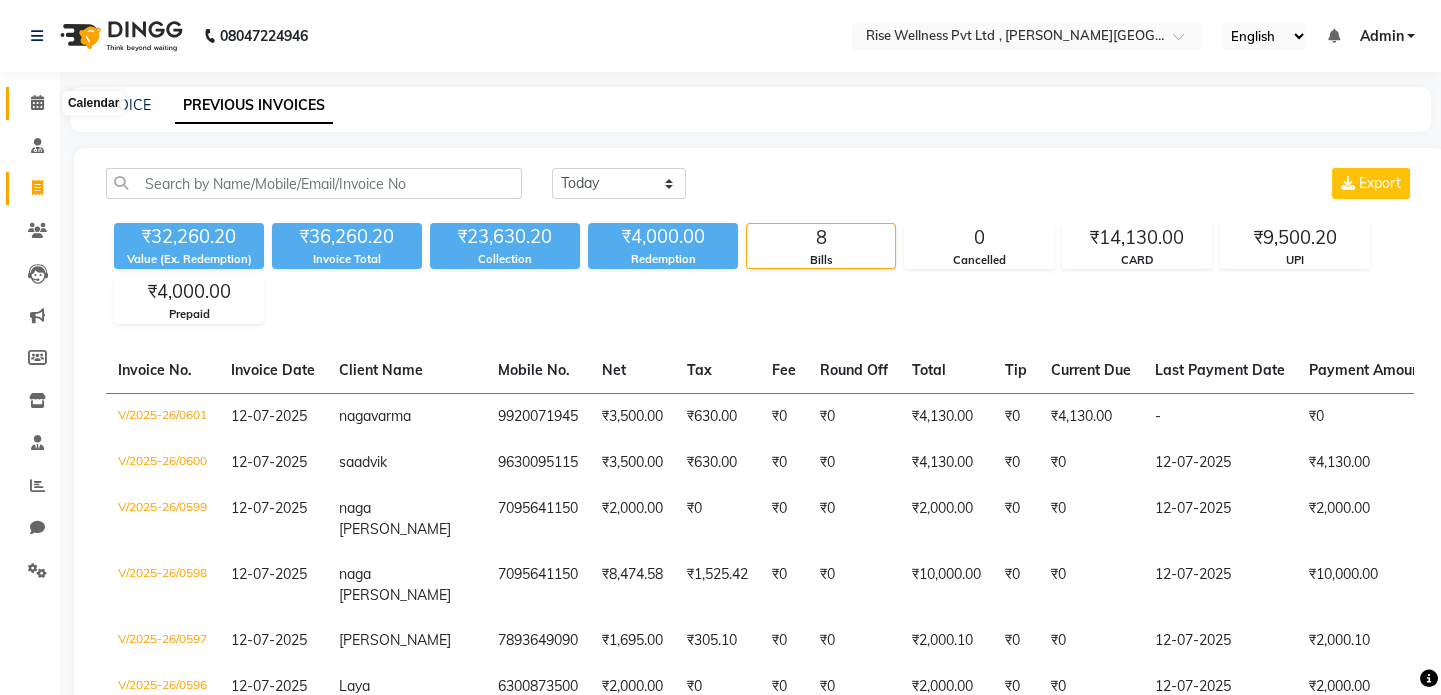 click 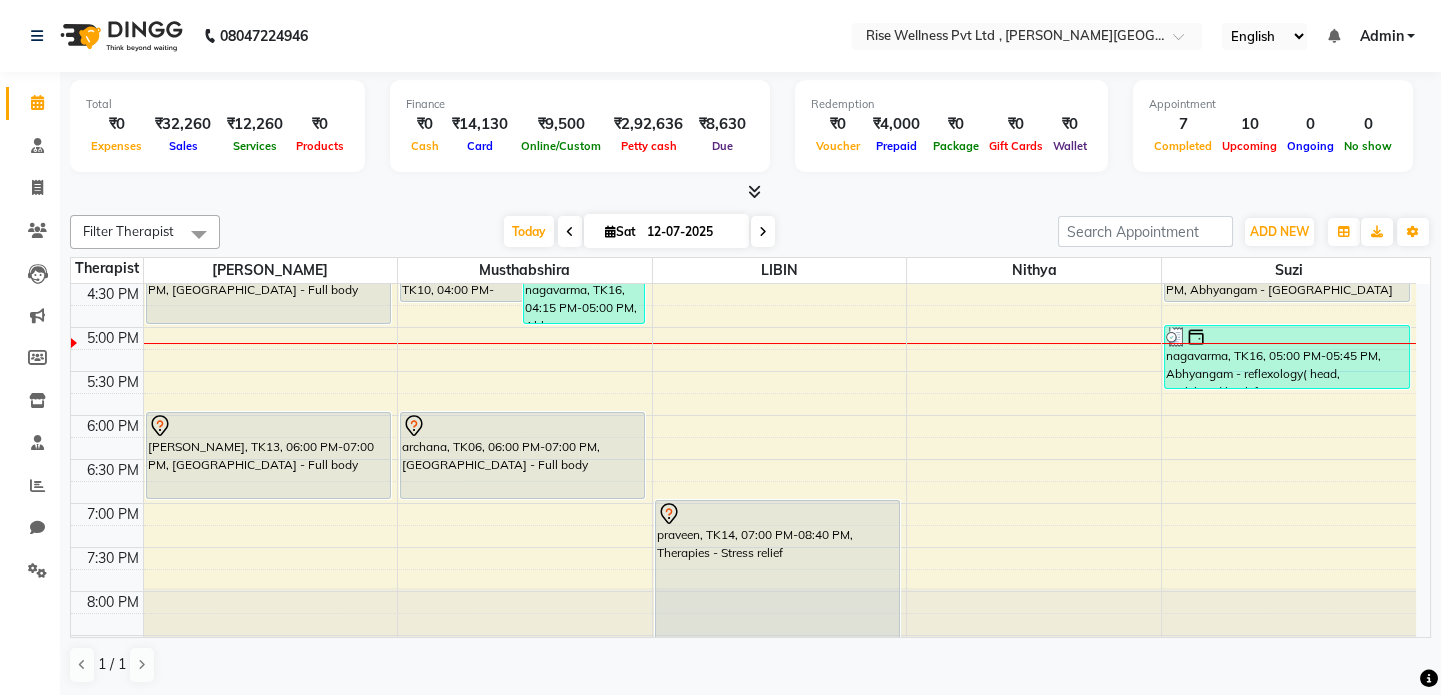scroll, scrollTop: 657, scrollLeft: 0, axis: vertical 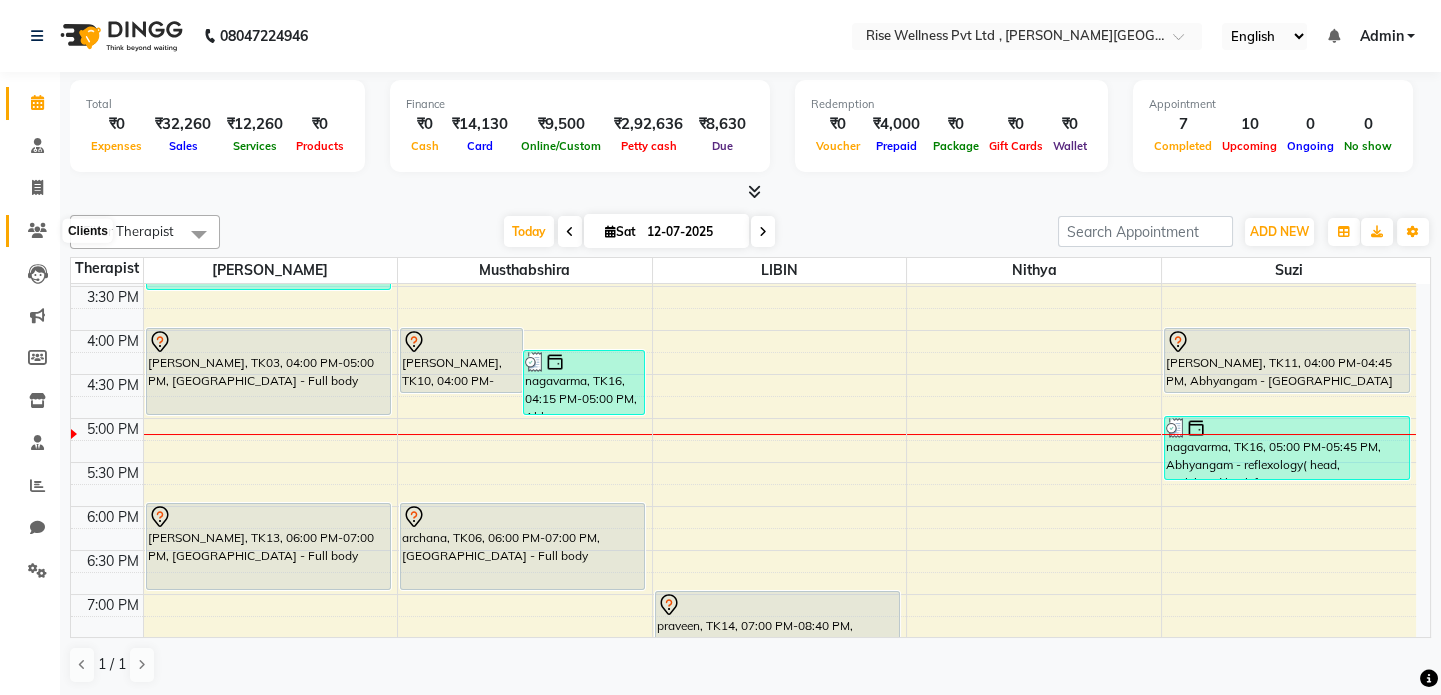 click 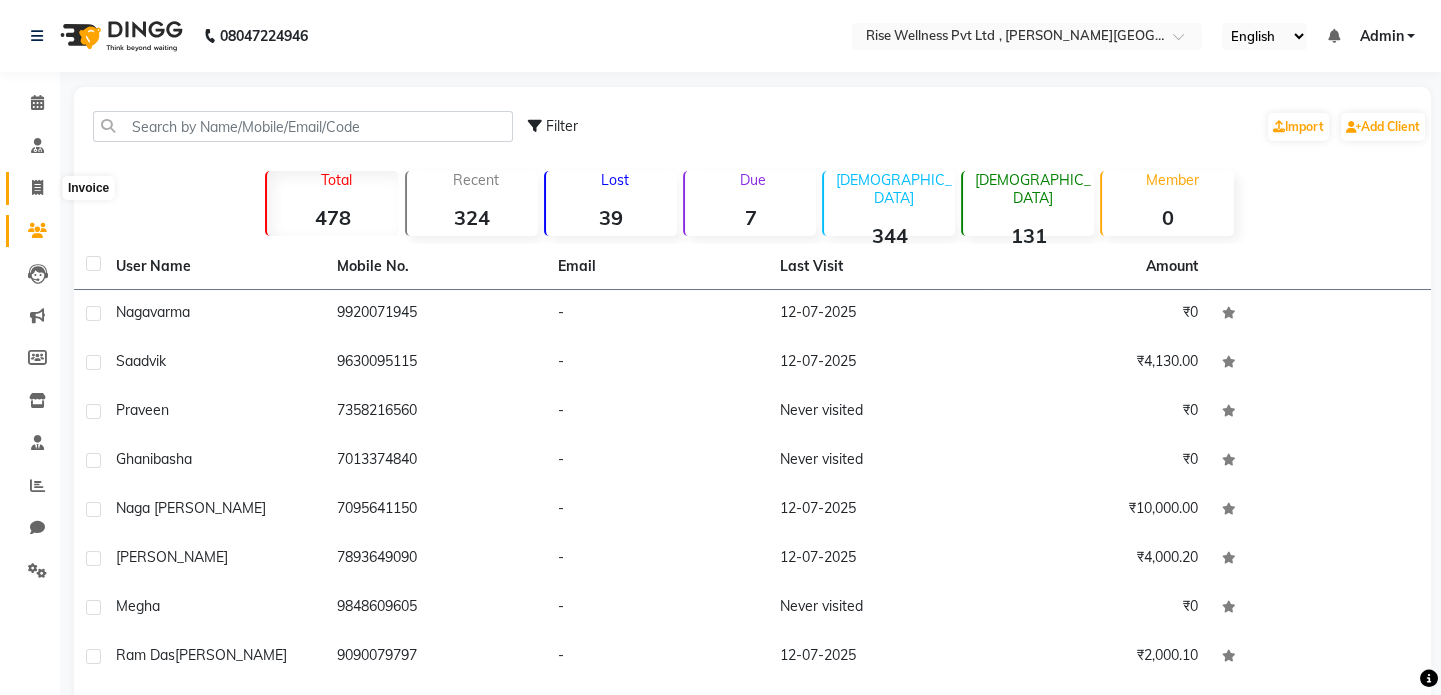 click 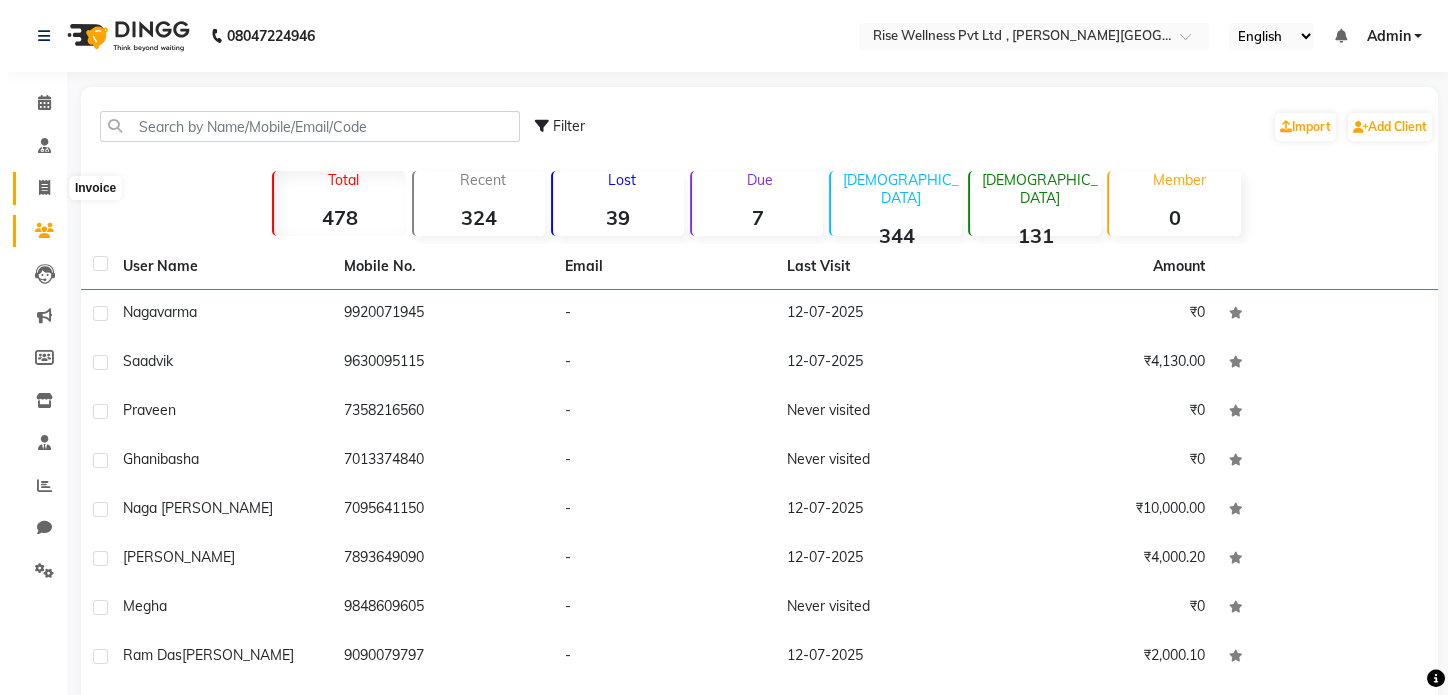 select on "7497" 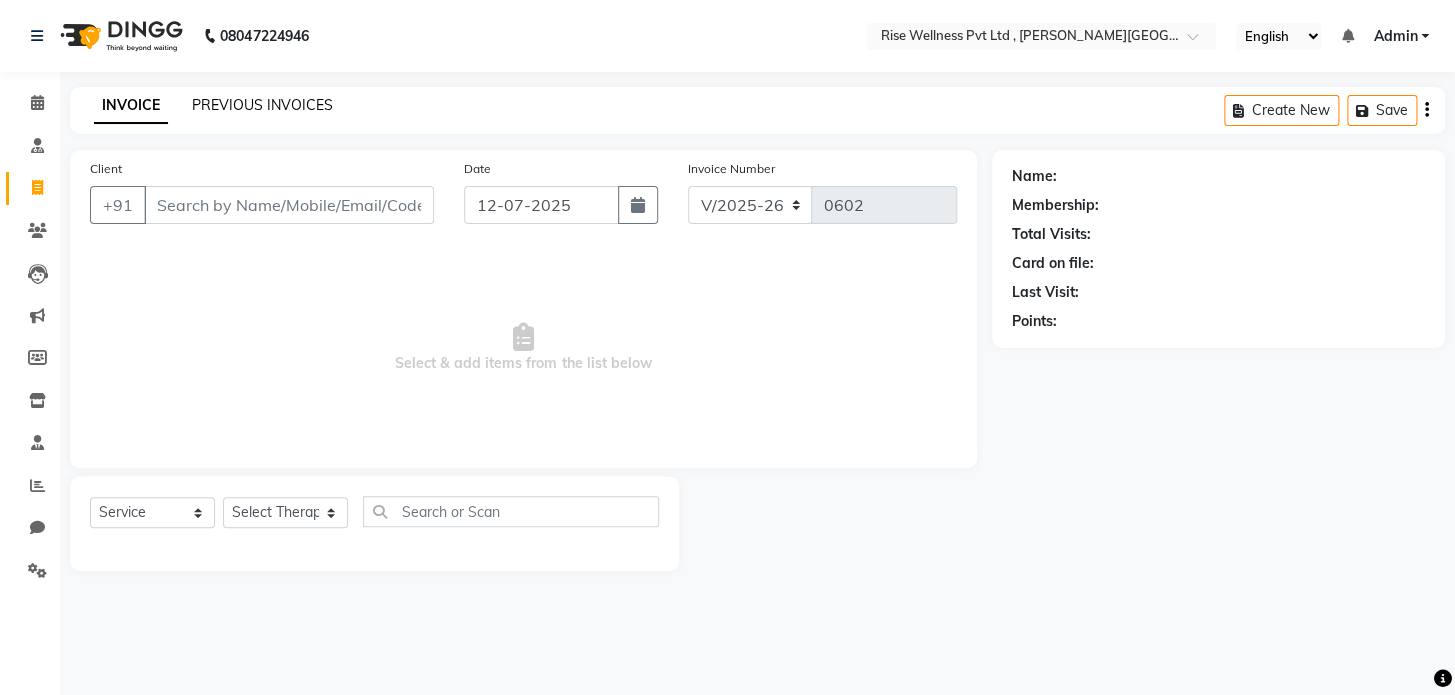 select on "V" 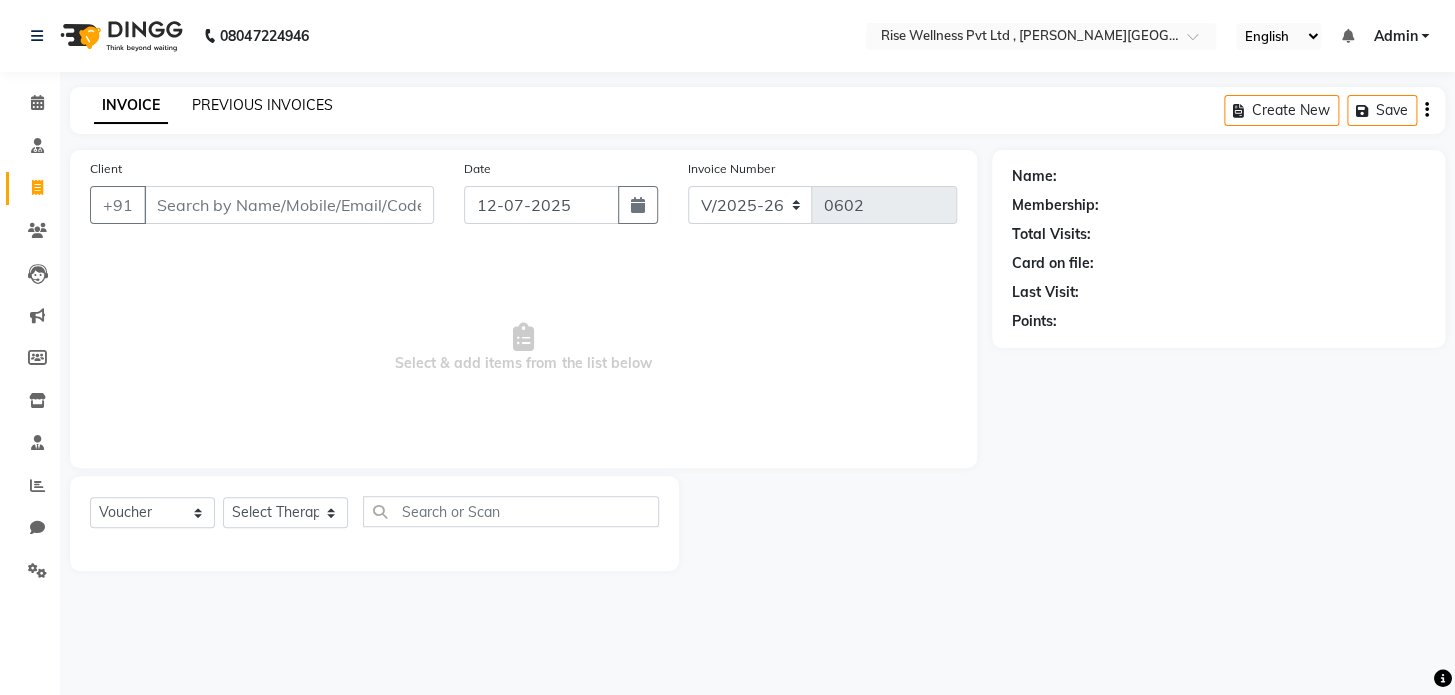 click on "PREVIOUS INVOICES" 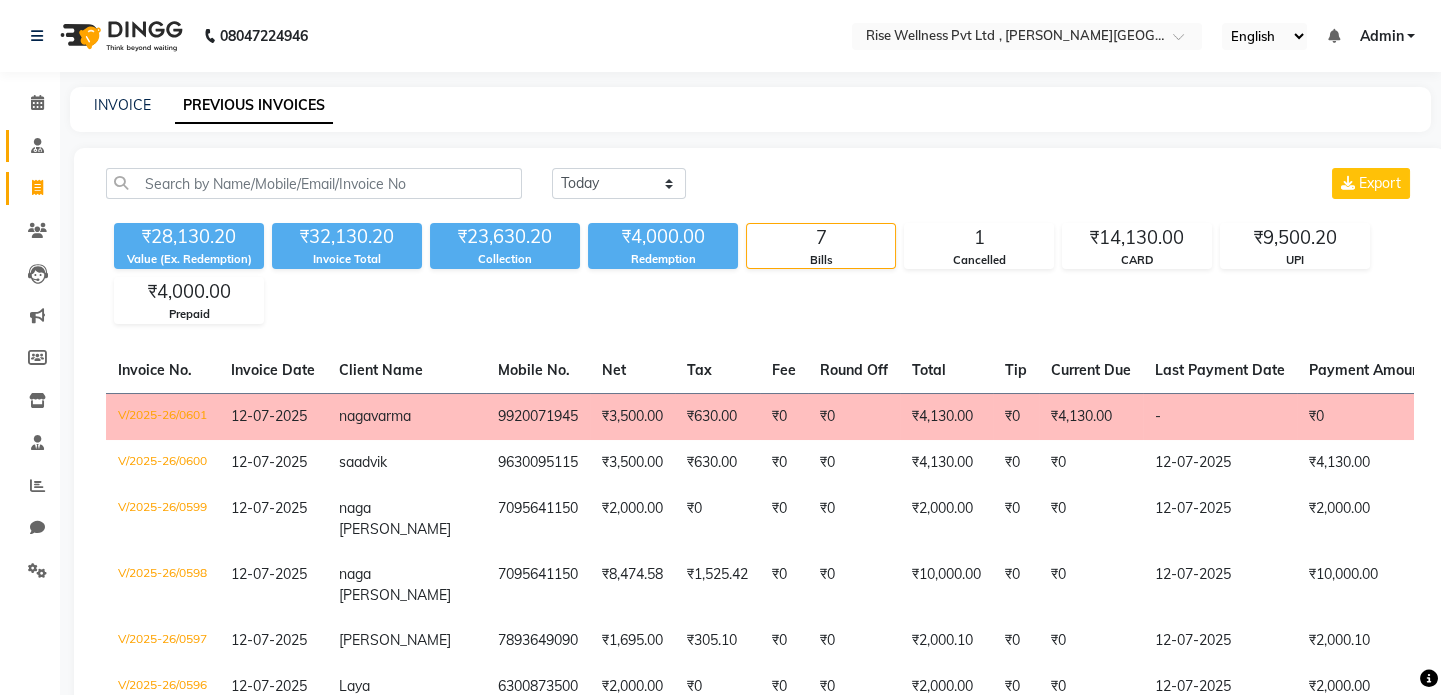 scroll, scrollTop: 0, scrollLeft: 0, axis: both 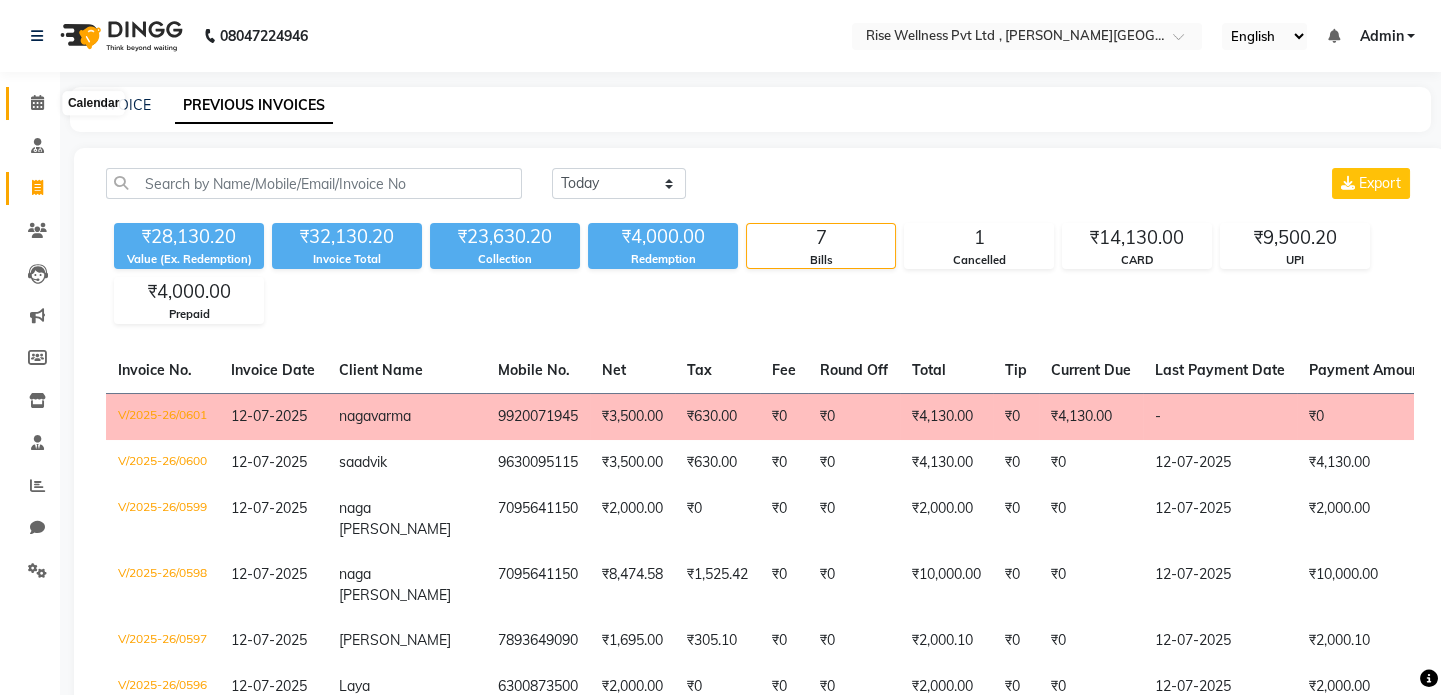 click 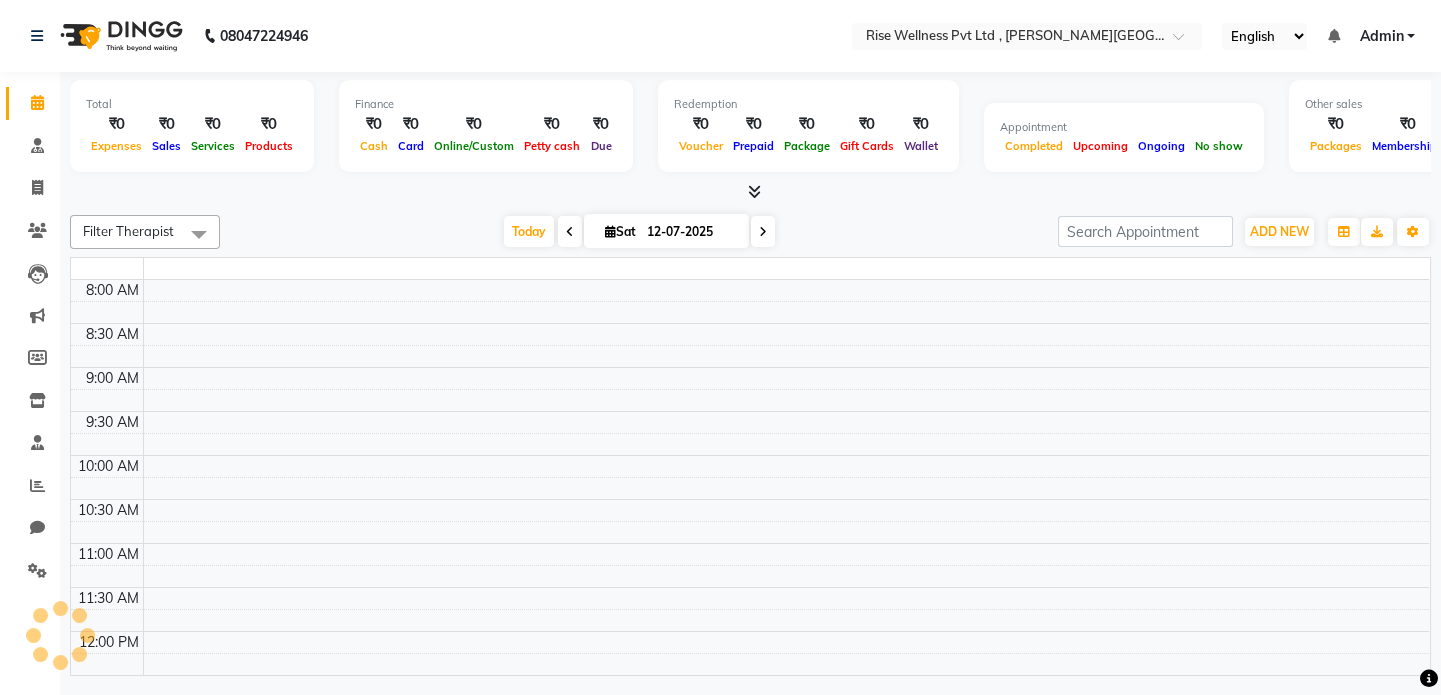 scroll, scrollTop: 0, scrollLeft: 0, axis: both 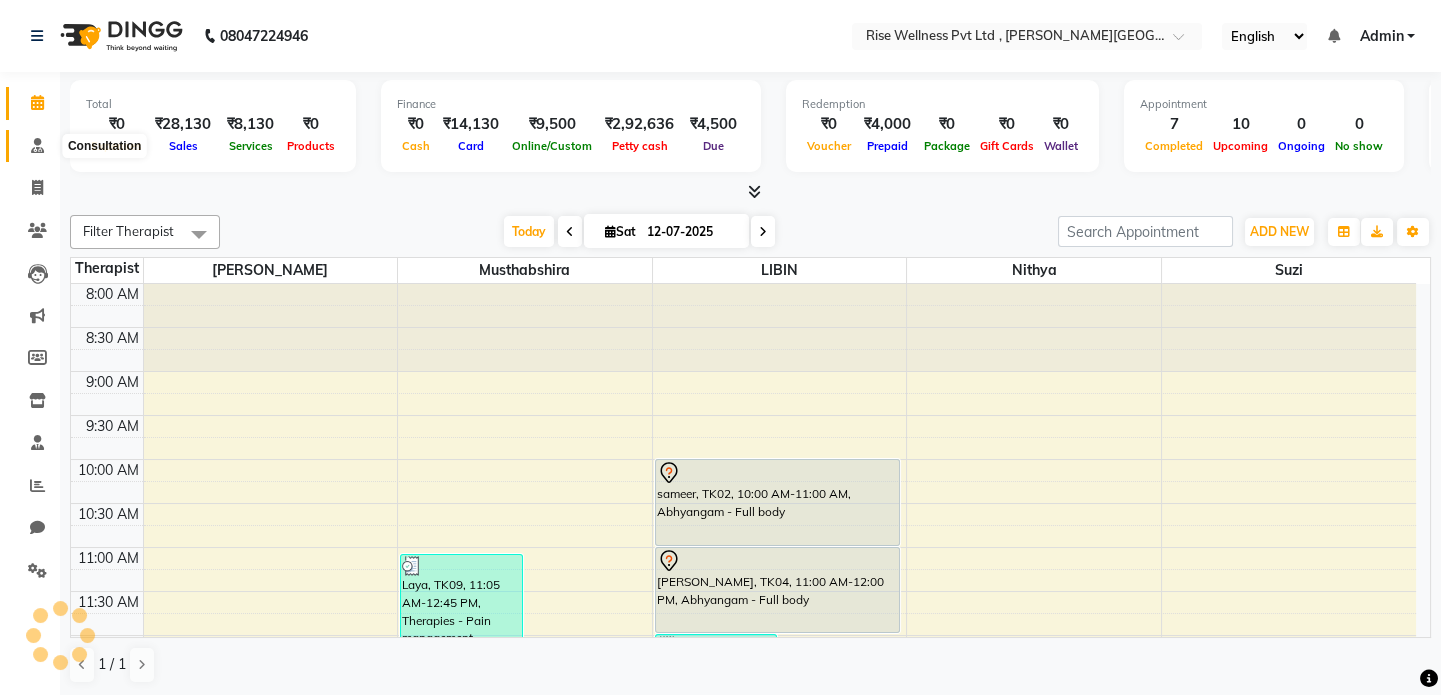 click 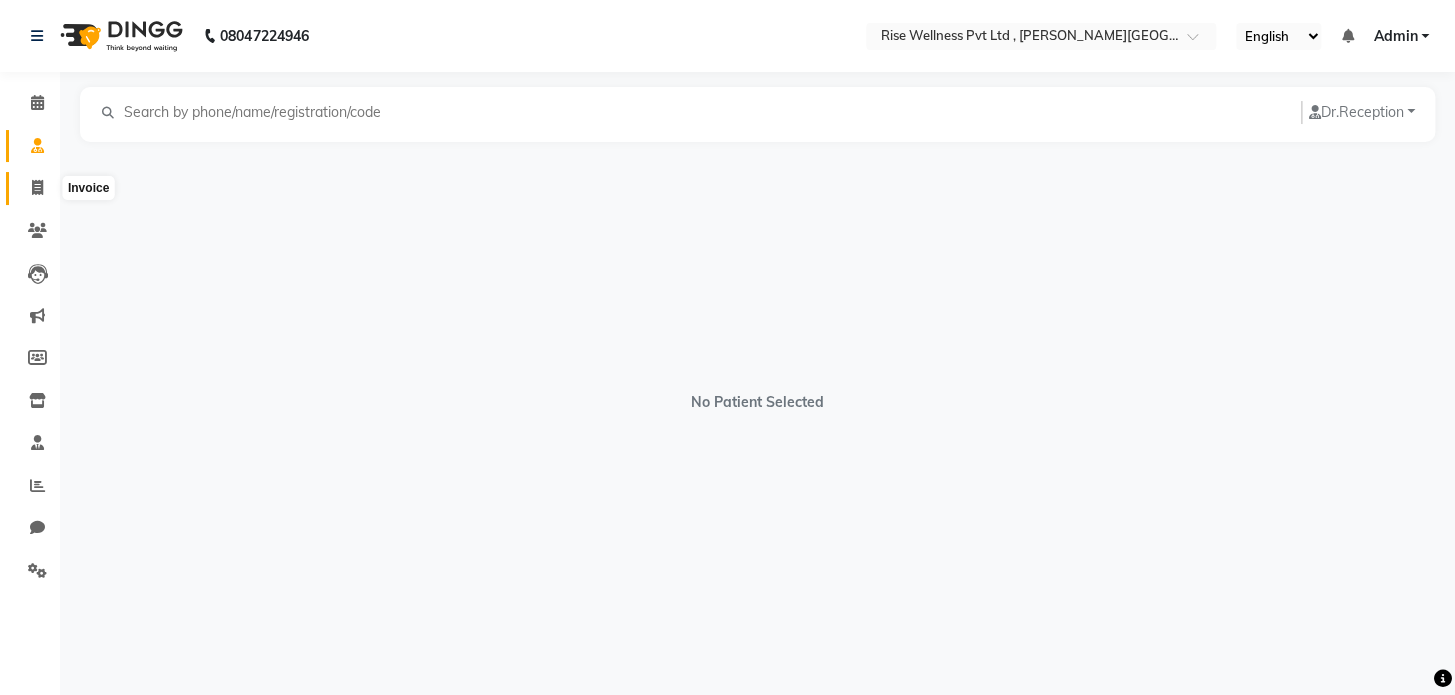 click 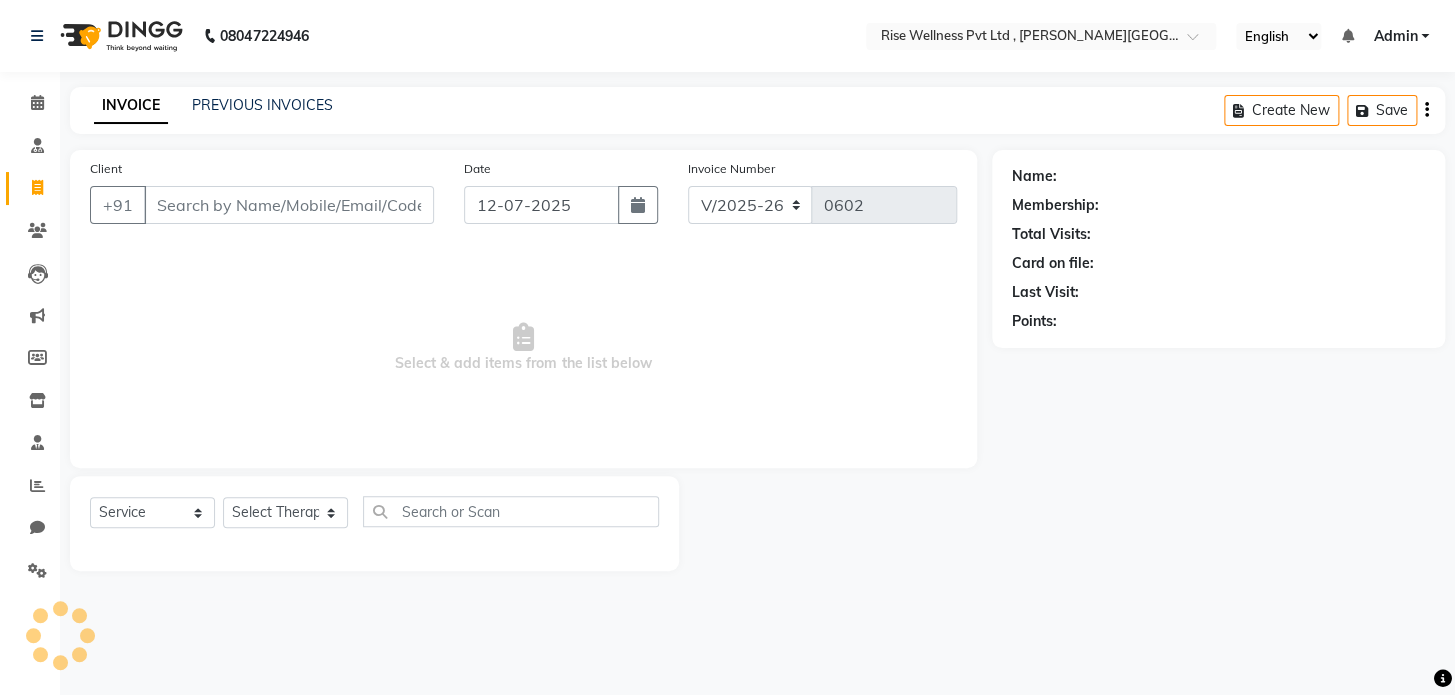 click on "Client" at bounding box center [289, 205] 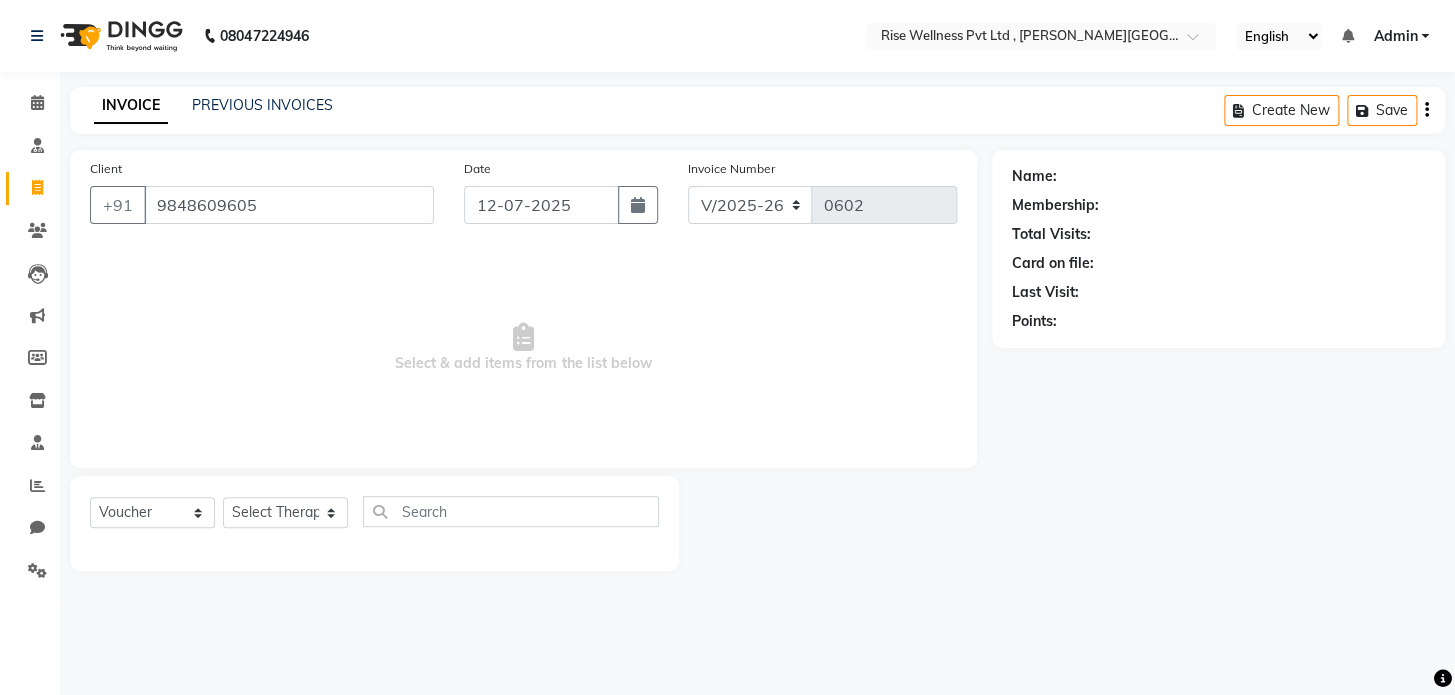 type on "9848609605" 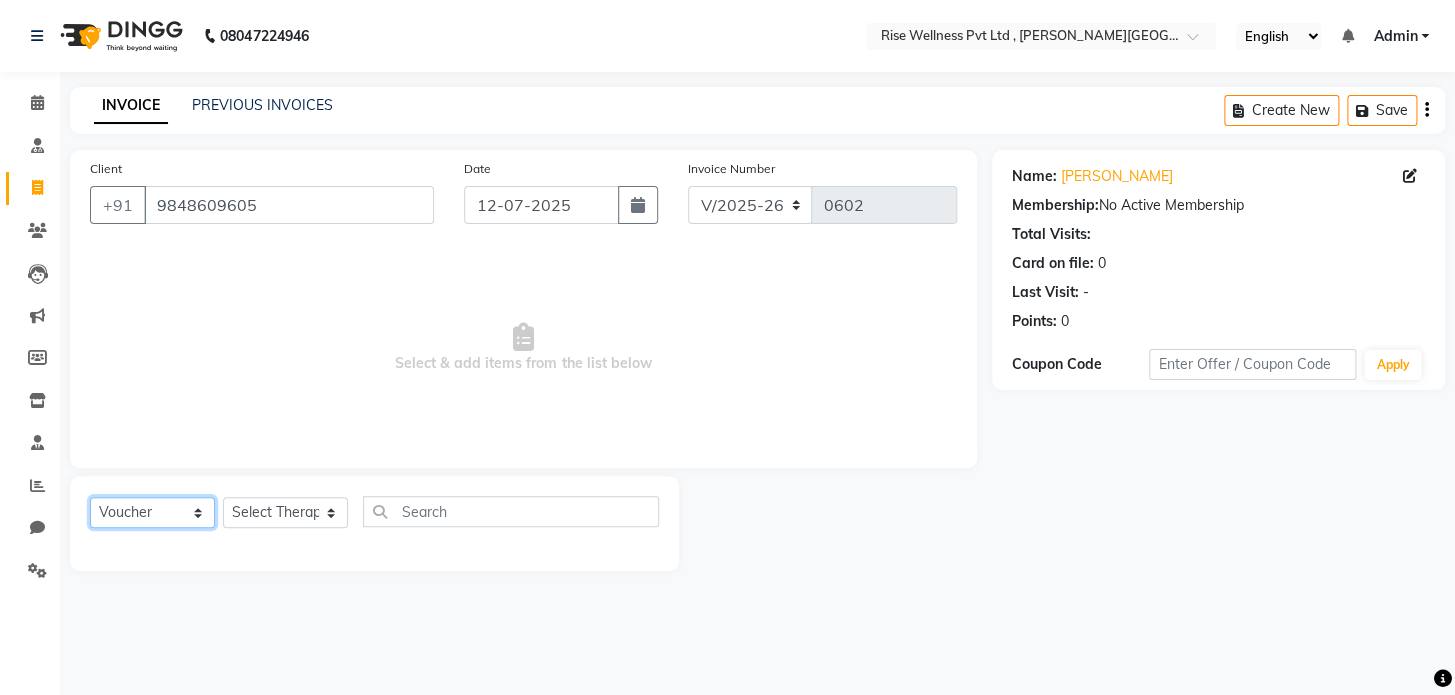 click on "Select  Service  Product  Membership  Package Voucher Prepaid Gift Card" 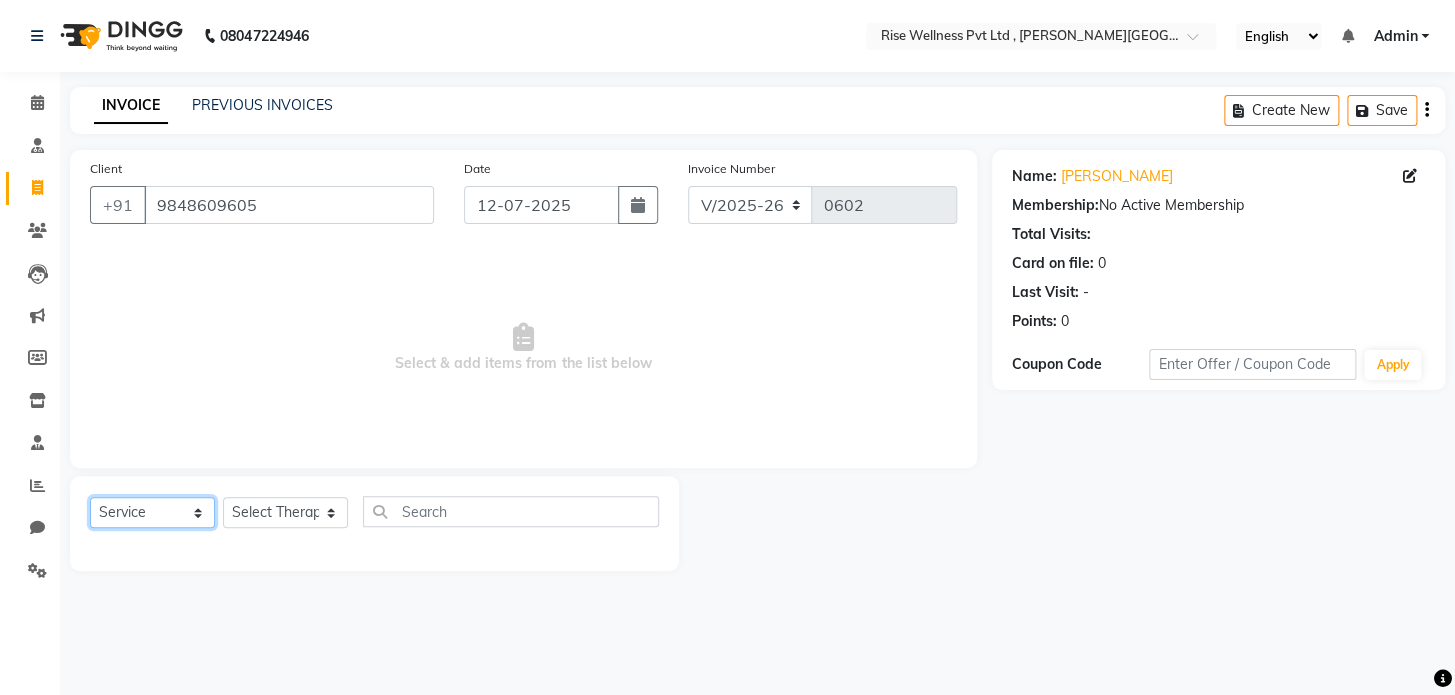 click on "Select  Service  Product  Membership  Package Voucher Prepaid Gift Card" 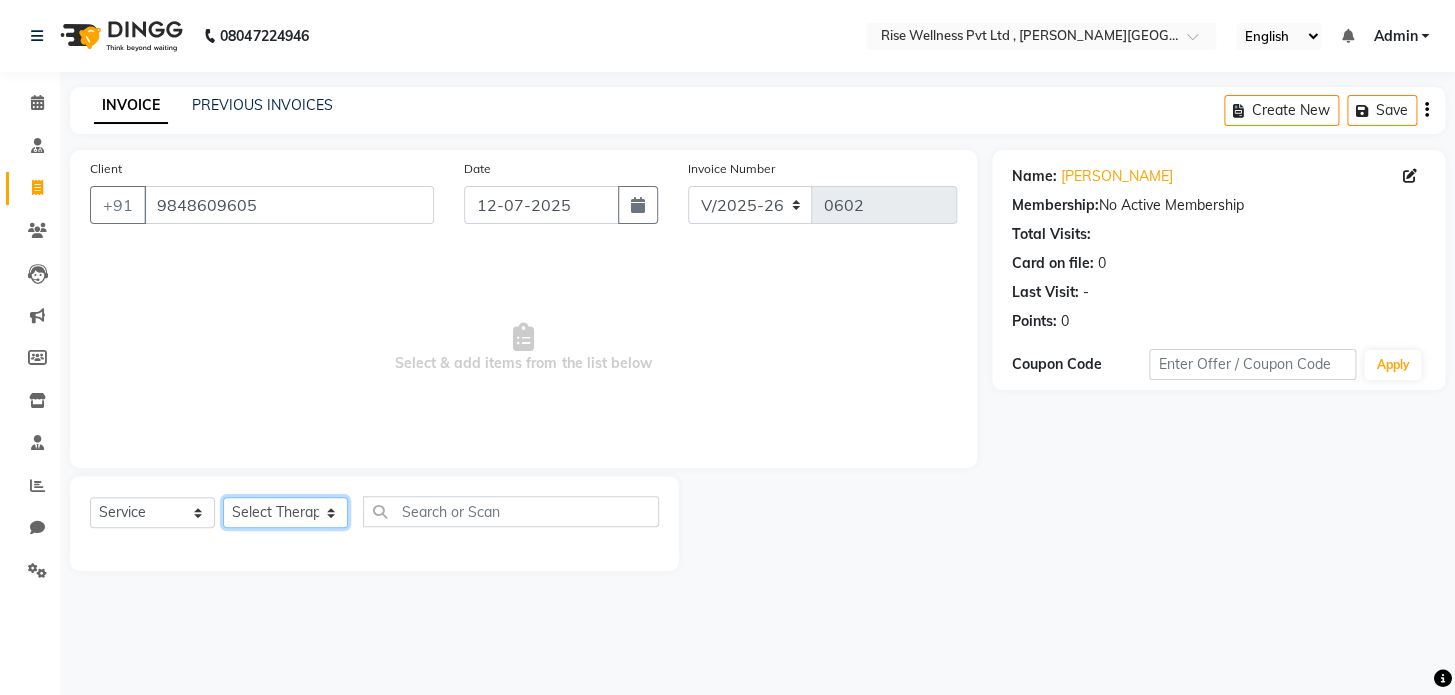 click on "Select Therapist LIBIN musthabshira nithya Reception sujith suzi" 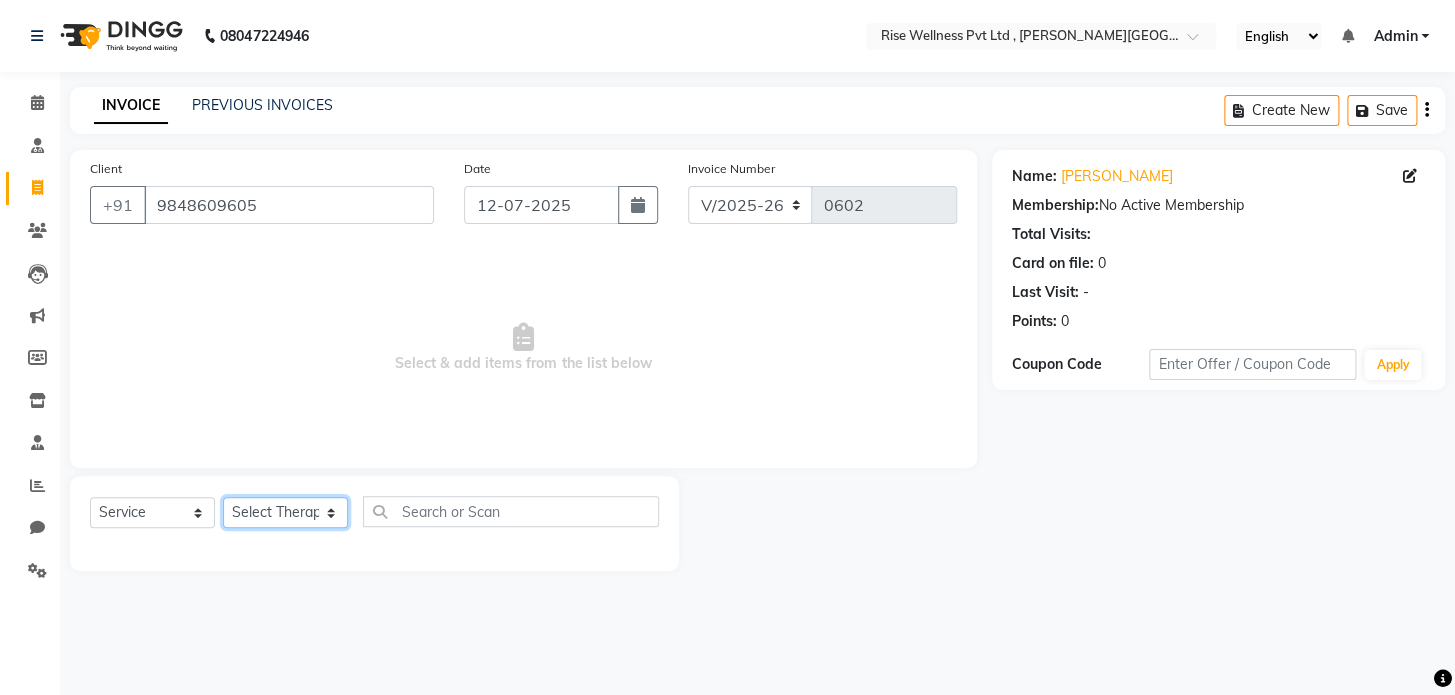 select on "67715" 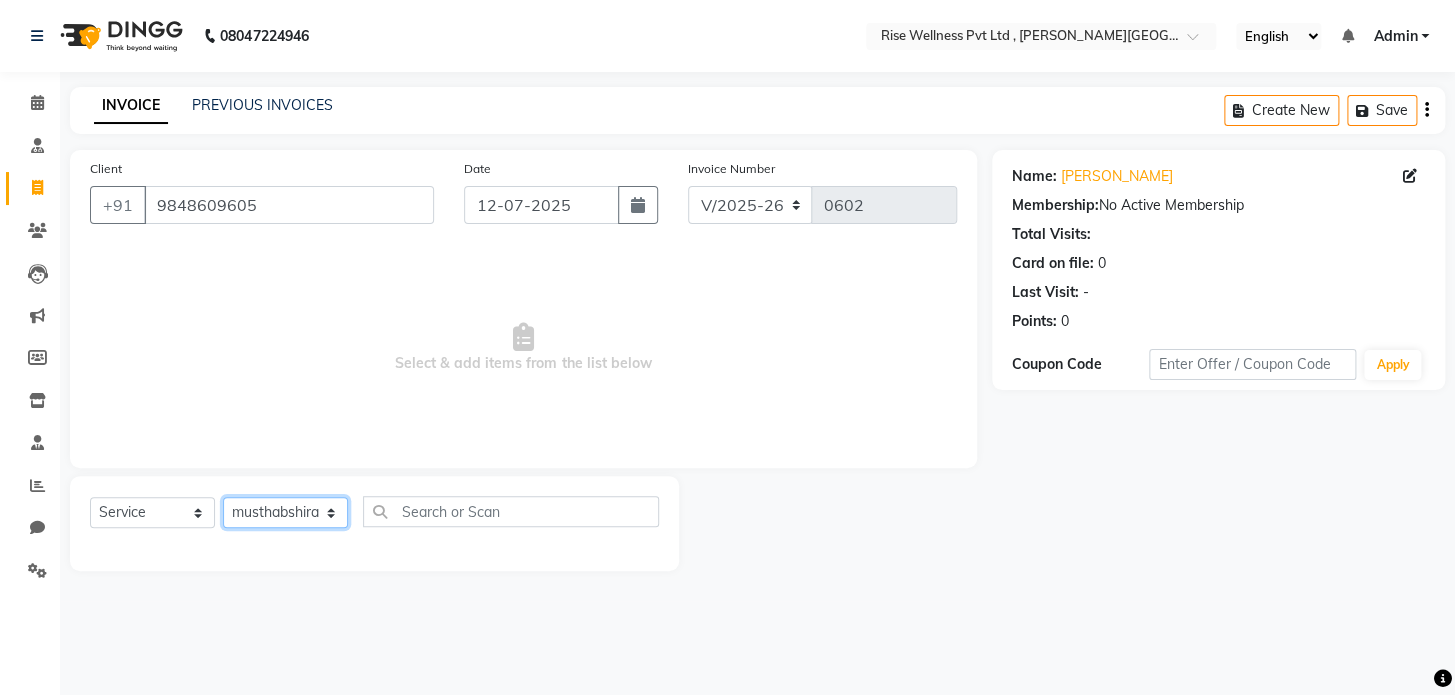 click on "Select Therapist LIBIN musthabshira nithya Reception sujith suzi" 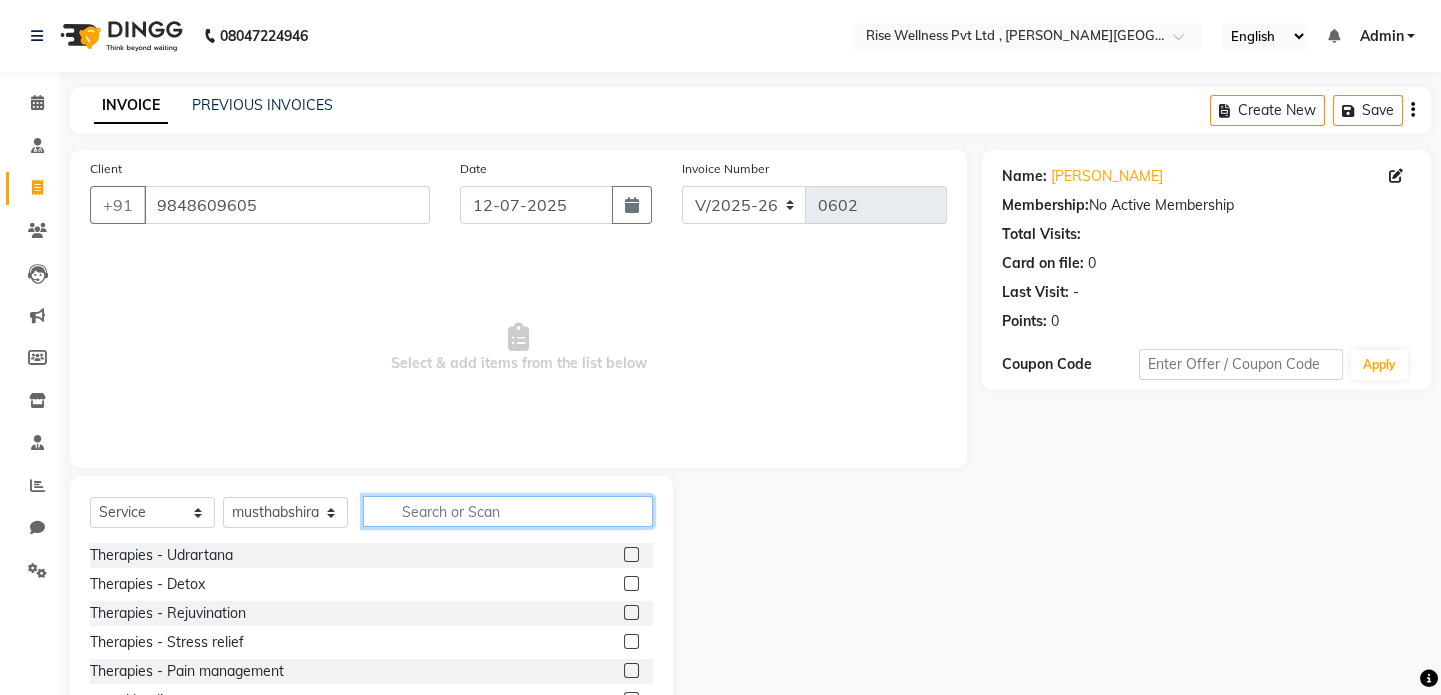click 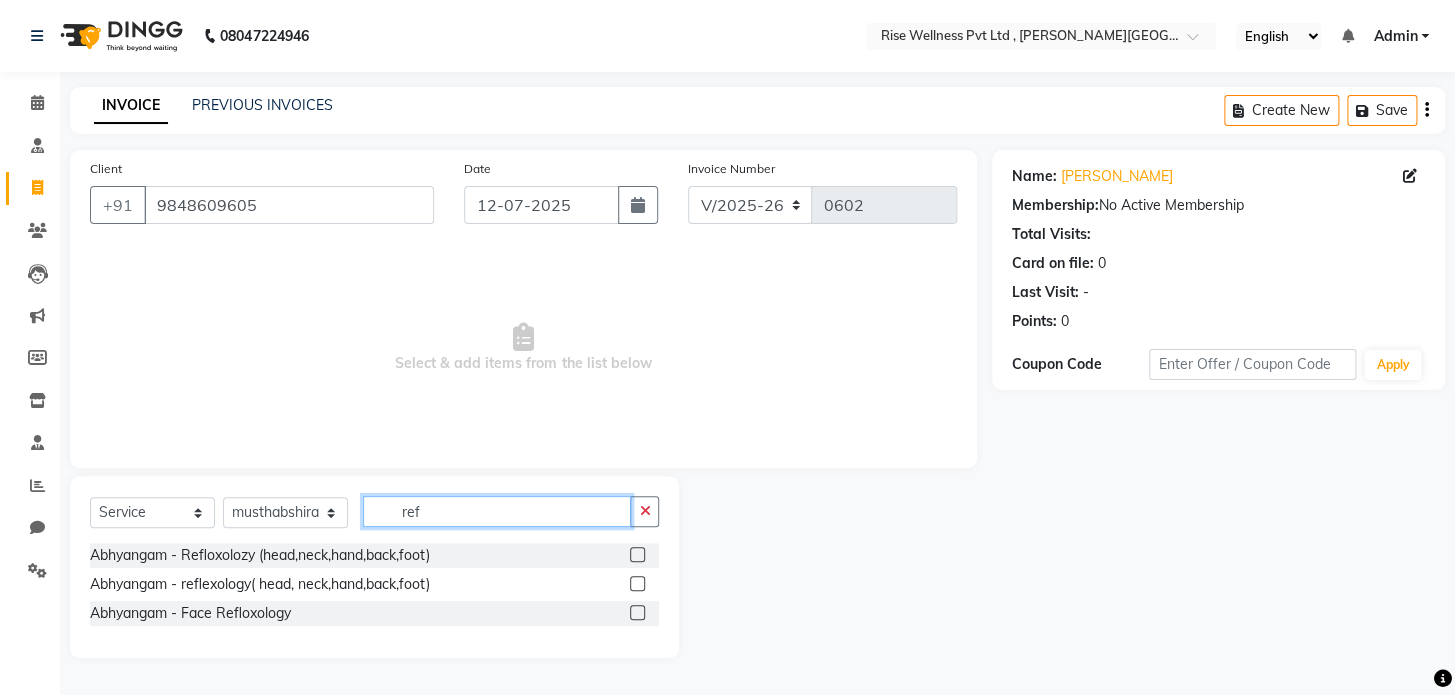 type on "ref" 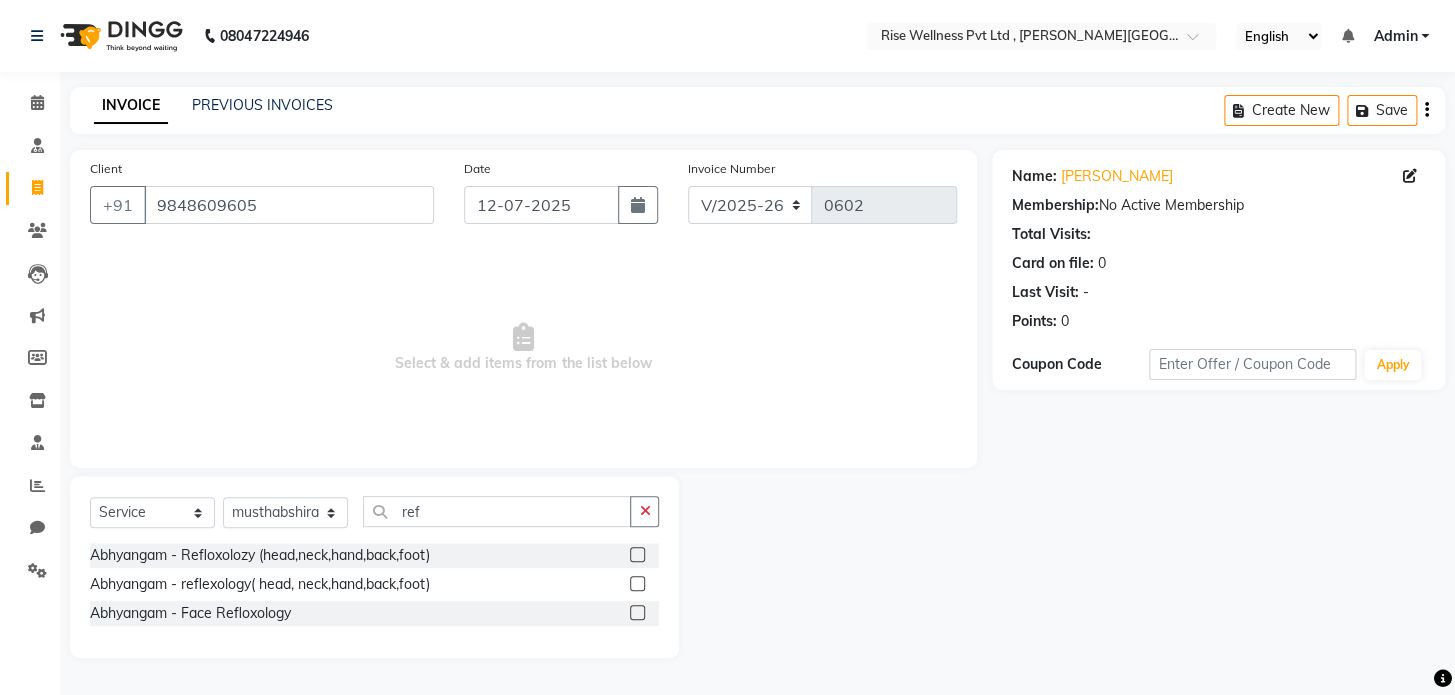 click 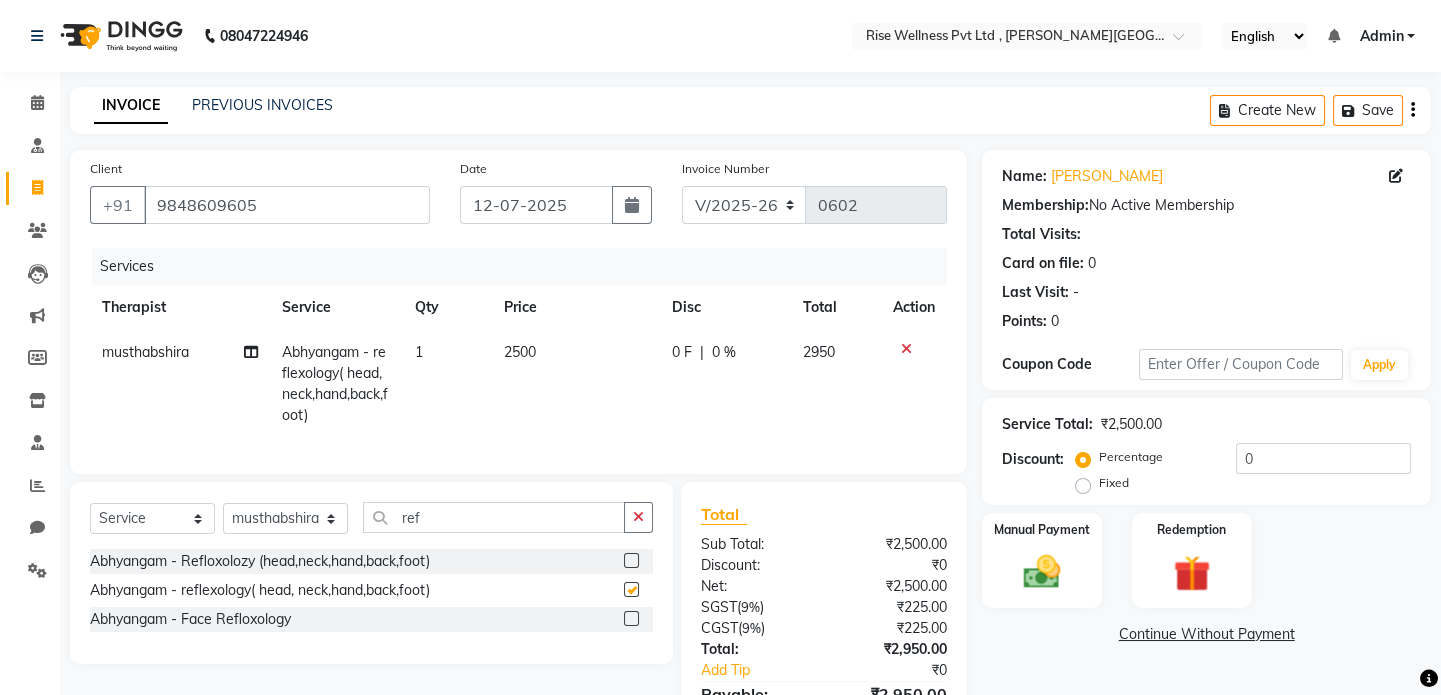 checkbox on "false" 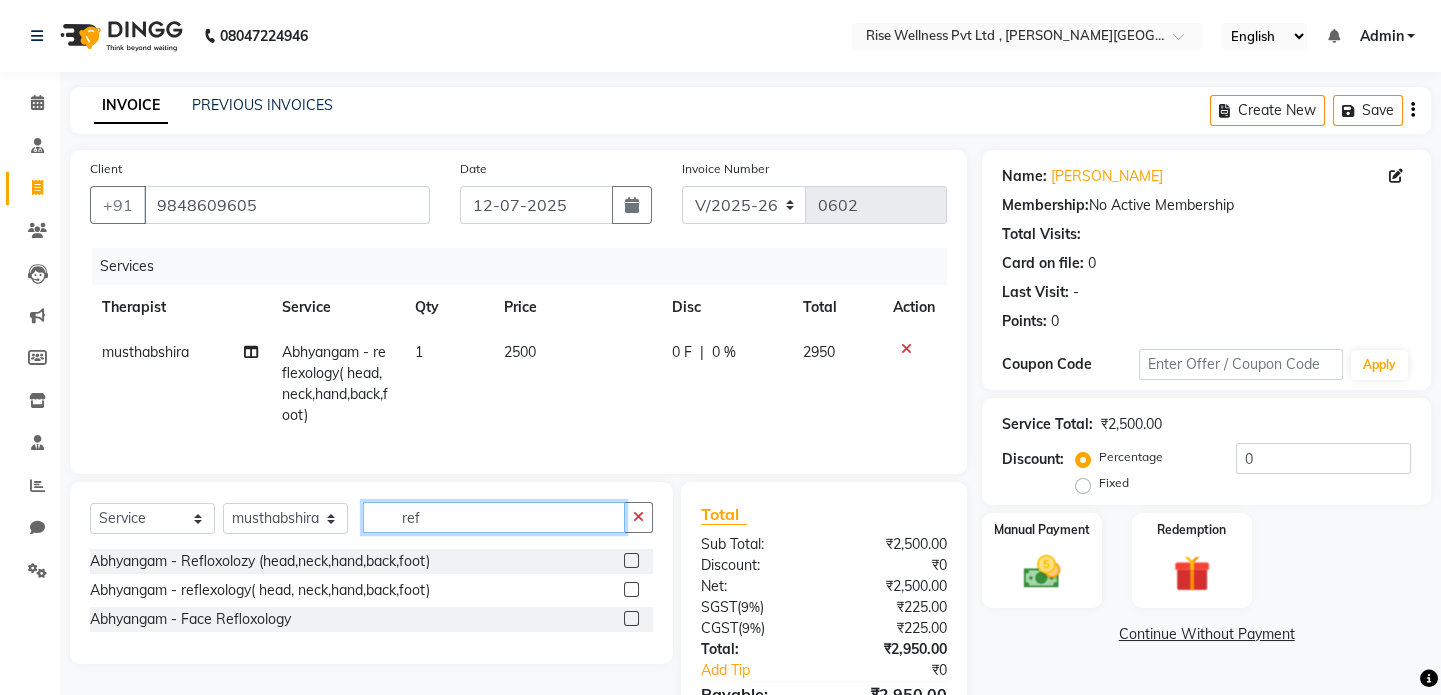 click on "ref" 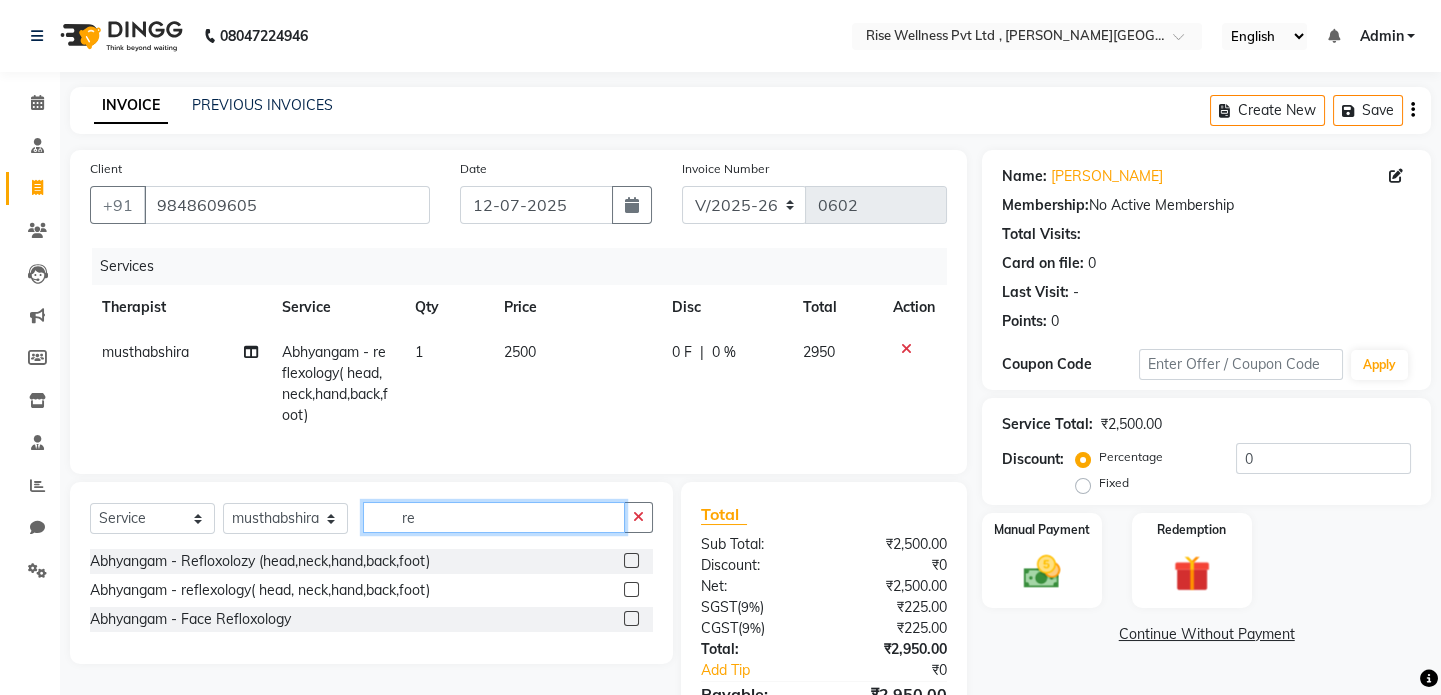 type on "r" 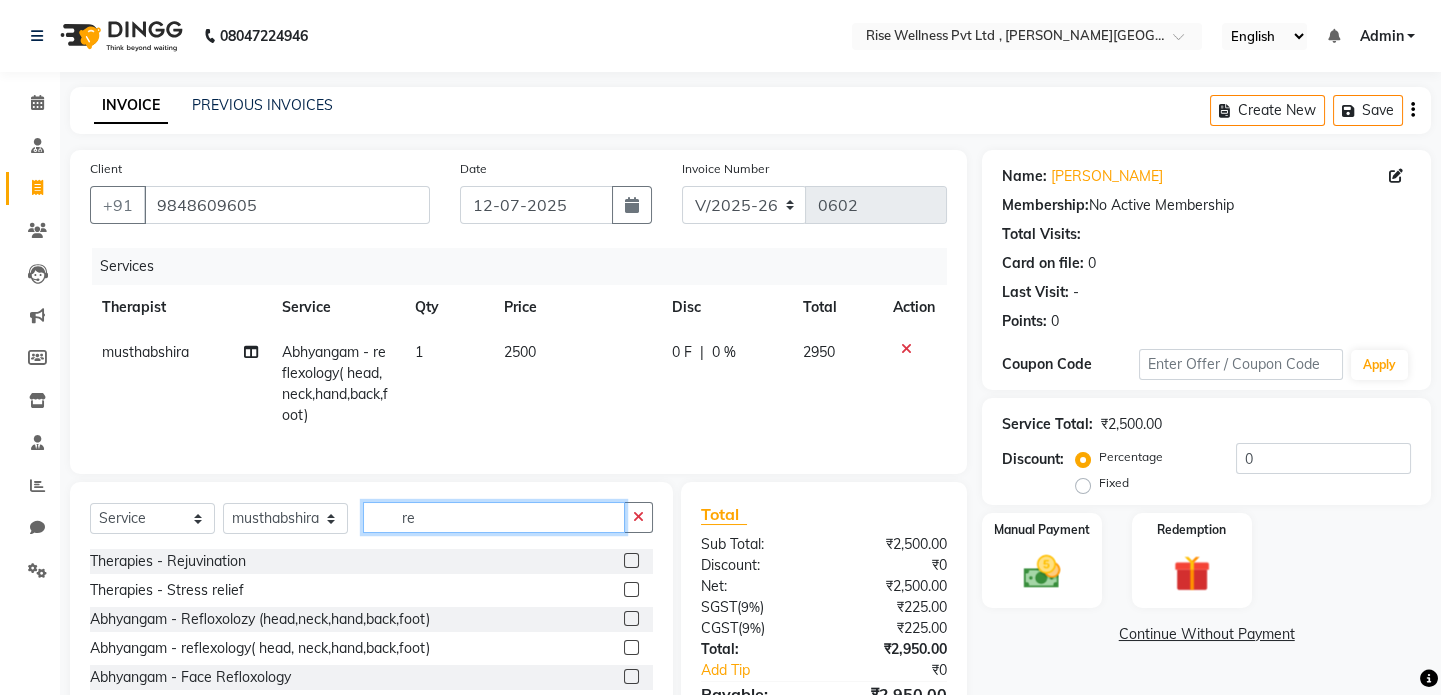 type on "re" 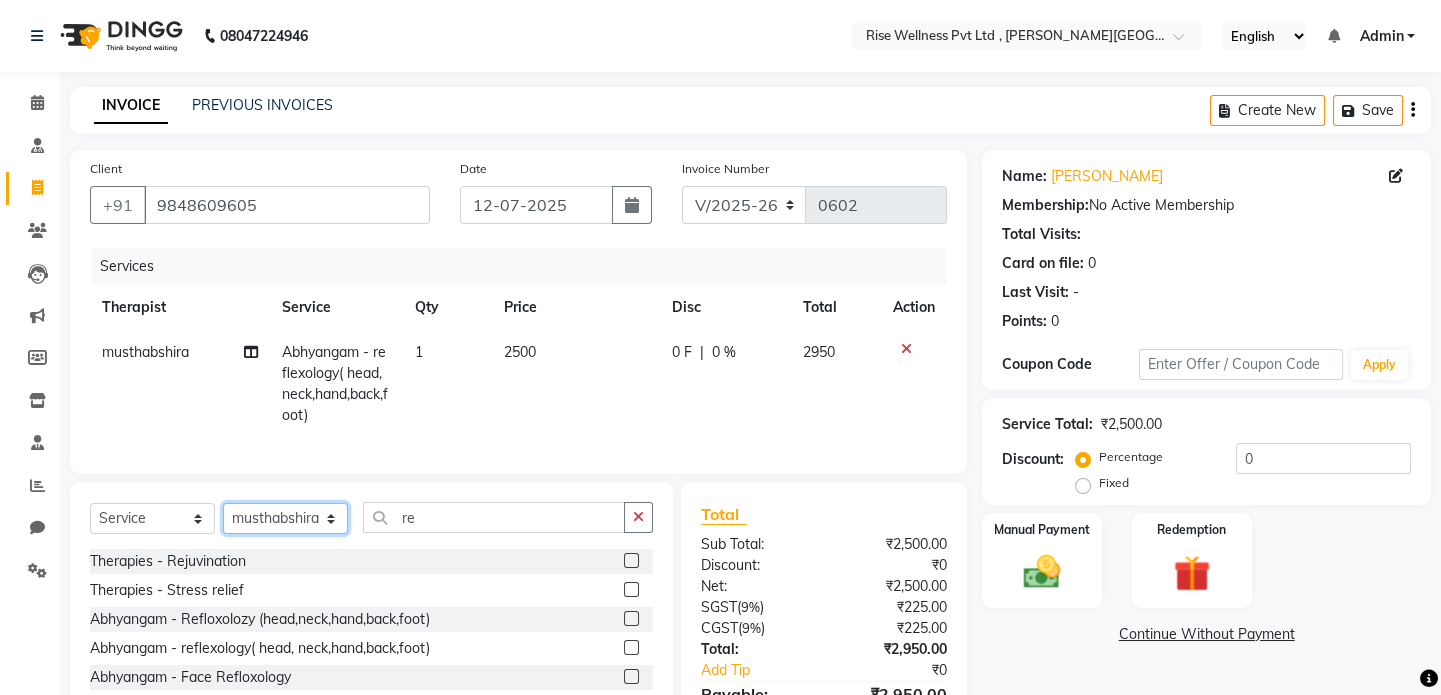 click on "Select Therapist LIBIN musthabshira nithya Reception sujith suzi" 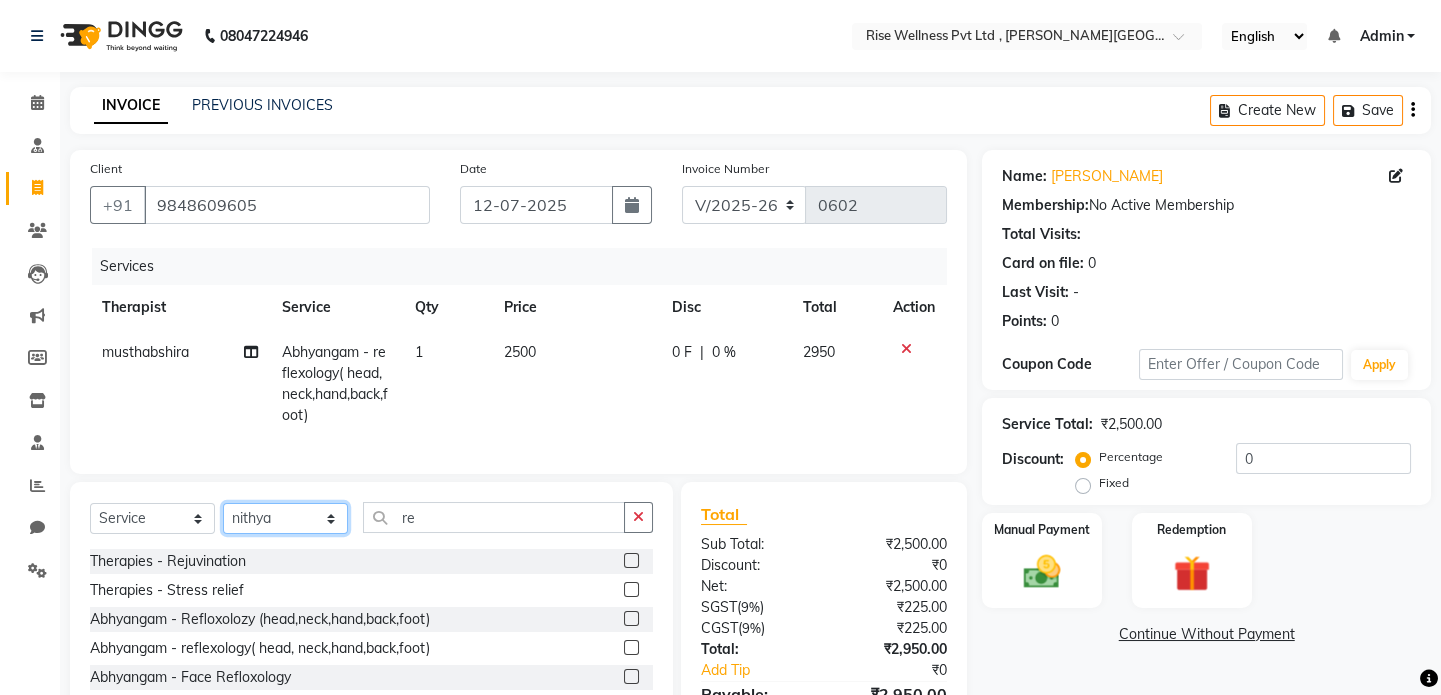 click on "Select Therapist LIBIN musthabshira nithya Reception sujith suzi" 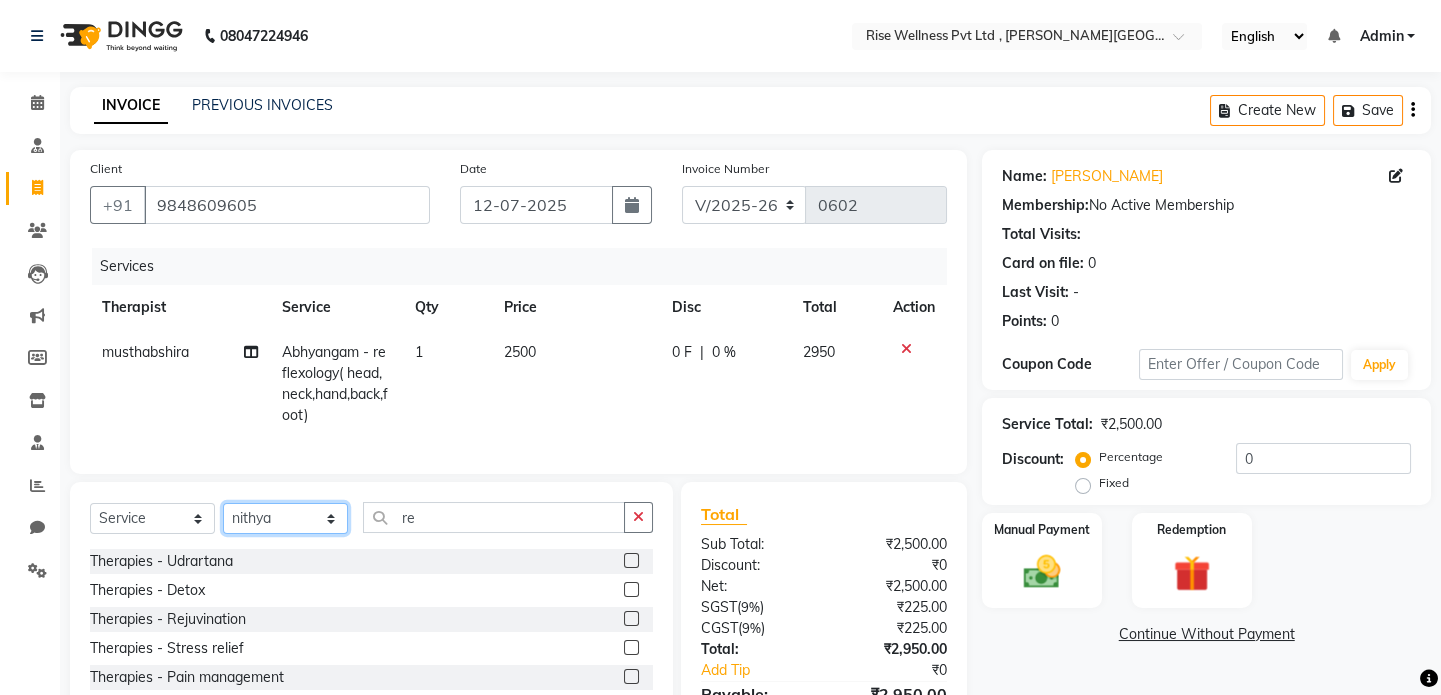 click on "Select Therapist LIBIN musthabshira nithya Reception sujith suzi" 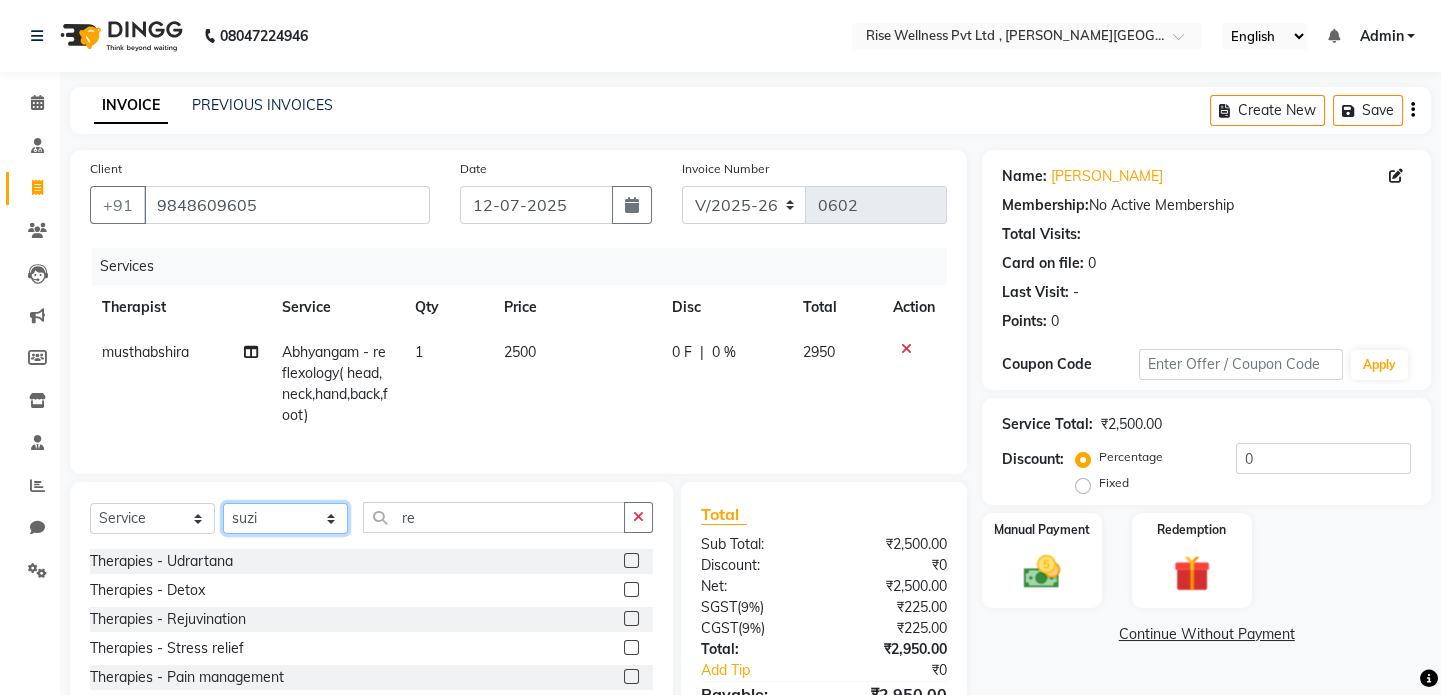 click on "Select Therapist LIBIN musthabshira nithya Reception sujith suzi" 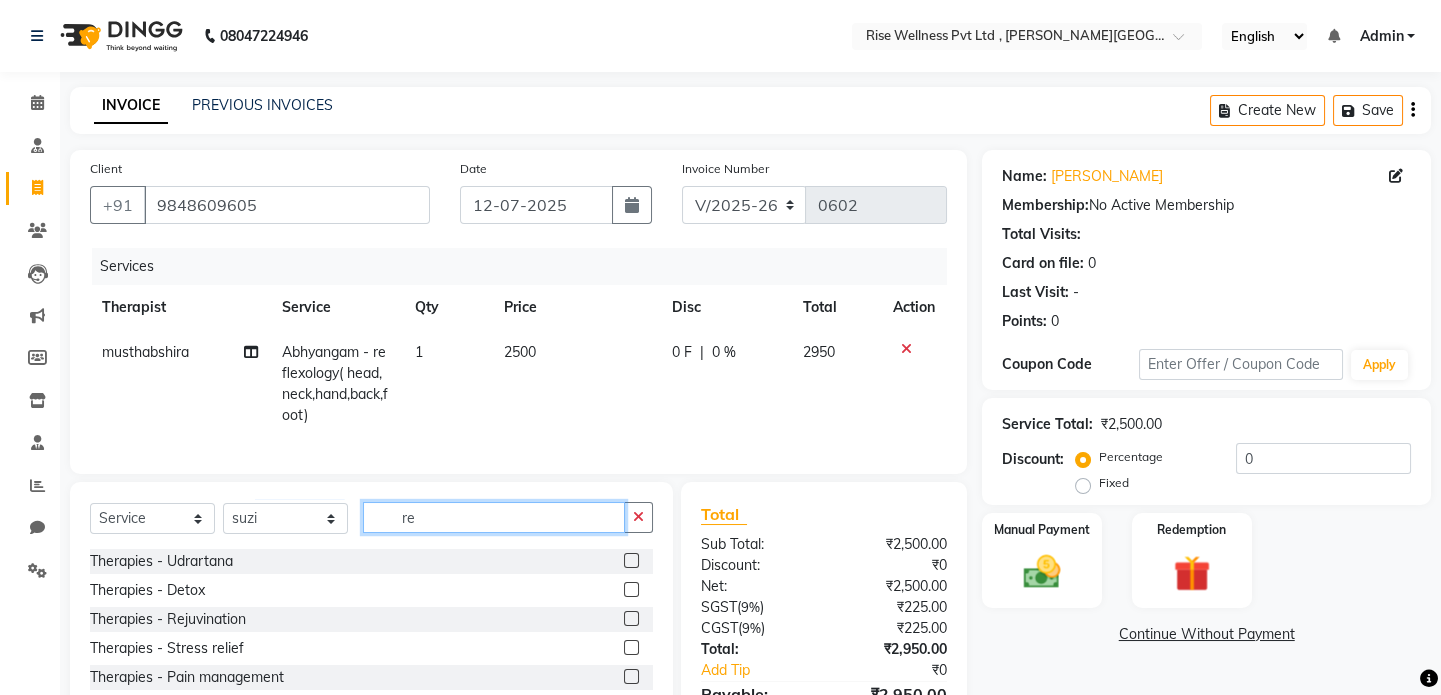 click on "re" 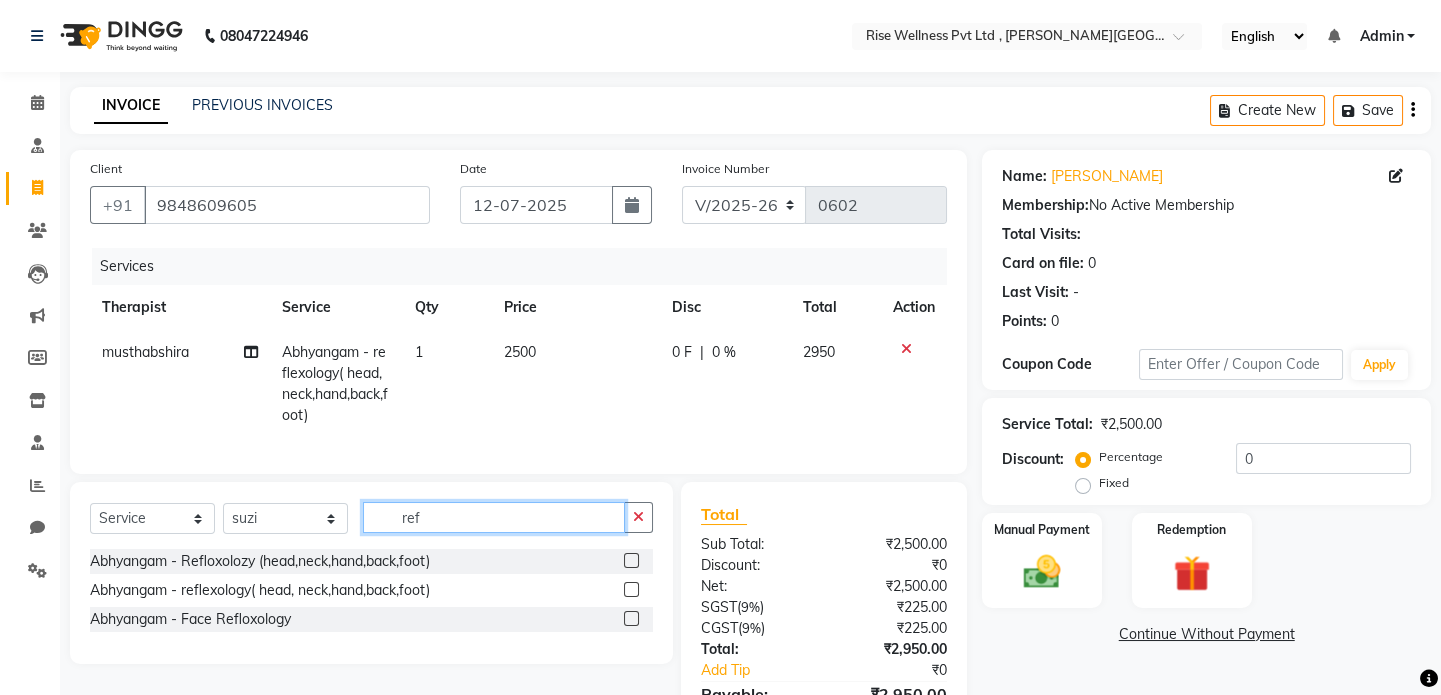 type on "ref" 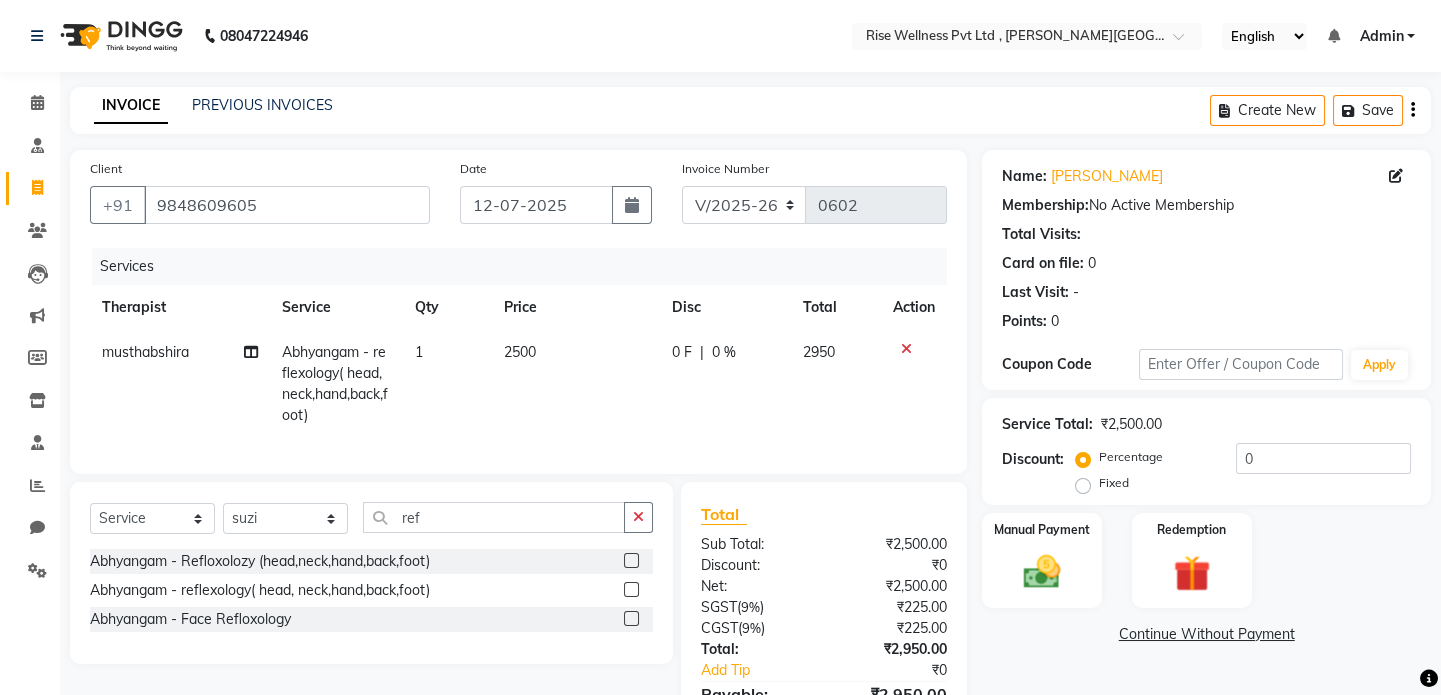 click 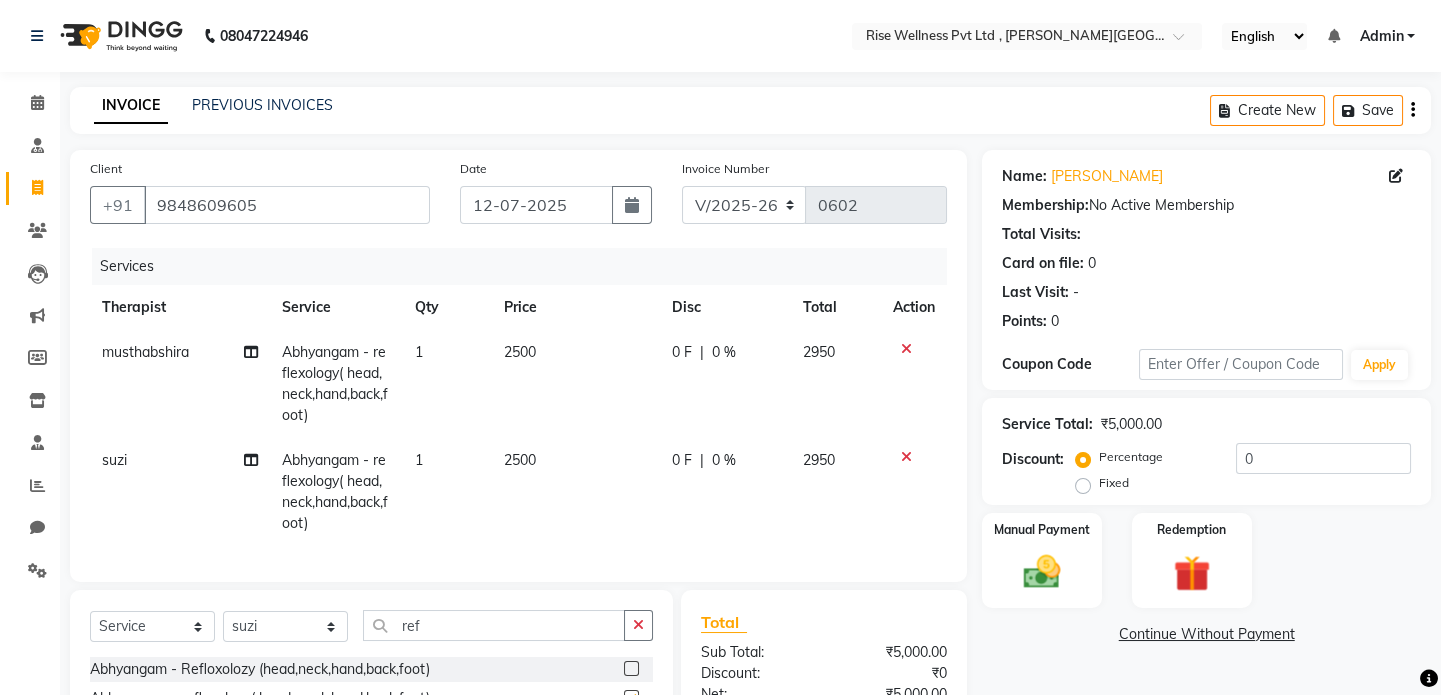 checkbox on "false" 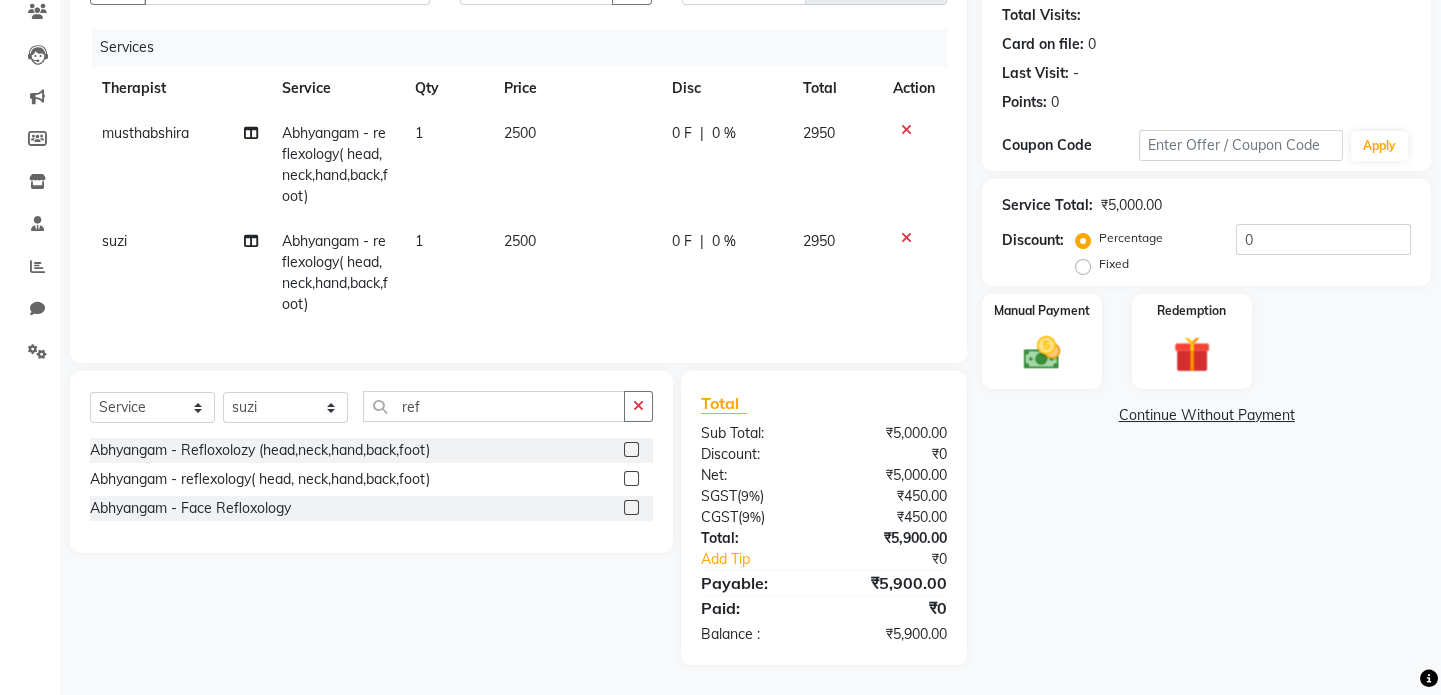 scroll, scrollTop: 232, scrollLeft: 0, axis: vertical 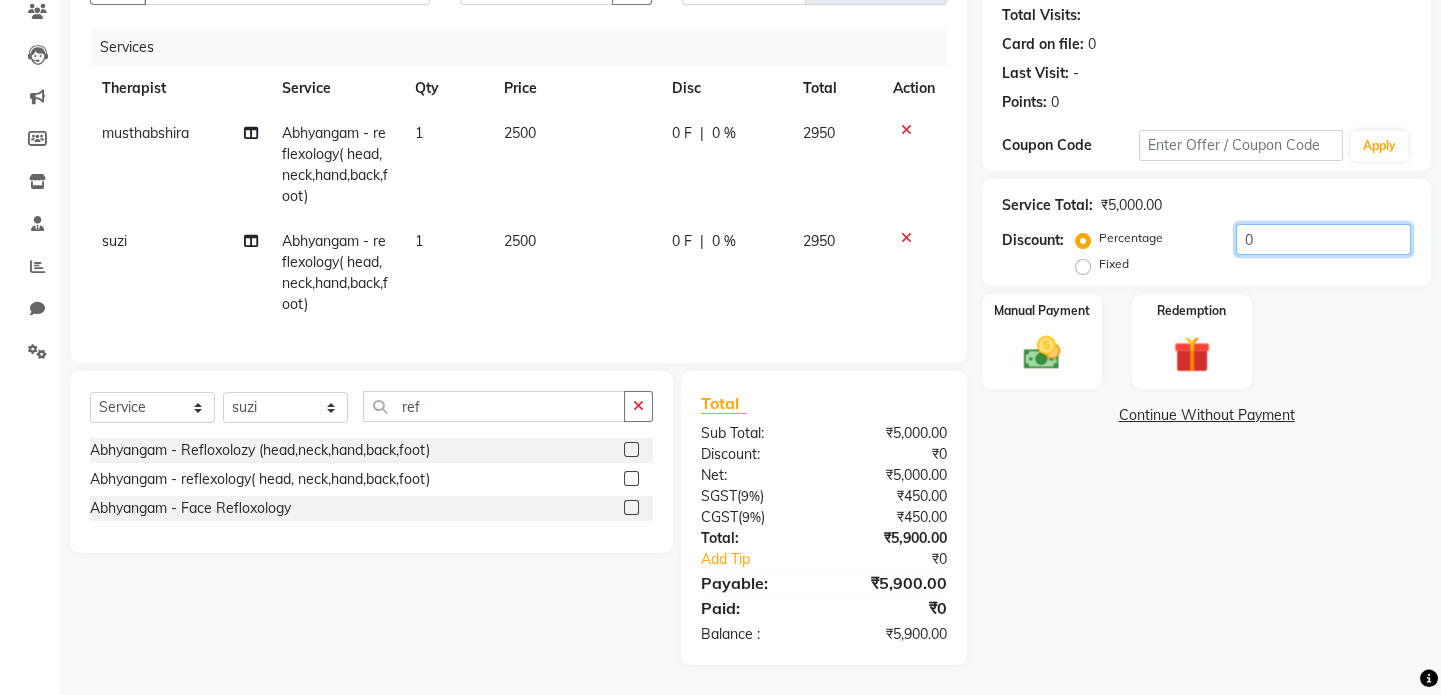 click on "0" 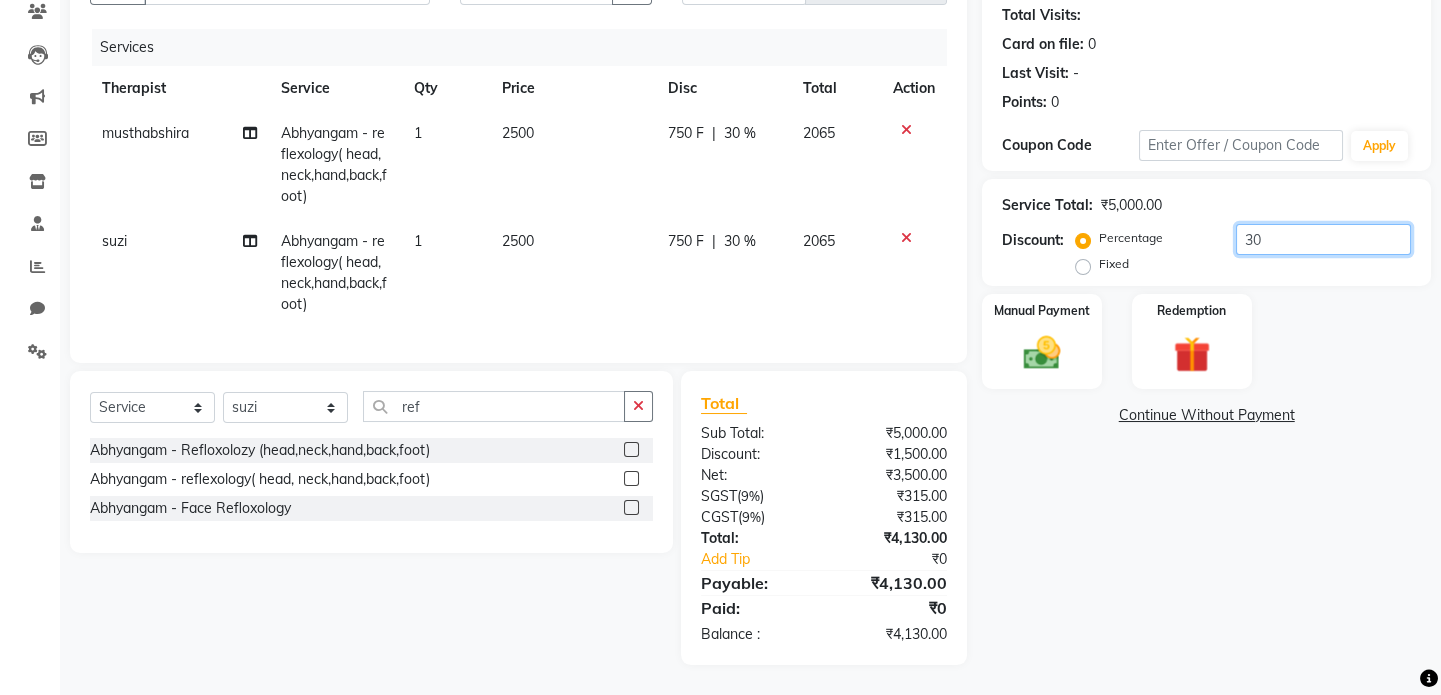 type on "30" 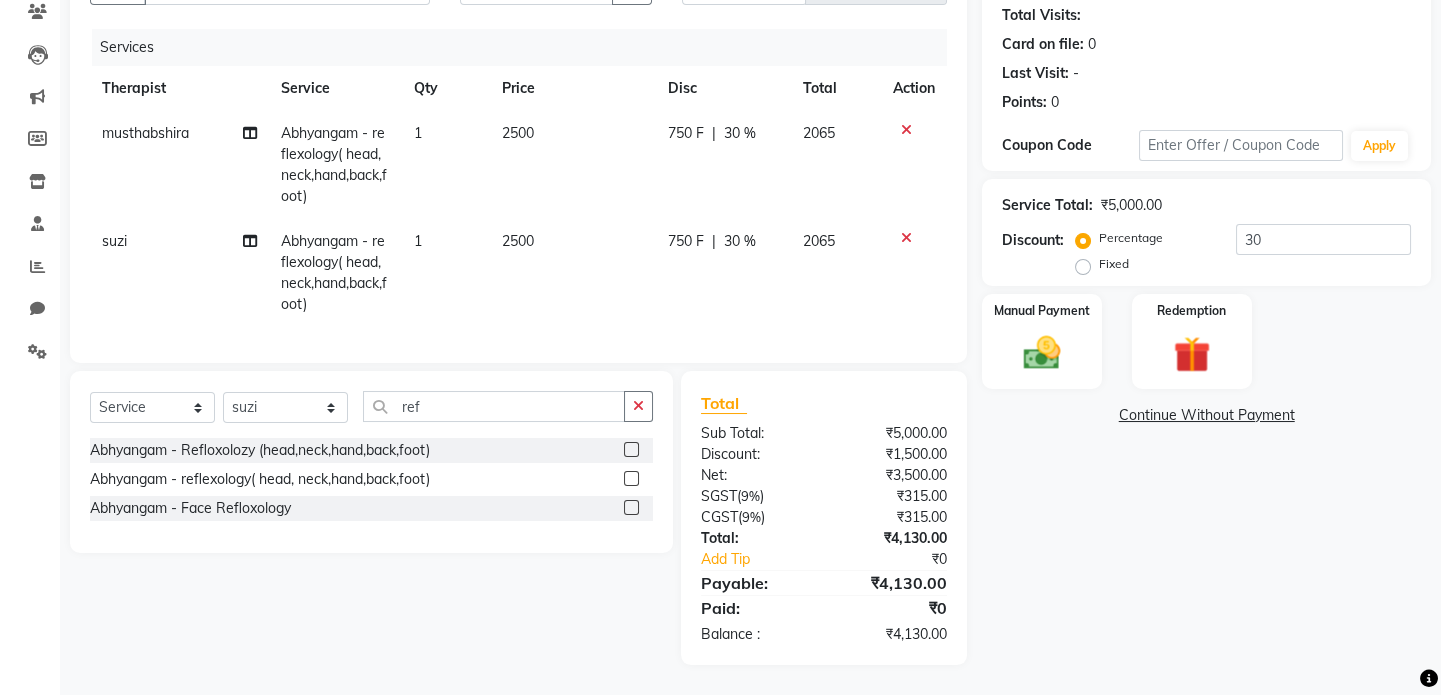 click on "Continue Without Payment" 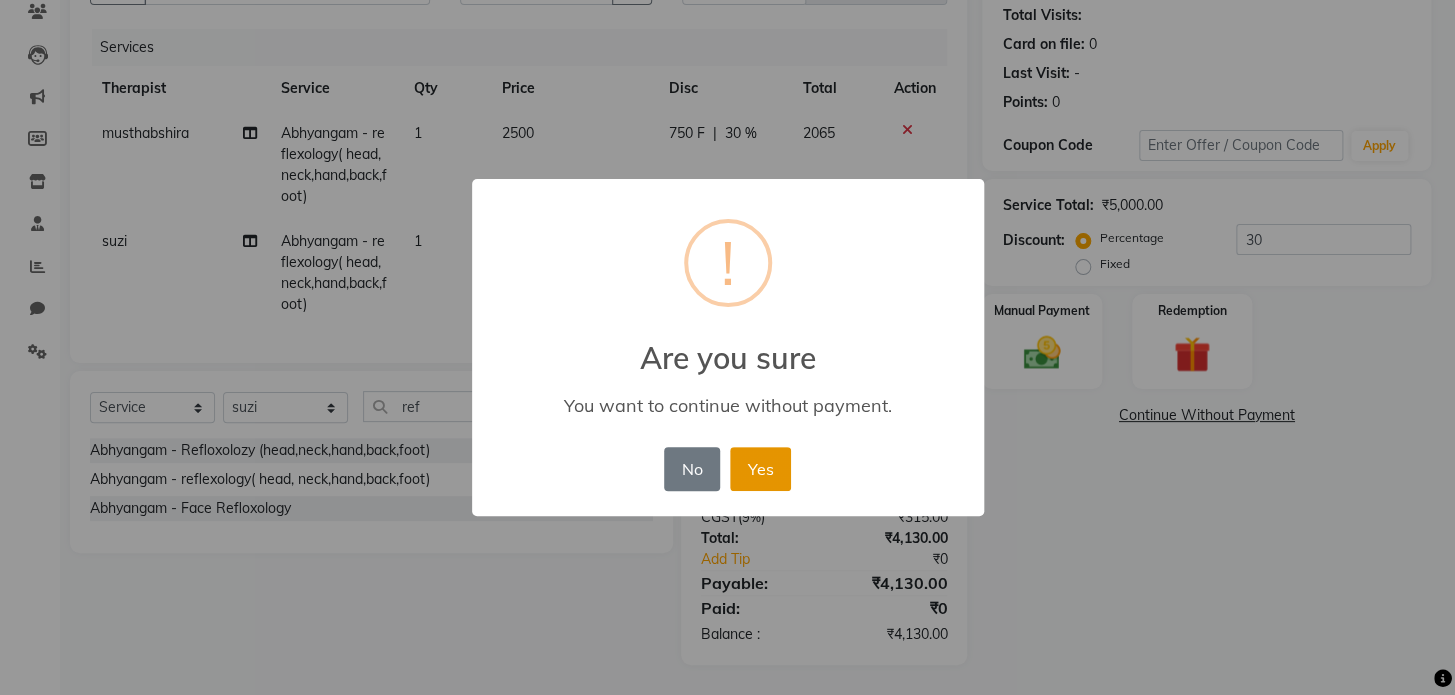 click on "Yes" at bounding box center [760, 469] 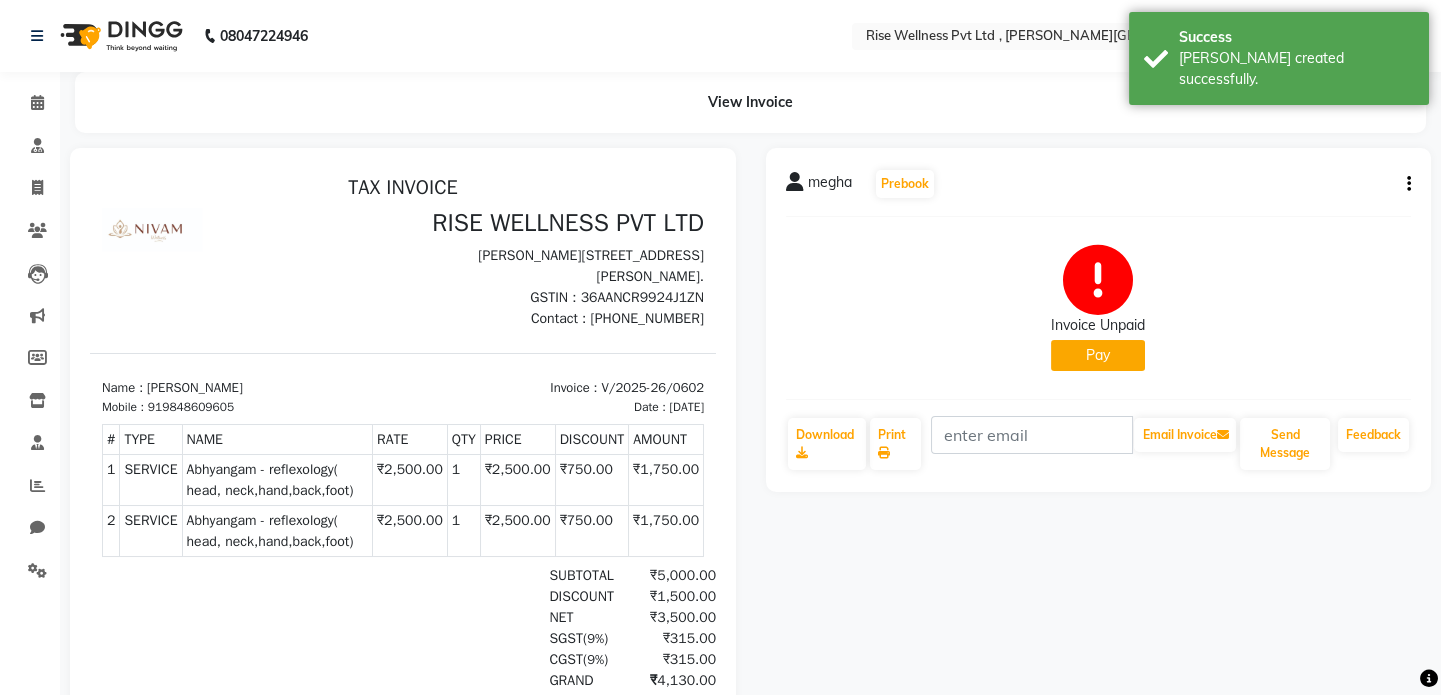 scroll, scrollTop: 0, scrollLeft: 0, axis: both 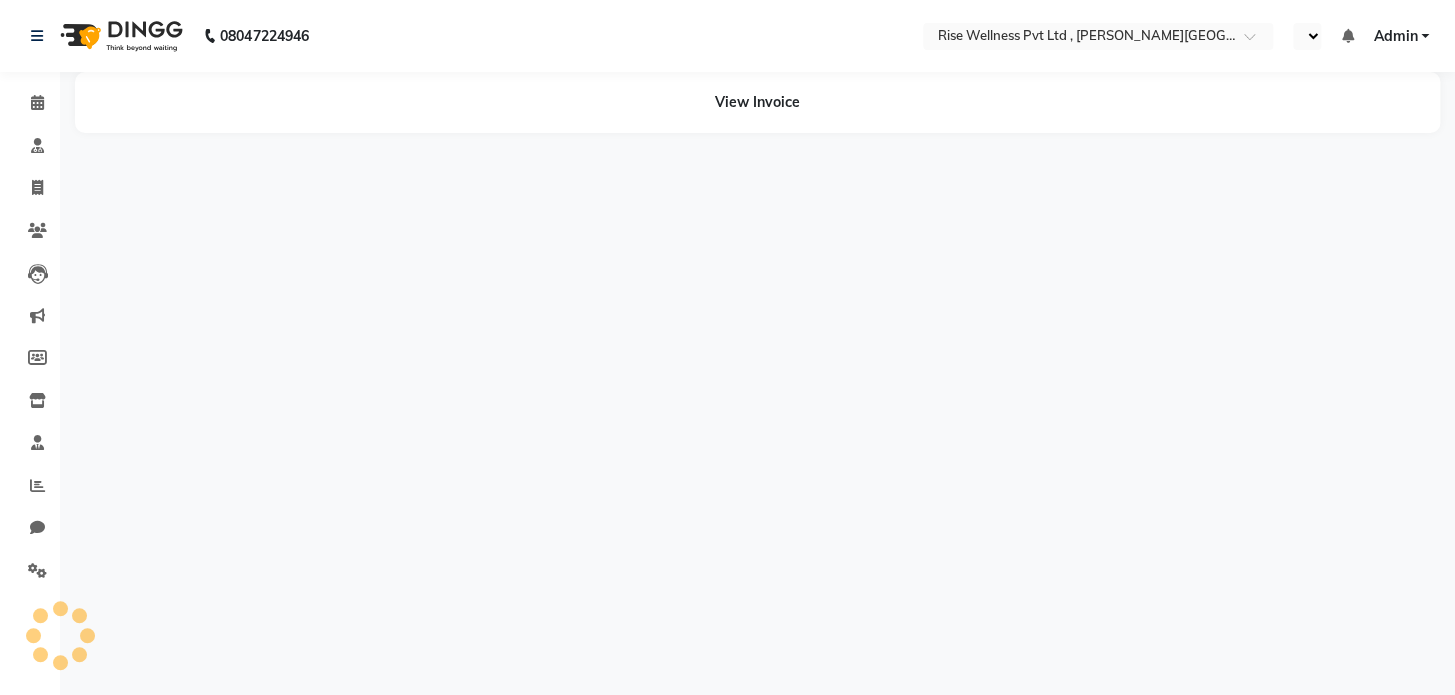 select on "en" 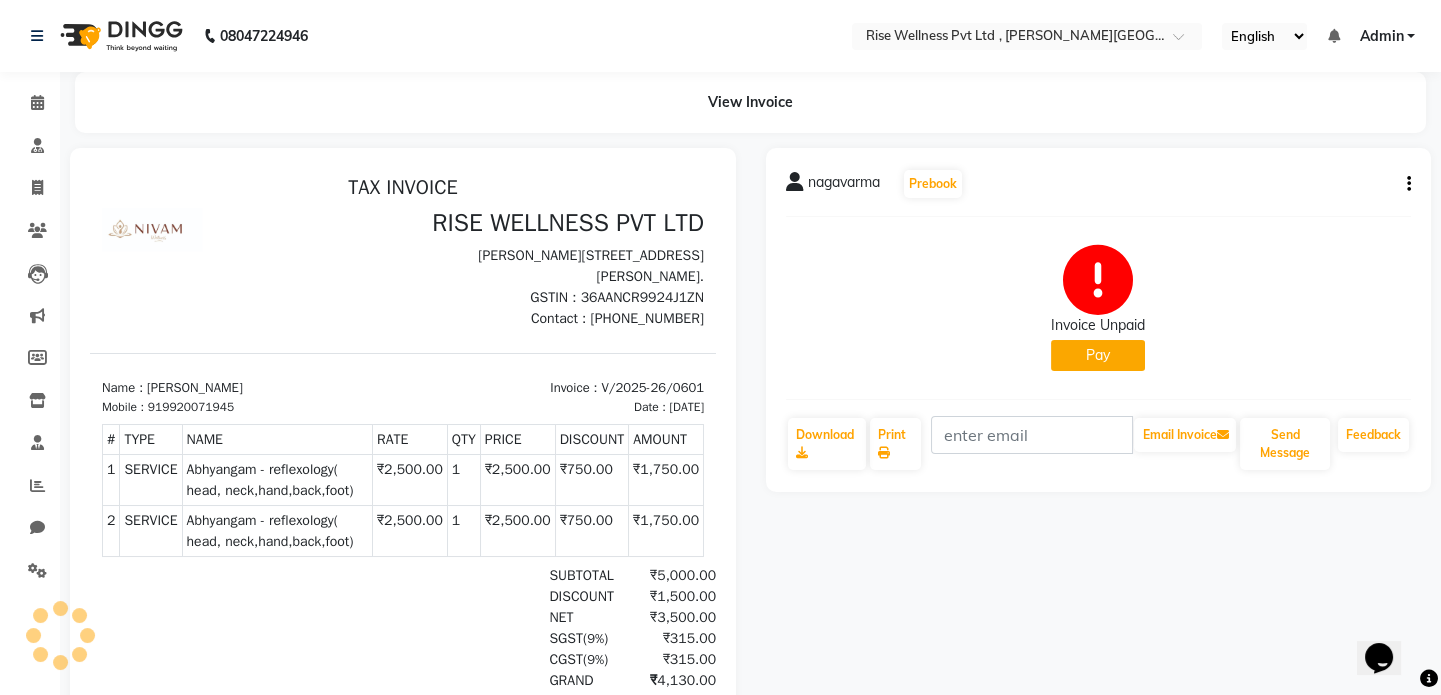 scroll, scrollTop: 0, scrollLeft: 0, axis: both 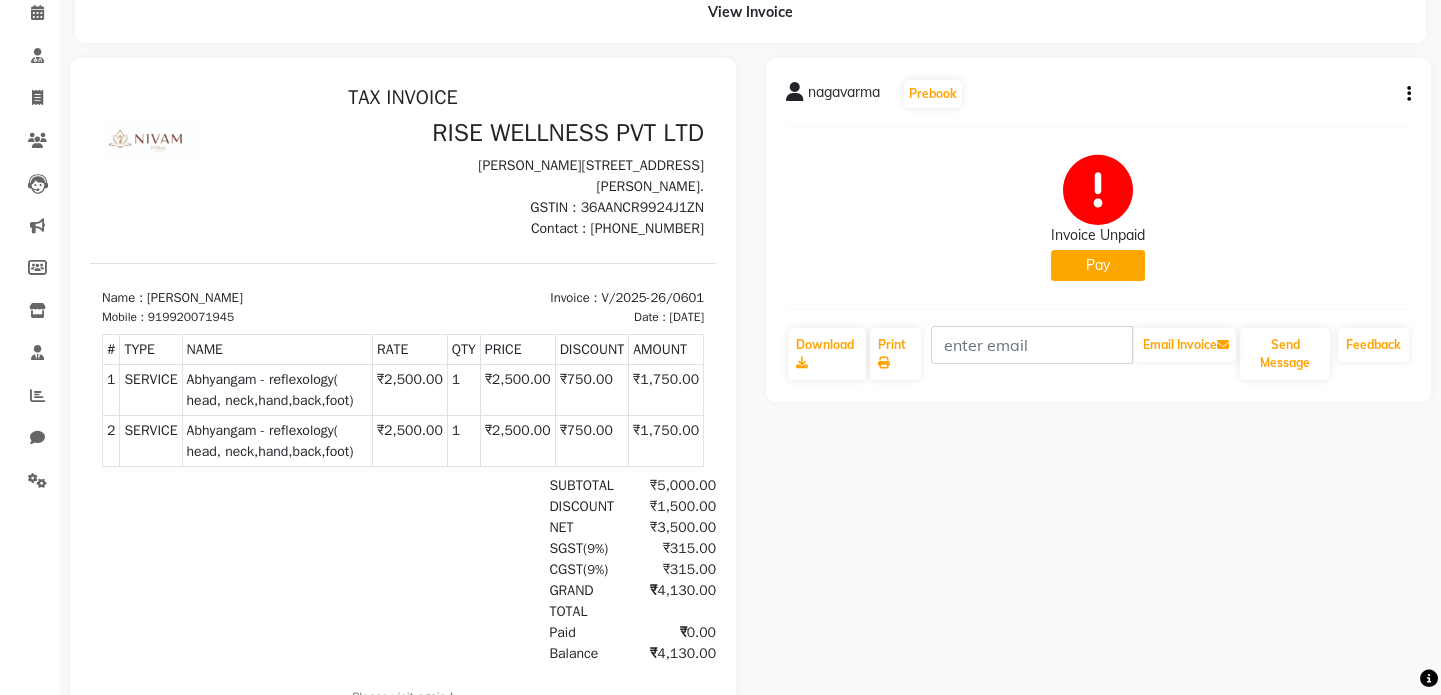 click on "nagavarma   Prebook" 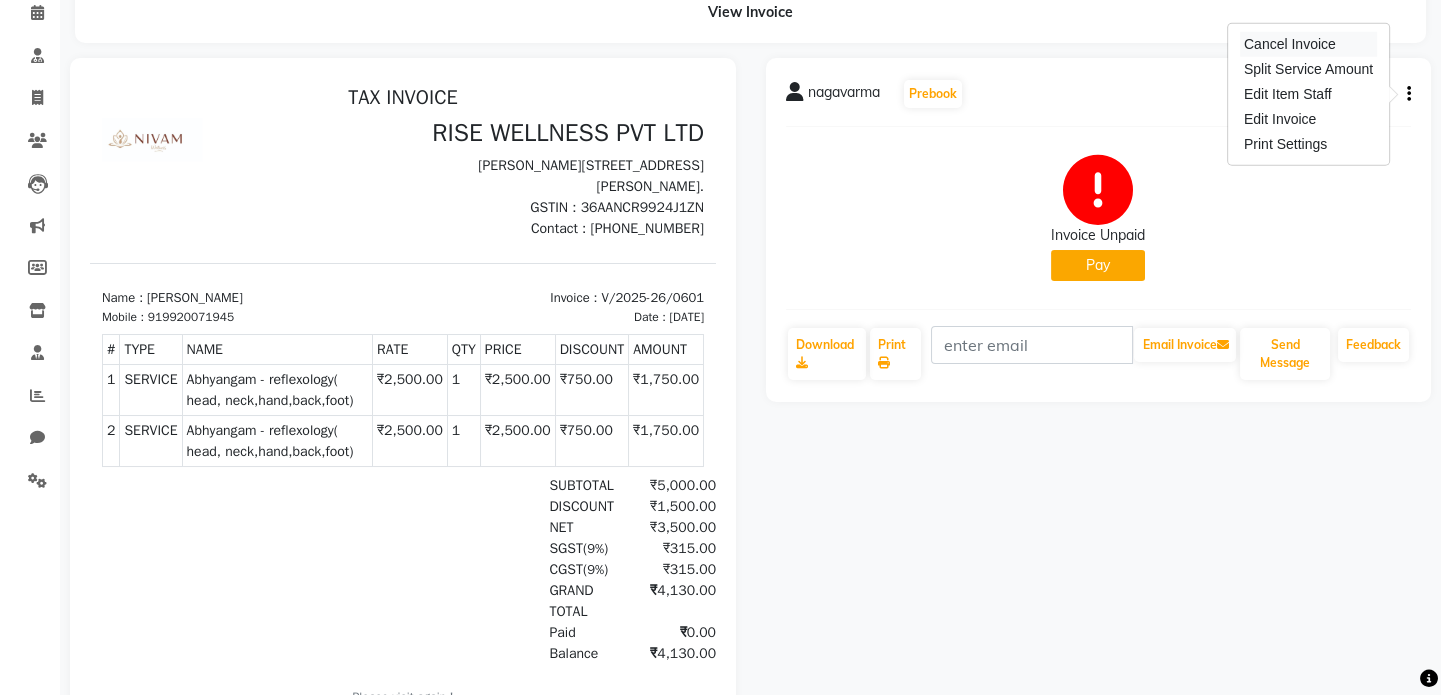 click on "Cancel Invoice" at bounding box center (1308, 44) 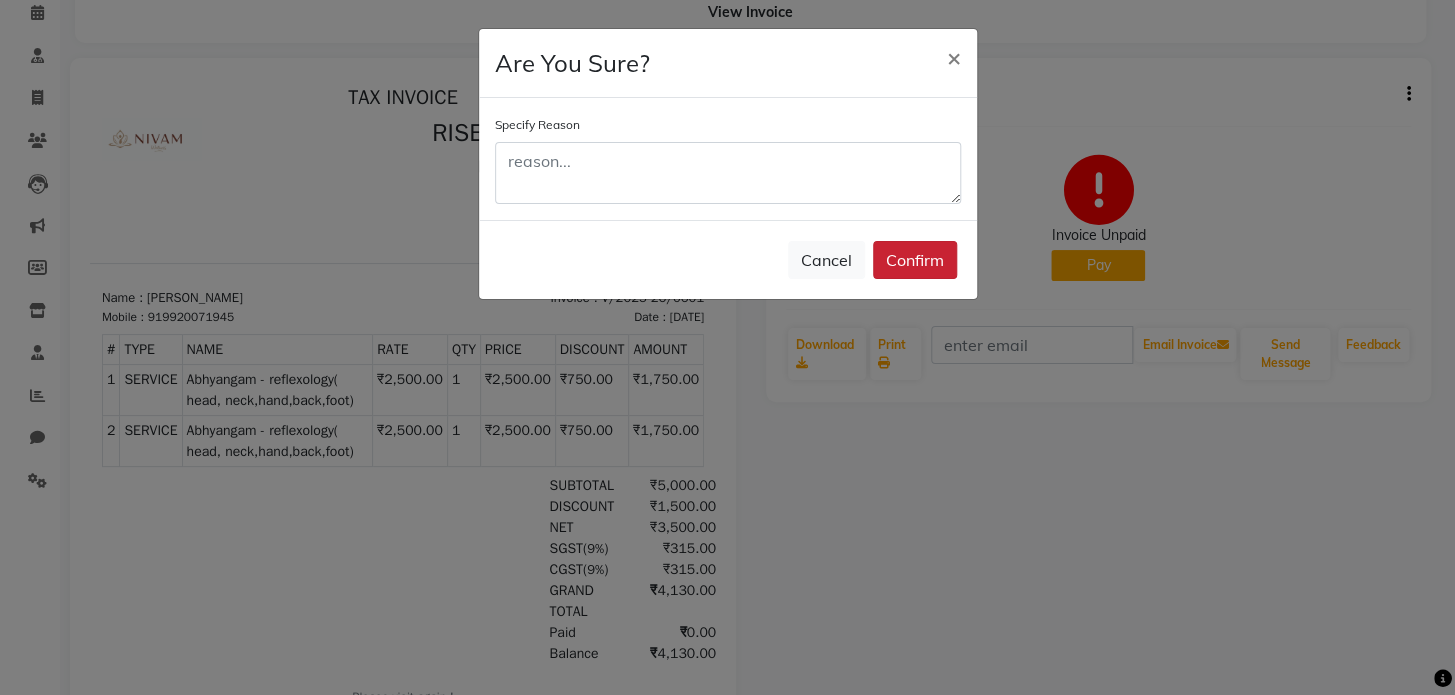 click on "Confirm" 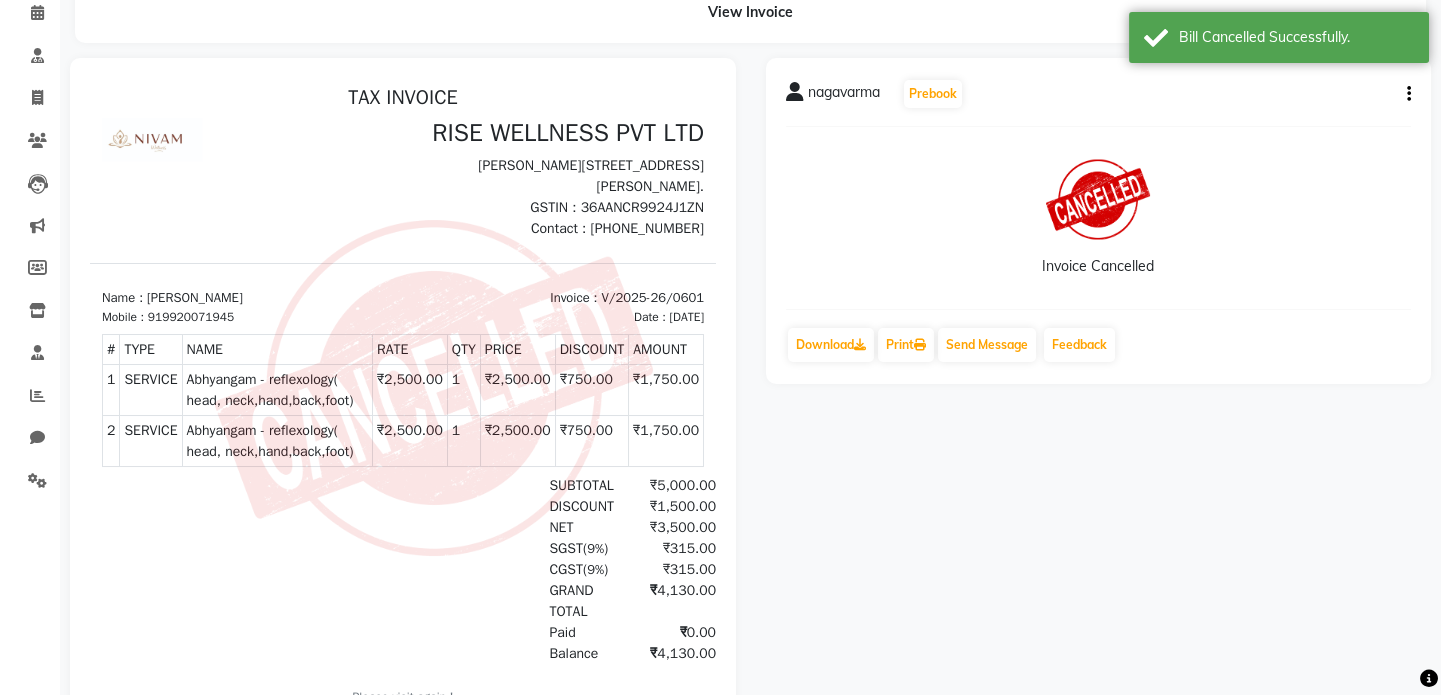 scroll, scrollTop: 15, scrollLeft: 0, axis: vertical 